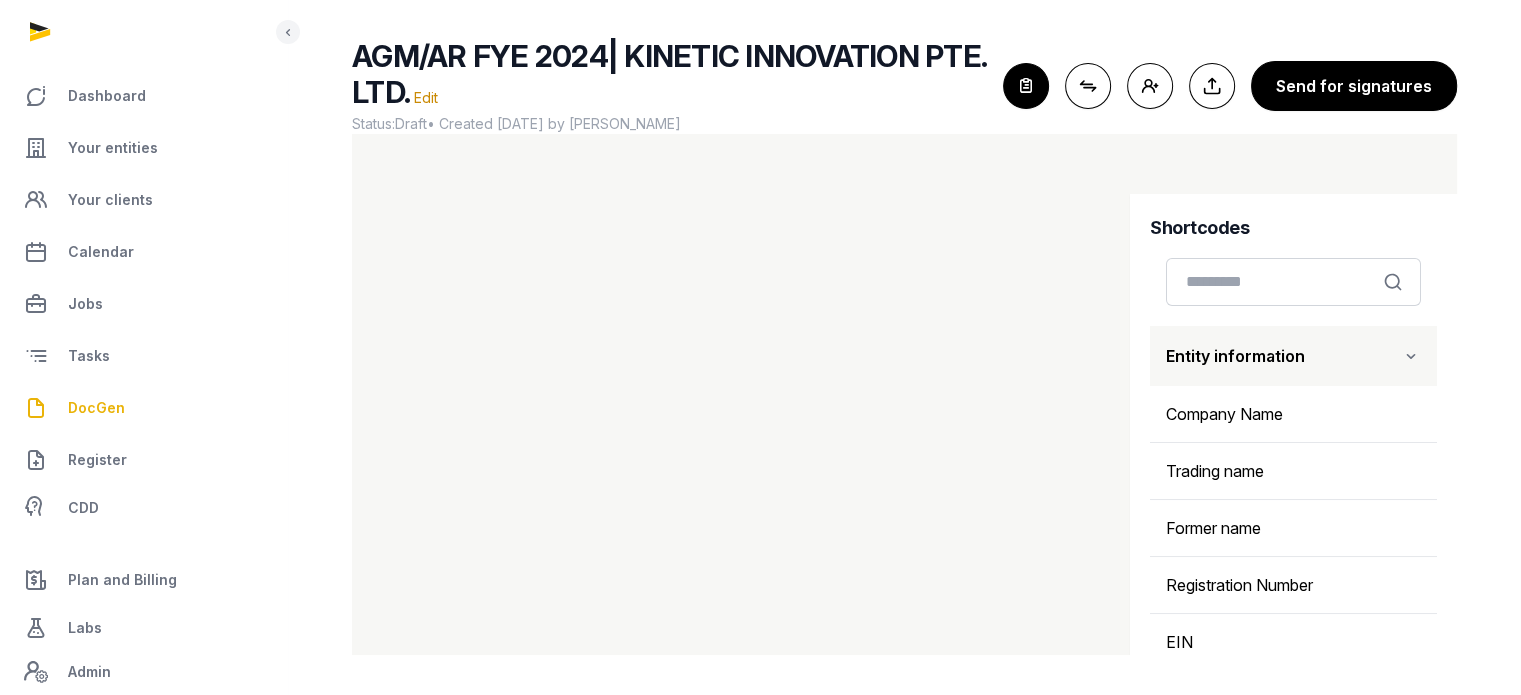 scroll, scrollTop: 0, scrollLeft: 0, axis: both 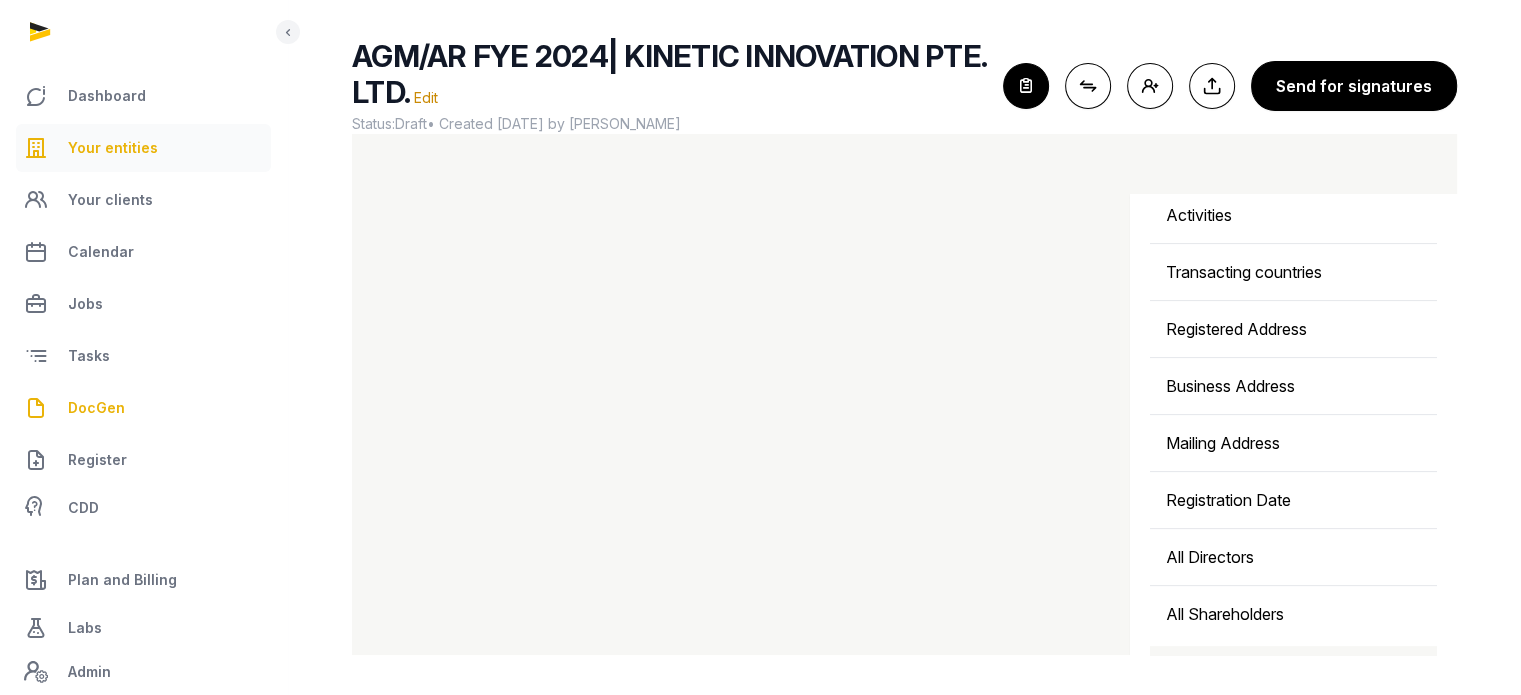 click on "Your entities" at bounding box center (143, 148) 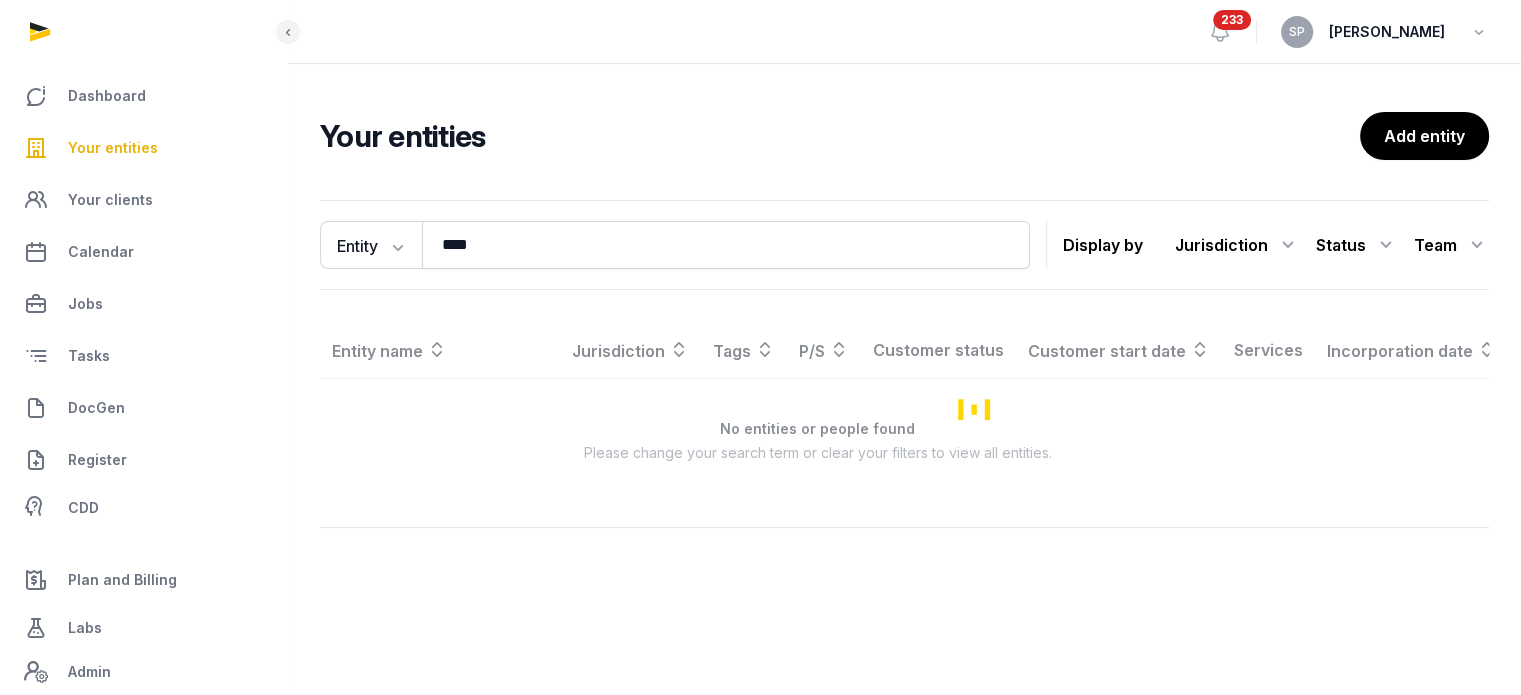 scroll, scrollTop: 0, scrollLeft: 0, axis: both 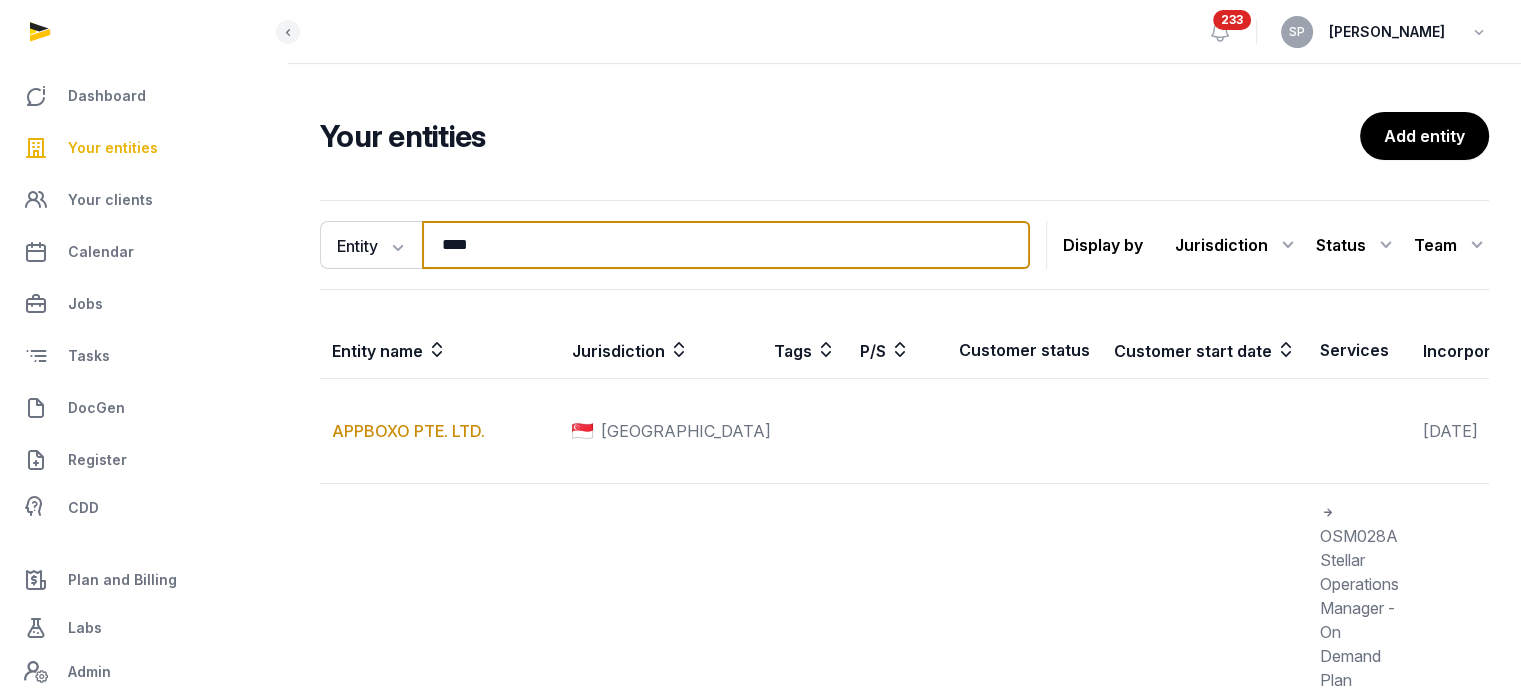 click on "****" at bounding box center [726, 245] 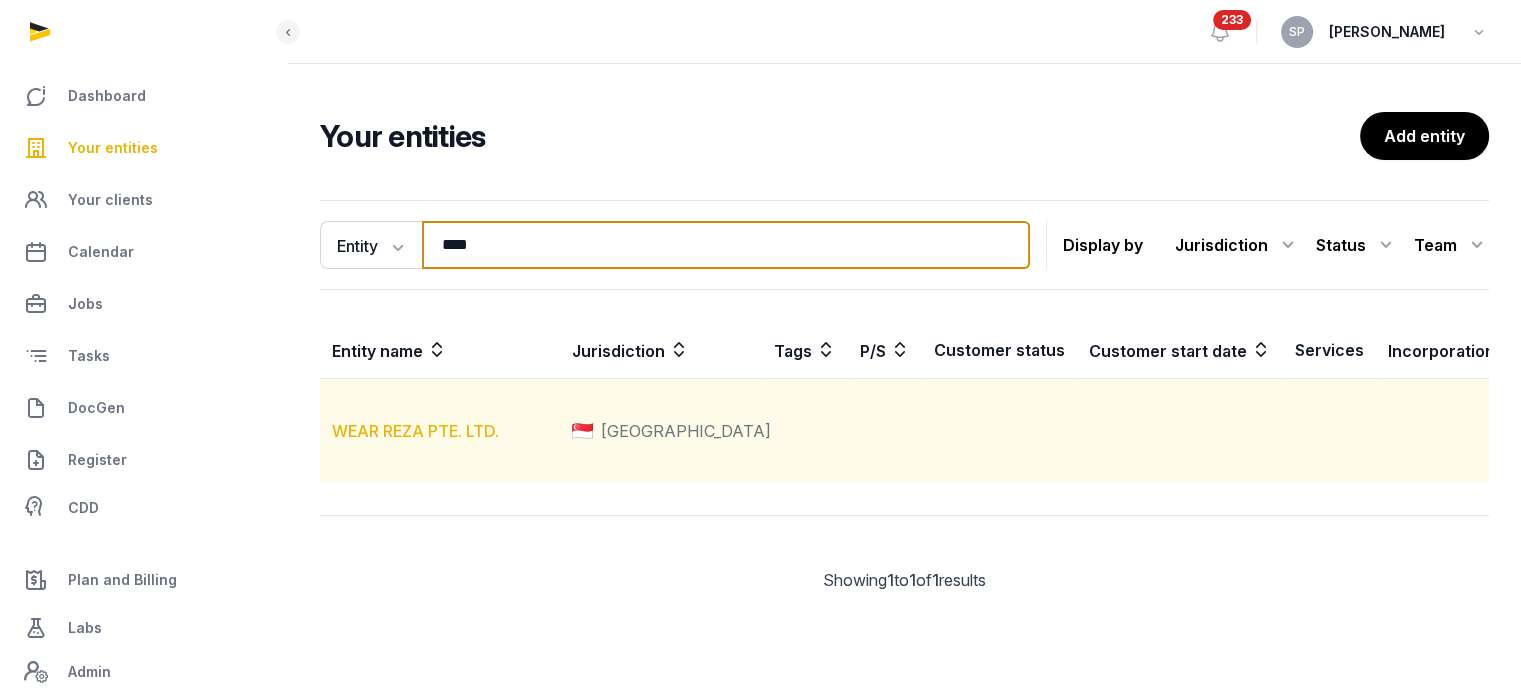 type on "****" 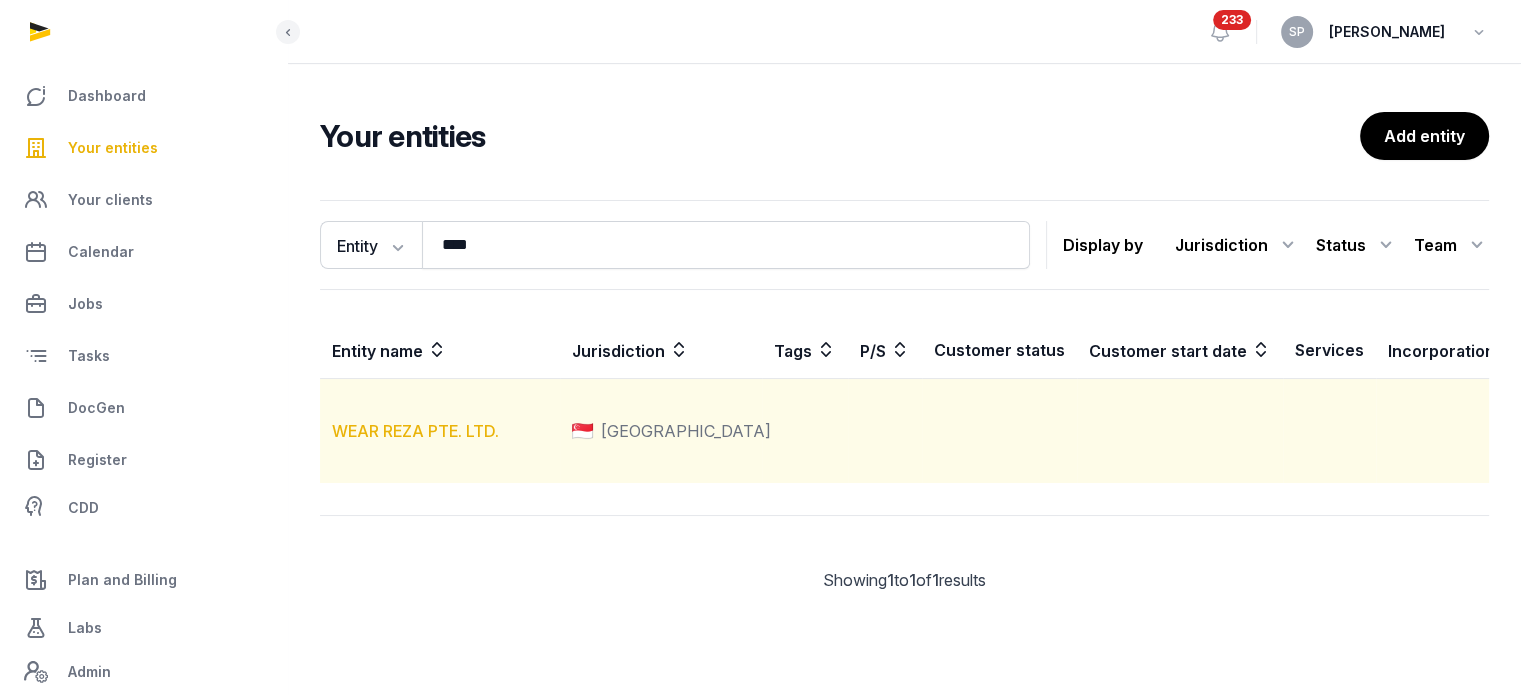 click on "WEAR REZA PTE. LTD." at bounding box center (415, 431) 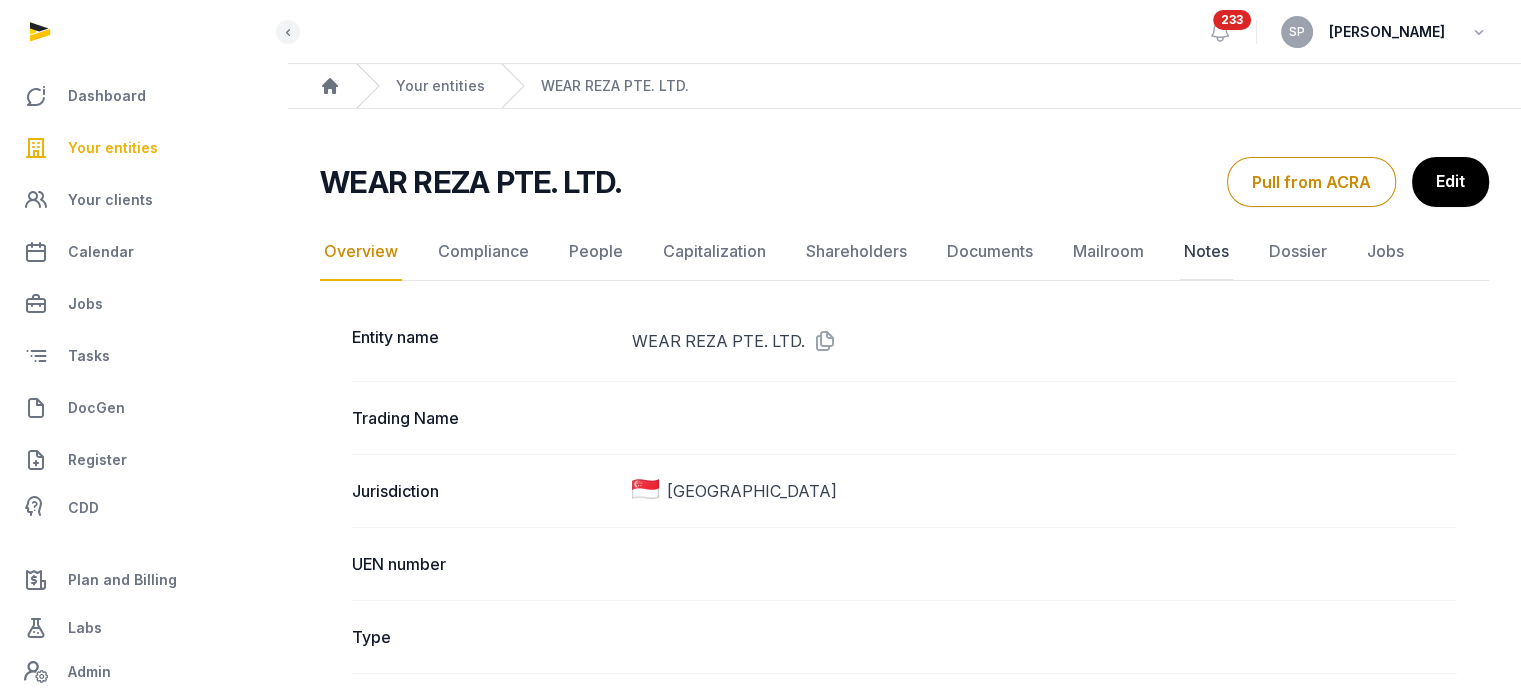 click on "Notes" 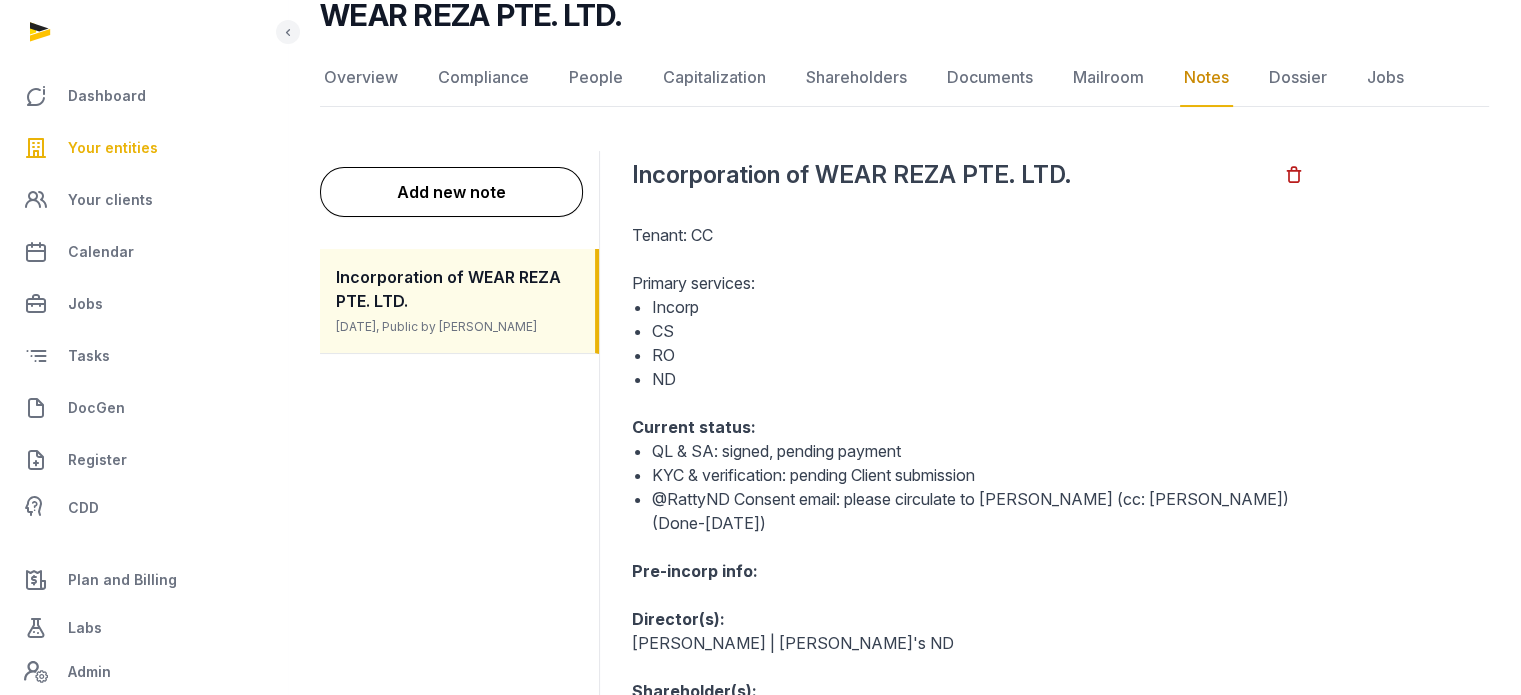 scroll, scrollTop: 200, scrollLeft: 0, axis: vertical 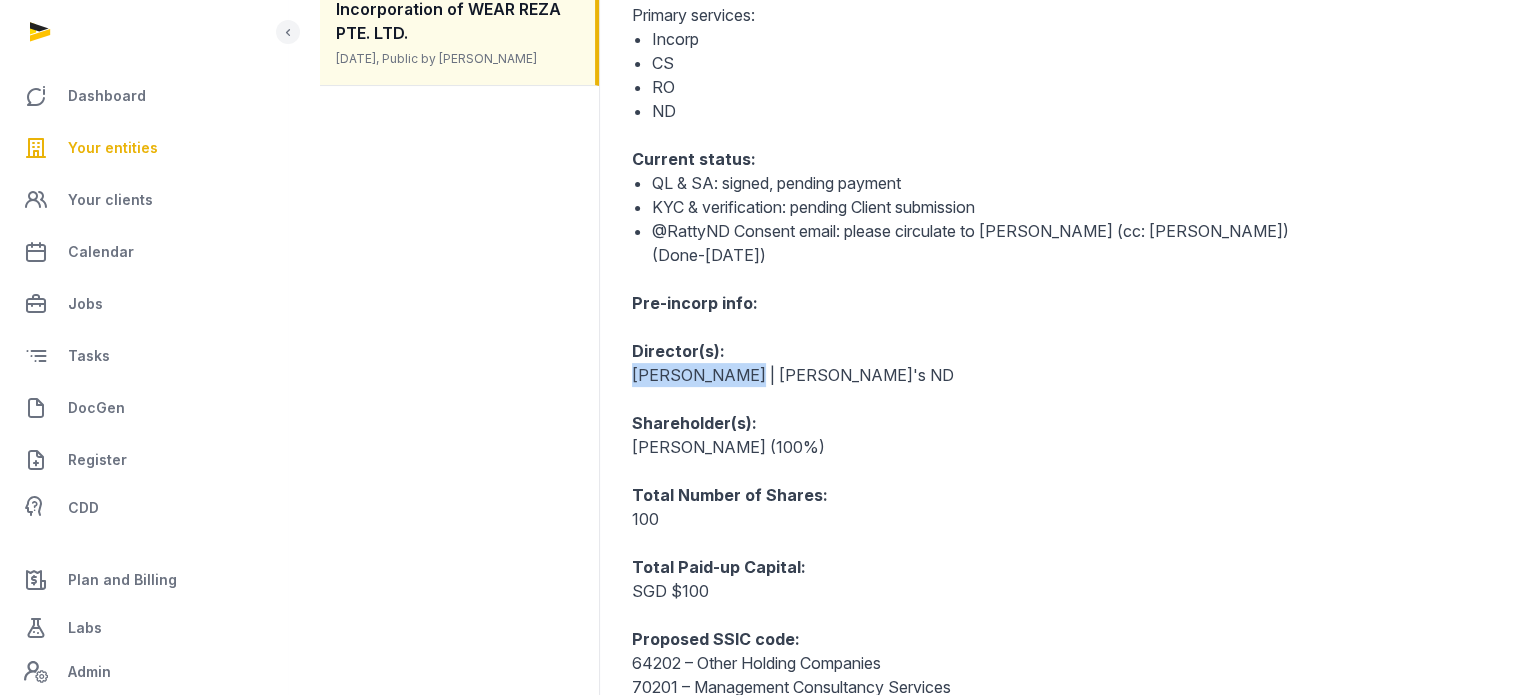 drag, startPoint x: 724, startPoint y: 352, endPoint x: 630, endPoint y: 358, distance: 94.19129 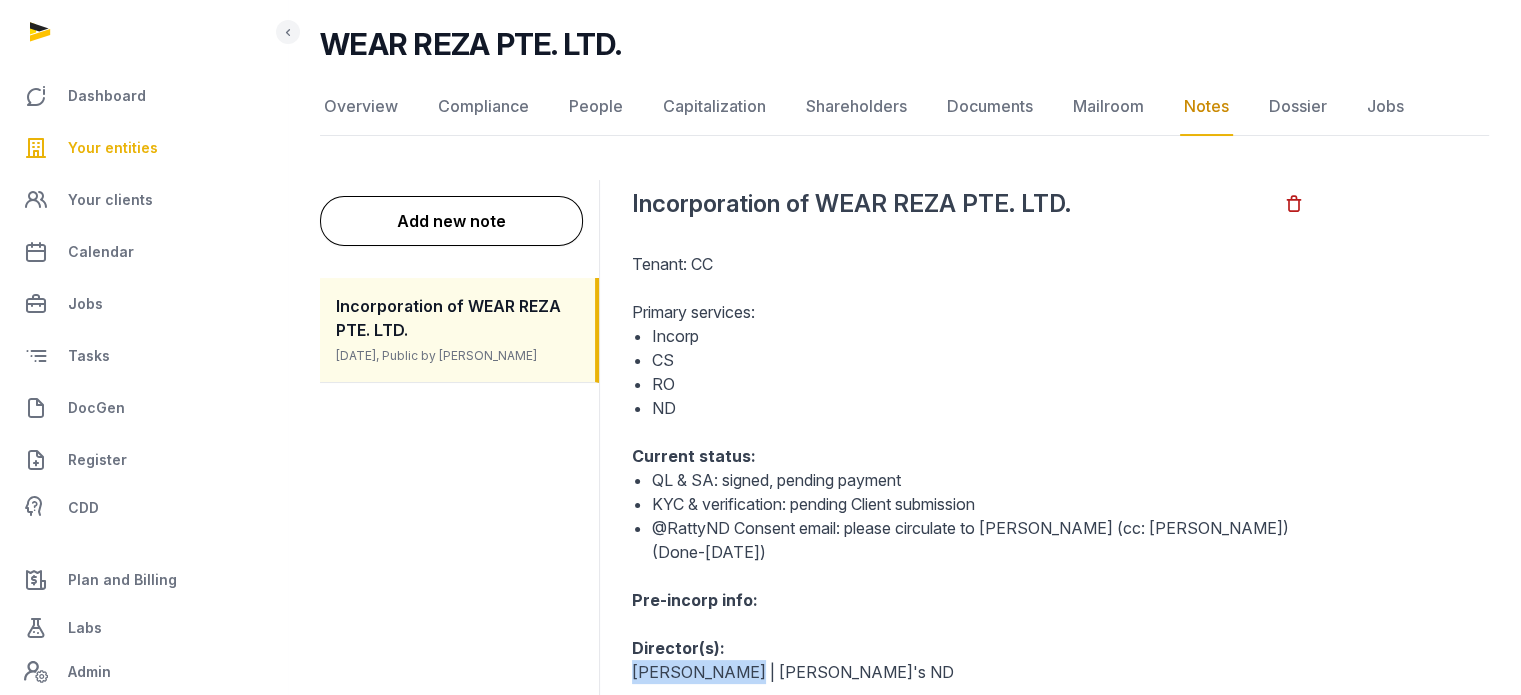 scroll, scrollTop: 0, scrollLeft: 0, axis: both 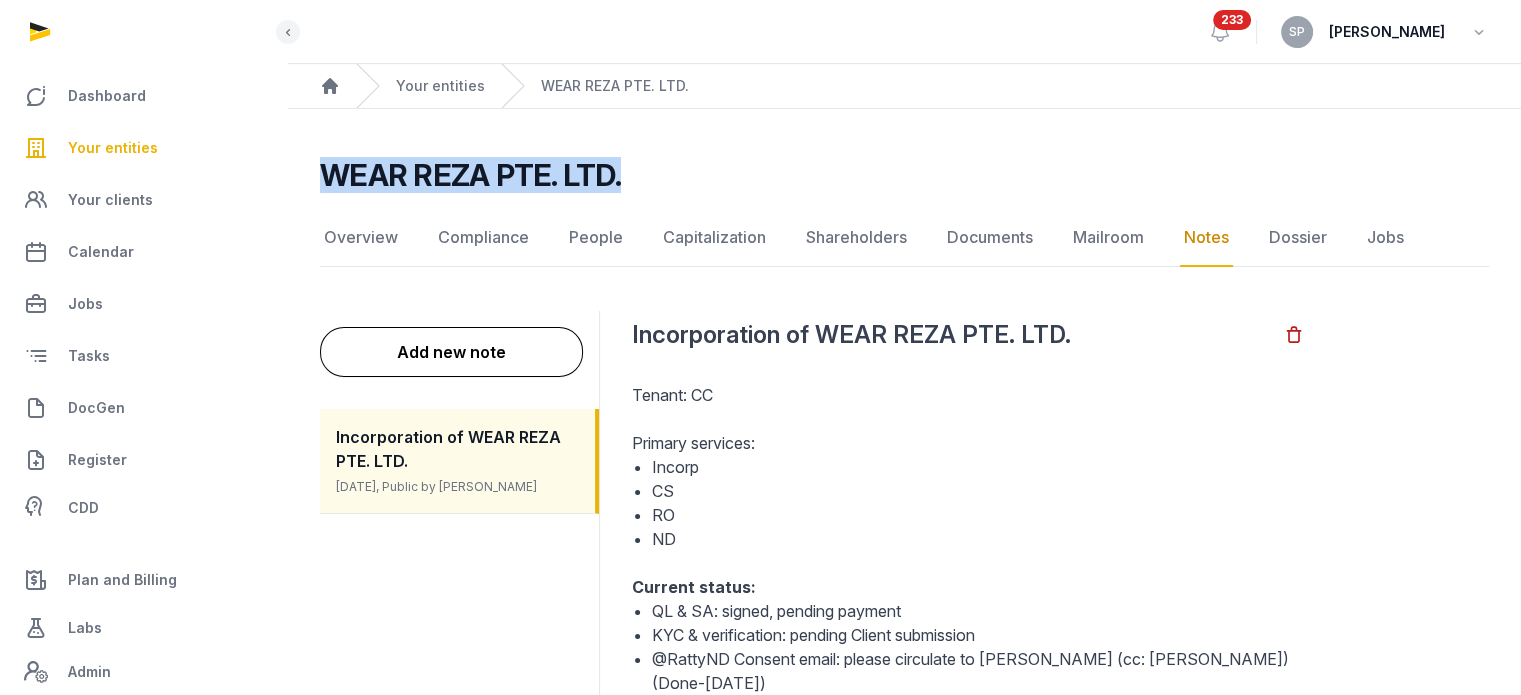 drag, startPoint x: 640, startPoint y: 183, endPoint x: 316, endPoint y: 171, distance: 324.22214 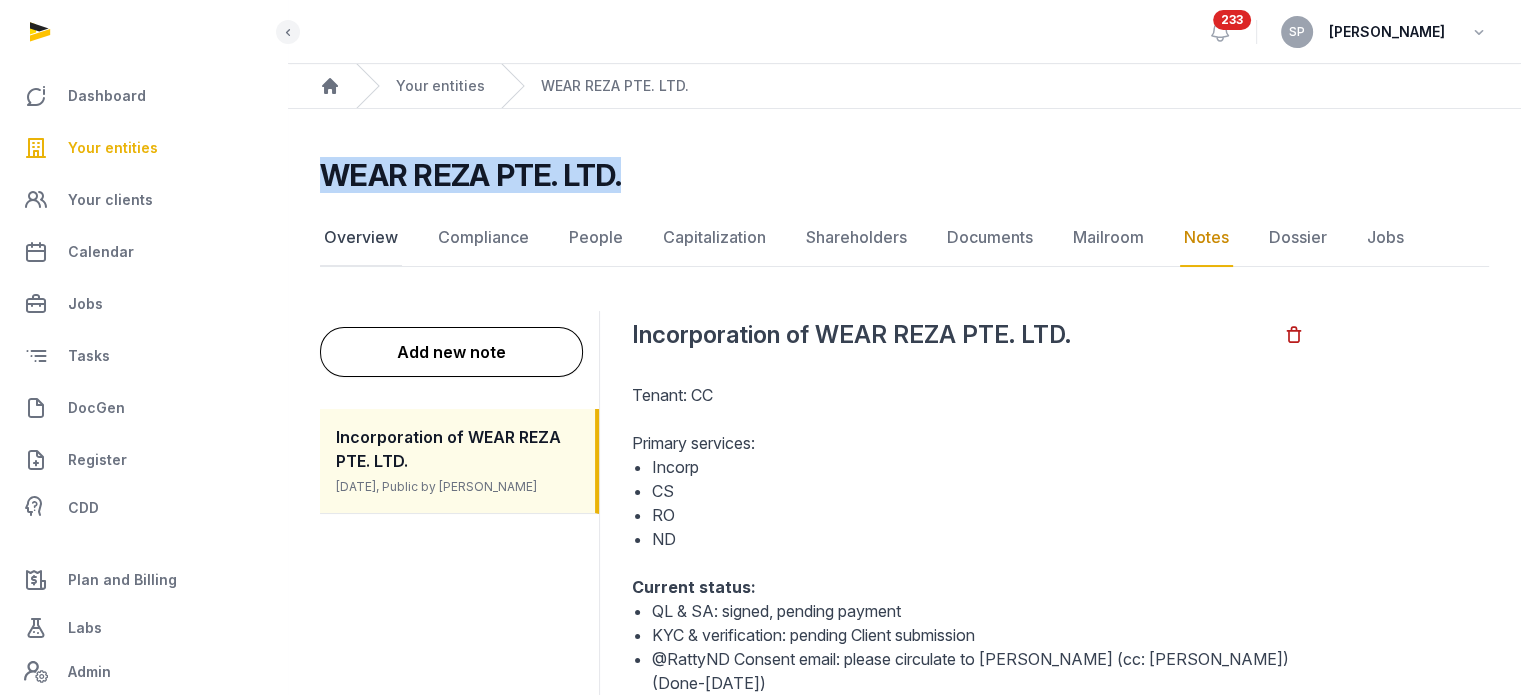 click on "Overview" 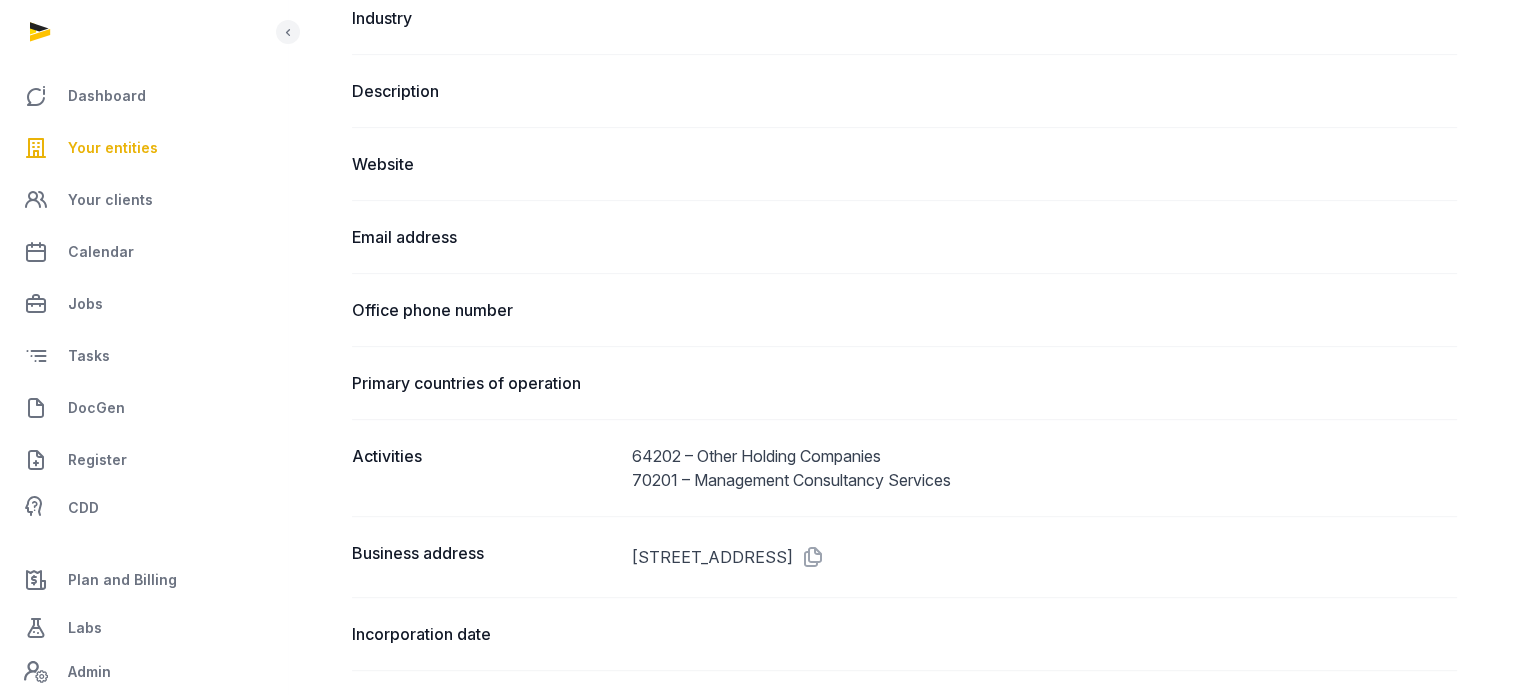 scroll, scrollTop: 1234, scrollLeft: 0, axis: vertical 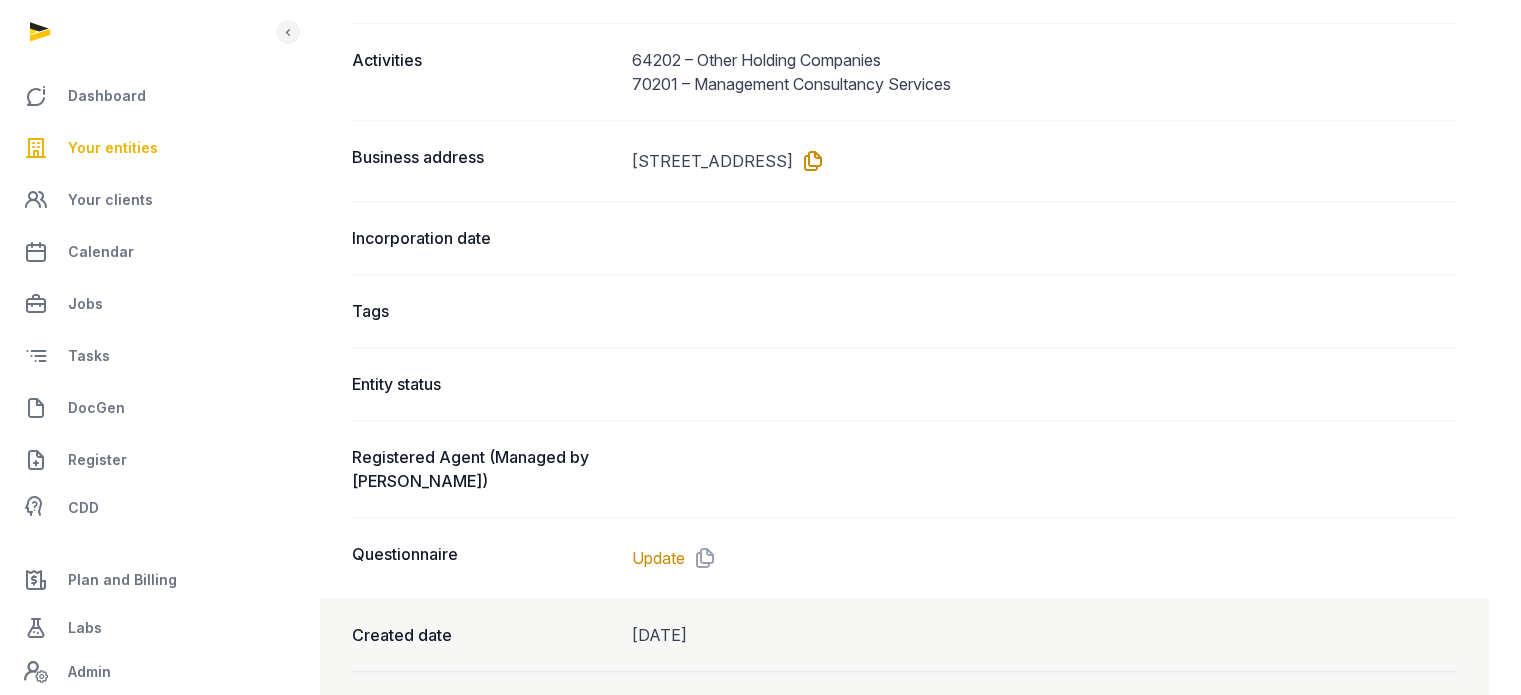 click at bounding box center (809, 161) 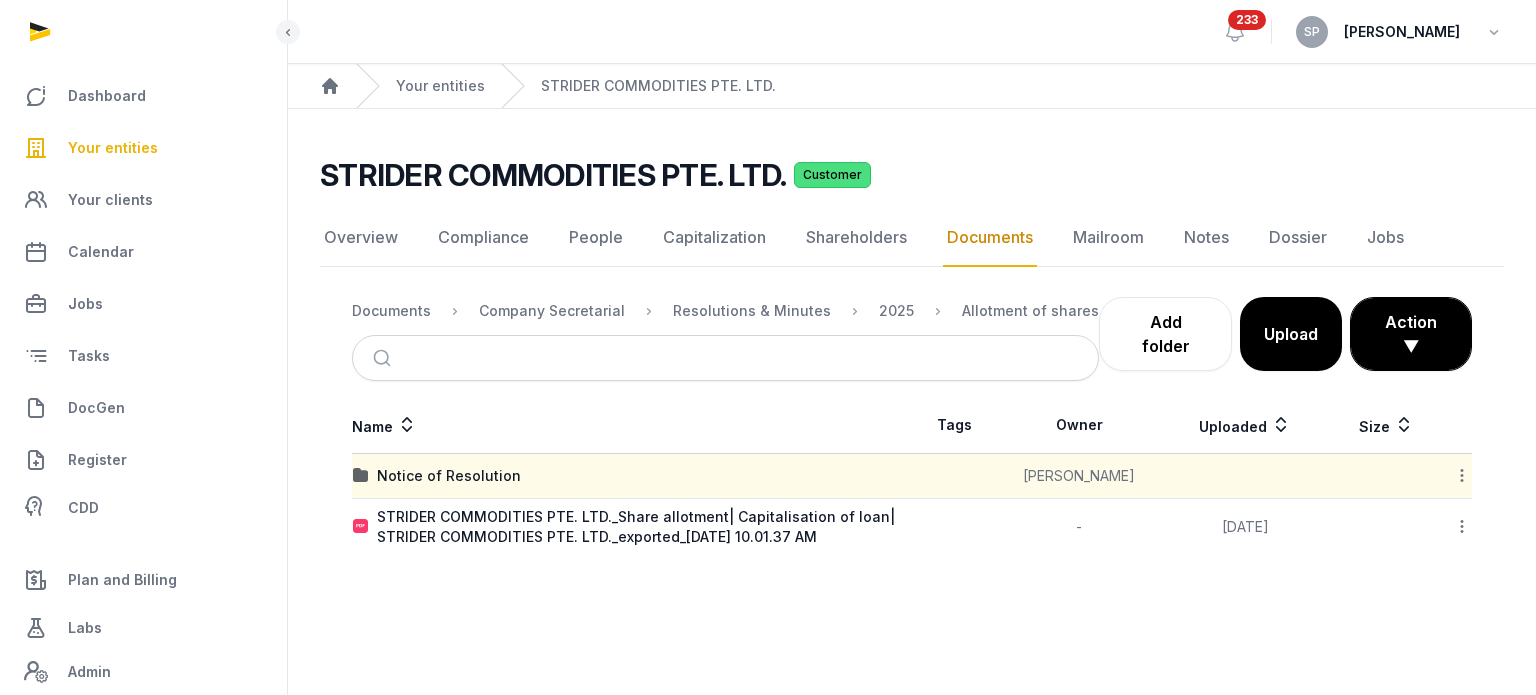 scroll, scrollTop: 0, scrollLeft: 0, axis: both 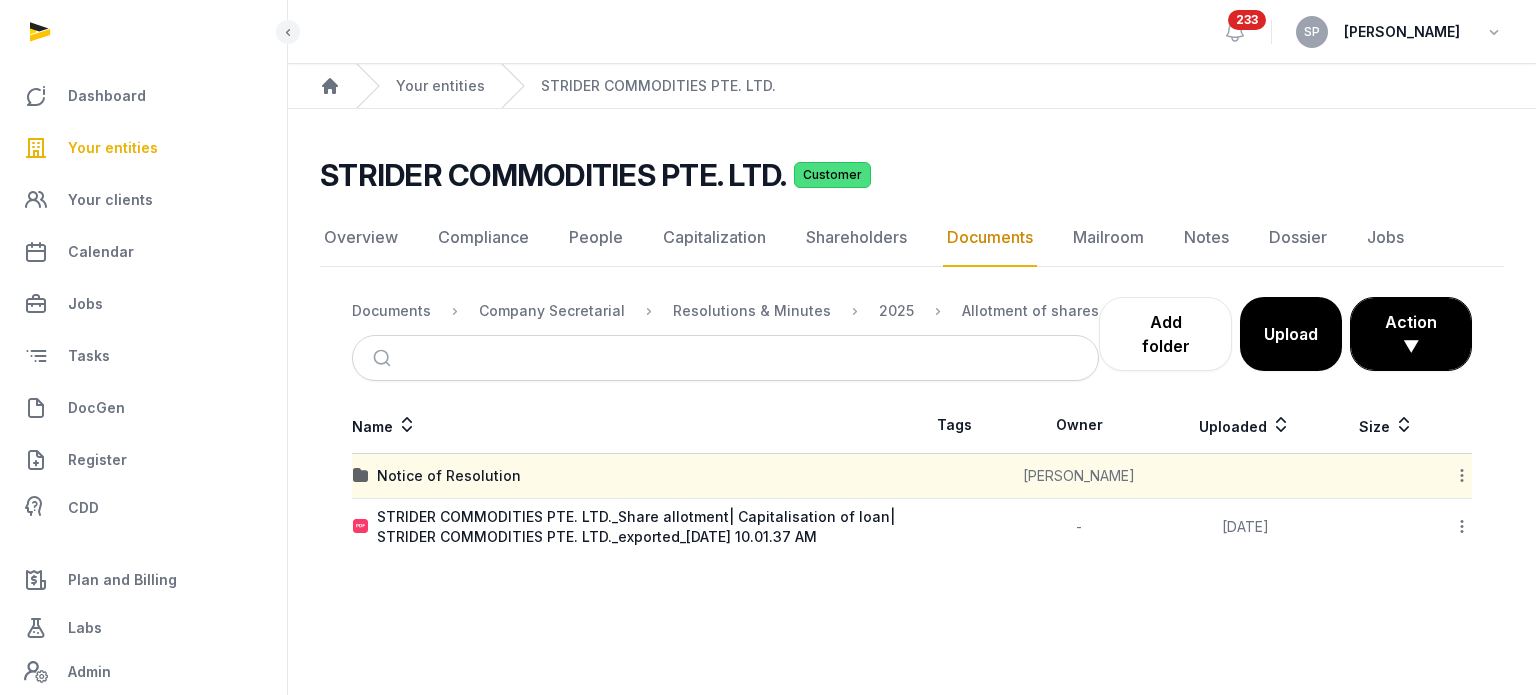click on "Your entities" at bounding box center [143, 148] 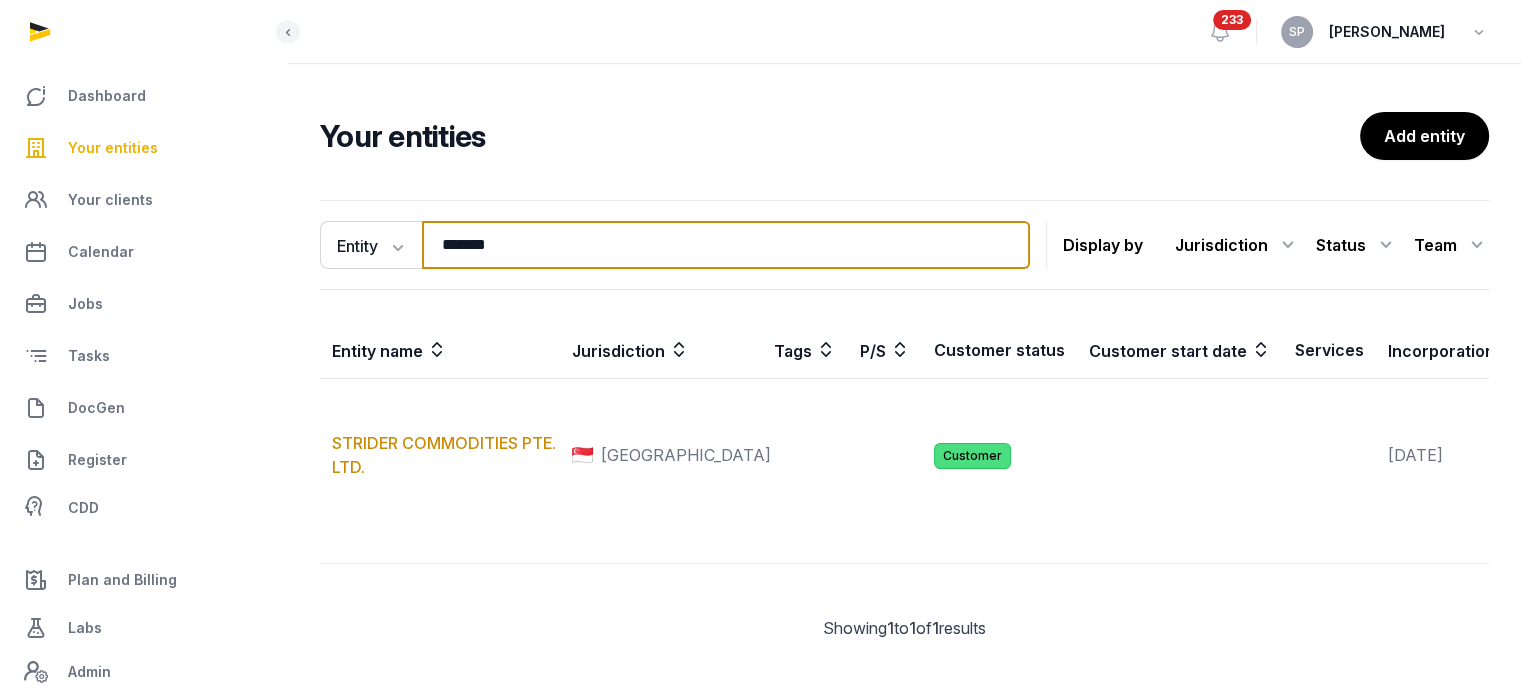 click on "*******" at bounding box center [726, 245] 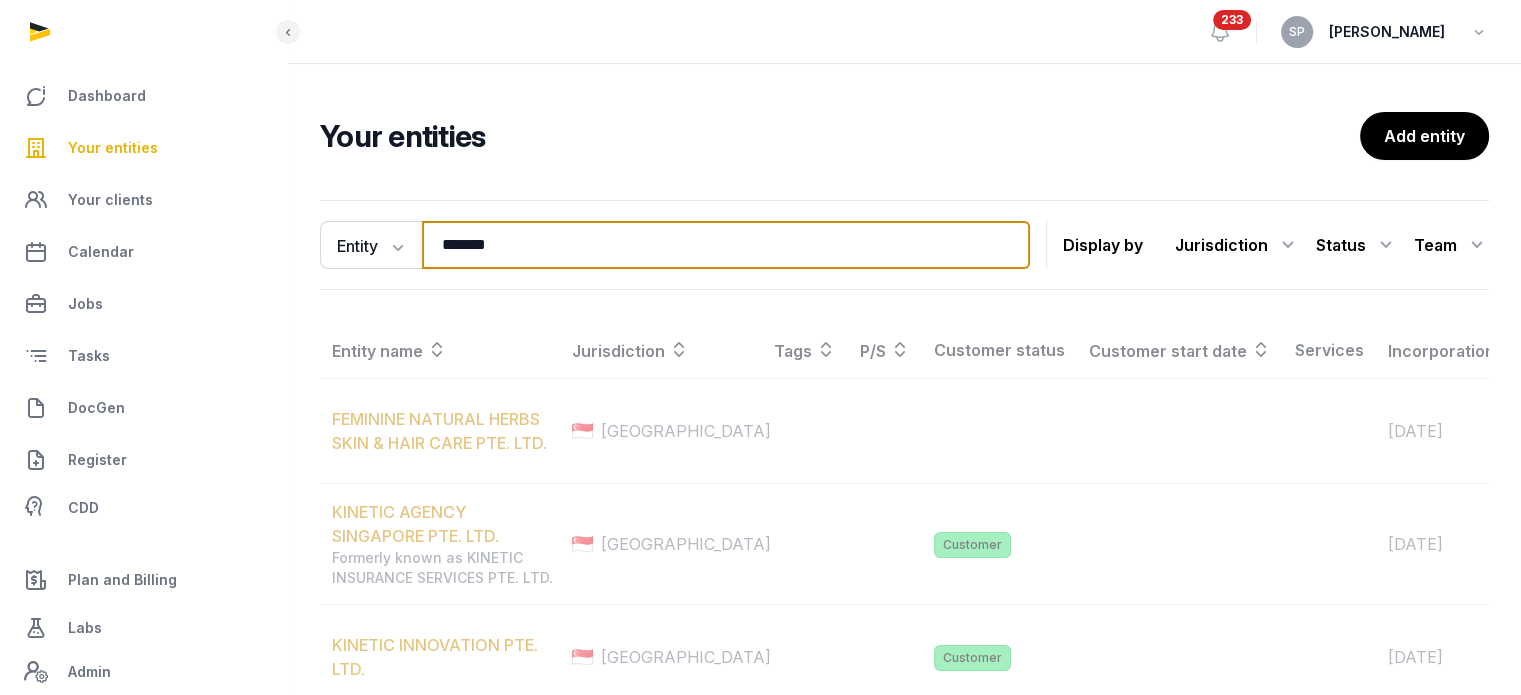 type on "*******" 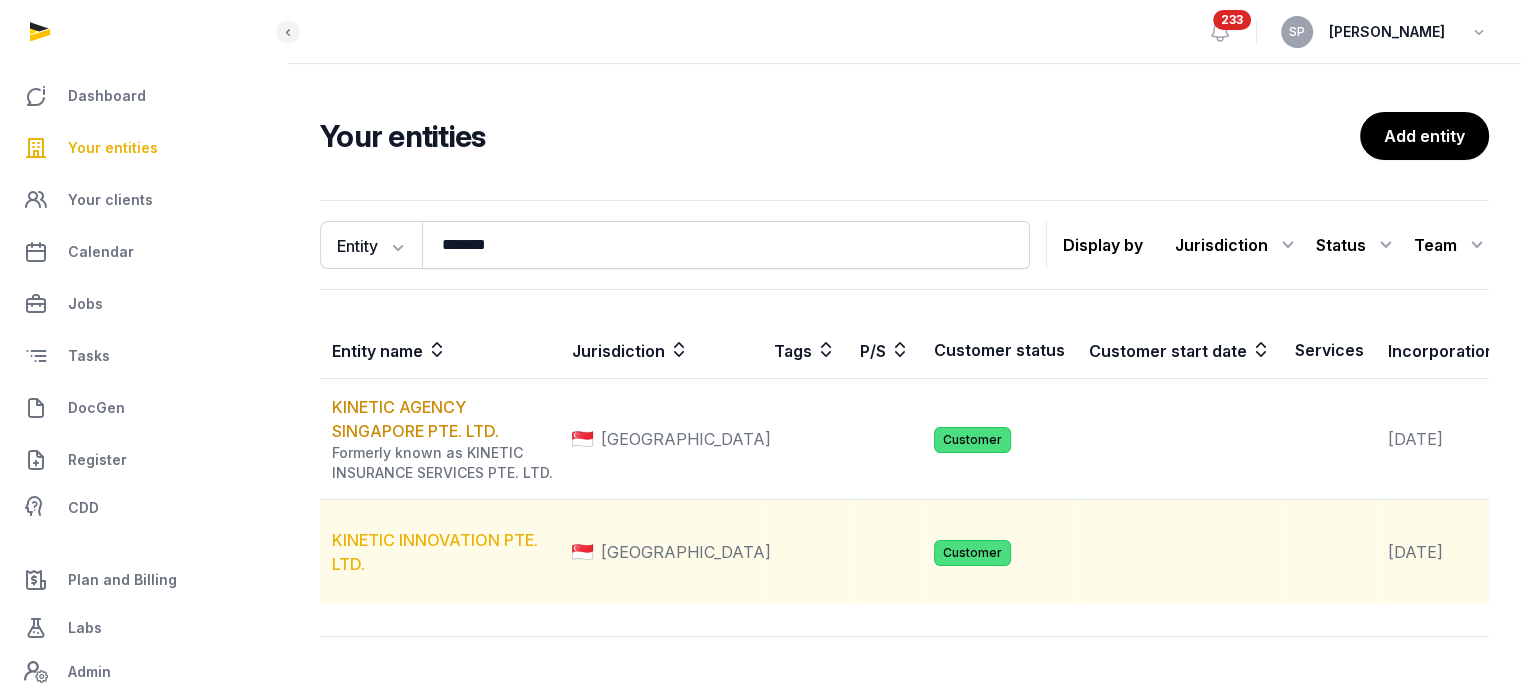 click on "KINETIC INNOVATION PTE. LTD." at bounding box center (435, 552) 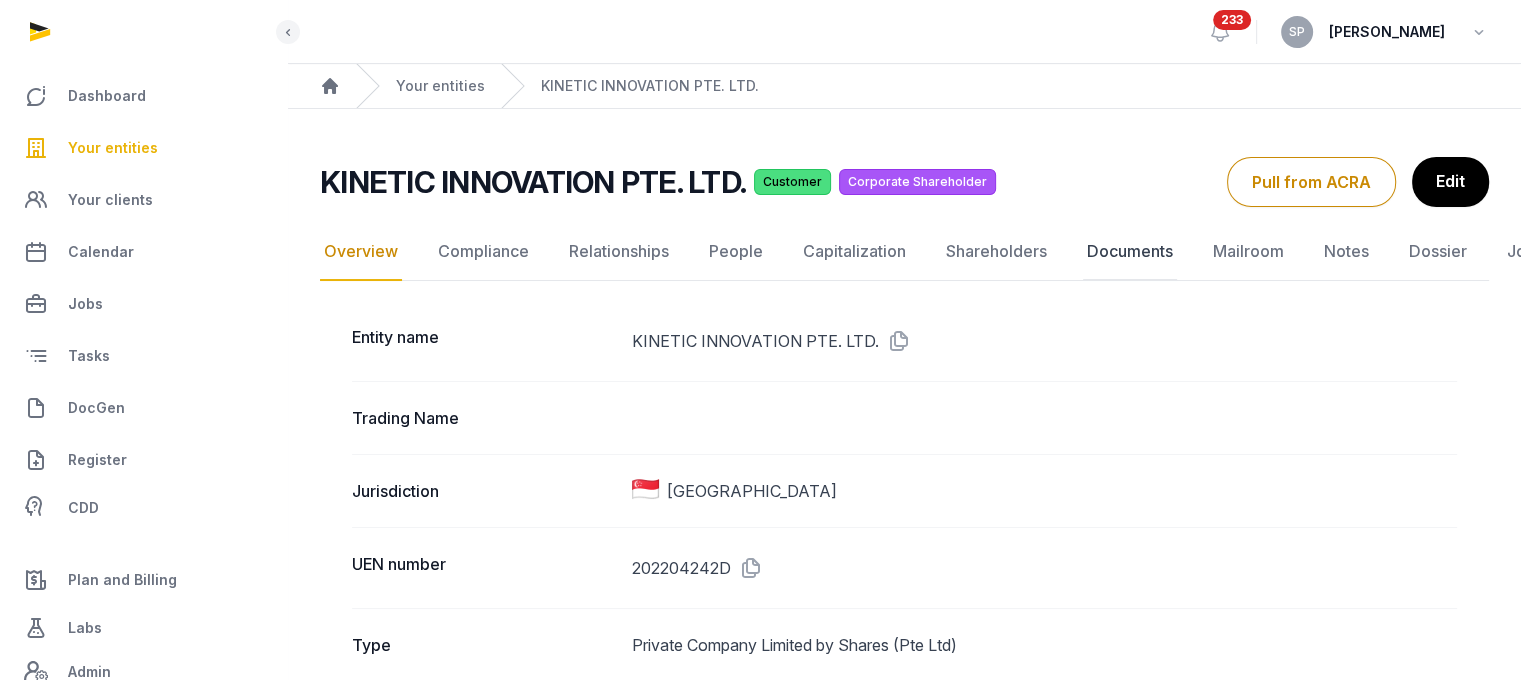 click on "Documents" 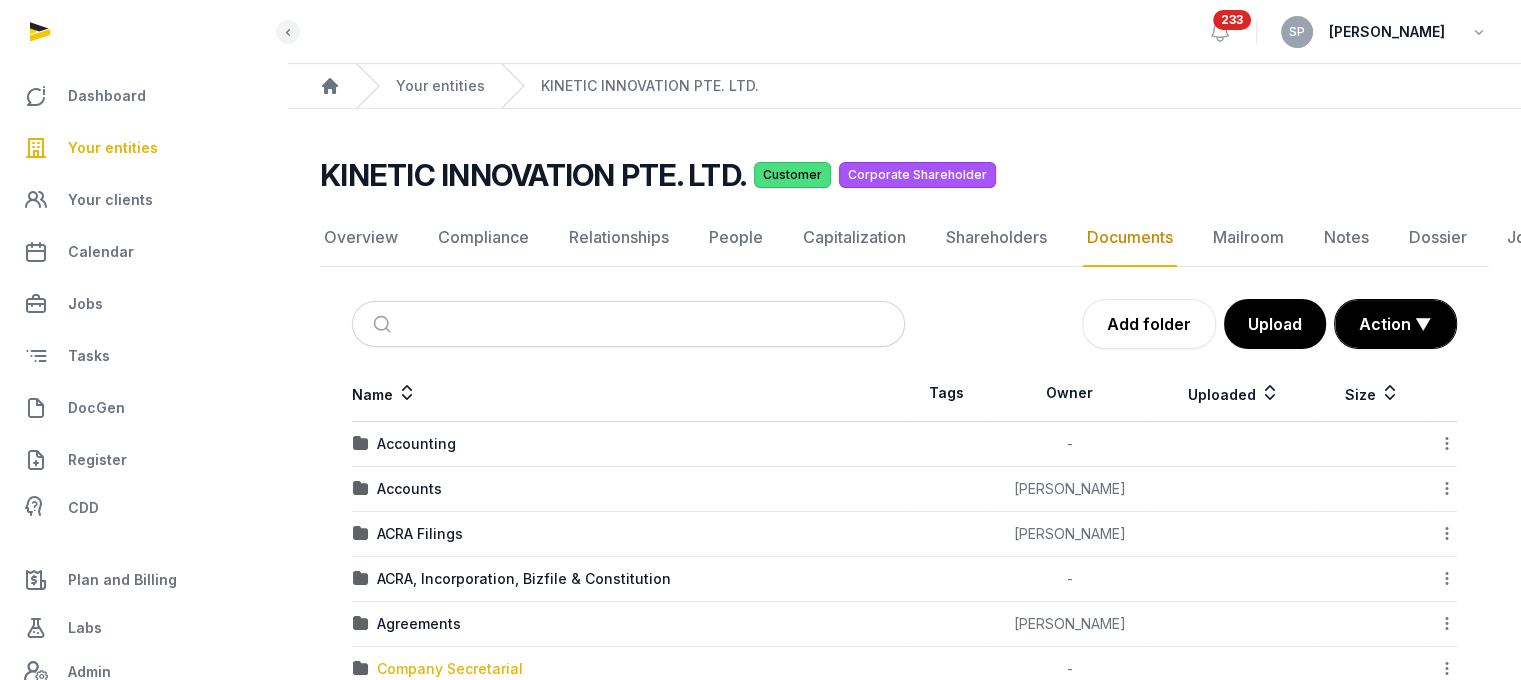 click on "Company Secretarial" at bounding box center (450, 669) 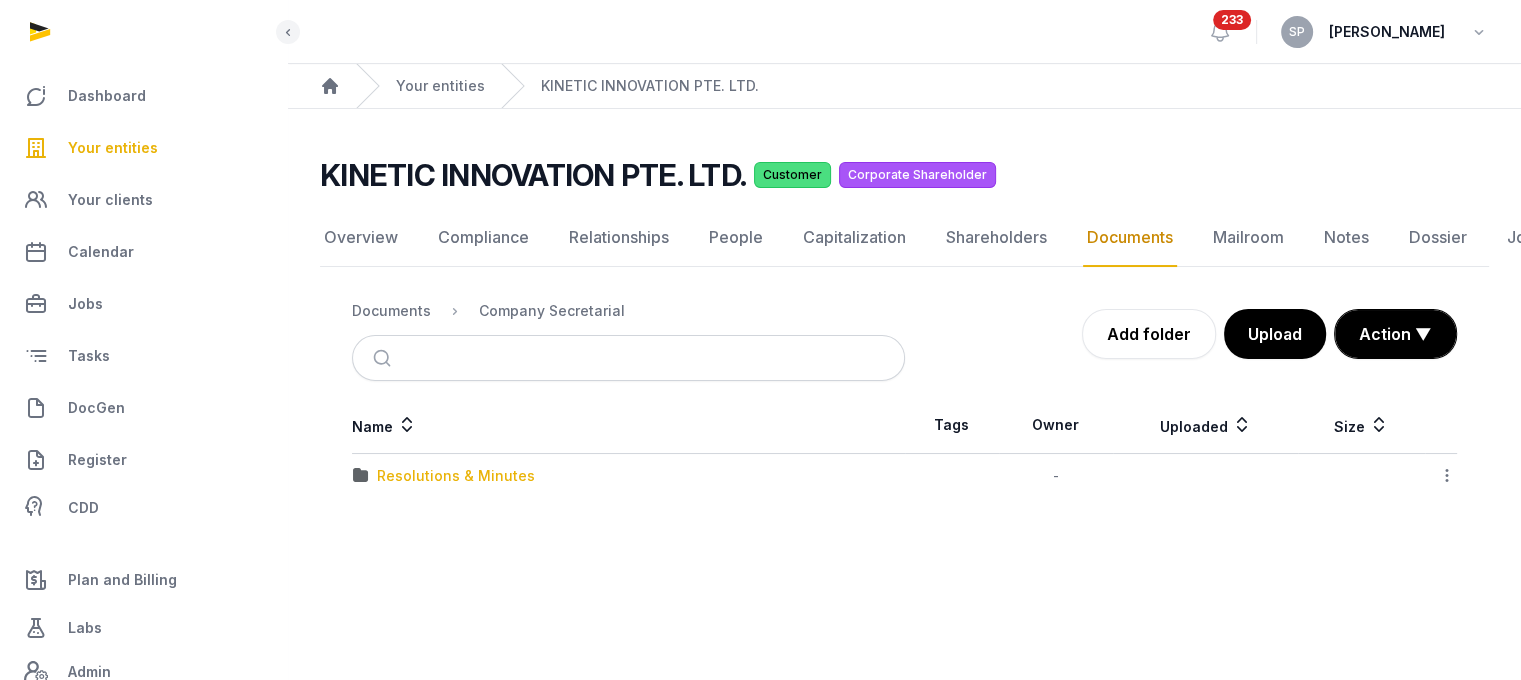 click on "Resolutions & Minutes" at bounding box center (456, 476) 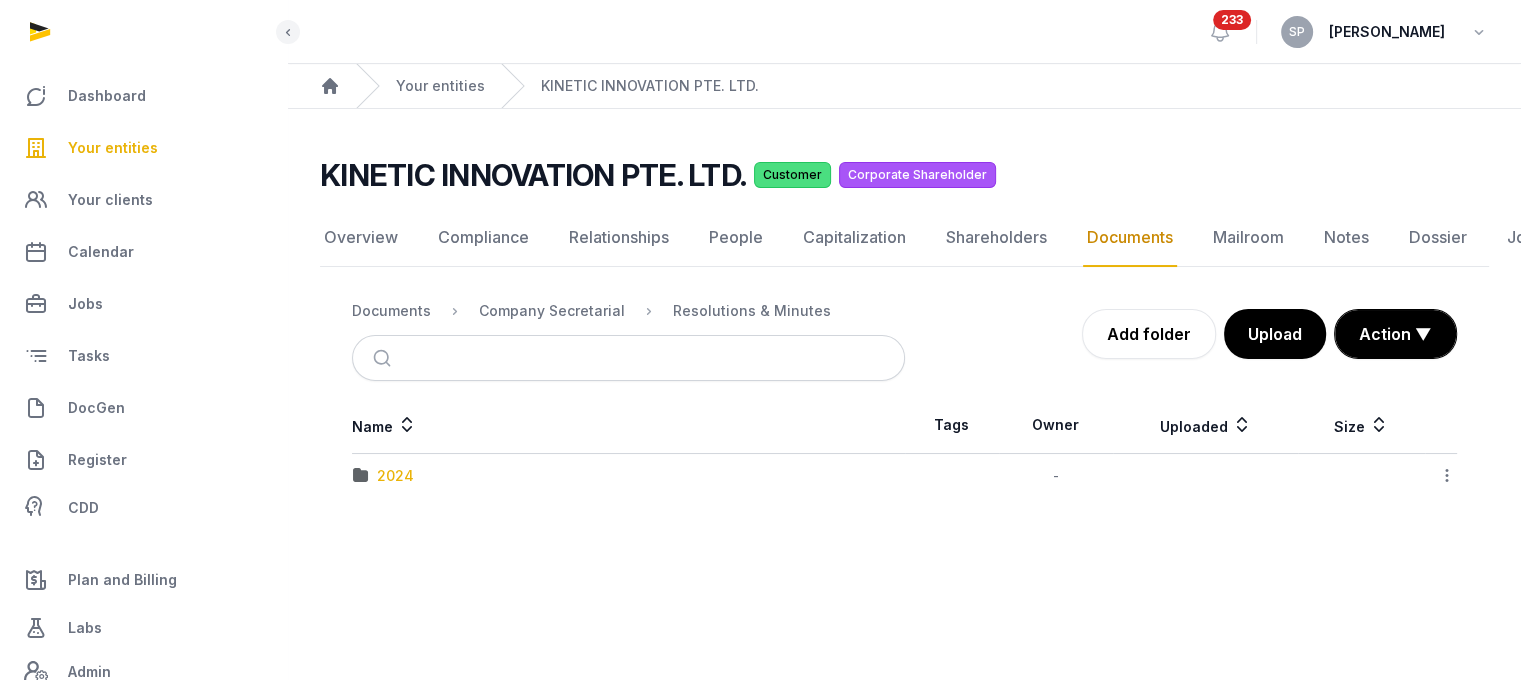 click on "2024" at bounding box center (395, 476) 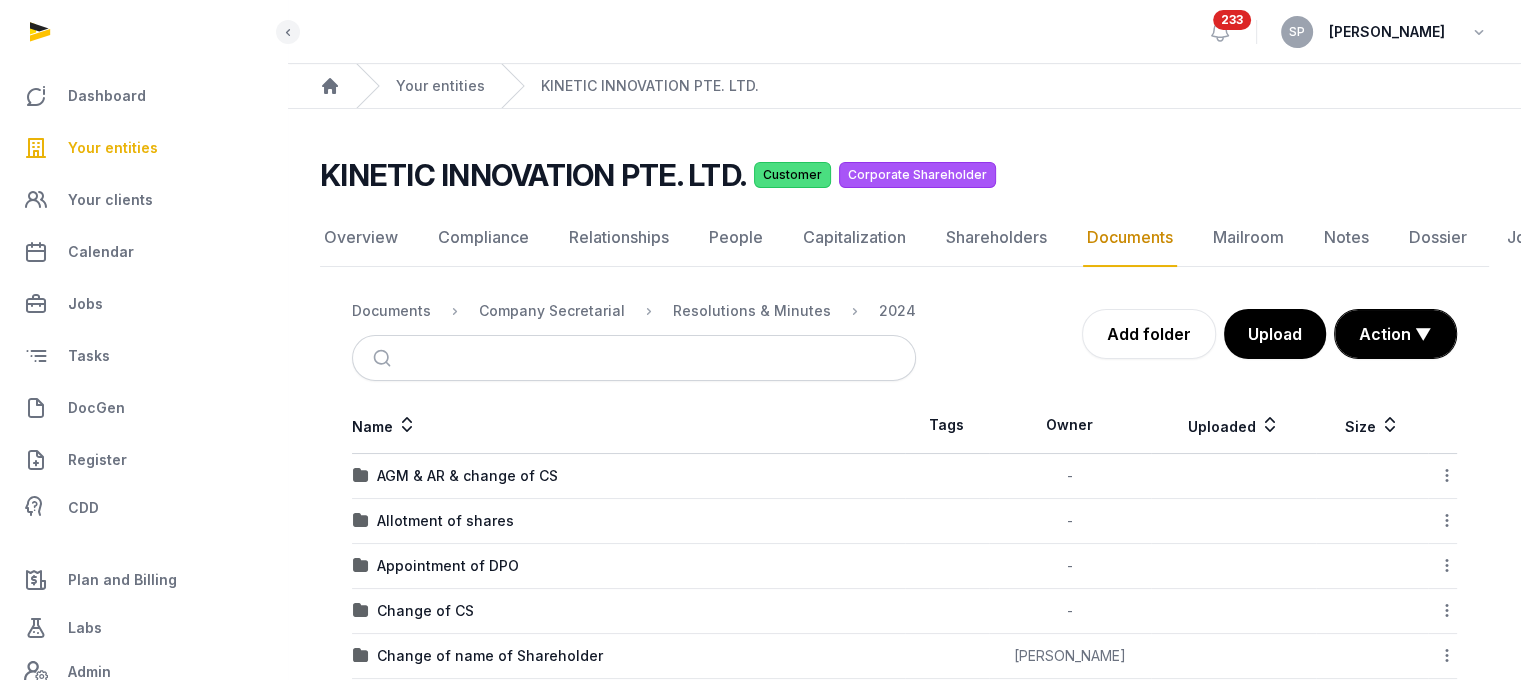 scroll, scrollTop: 125, scrollLeft: 0, axis: vertical 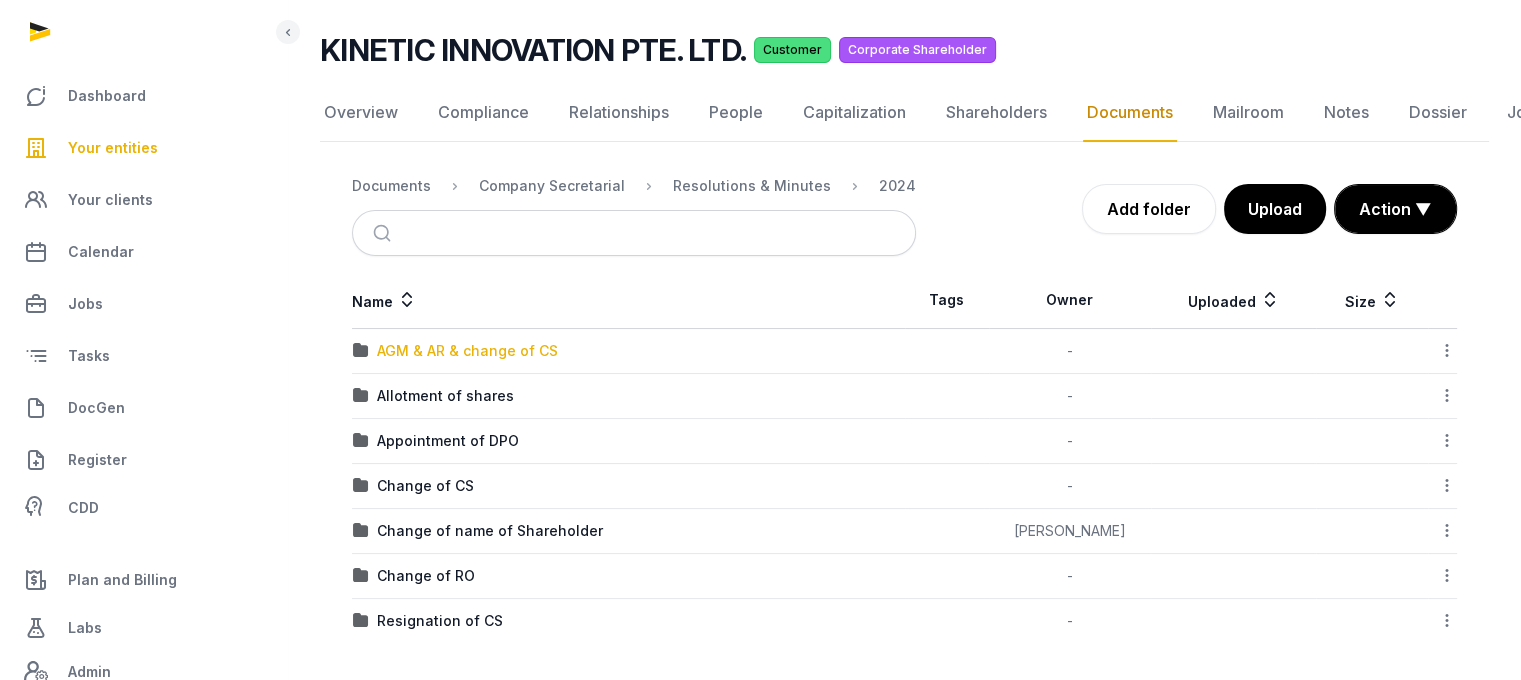 click on "AGM & AR & change of CS" at bounding box center [467, 351] 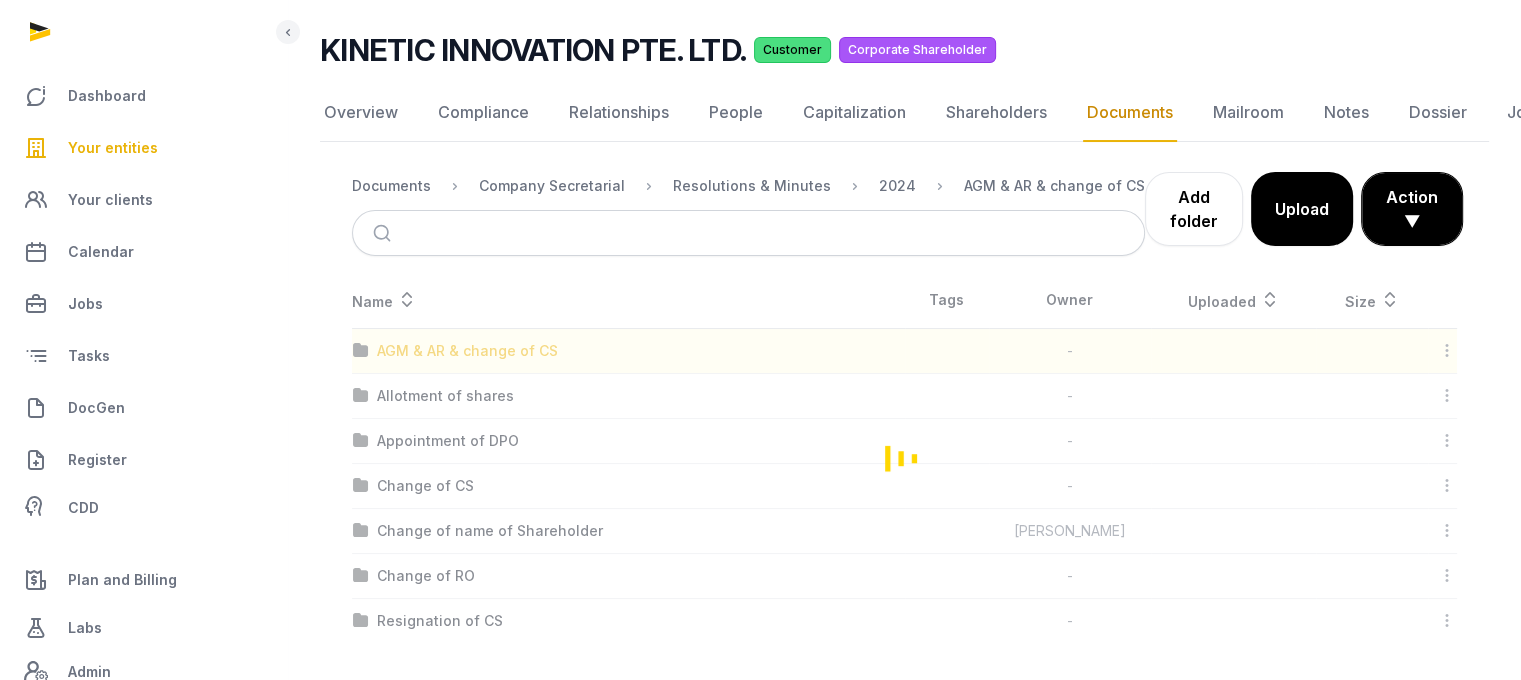 scroll, scrollTop: 92, scrollLeft: 0, axis: vertical 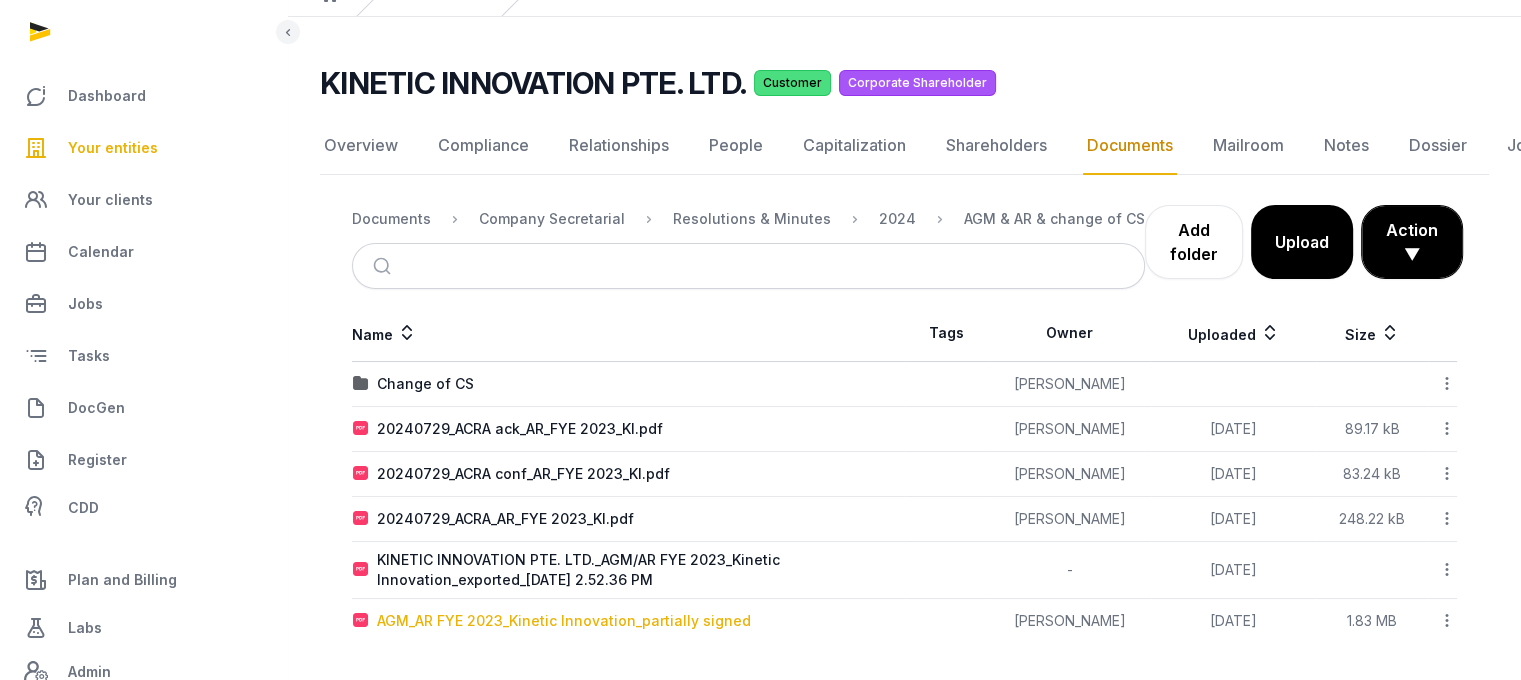 click on "AGM_AR FYE 2023_Kinetic Innovation_partially signed" at bounding box center (564, 621) 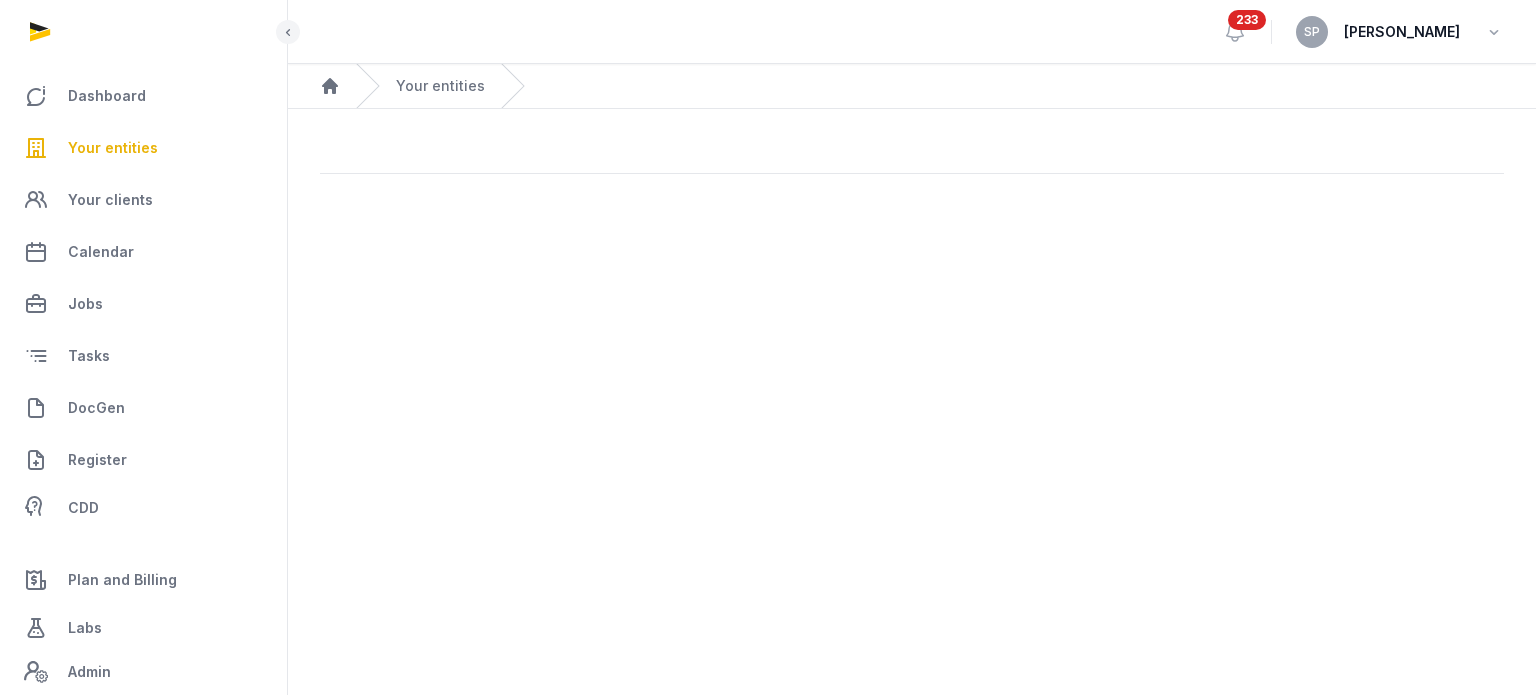 scroll, scrollTop: 0, scrollLeft: 0, axis: both 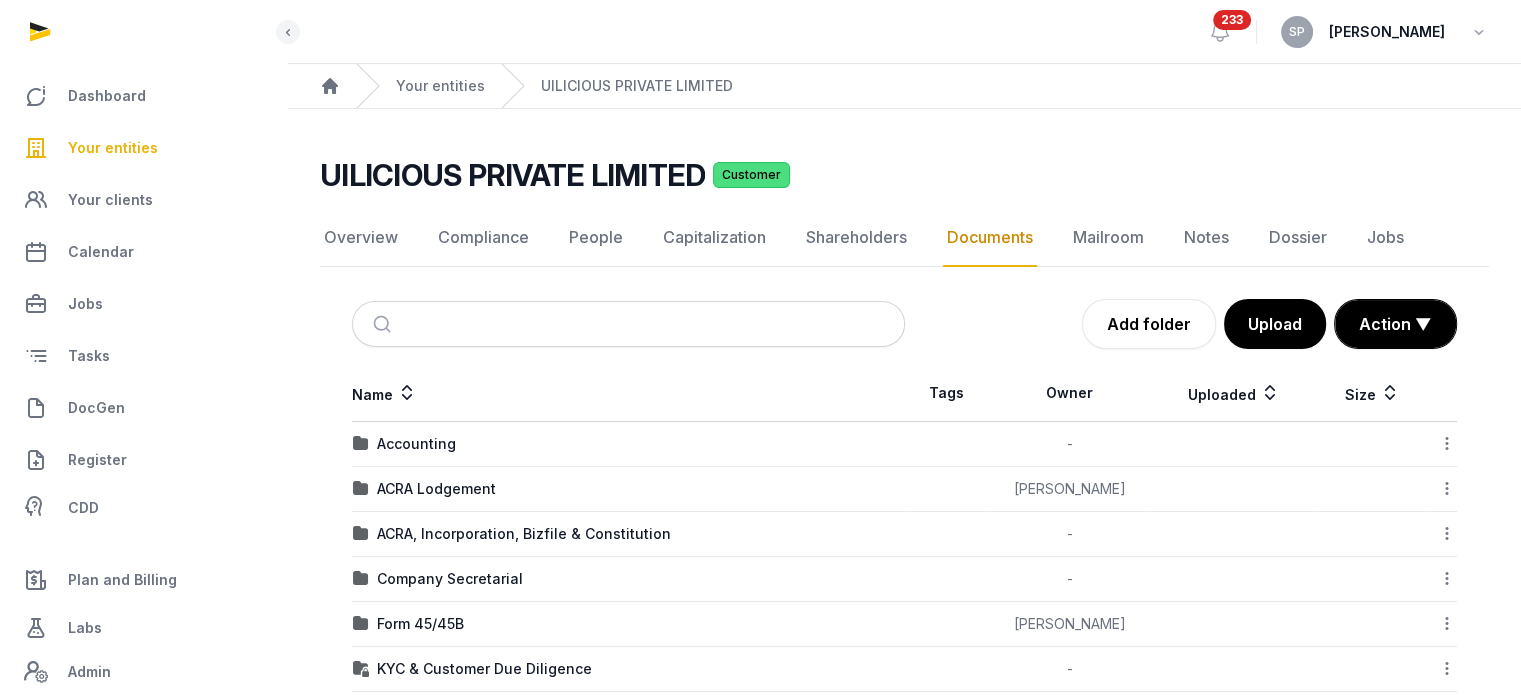 click on "Your entities" at bounding box center [113, 148] 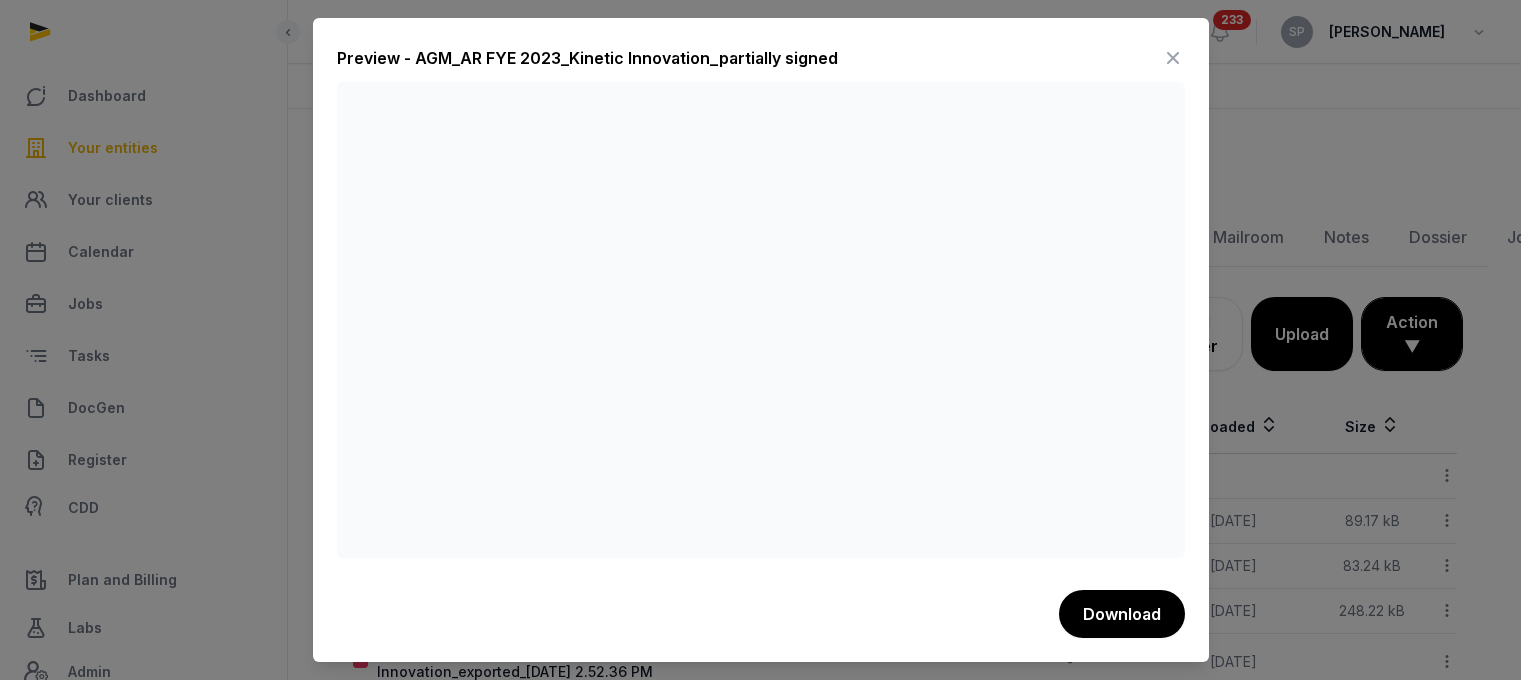 scroll, scrollTop: 92, scrollLeft: 0, axis: vertical 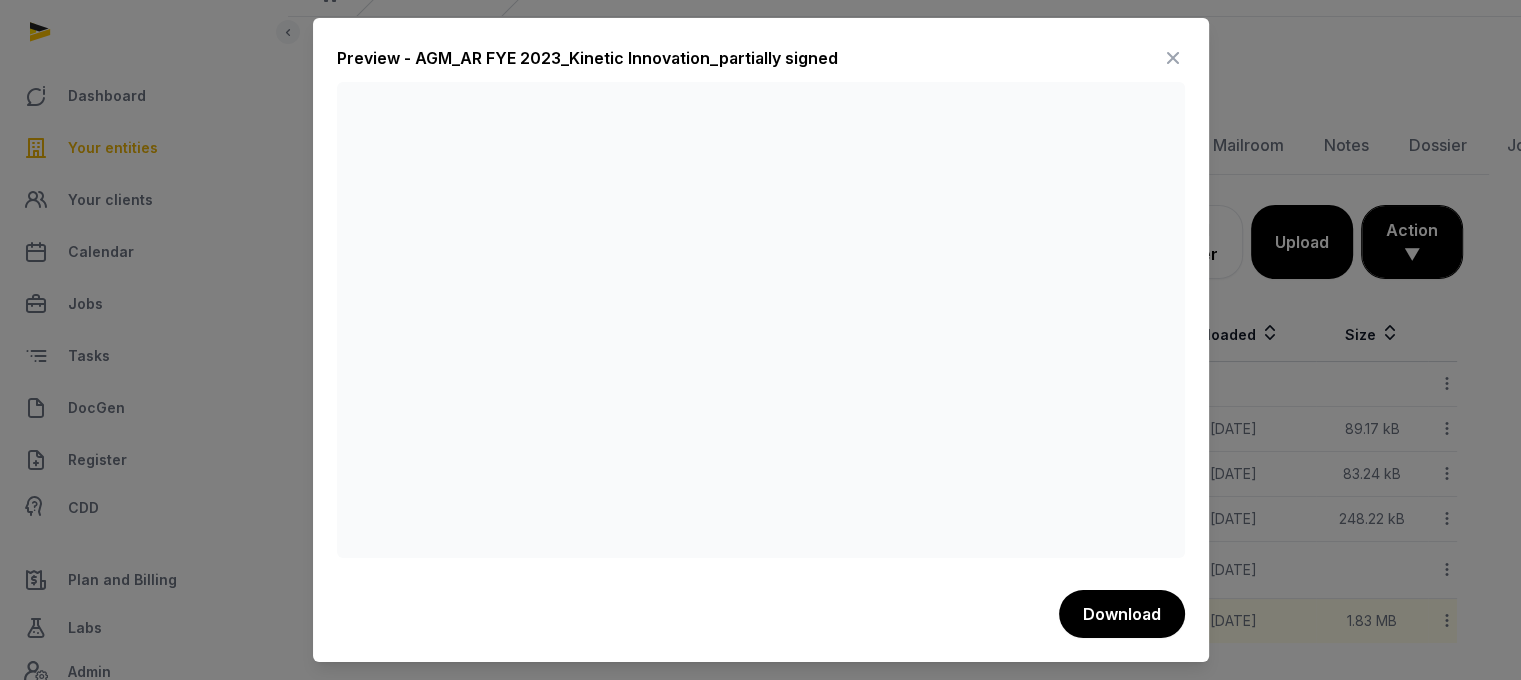 click at bounding box center (1173, 58) 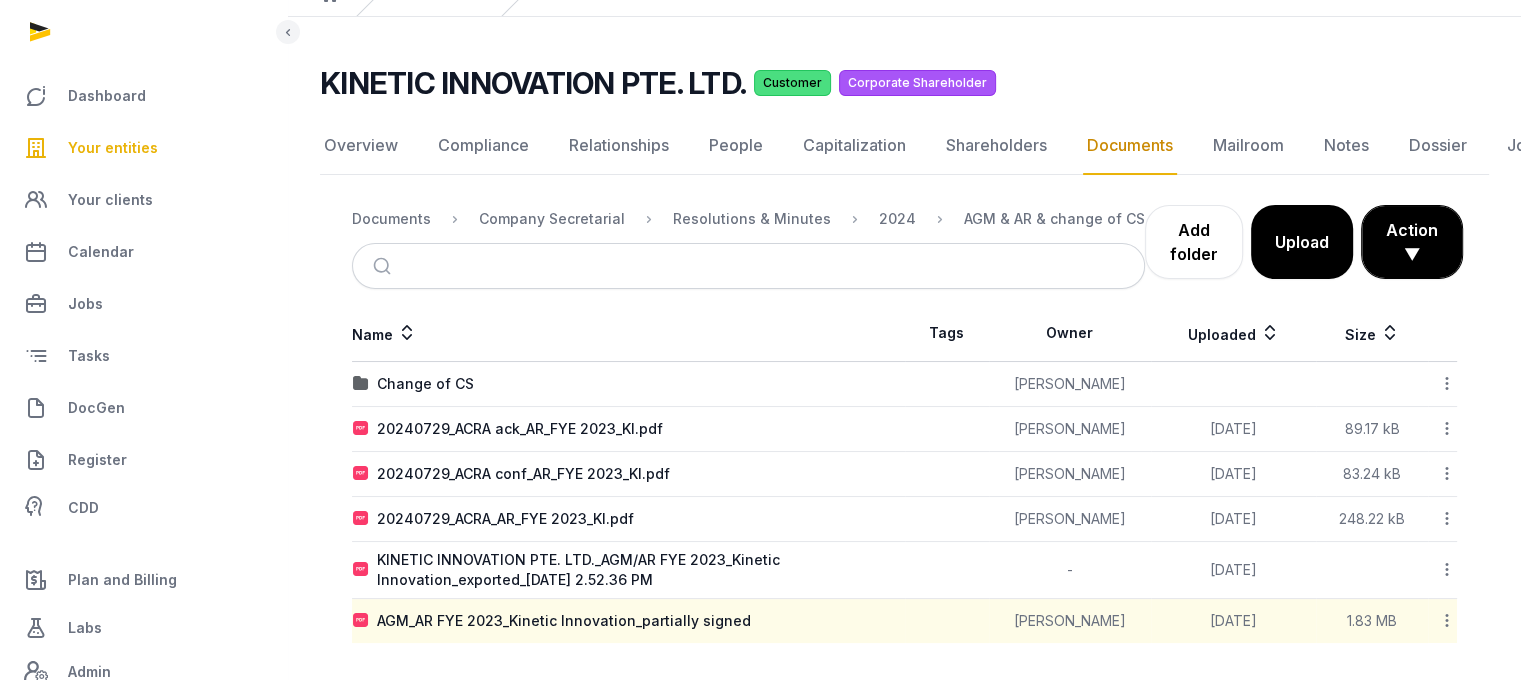 click on "Your entities" at bounding box center [113, 148] 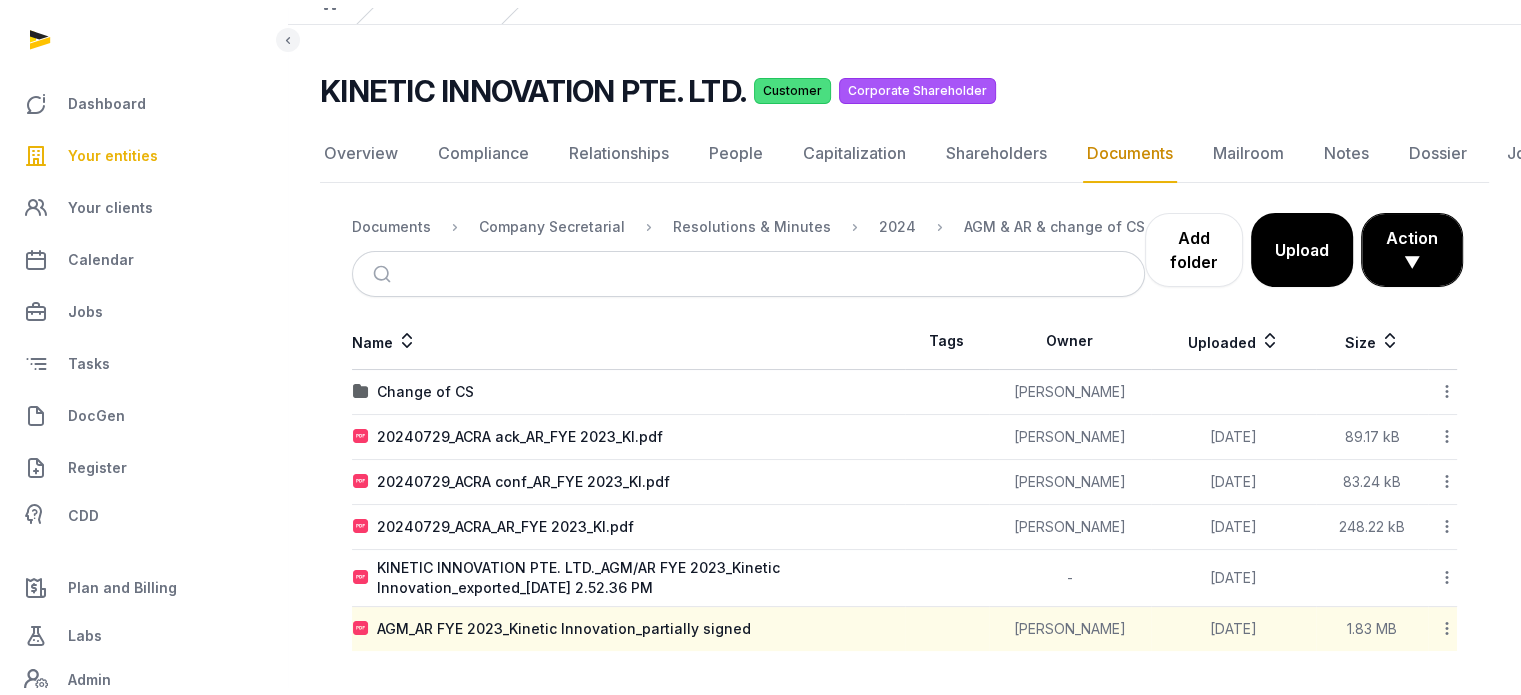 scroll, scrollTop: 0, scrollLeft: 0, axis: both 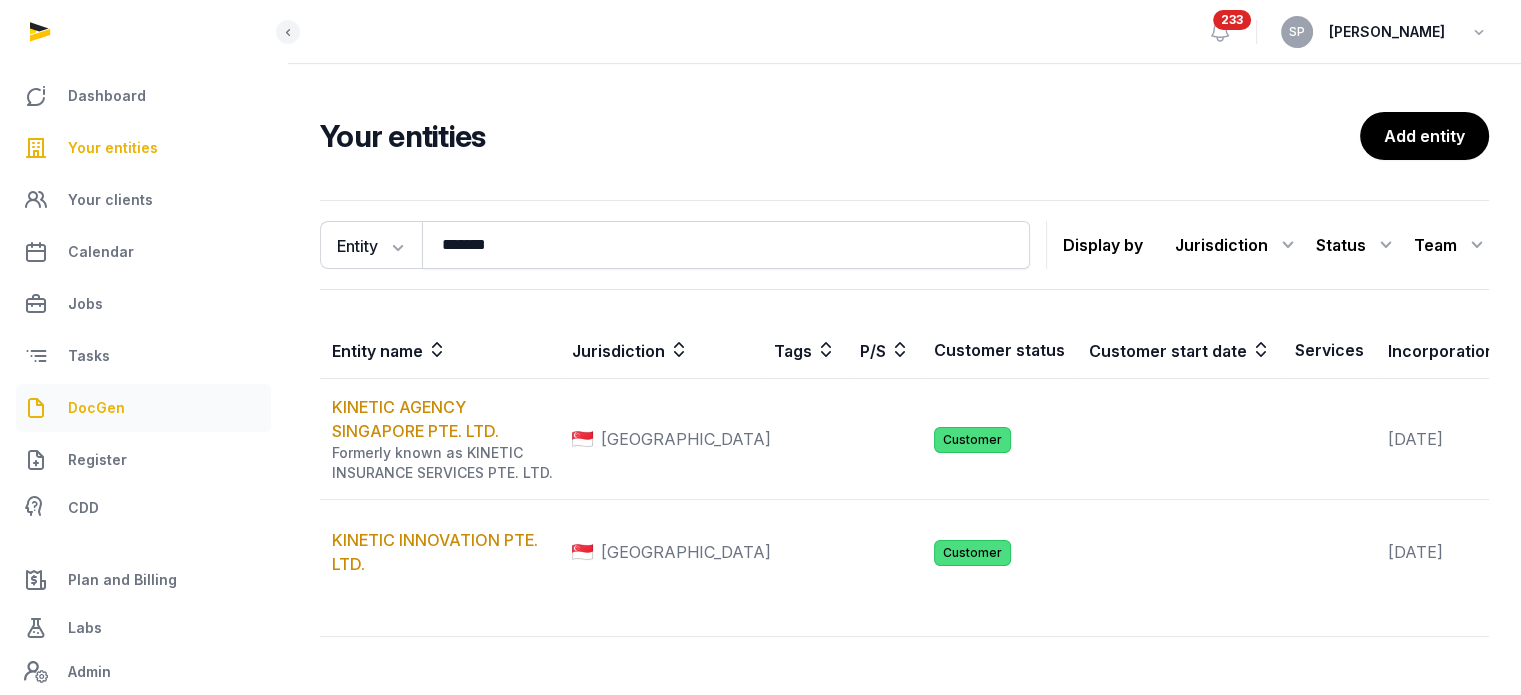 click on "DocGen" at bounding box center (143, 408) 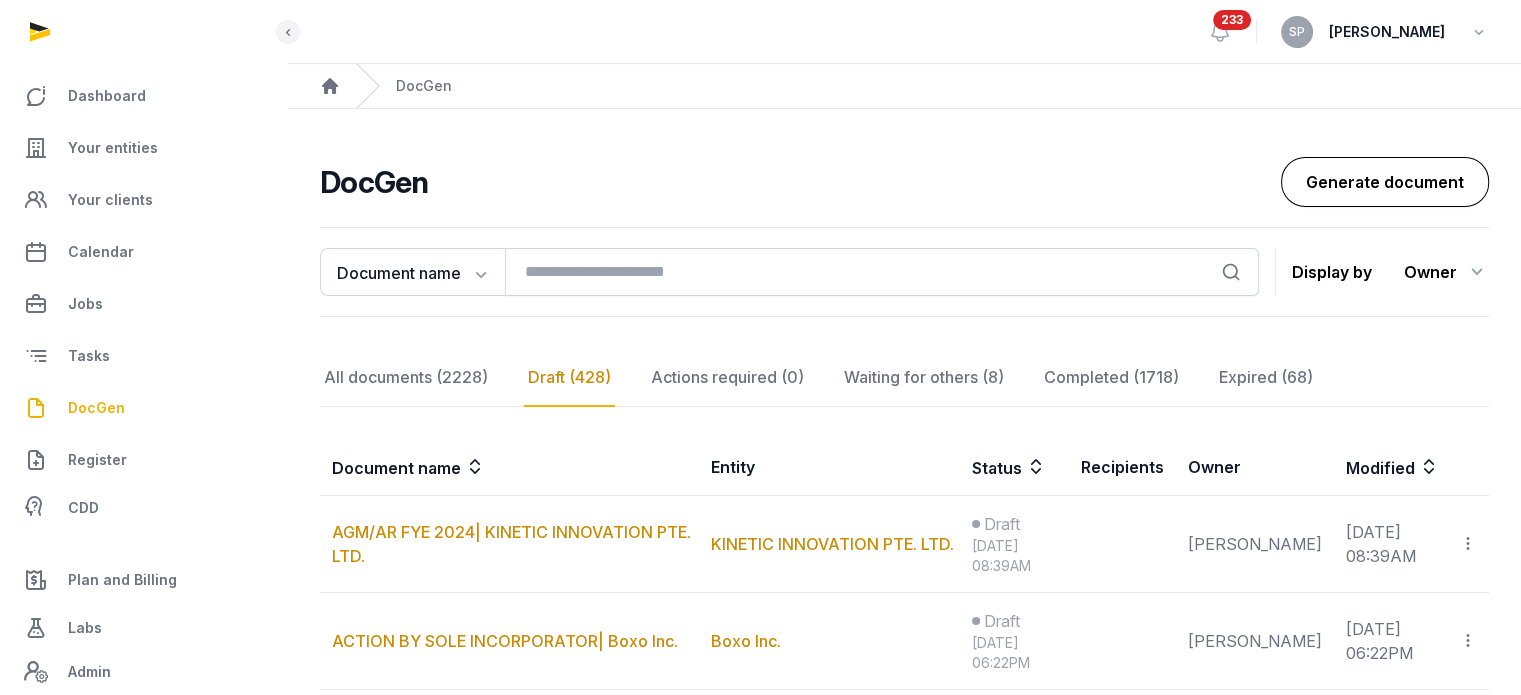 click on "Generate document" at bounding box center [1385, 182] 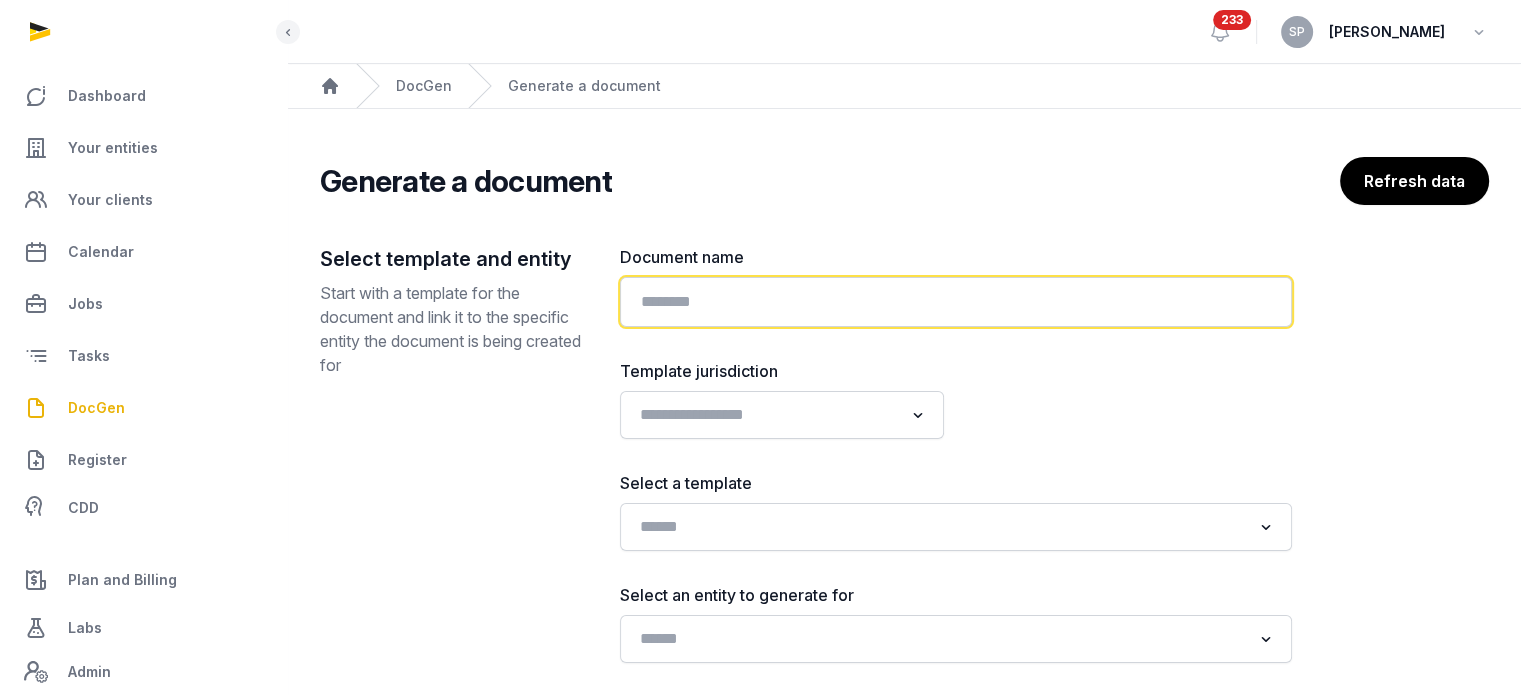 click 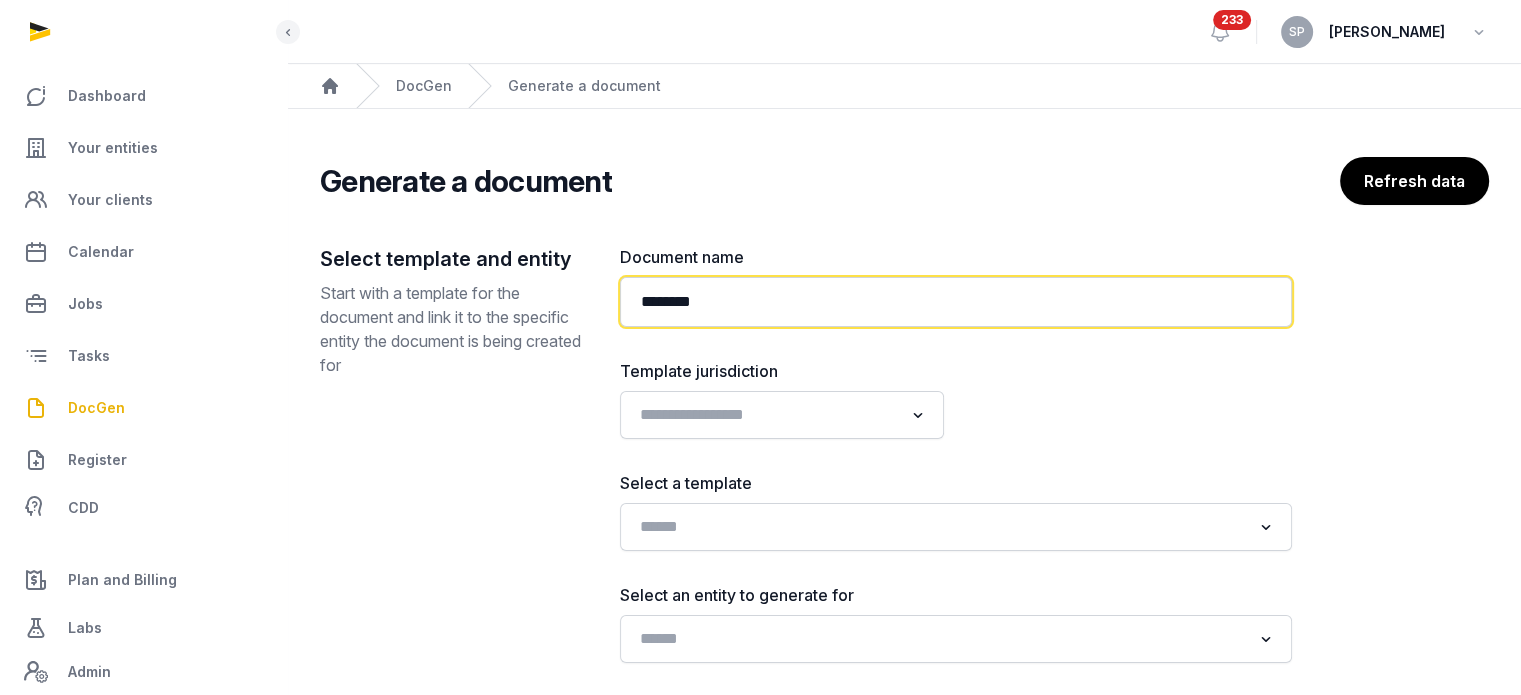 paste on "**********" 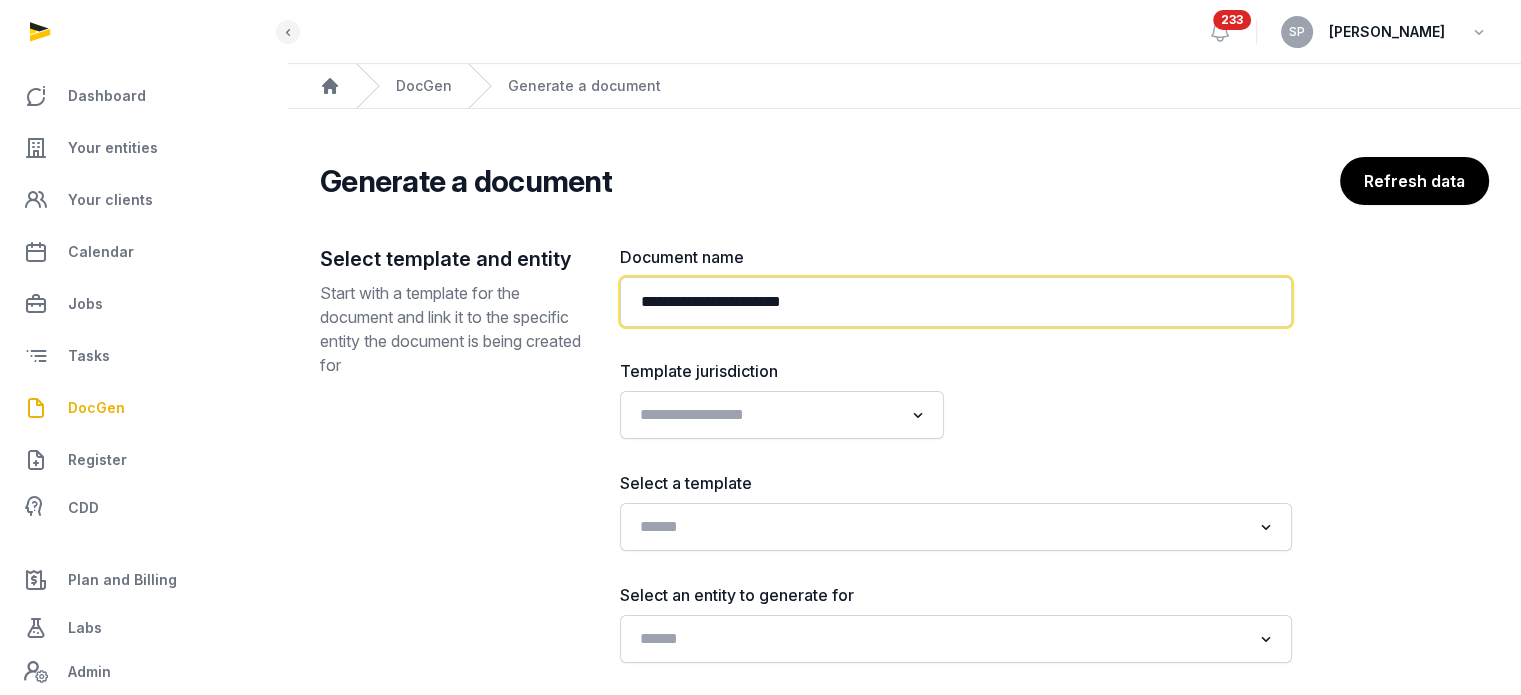 paste on "**********" 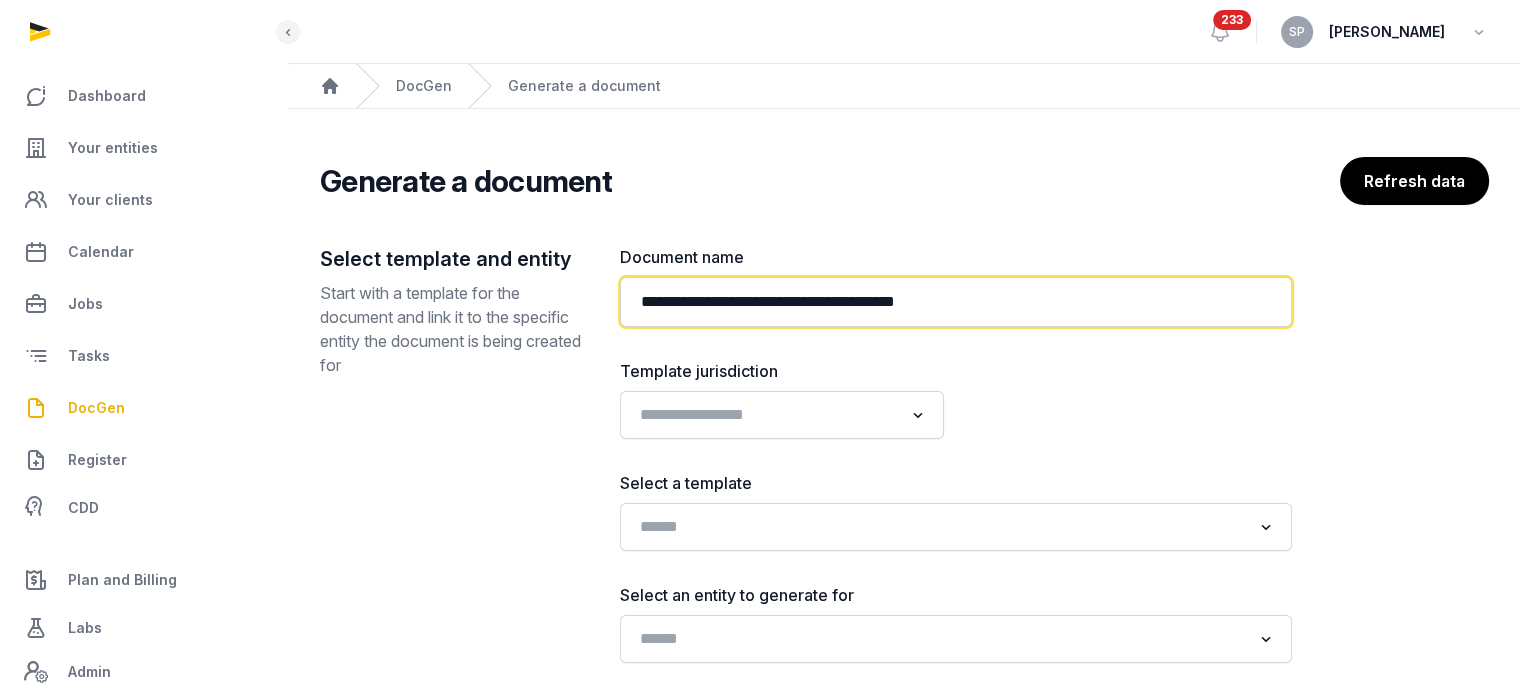 type on "**********" 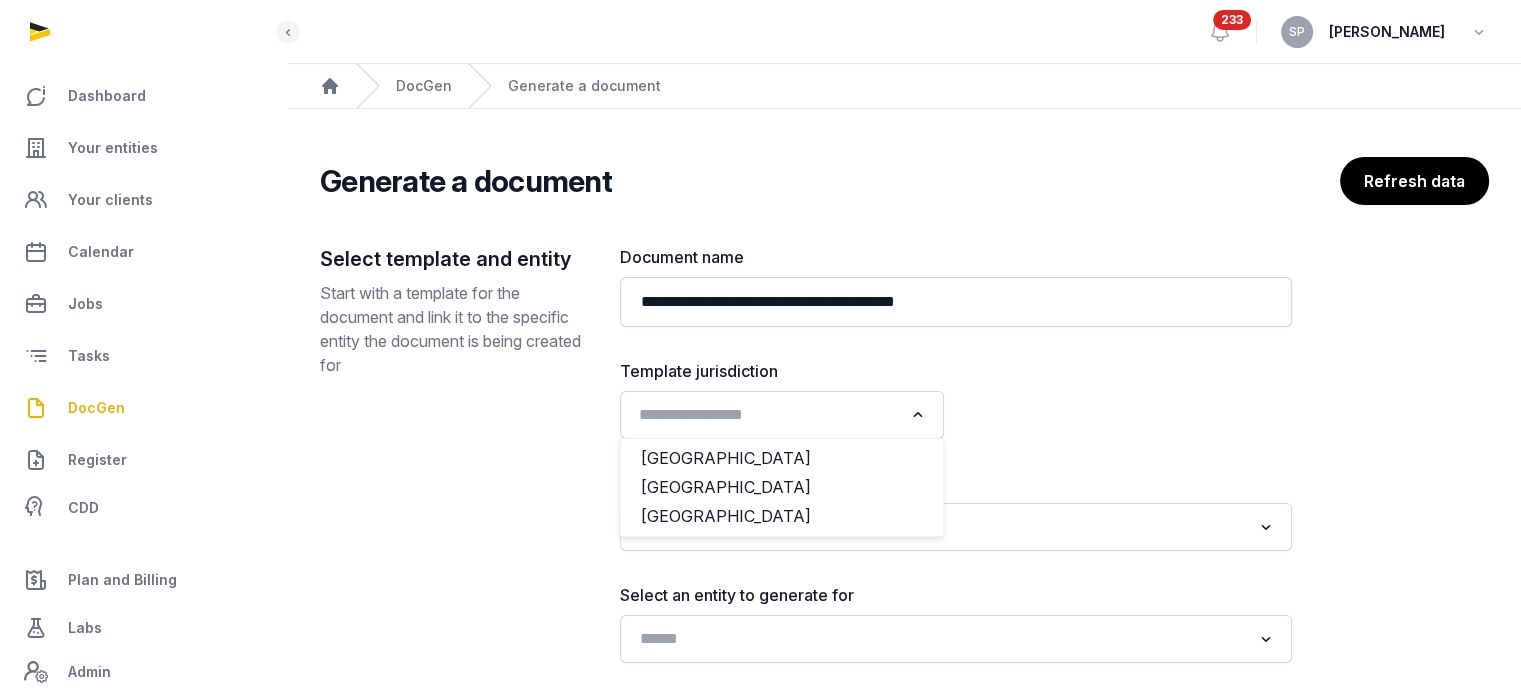 click on "Loading..." 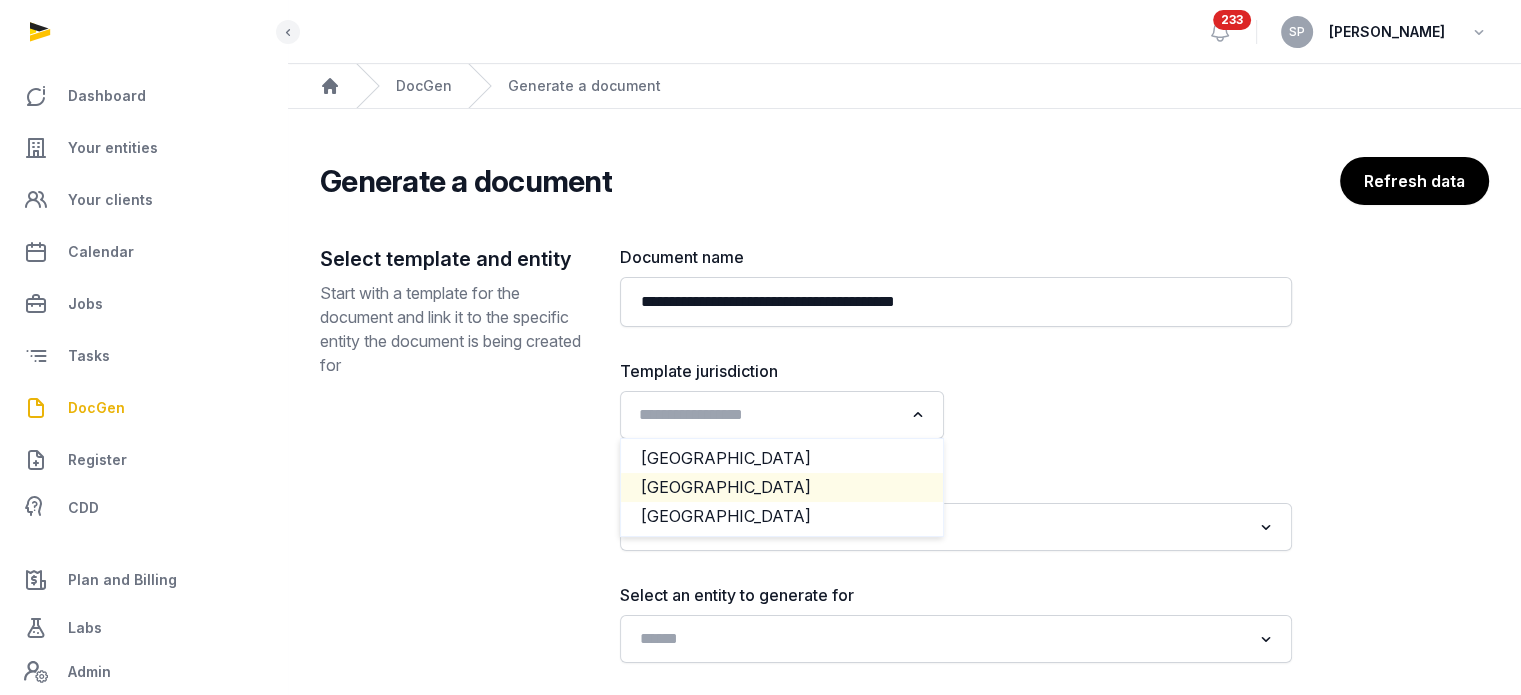 click on "[GEOGRAPHIC_DATA]" 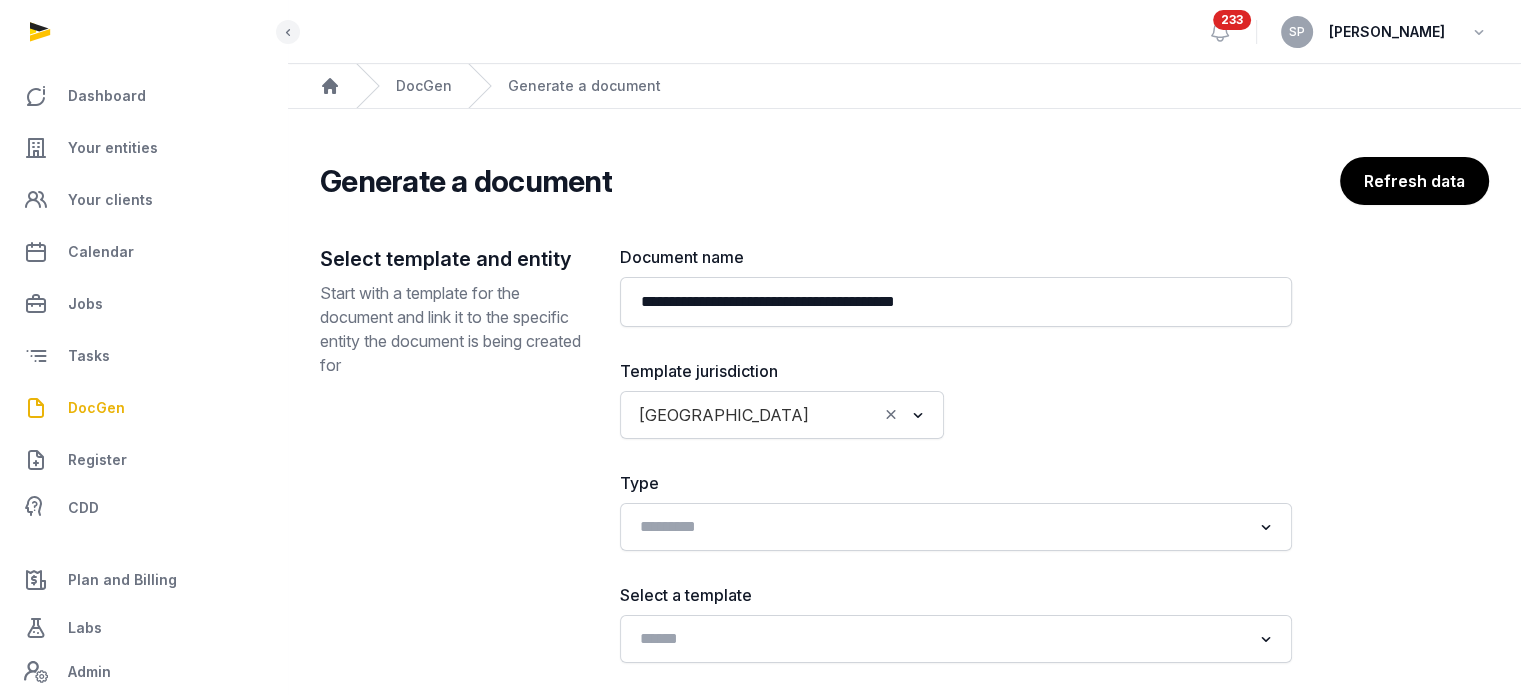 scroll, scrollTop: 238, scrollLeft: 0, axis: vertical 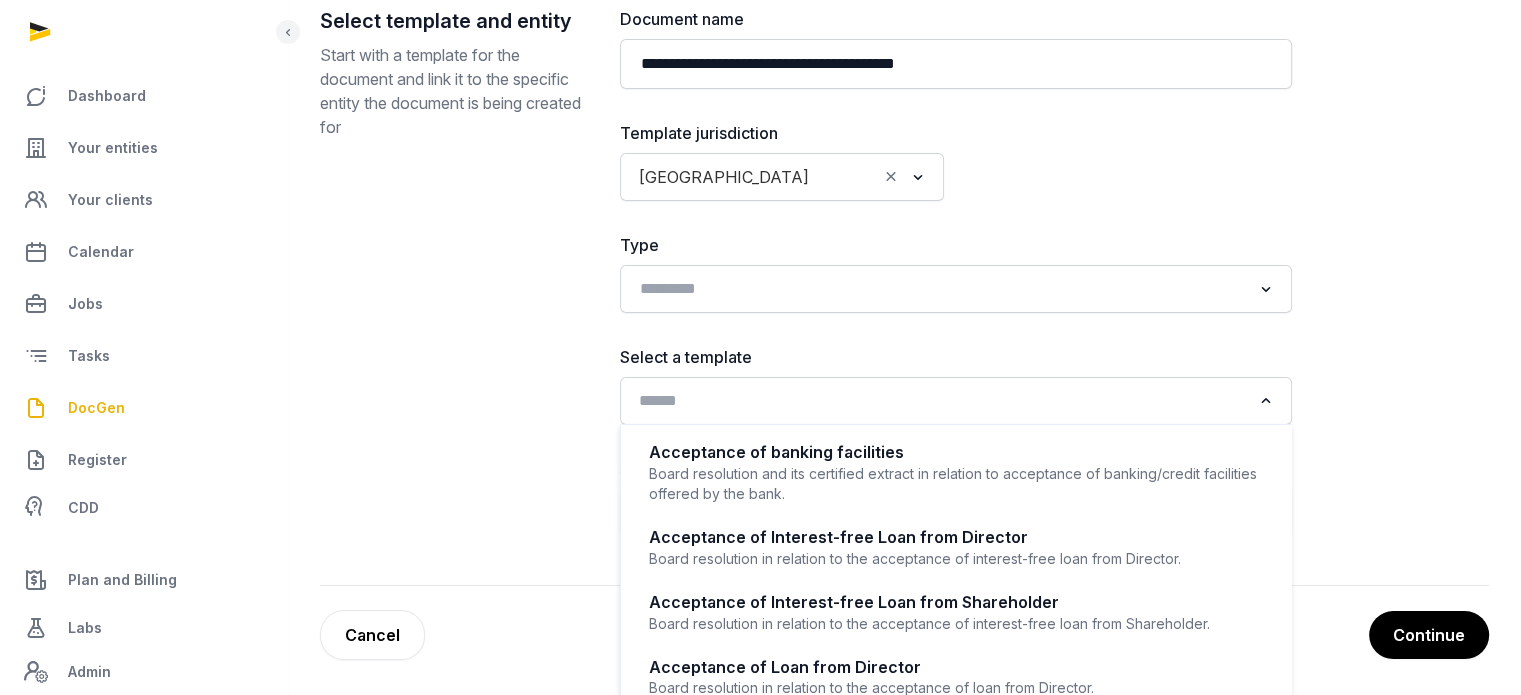 click 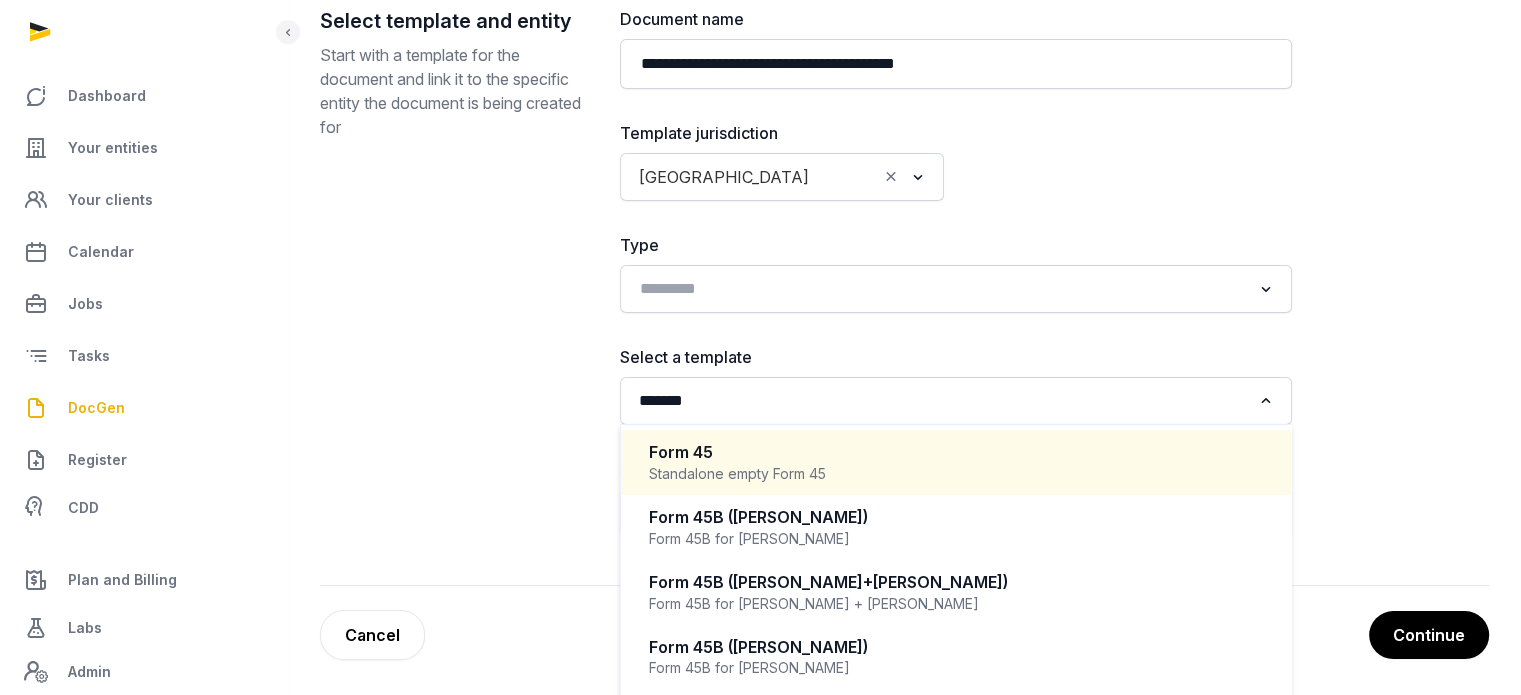 click on "Standalone empty Form 45" at bounding box center (956, 474) 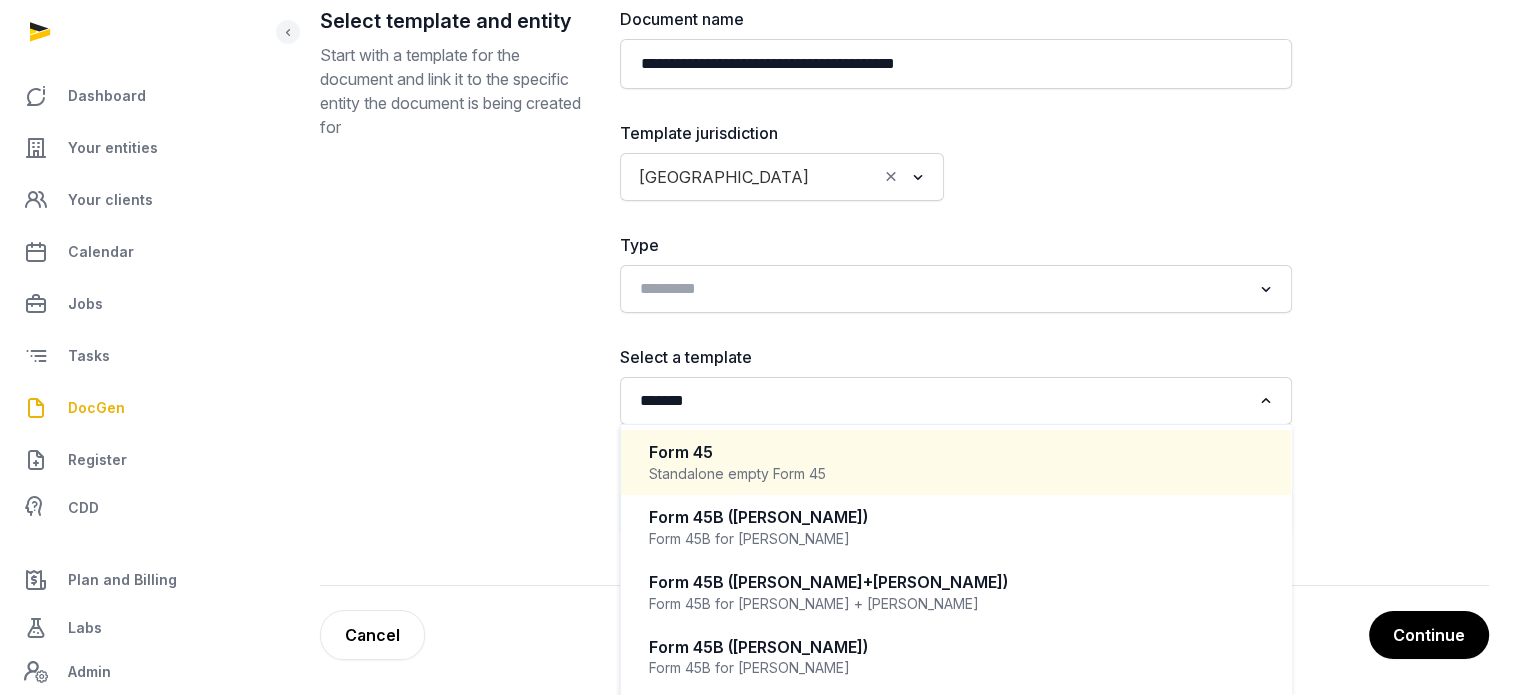 type 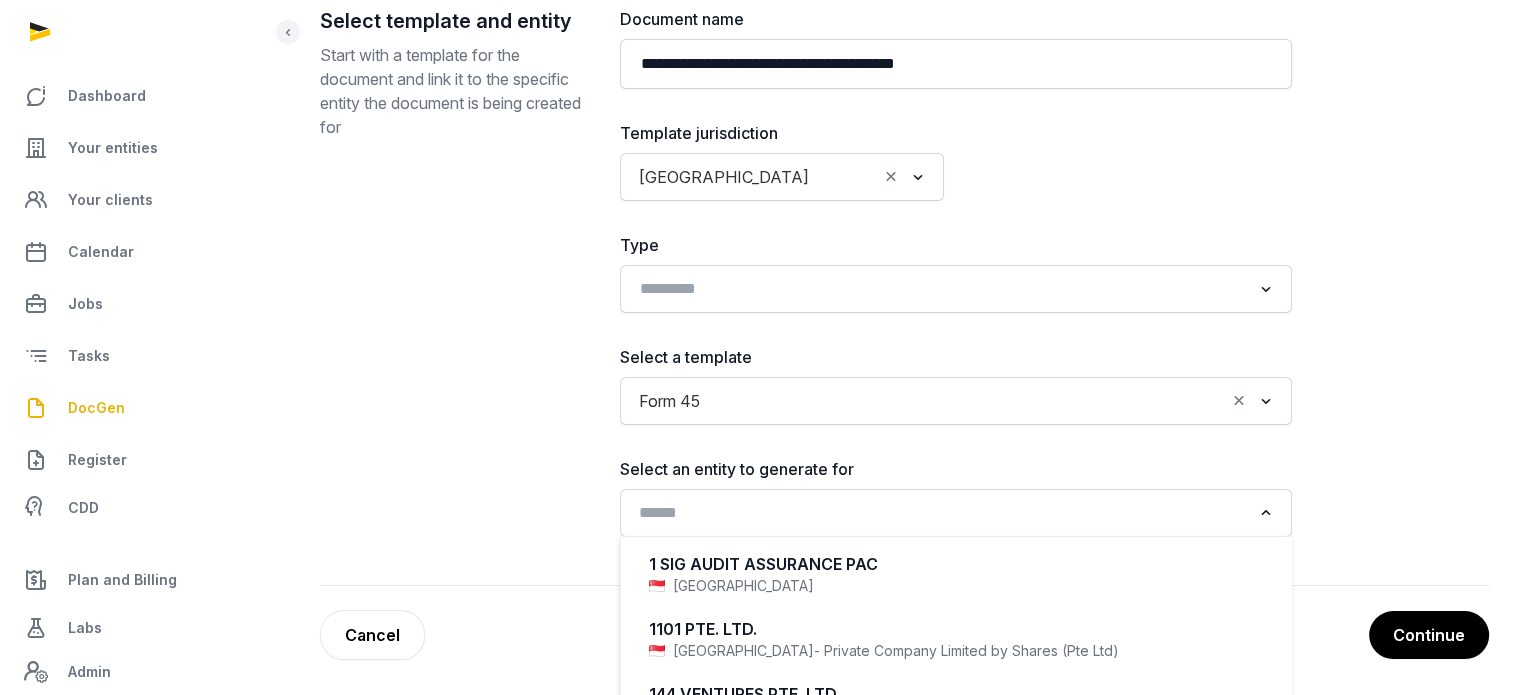 click 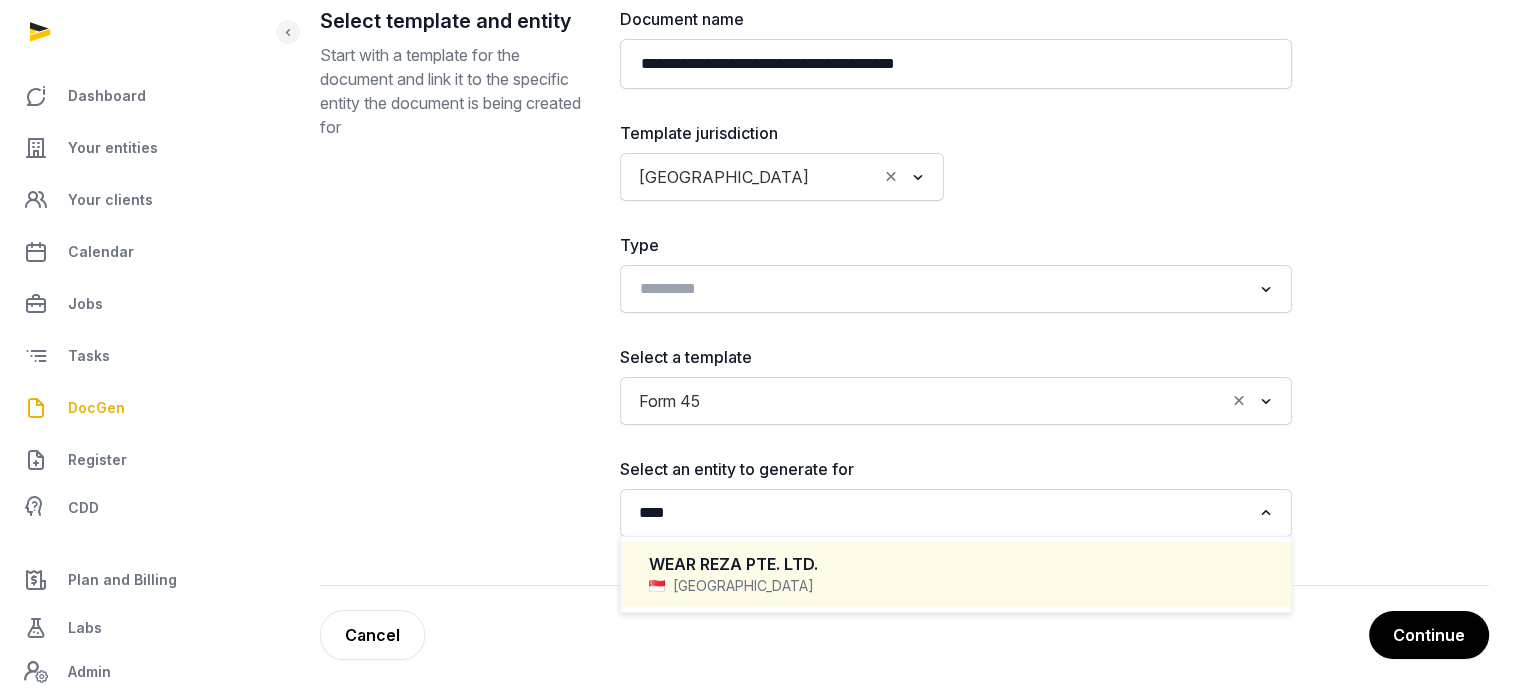 click on "WEAR REZA PTE. LTD." at bounding box center (956, 564) 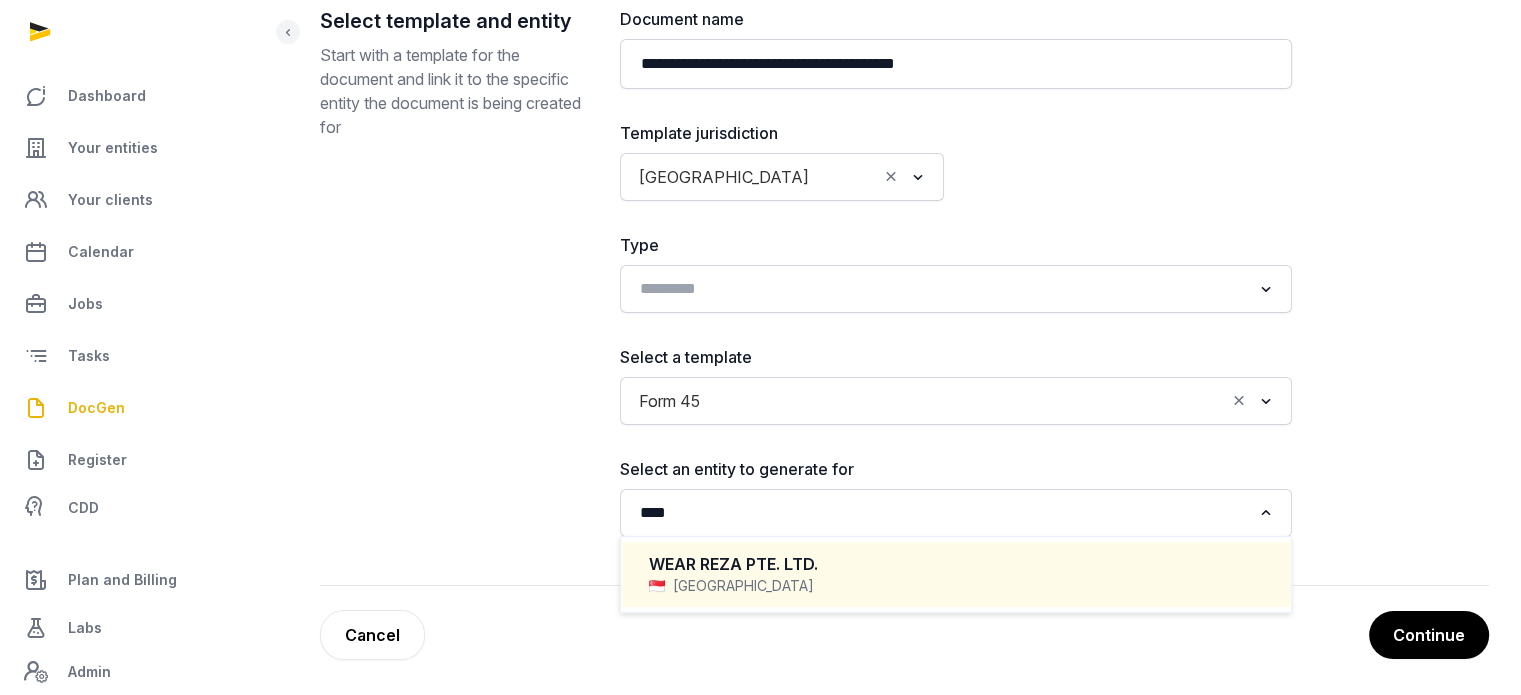 type 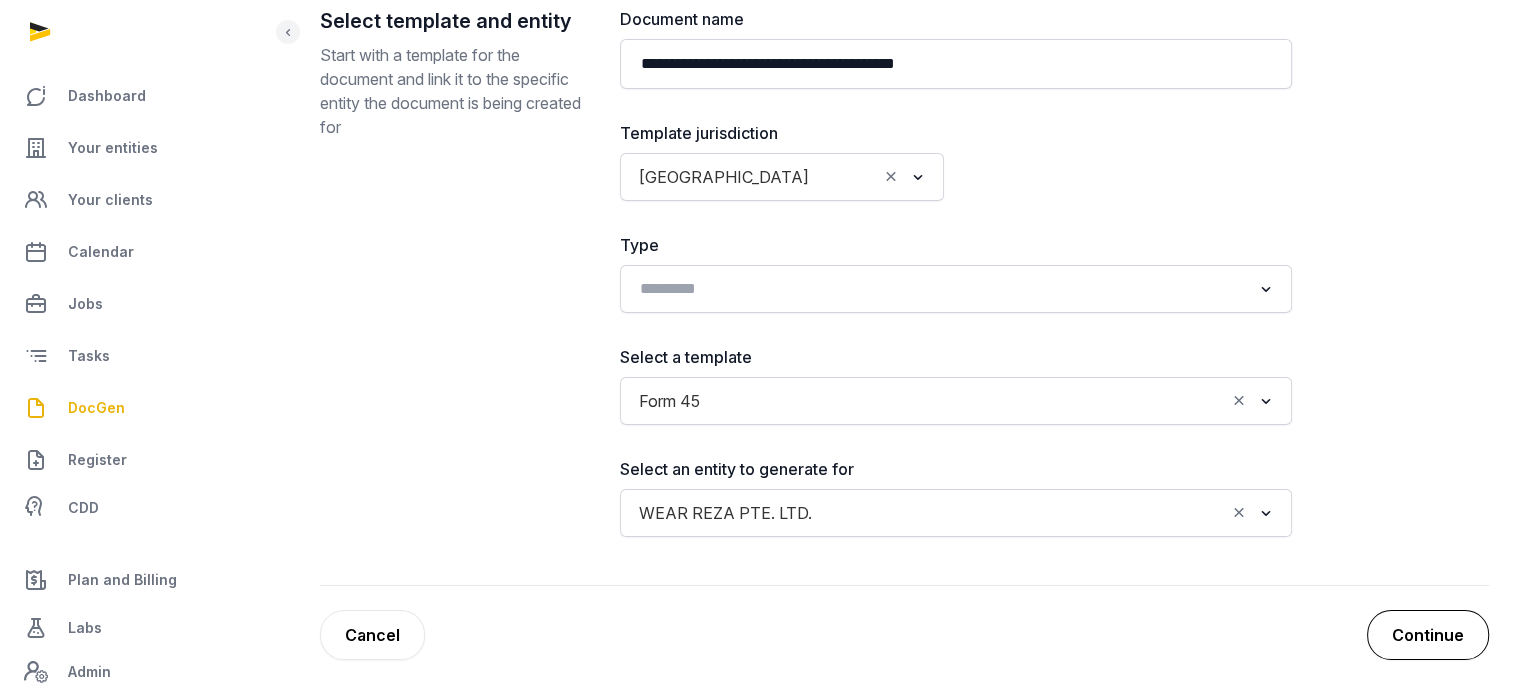 click on "Continue" at bounding box center (1428, 635) 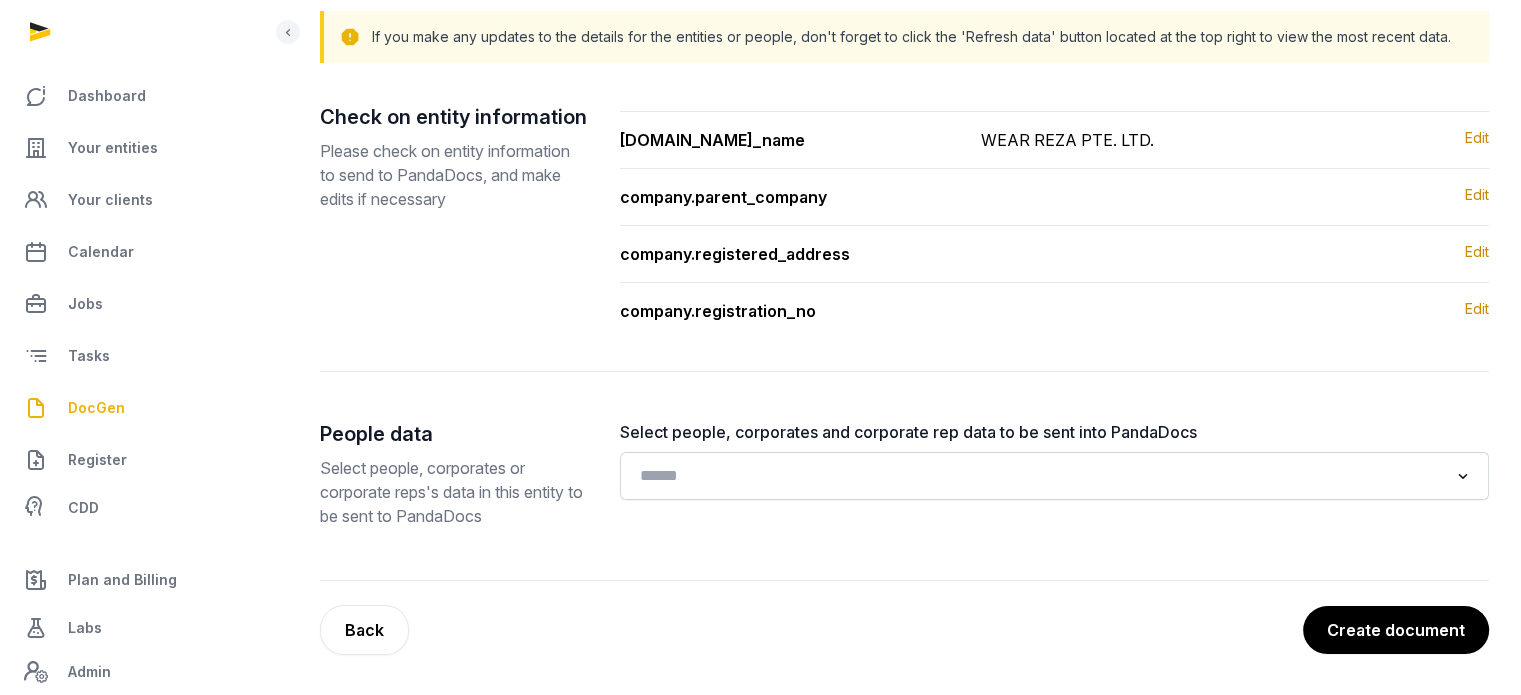 scroll, scrollTop: 204, scrollLeft: 0, axis: vertical 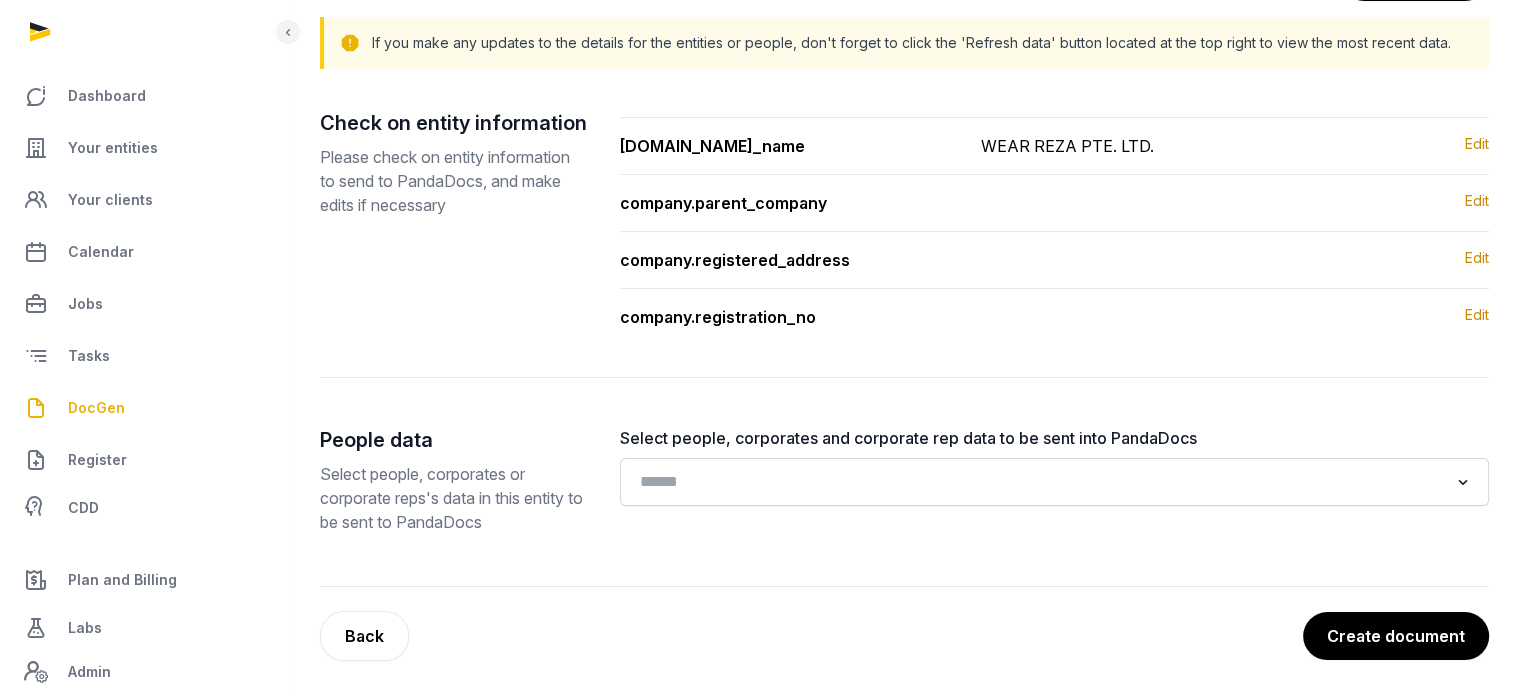 click on "Create document" at bounding box center [1396, 636] 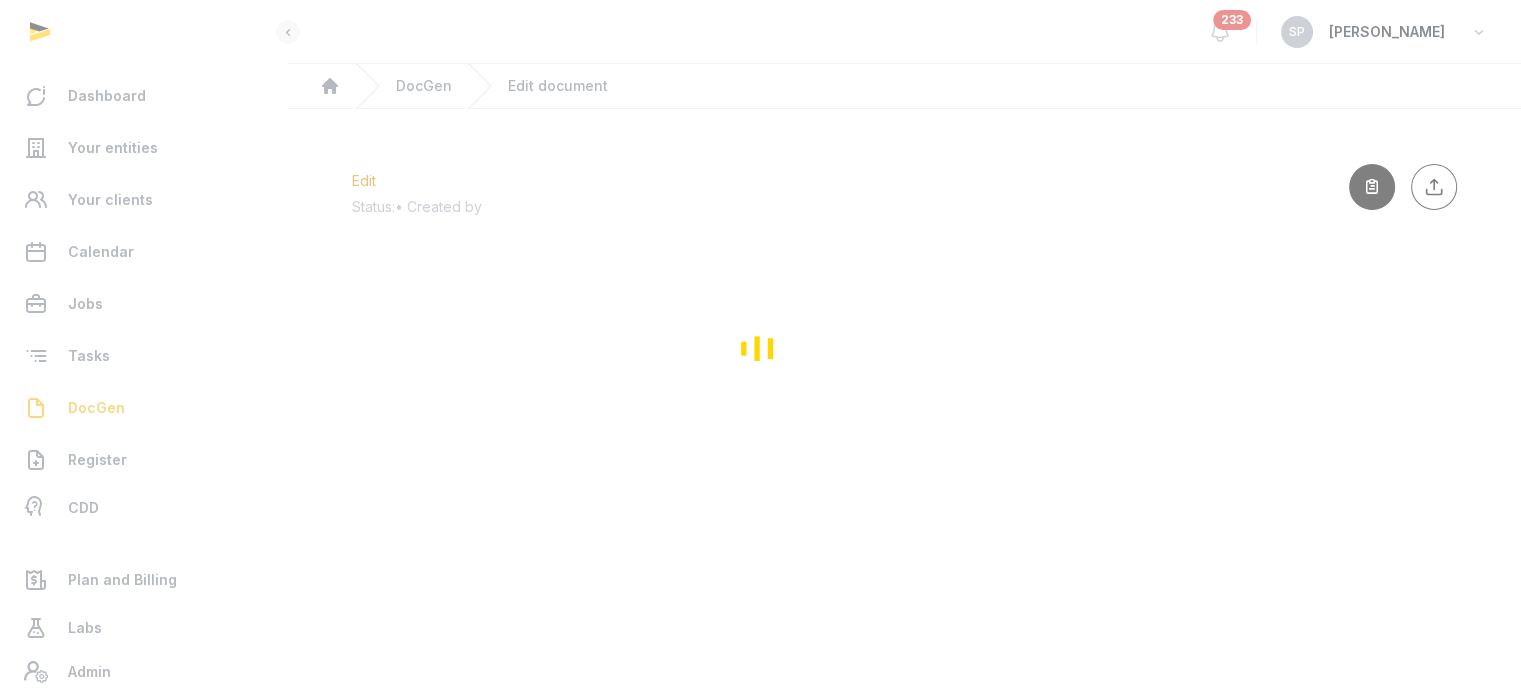 scroll, scrollTop: 0, scrollLeft: 0, axis: both 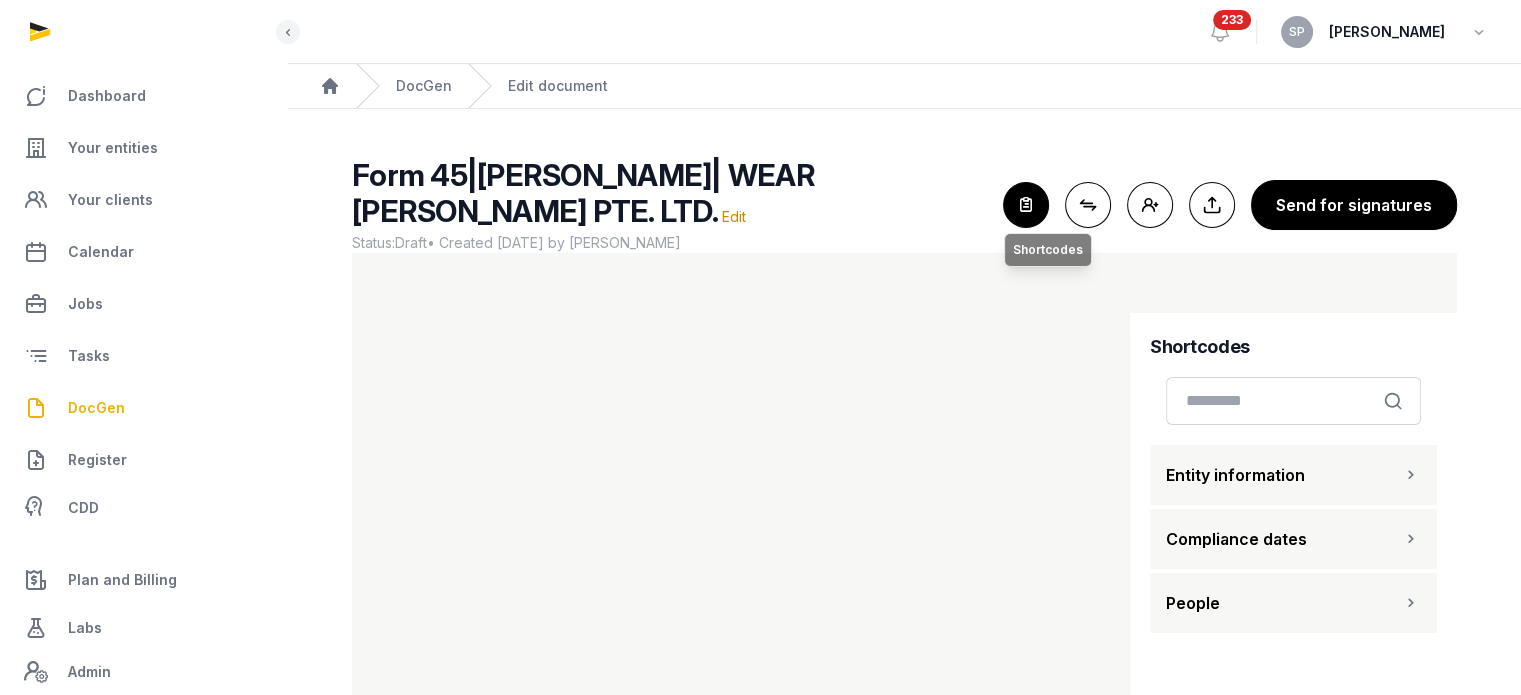 click at bounding box center [1026, 205] 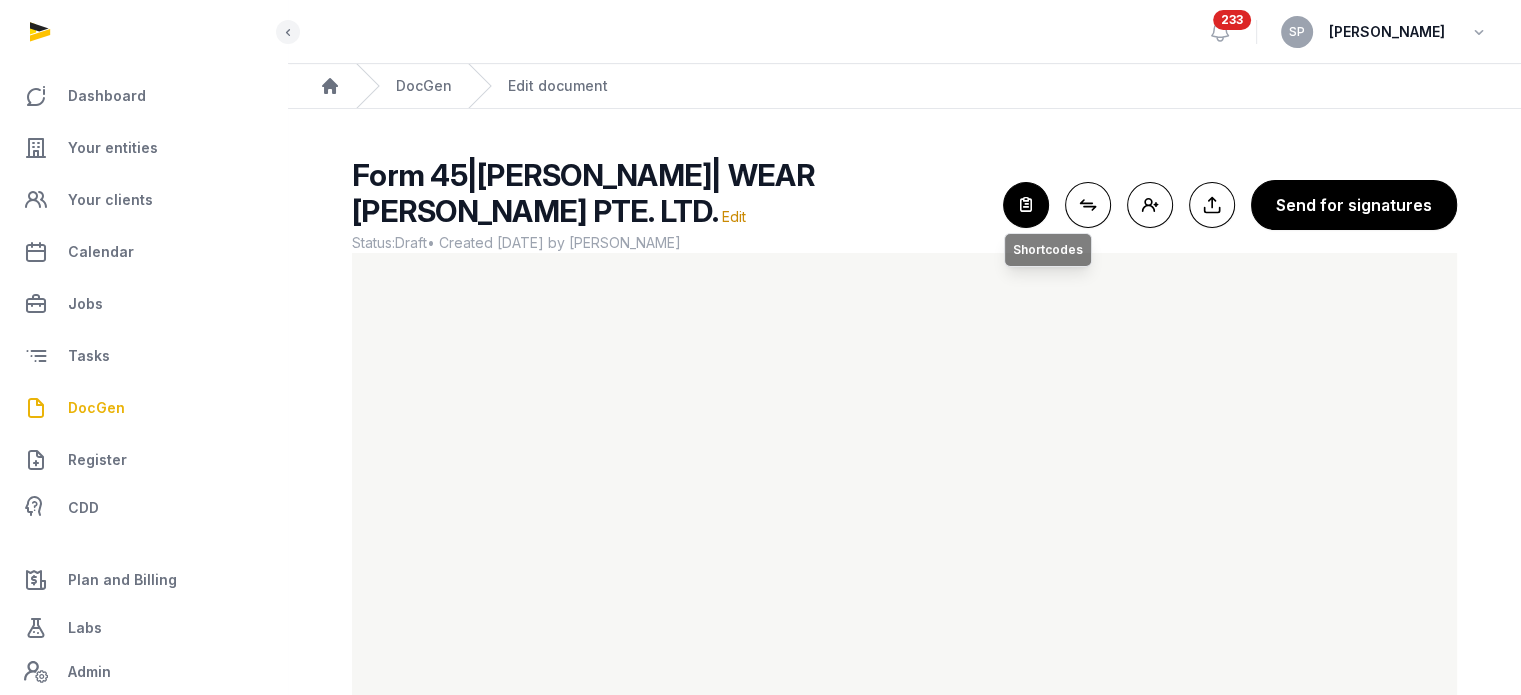 click at bounding box center (1026, 205) 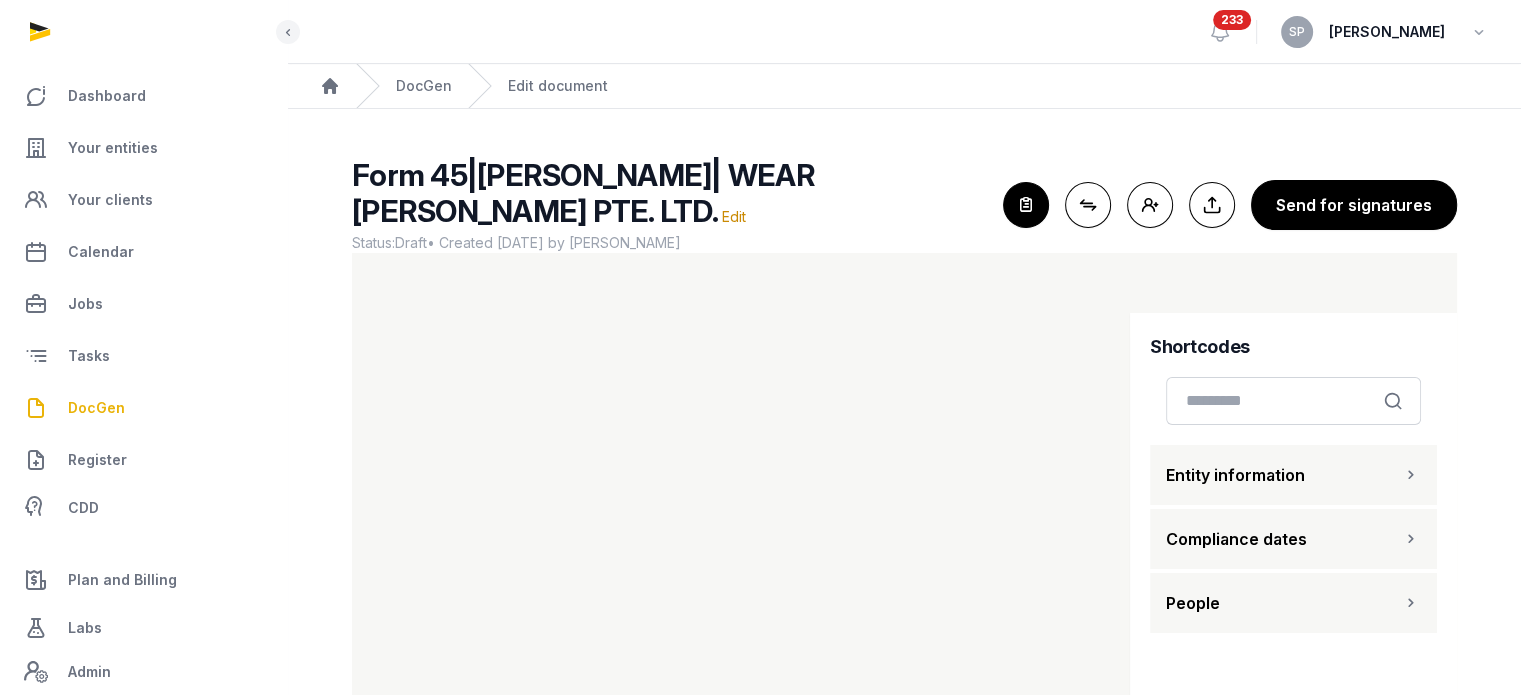 click at bounding box center (1411, 603) 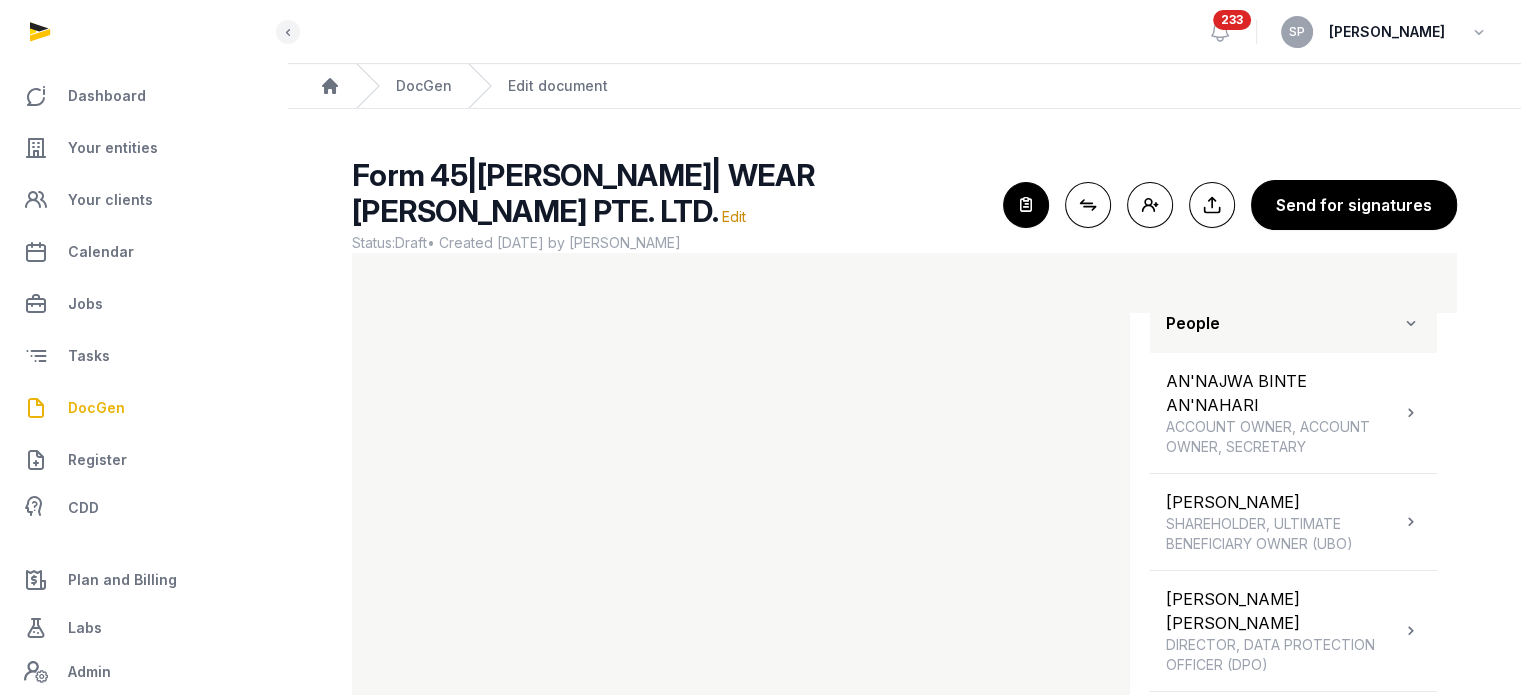 scroll, scrollTop: 352, scrollLeft: 0, axis: vertical 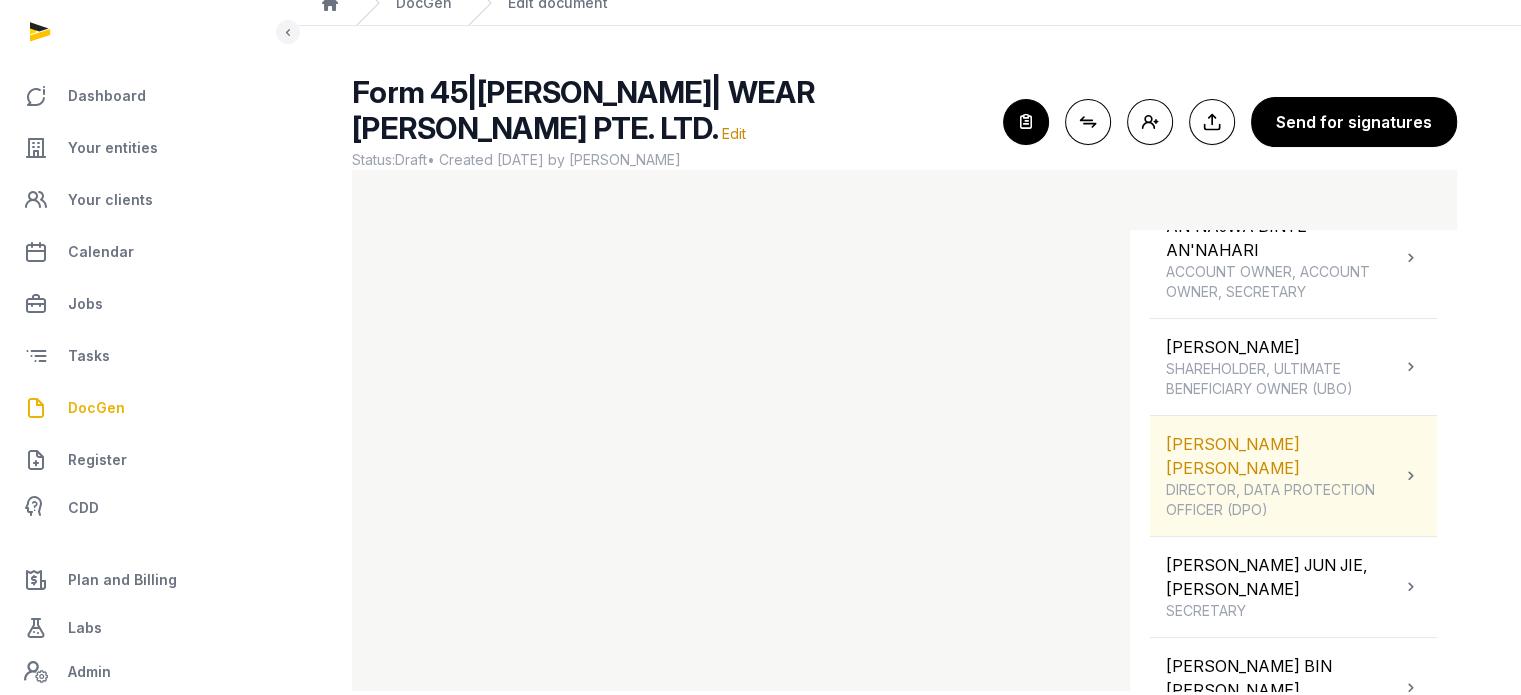 click on "DIRECTOR, DATA PROTECTION OFFICER (DPO)" at bounding box center (1283, 500) 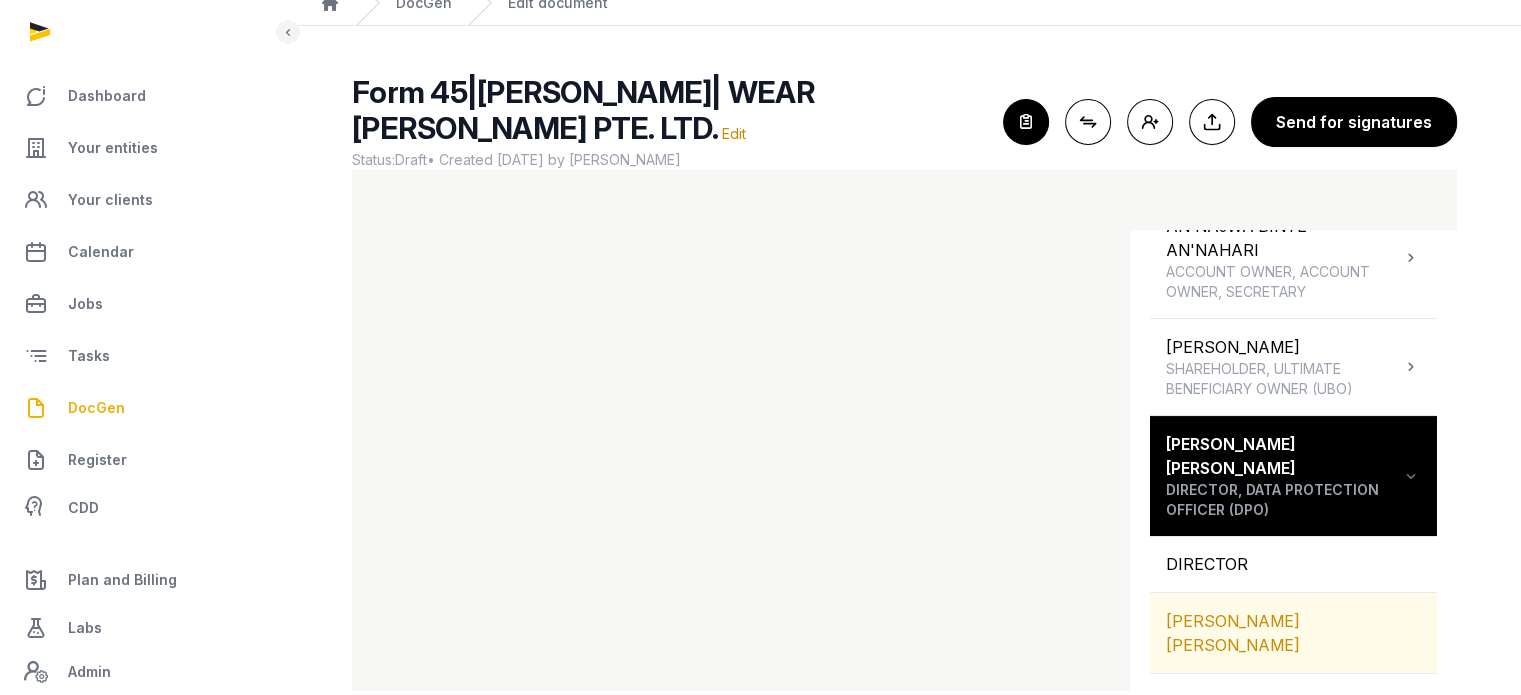 click on "[PERSON_NAME] [PERSON_NAME]" at bounding box center [1293, 633] 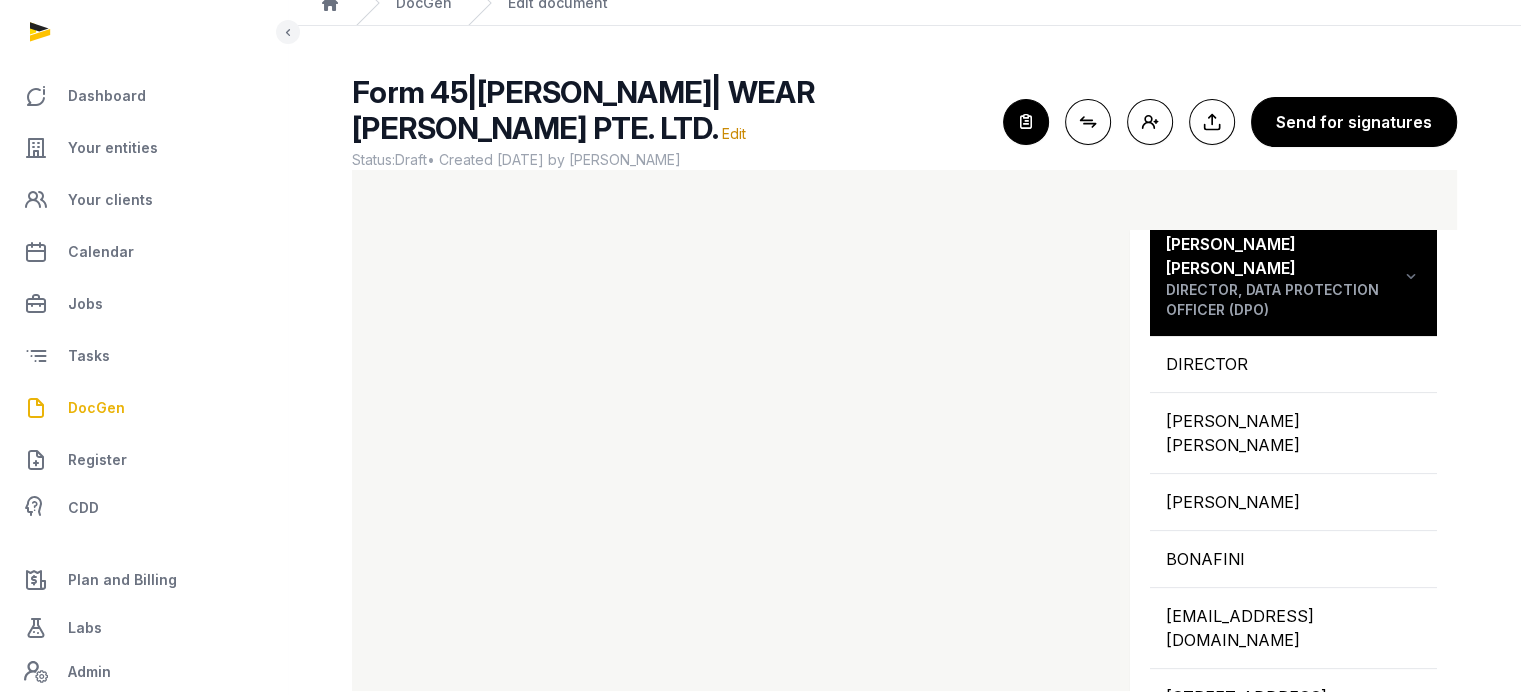 scroll, scrollTop: 650, scrollLeft: 0, axis: vertical 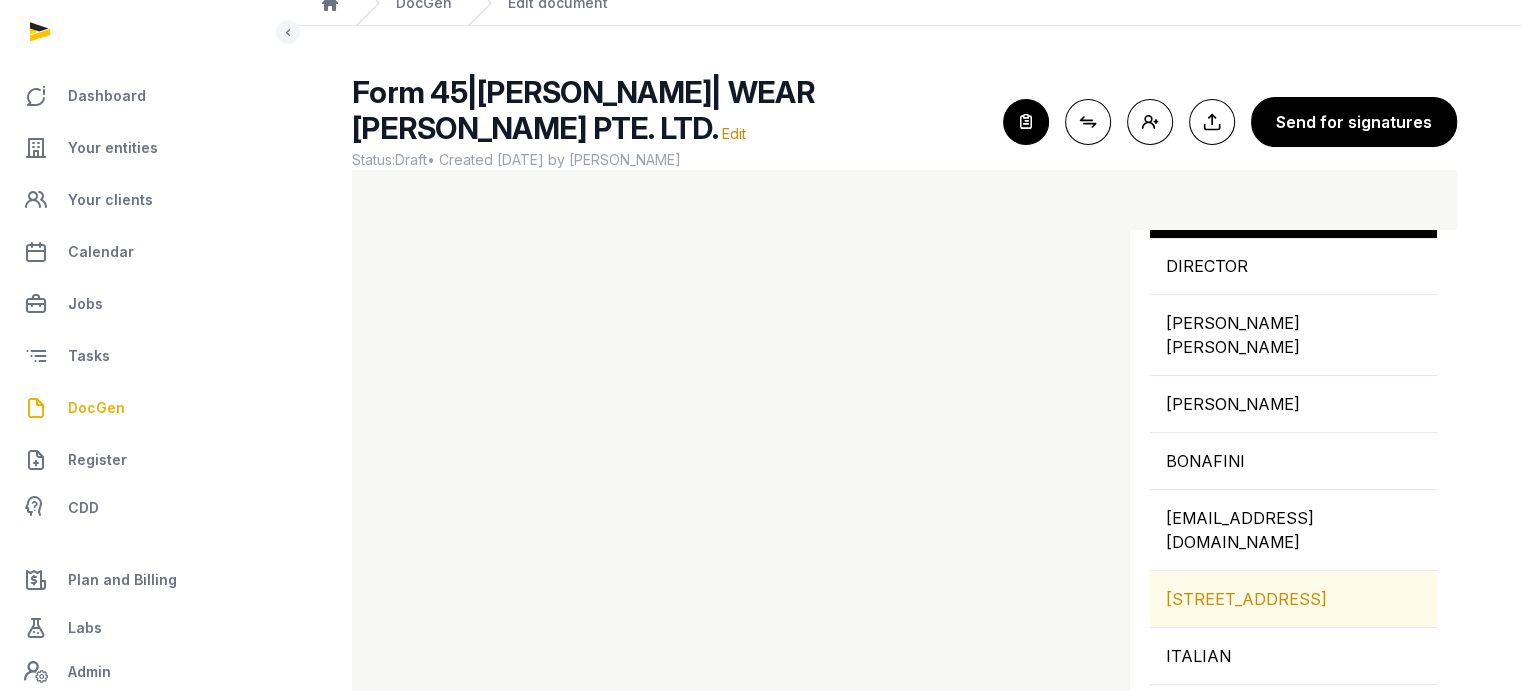 click on "73 RUE DE LA GARE LEUDELANGE LUXEMBOURG 3355" at bounding box center [1293, 599] 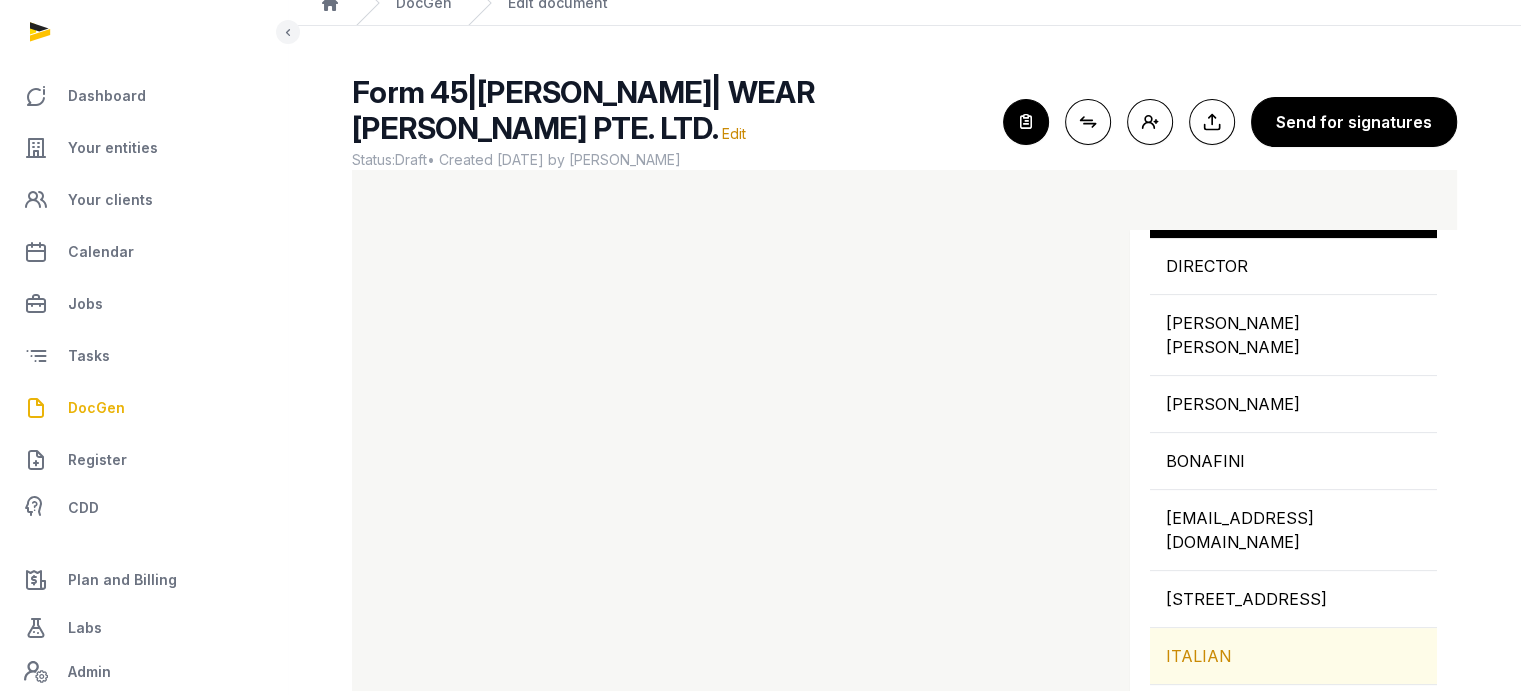 click on "ITALIAN" at bounding box center (1293, 656) 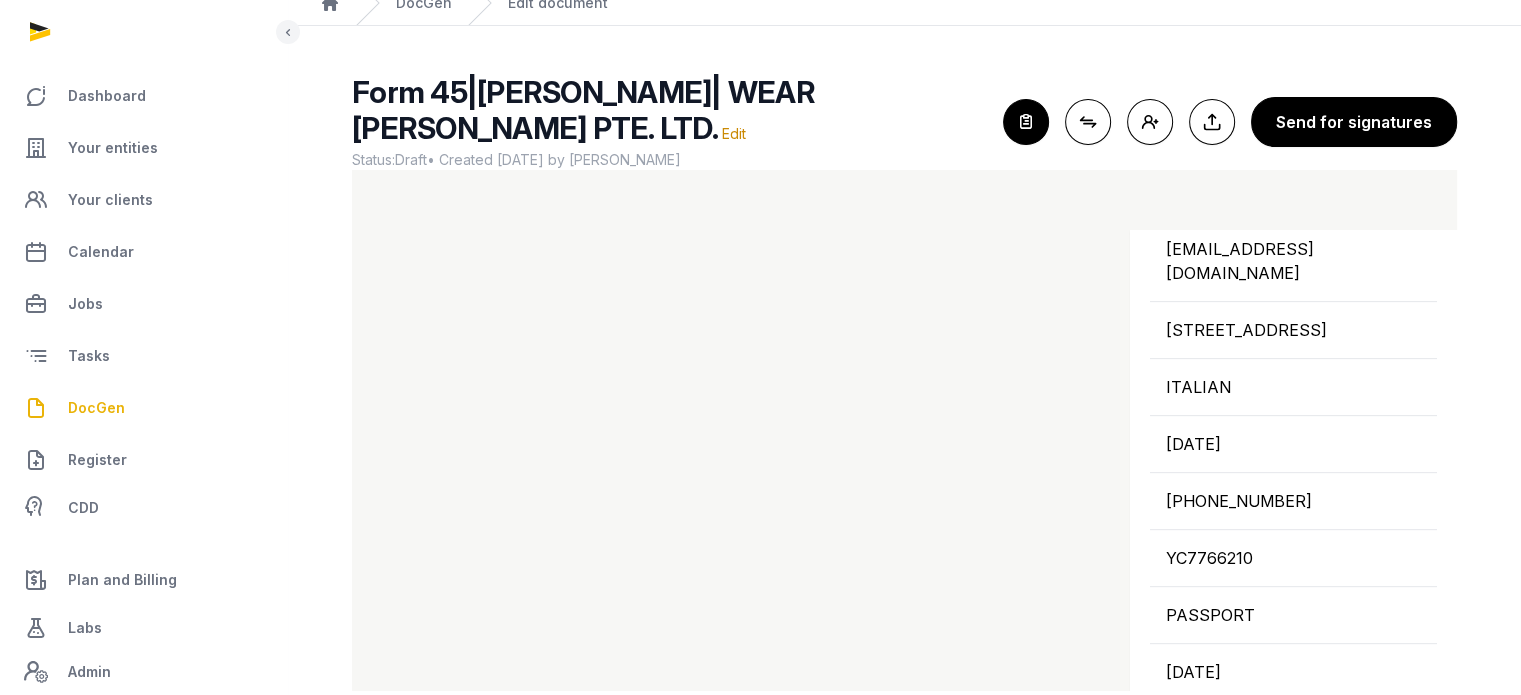 scroll, scrollTop: 936, scrollLeft: 0, axis: vertical 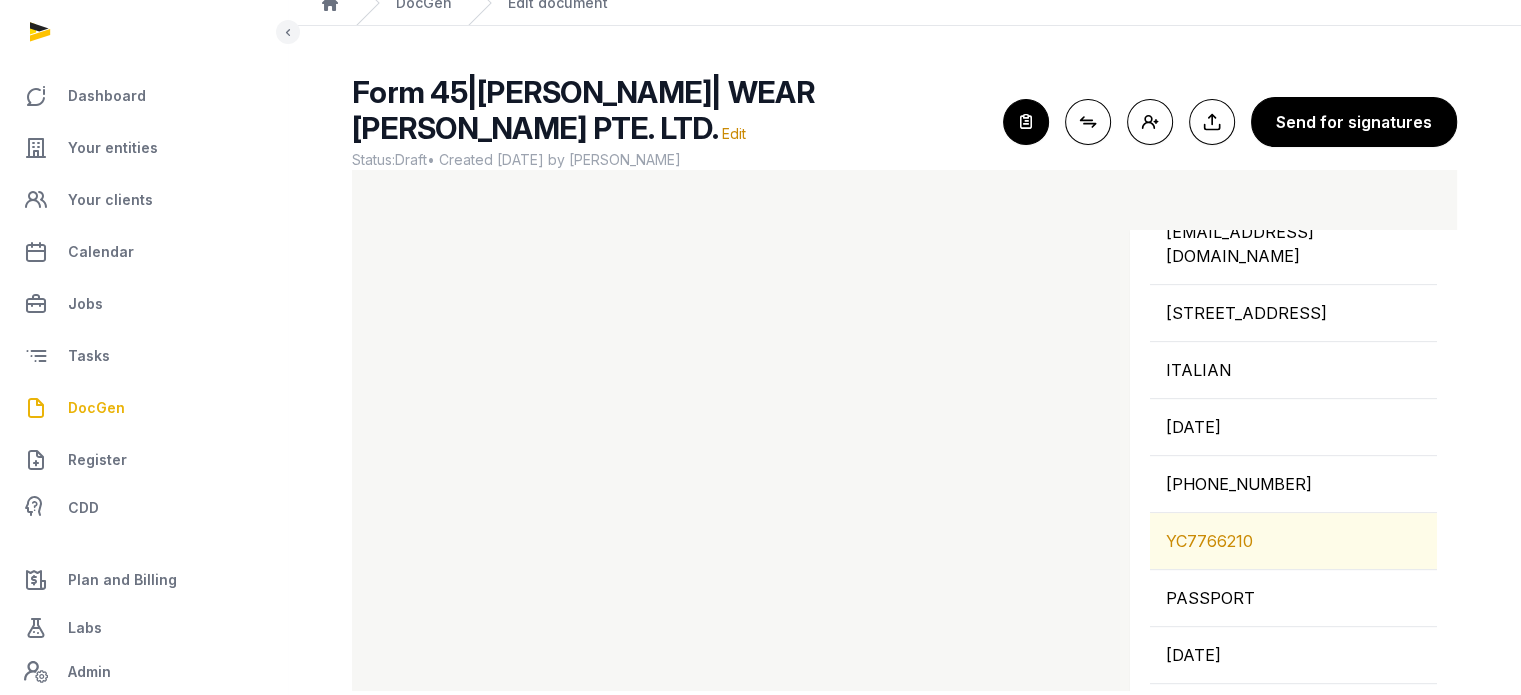 click on "YC7766210" at bounding box center (1293, 541) 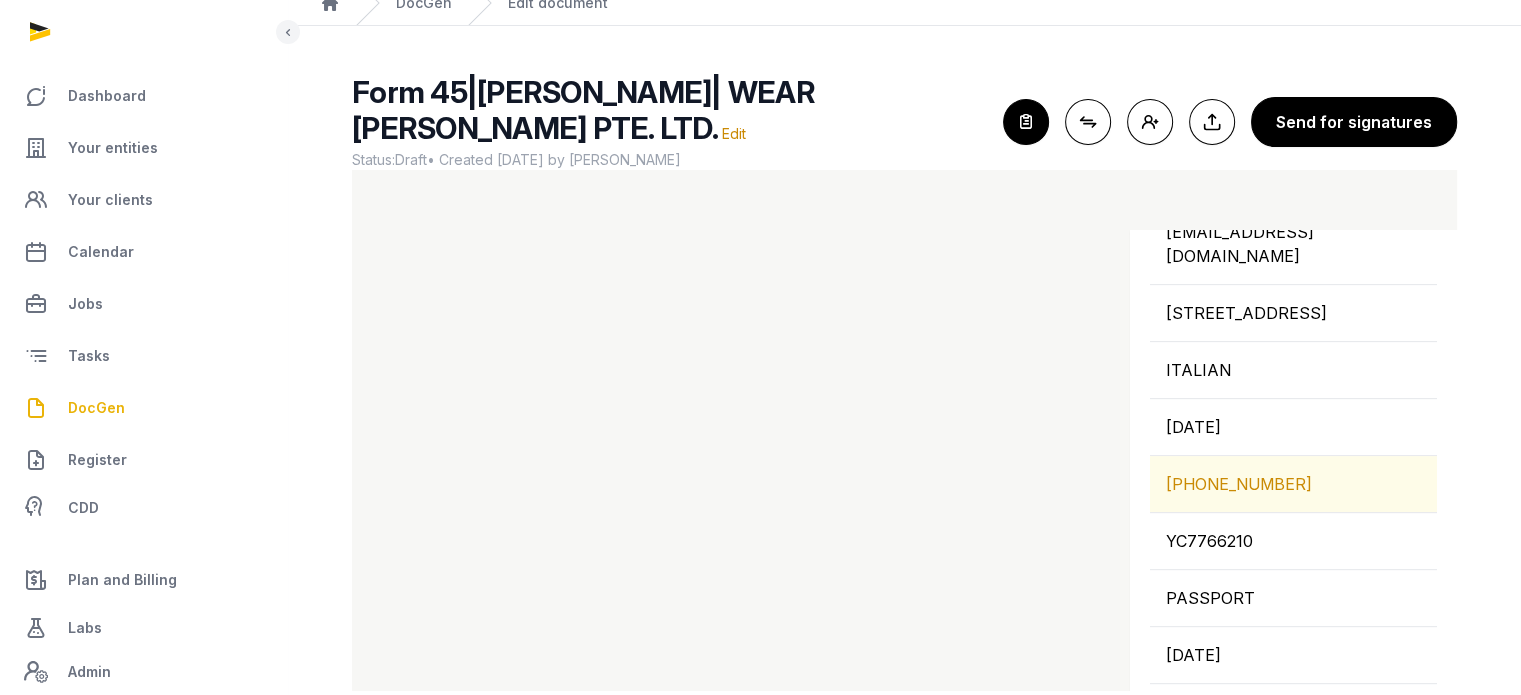 click on "+65 9635 5981" at bounding box center (1293, 484) 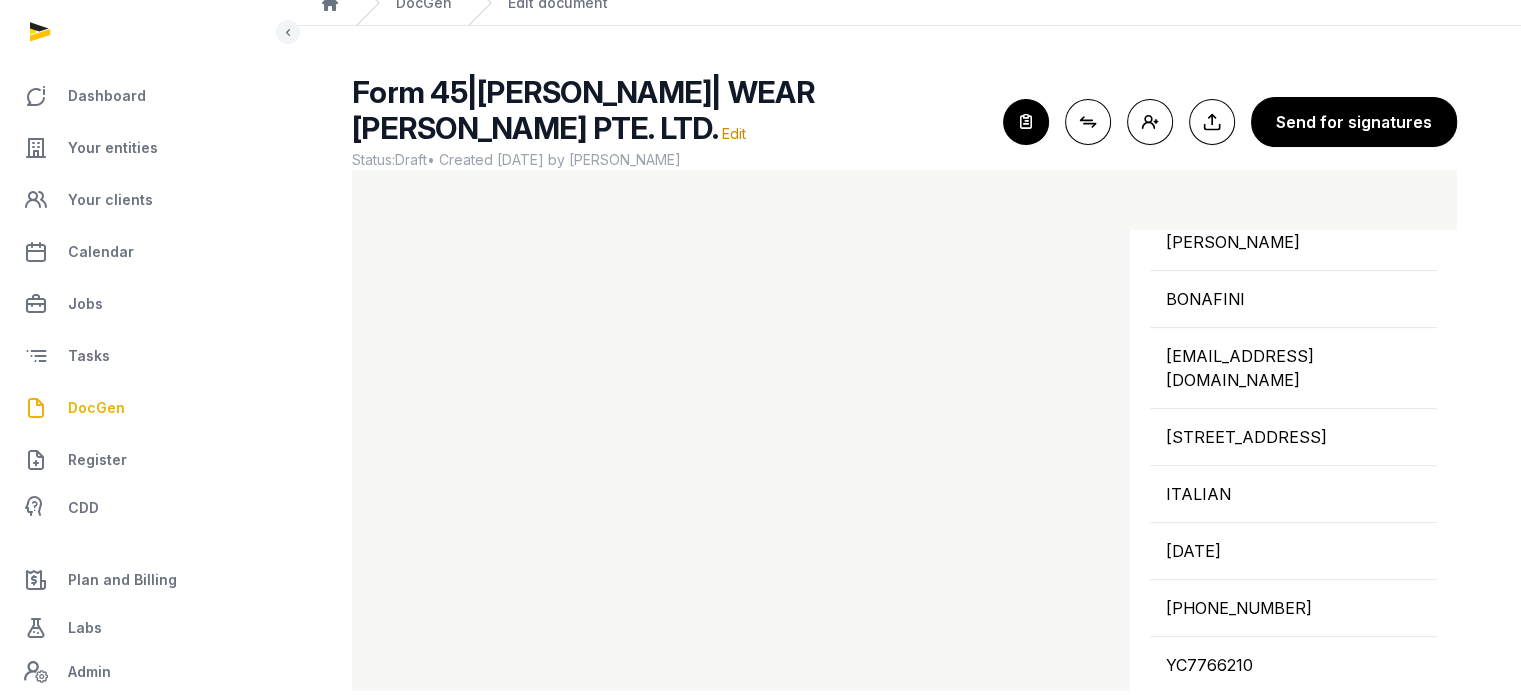 scroll, scrollTop: 728, scrollLeft: 0, axis: vertical 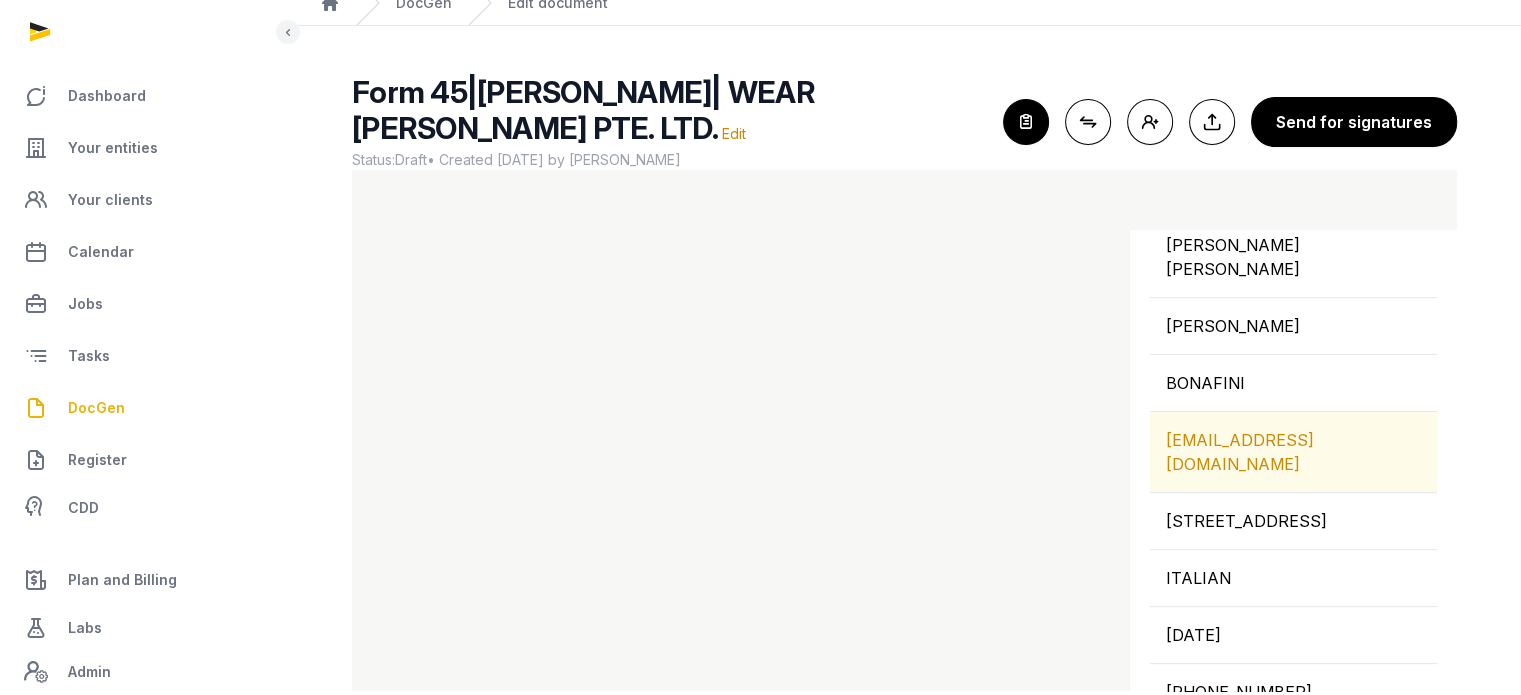 click on "BONAFINIE@GMAIL.COM" at bounding box center [1293, 452] 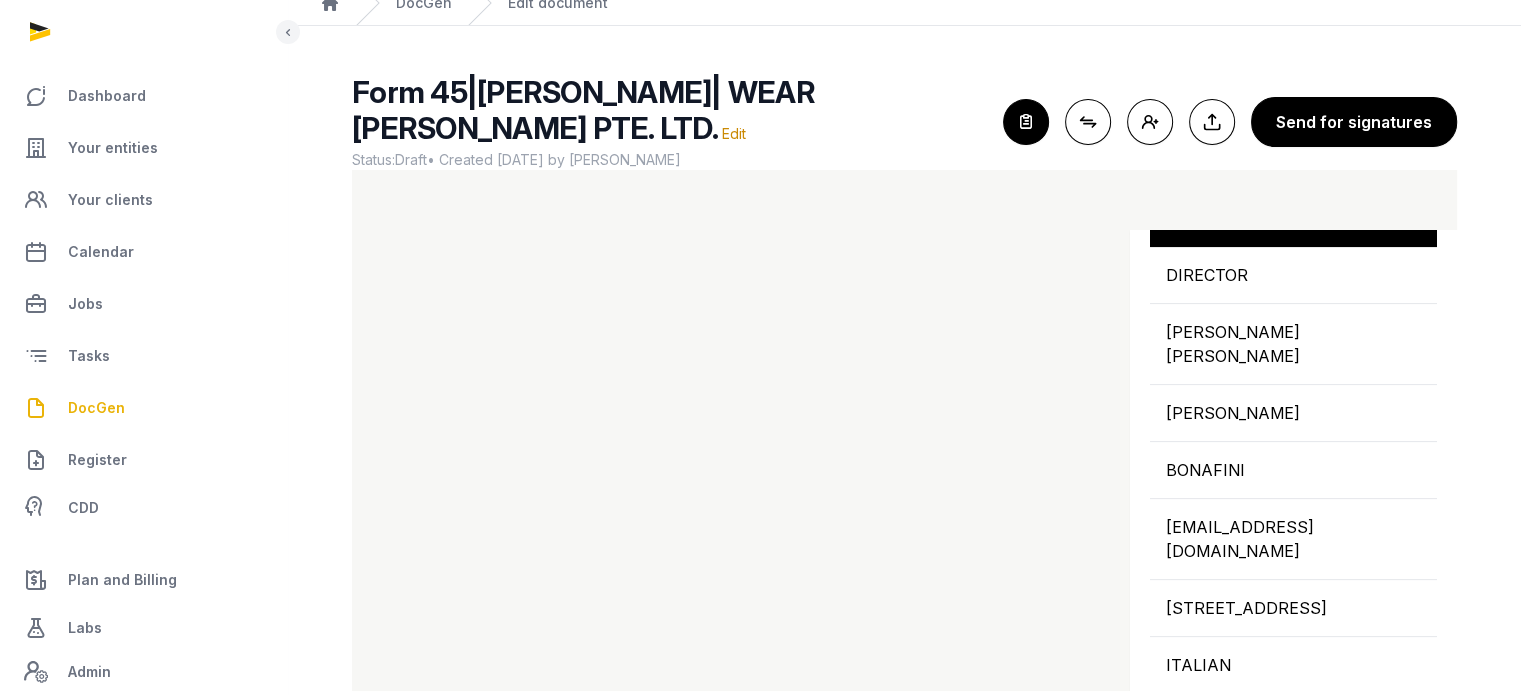 scroll, scrollTop: 638, scrollLeft: 0, axis: vertical 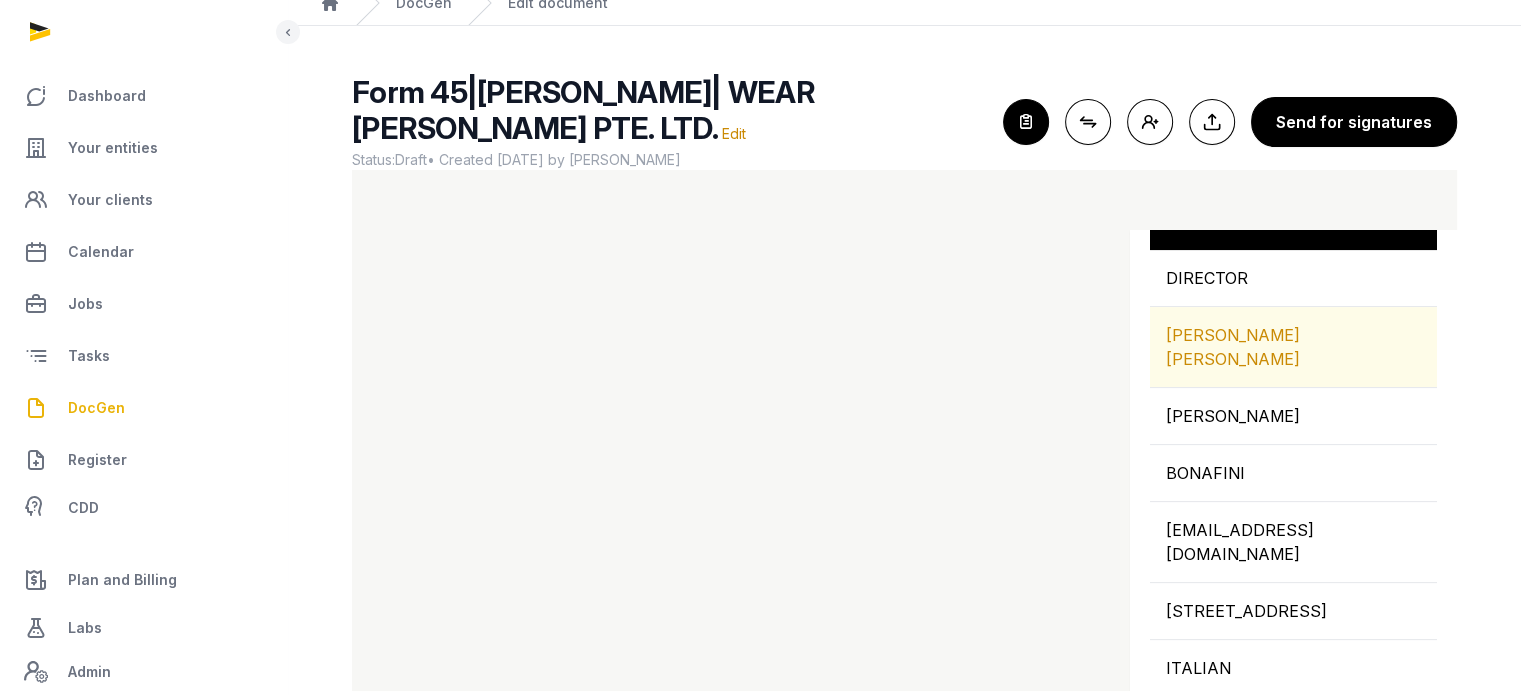click on "[PERSON_NAME] [PERSON_NAME]" at bounding box center [1293, 347] 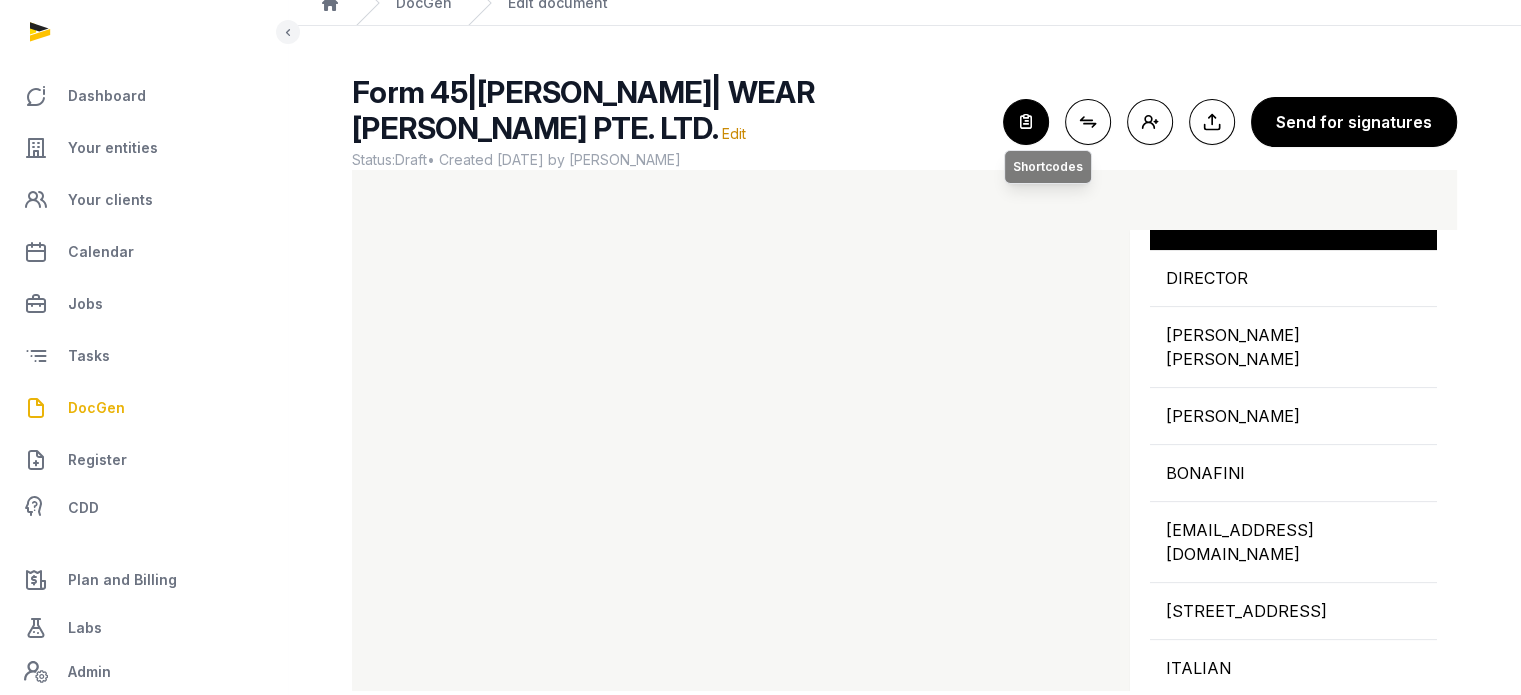 click at bounding box center (1026, 122) 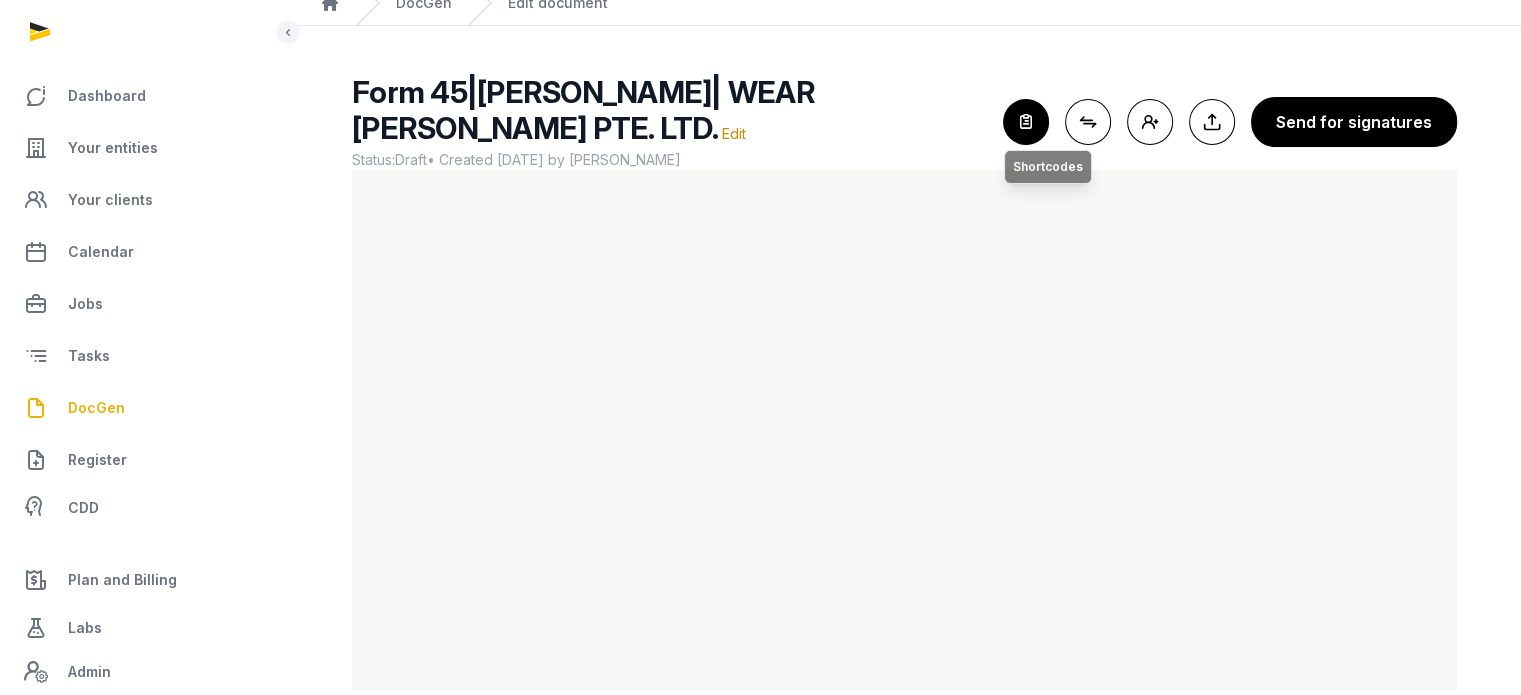click at bounding box center [1026, 122] 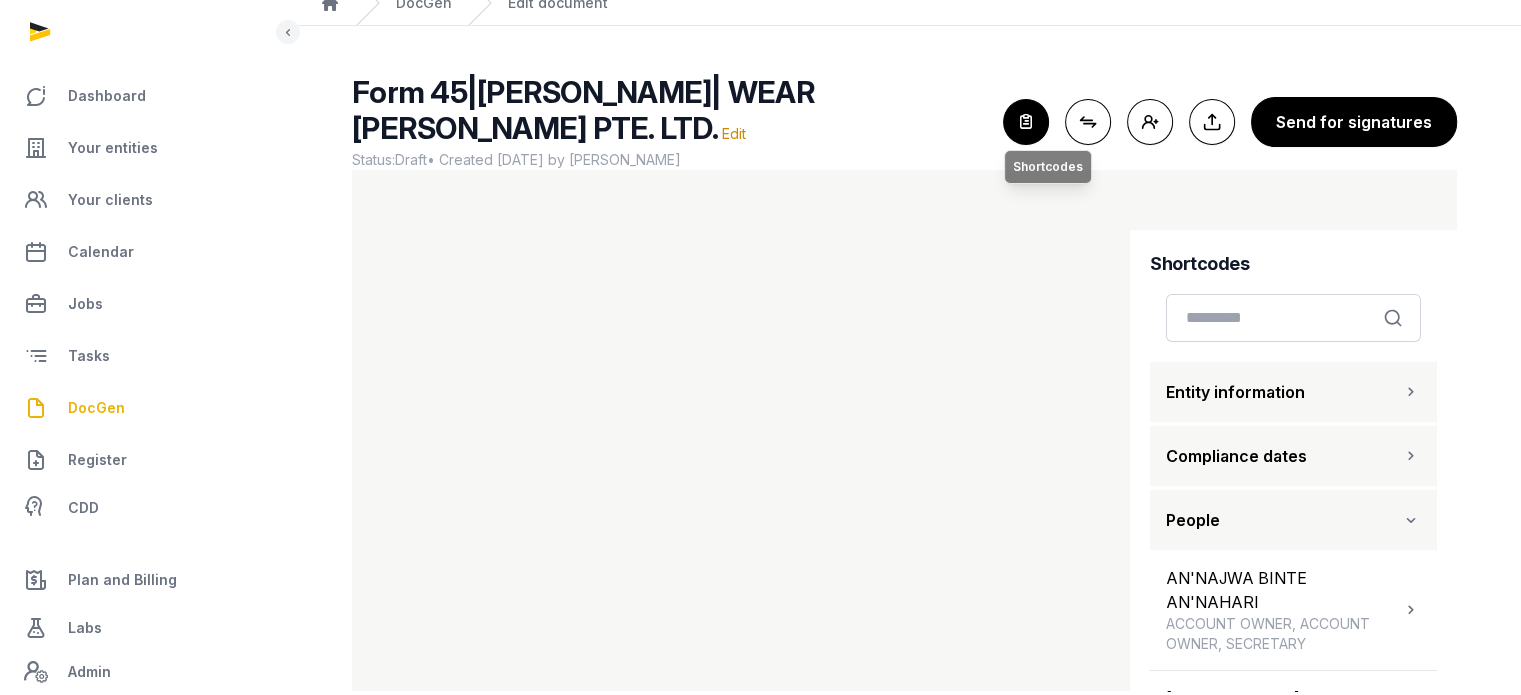 click at bounding box center (1026, 122) 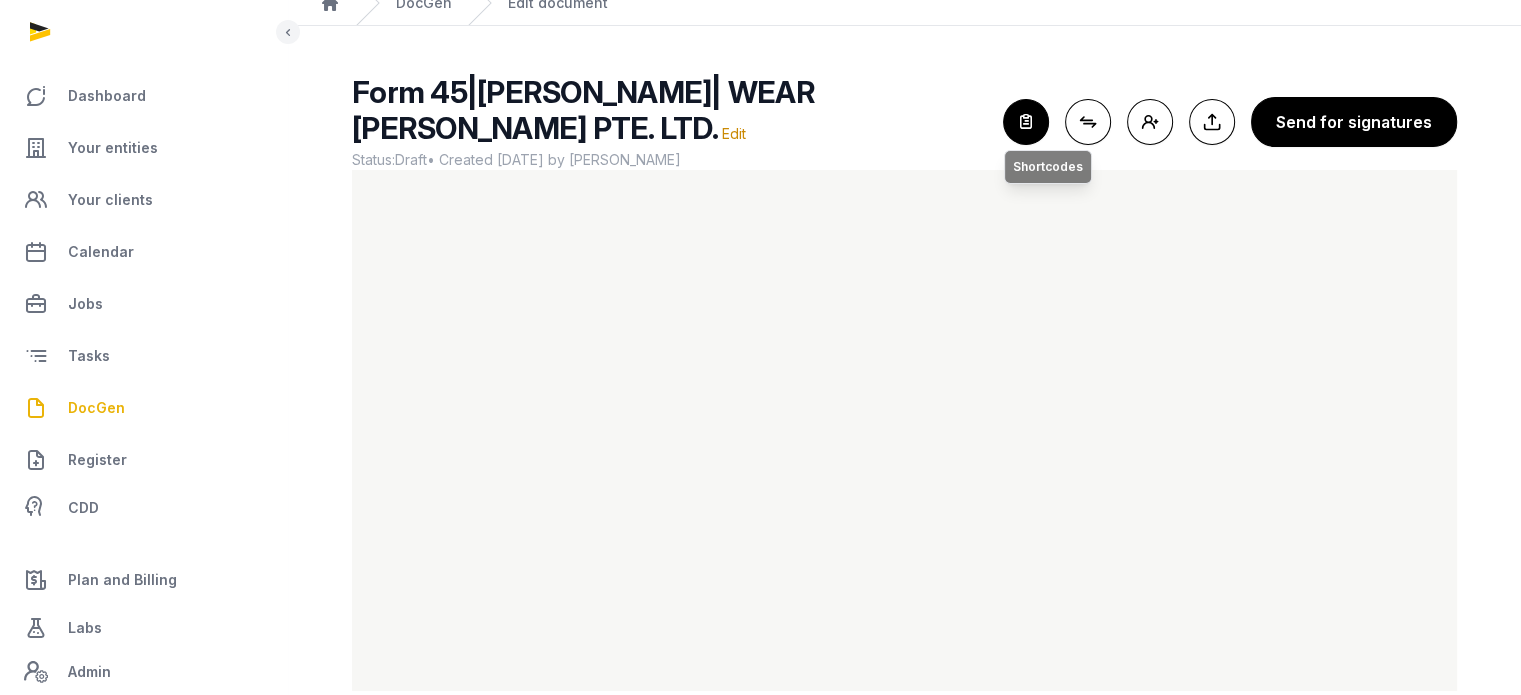click at bounding box center [1026, 122] 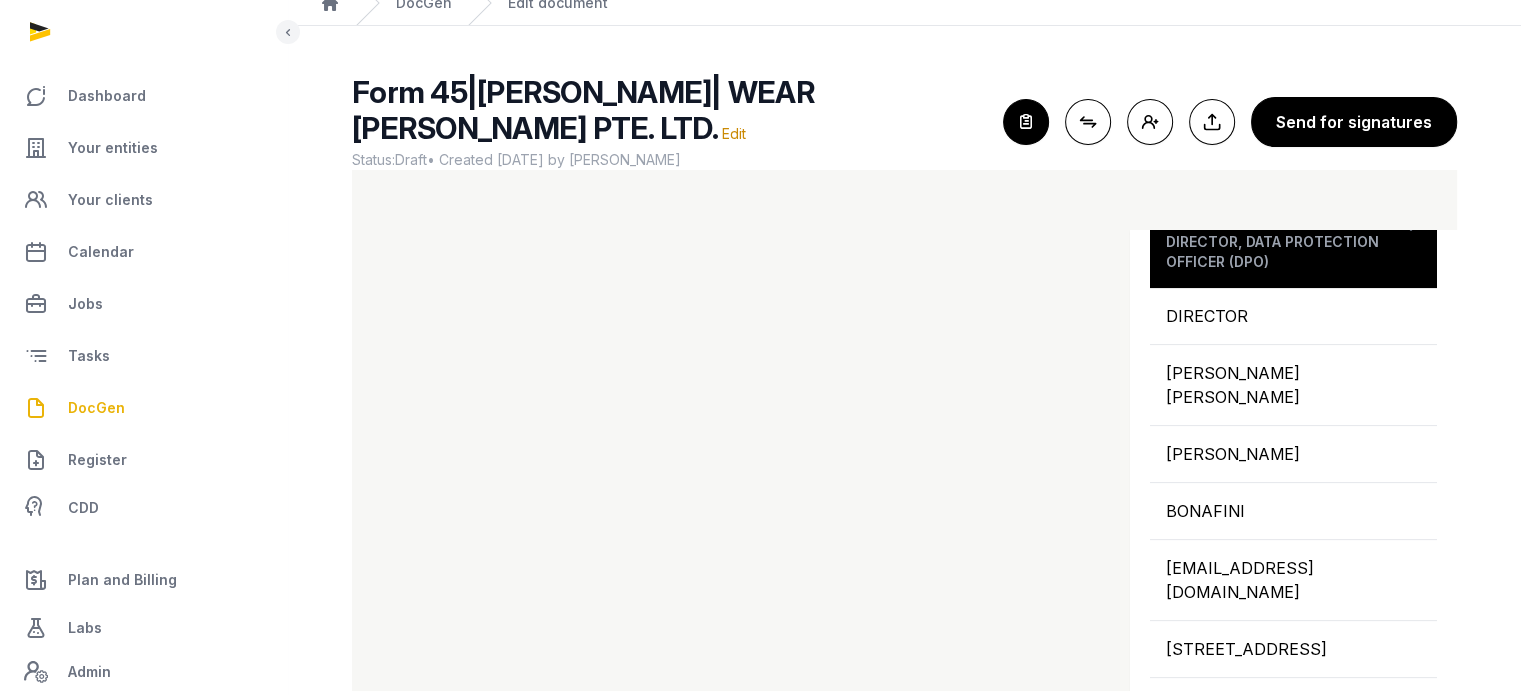 scroll, scrollTop: 231, scrollLeft: 0, axis: vertical 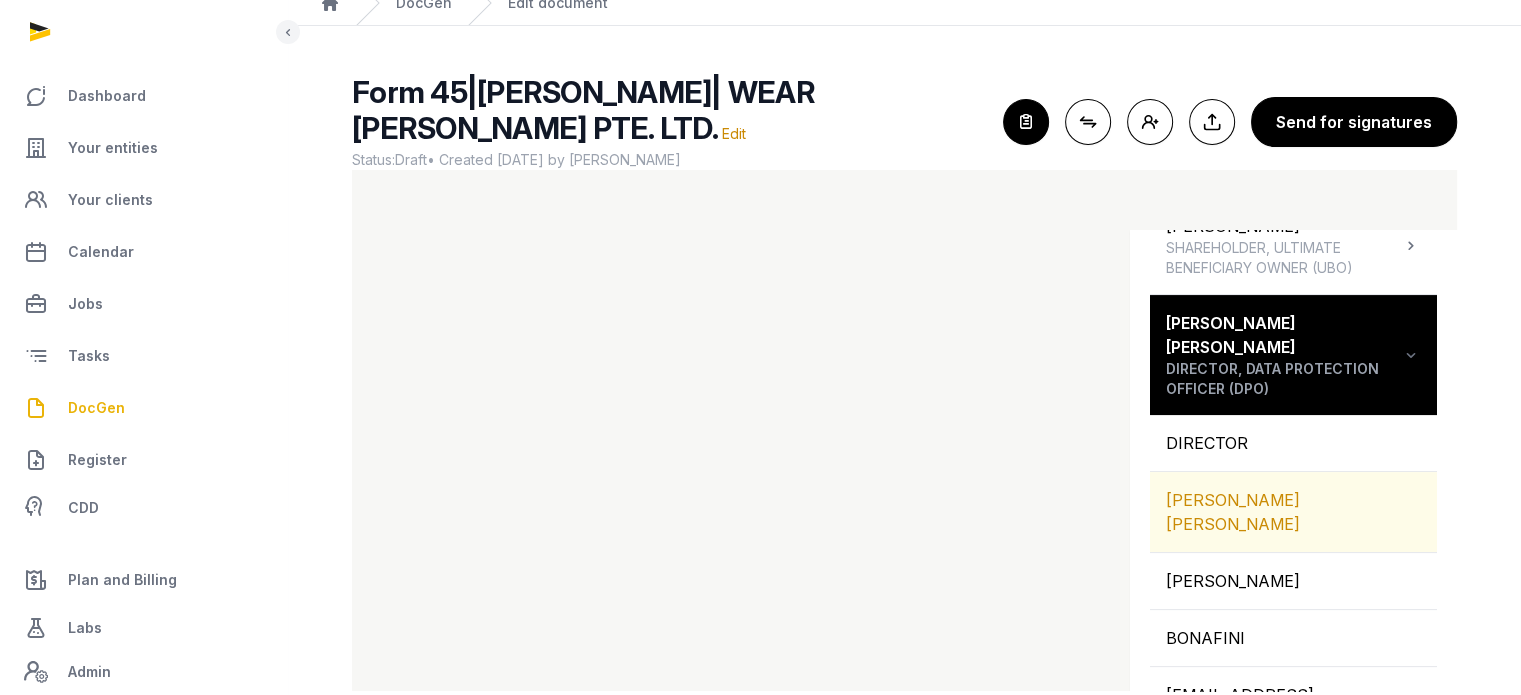 click on "[PERSON_NAME] [PERSON_NAME]" at bounding box center (1293, 512) 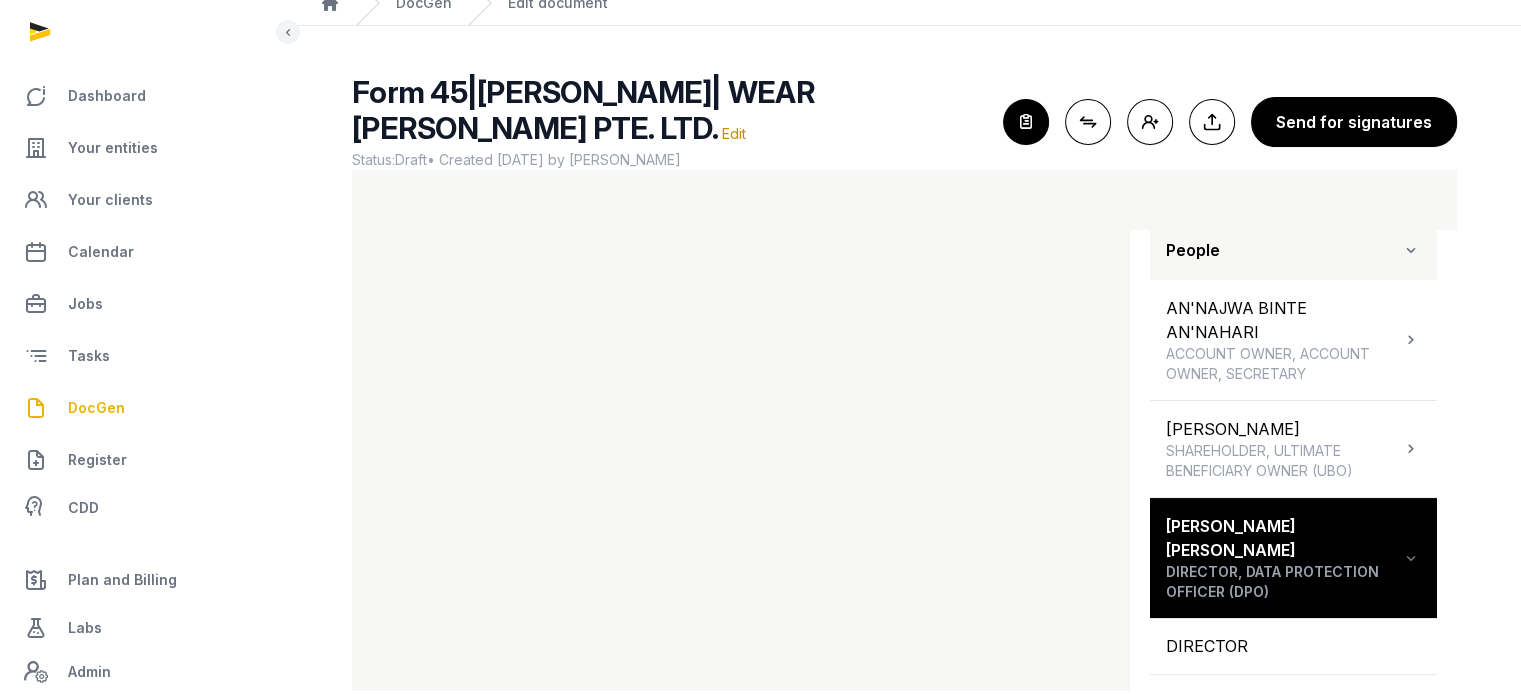 scroll, scrollTop: 264, scrollLeft: 0, axis: vertical 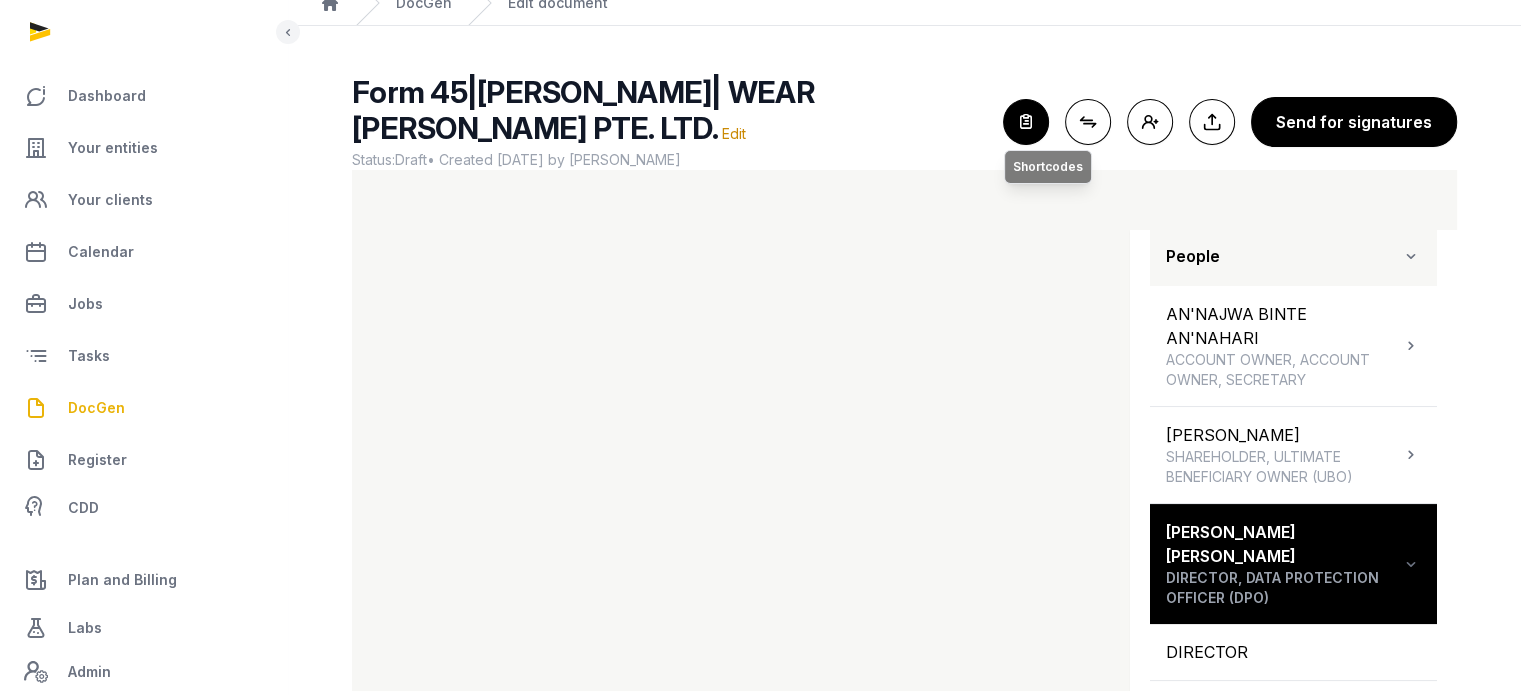 click at bounding box center [1026, 122] 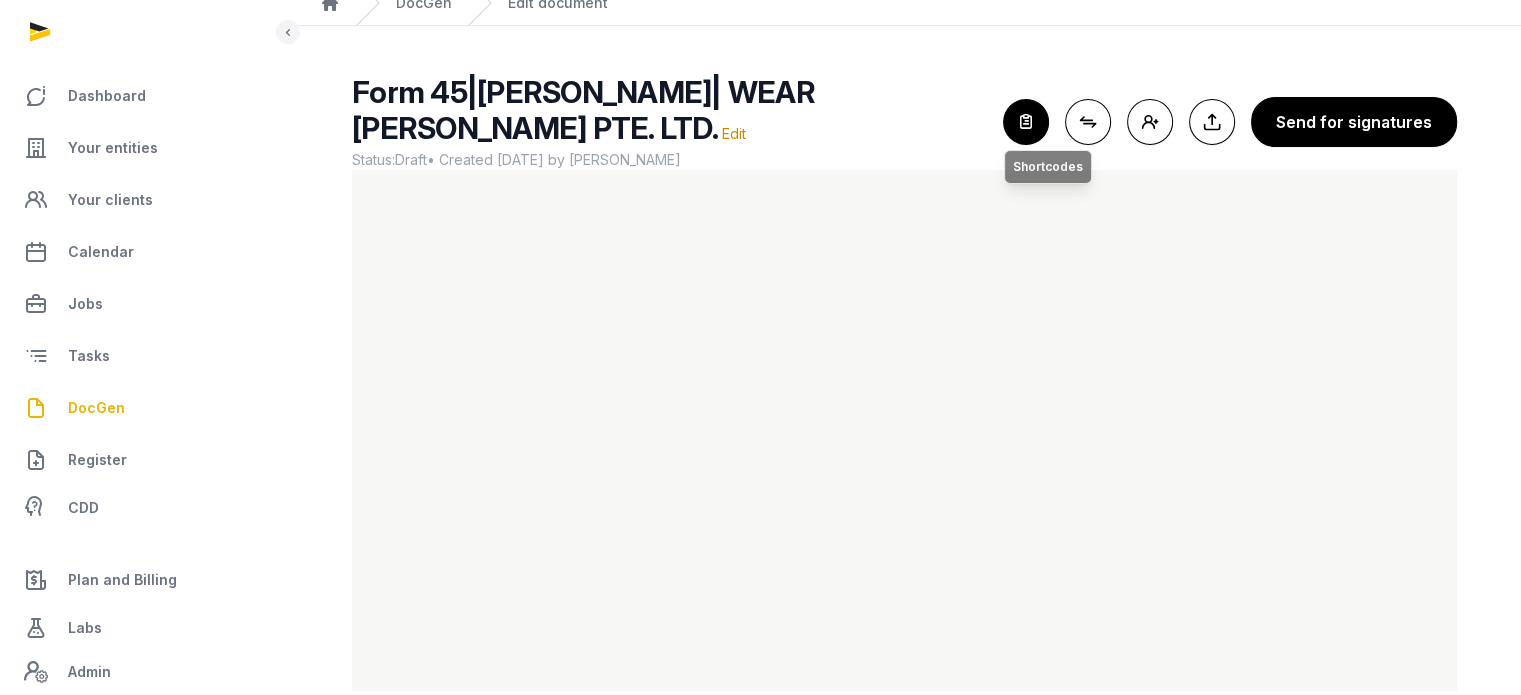click at bounding box center [1026, 122] 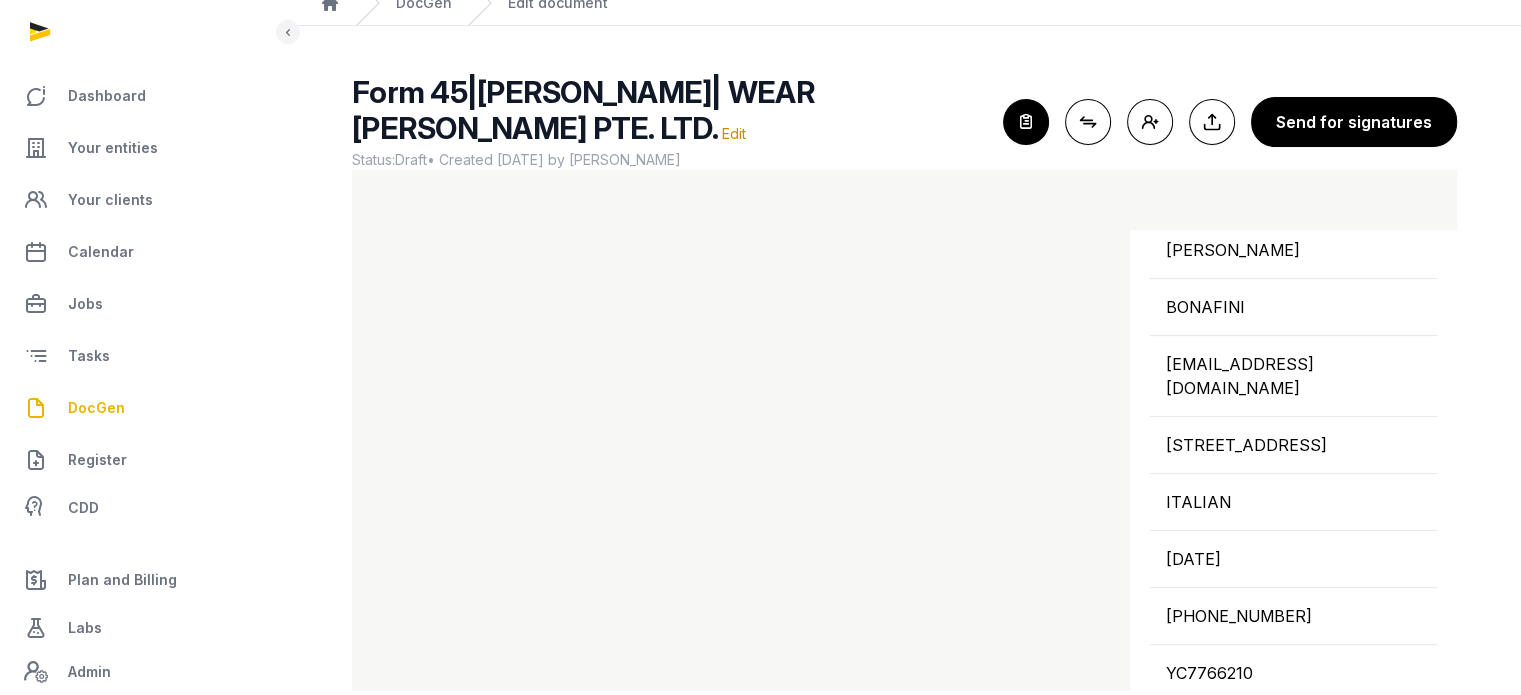 scroll, scrollTop: 824, scrollLeft: 0, axis: vertical 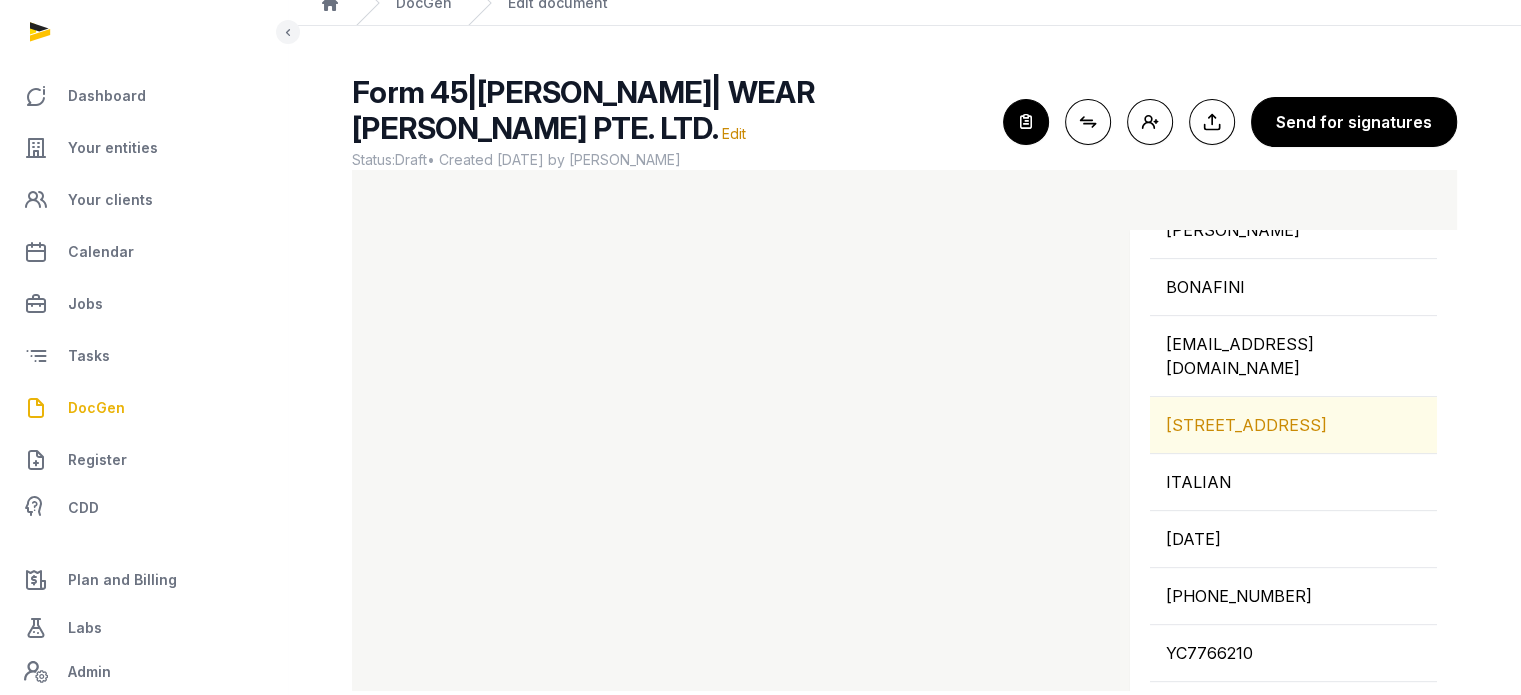 click on "73 RUE DE LA GARE LEUDELANGE LUXEMBOURG 3355" at bounding box center [1293, 425] 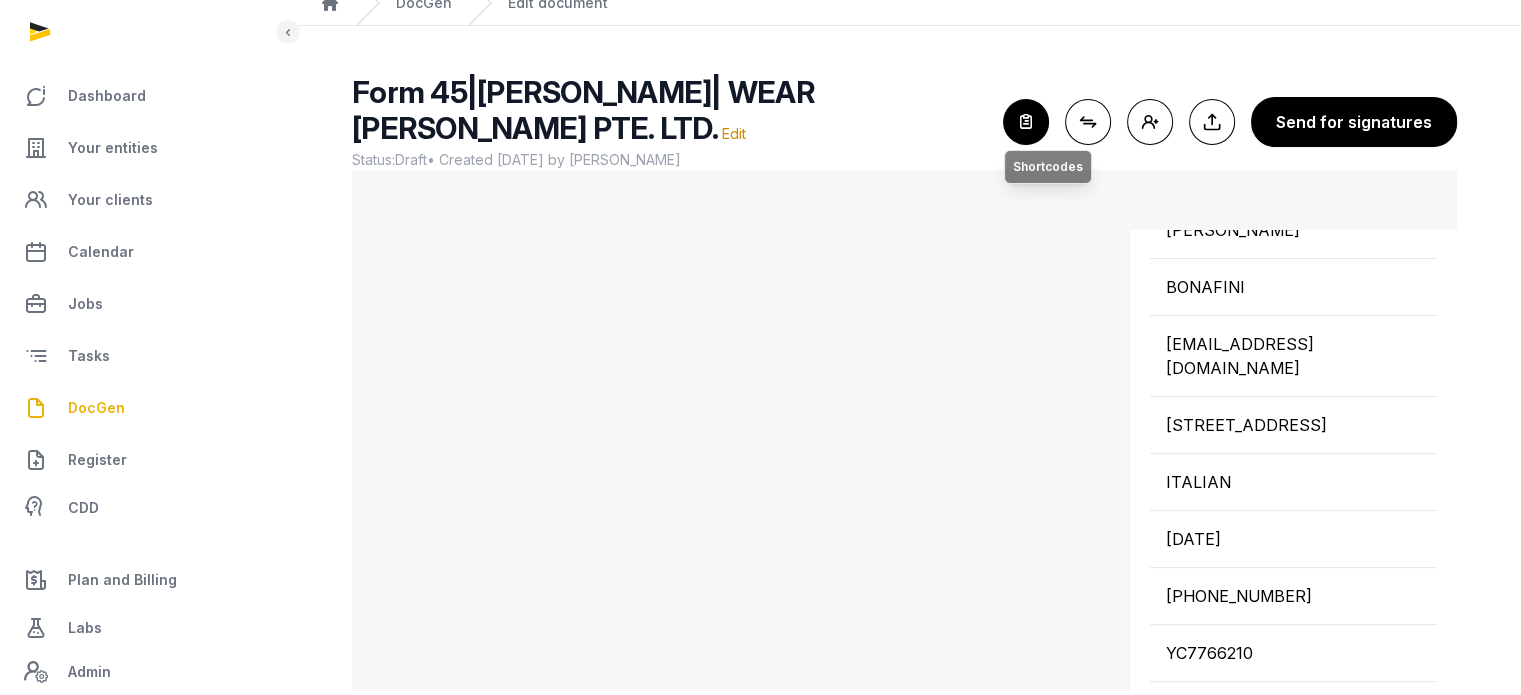 click at bounding box center (1026, 122) 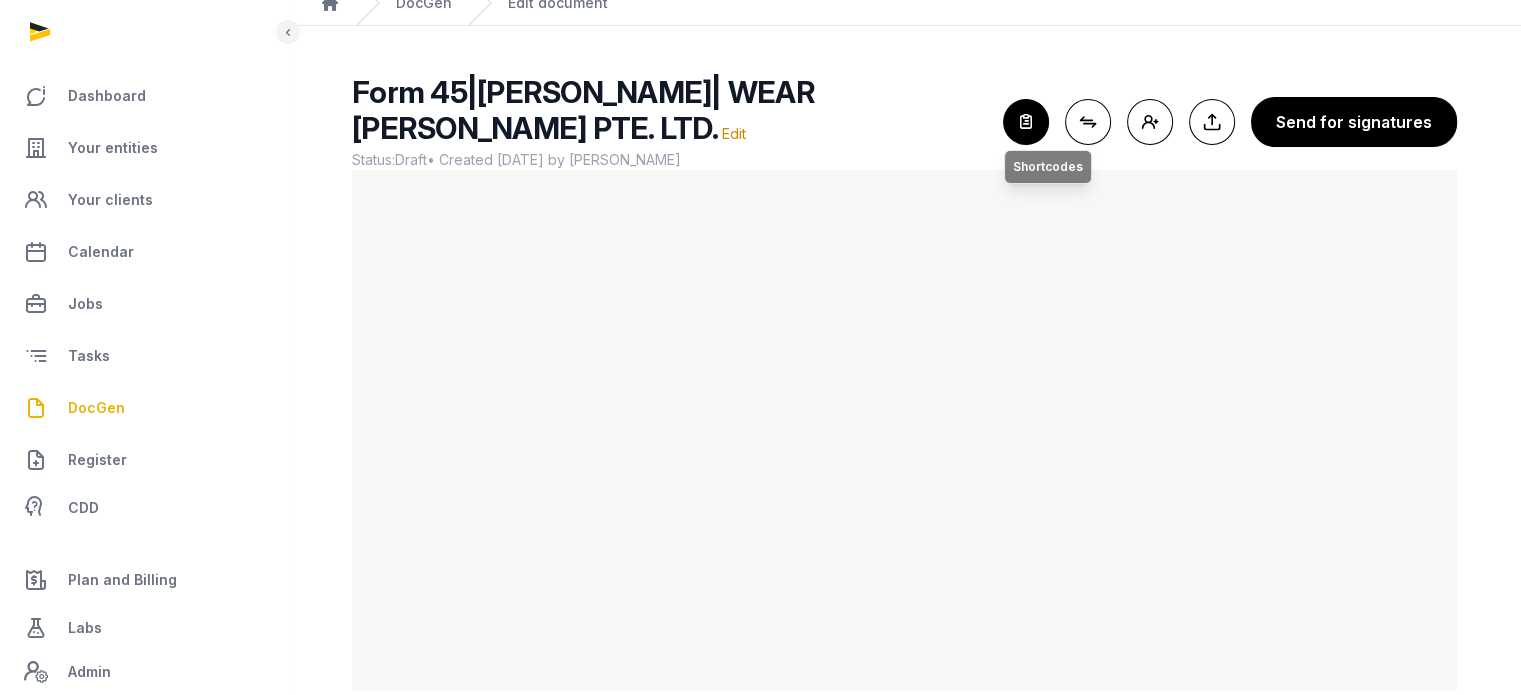 click at bounding box center (1026, 122) 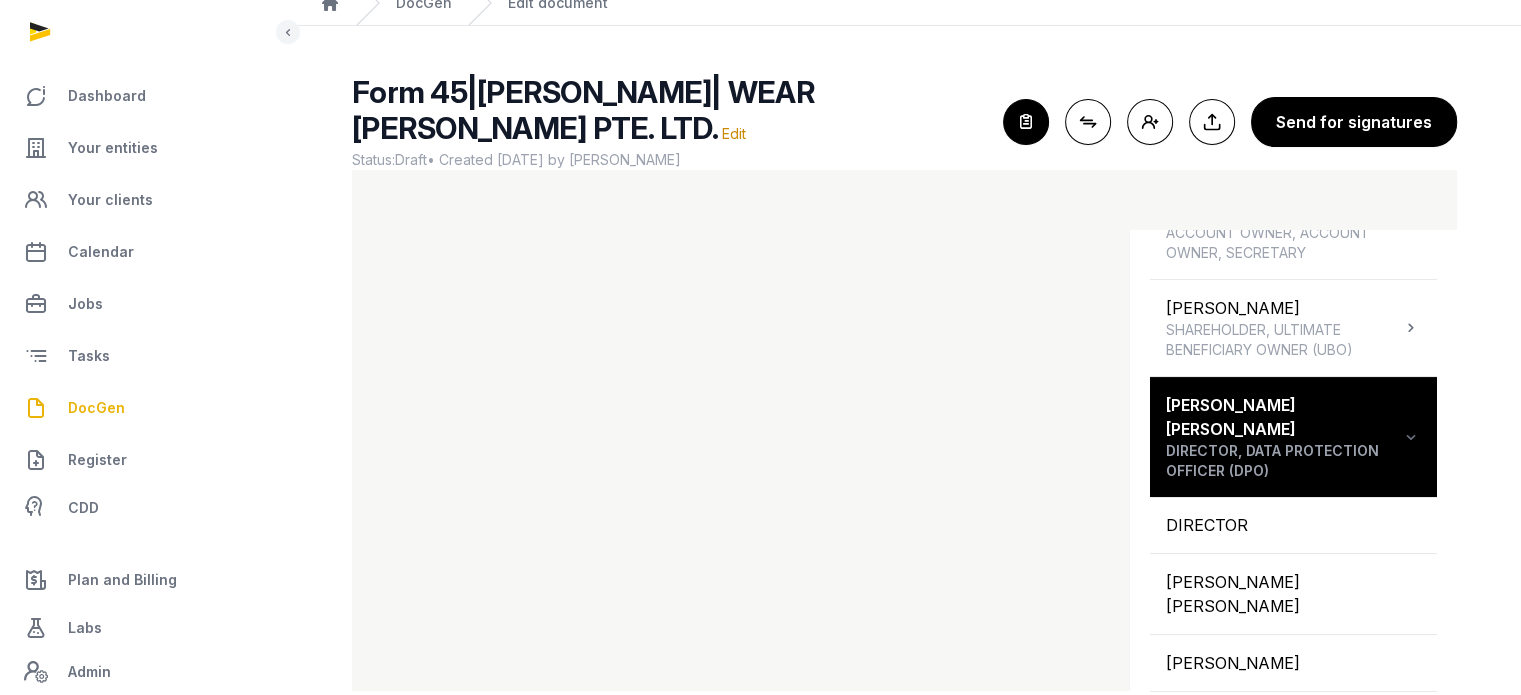 scroll, scrollTop: 394, scrollLeft: 0, axis: vertical 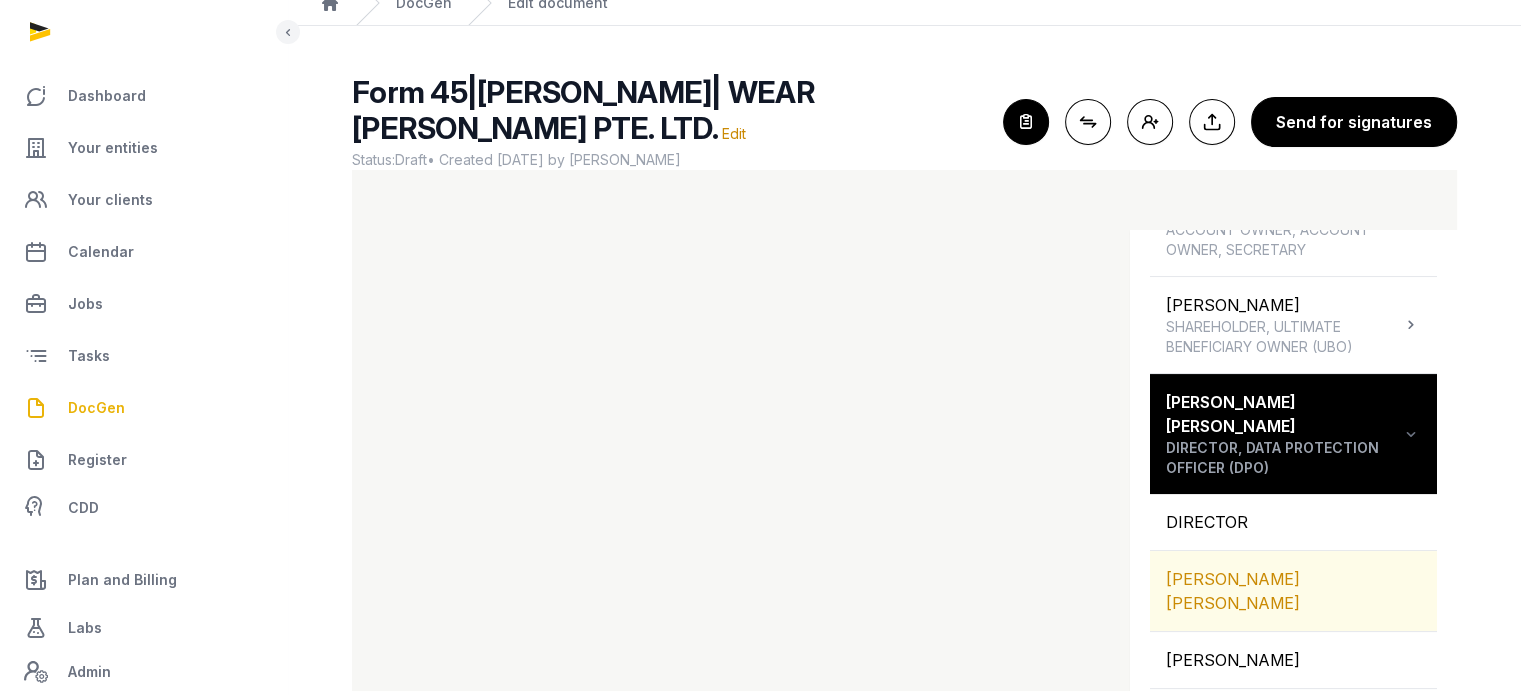 click on "BONAFINI ERIC OLIVIER" at bounding box center (1293, 591) 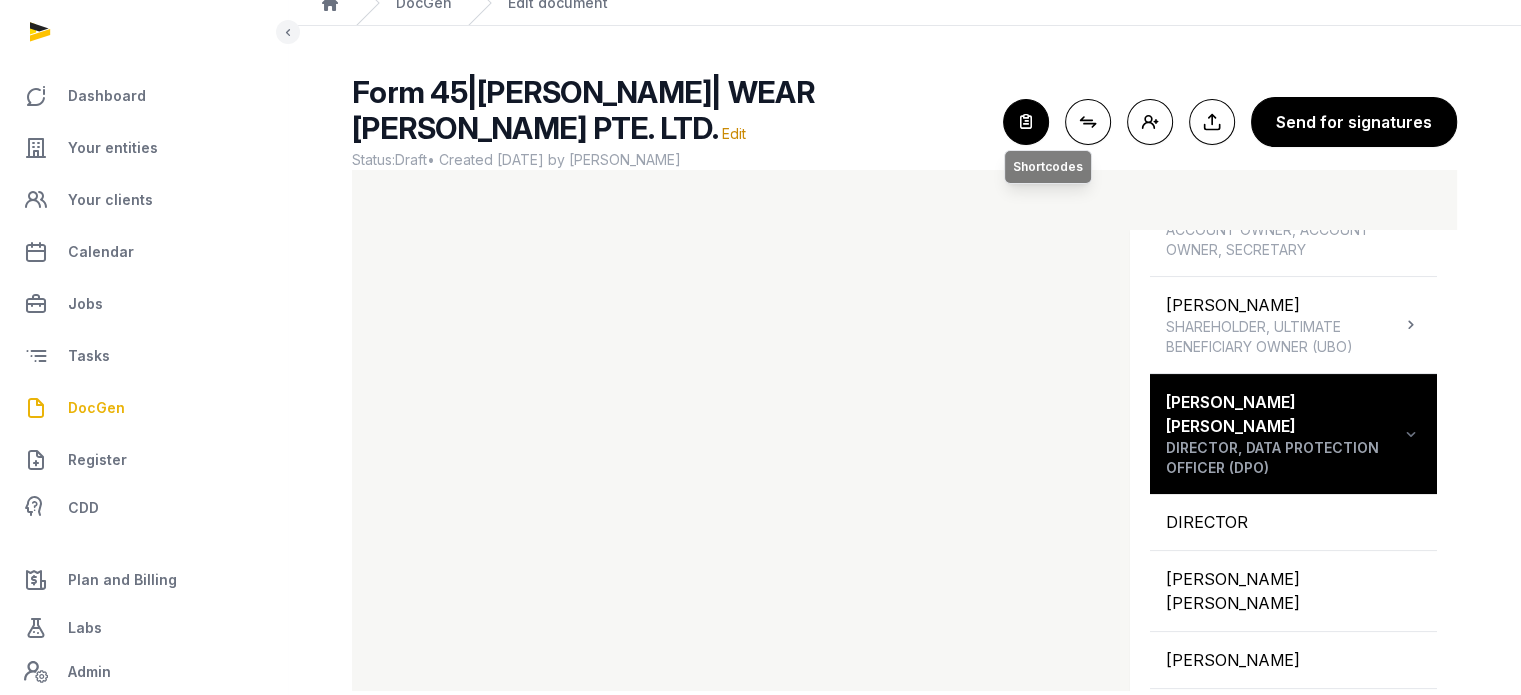 click at bounding box center [1026, 122] 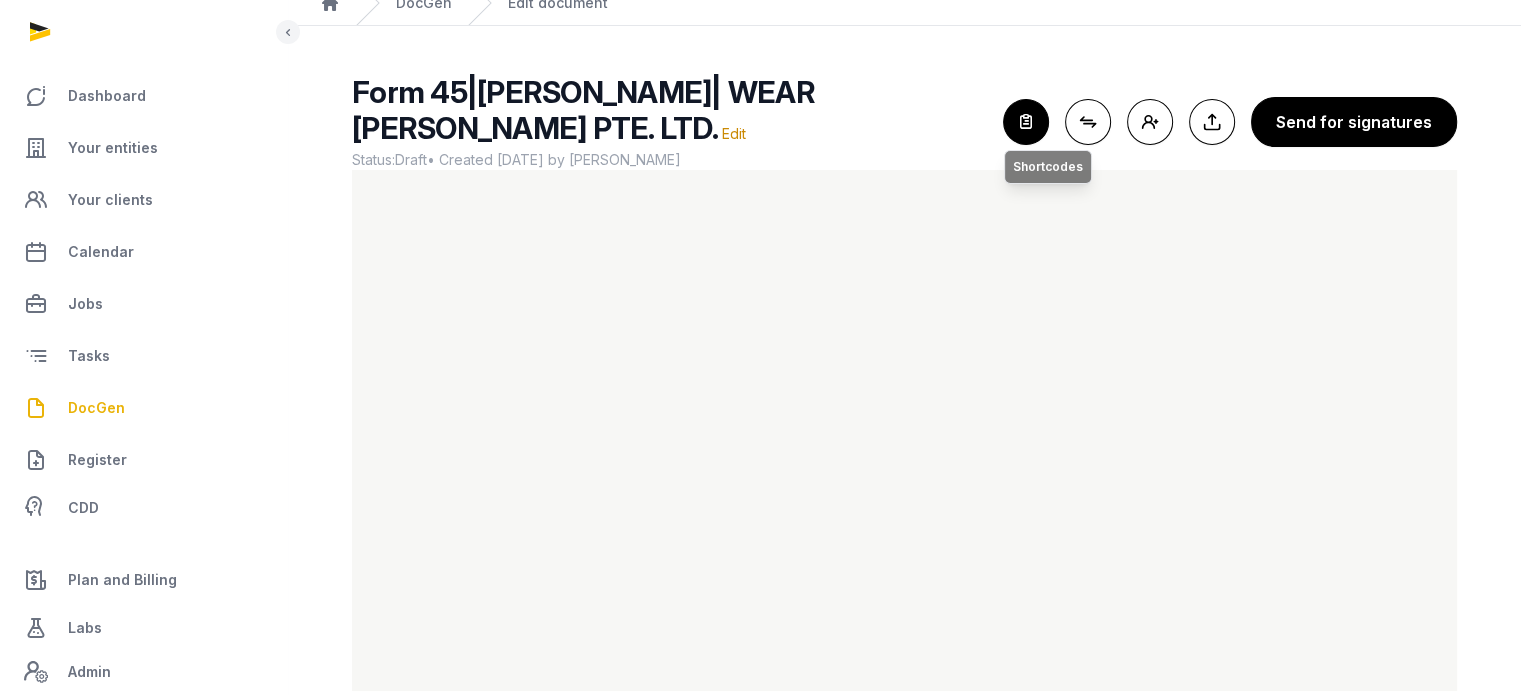 click at bounding box center (1026, 122) 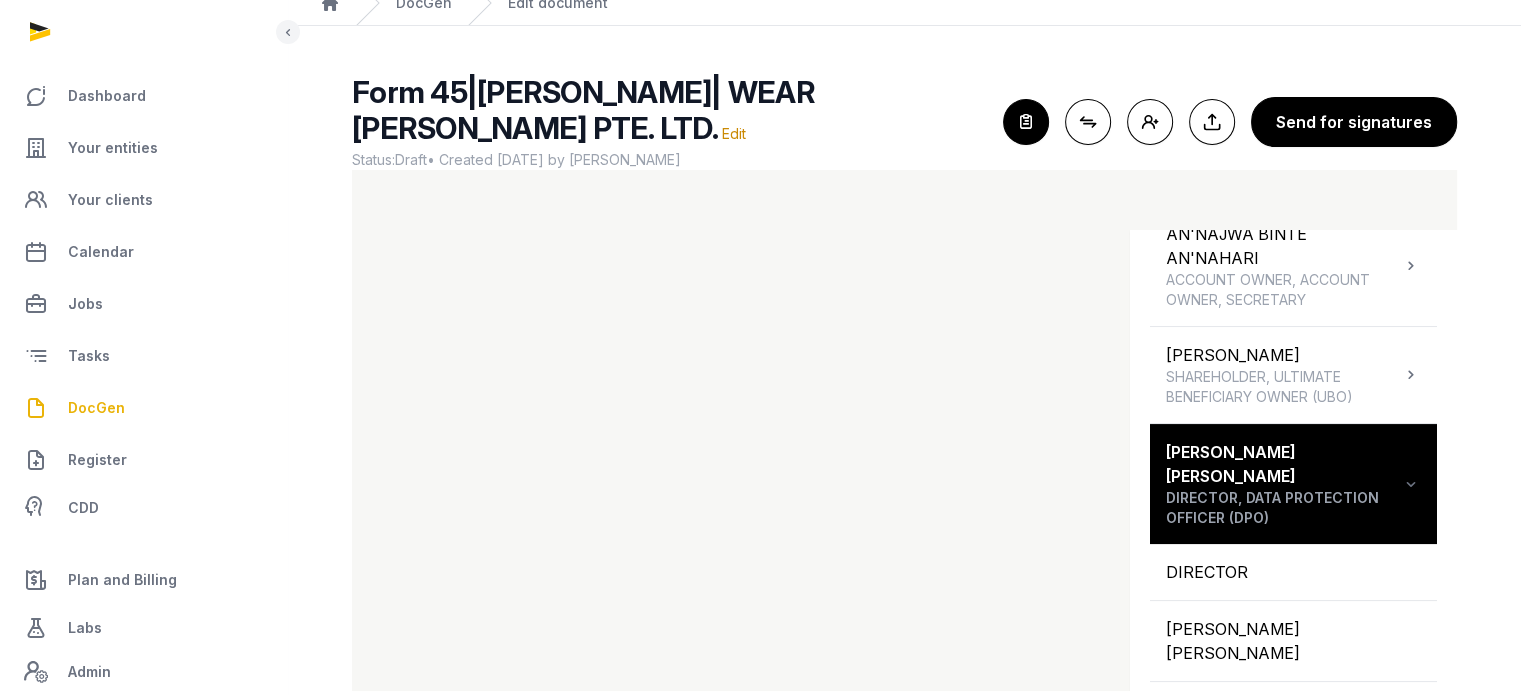 scroll, scrollTop: 400, scrollLeft: 0, axis: vertical 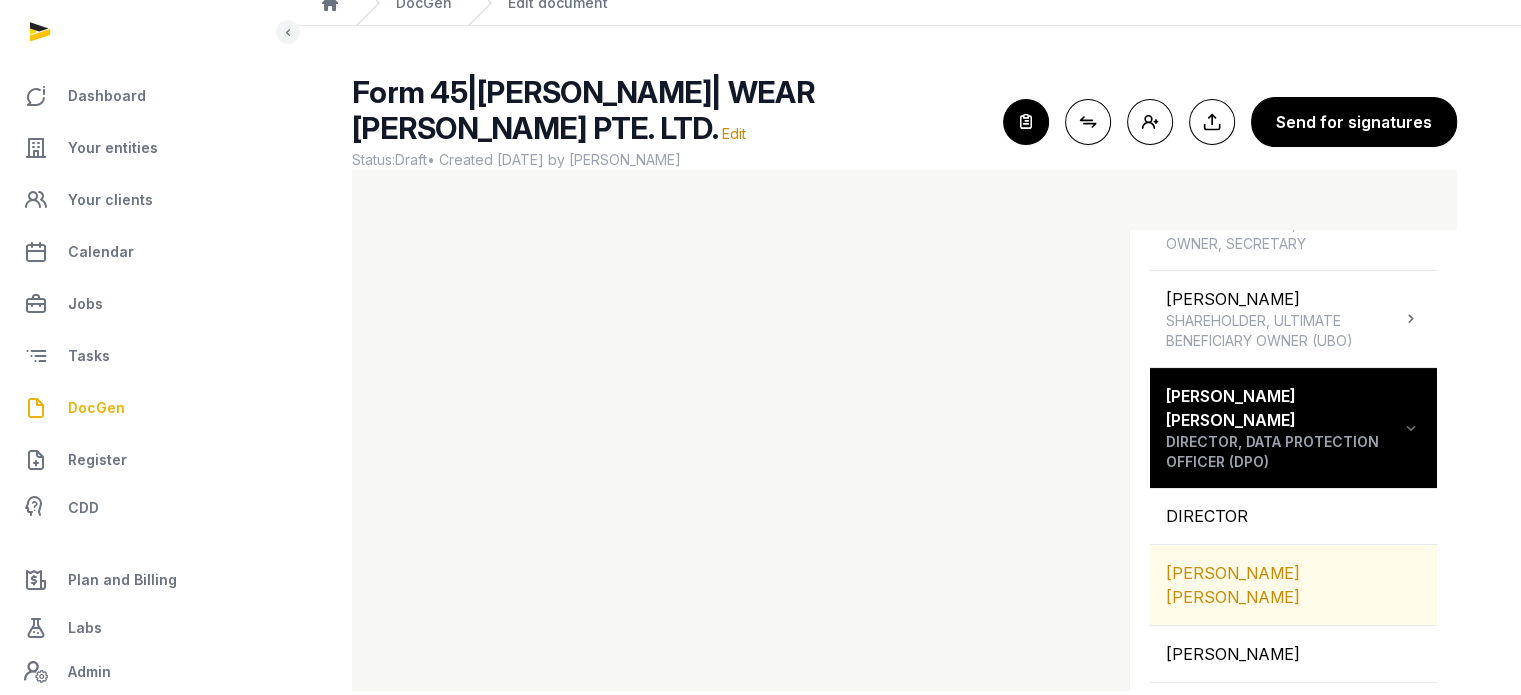 click on "BONAFINI ERIC OLIVIER" at bounding box center (1293, 585) 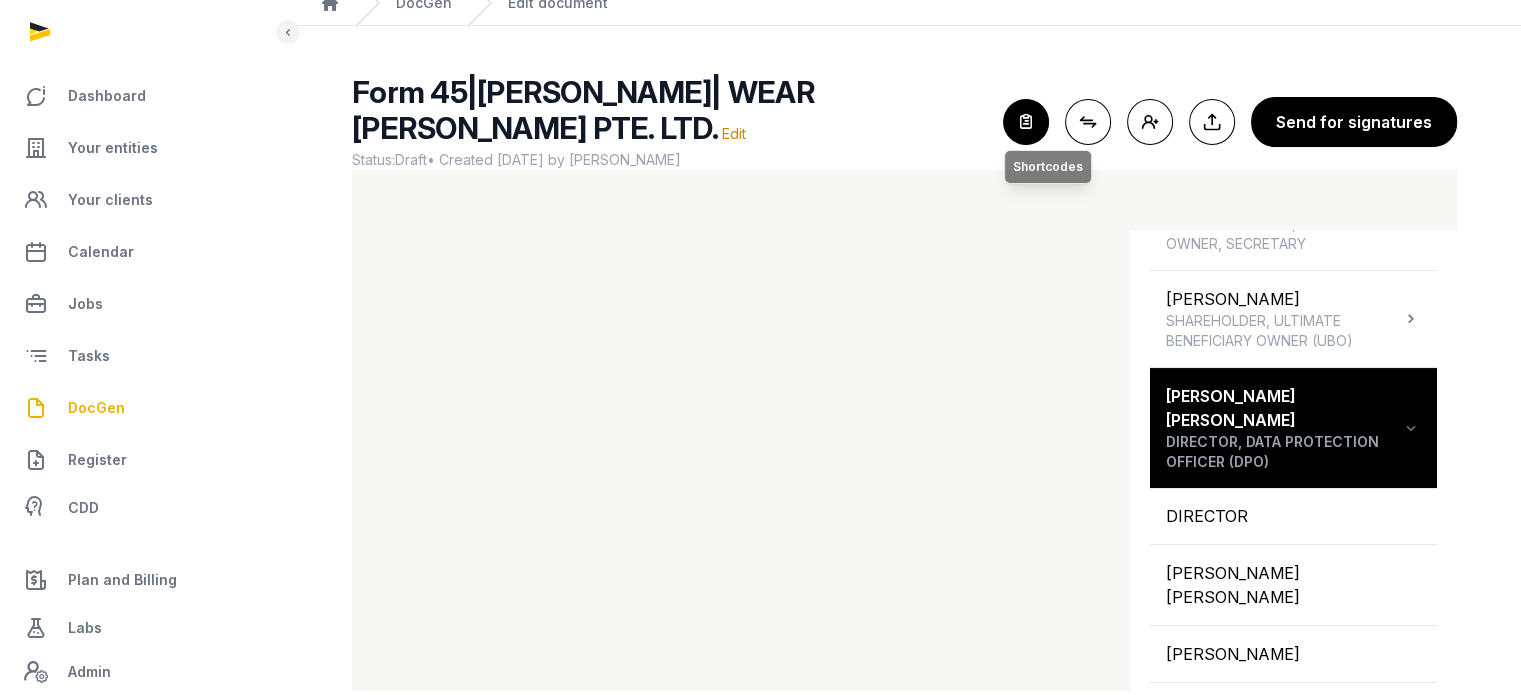 click at bounding box center (1026, 122) 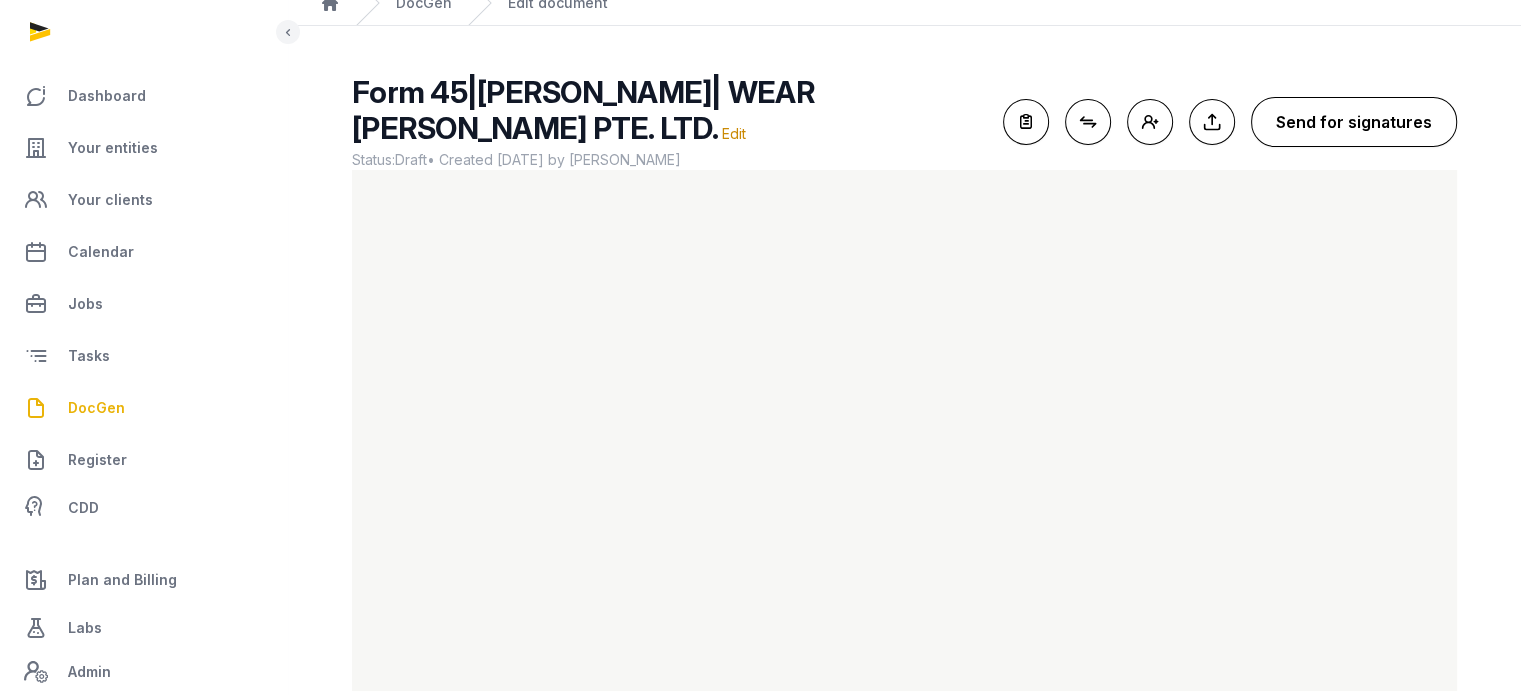 click on "Send for signatures" at bounding box center (1354, 122) 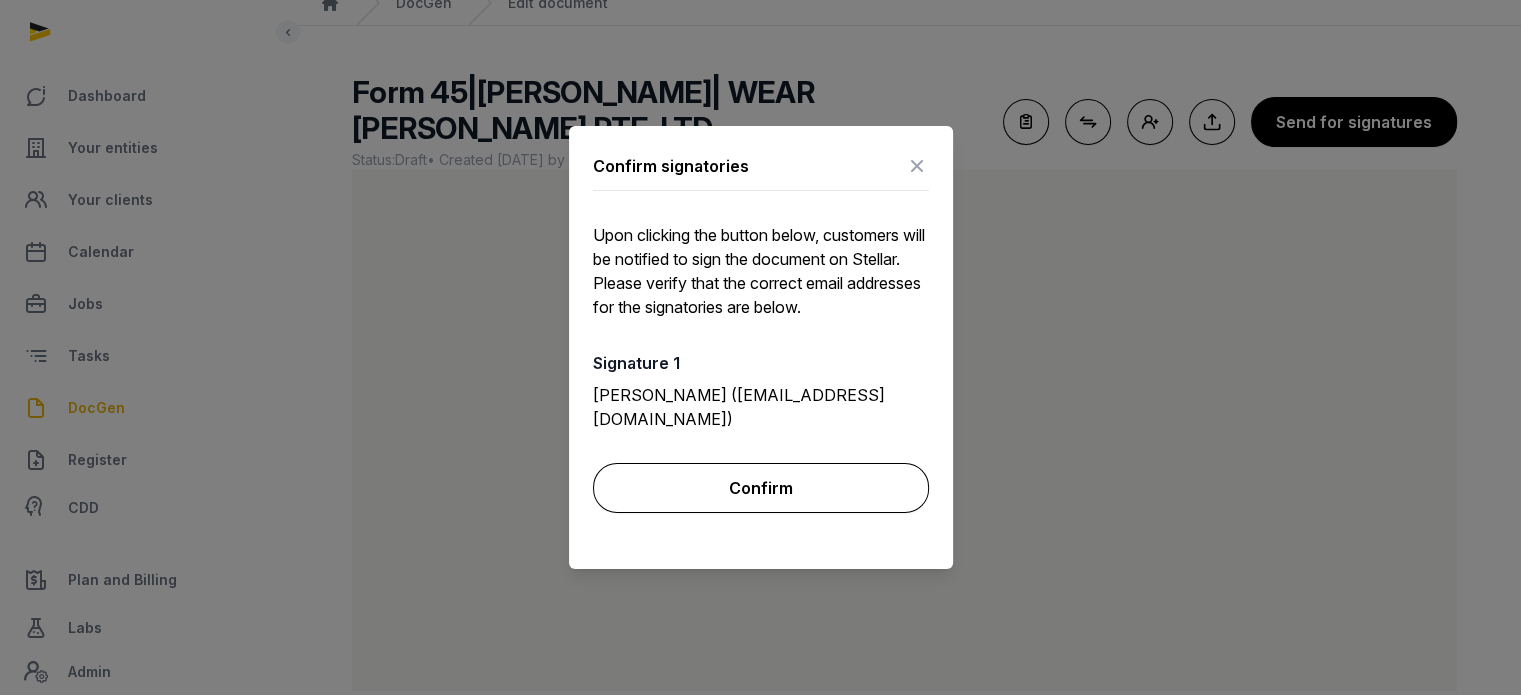 click on "Confirm" at bounding box center [761, 488] 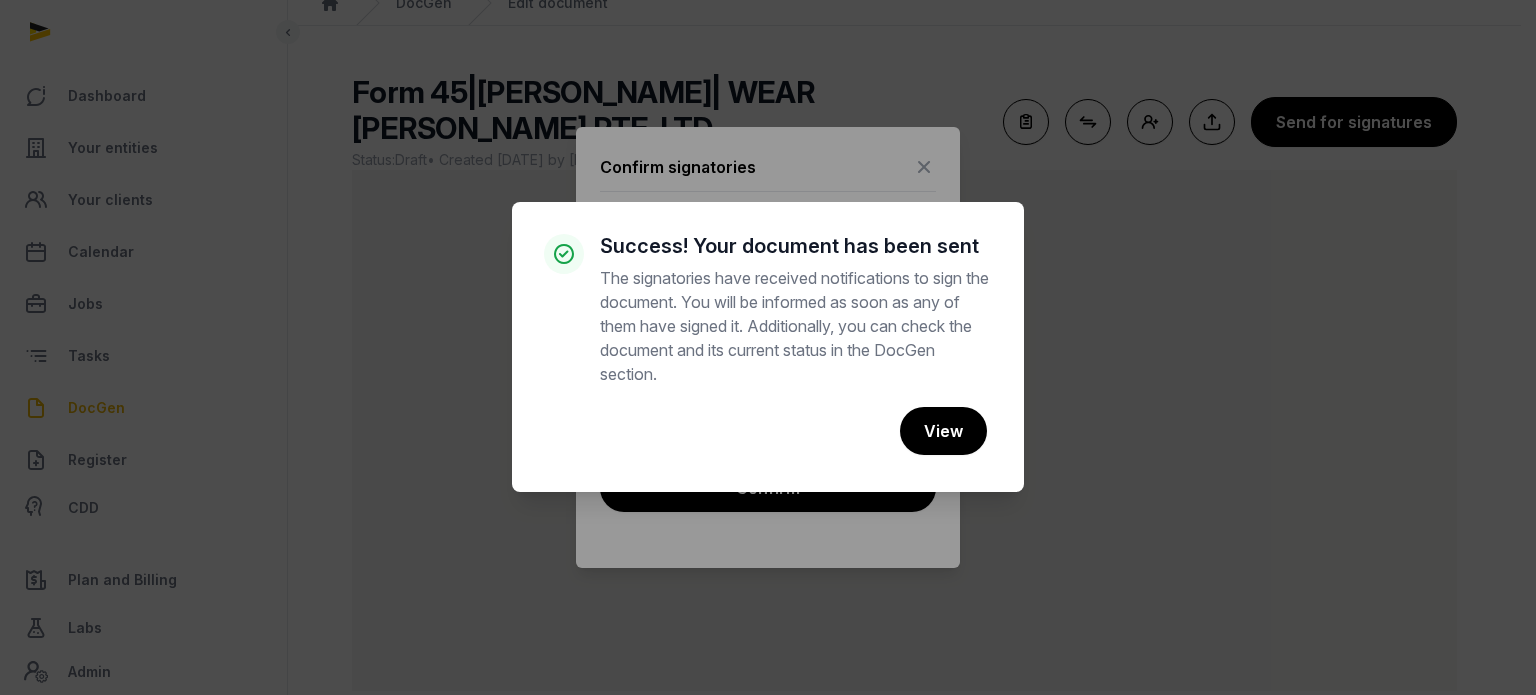 click on "×
Success! Your document has been sent
The signatories have received notifications to sign the document. You will be informed as soon as any of them have signed it. Additionally, you can check the document and its current status in the DocGen section.
Cancel No View" at bounding box center (768, 347) 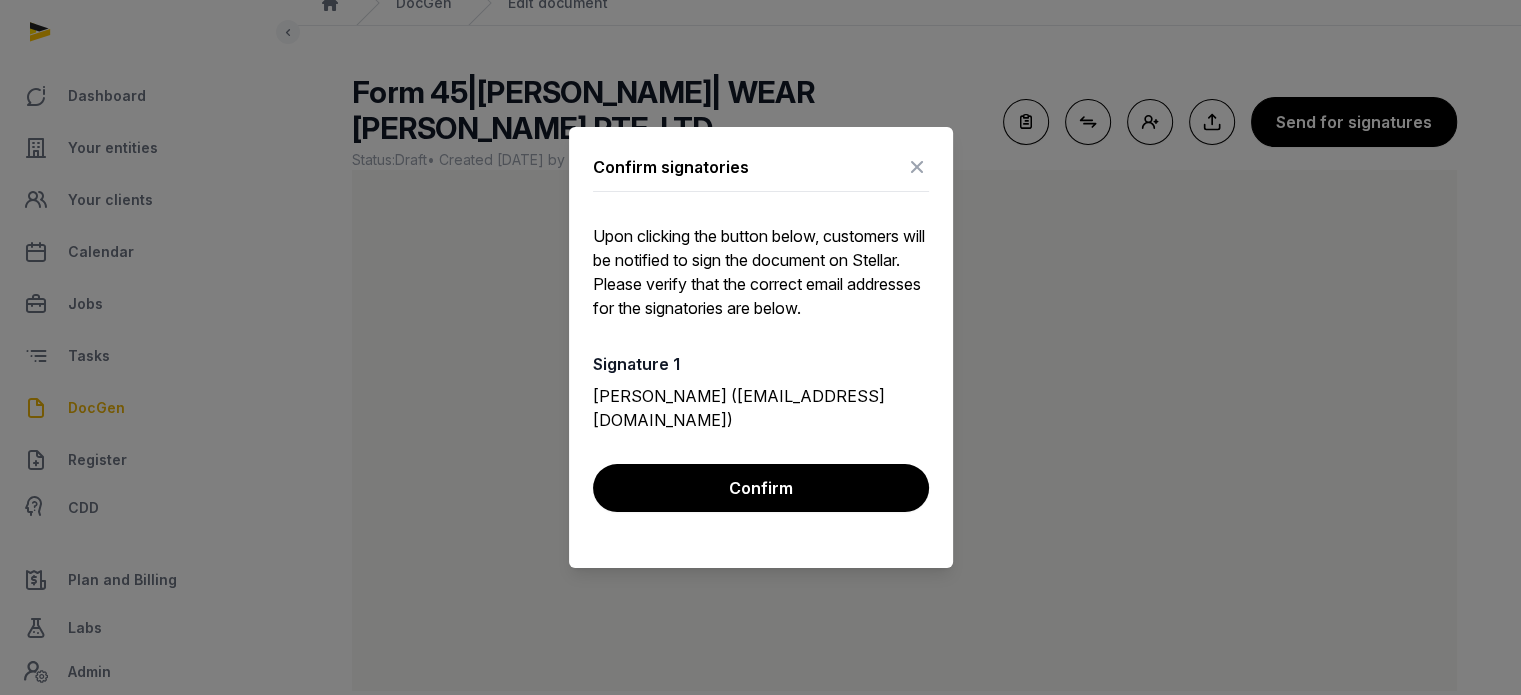 click at bounding box center (917, 167) 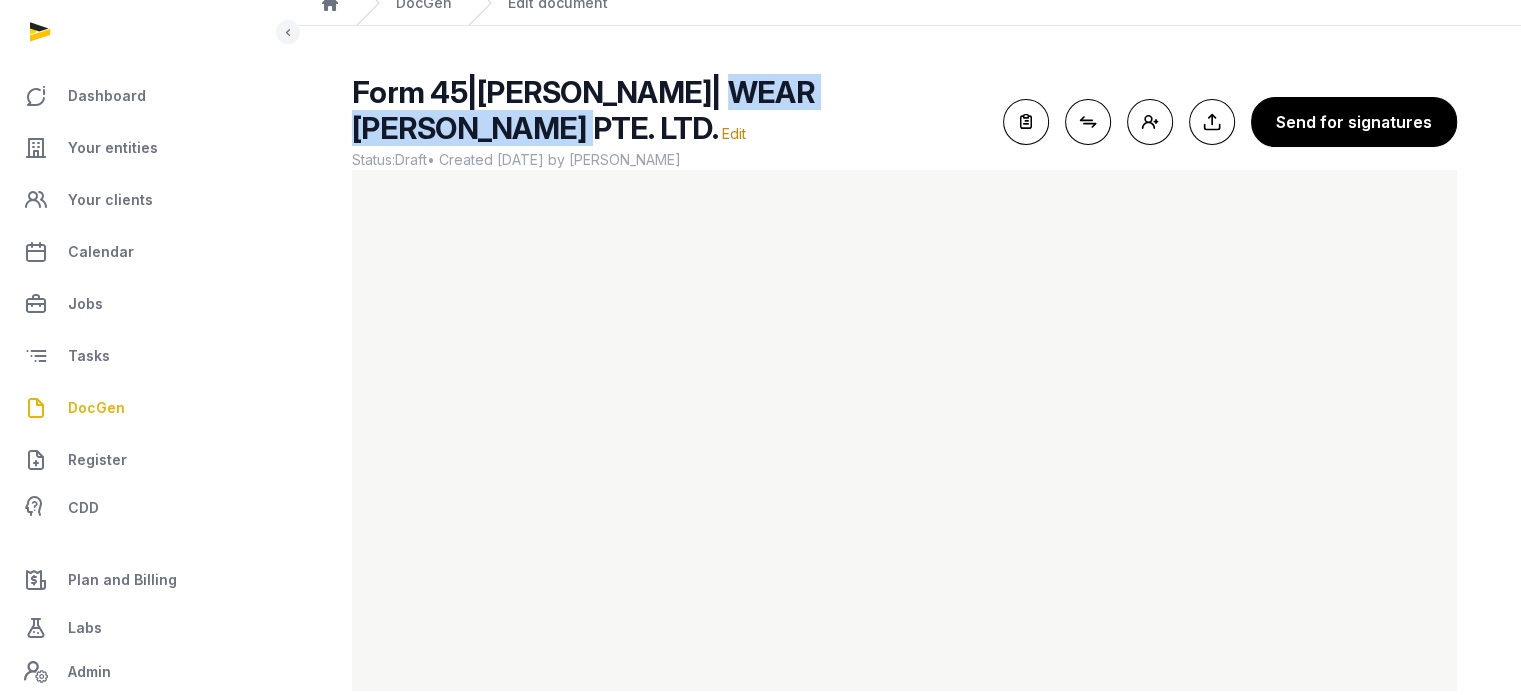 drag, startPoint x: 661, startPoint y: 92, endPoint x: 948, endPoint y: 78, distance: 287.34125 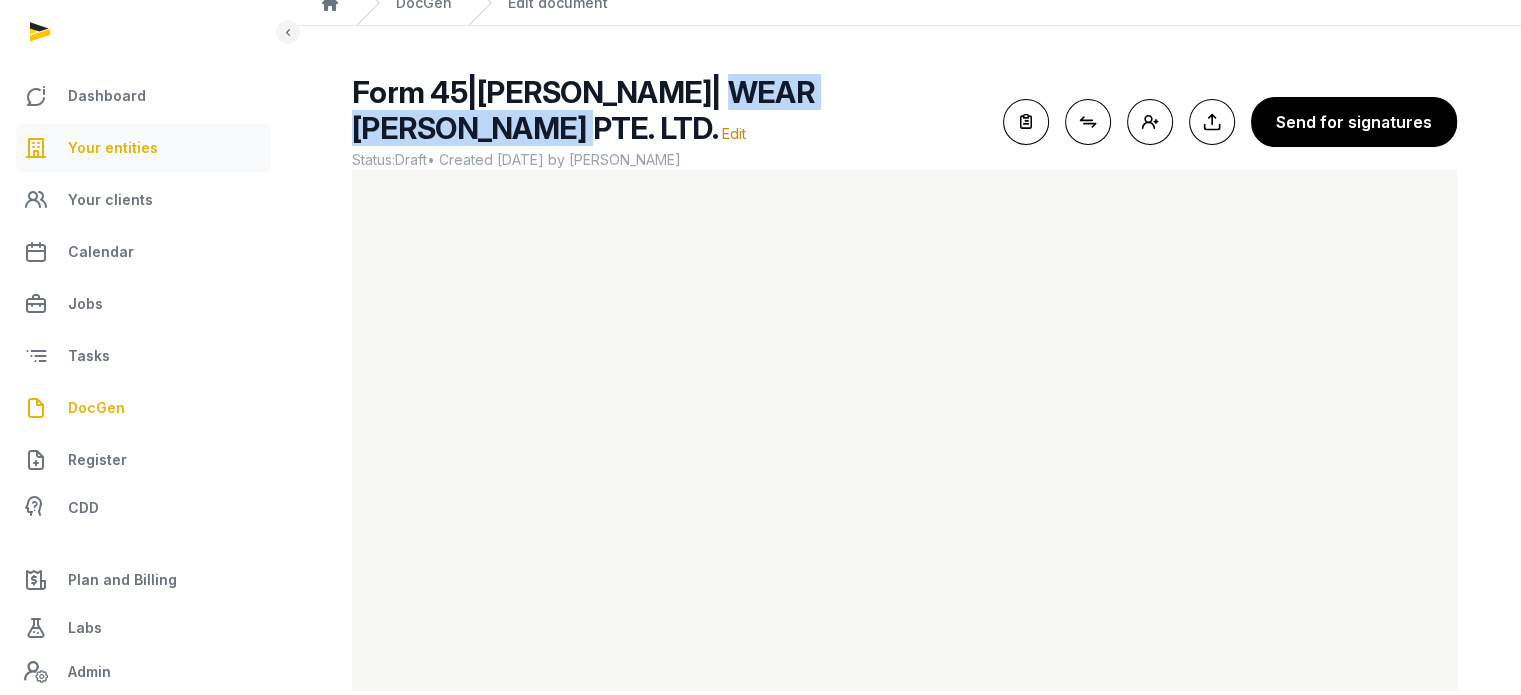 click on "Your entities" at bounding box center (113, 148) 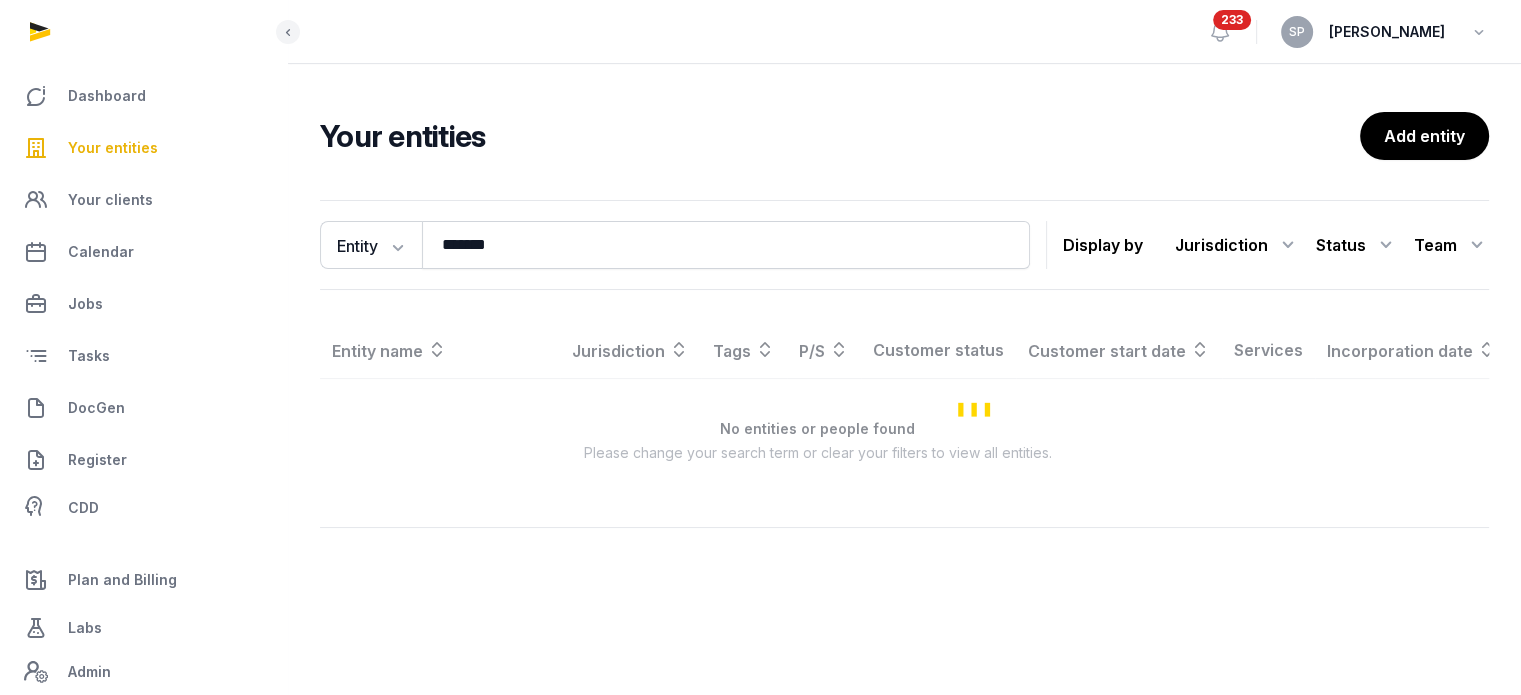 scroll, scrollTop: 0, scrollLeft: 0, axis: both 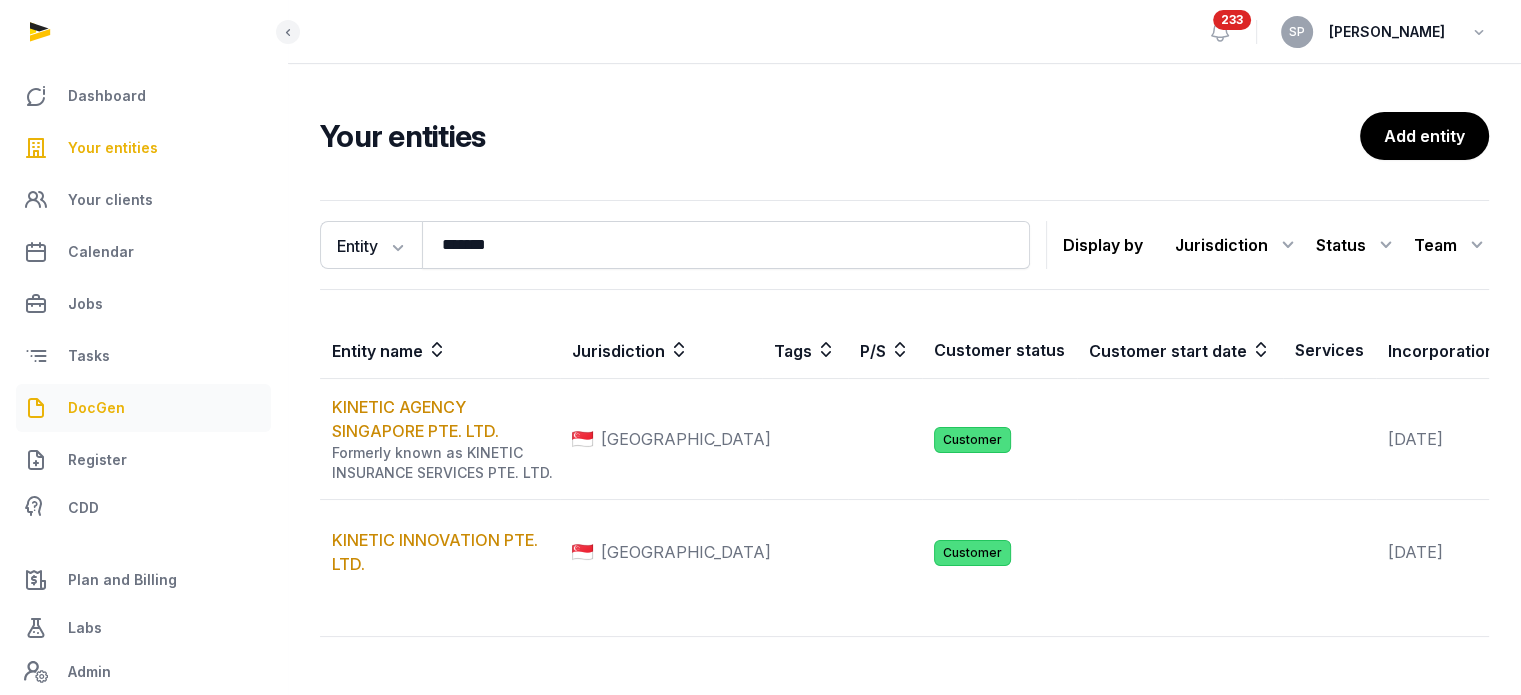 click on "DocGen" at bounding box center [143, 408] 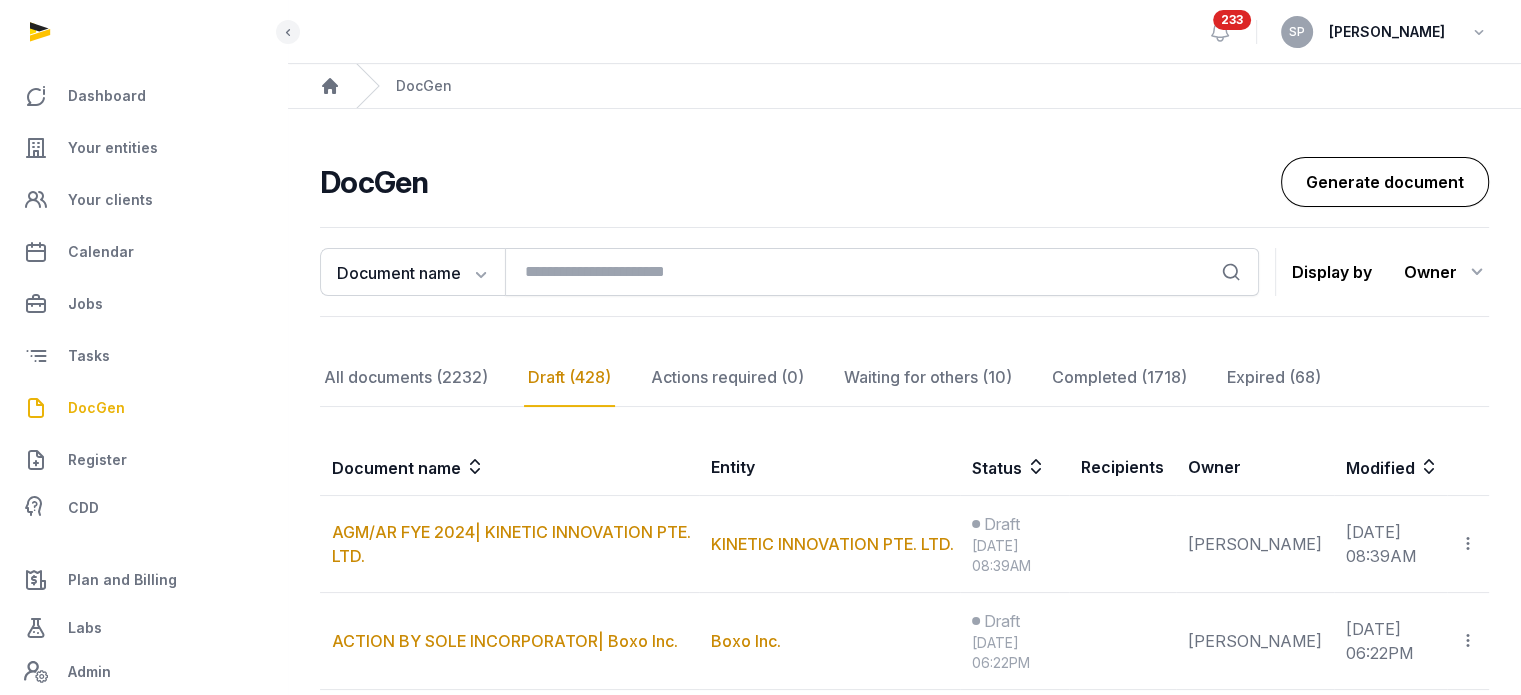 click on "Generate document" at bounding box center (1385, 182) 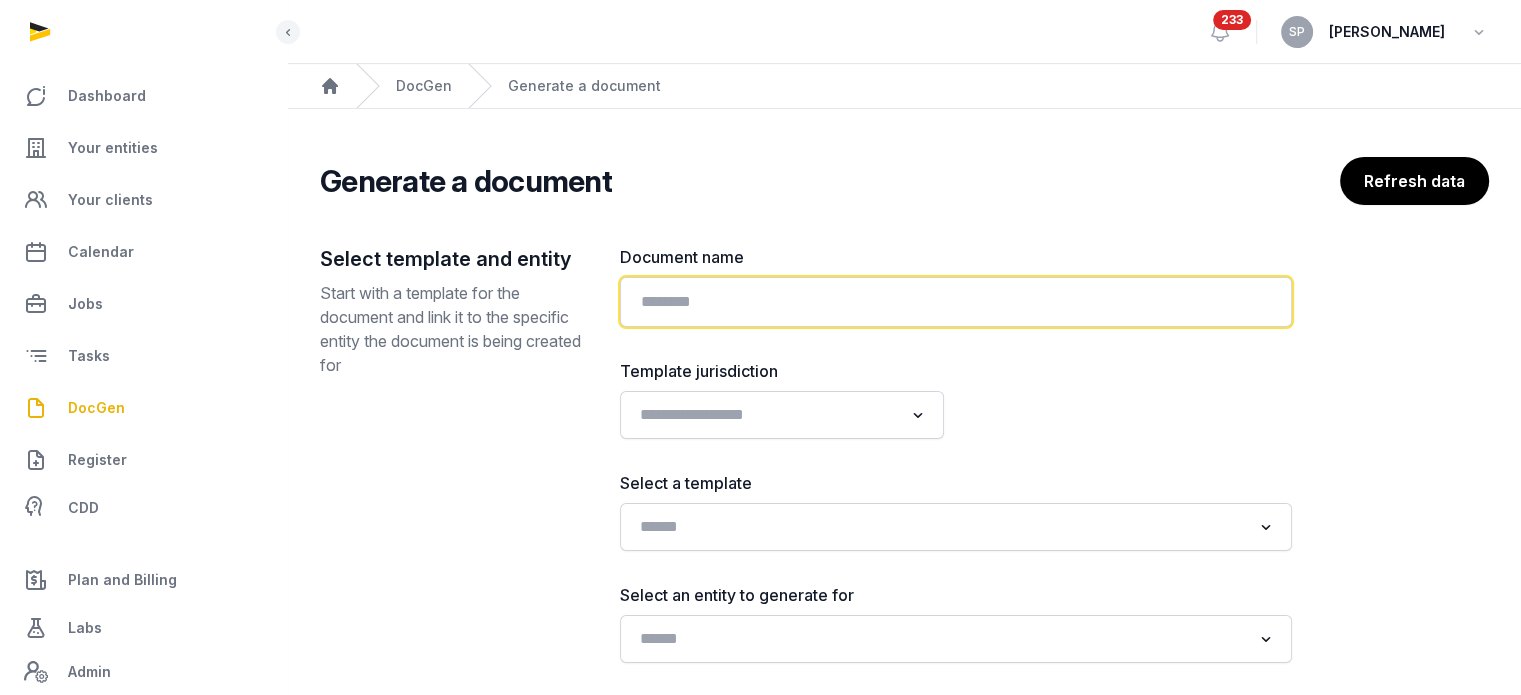 click 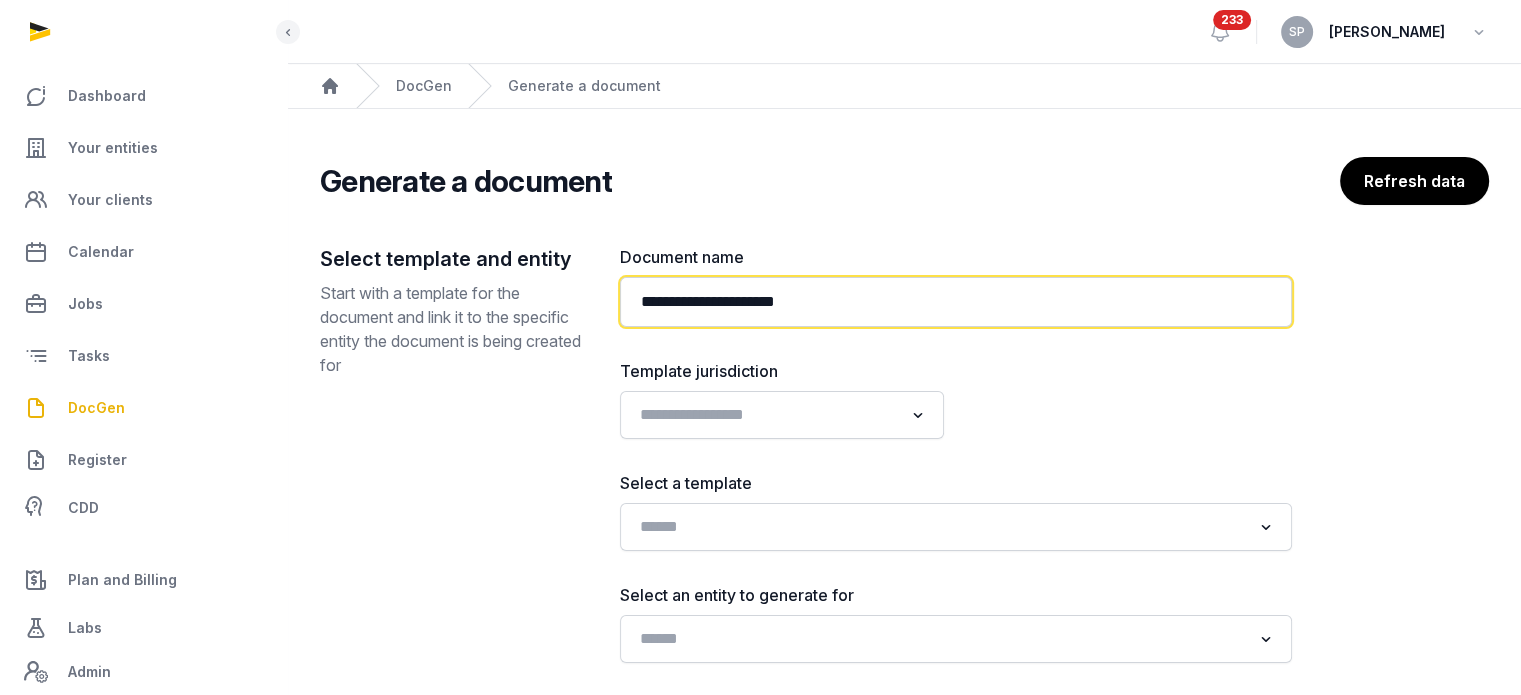 paste on "**********" 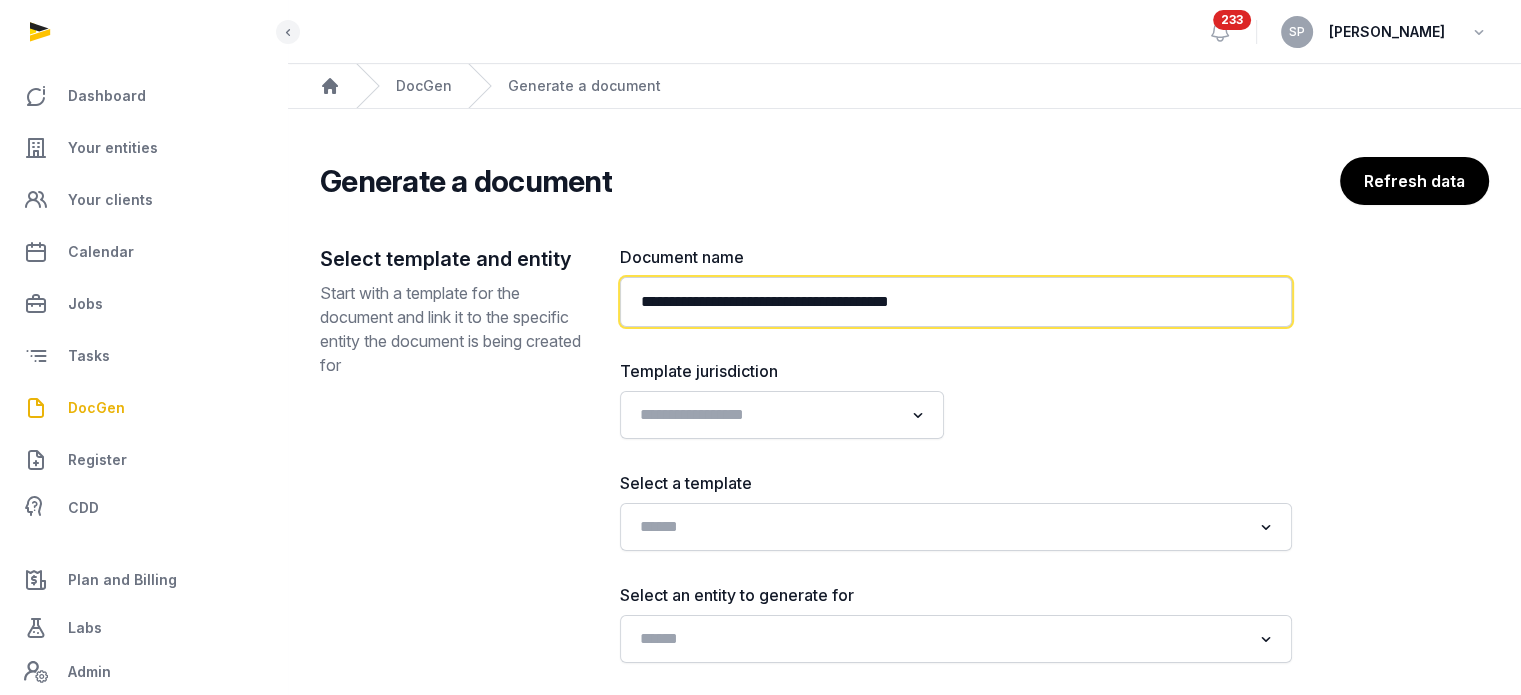 type on "**********" 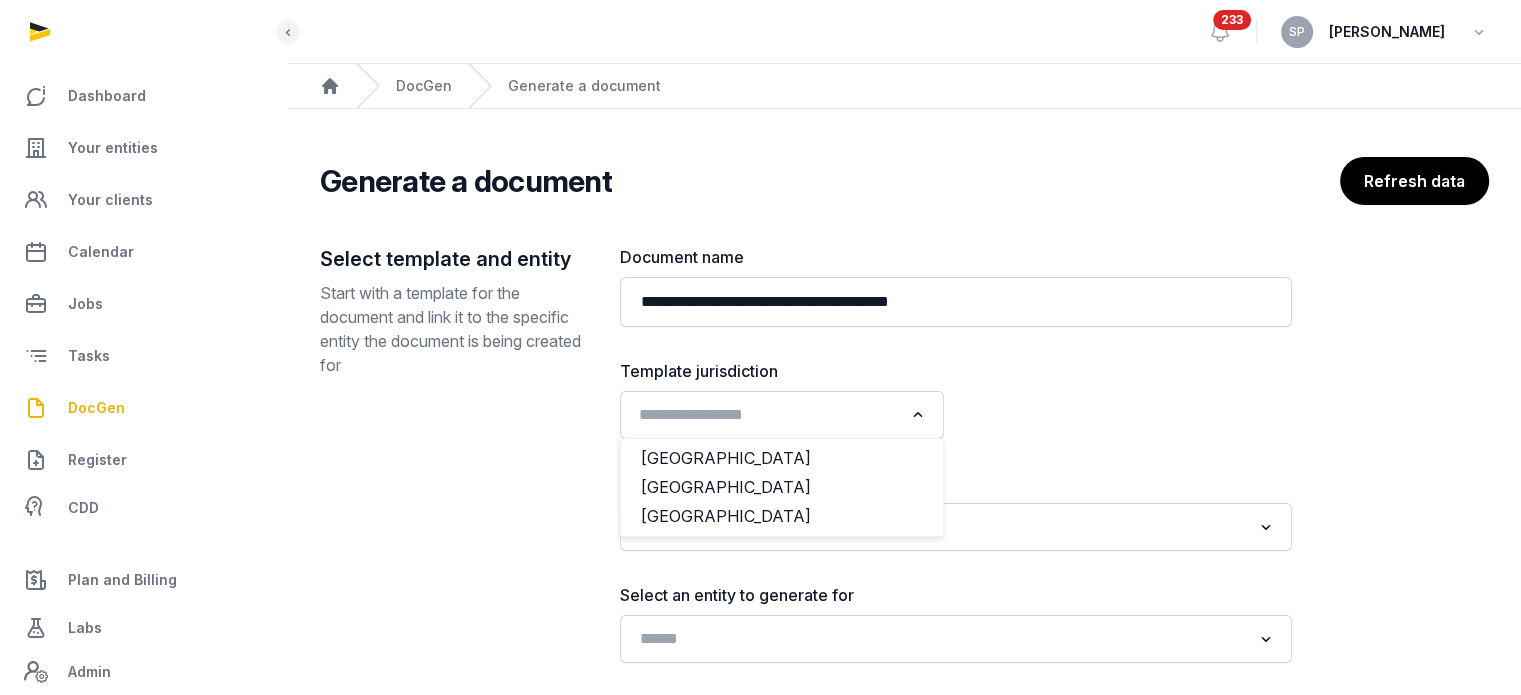 click 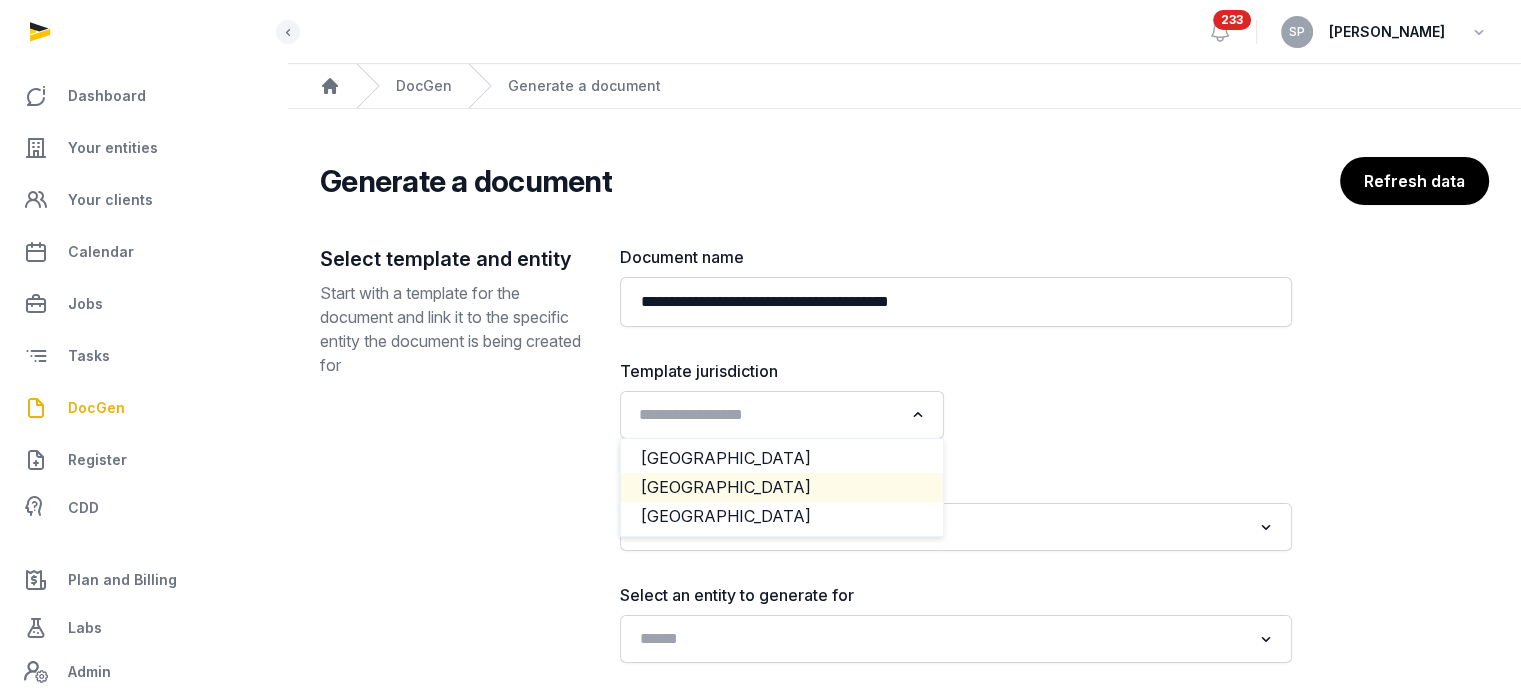 click on "[GEOGRAPHIC_DATA]" 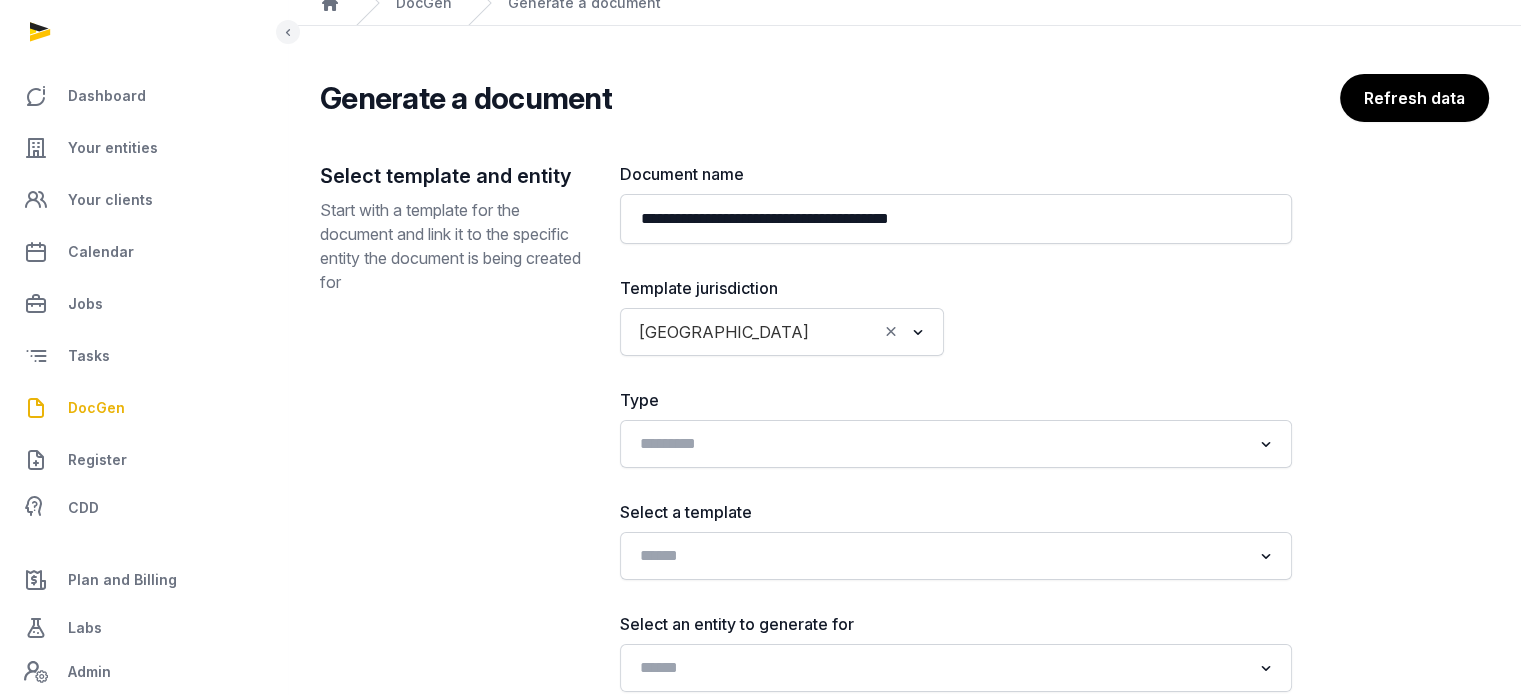 scroll, scrollTop: 188, scrollLeft: 0, axis: vertical 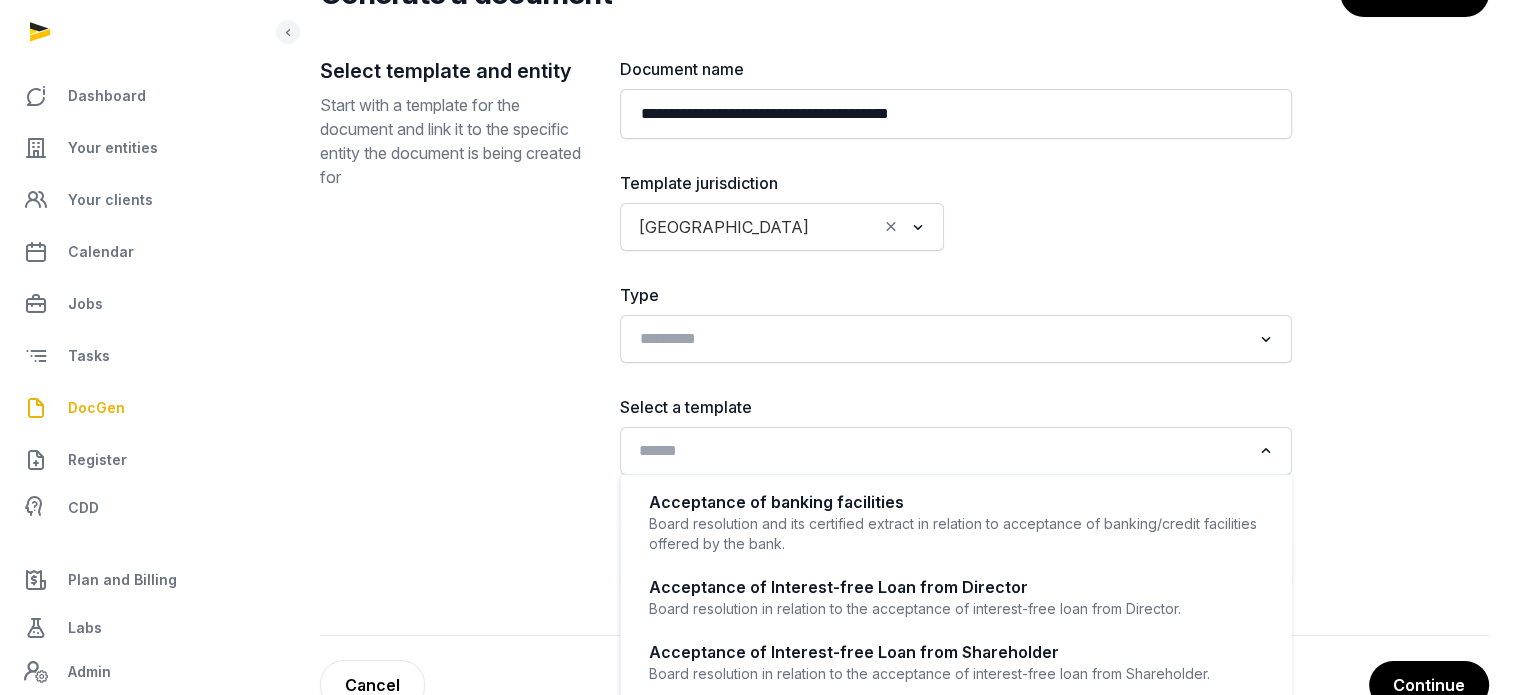 click 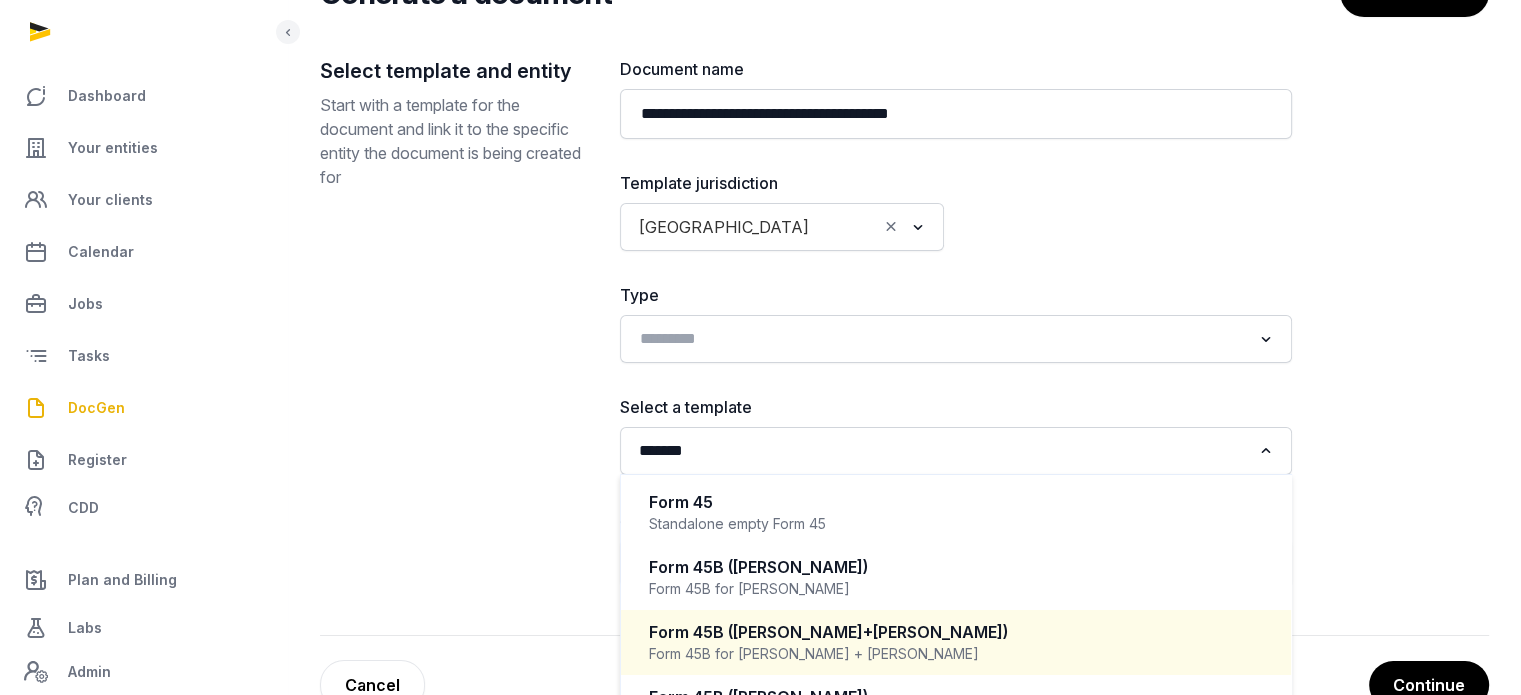 click on "Form 45B for Anna Nari + Benjamin Ong" at bounding box center (956, 654) 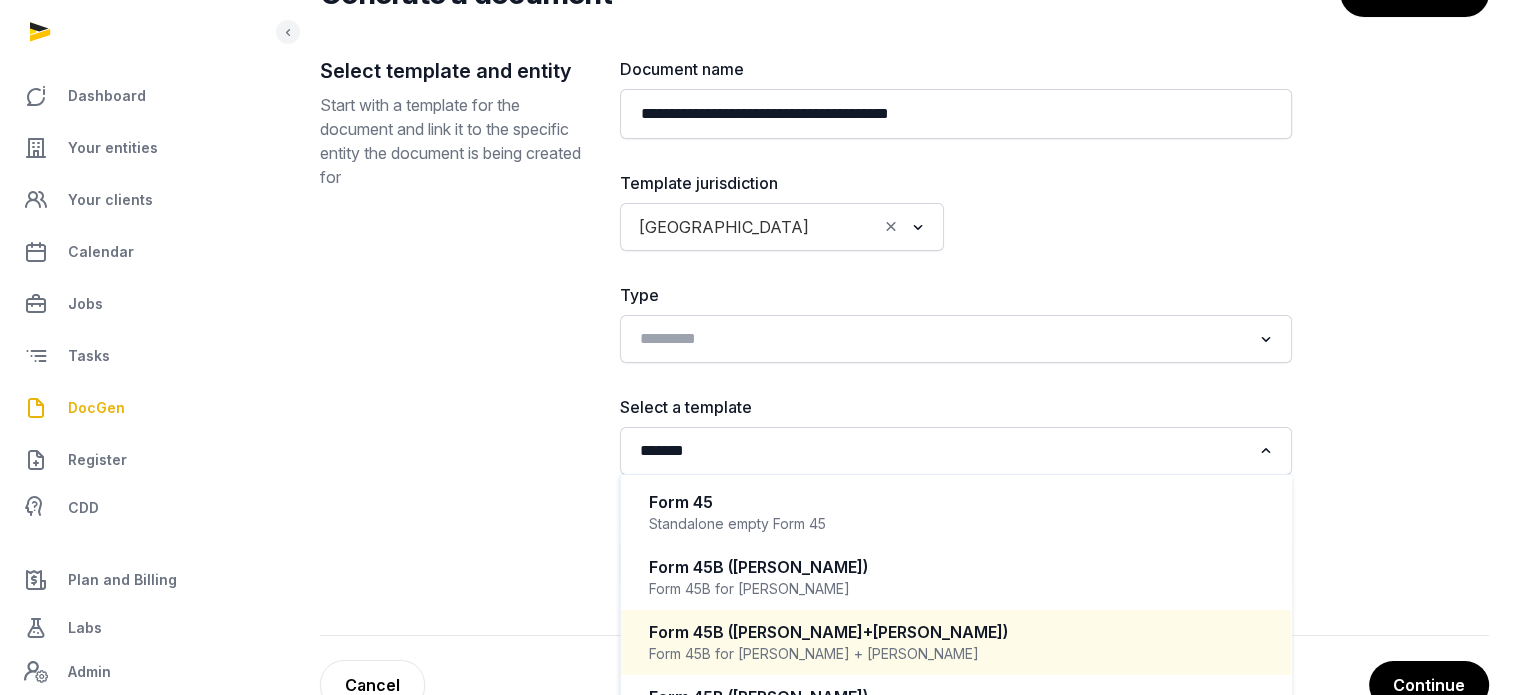 type 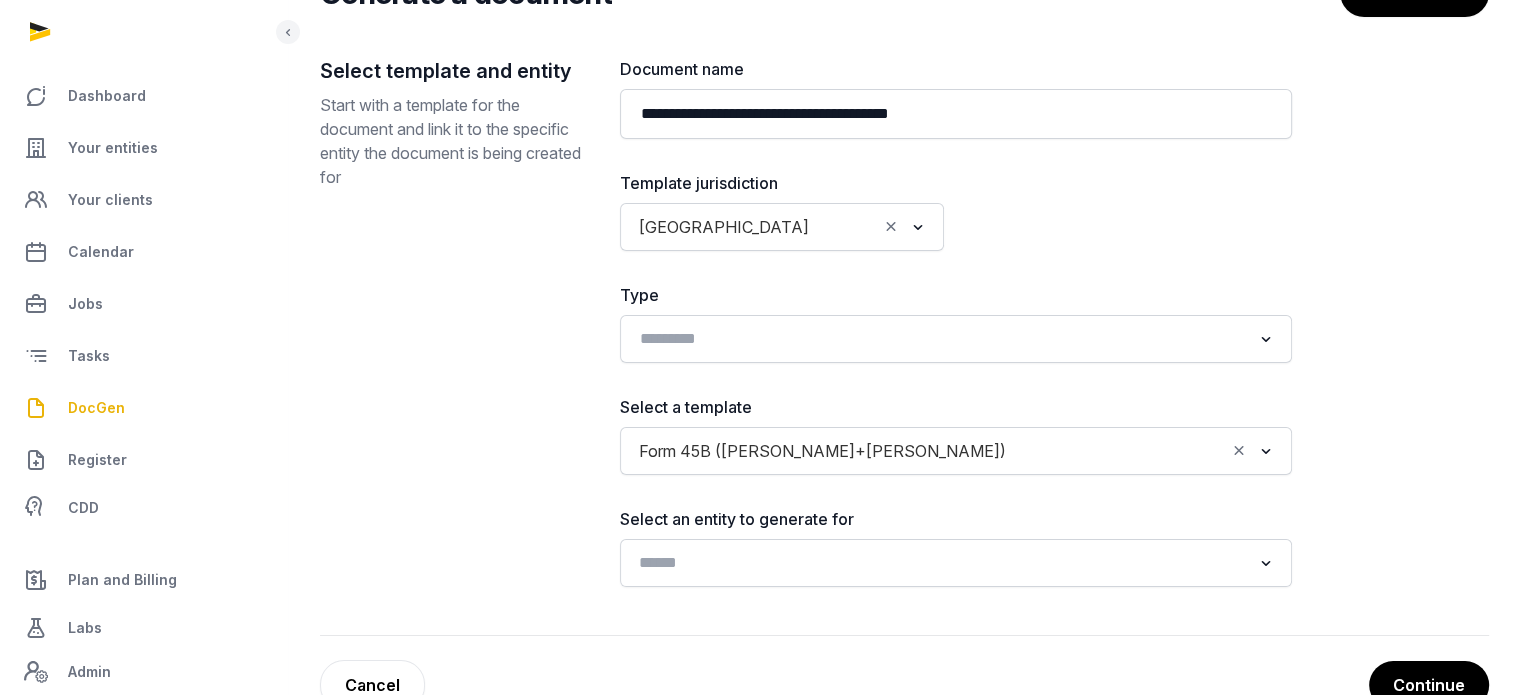 click 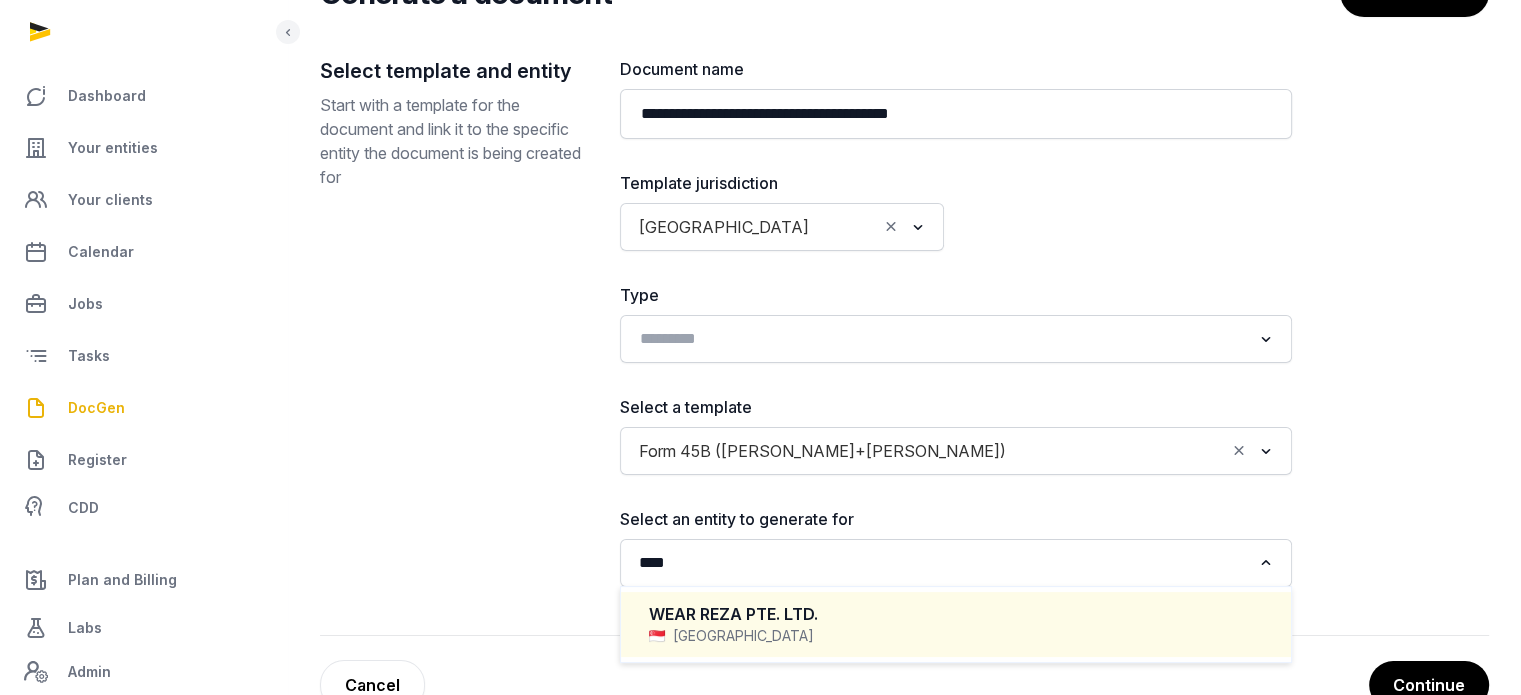 click on "WEAR REZA PTE. LTD." at bounding box center (956, 614) 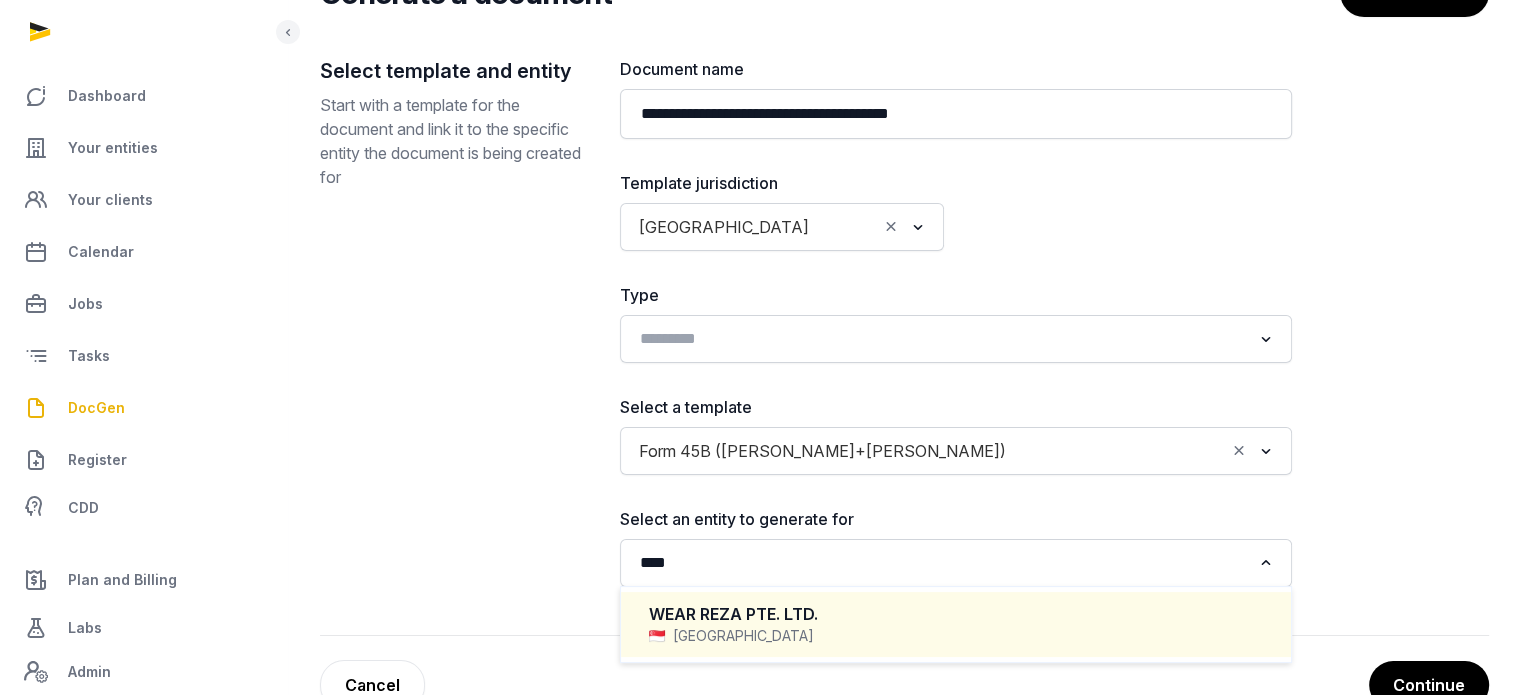 type 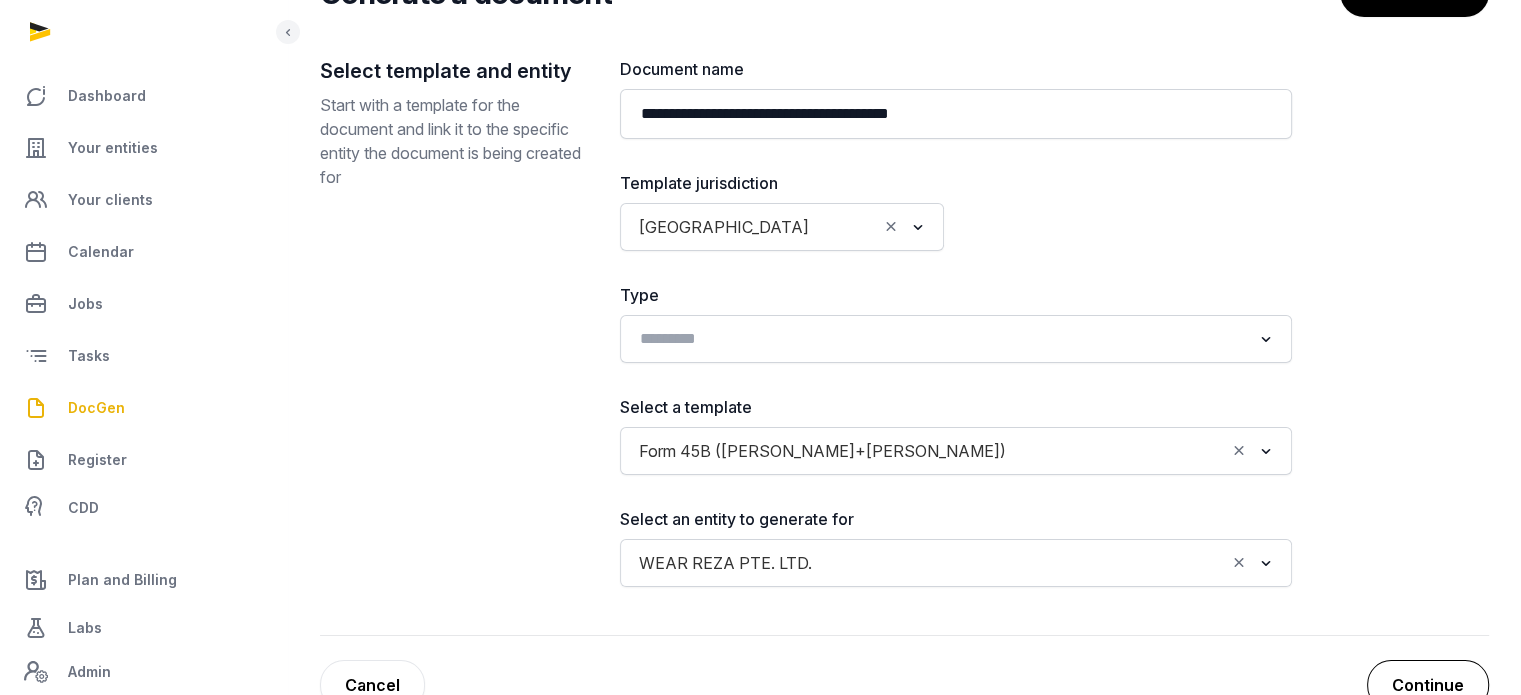 click on "Continue" at bounding box center [1428, 685] 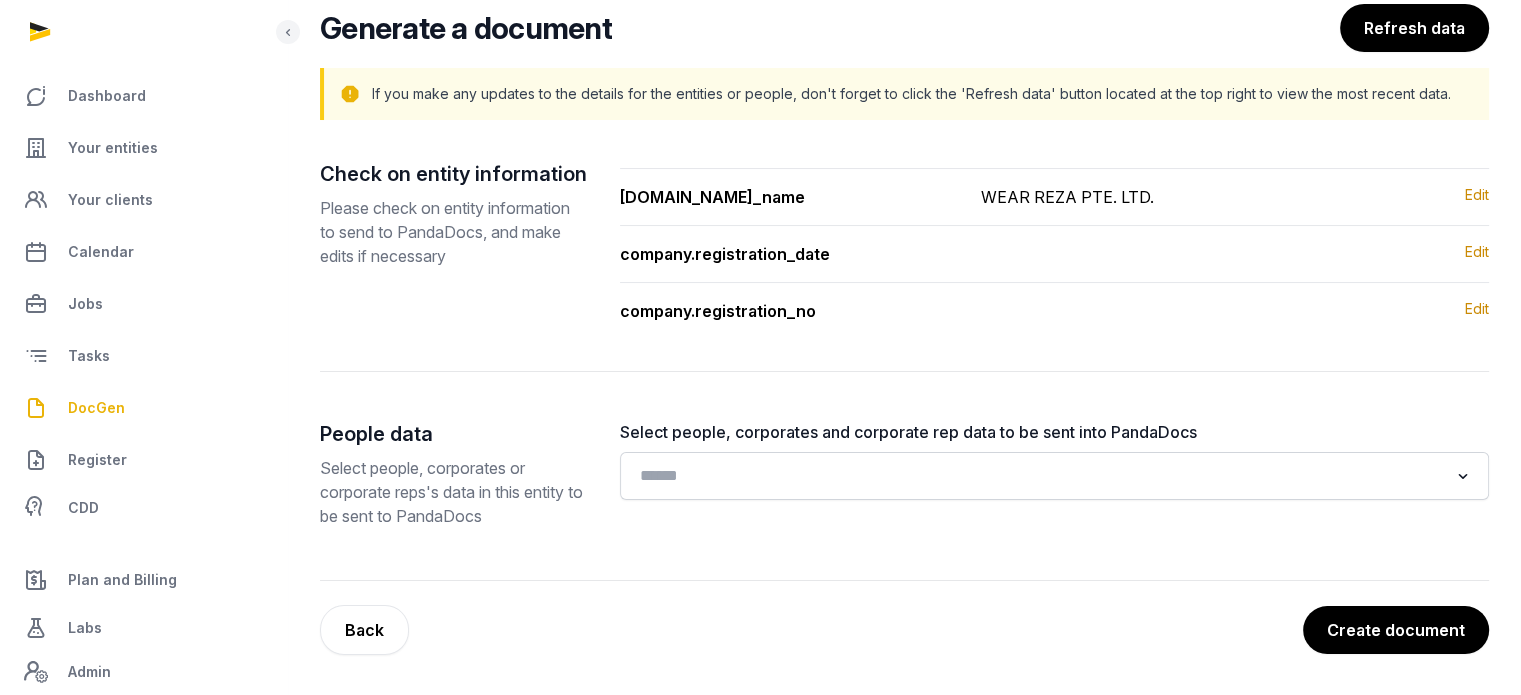 scroll, scrollTop: 151, scrollLeft: 0, axis: vertical 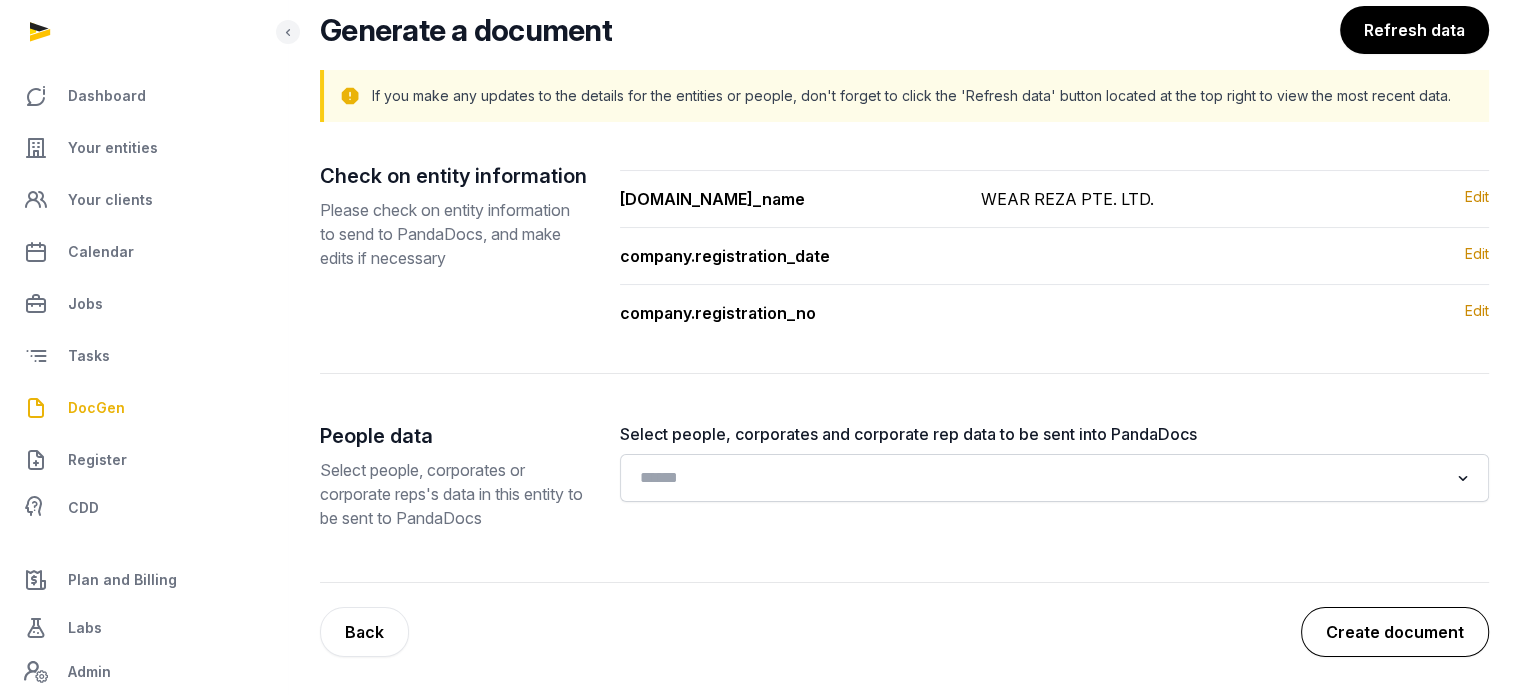 click on "Create document" at bounding box center [1395, 632] 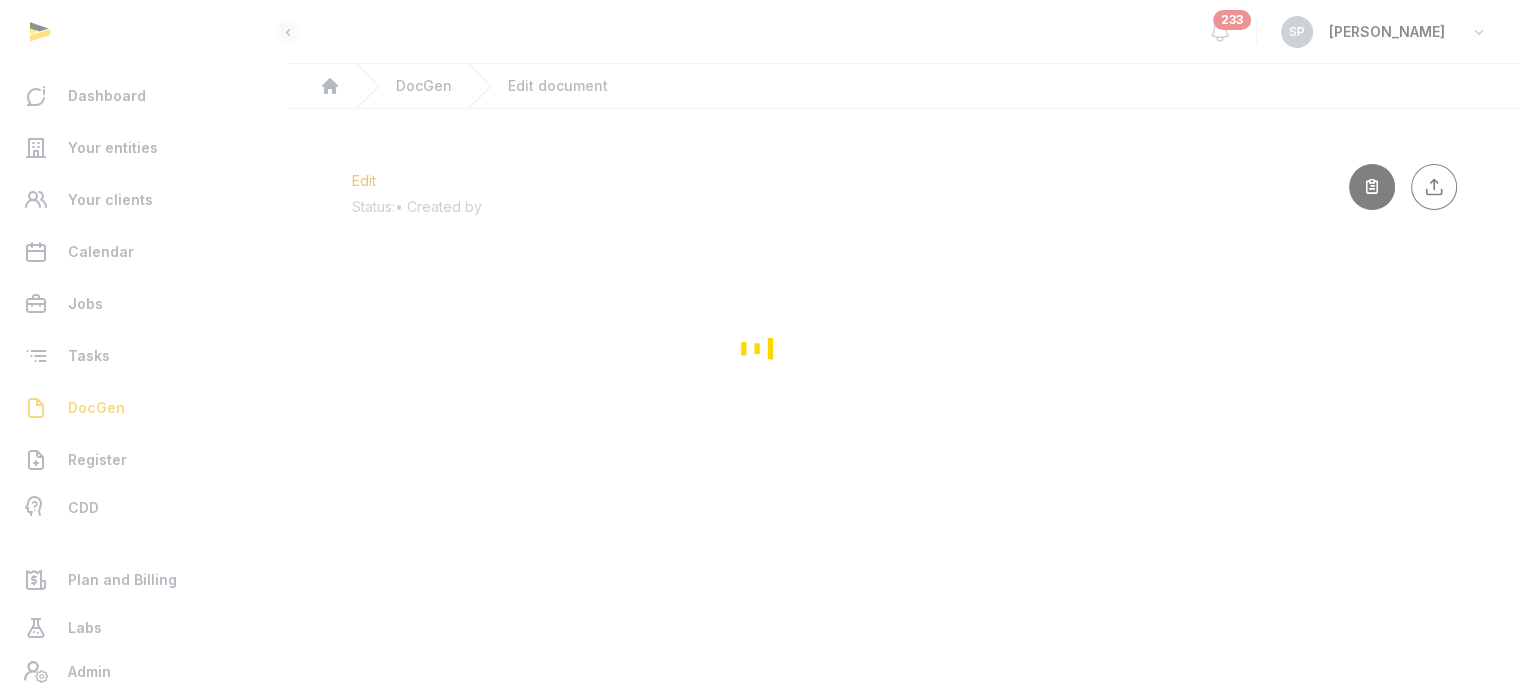 scroll, scrollTop: 0, scrollLeft: 0, axis: both 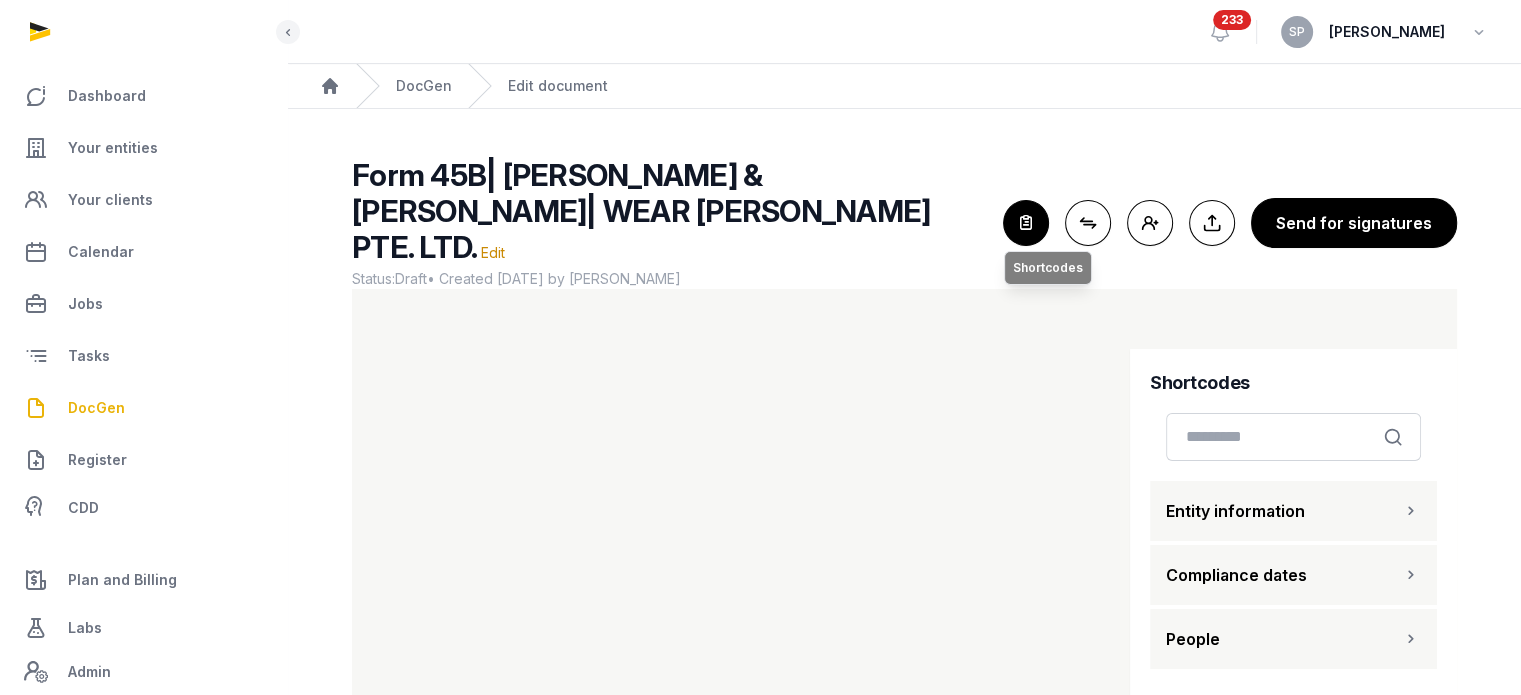 click at bounding box center [1026, 223] 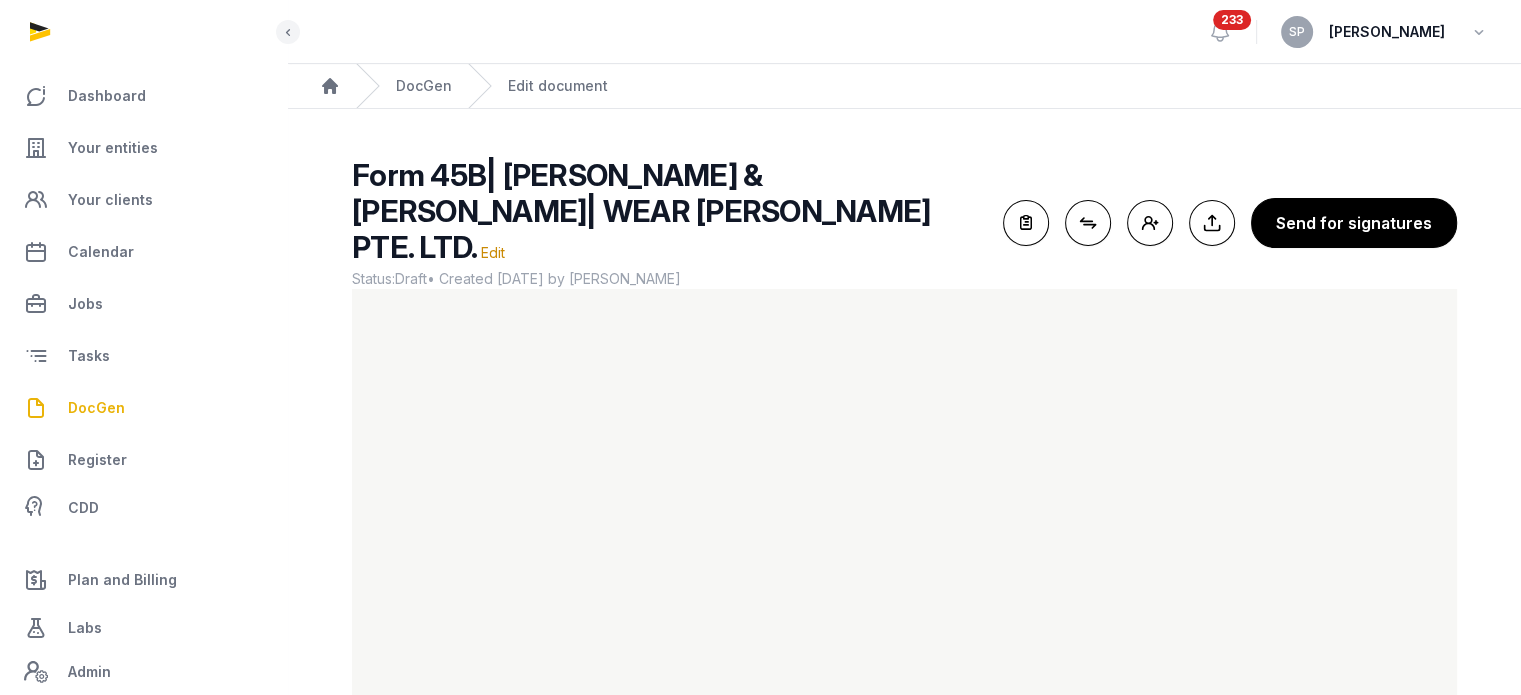 click on "DocGen" at bounding box center [96, 408] 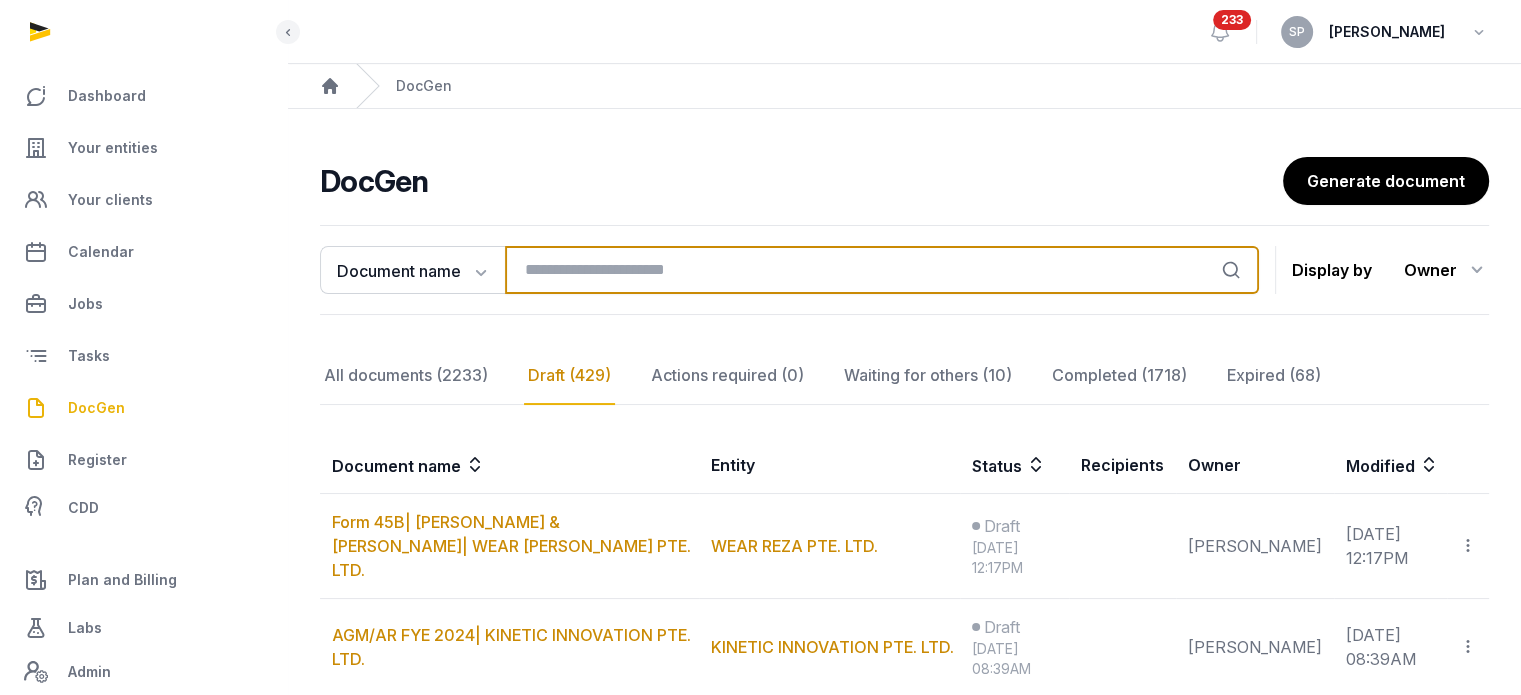 click at bounding box center [882, 270] 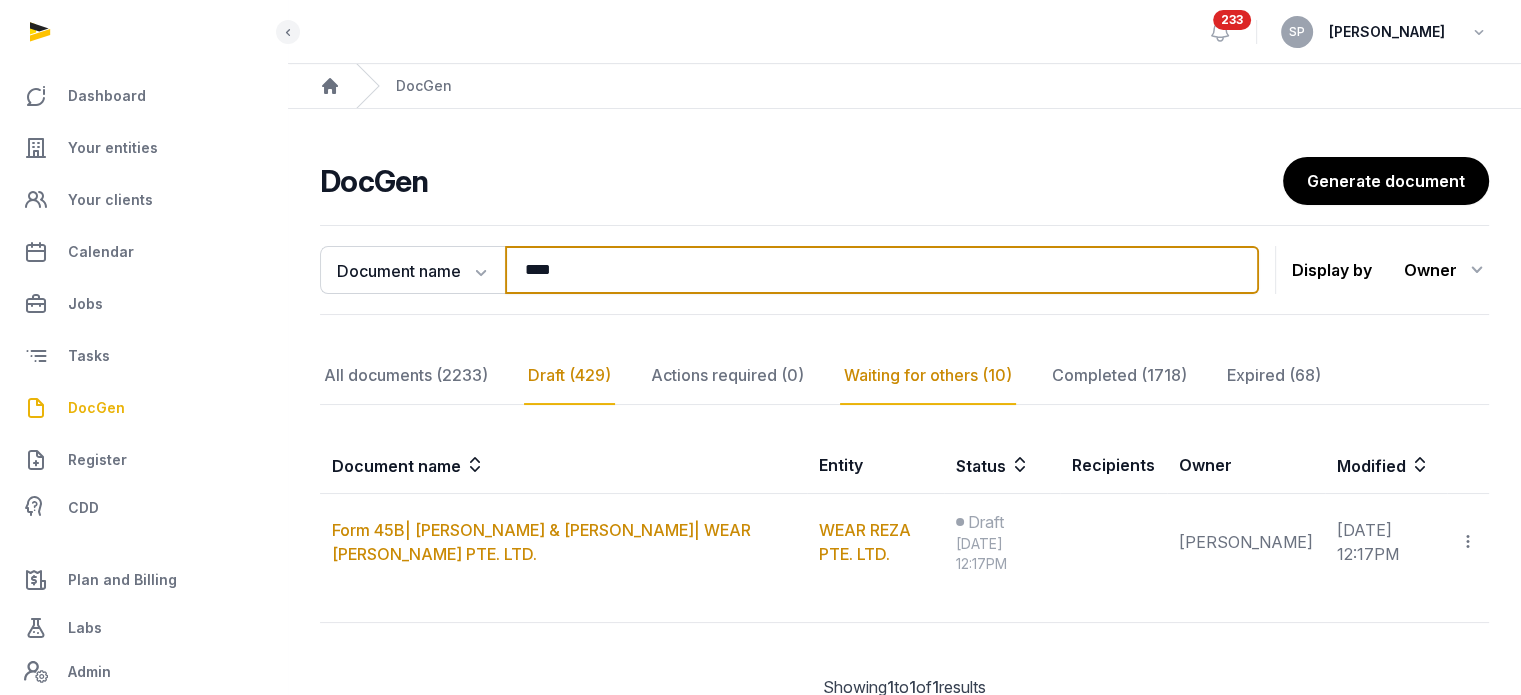 type on "****" 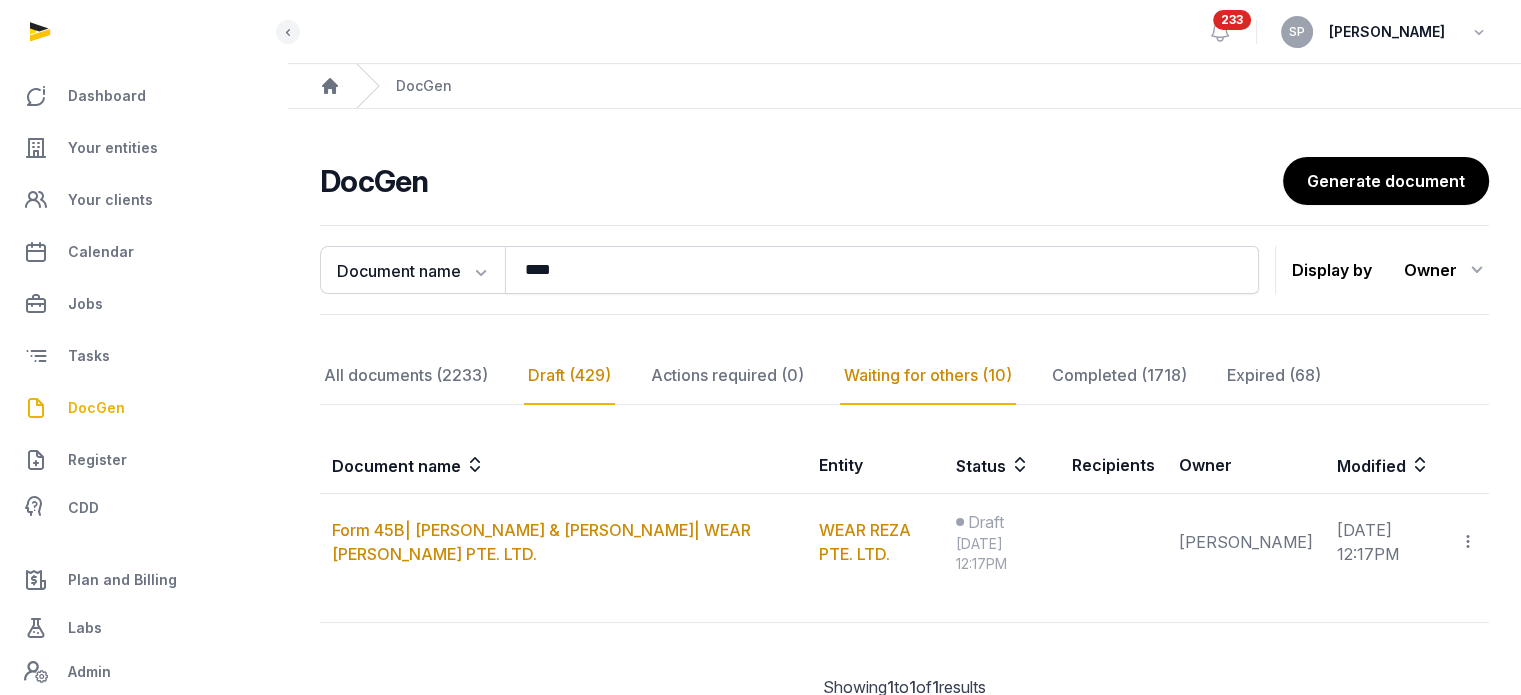 click on "Waiting for others (10)" 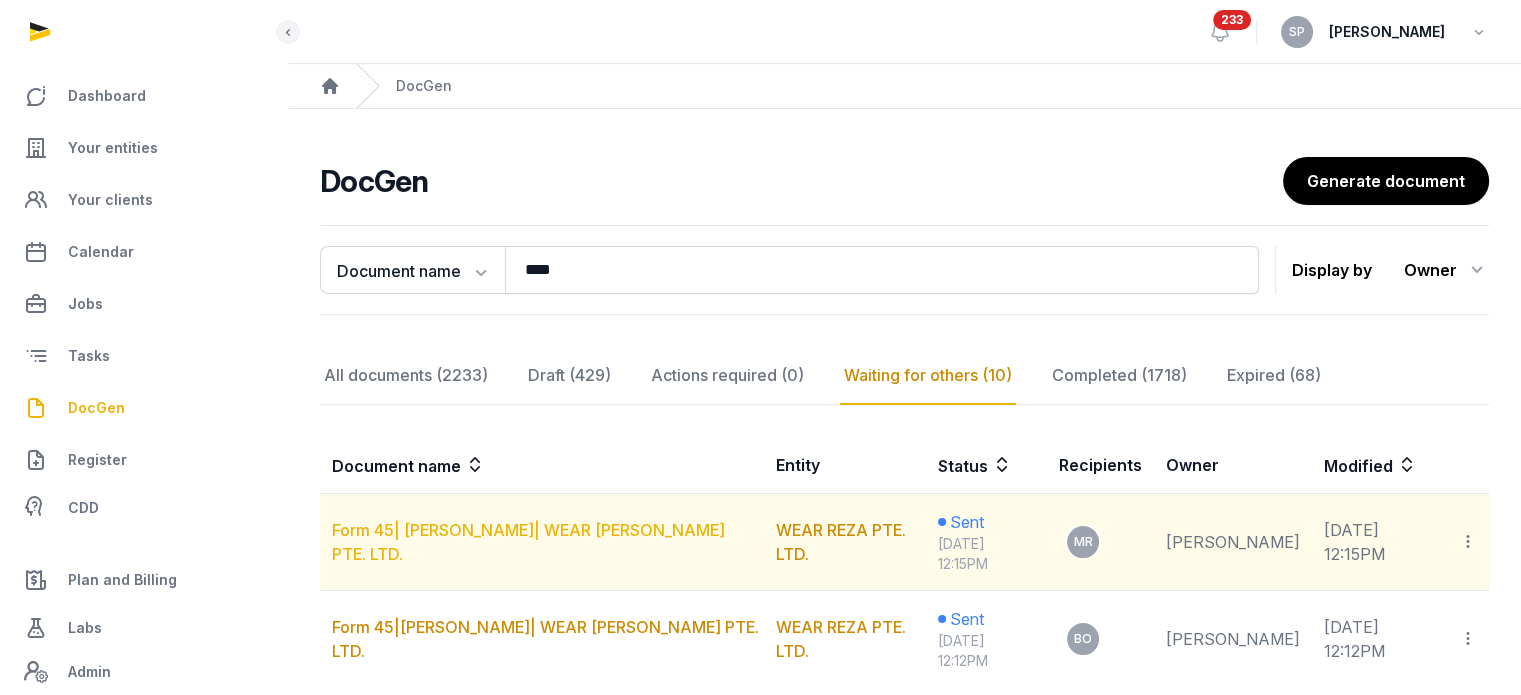 click on "Form 45| Fahmy| WEAR REZA PTE. LTD." at bounding box center [528, 542] 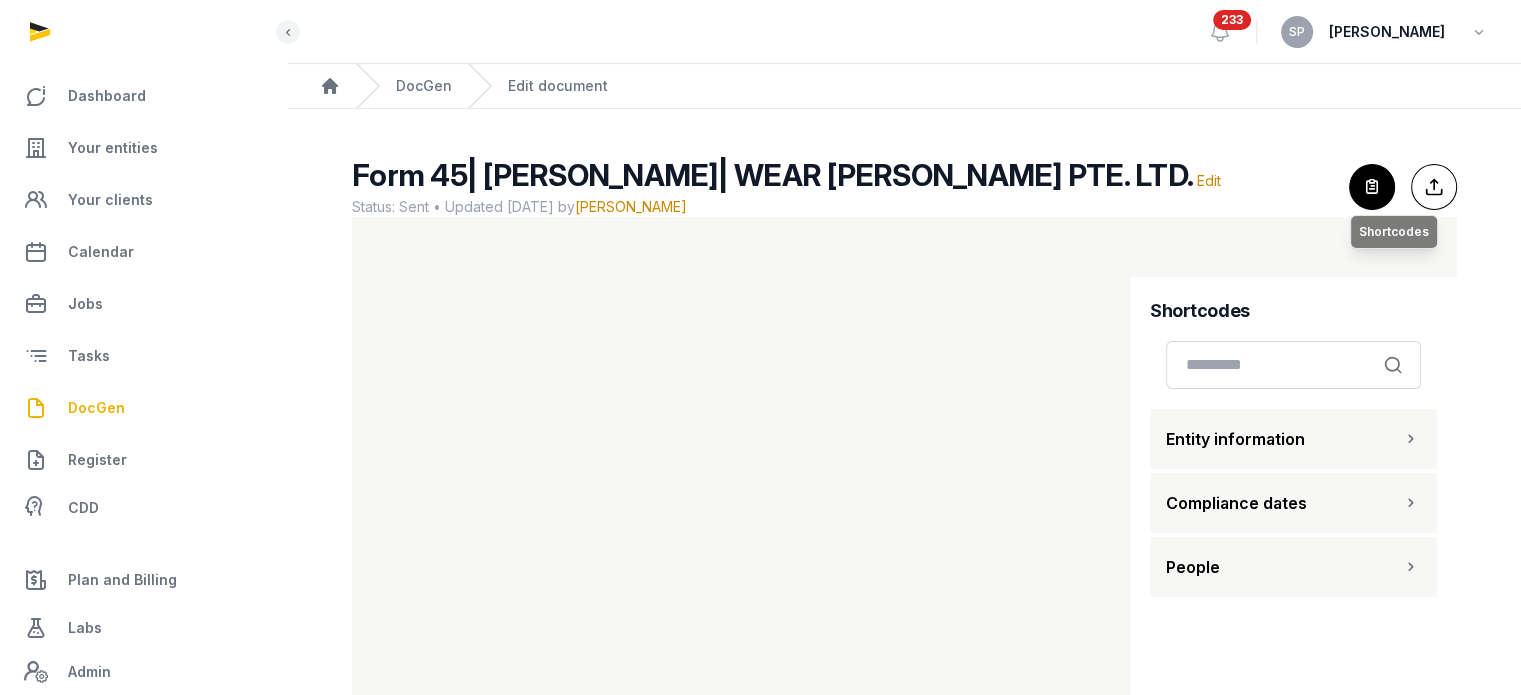 click at bounding box center [1372, 187] 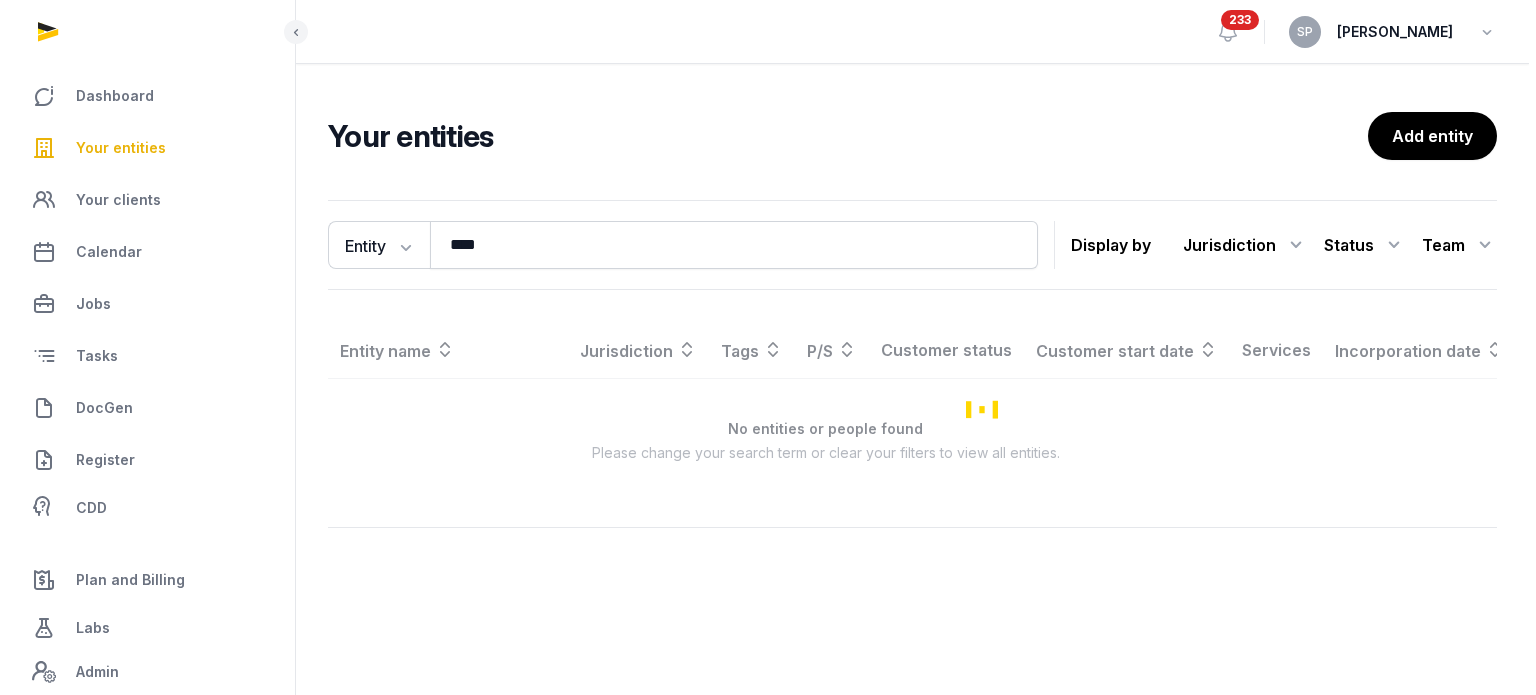 scroll, scrollTop: 0, scrollLeft: 0, axis: both 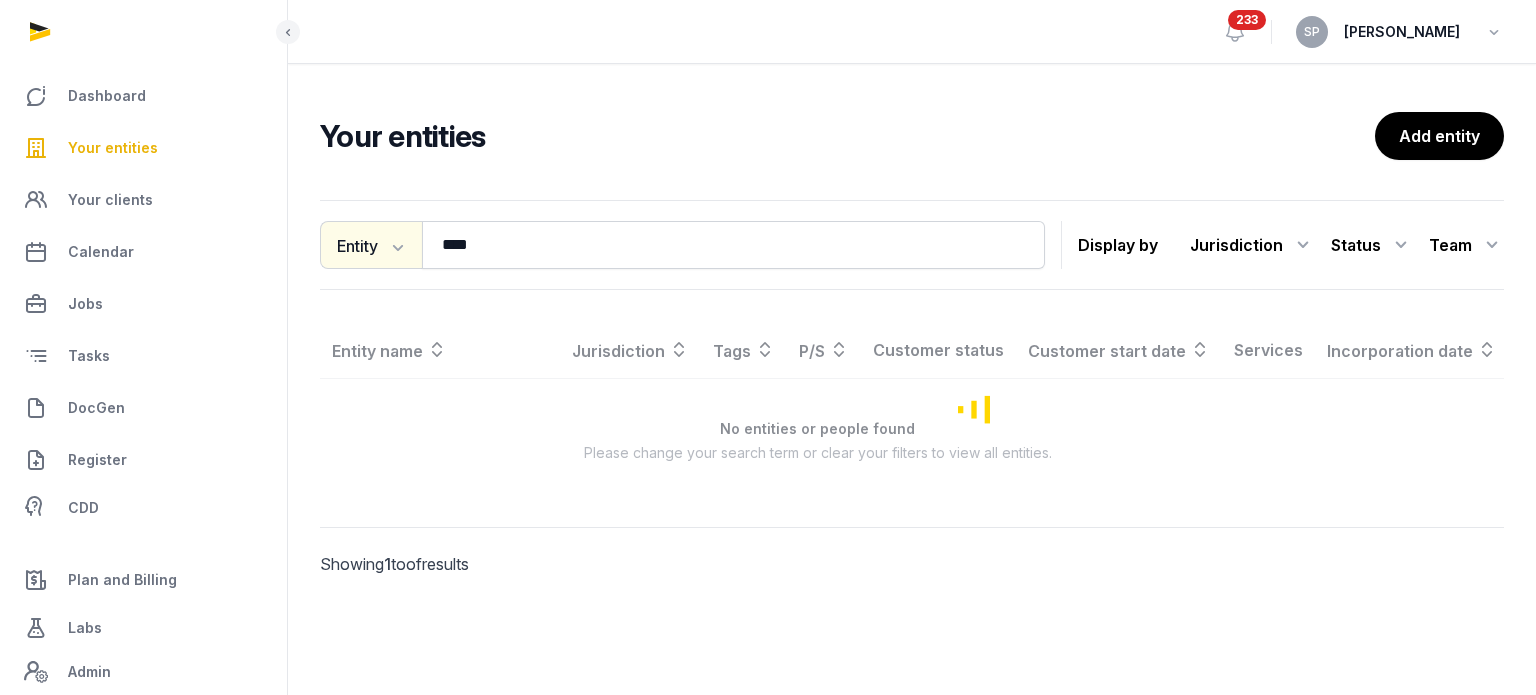 click 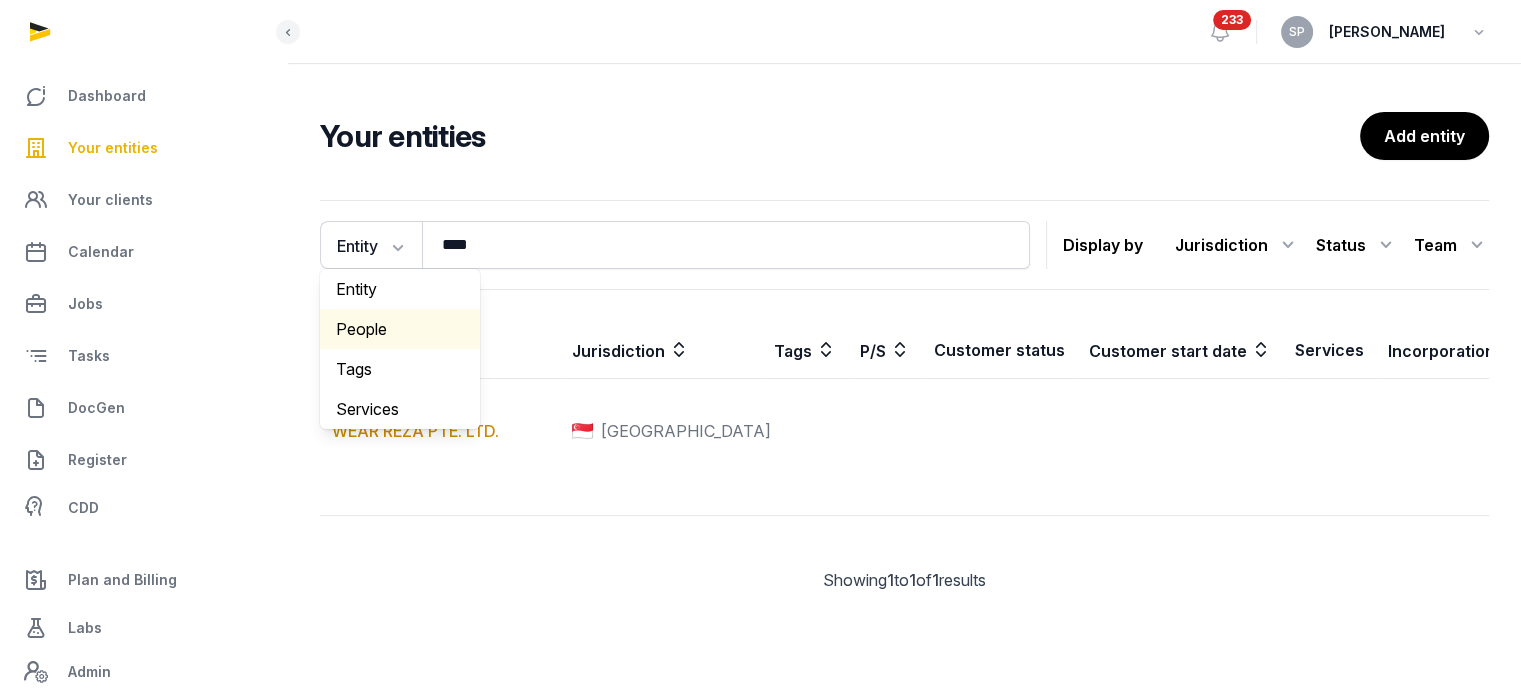 click on "People" at bounding box center (400, 329) 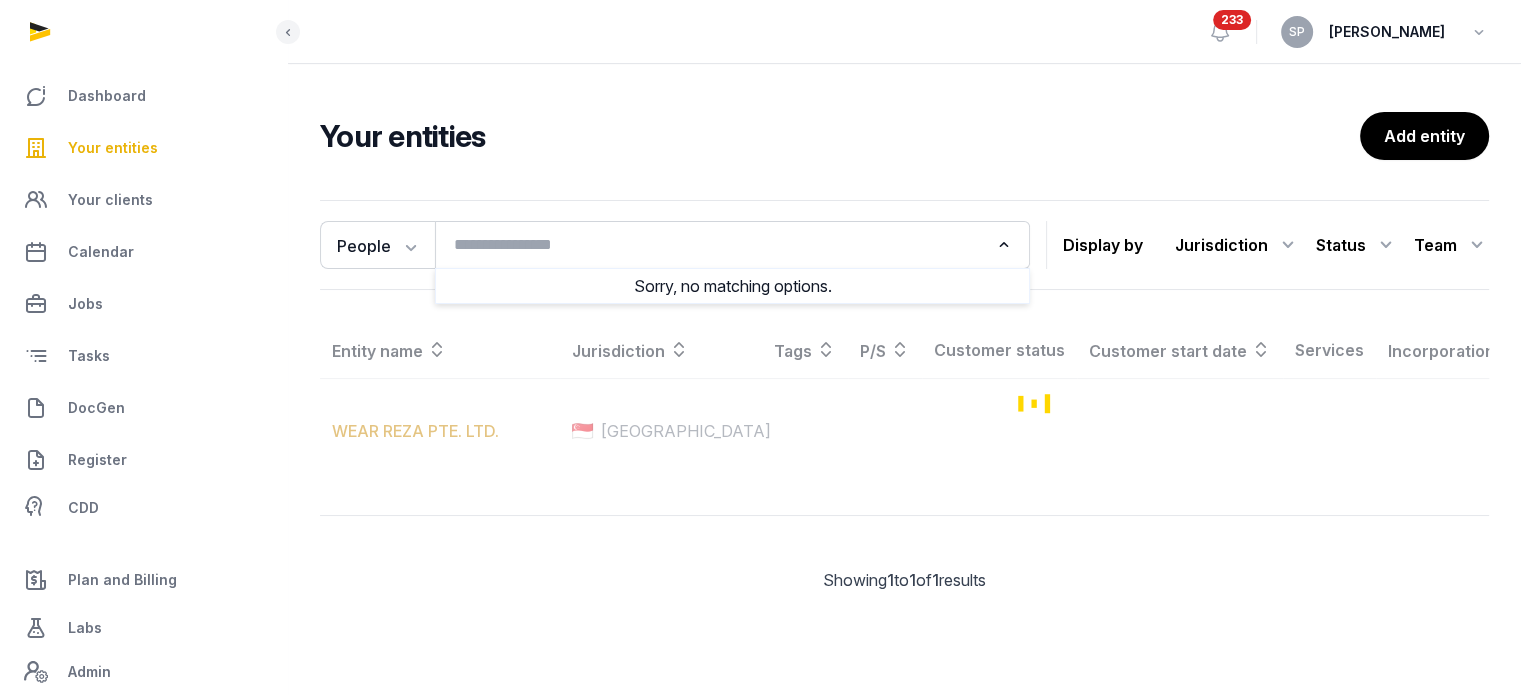 click on "Loading..." 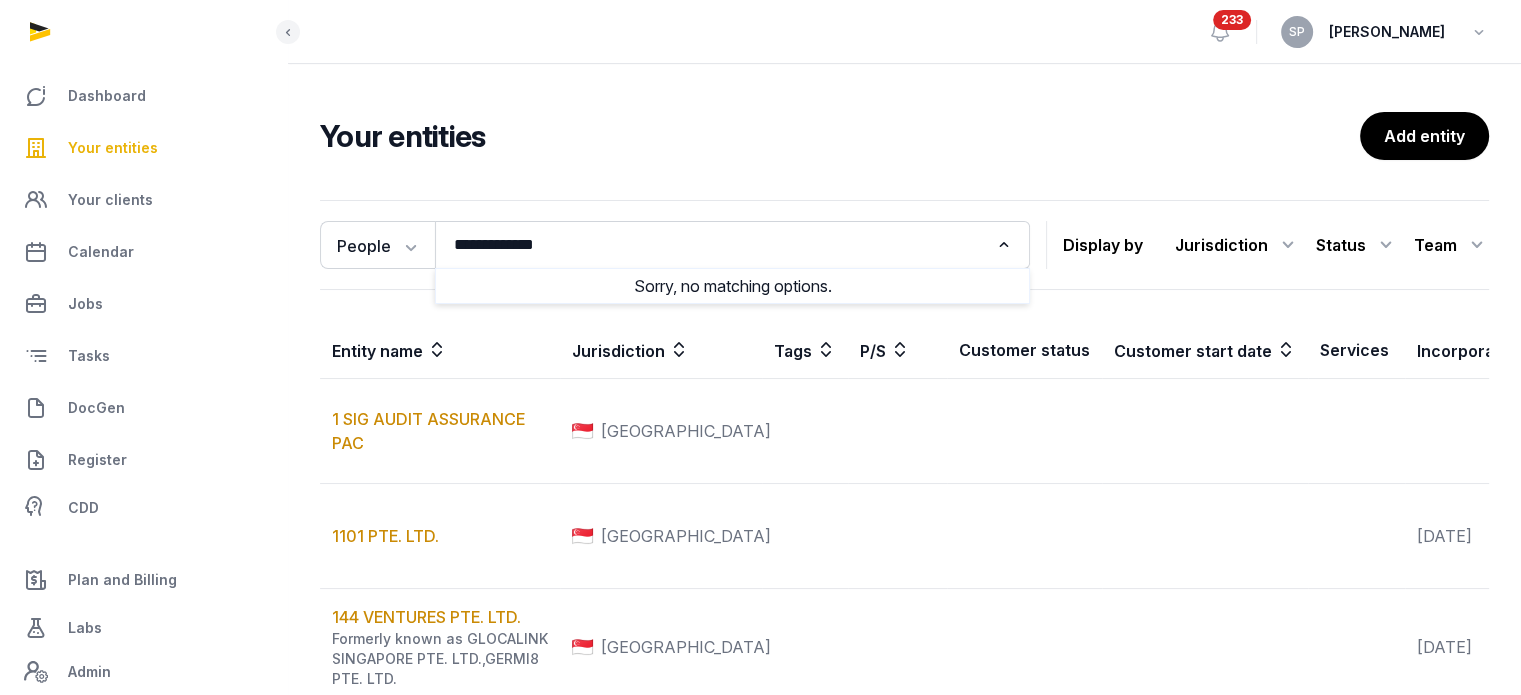 scroll, scrollTop: 608, scrollLeft: 0, axis: vertical 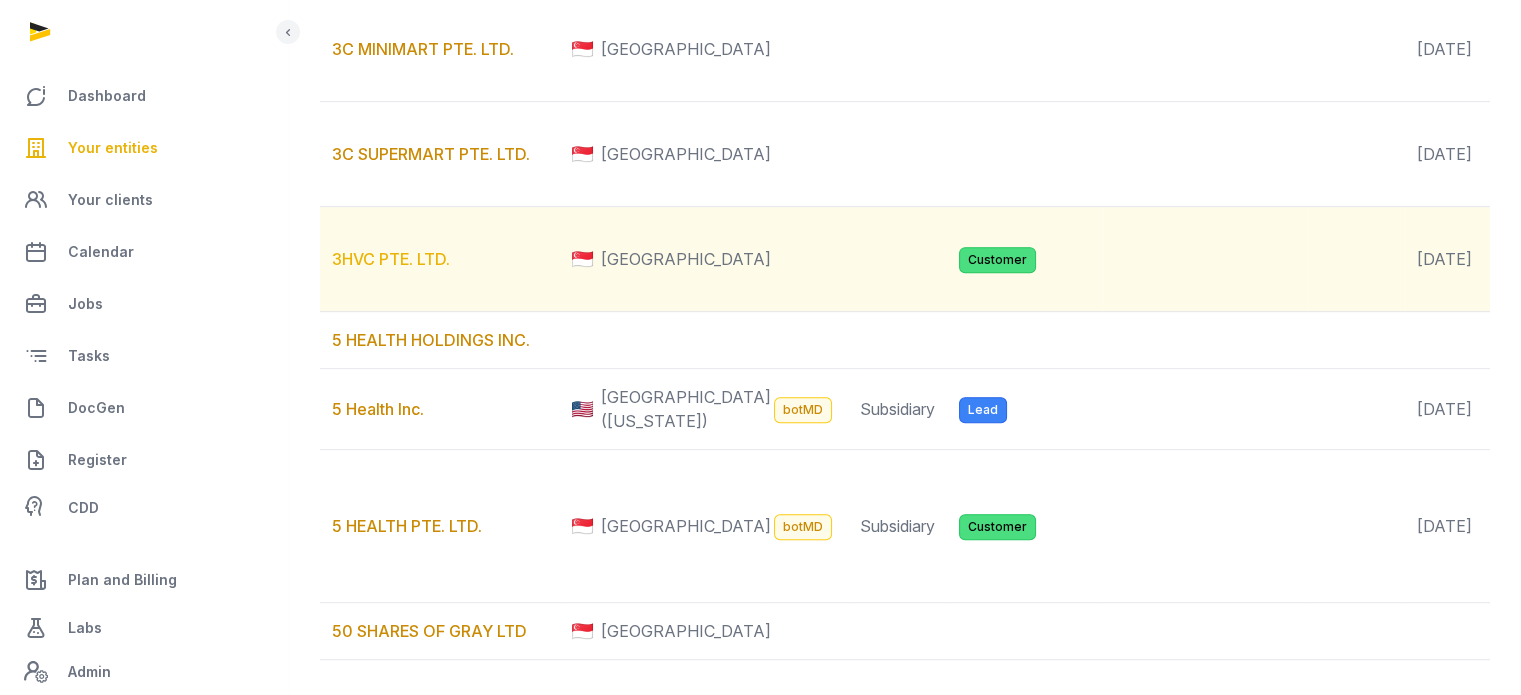 type on "**********" 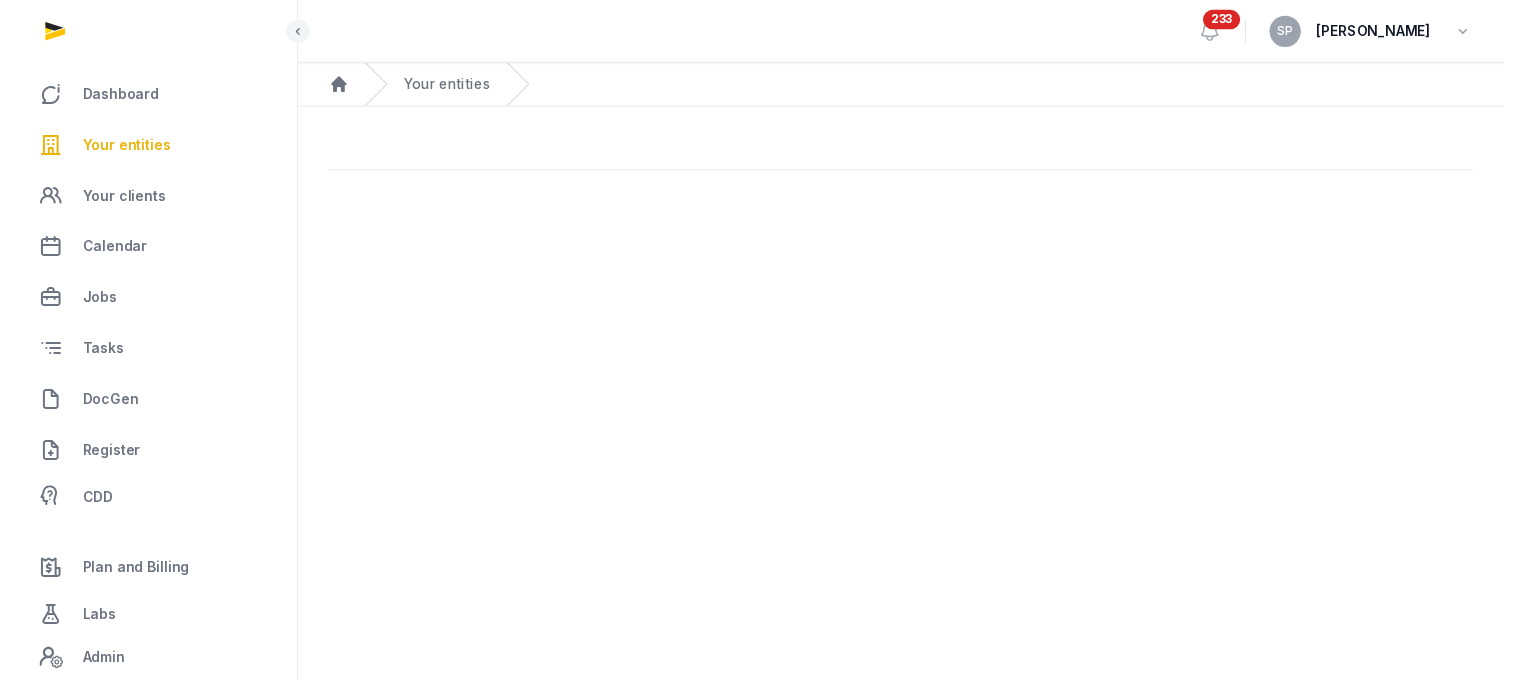 scroll, scrollTop: 0, scrollLeft: 0, axis: both 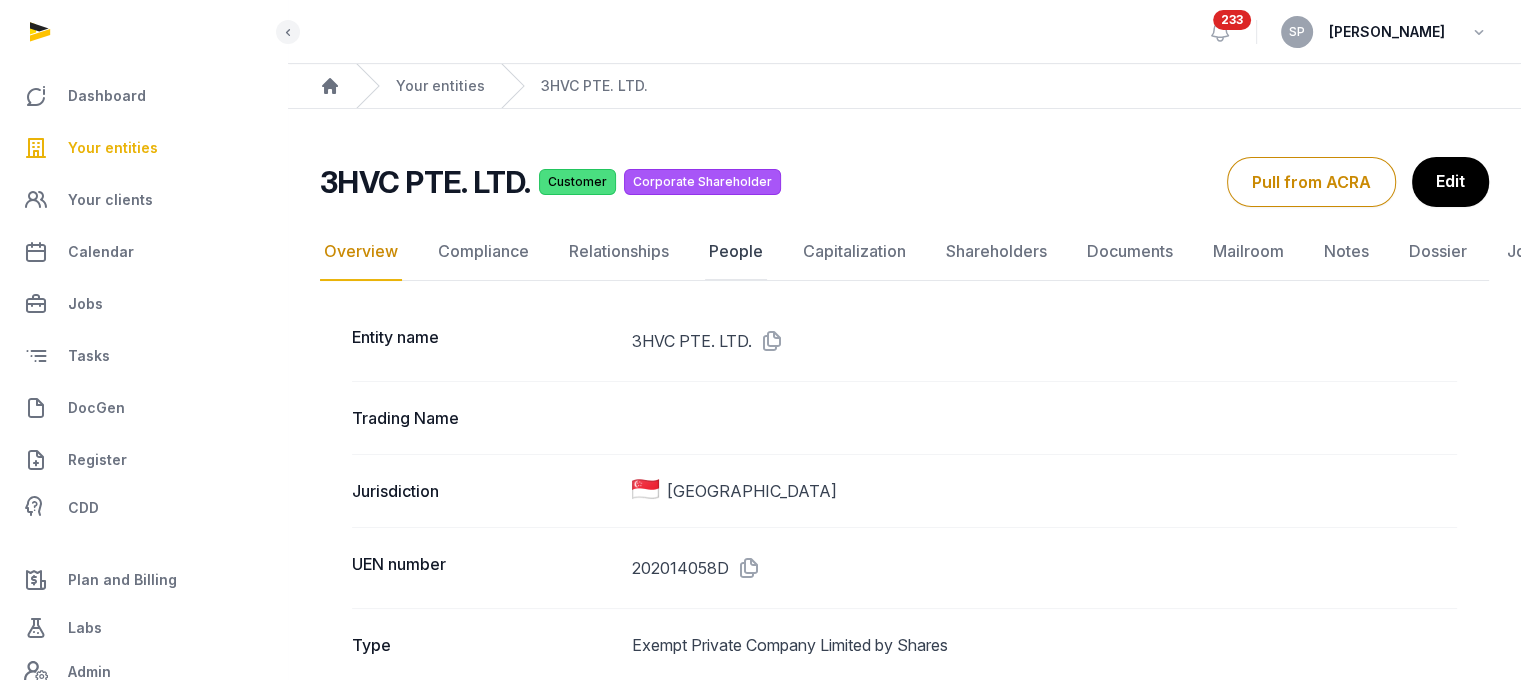 click on "People" 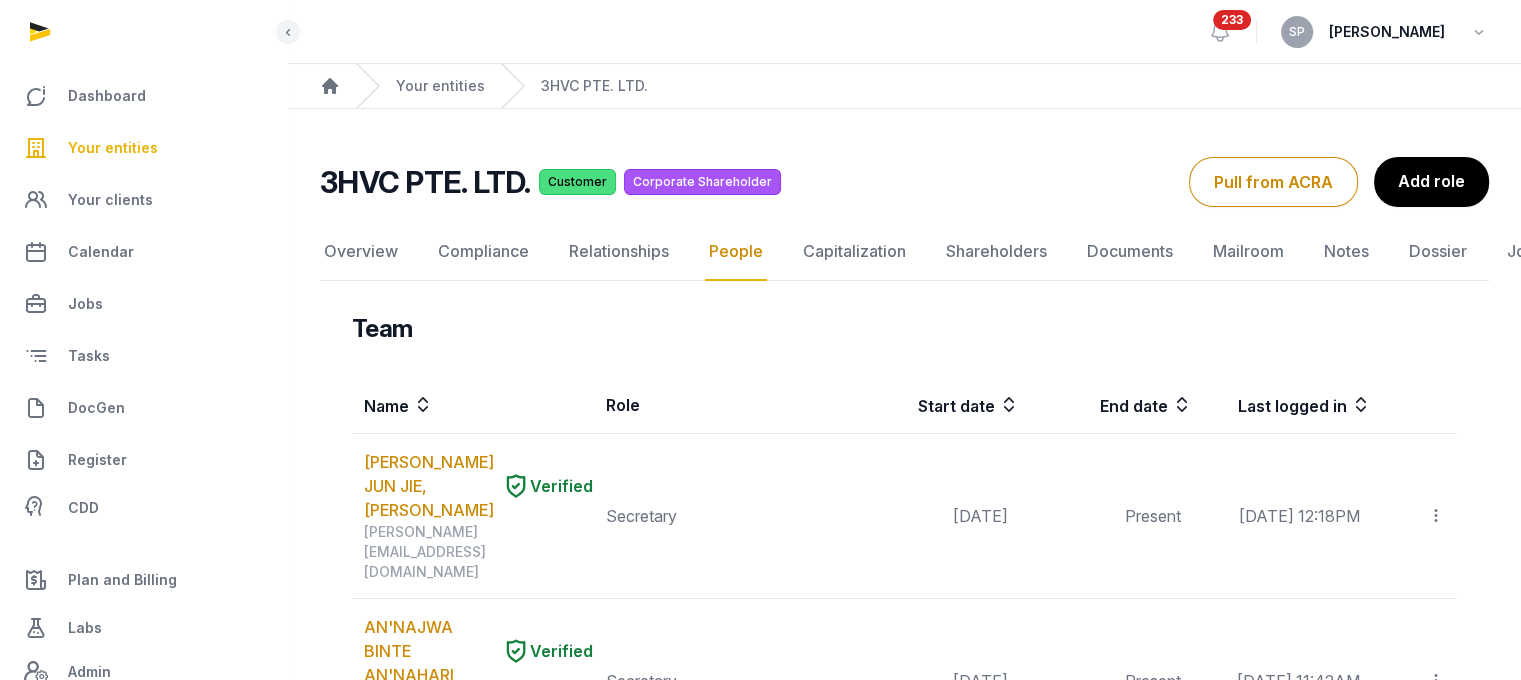 scroll, scrollTop: 594, scrollLeft: 0, axis: vertical 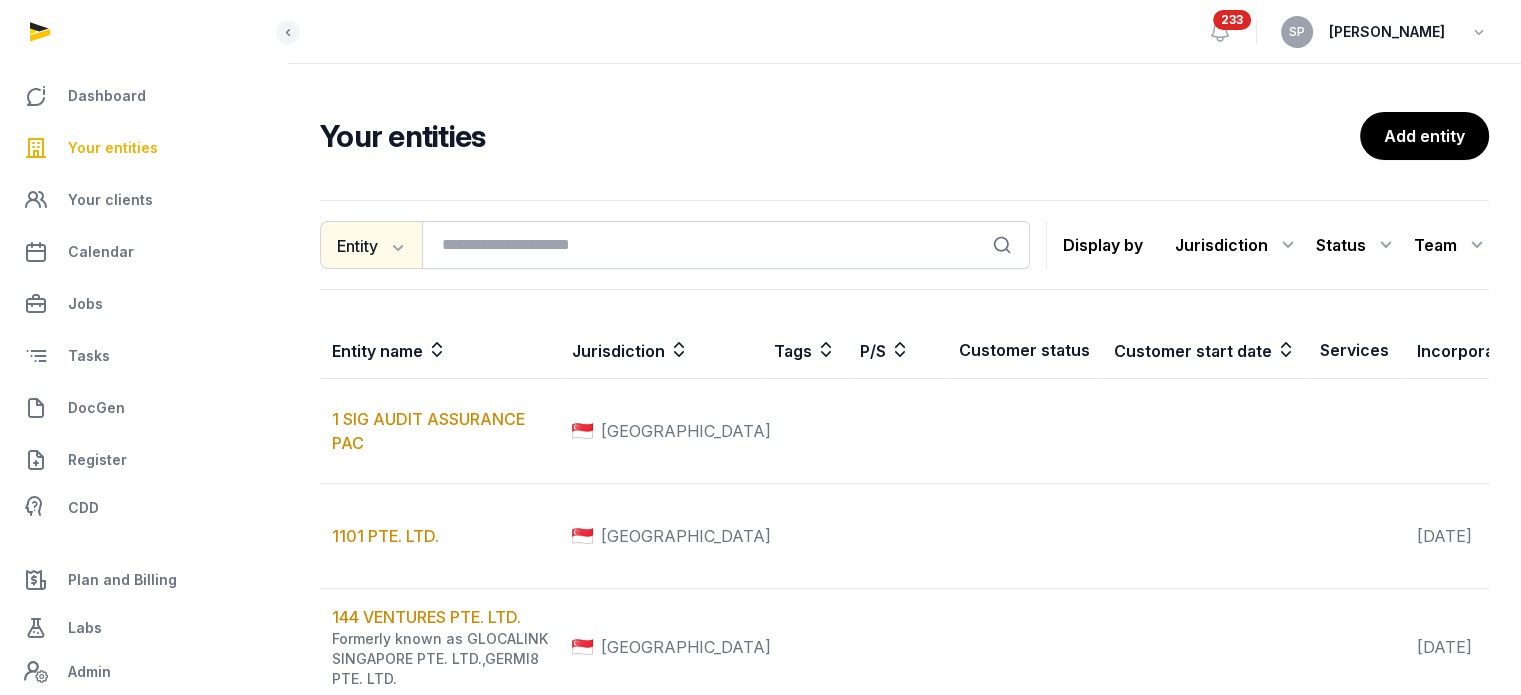 click 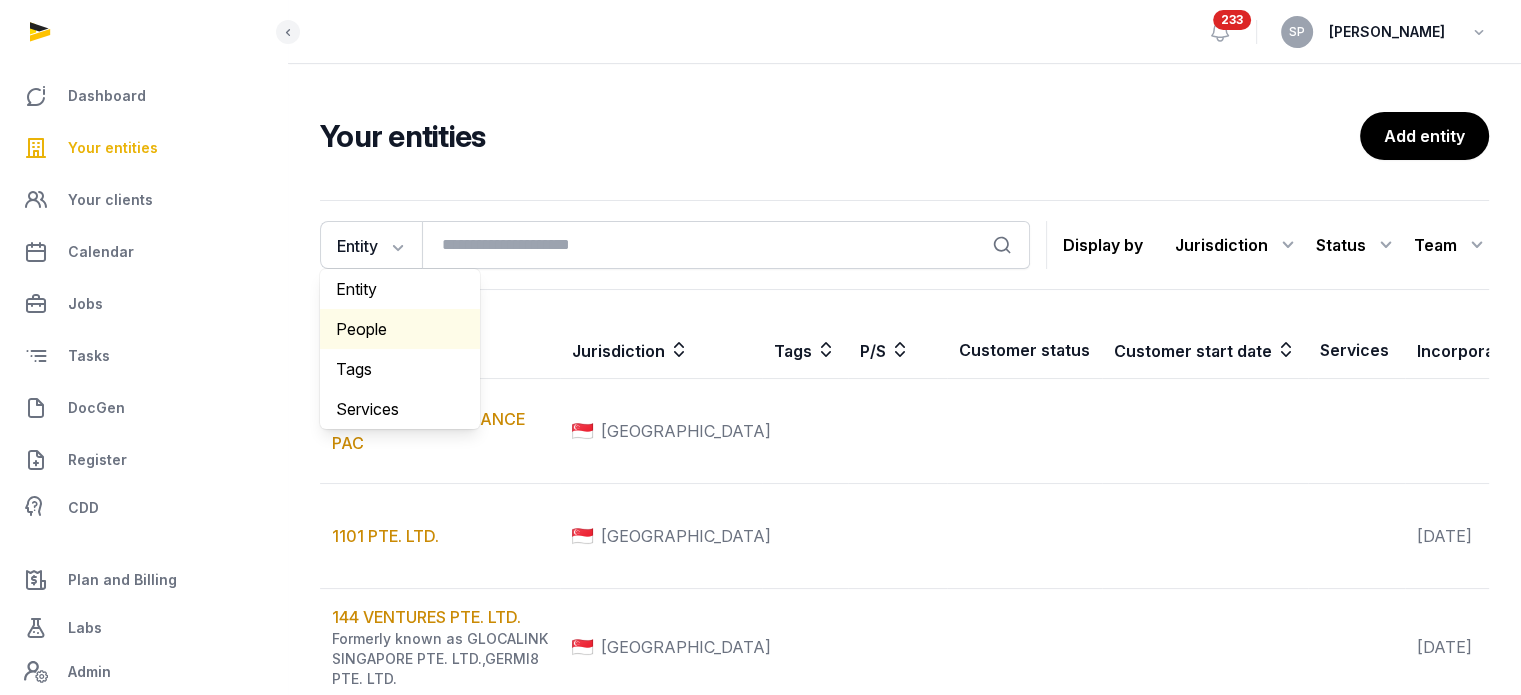 click on "People" at bounding box center [400, 329] 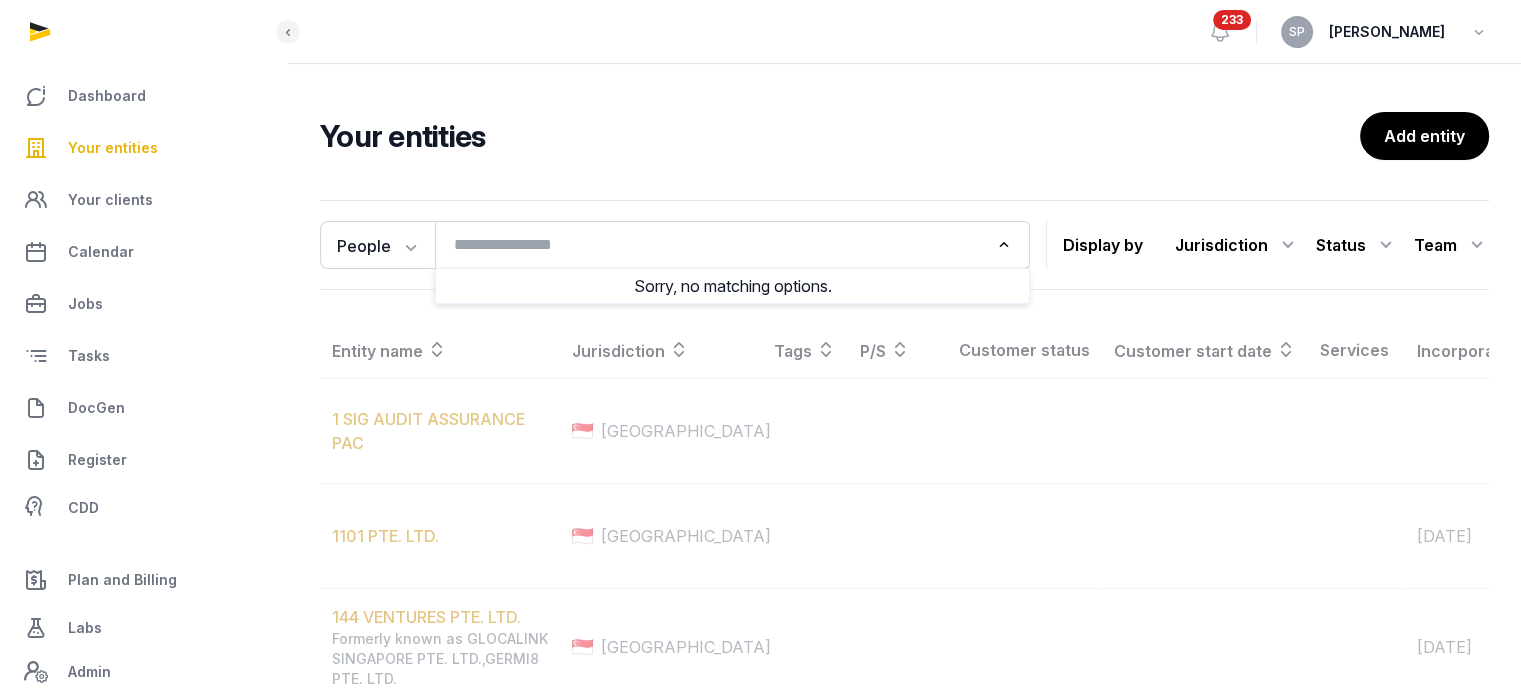 click 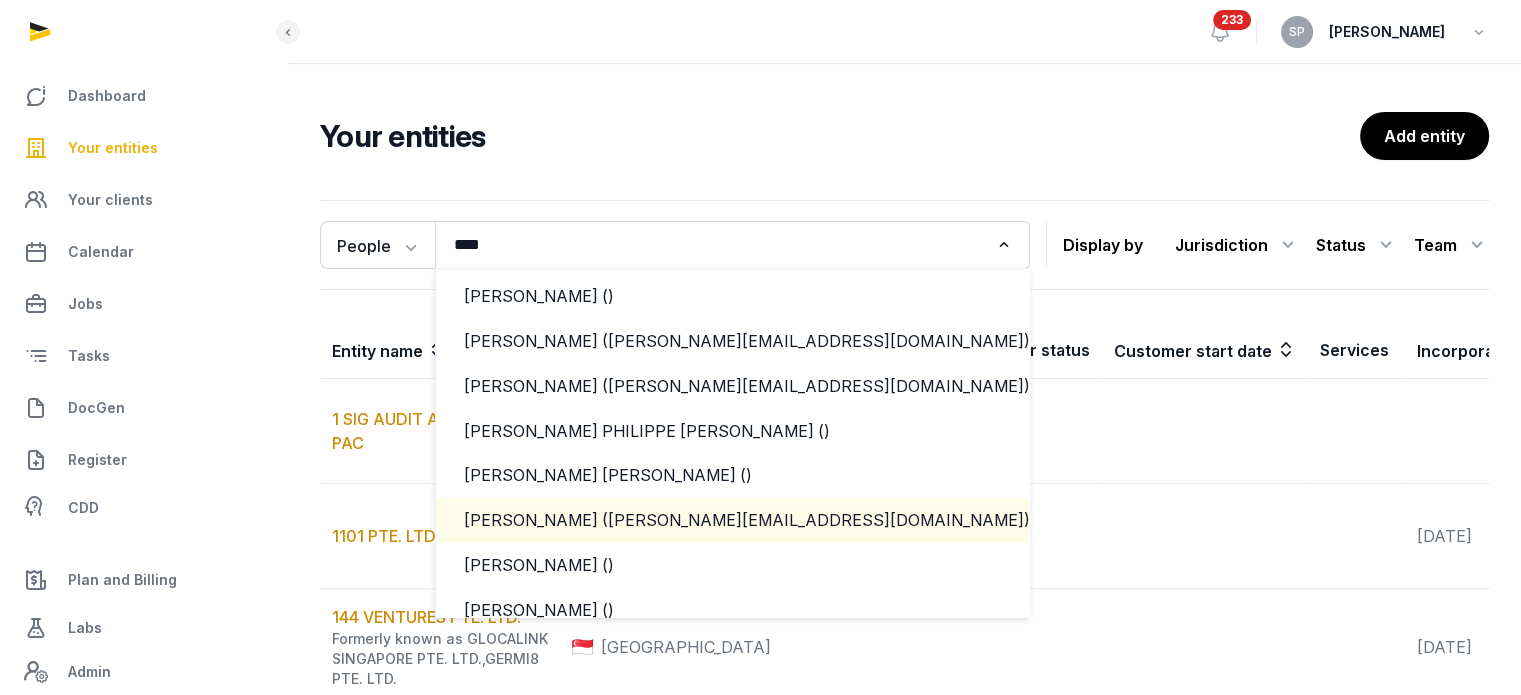 scroll, scrollTop: 288, scrollLeft: 0, axis: vertical 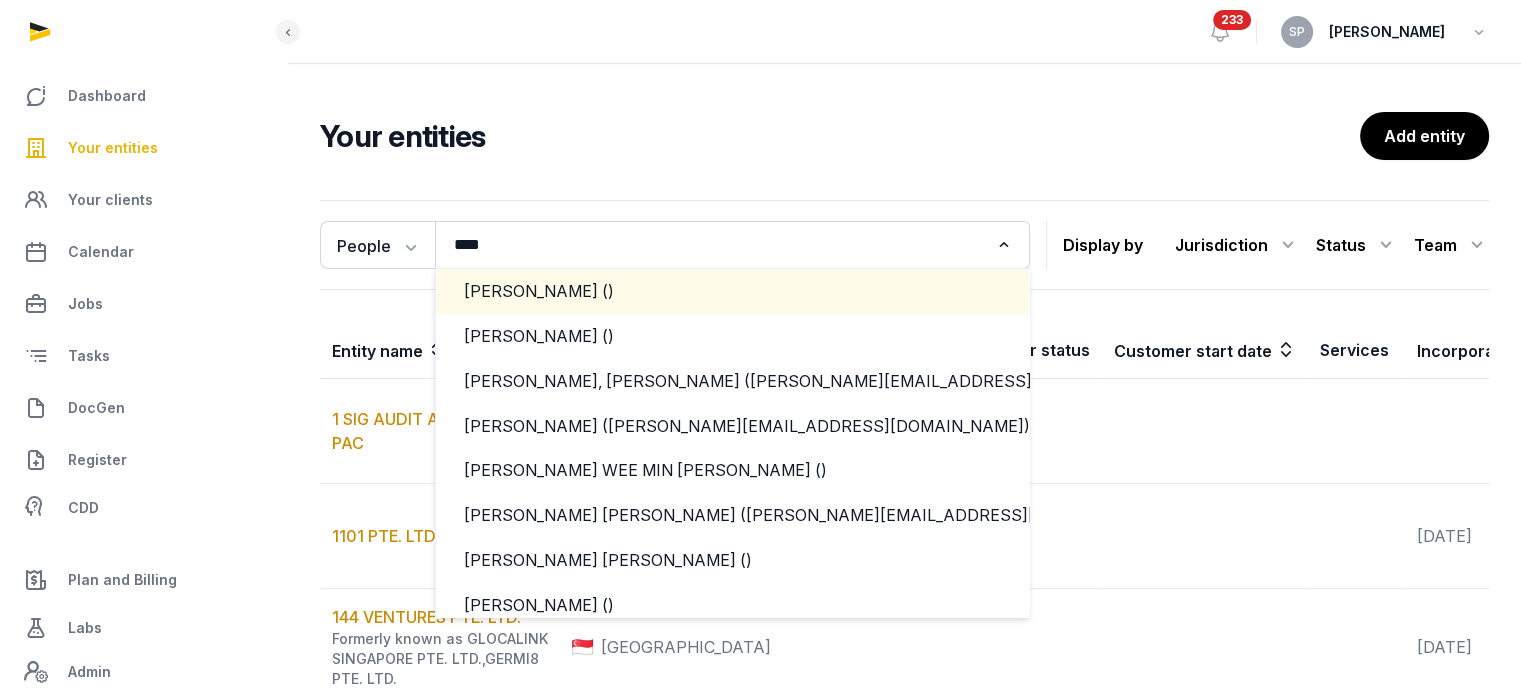 click on "****" 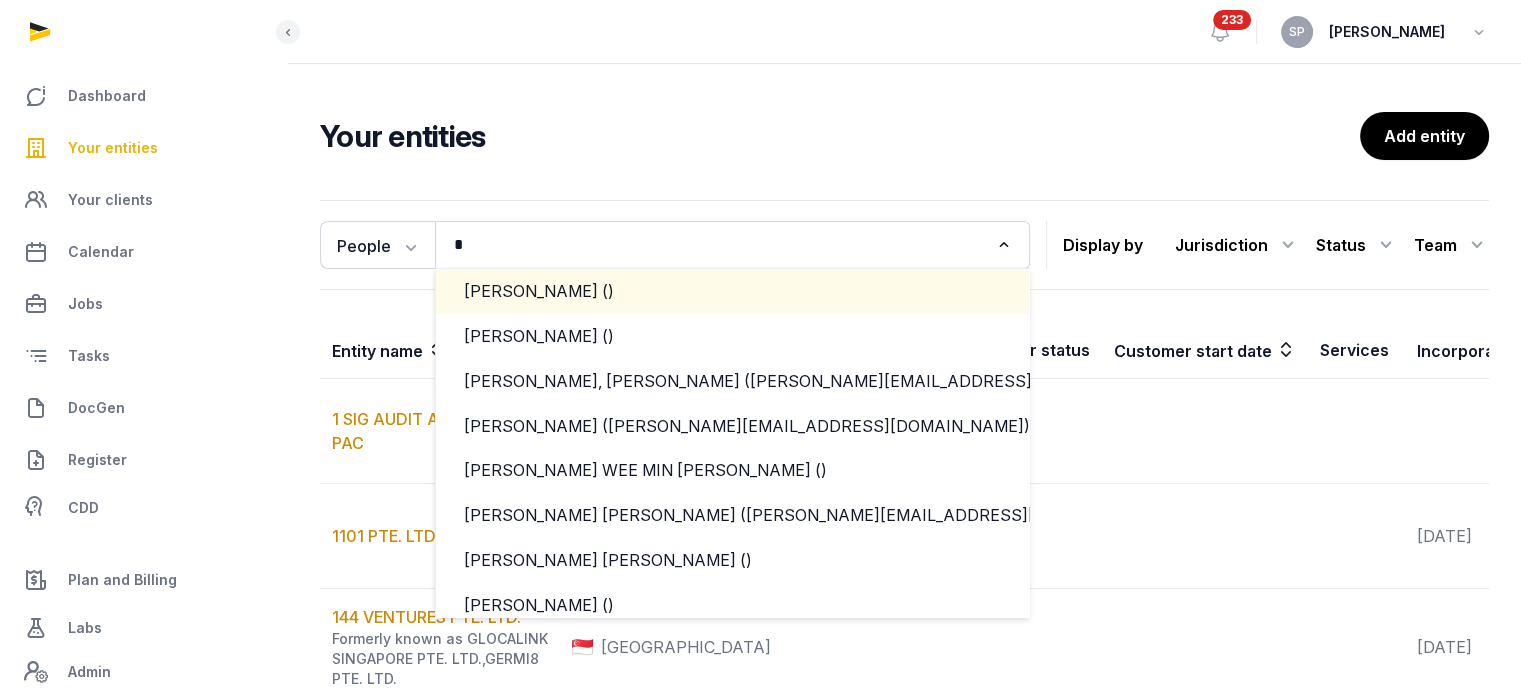 scroll, scrollTop: 0, scrollLeft: 0, axis: both 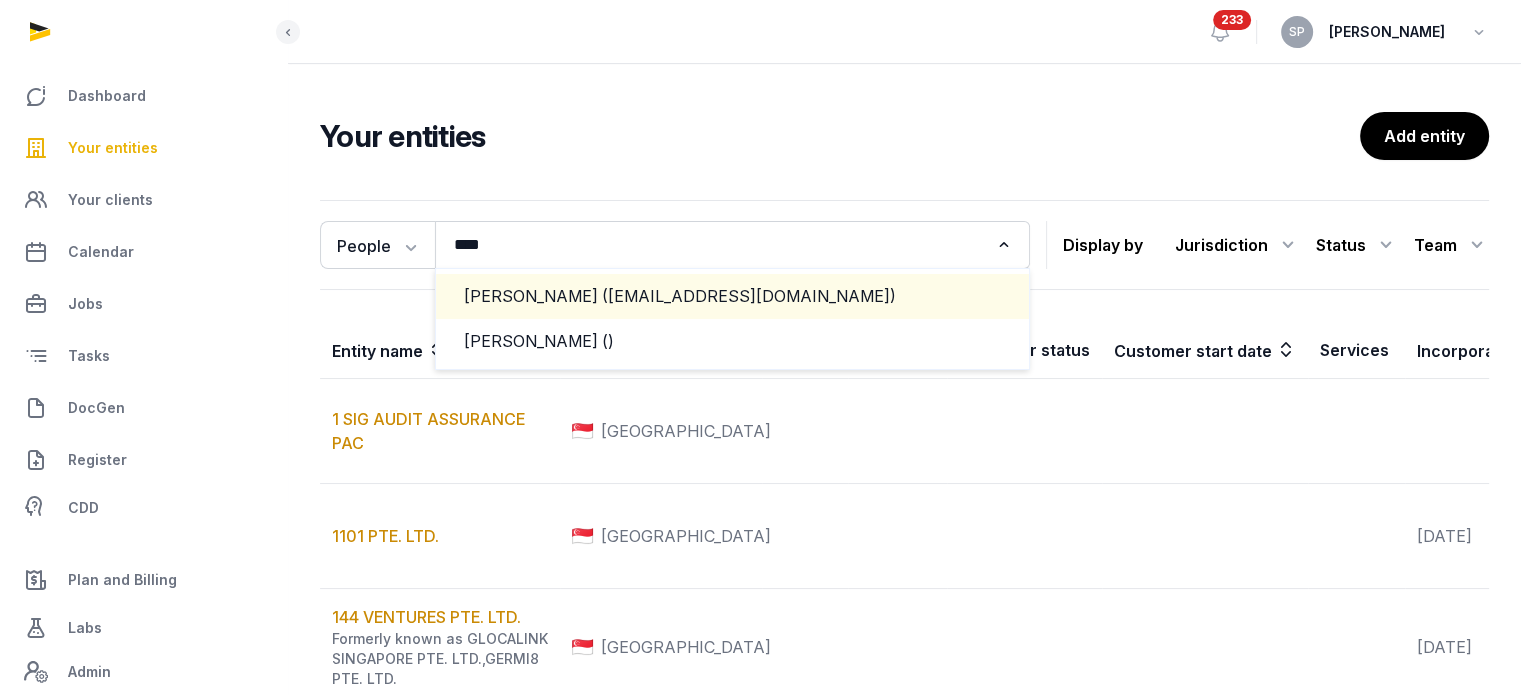 click on "BONAFINI ERIC OLIVIER (BONAFINIE@gmail.com)" at bounding box center (732, 296) 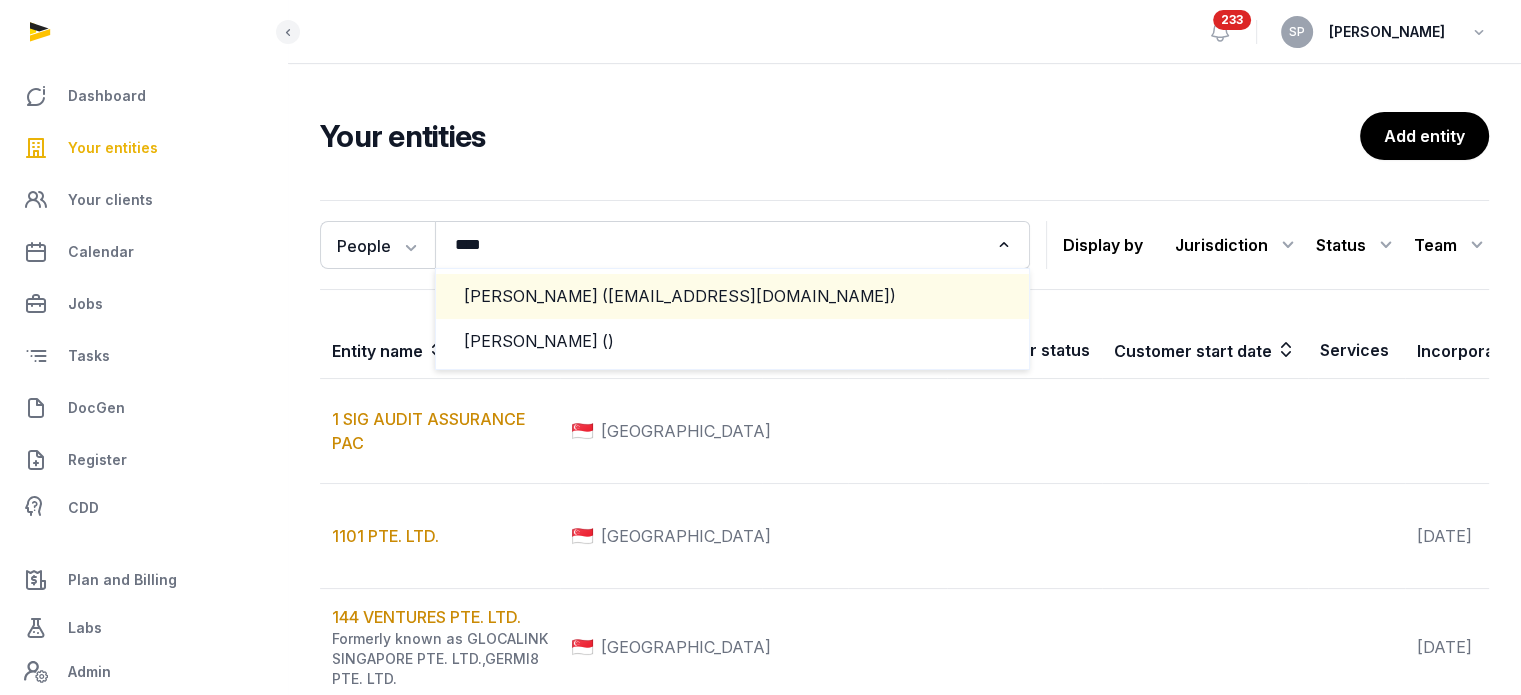 type 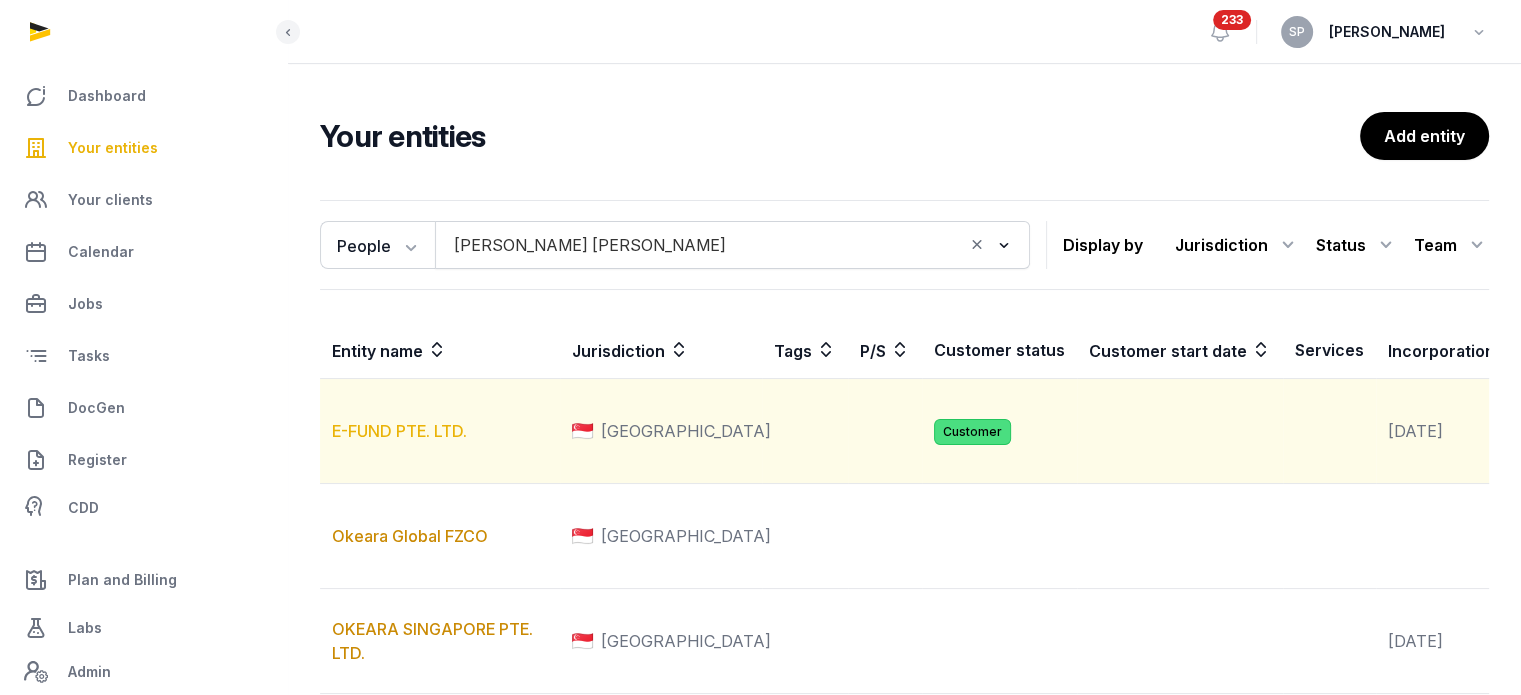 click on "E-FUND PTE. LTD." at bounding box center (399, 431) 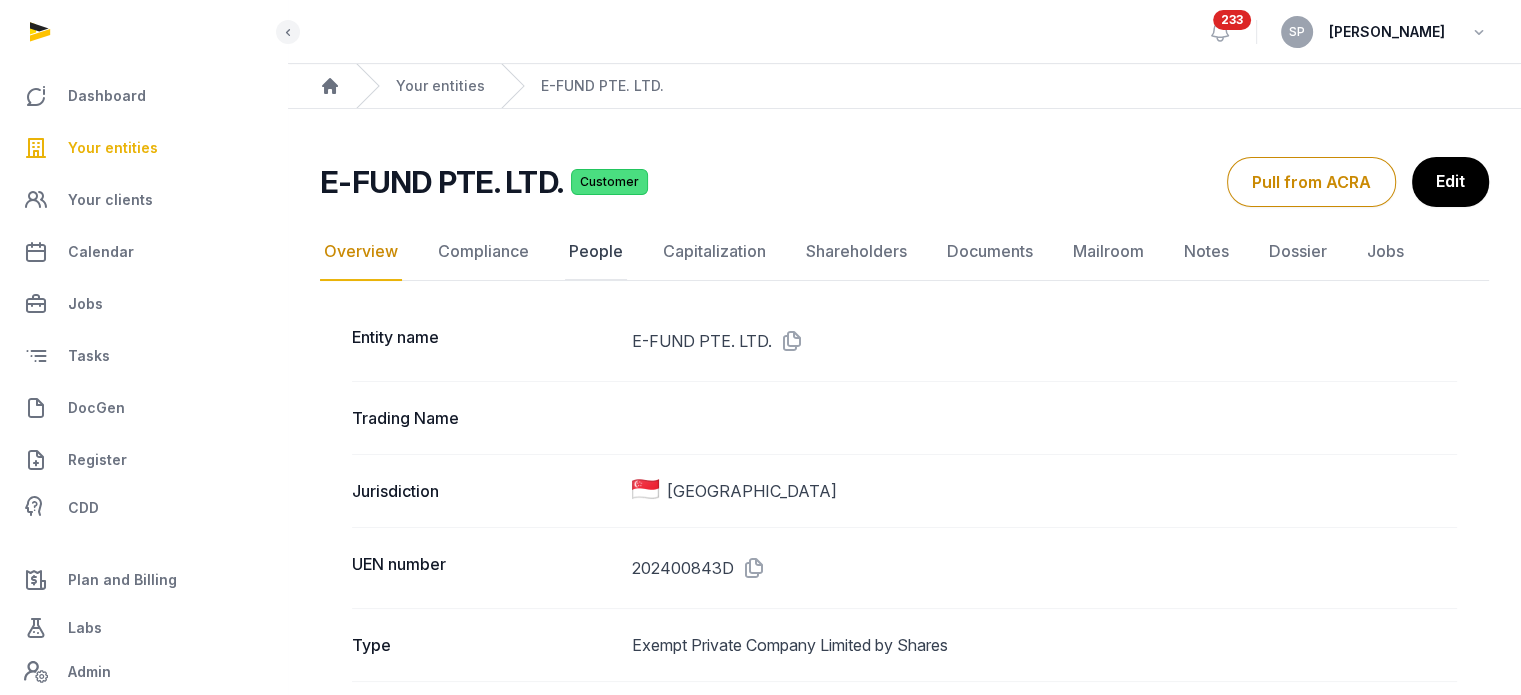click on "People" 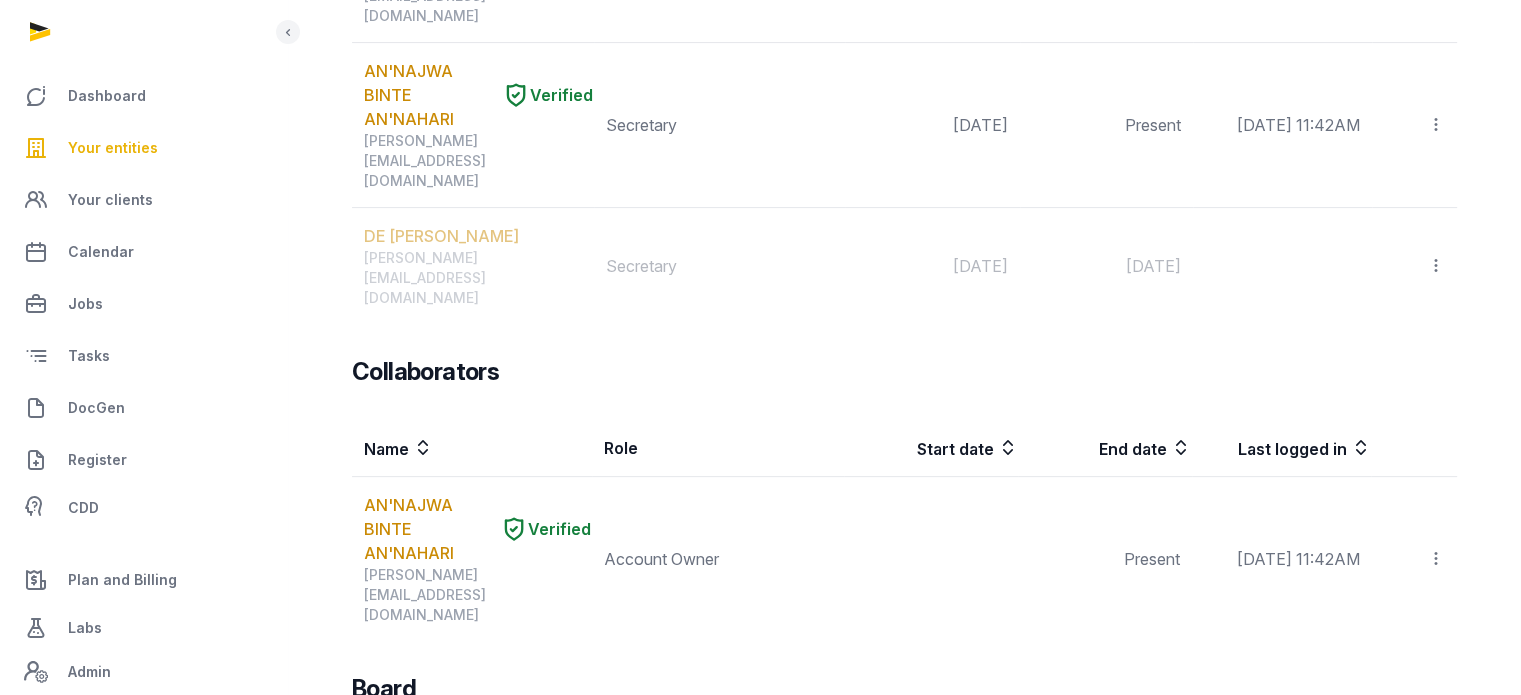 scroll, scrollTop: 1064, scrollLeft: 0, axis: vertical 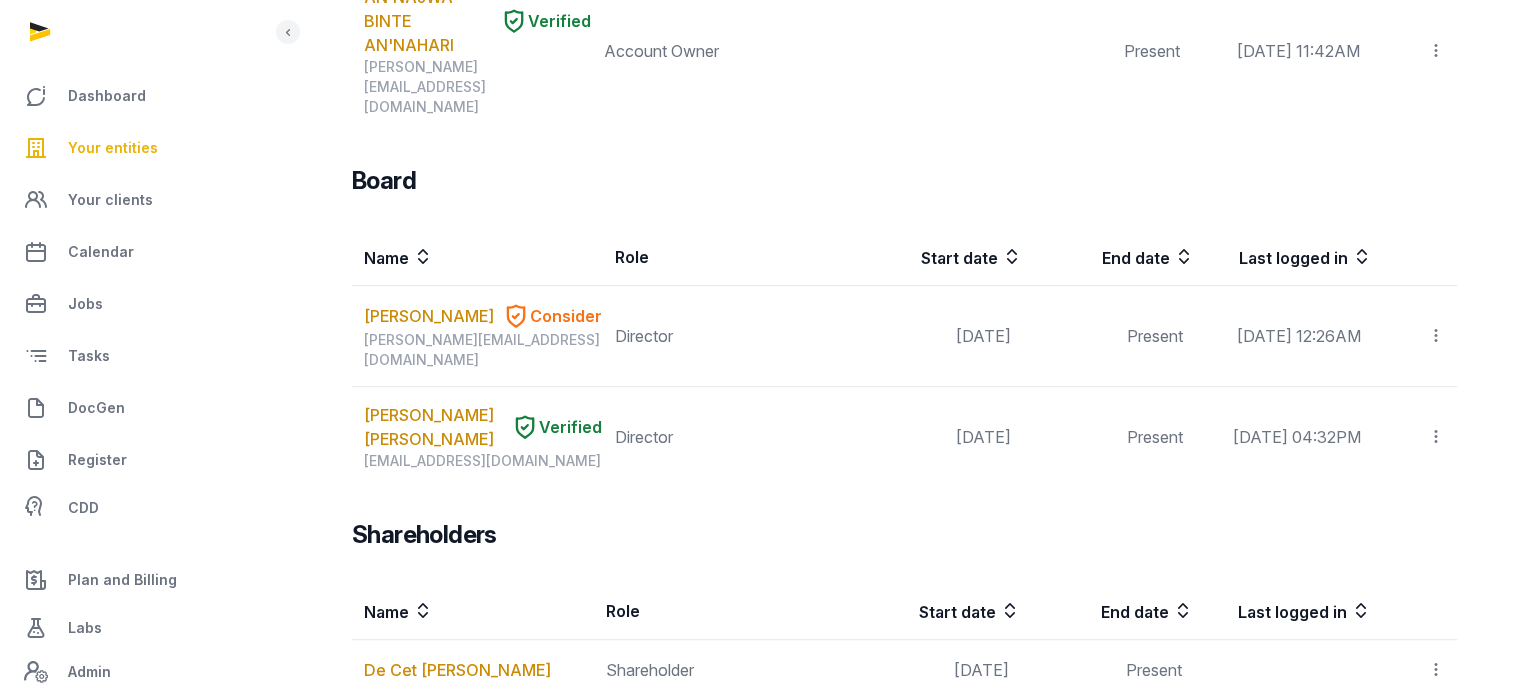 click on "[PERSON_NAME] [PERSON_NAME]" at bounding box center (429, 802) 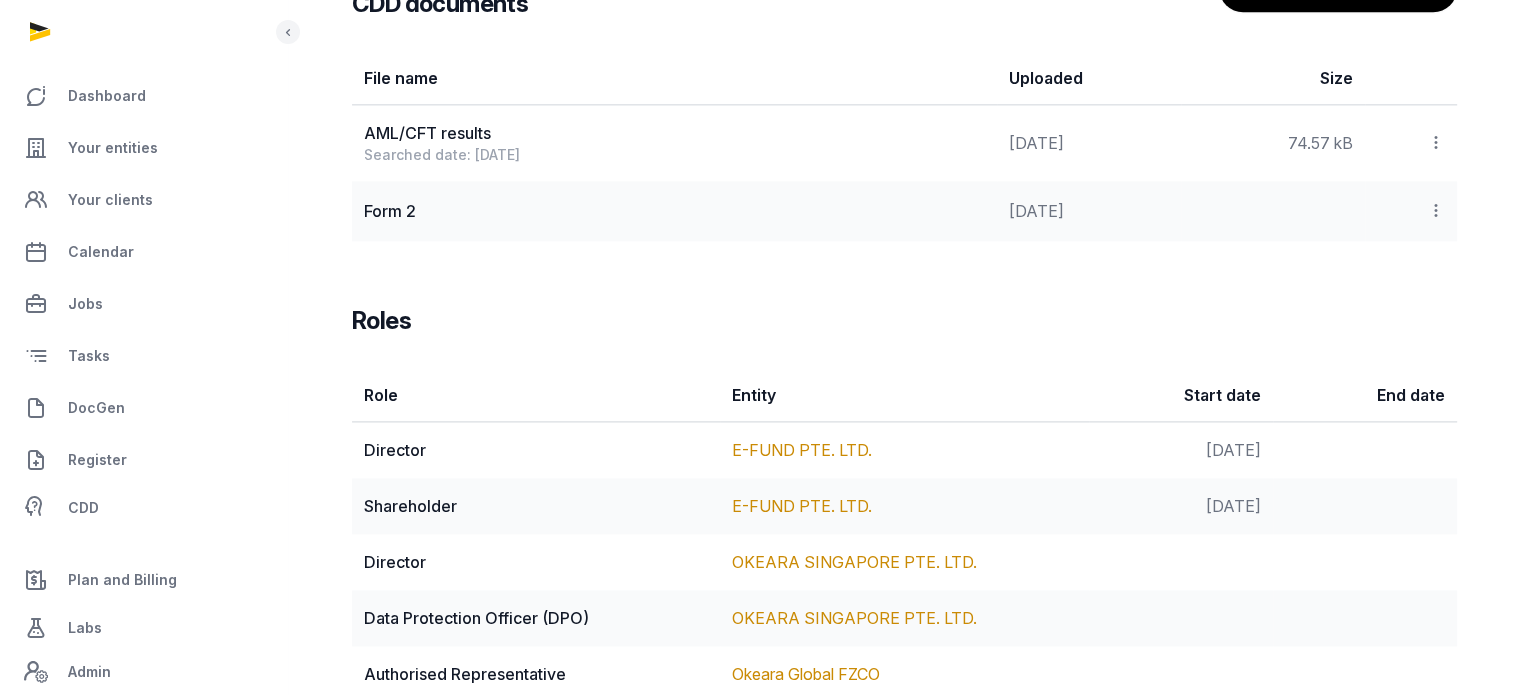 scroll, scrollTop: 2879, scrollLeft: 0, axis: vertical 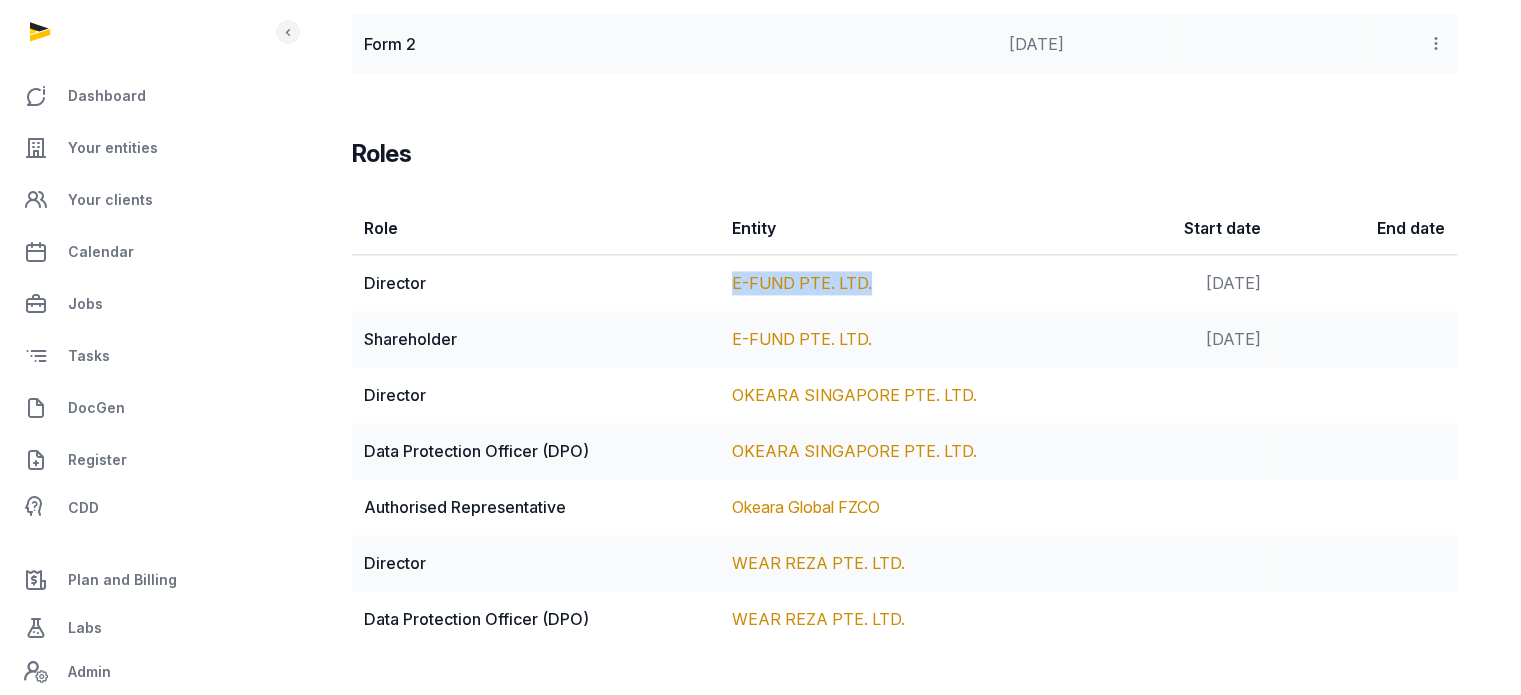 drag, startPoint x: 846, startPoint y: 276, endPoint x: 729, endPoint y: 301, distance: 119.64113 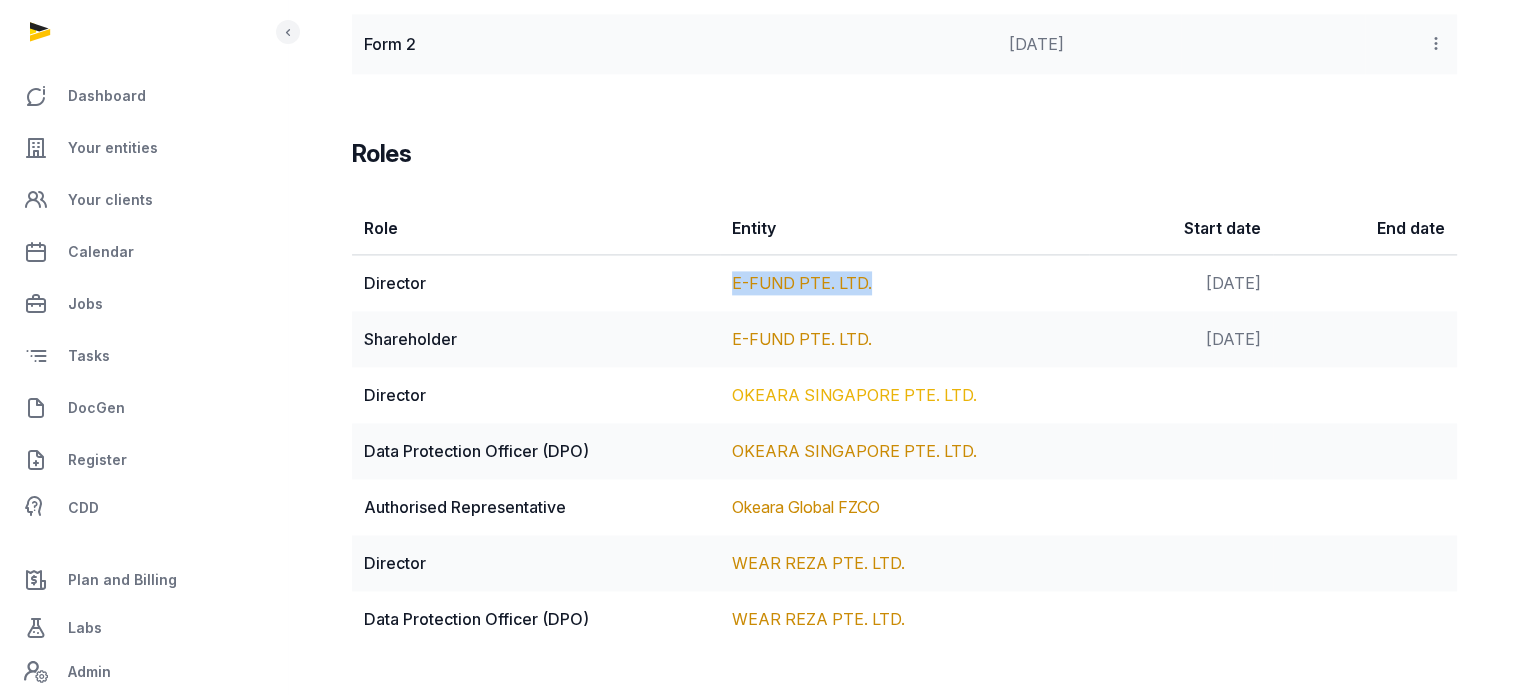 click on "OKEARA SINGAPORE PTE. LTD." at bounding box center (854, 395) 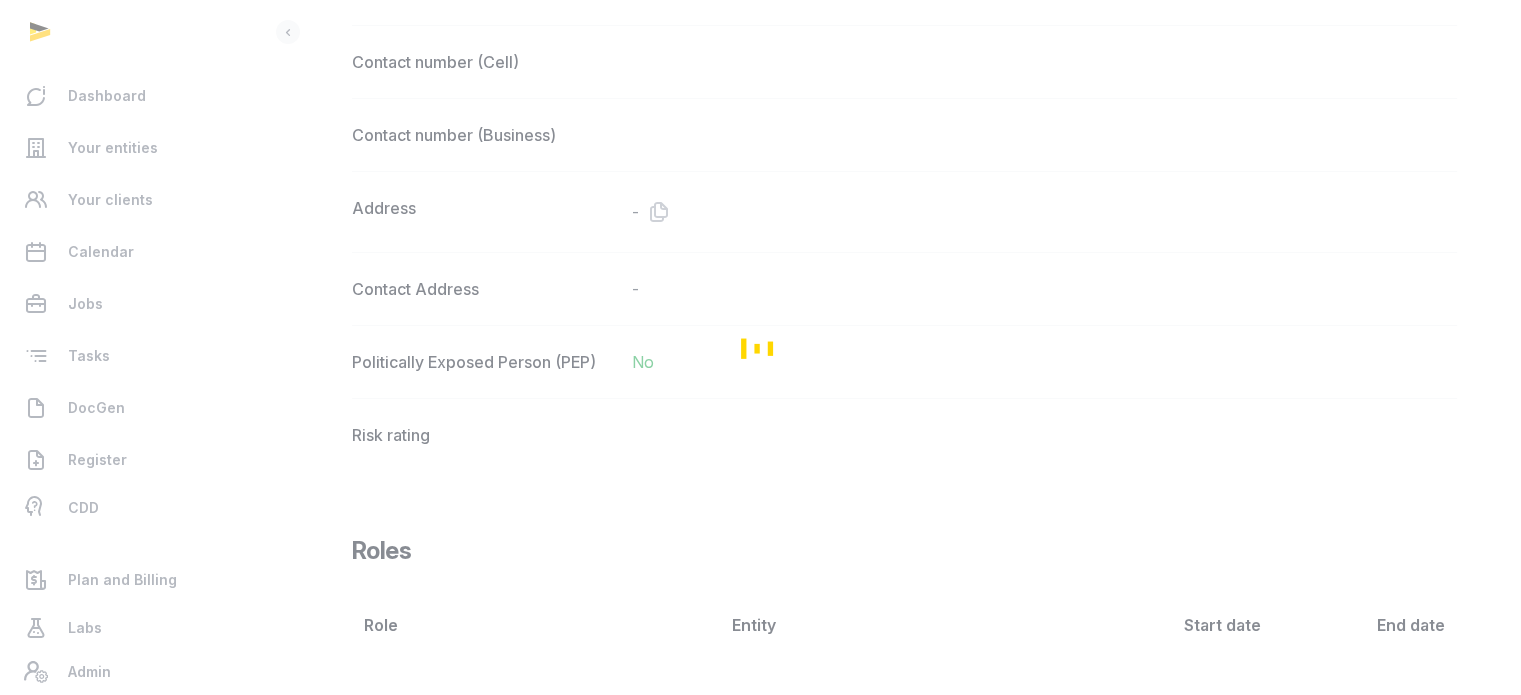scroll, scrollTop: 1298, scrollLeft: 0, axis: vertical 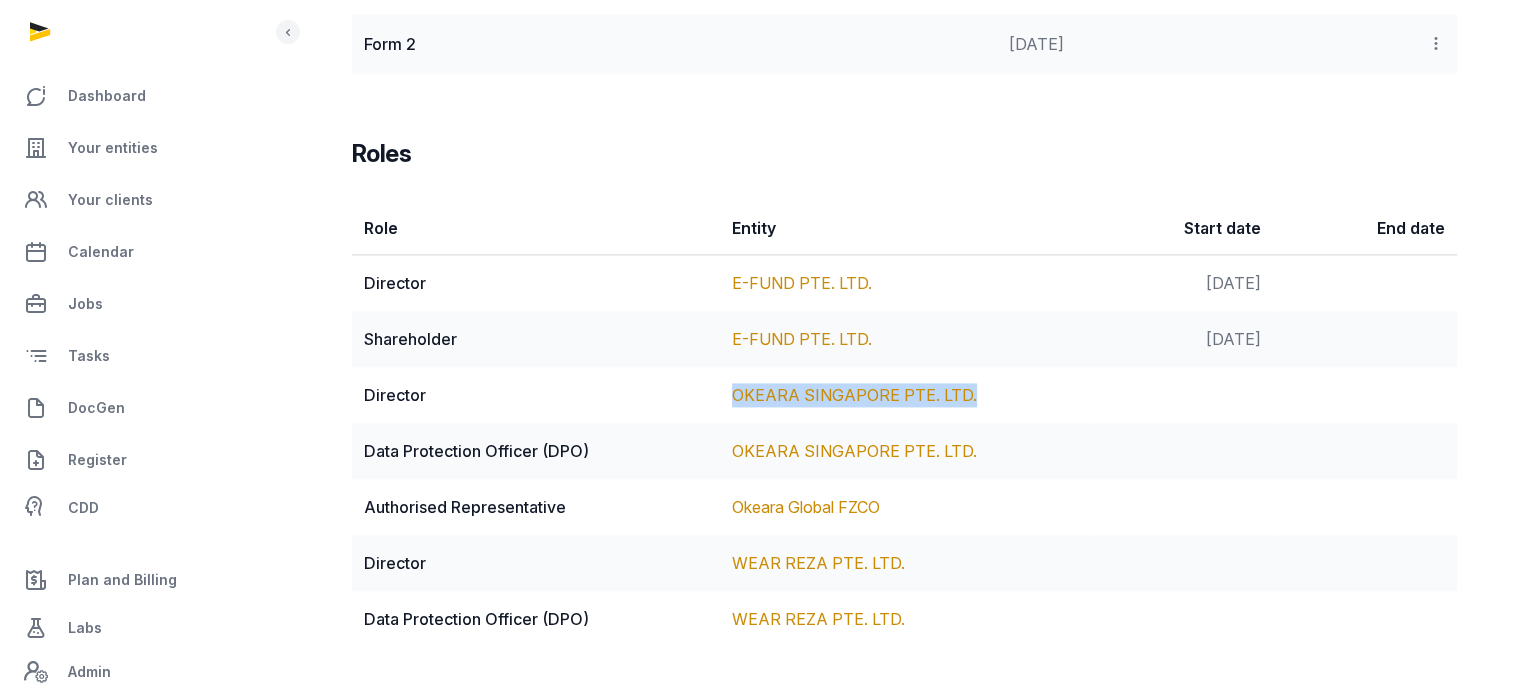 drag, startPoint x: 994, startPoint y: 400, endPoint x: 733, endPoint y: 407, distance: 261.09384 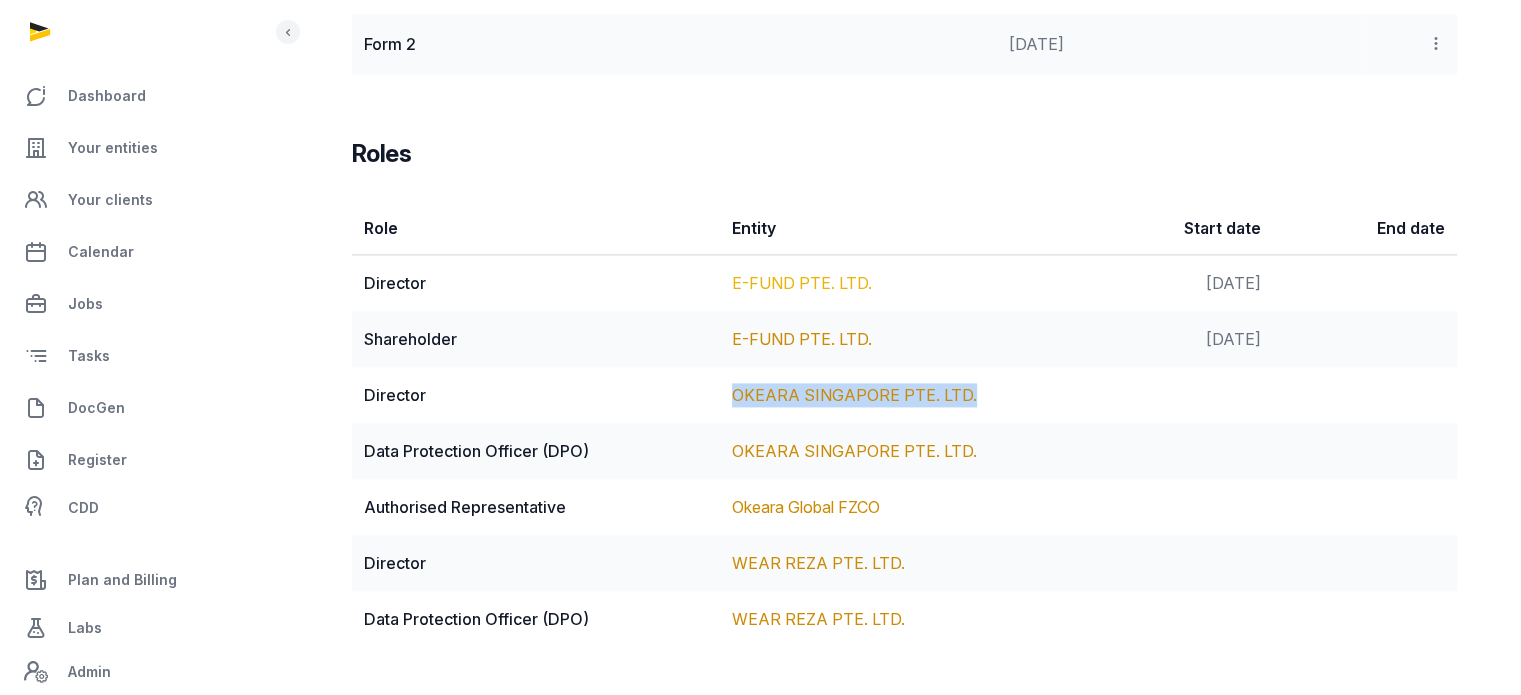 click on "E-FUND PTE. LTD." at bounding box center [802, 283] 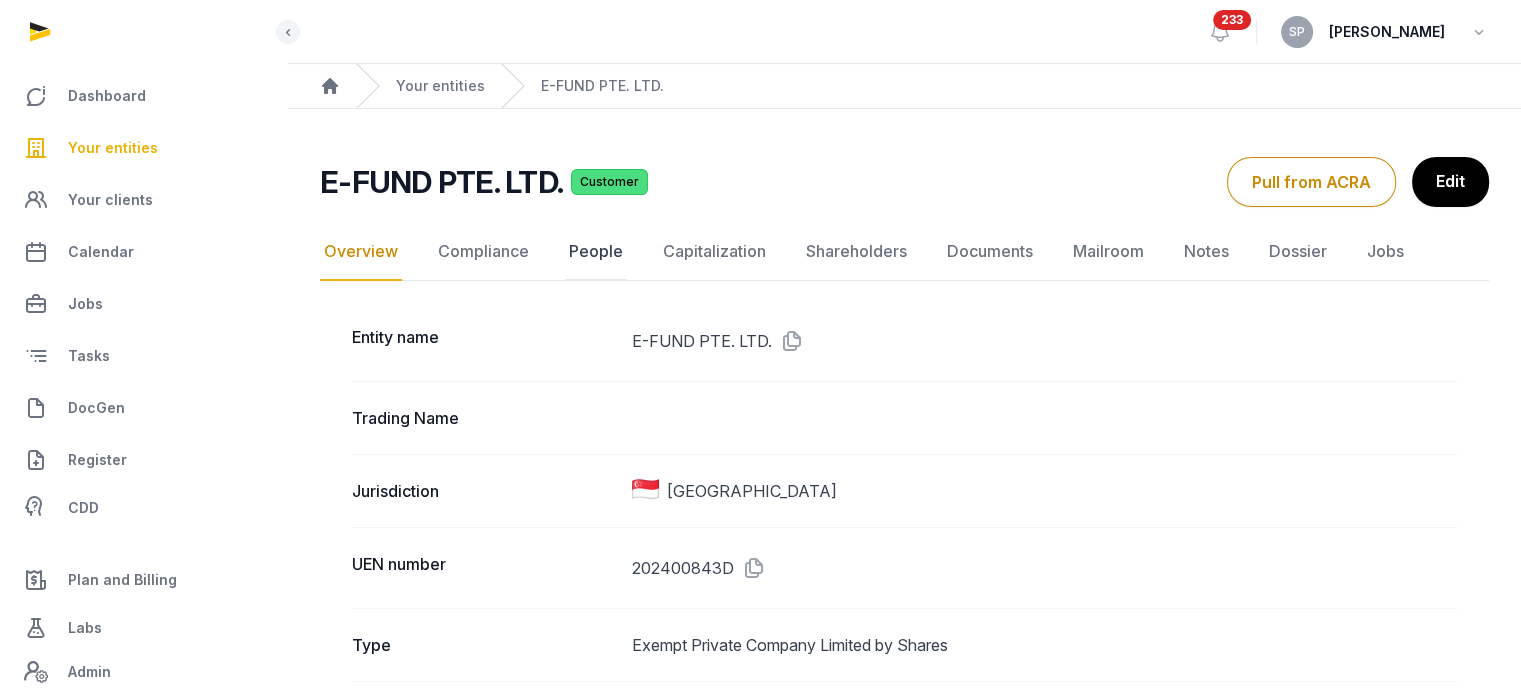 click on "People" 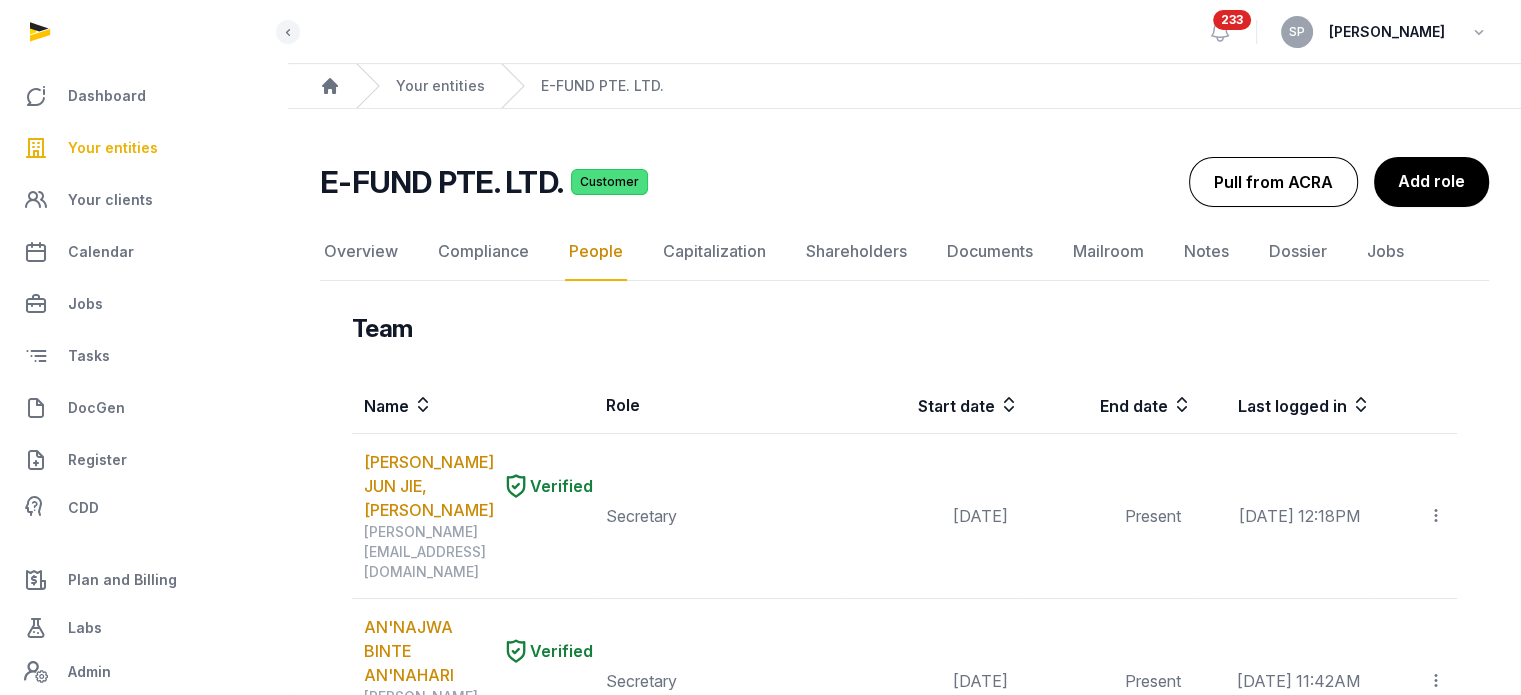 drag, startPoint x: 1535, startPoint y: 87, endPoint x: 1320, endPoint y: 187, distance: 237.11812 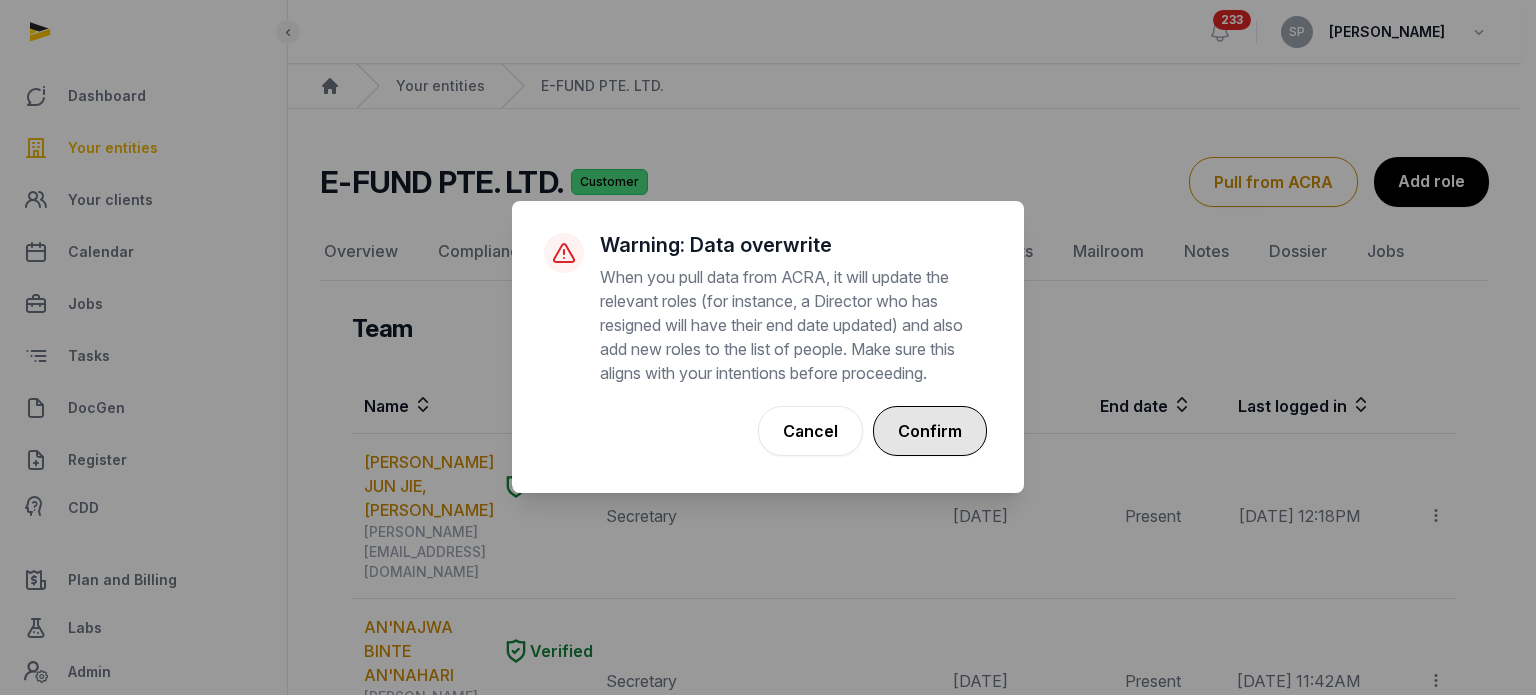 click on "Confirm" at bounding box center [930, 431] 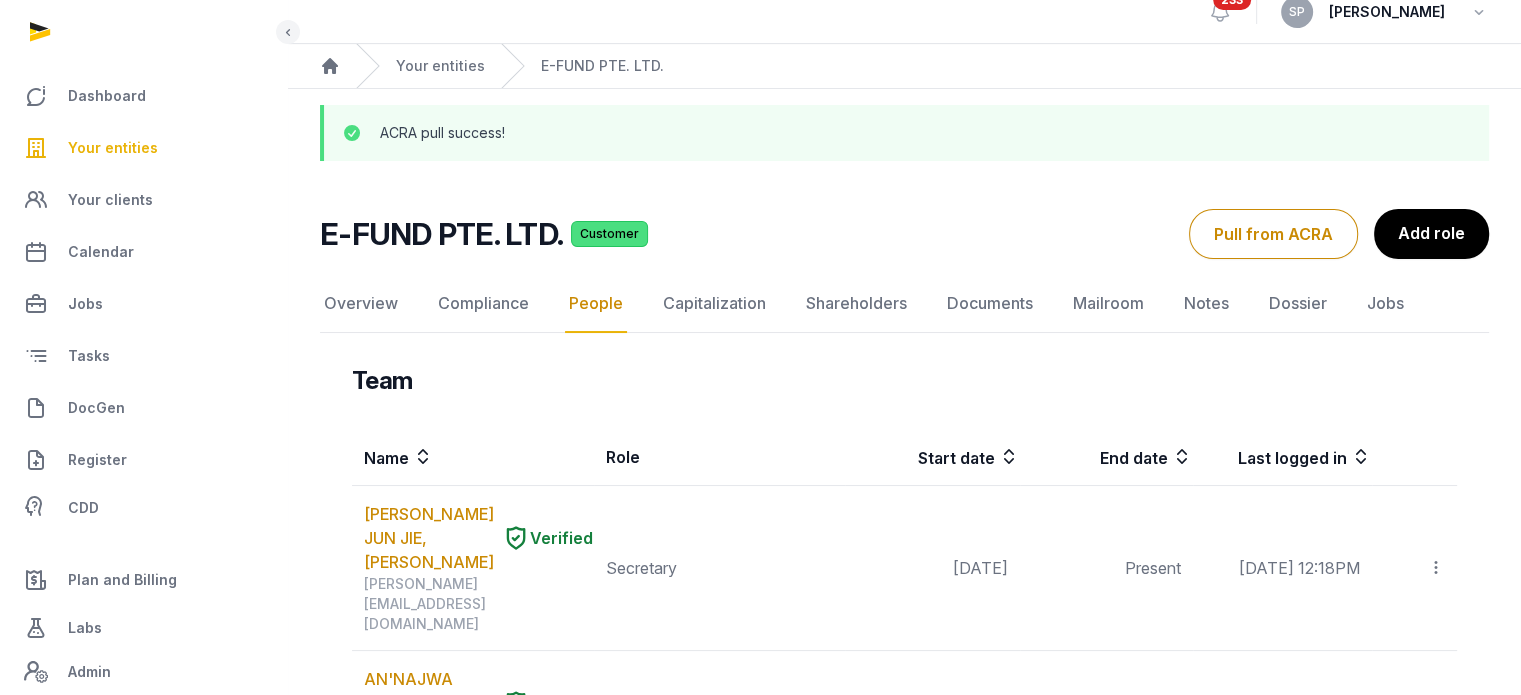 scroll, scrollTop: 0, scrollLeft: 0, axis: both 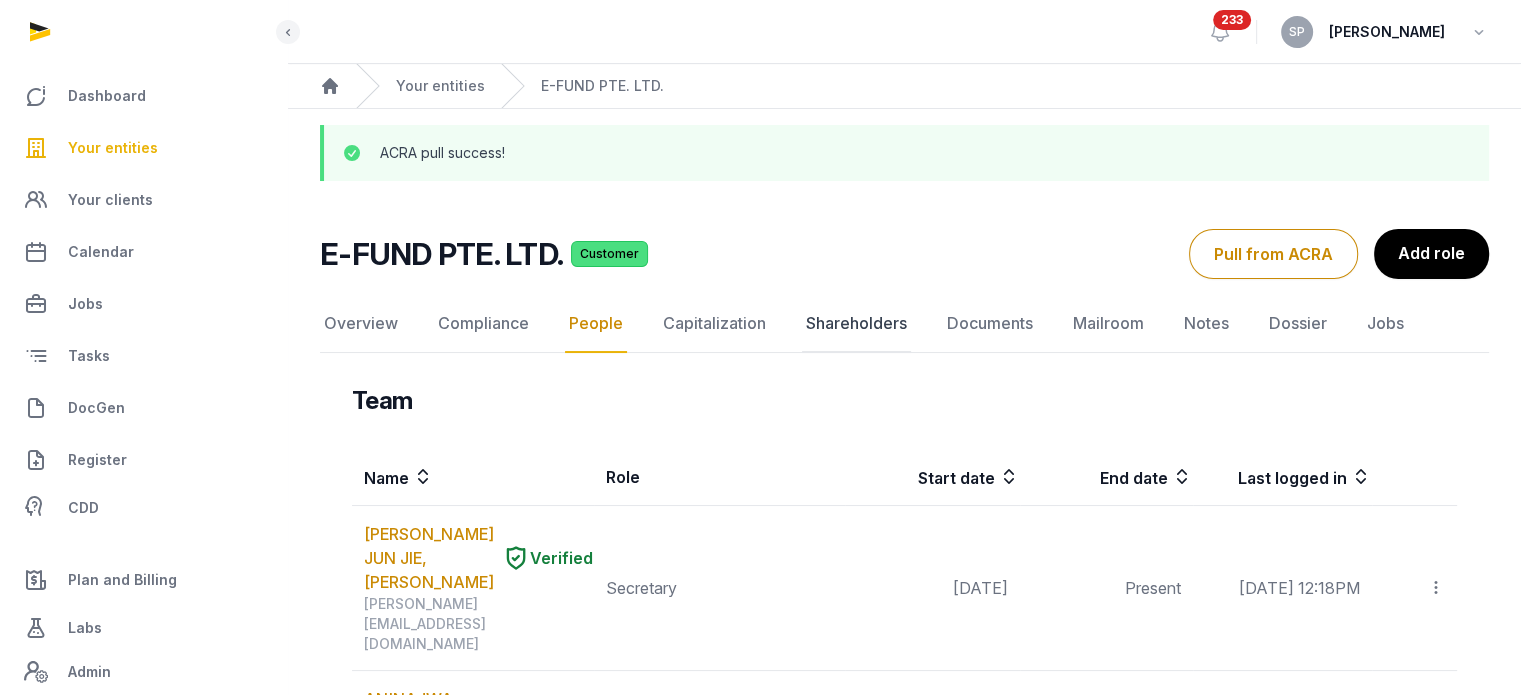 click on "Shareholders" 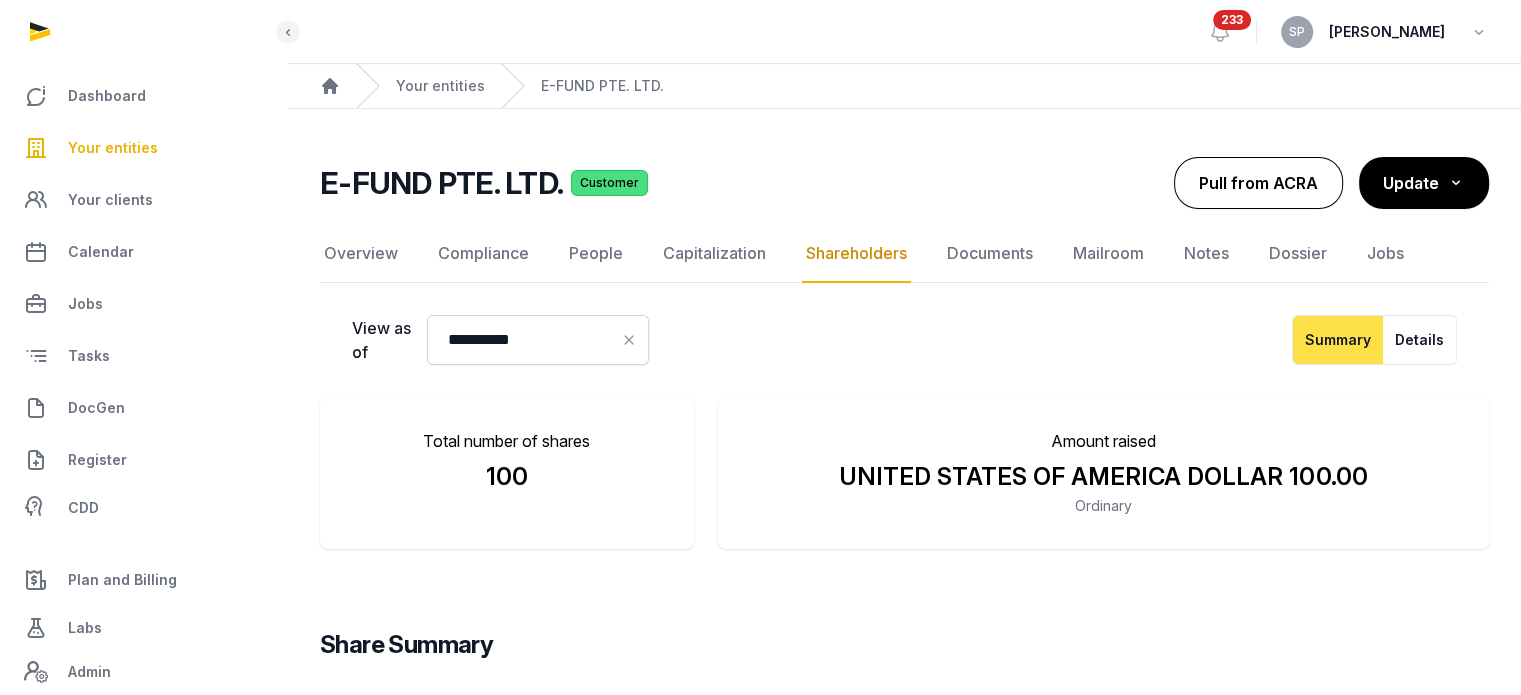 click on "Pull from ACRA" at bounding box center [1258, 183] 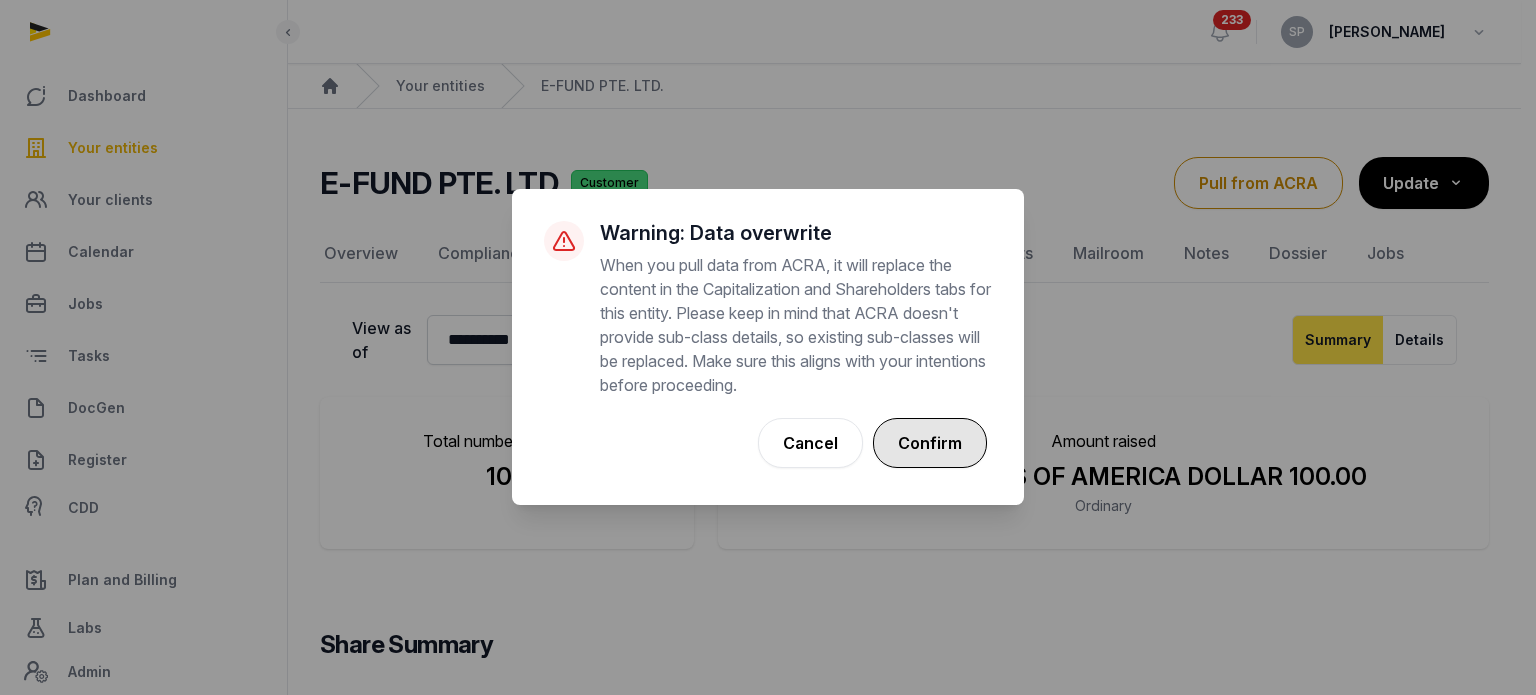 click on "Confirm" at bounding box center (930, 443) 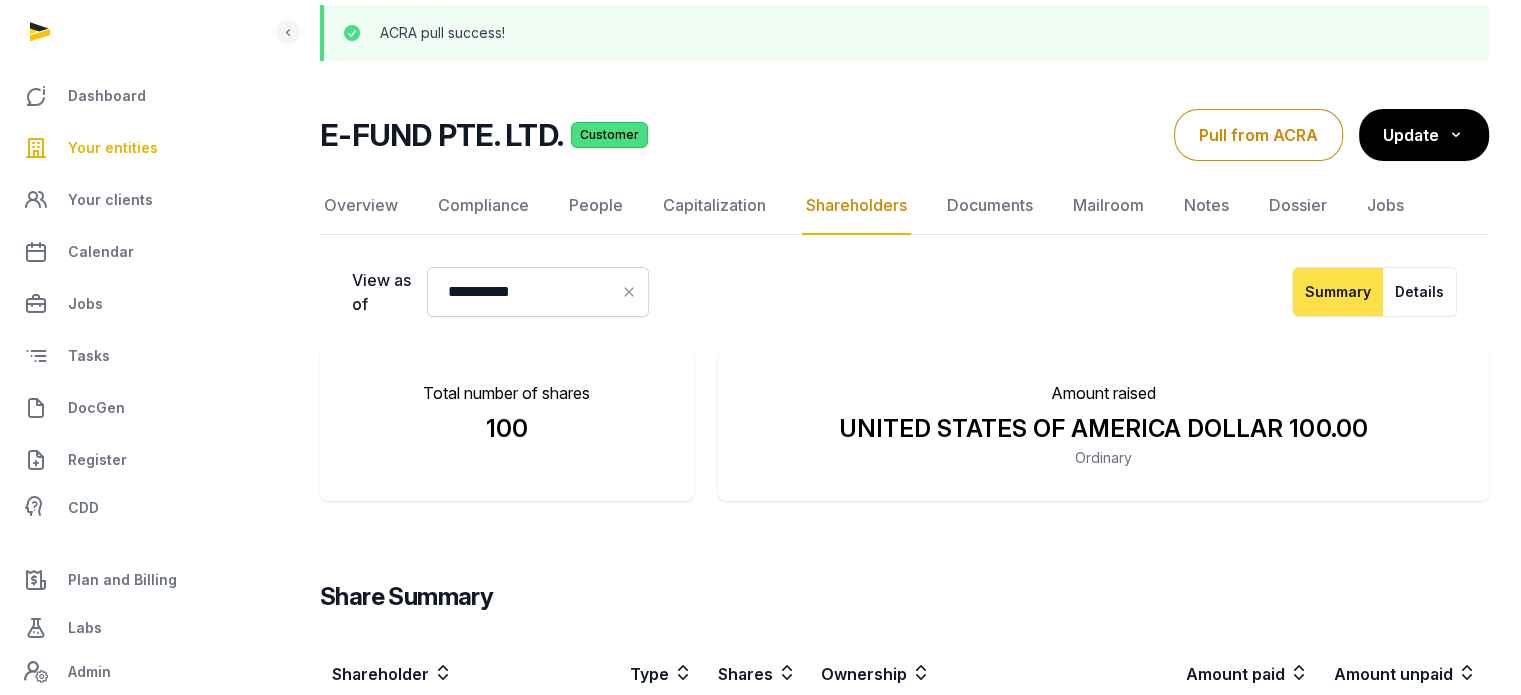scroll, scrollTop: 118, scrollLeft: 0, axis: vertical 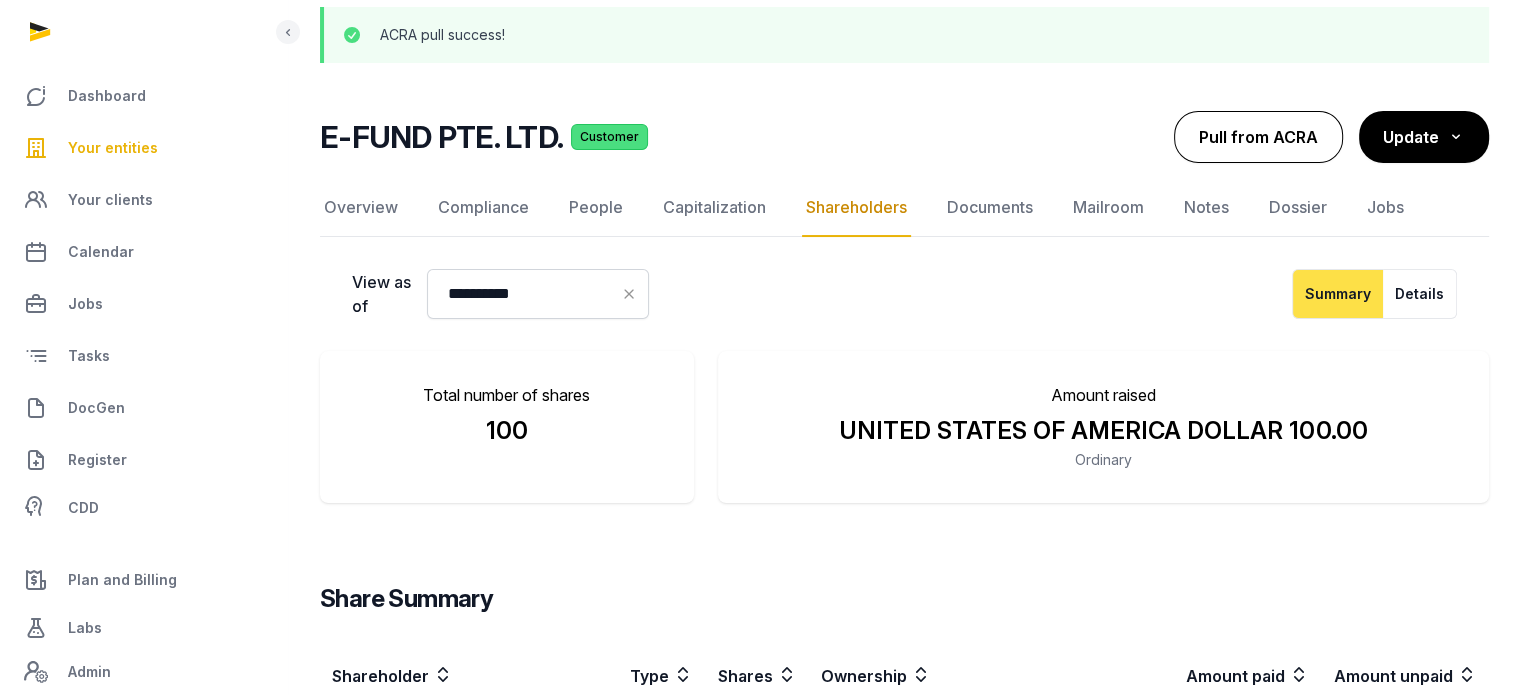 click on "Pull from ACRA" at bounding box center (1258, 137) 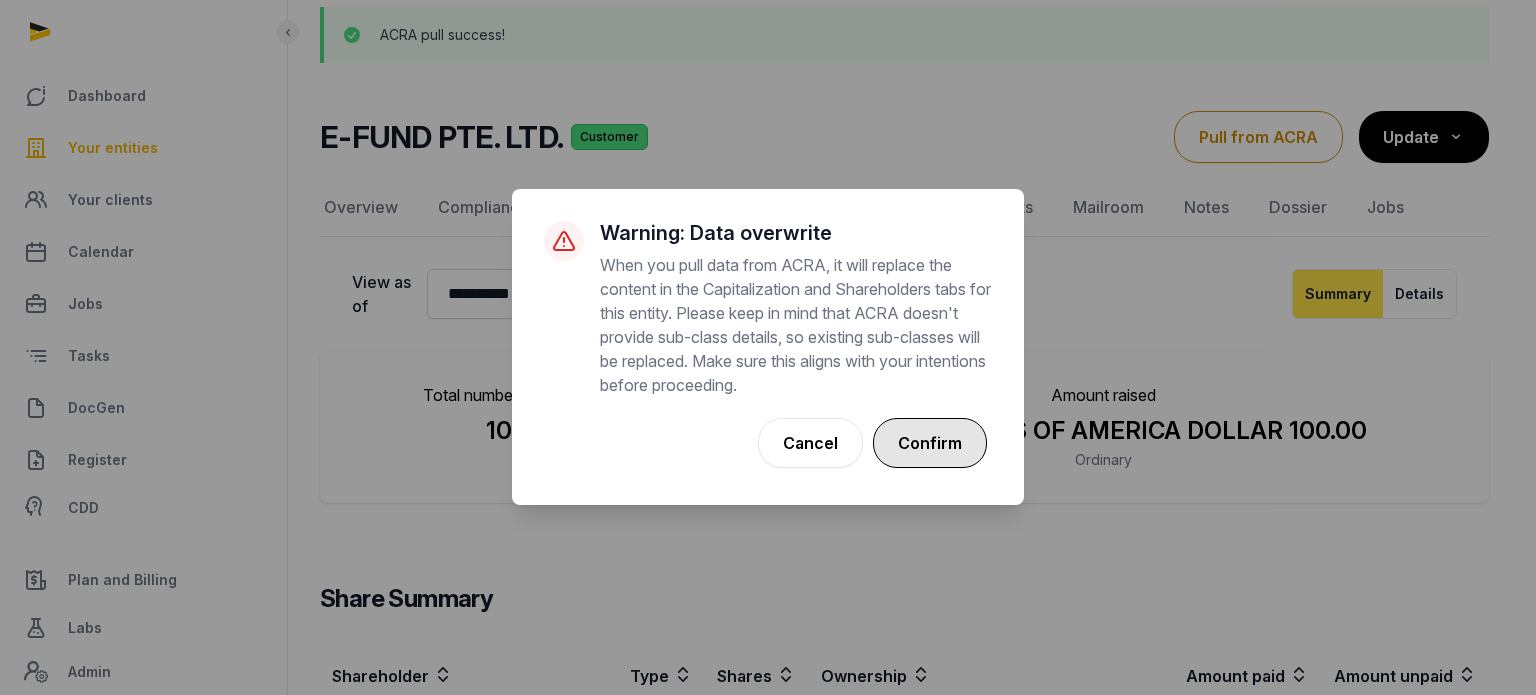 click on "Confirm" at bounding box center (930, 443) 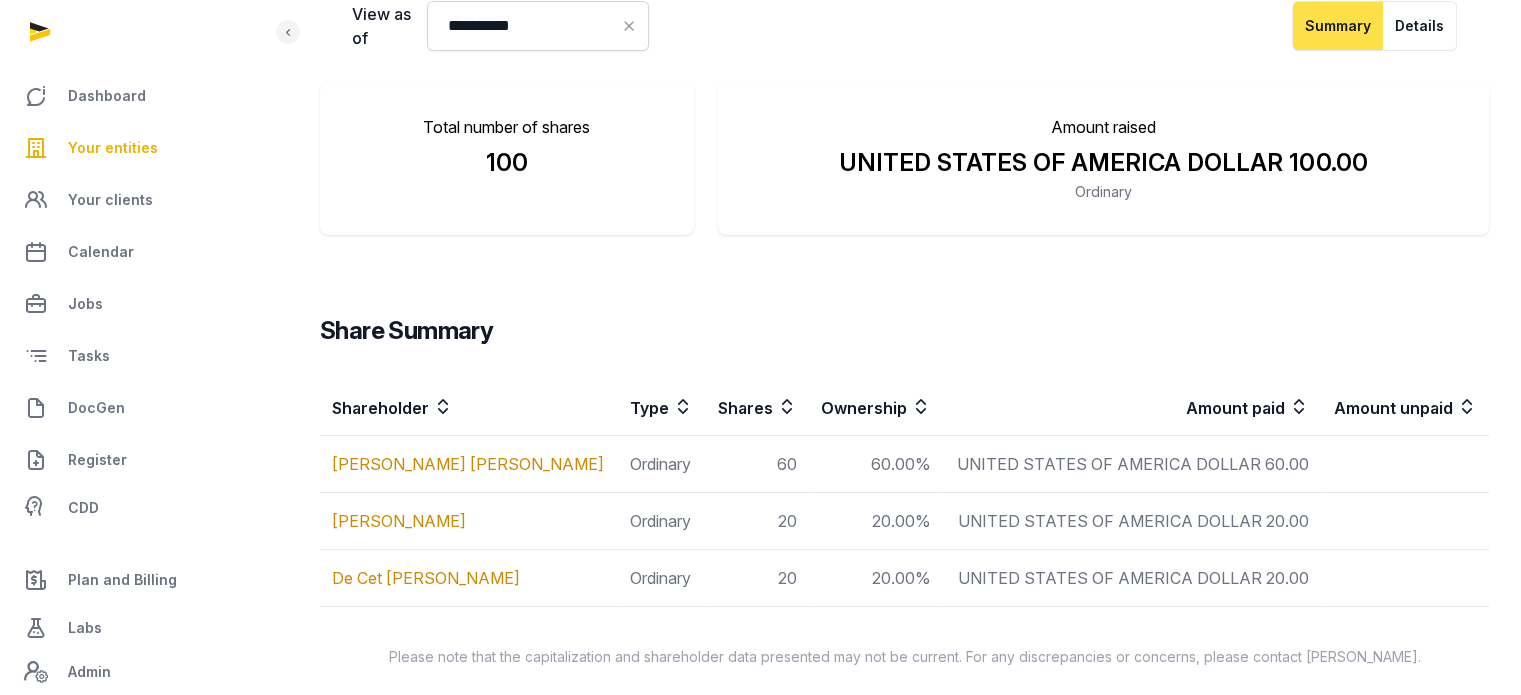 scroll, scrollTop: 396, scrollLeft: 0, axis: vertical 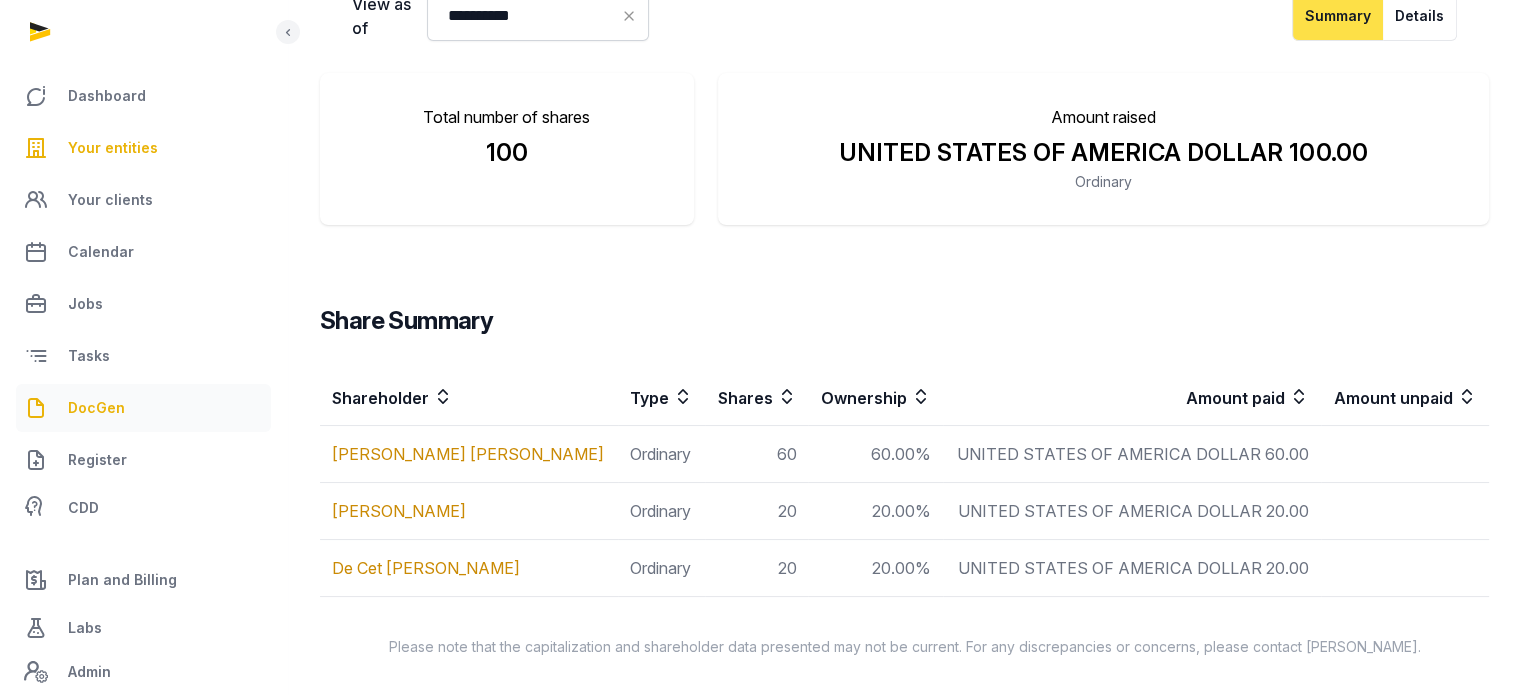 click on "DocGen" at bounding box center [143, 408] 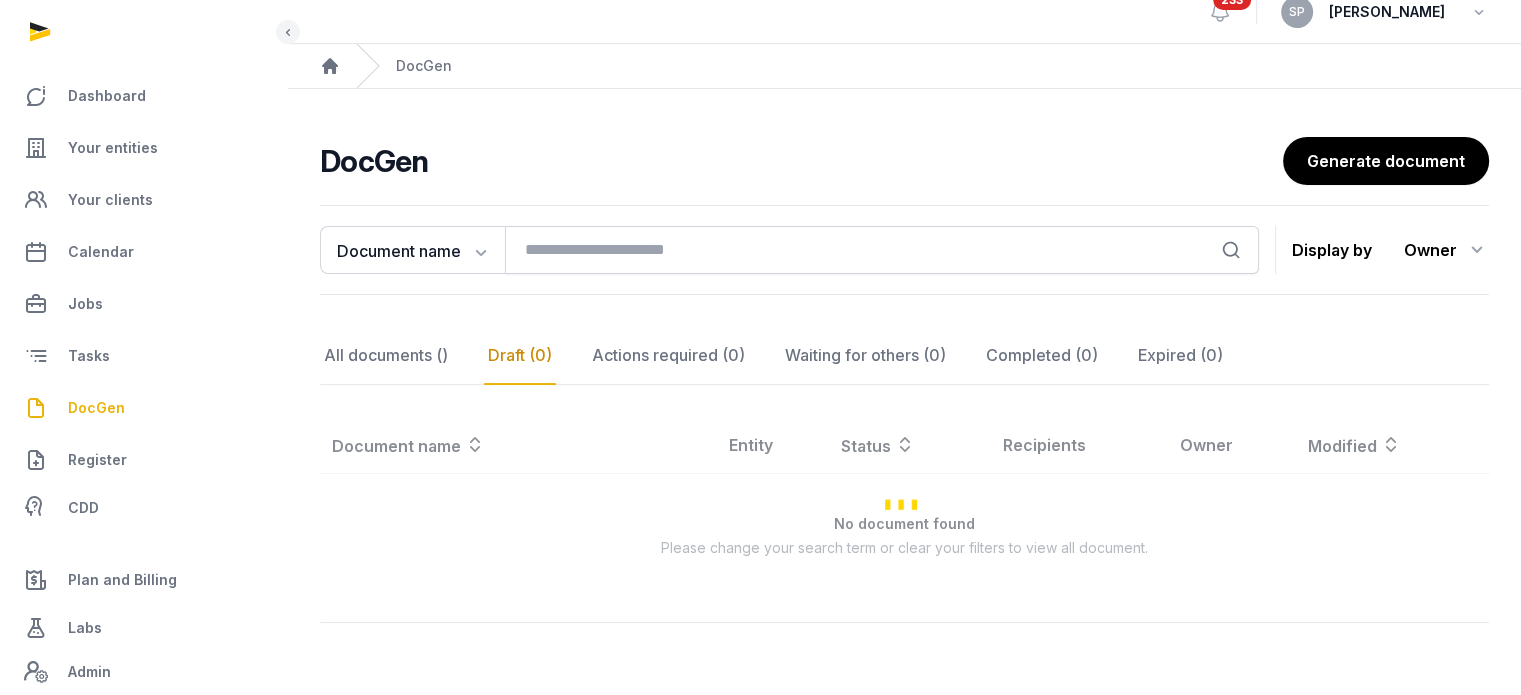 scroll, scrollTop: 396, scrollLeft: 0, axis: vertical 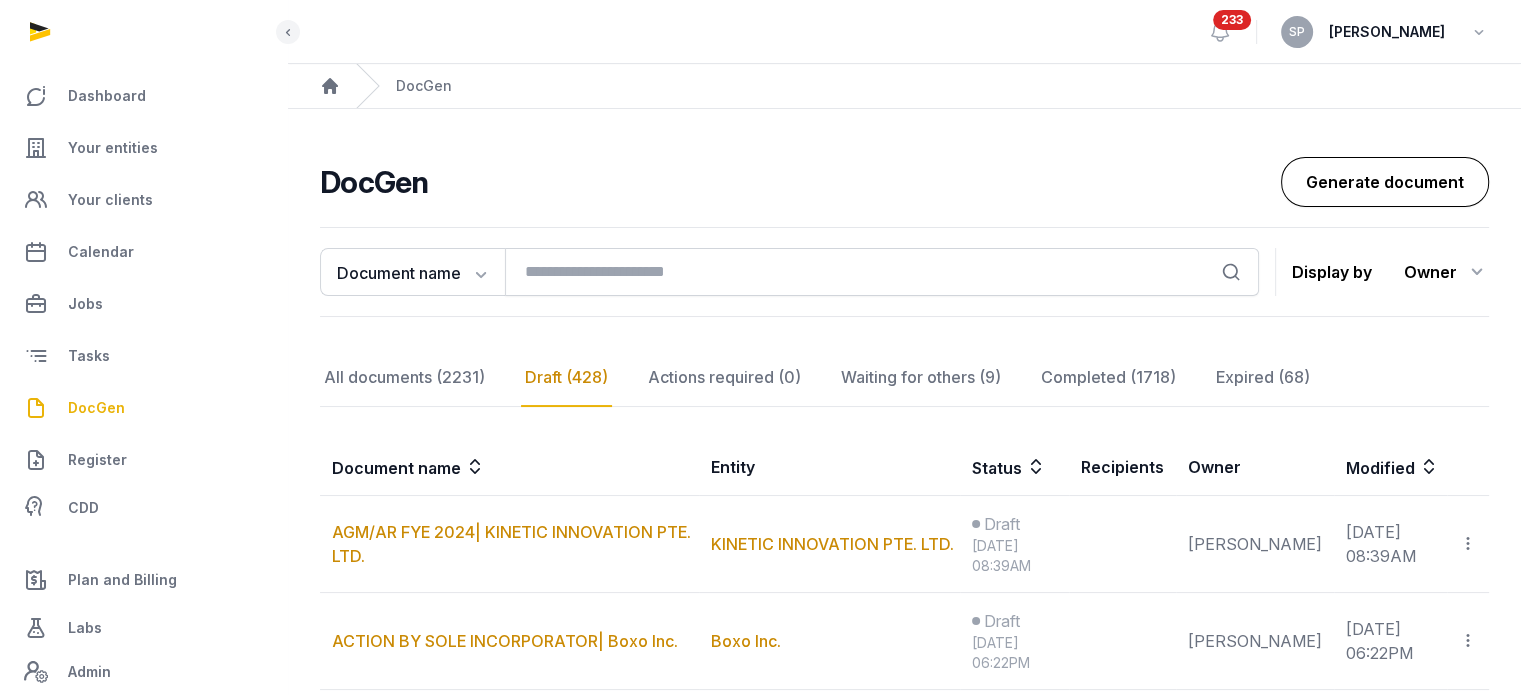 click on "Generate document" at bounding box center (1385, 182) 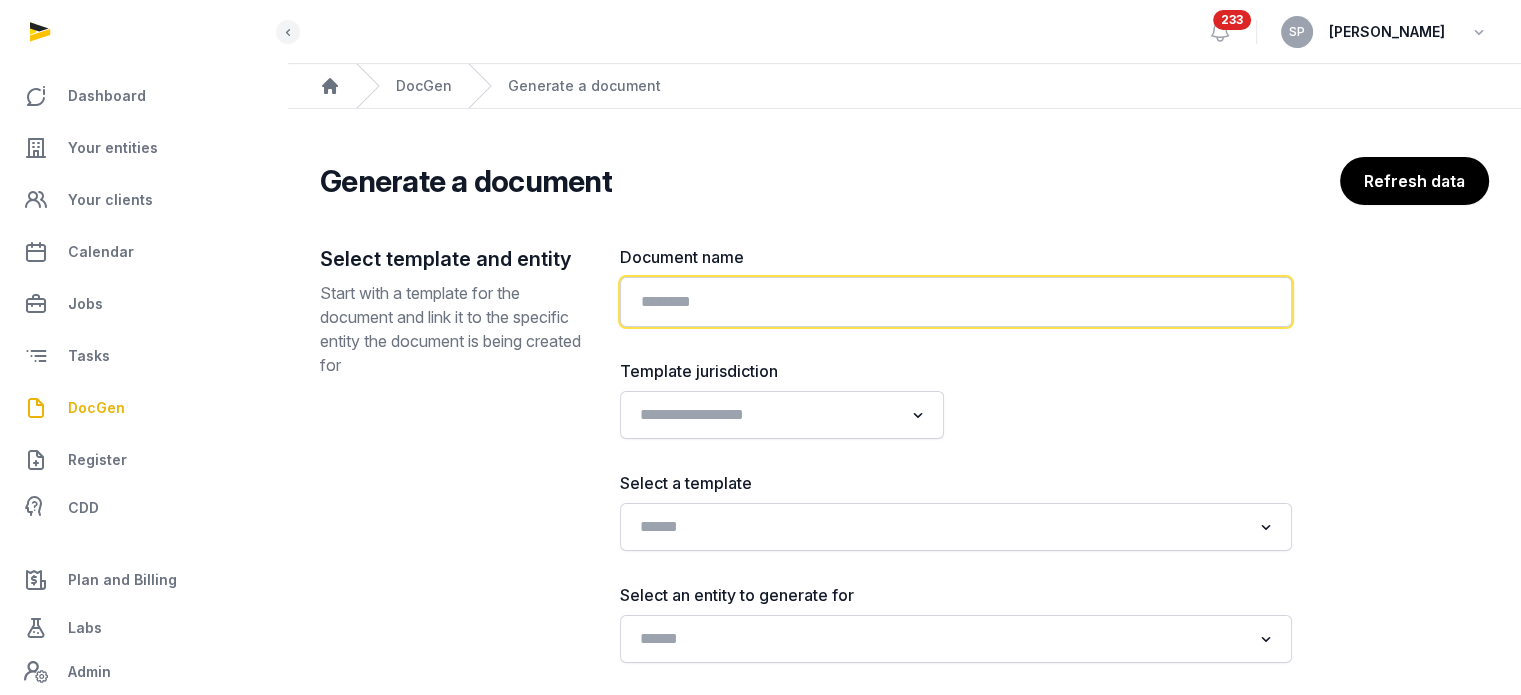 click 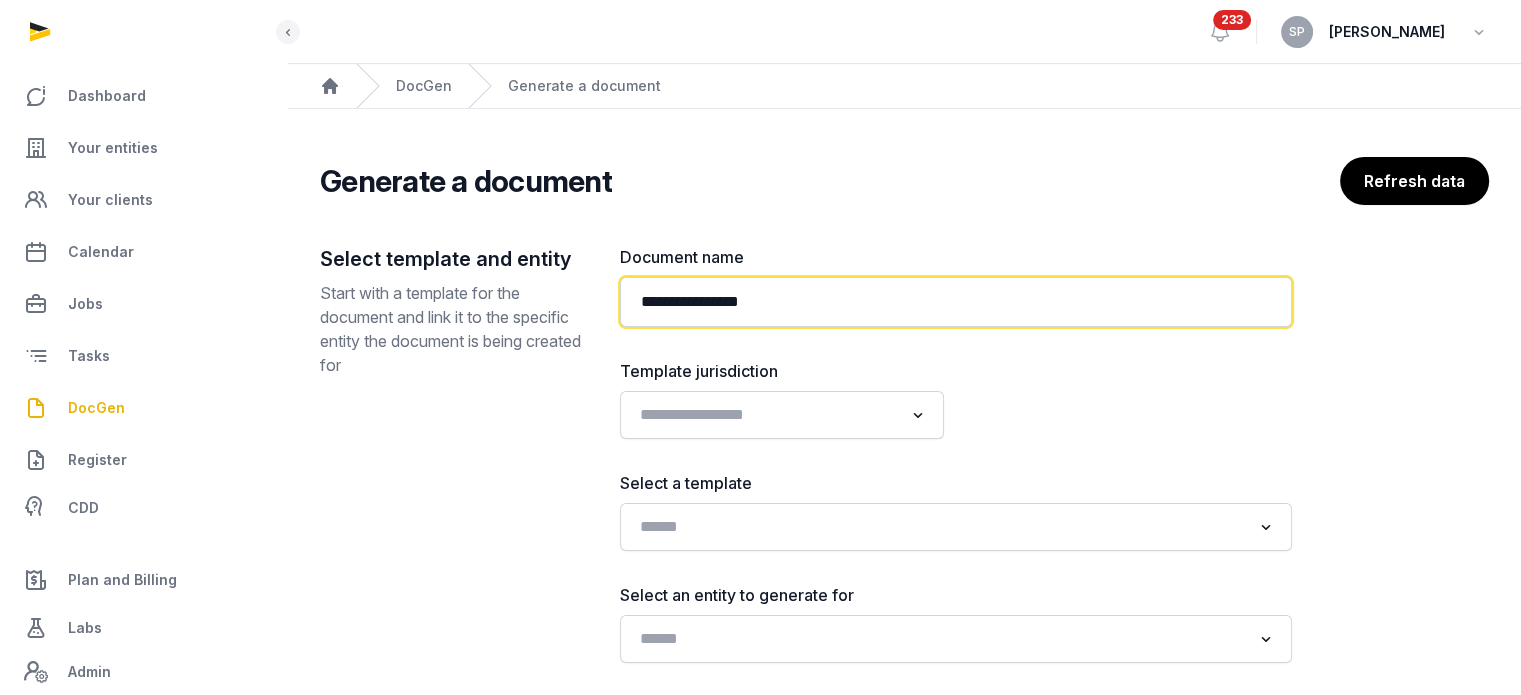 paste on "**********" 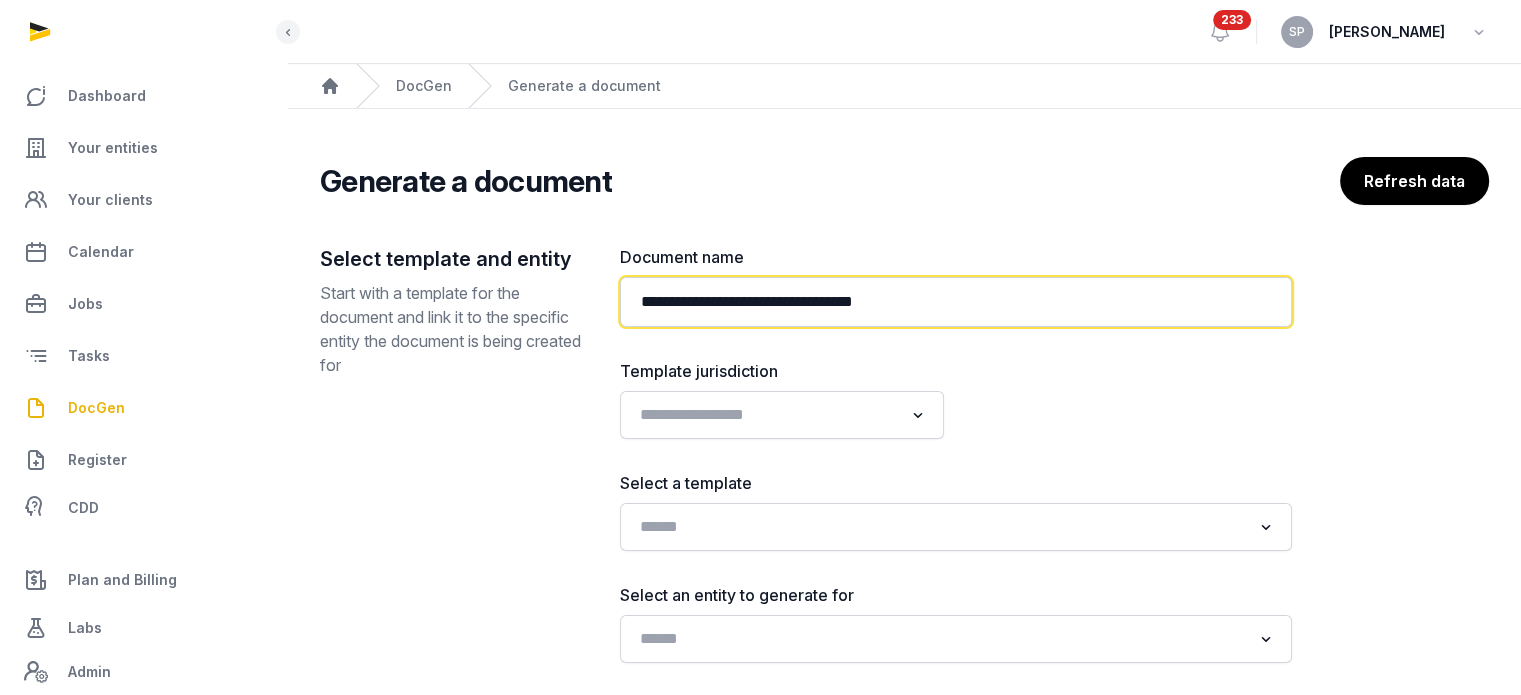 type on "**********" 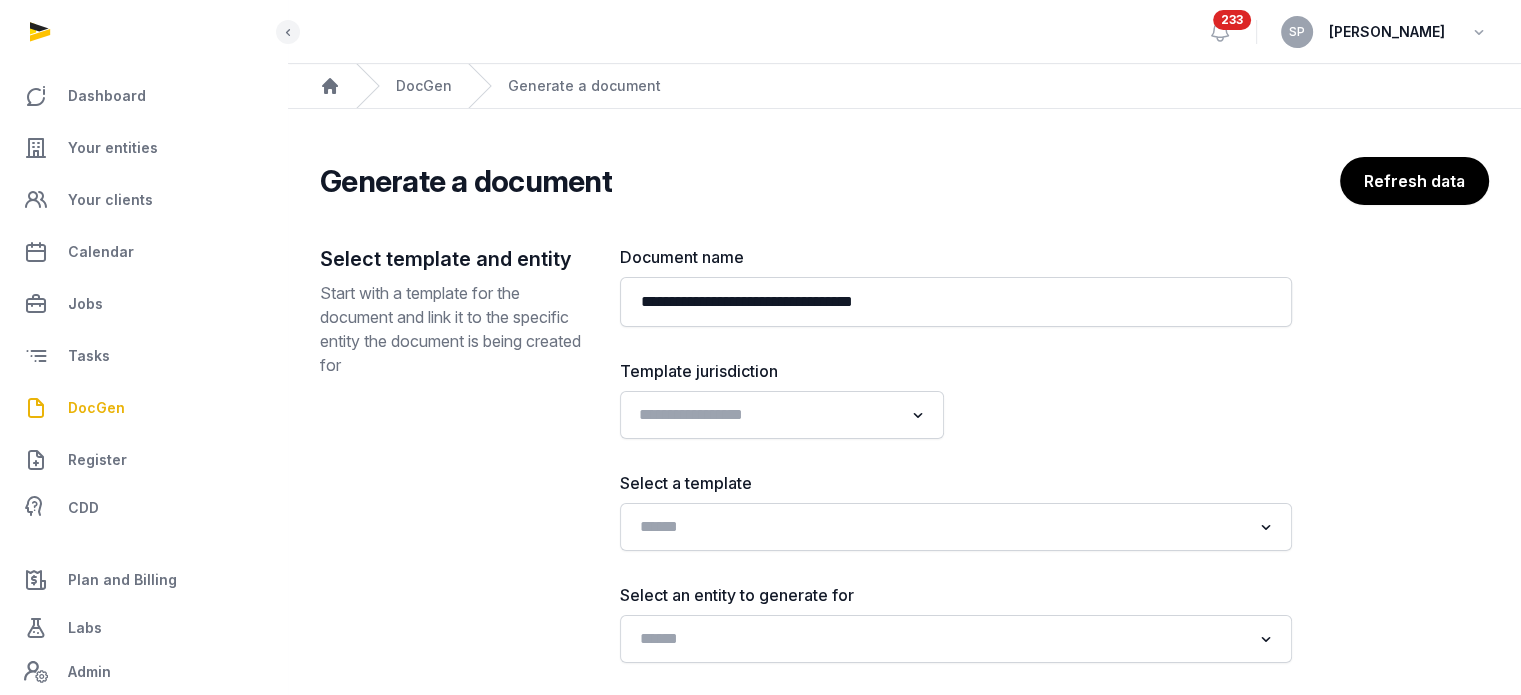 click 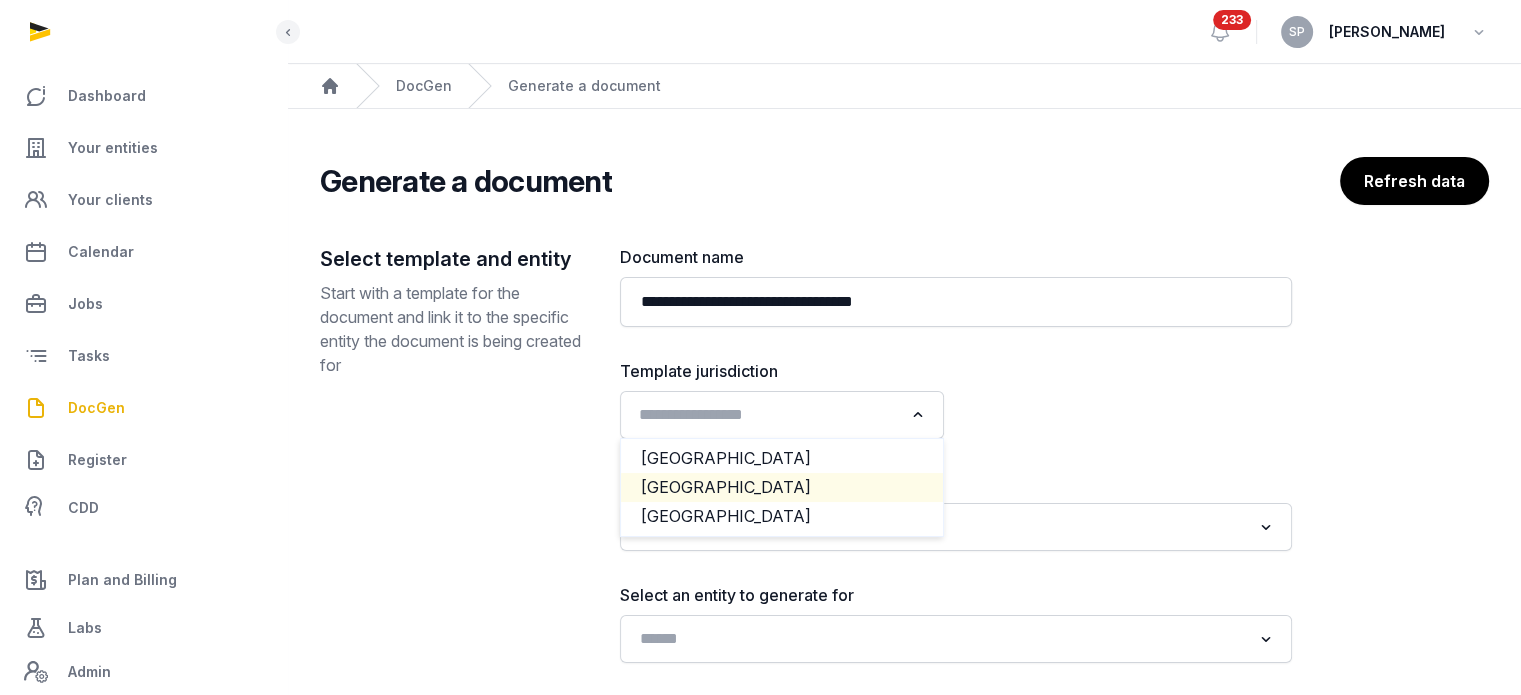 click on "[GEOGRAPHIC_DATA]" 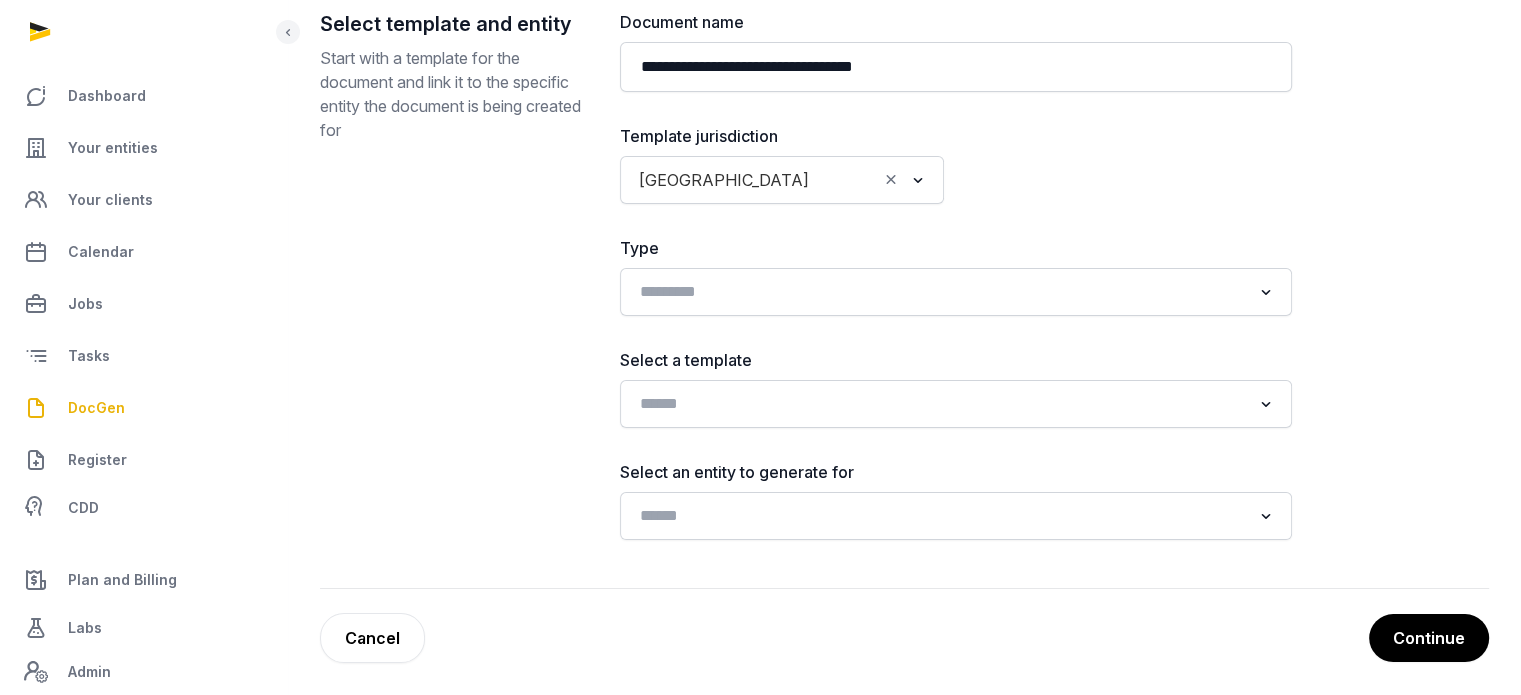 scroll, scrollTop: 241, scrollLeft: 0, axis: vertical 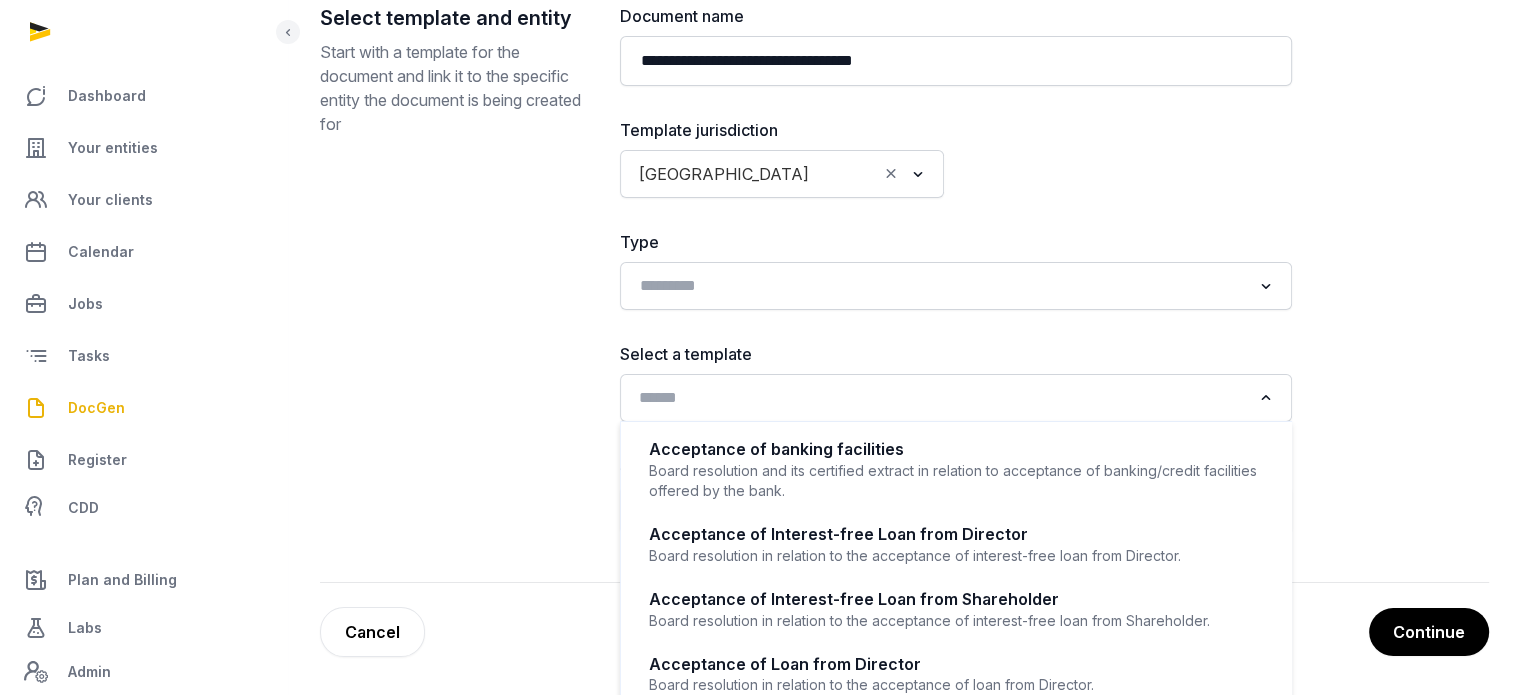 click 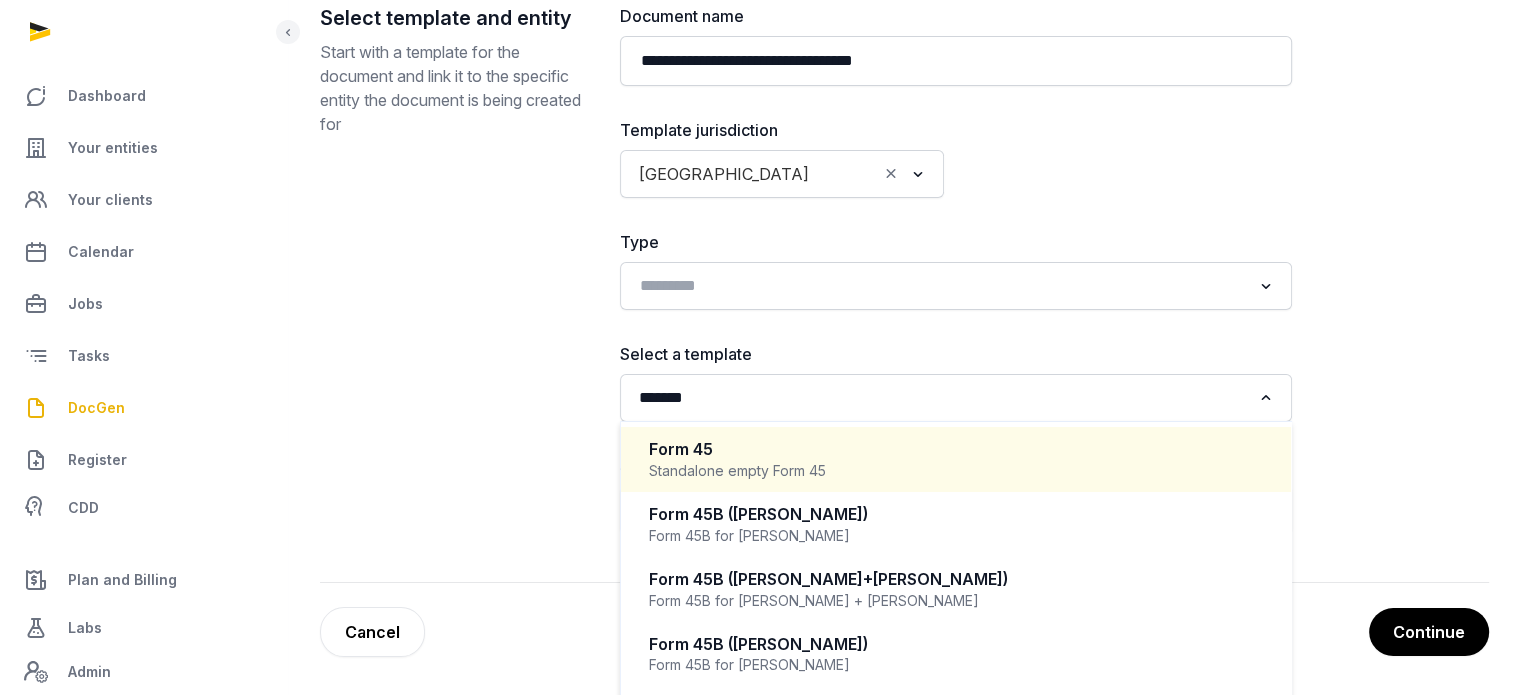 click on "Form 45" at bounding box center [956, 449] 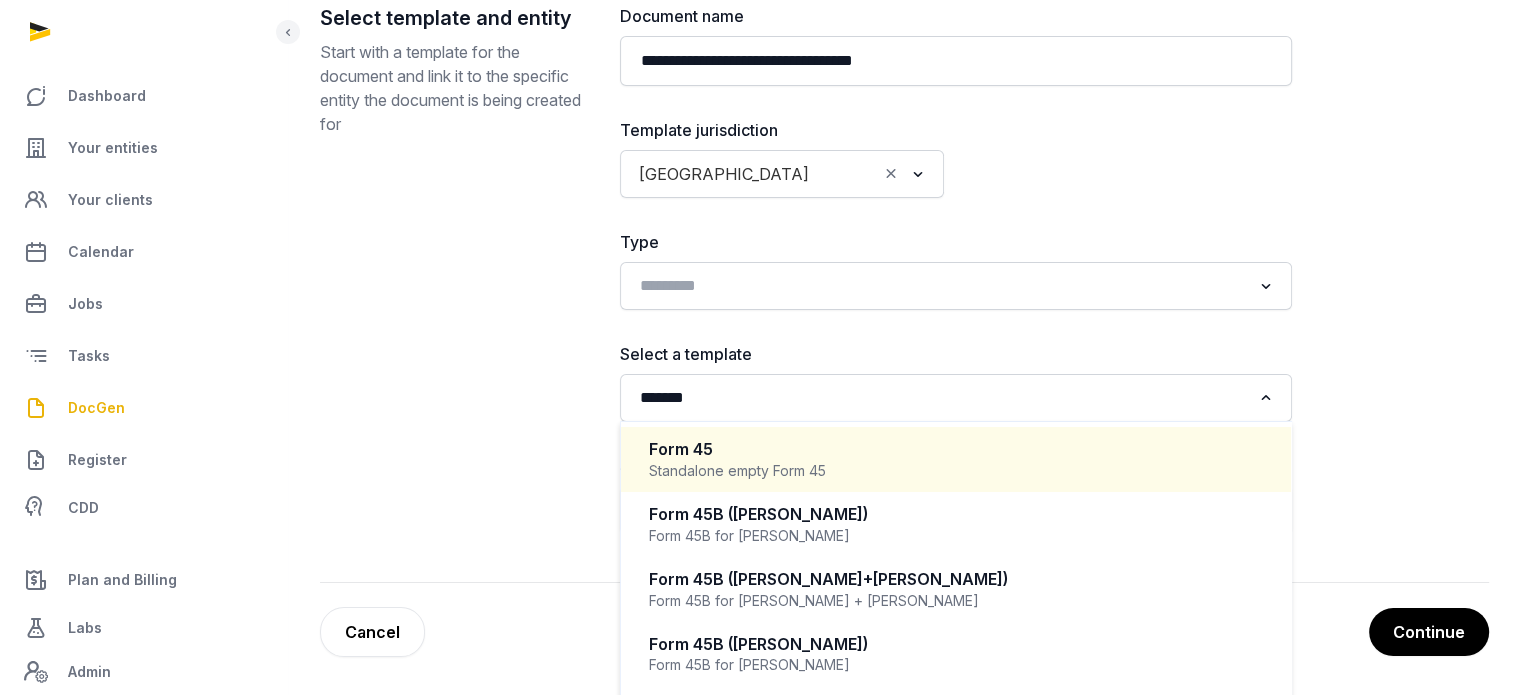 type 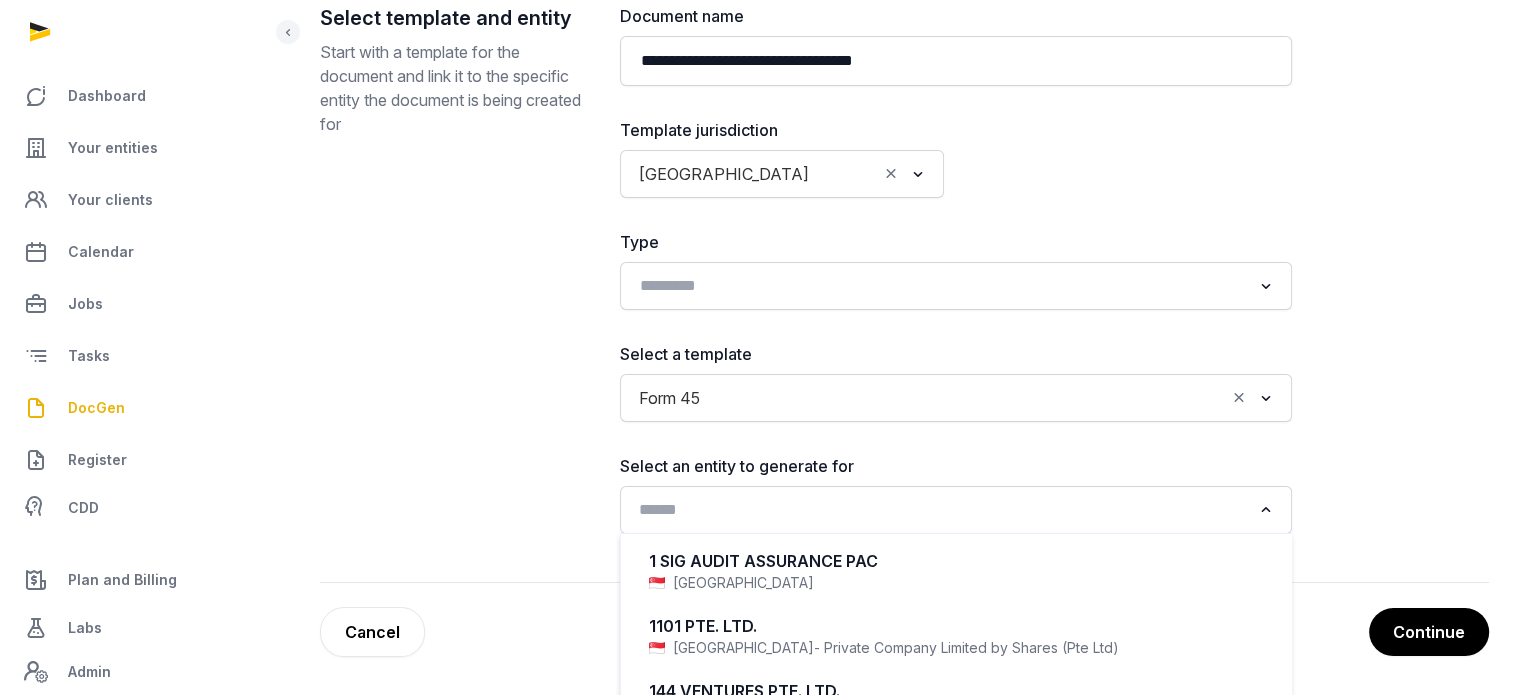 click 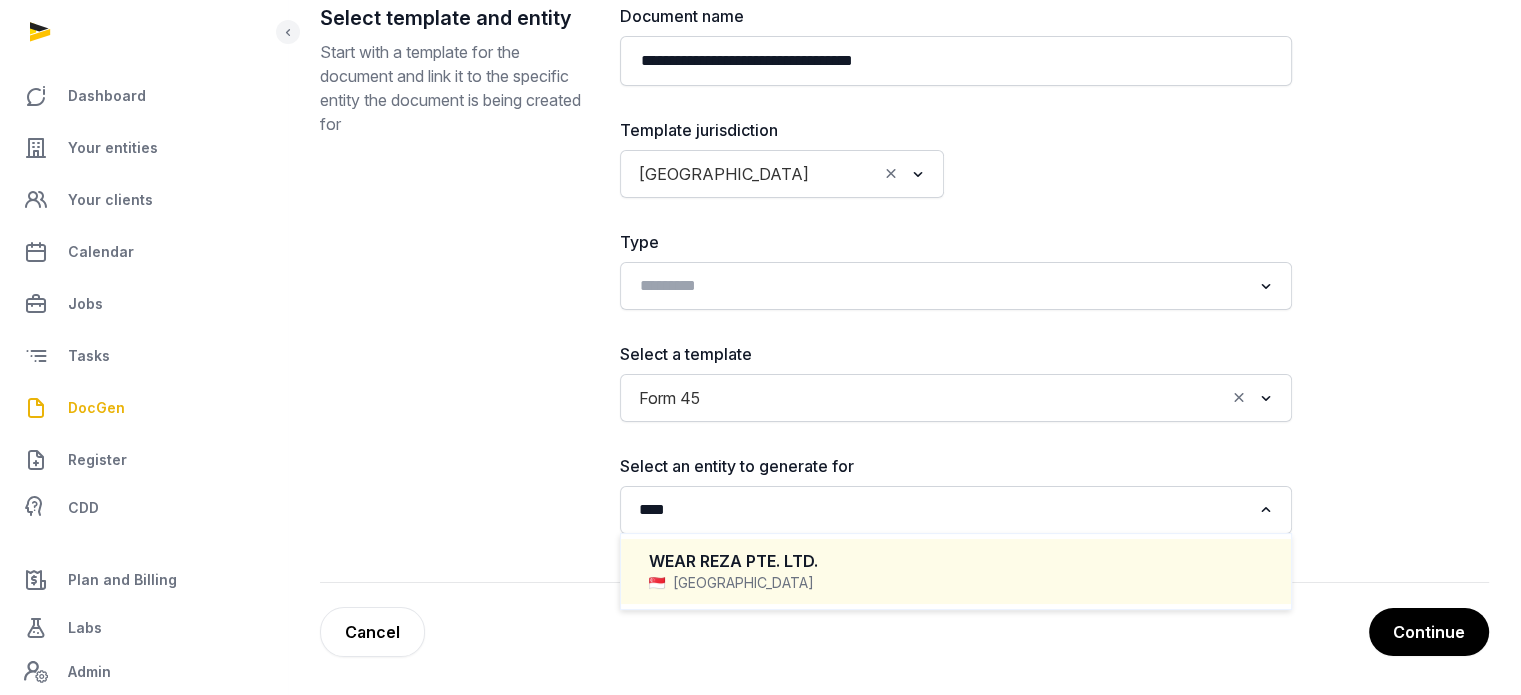 click on "[GEOGRAPHIC_DATA]" at bounding box center (956, 583) 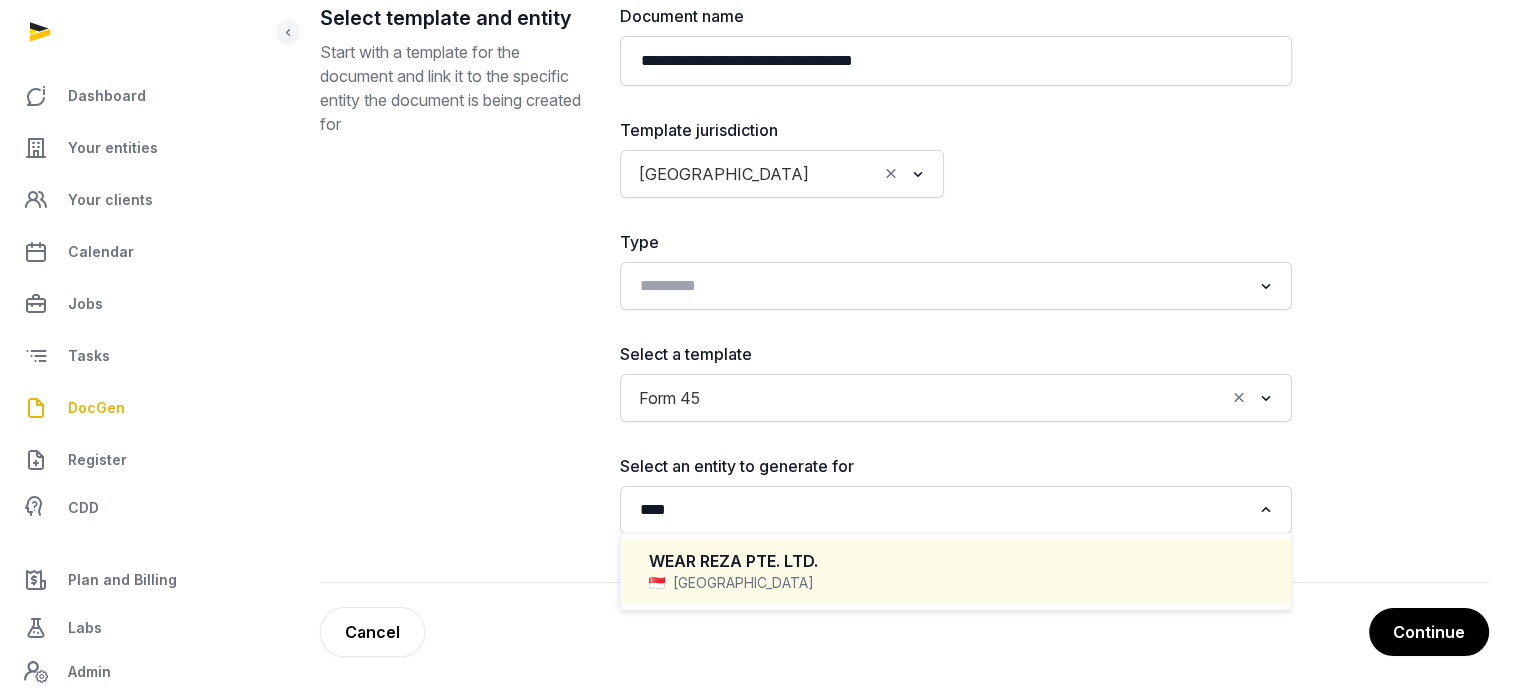 type 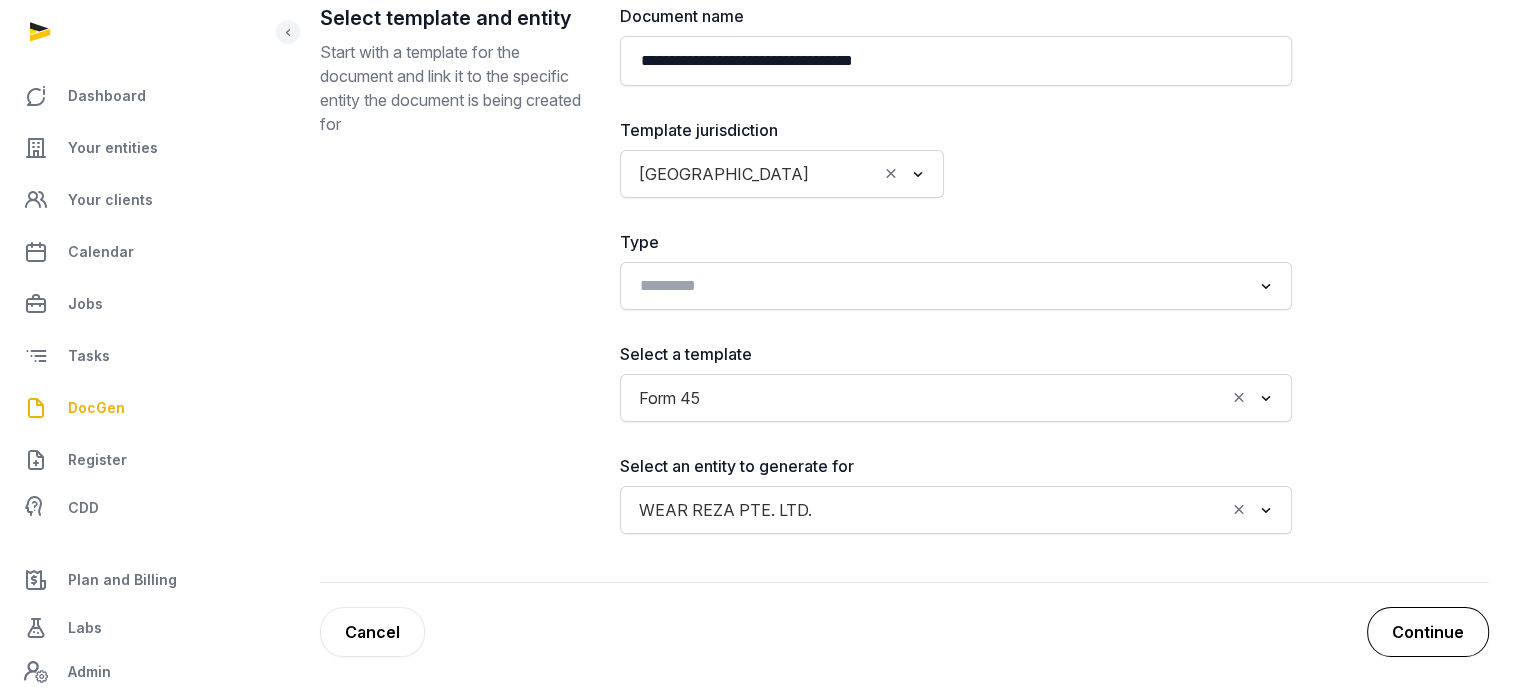 click on "Continue" at bounding box center (1428, 632) 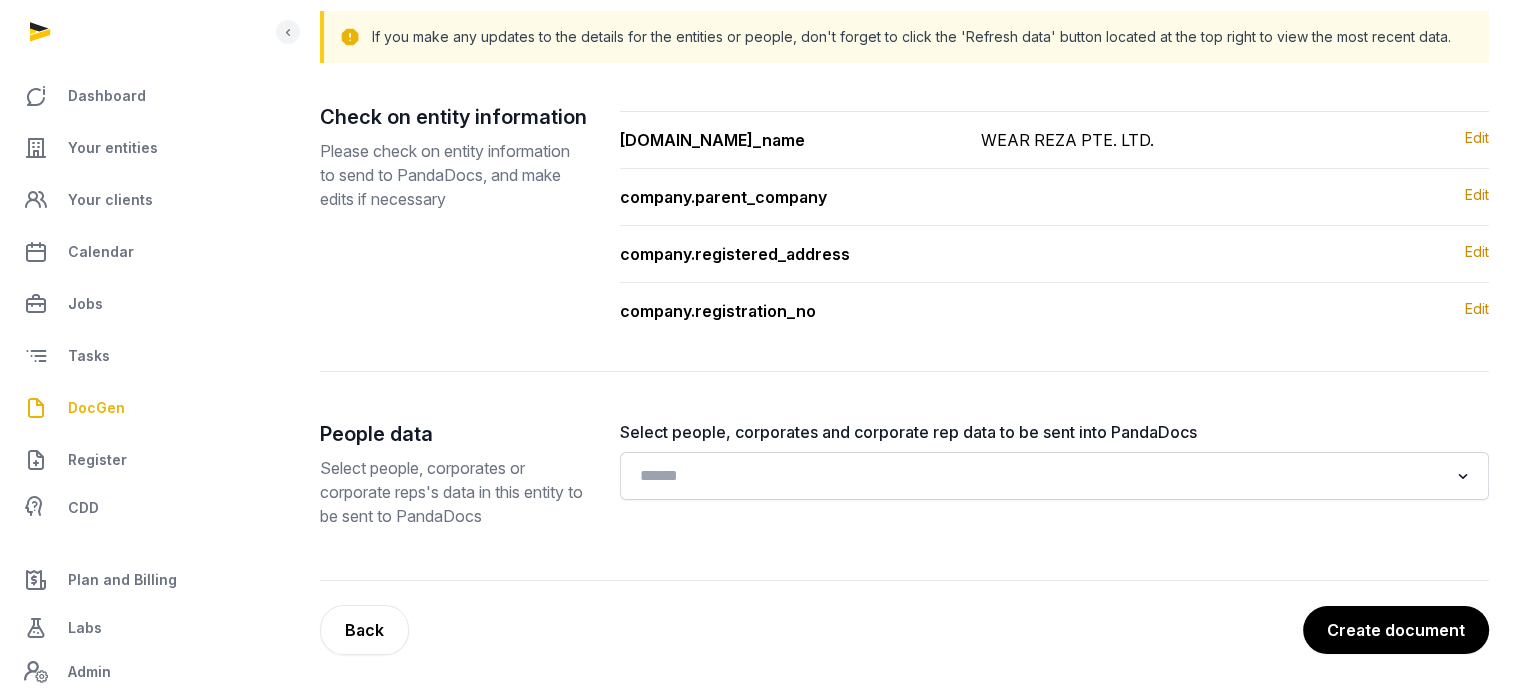 scroll, scrollTop: 208, scrollLeft: 0, axis: vertical 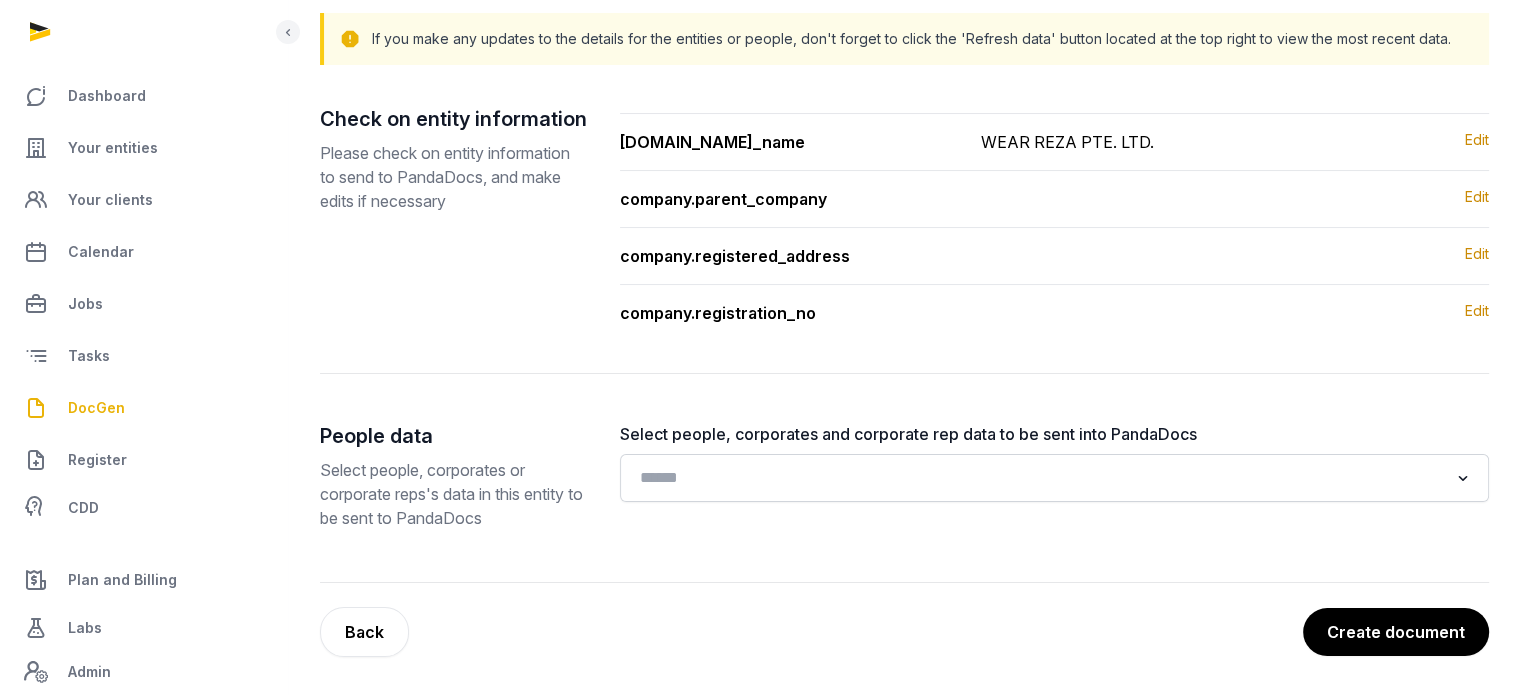 click on "Create document" at bounding box center [1396, 632] 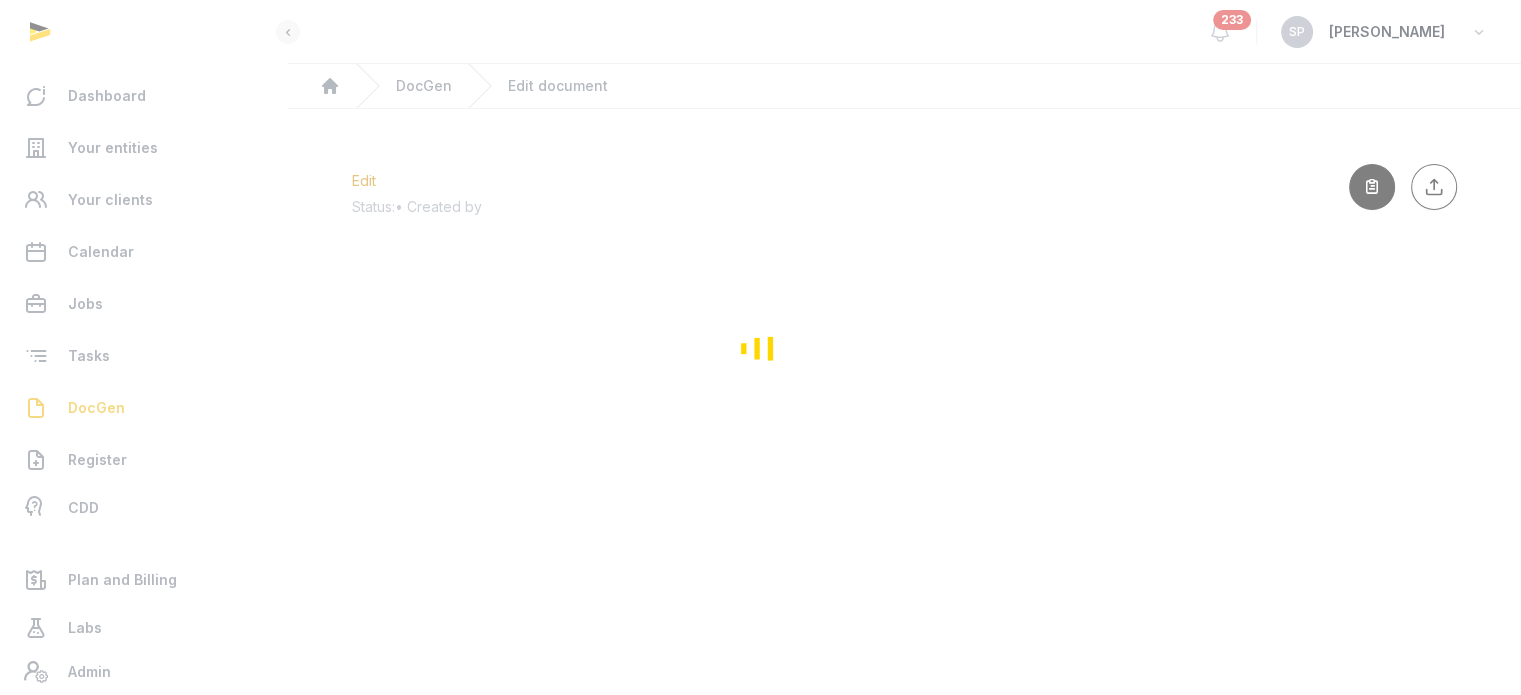 scroll, scrollTop: 0, scrollLeft: 0, axis: both 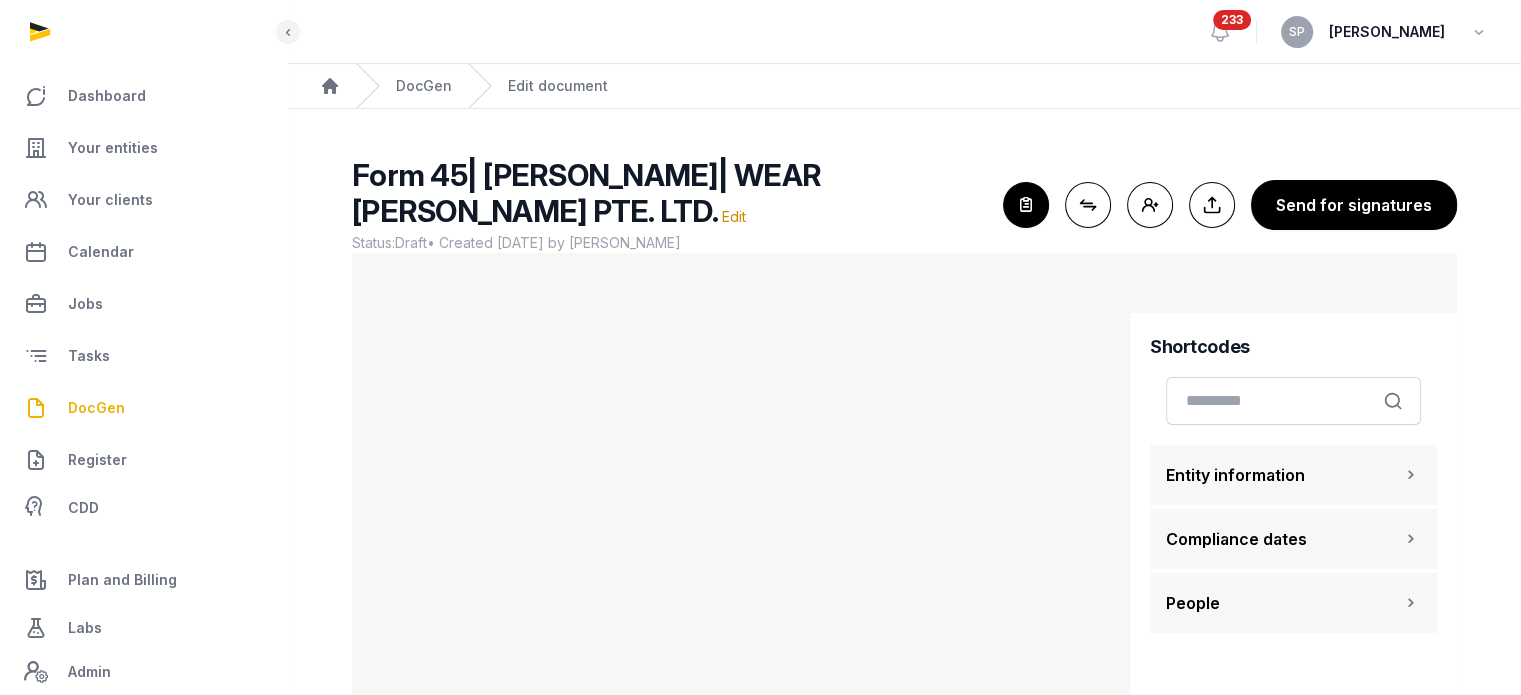 click on "People" at bounding box center [1293, 603] 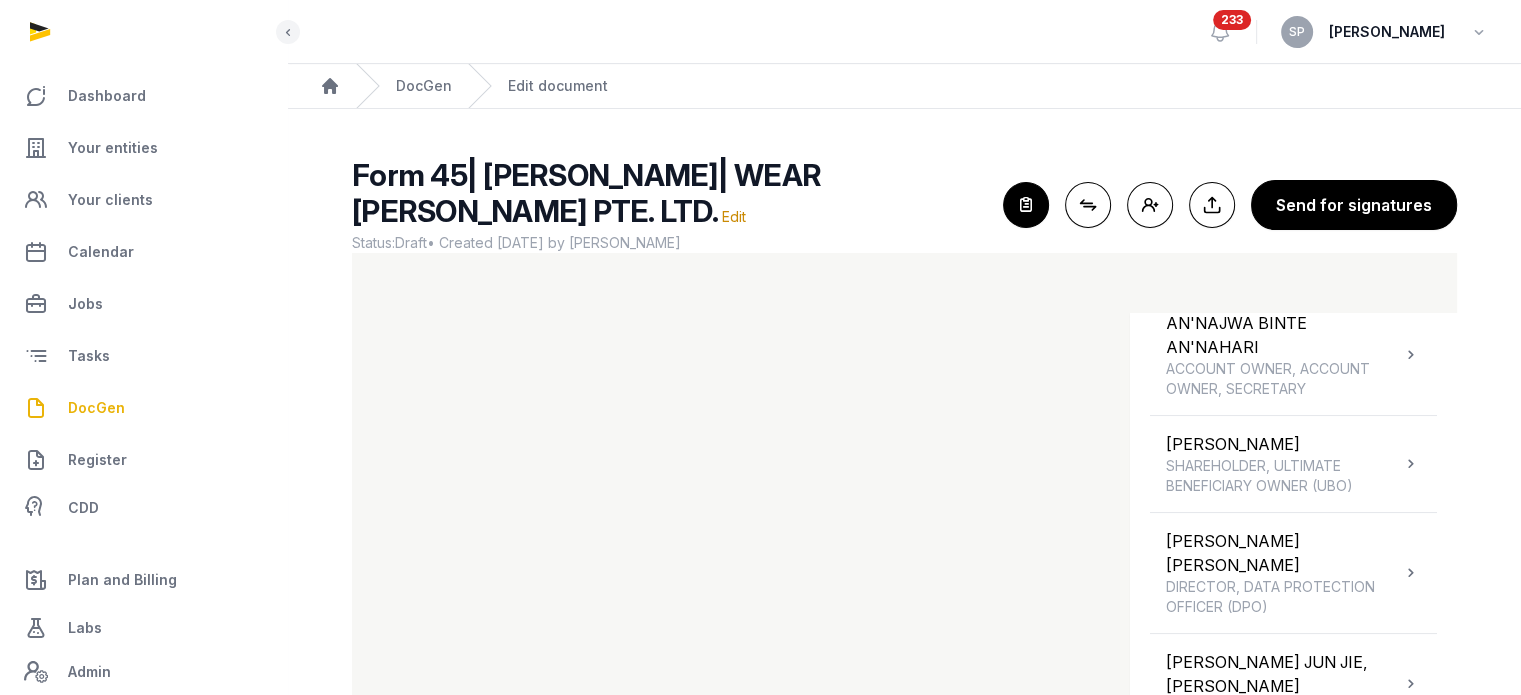 scroll, scrollTop: 352, scrollLeft: 0, axis: vertical 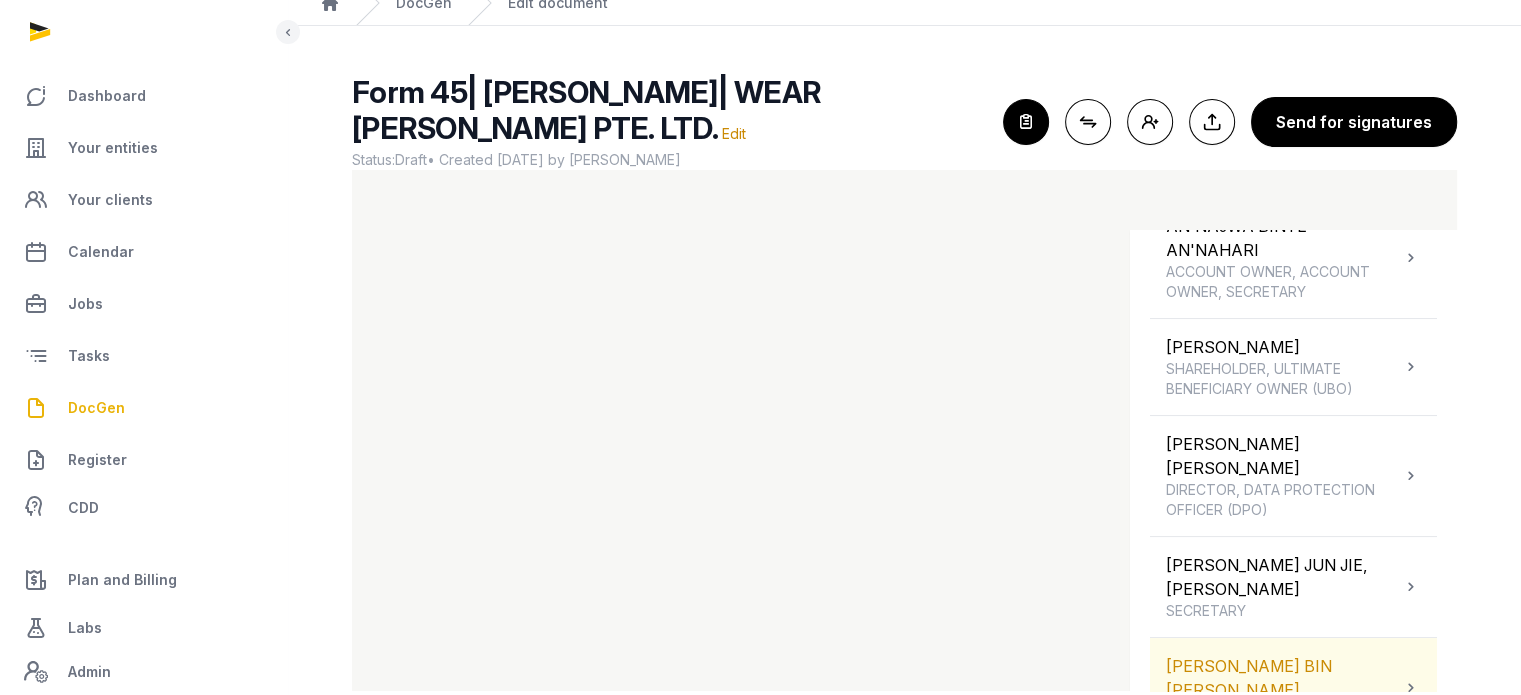 click on "MOHAMMAD FAHMY BIN RAIMI NOMINEE DIRECTOR" at bounding box center (1283, 688) 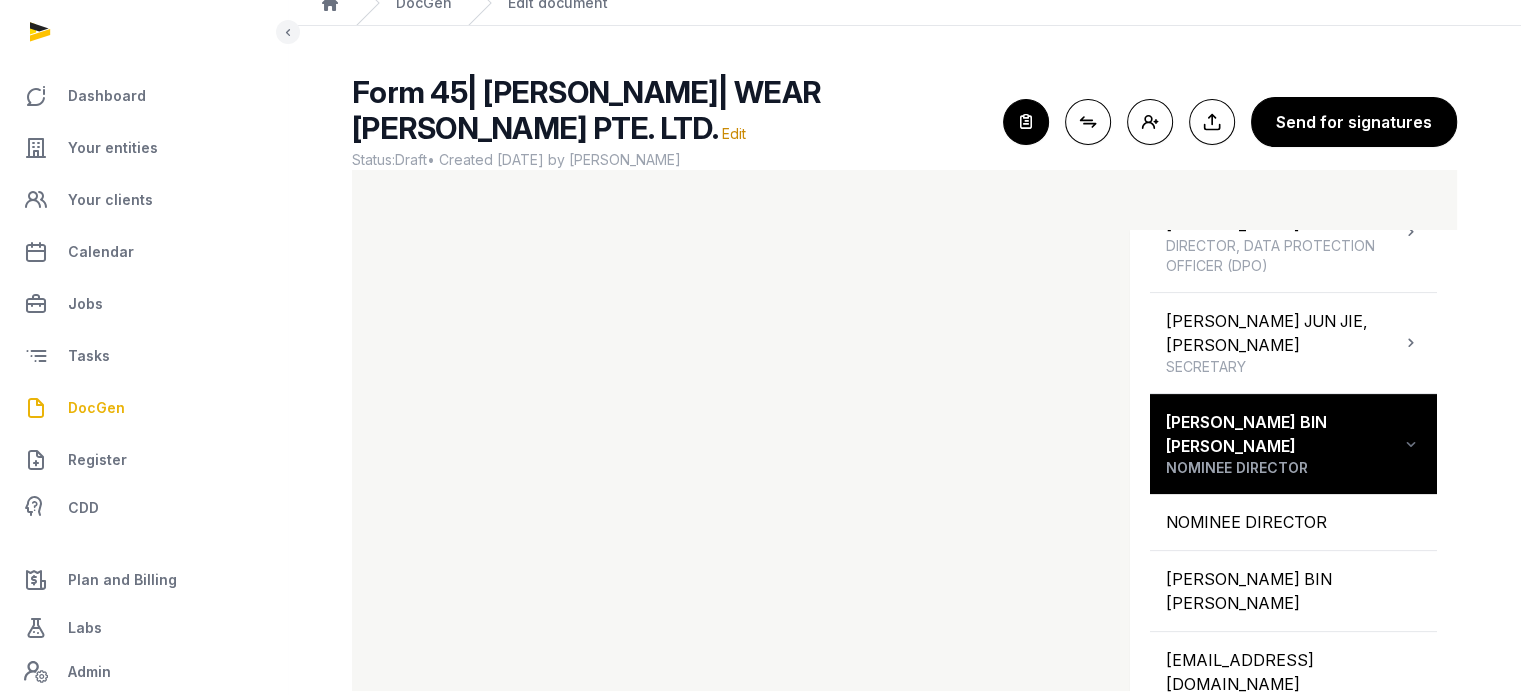 scroll, scrollTop: 619, scrollLeft: 0, axis: vertical 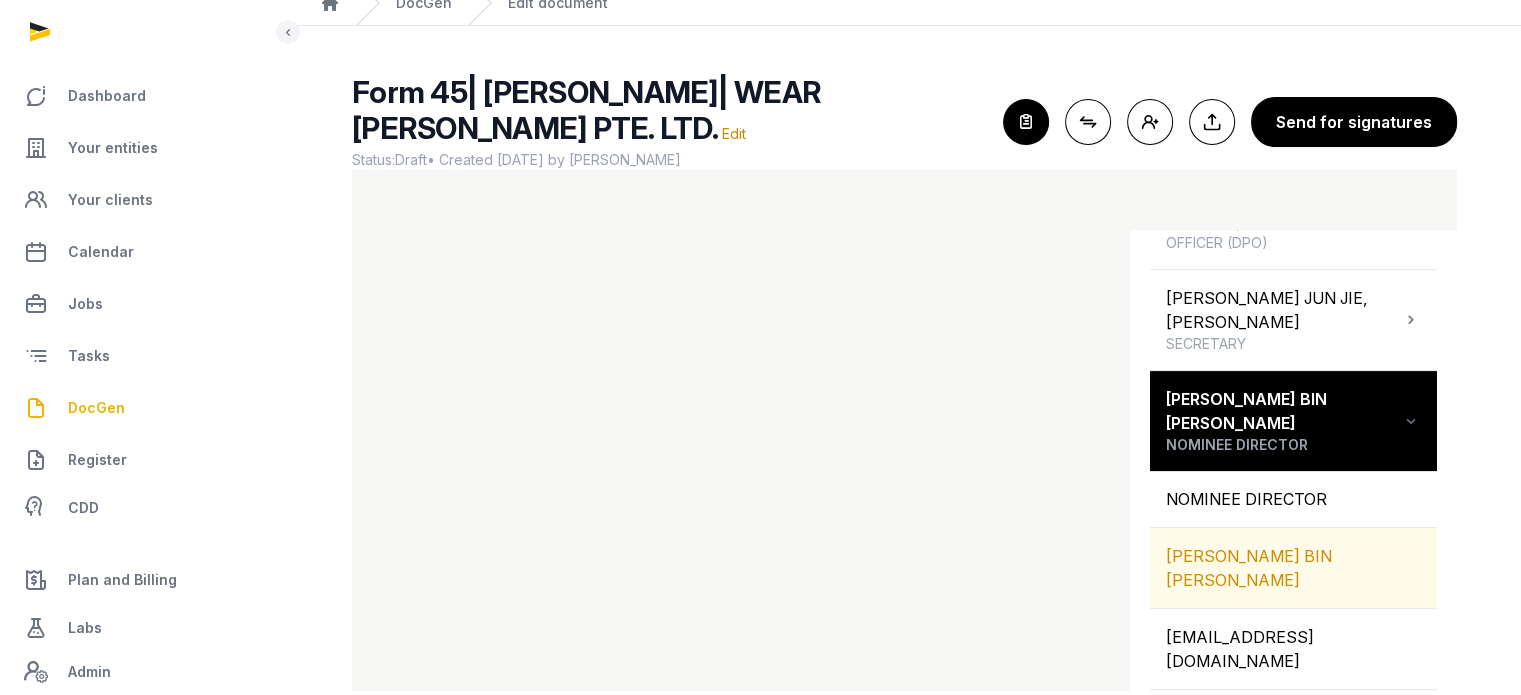click on "MOHAMMAD FAHMY BIN RAIMI" at bounding box center (1293, 568) 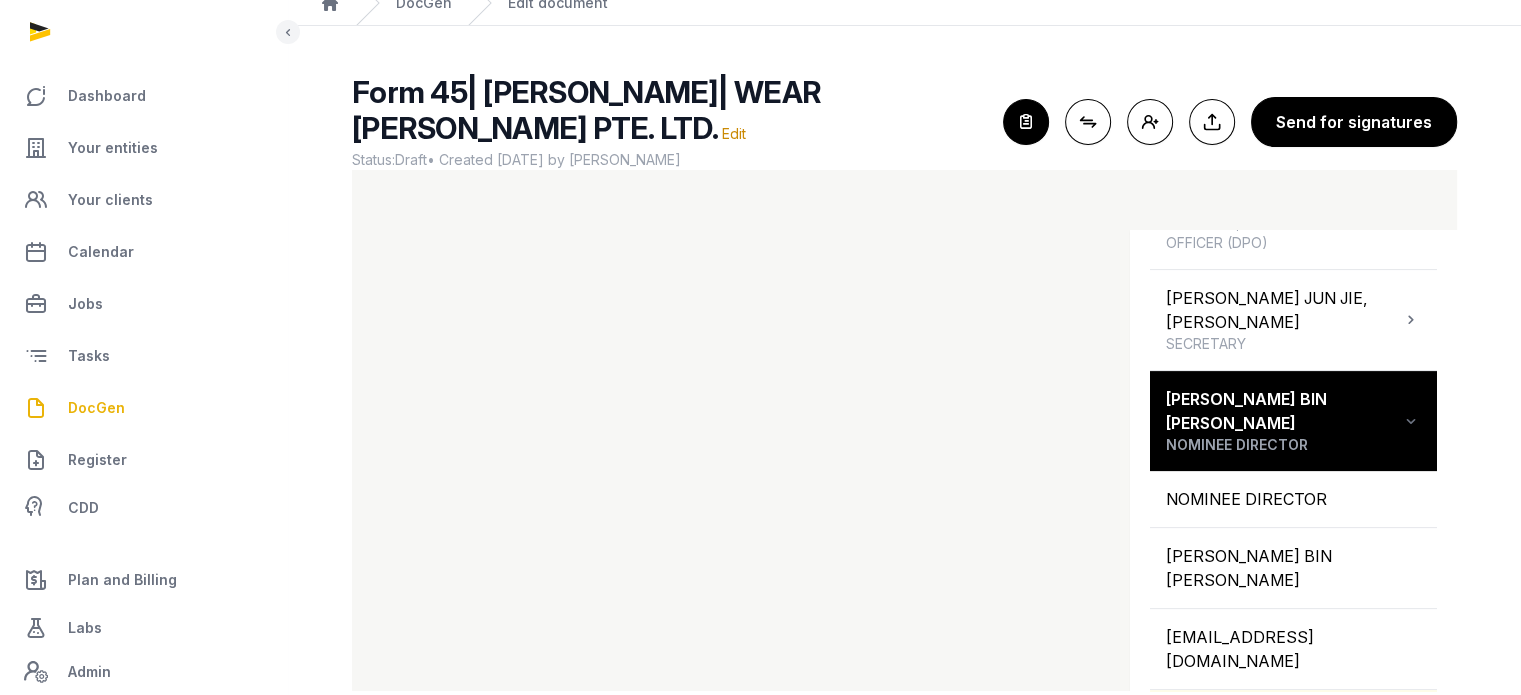 click on "432A BUKIT BATOK WEST AVENUE 8, 16-1509, SINGAPORE, 651432, SINGAPORE" at bounding box center (1293, 730) 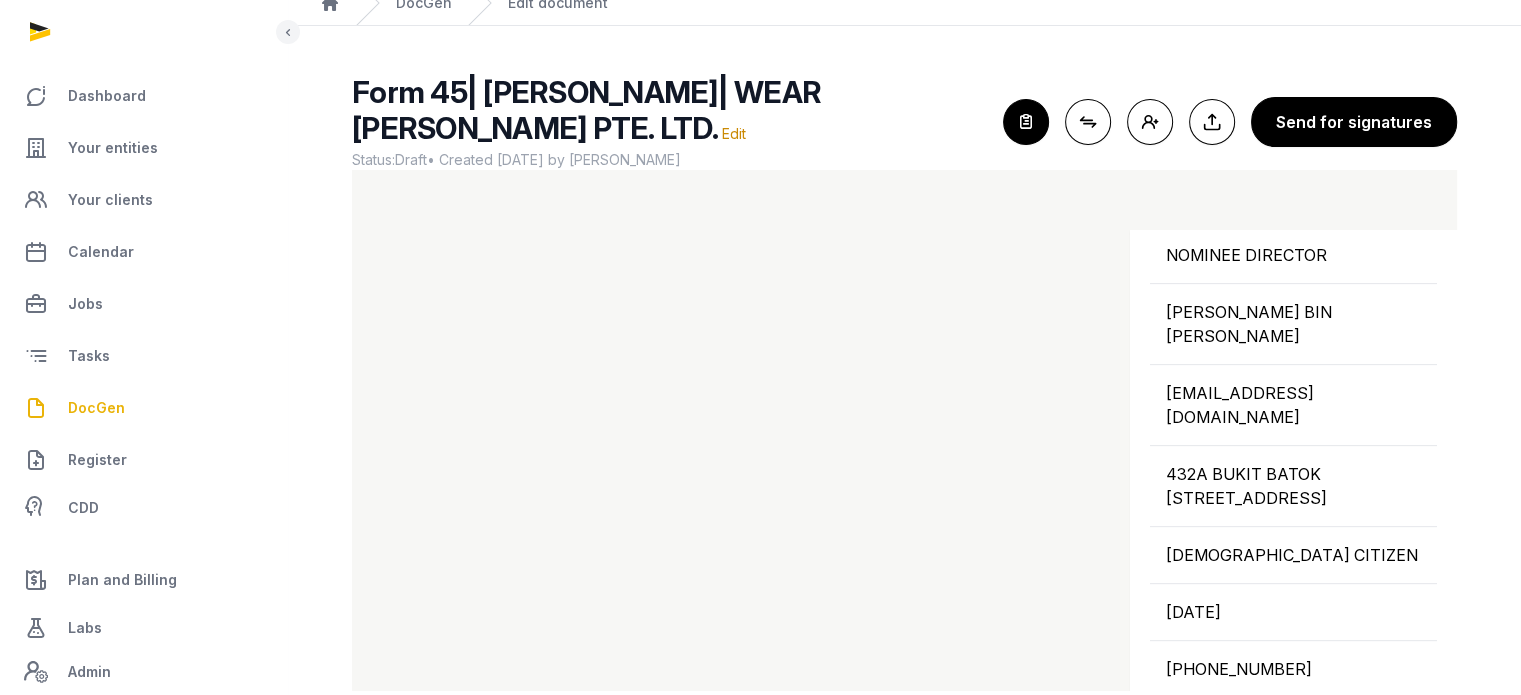 scroll, scrollTop: 865, scrollLeft: 0, axis: vertical 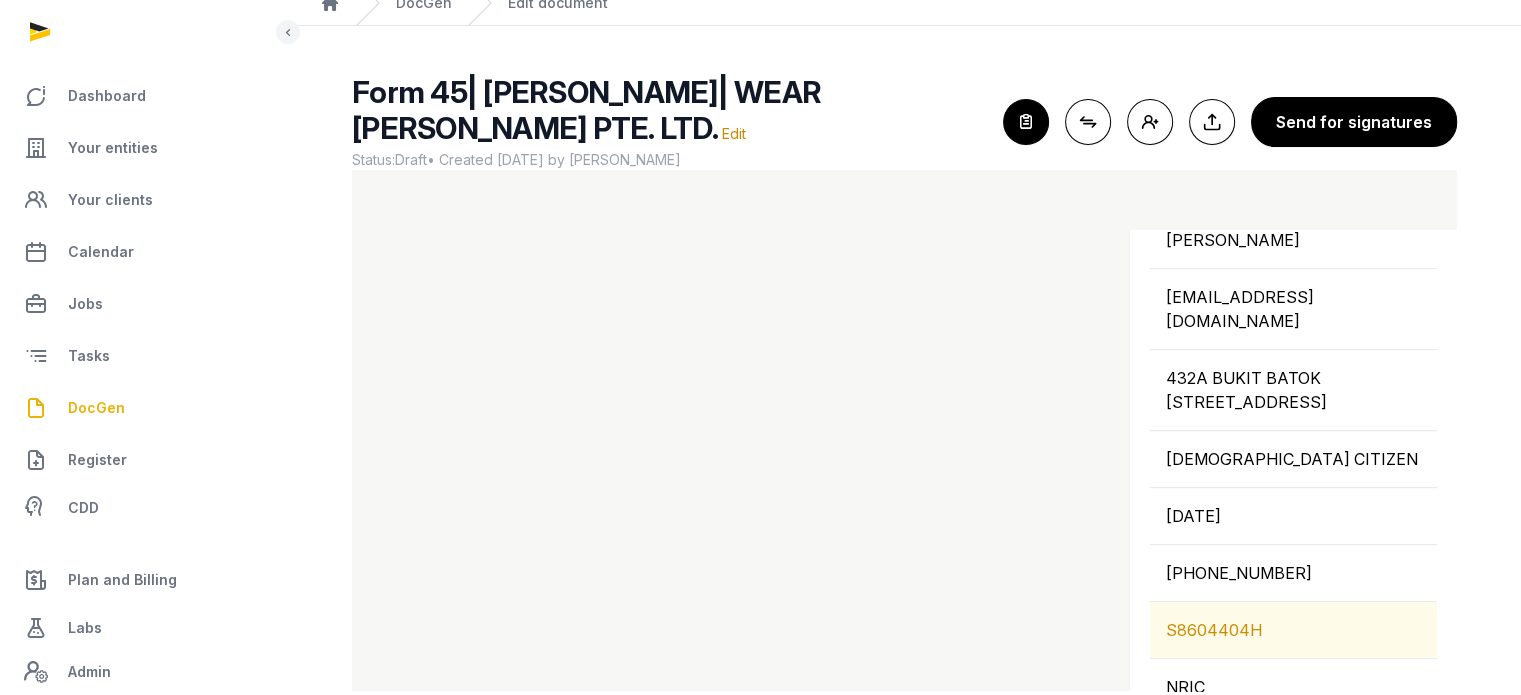 click on "S8604404H" at bounding box center (1293, 630) 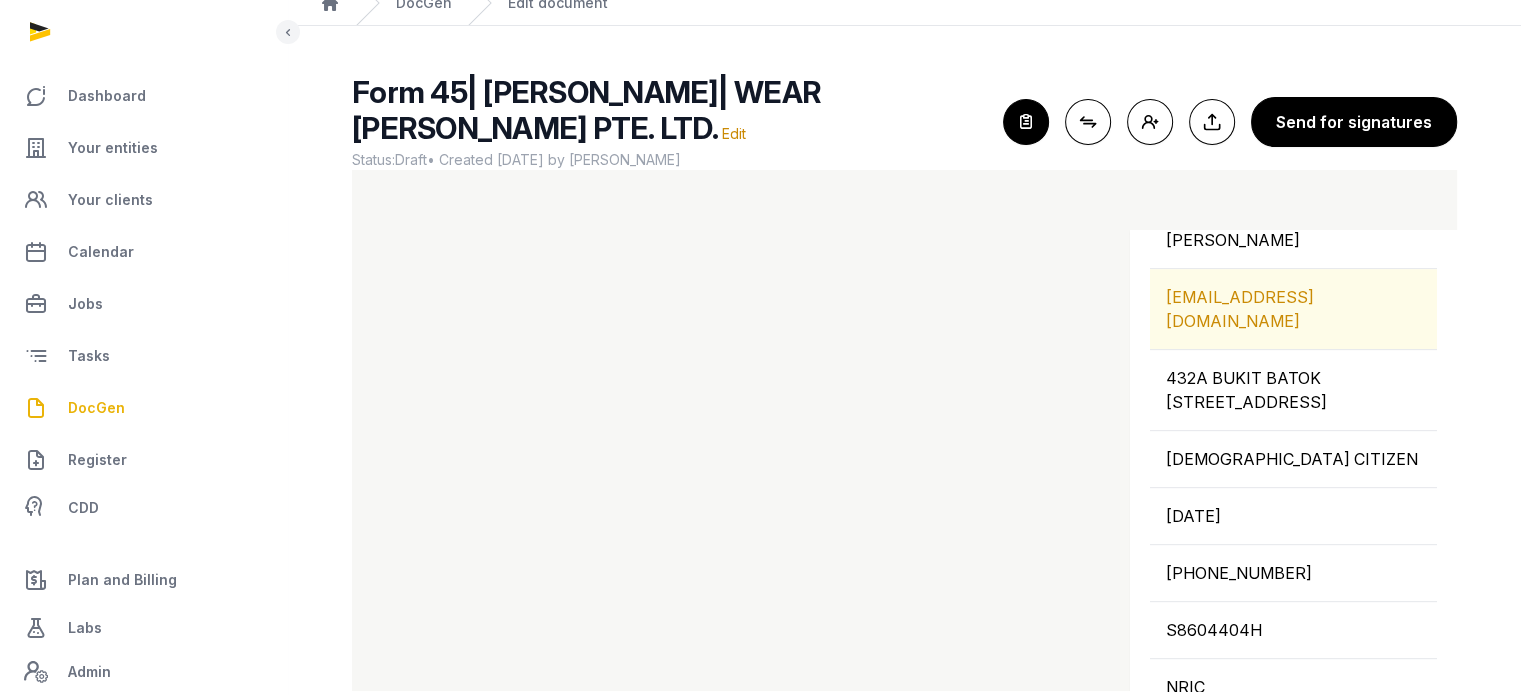 click on "MFAHMY24@GMAIL.COM" at bounding box center [1293, 309] 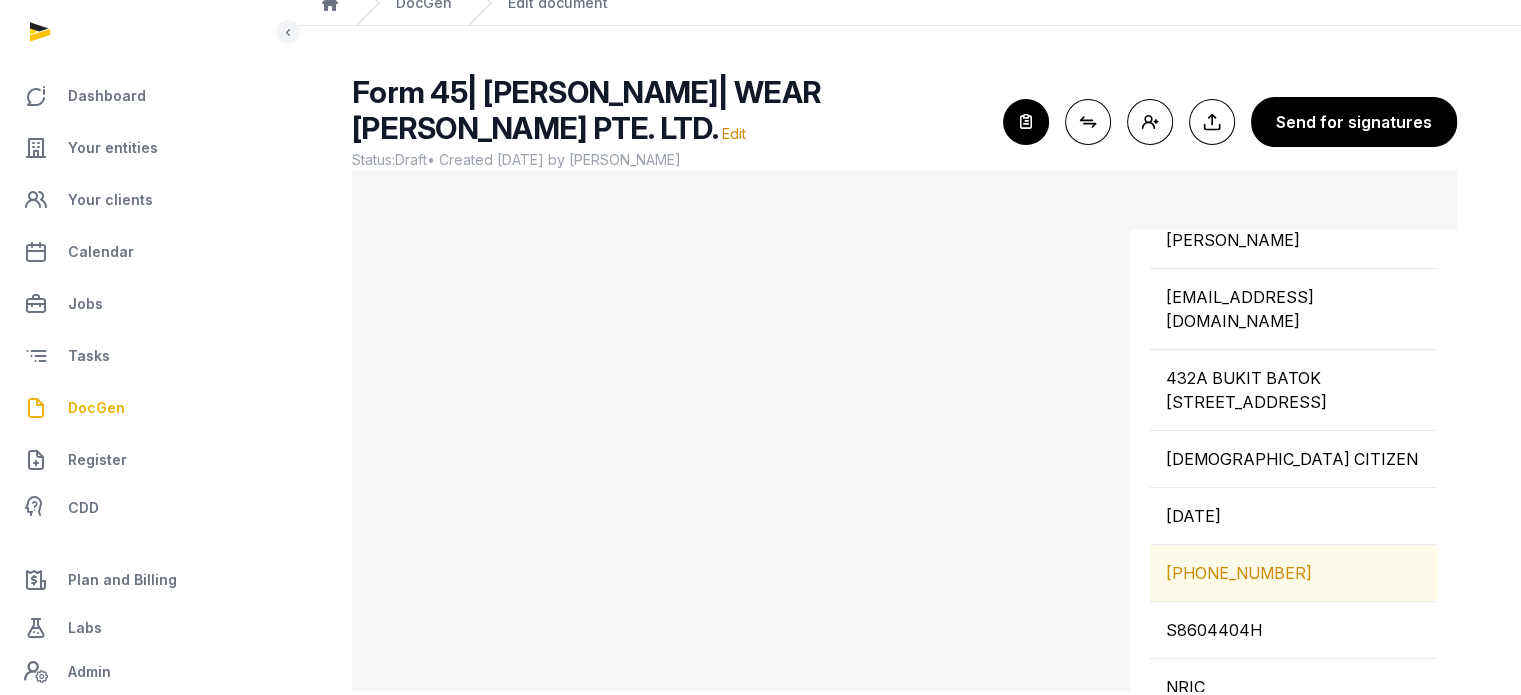 click on "+65 8836 0221" at bounding box center [1293, 573] 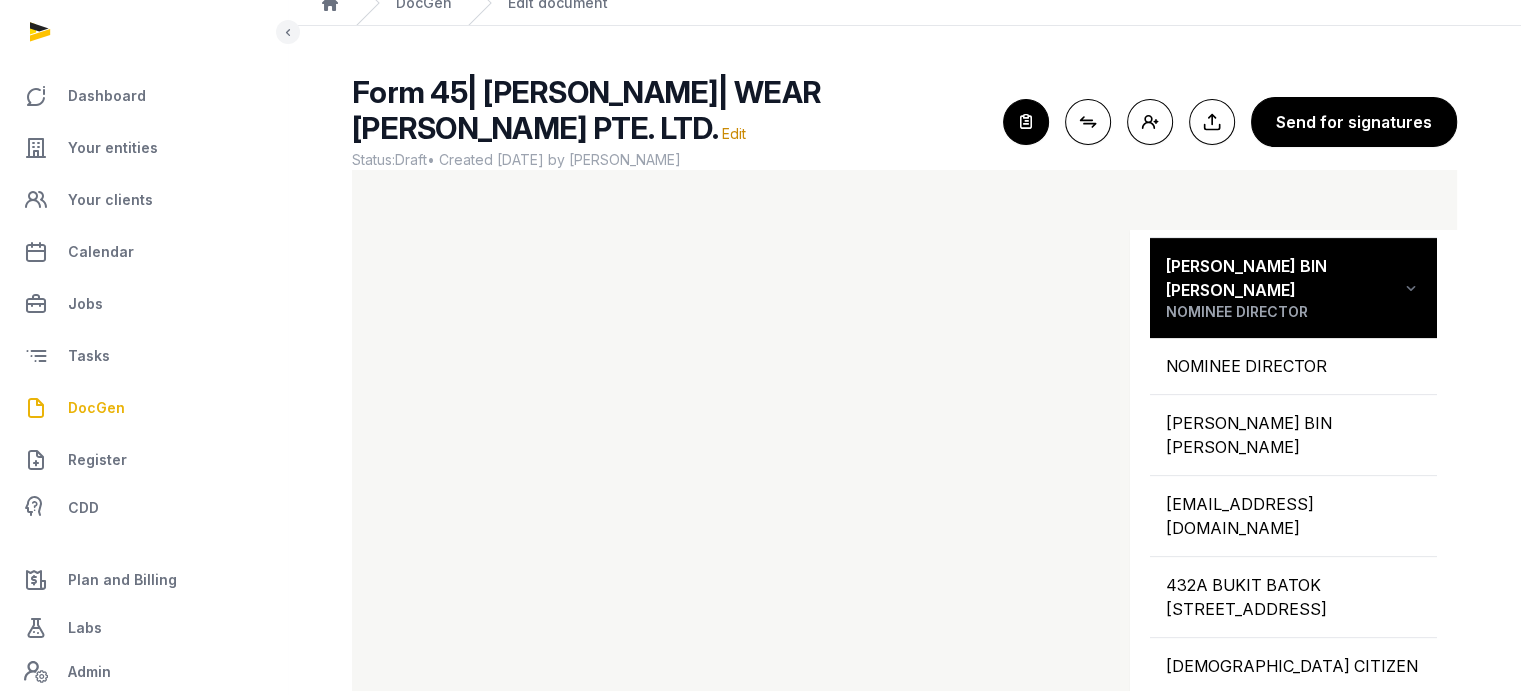 scroll, scrollTop: 750, scrollLeft: 0, axis: vertical 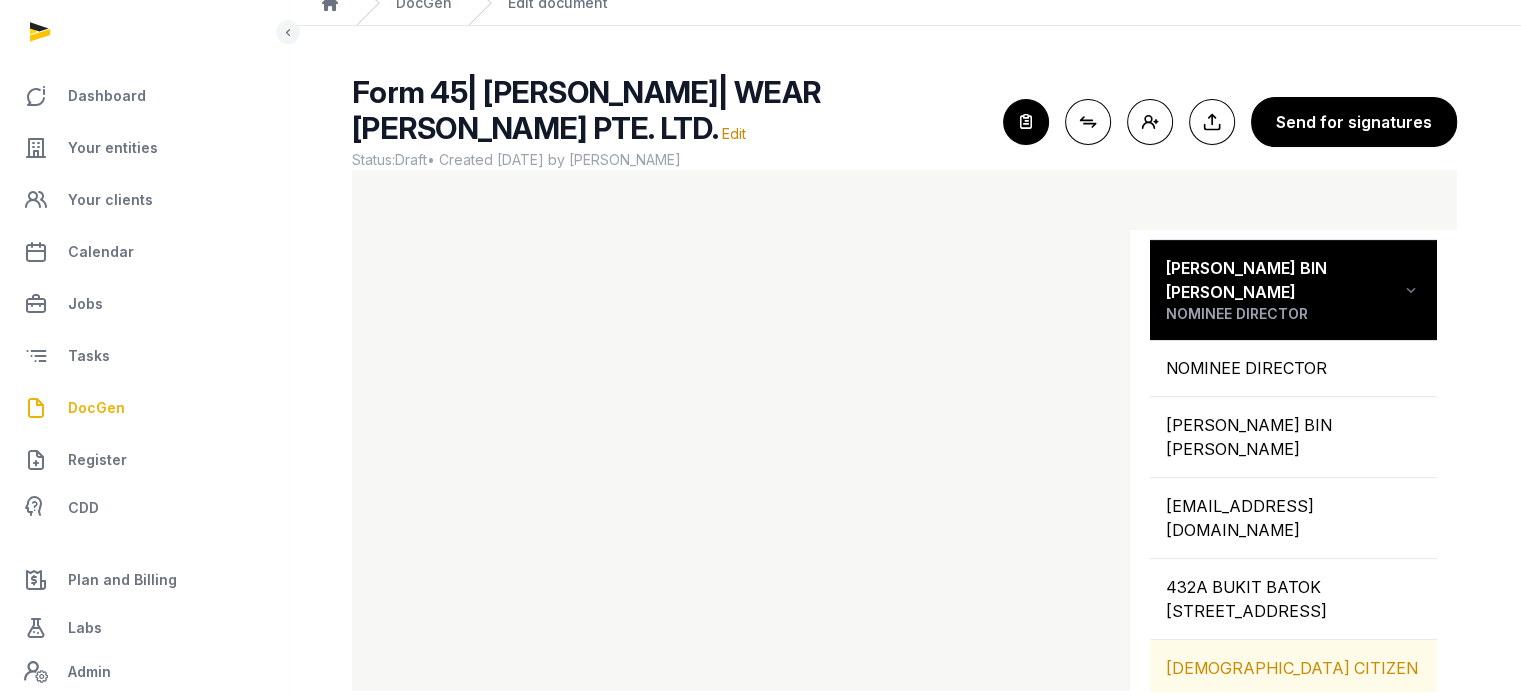 click on "SINGAPORE CITIZEN" at bounding box center [1293, 668] 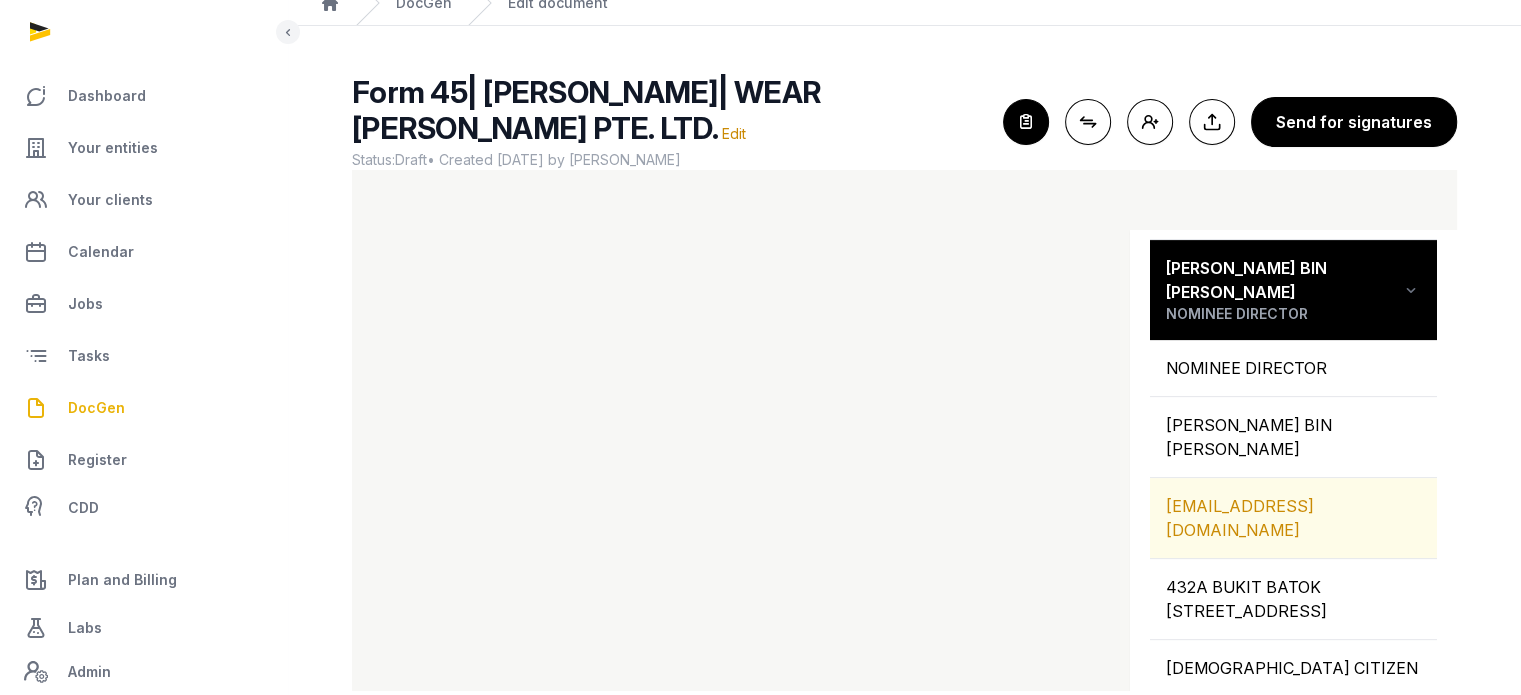 click on "MFAHMY24@GMAIL.COM" at bounding box center (1293, 518) 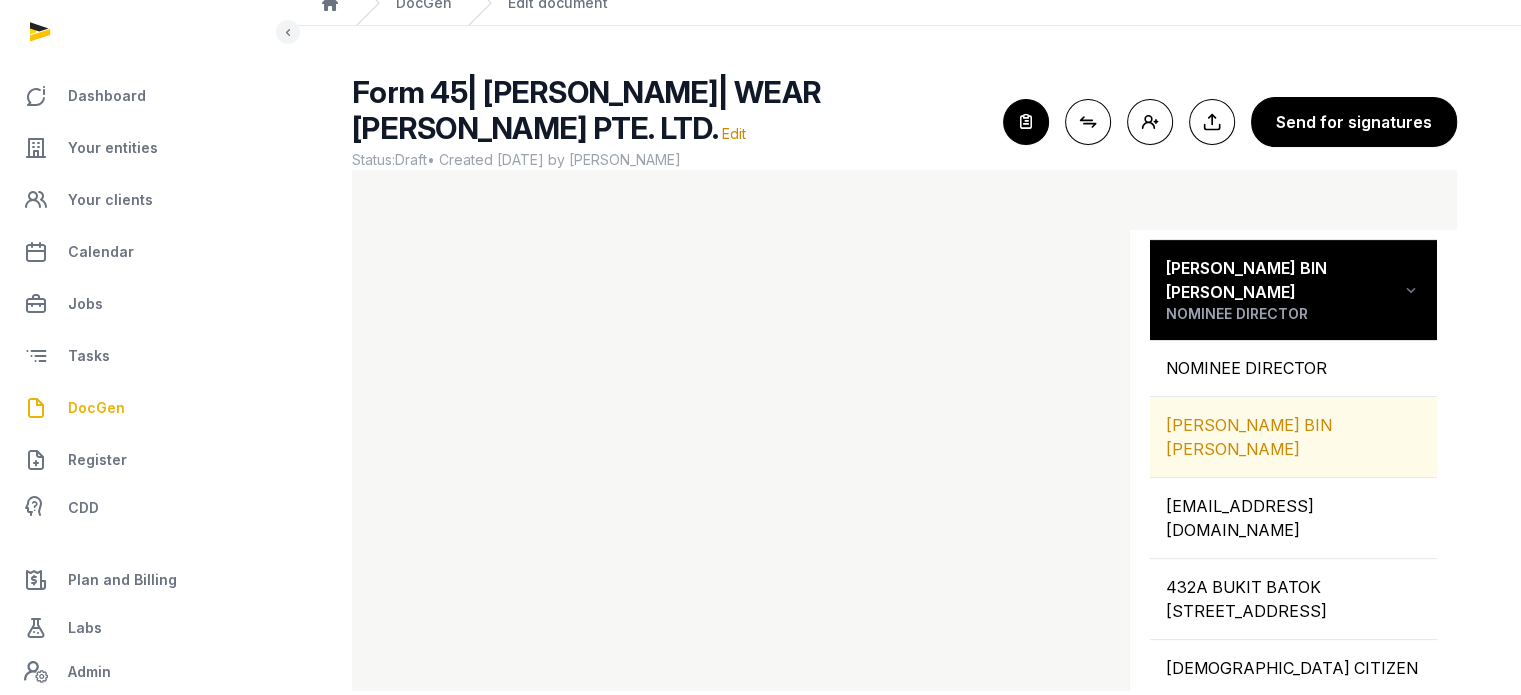 click on "MOHAMMAD FAHMY BIN RAIMI" at bounding box center [1293, 437] 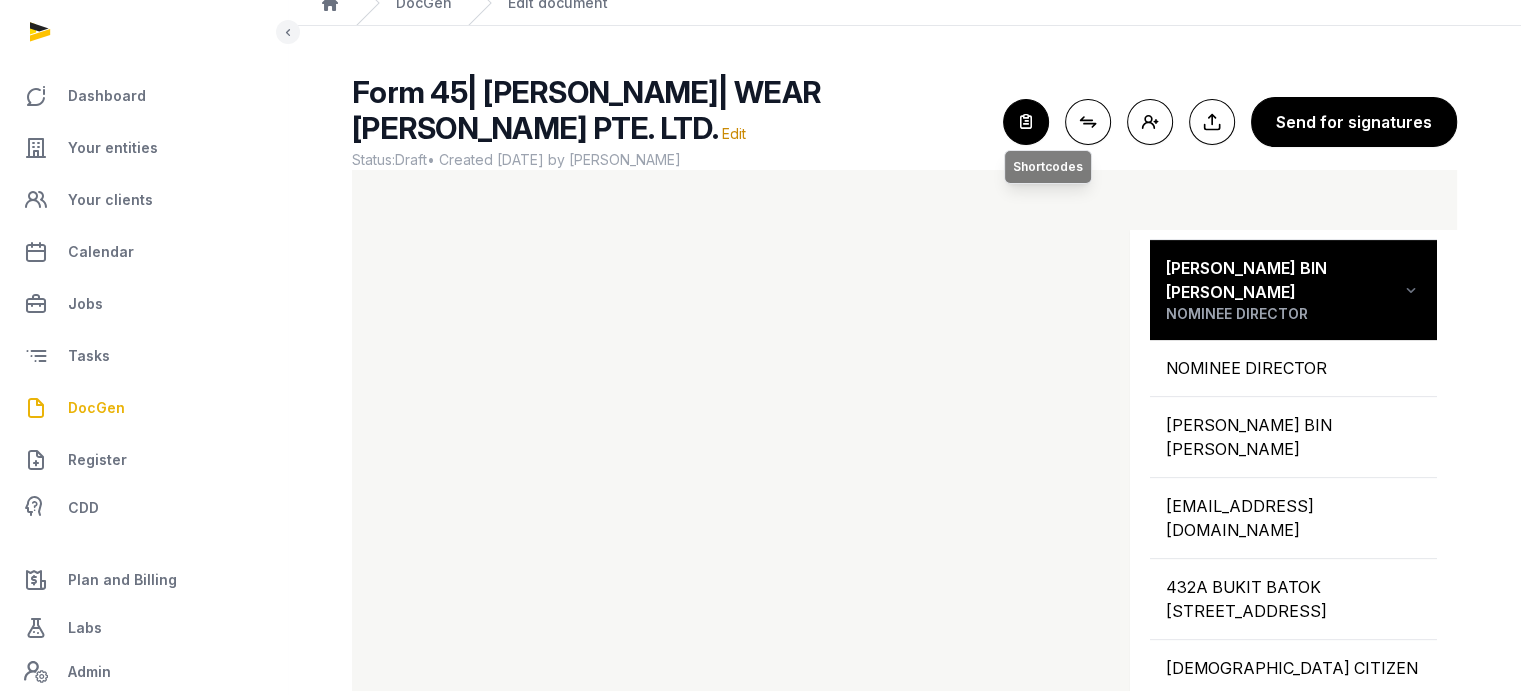 click at bounding box center [1026, 122] 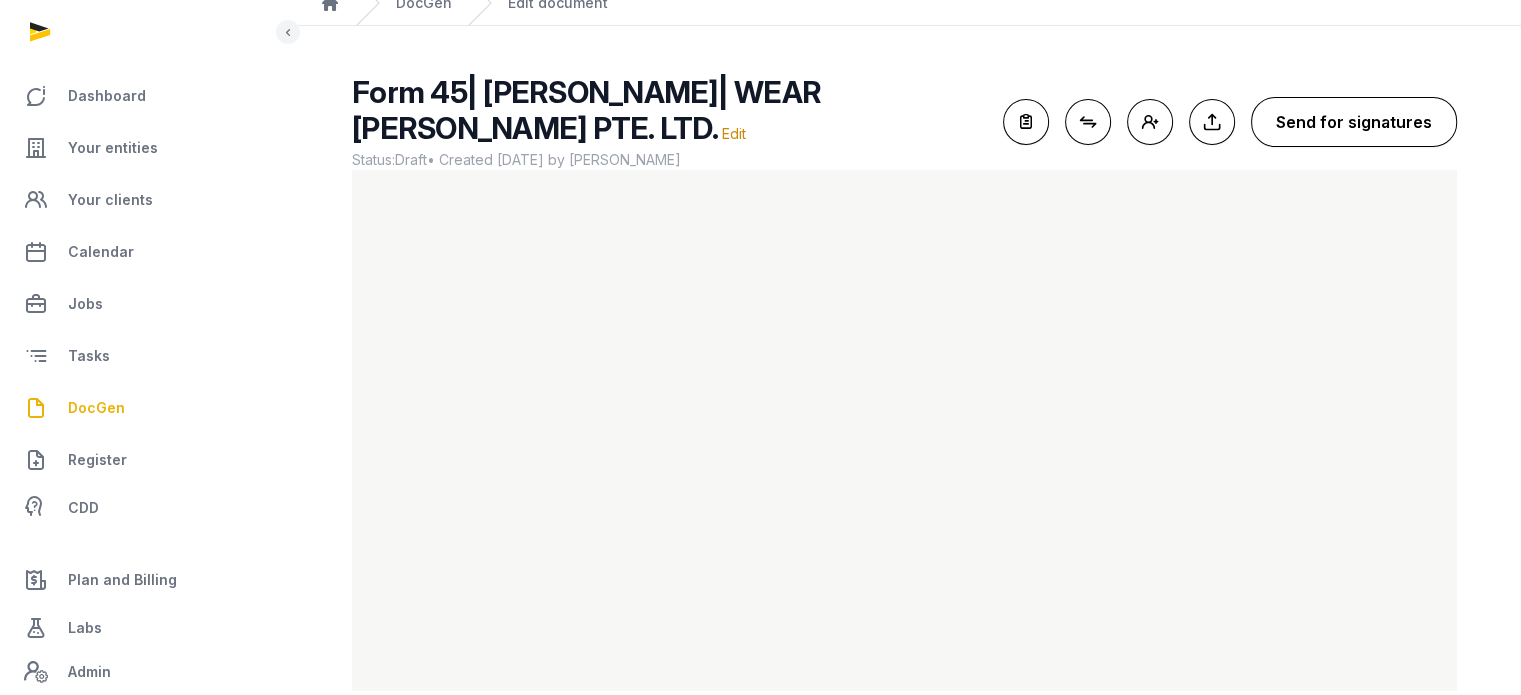 click on "Send for signatures" at bounding box center (1354, 122) 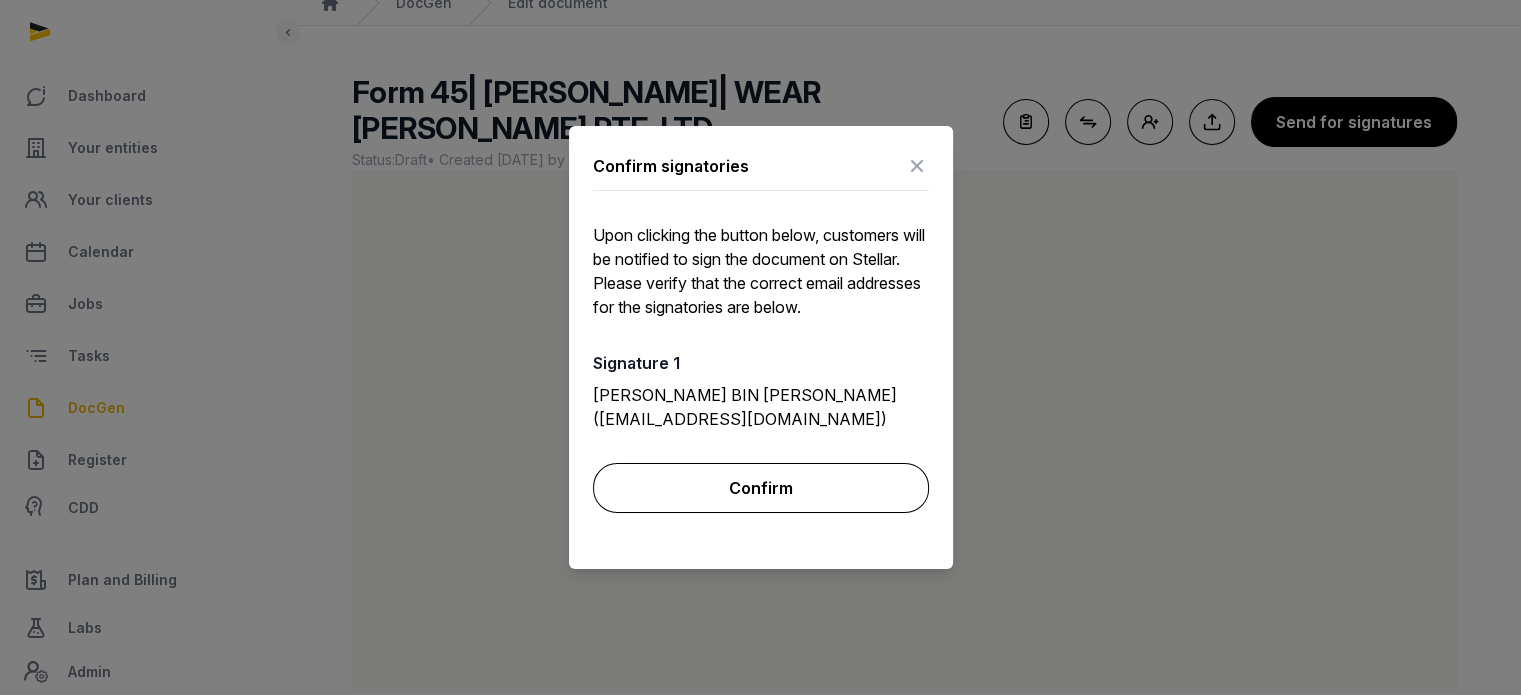 click on "Confirm" at bounding box center (761, 488) 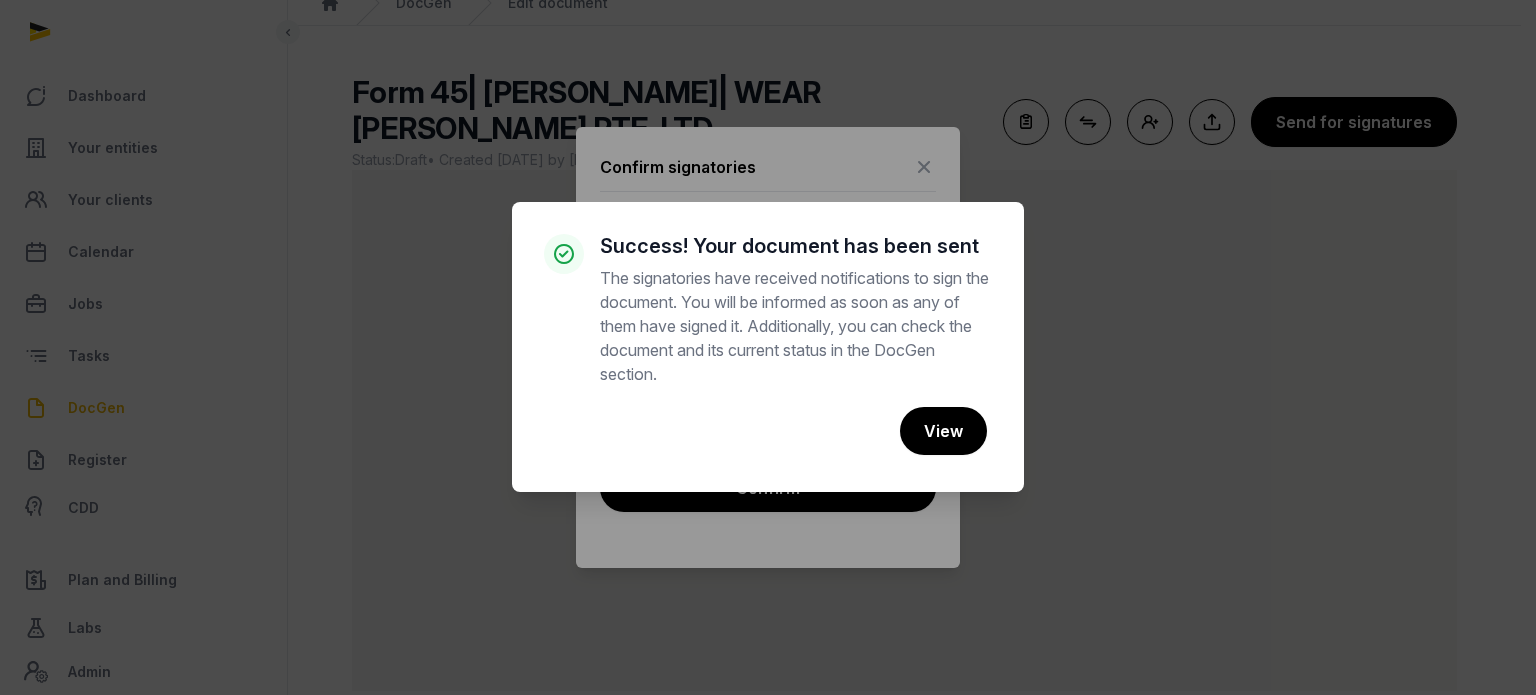 click on "×
Success! Your document has been sent
The signatories have received notifications to sign the document. You will be informed as soon as any of them have signed it. Additionally, you can check the document and its current status in the DocGen section.
Cancel No View" at bounding box center (768, 347) 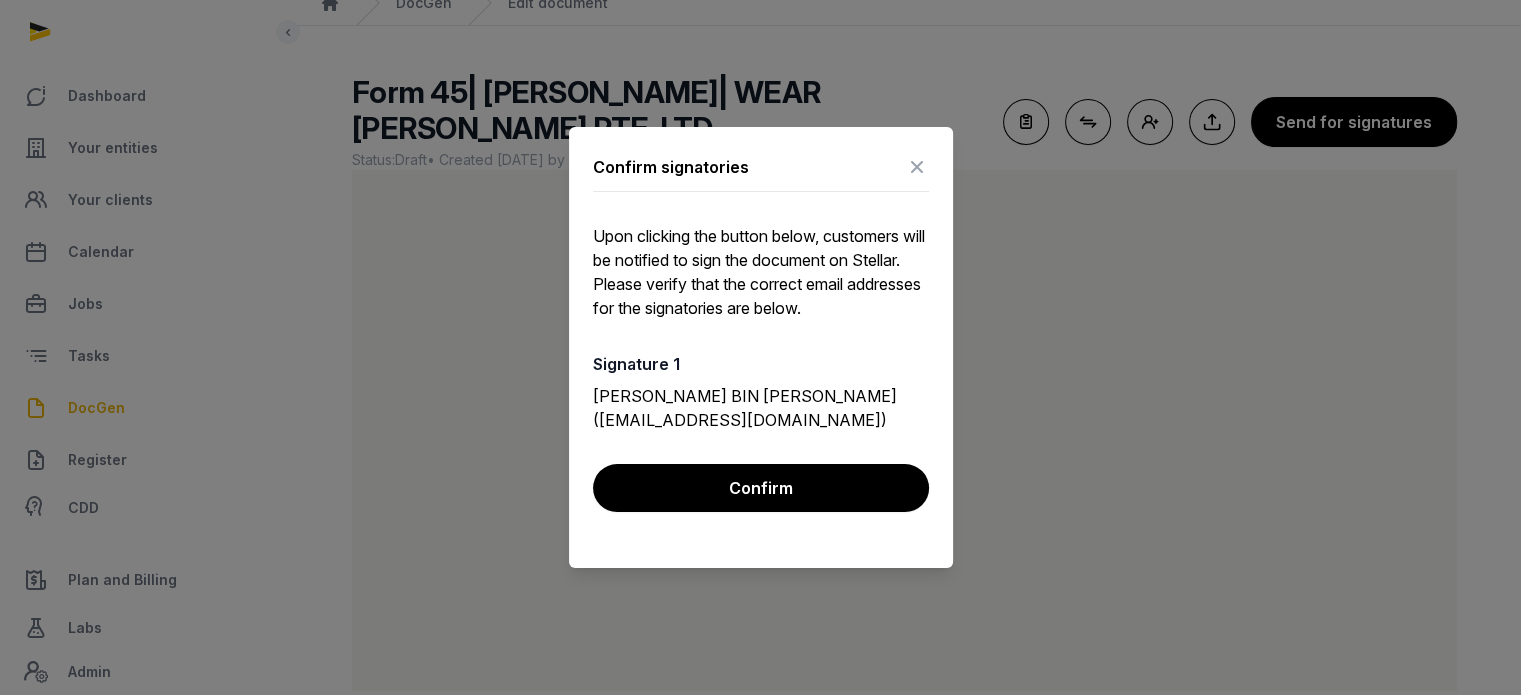 click at bounding box center [917, 167] 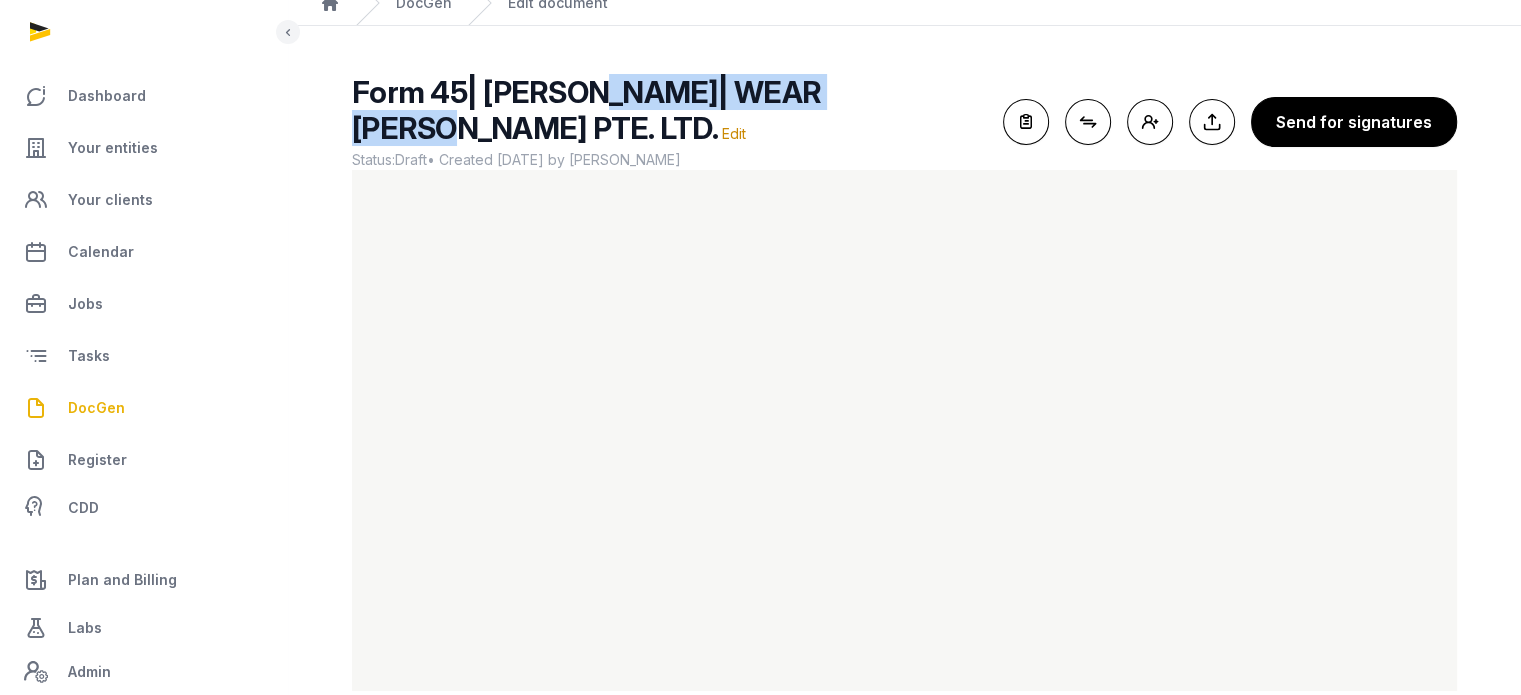 drag, startPoint x: 881, startPoint y: 104, endPoint x: 586, endPoint y: 96, distance: 295.10846 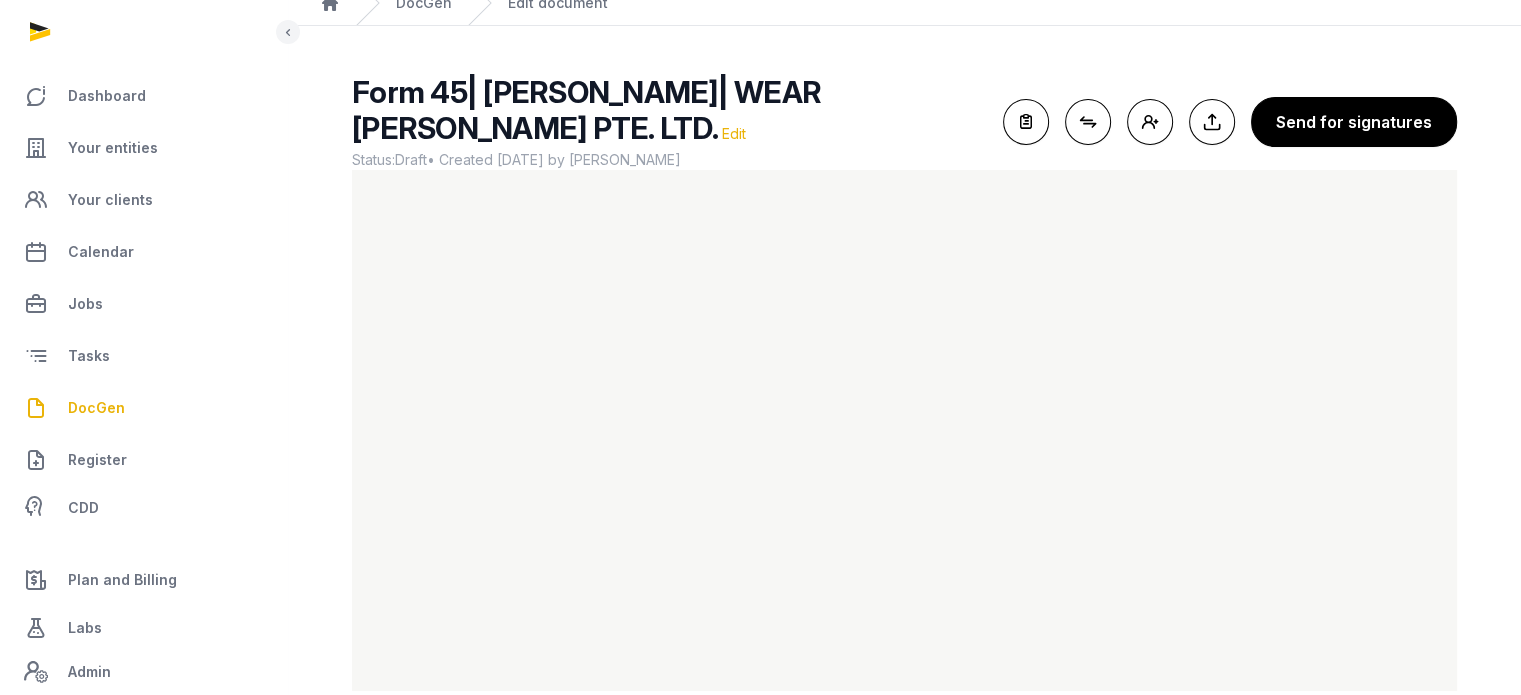 click on "Edit" at bounding box center (734, 133) 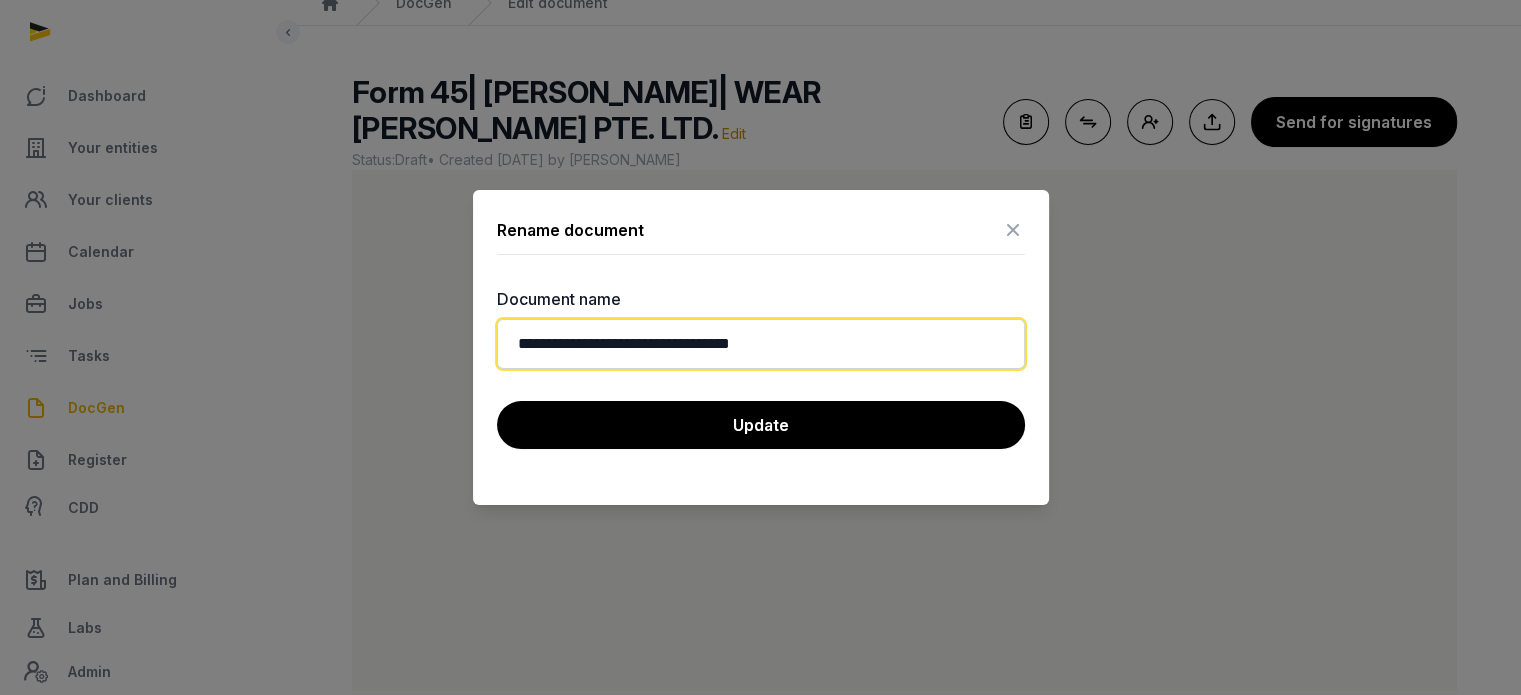 drag, startPoint x: 850, startPoint y: 353, endPoint x: 651, endPoint y: 342, distance: 199.30379 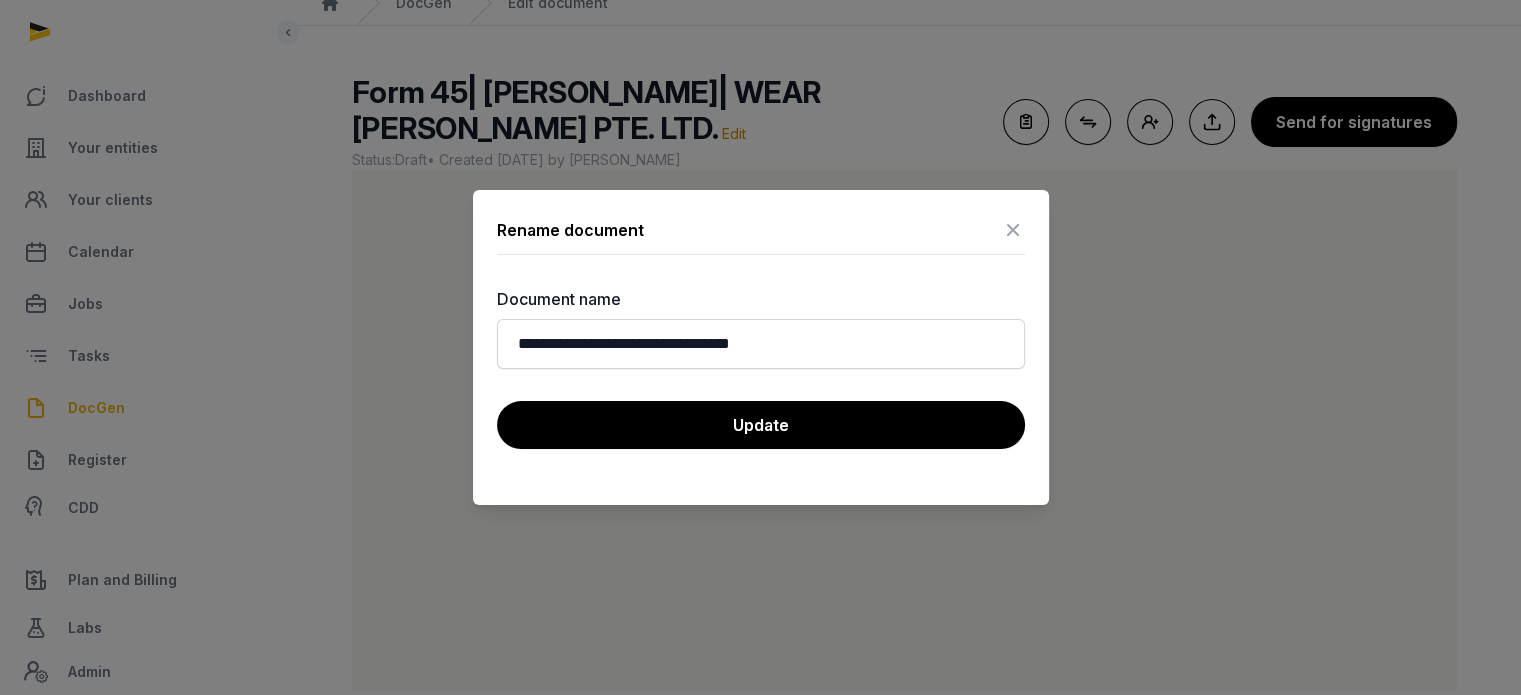 click on "Rename document" at bounding box center [761, 234] 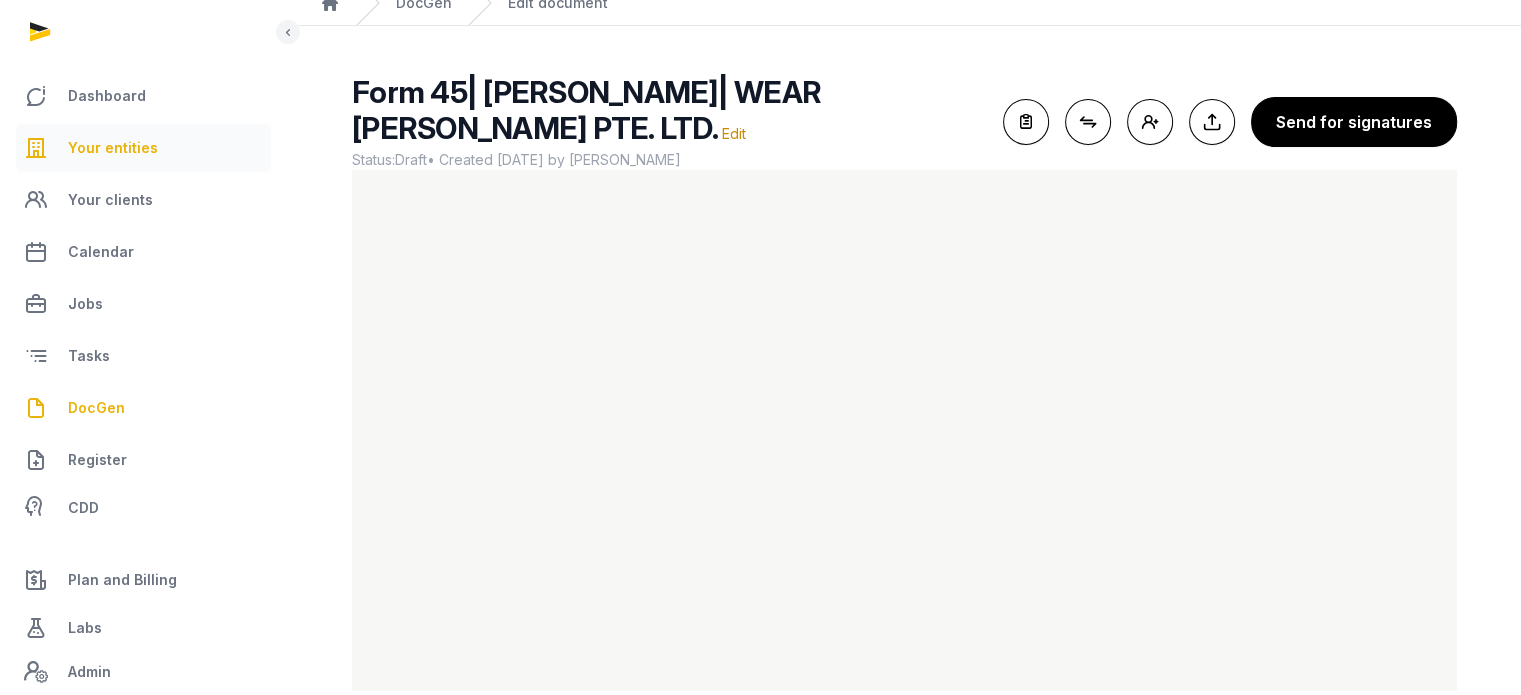 click on "Your entities" at bounding box center (143, 148) 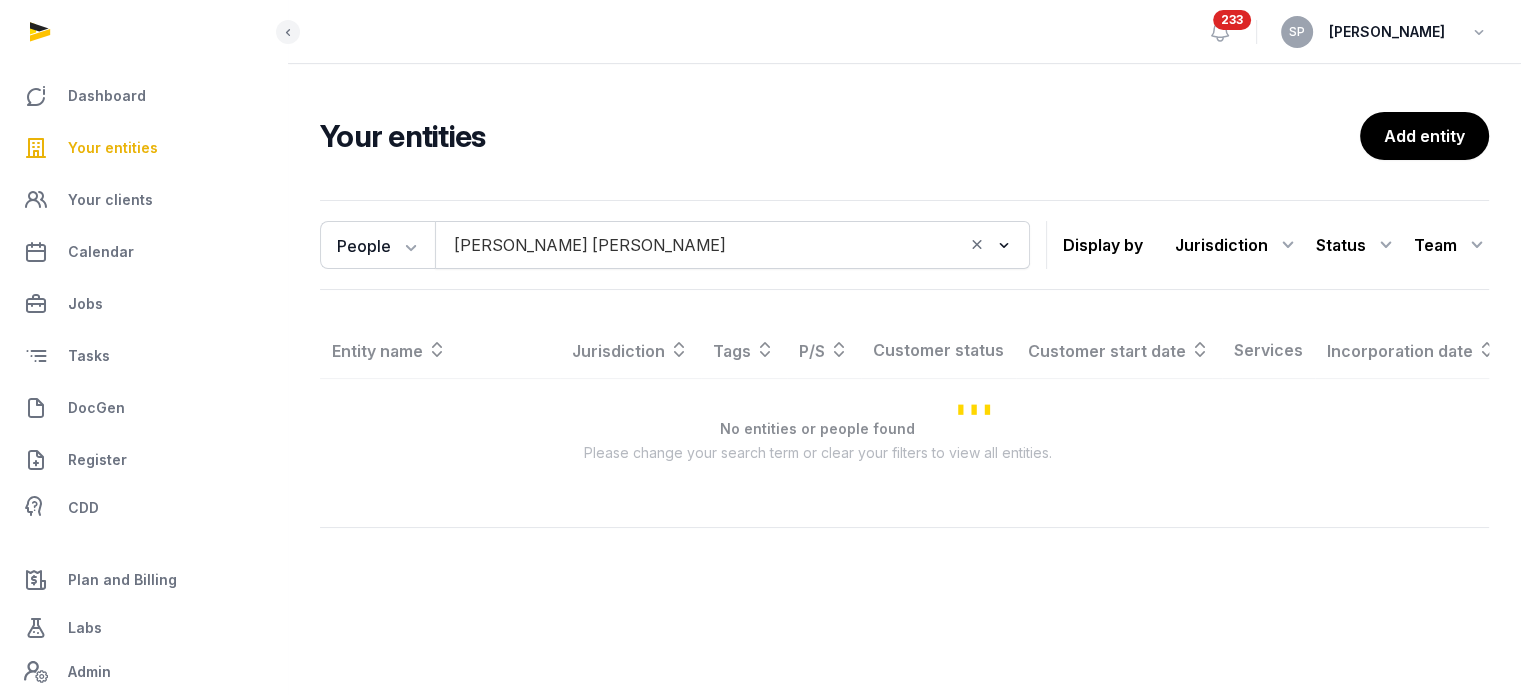 scroll, scrollTop: 0, scrollLeft: 0, axis: both 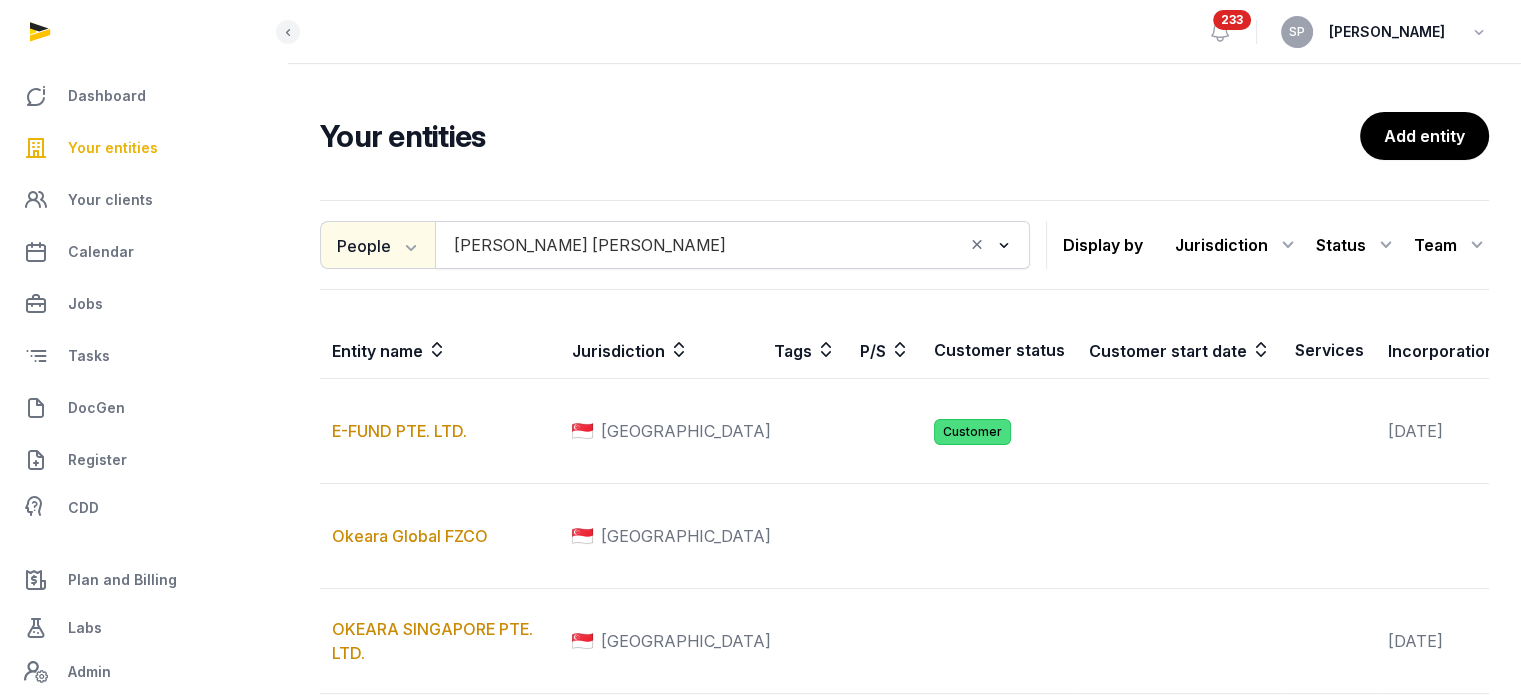 click on "People" 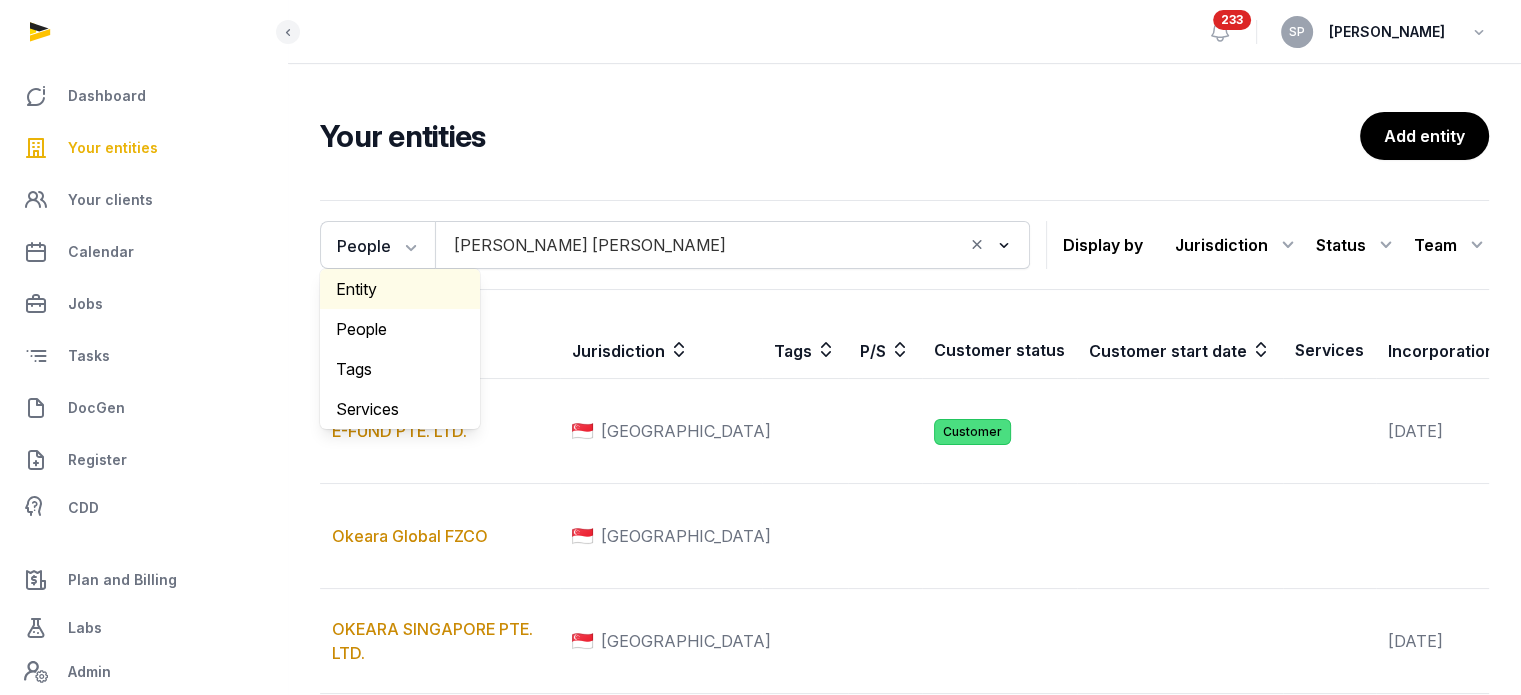 click on "Entity" at bounding box center (400, 289) 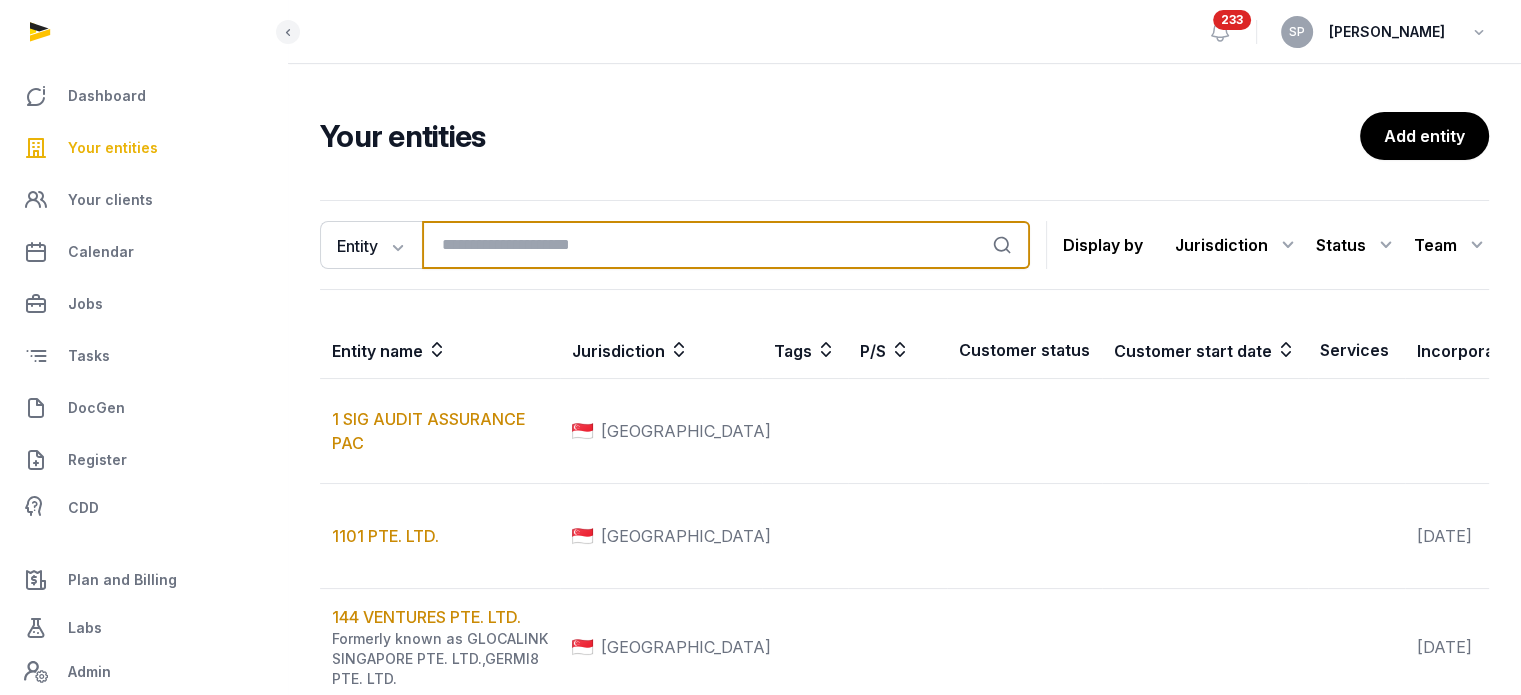 click at bounding box center [726, 245] 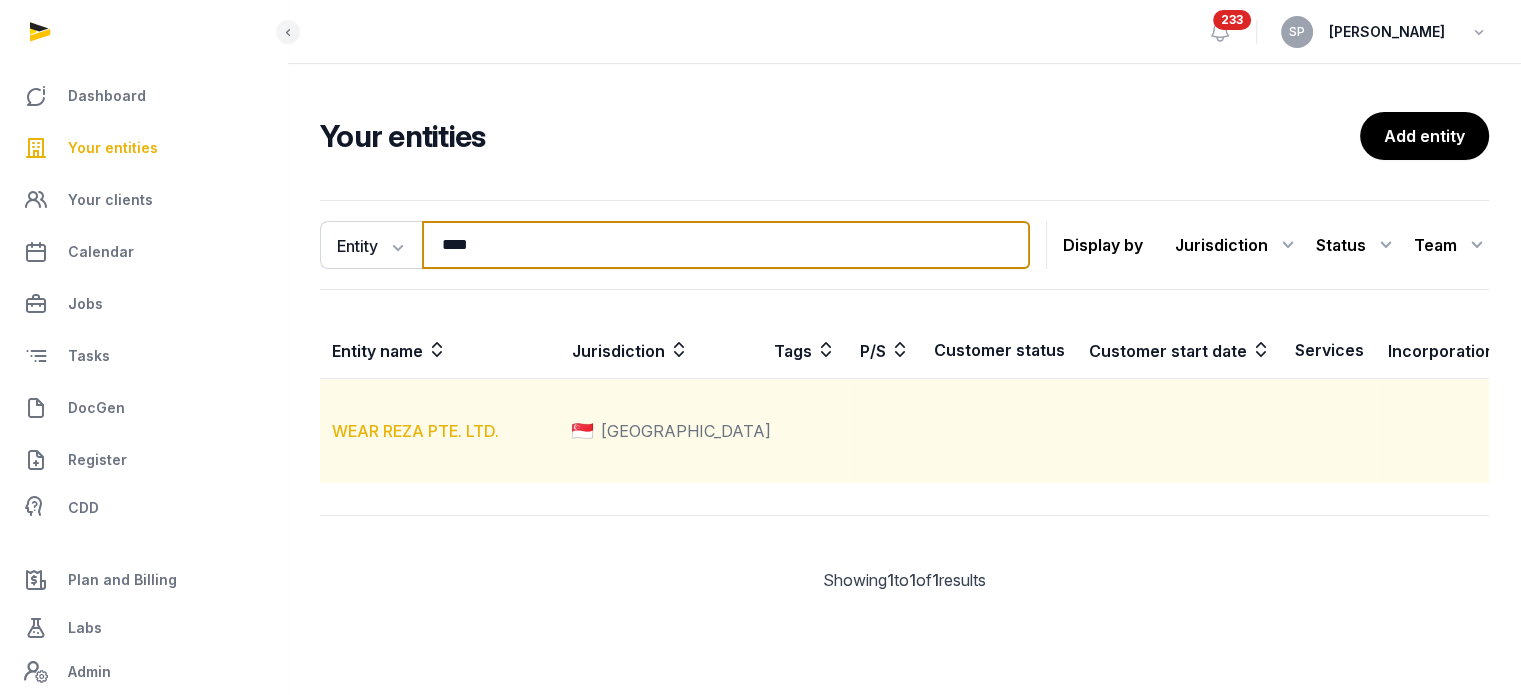 type on "****" 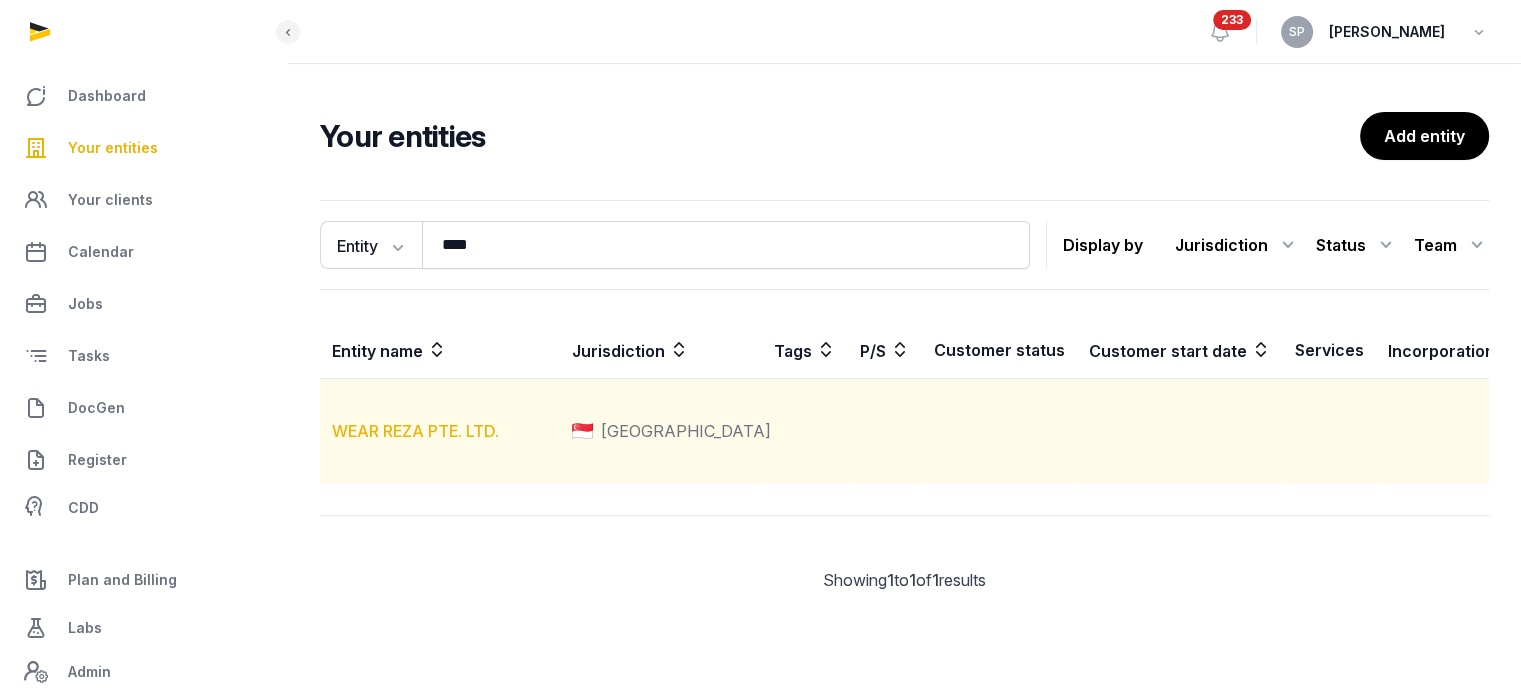 click on "WEAR REZA PTE. LTD." at bounding box center [415, 431] 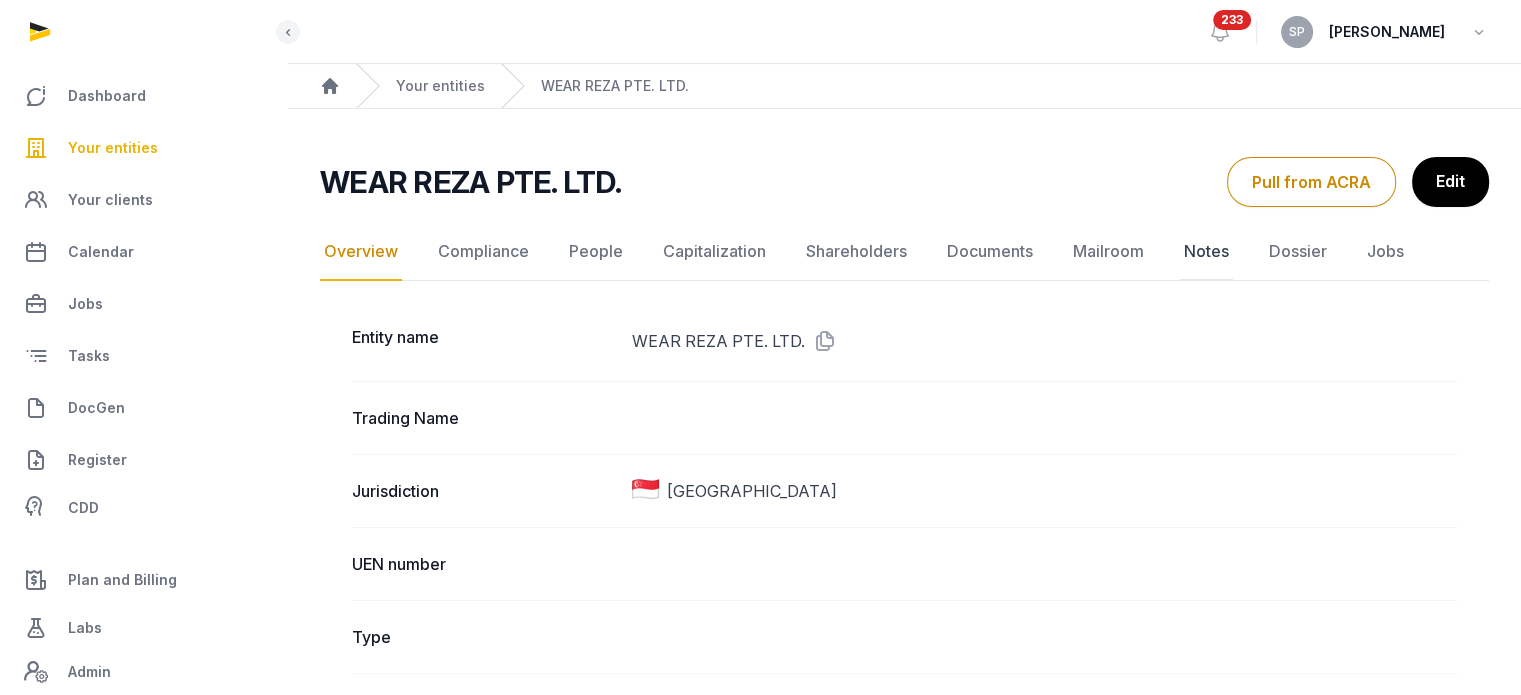 click on "Notes" 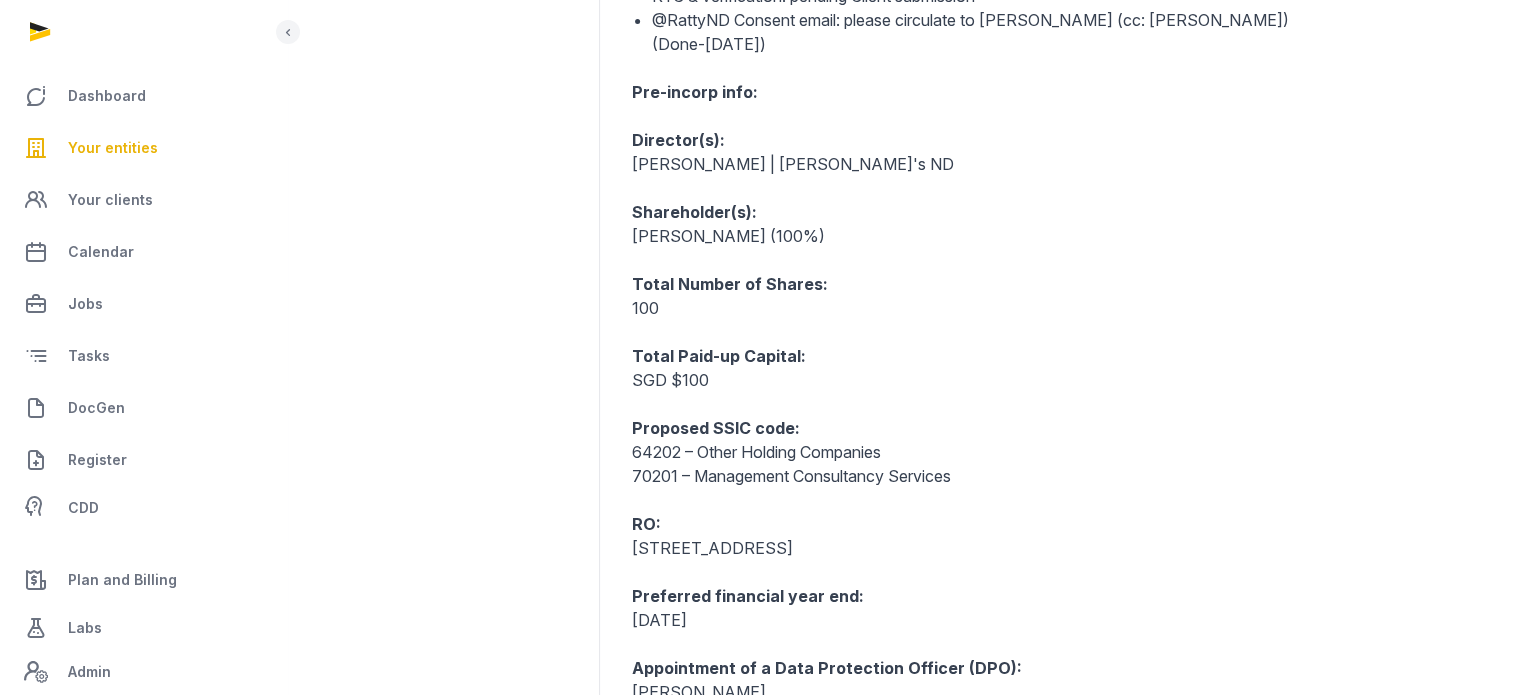 scroll, scrollTop: 642, scrollLeft: 0, axis: vertical 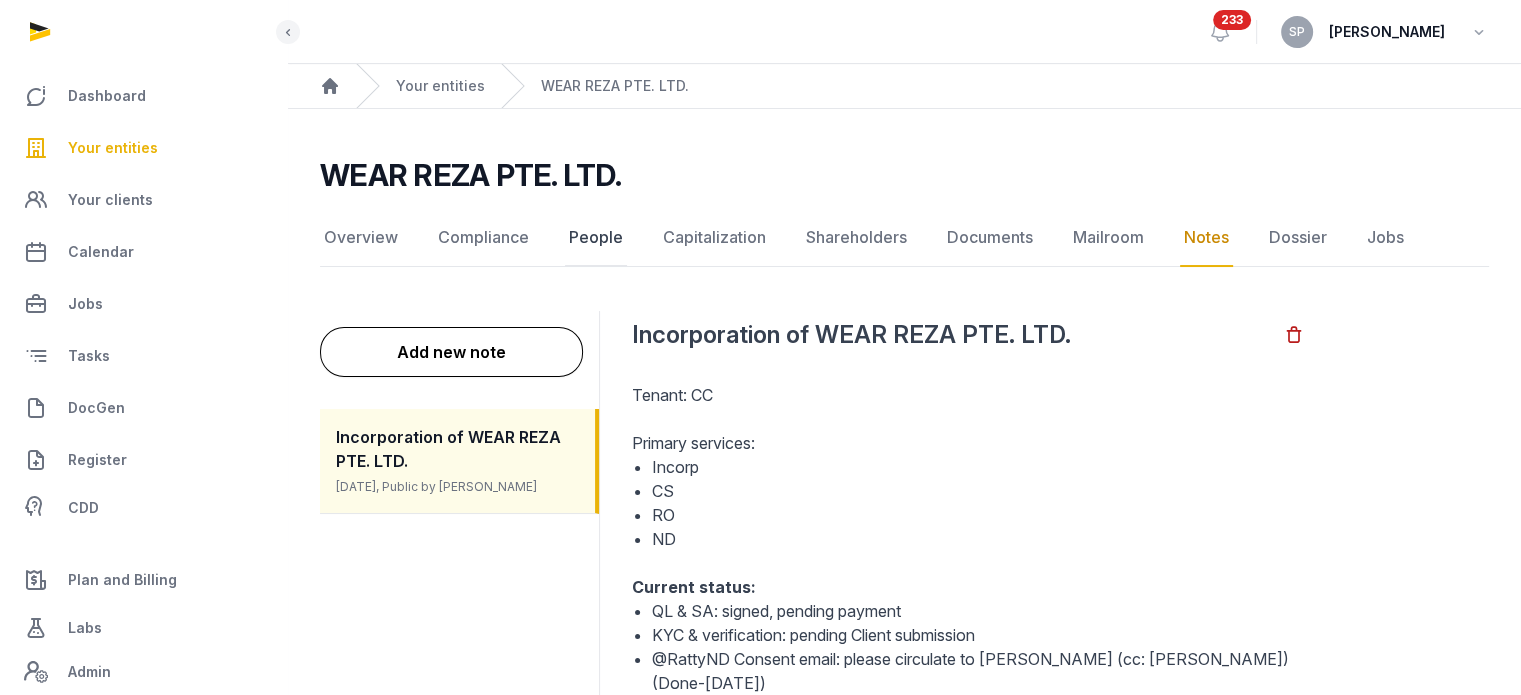 click on "People" 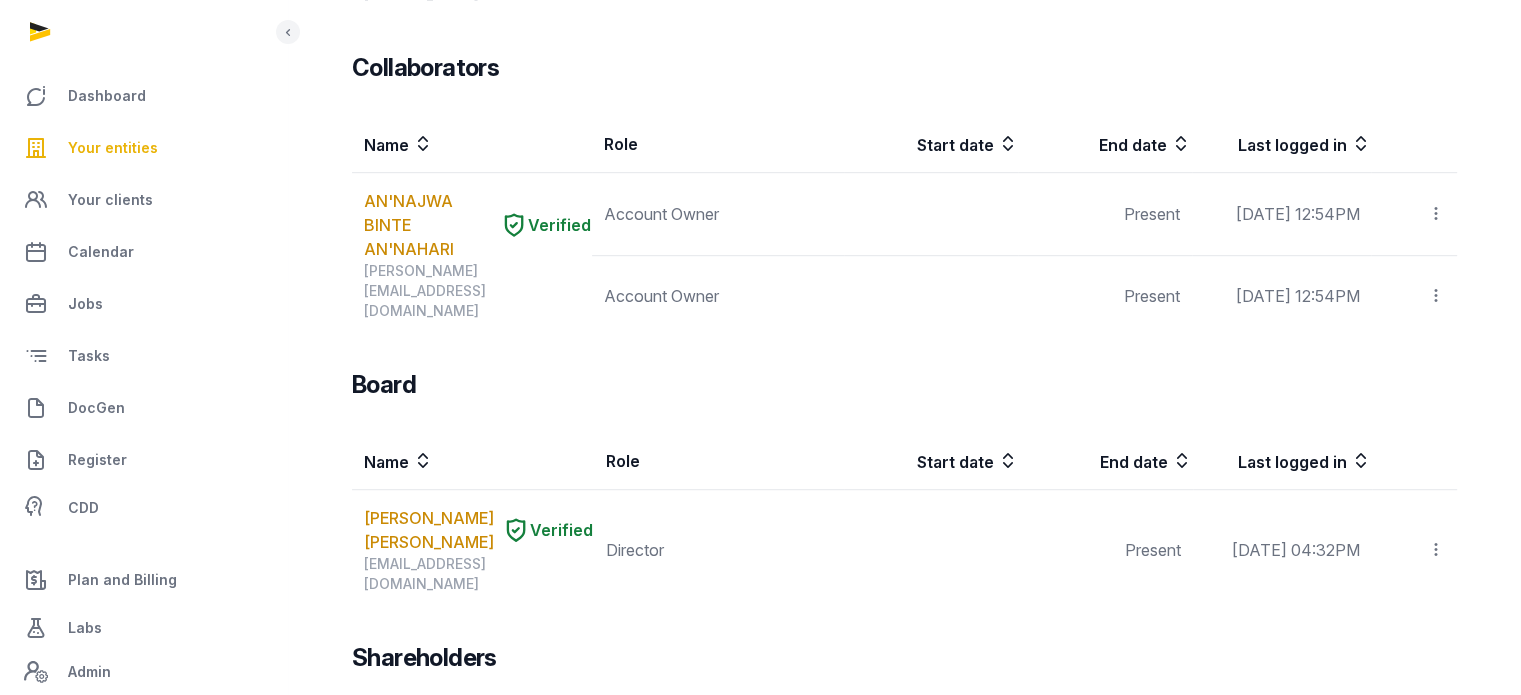 scroll, scrollTop: 1148, scrollLeft: 0, axis: vertical 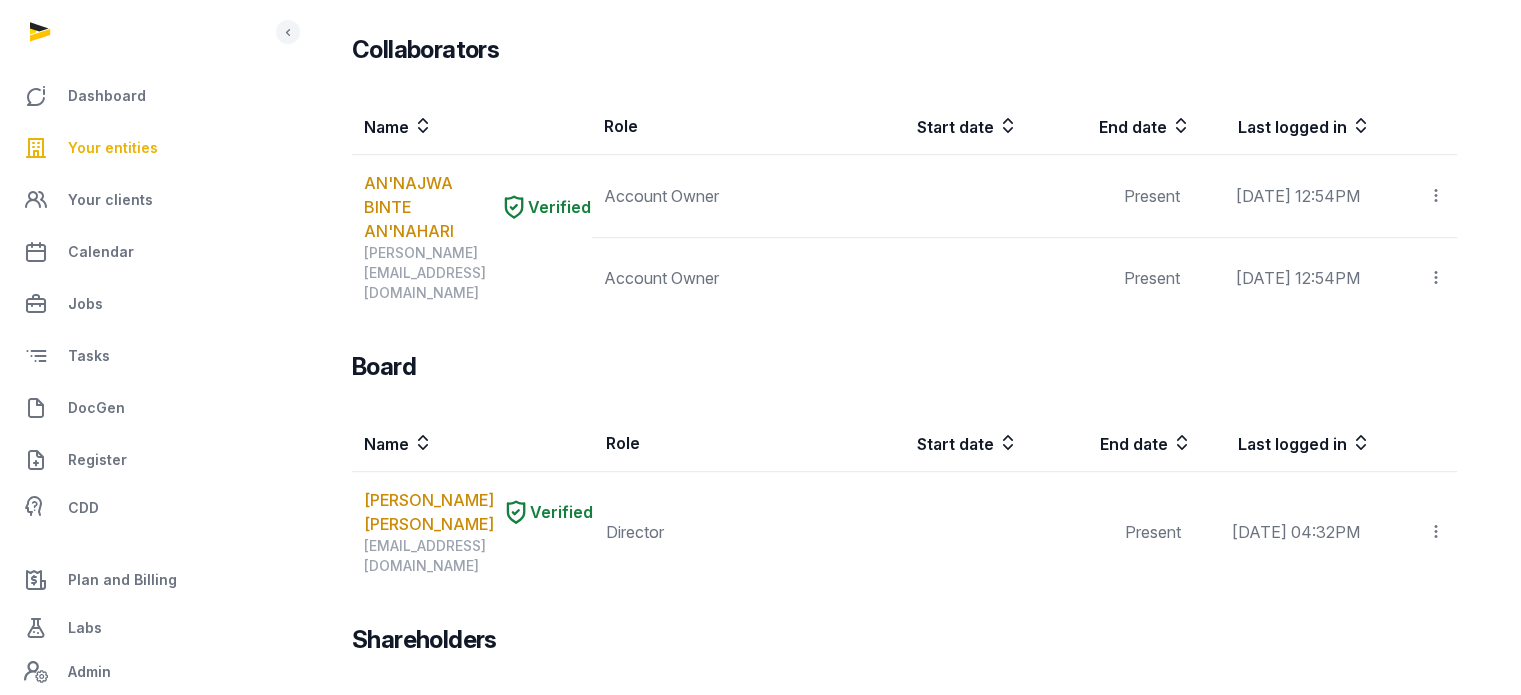 click on "Paul-Louis Martin-Schibinet" at bounding box center (429, 775) 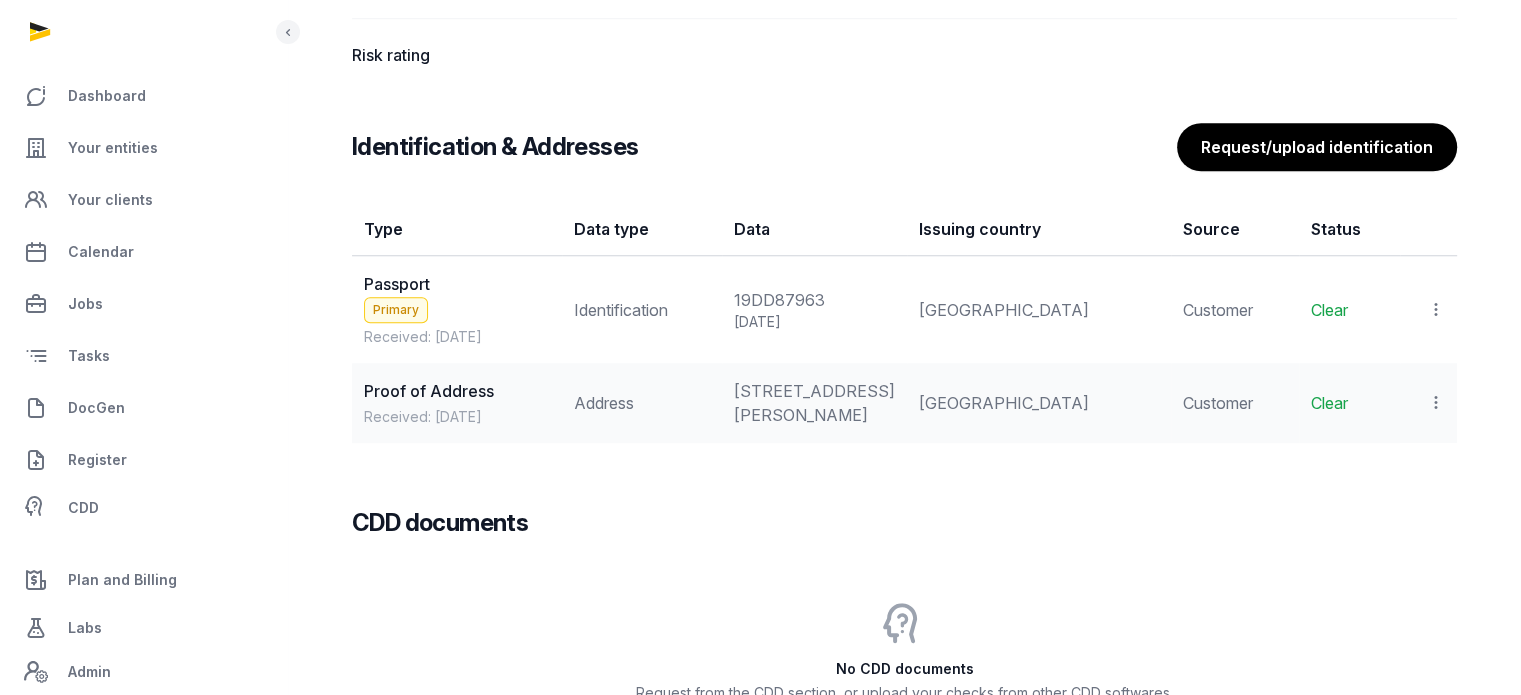 scroll, scrollTop: 1692, scrollLeft: 0, axis: vertical 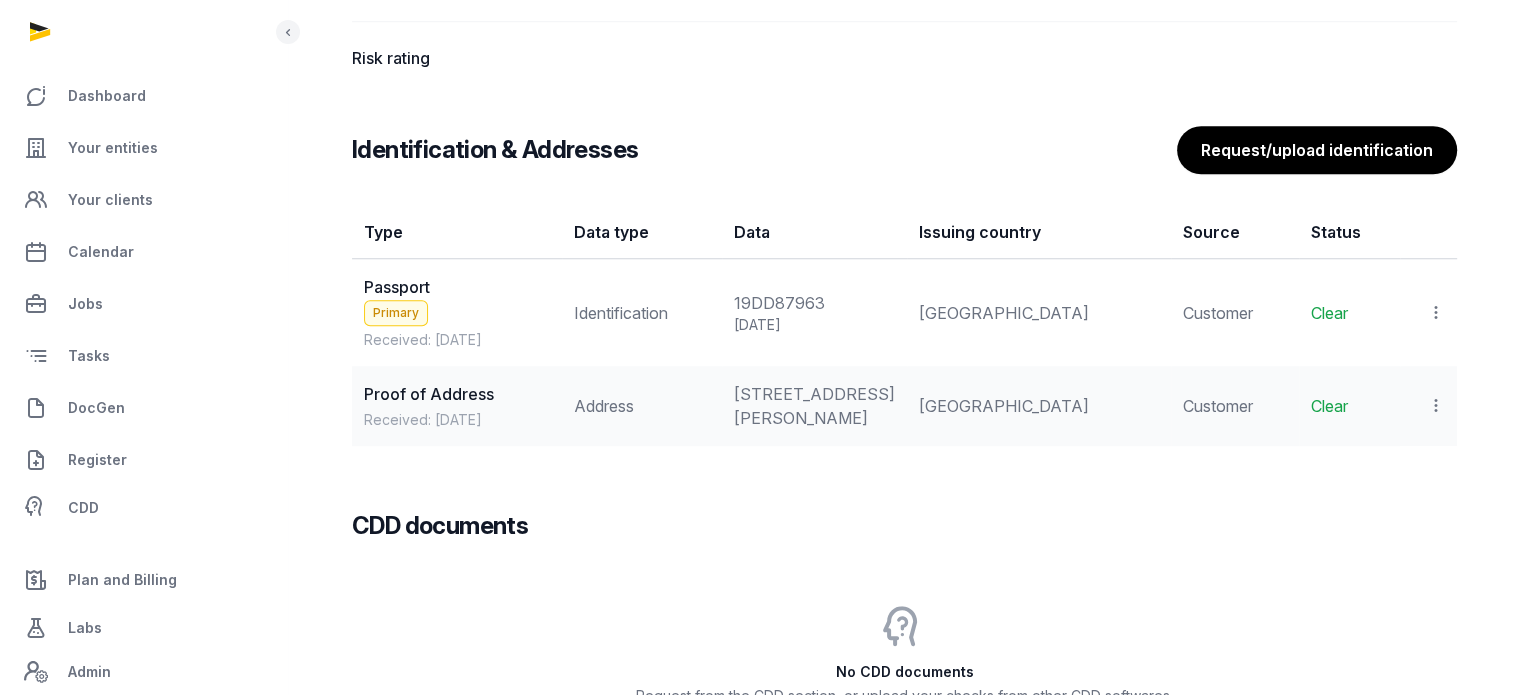 click 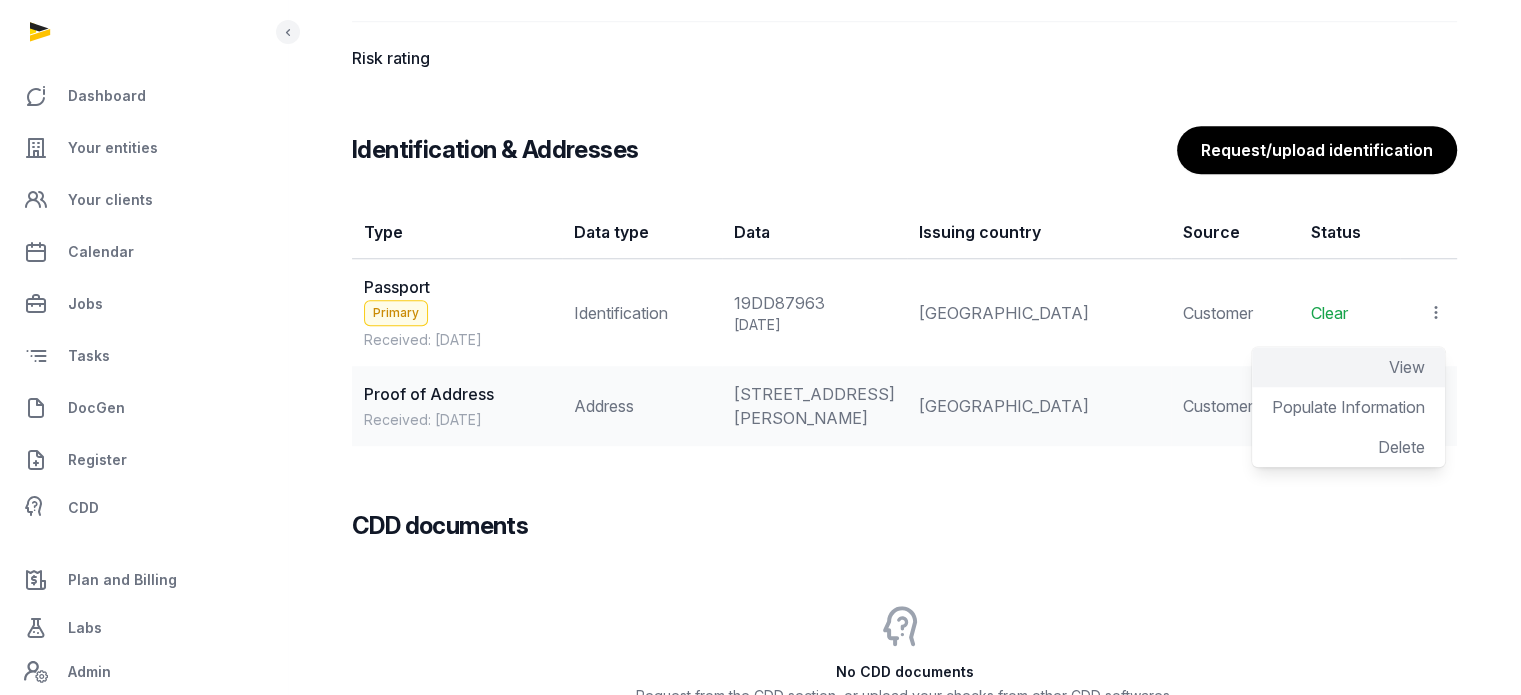 click on "View" at bounding box center [1407, 367] 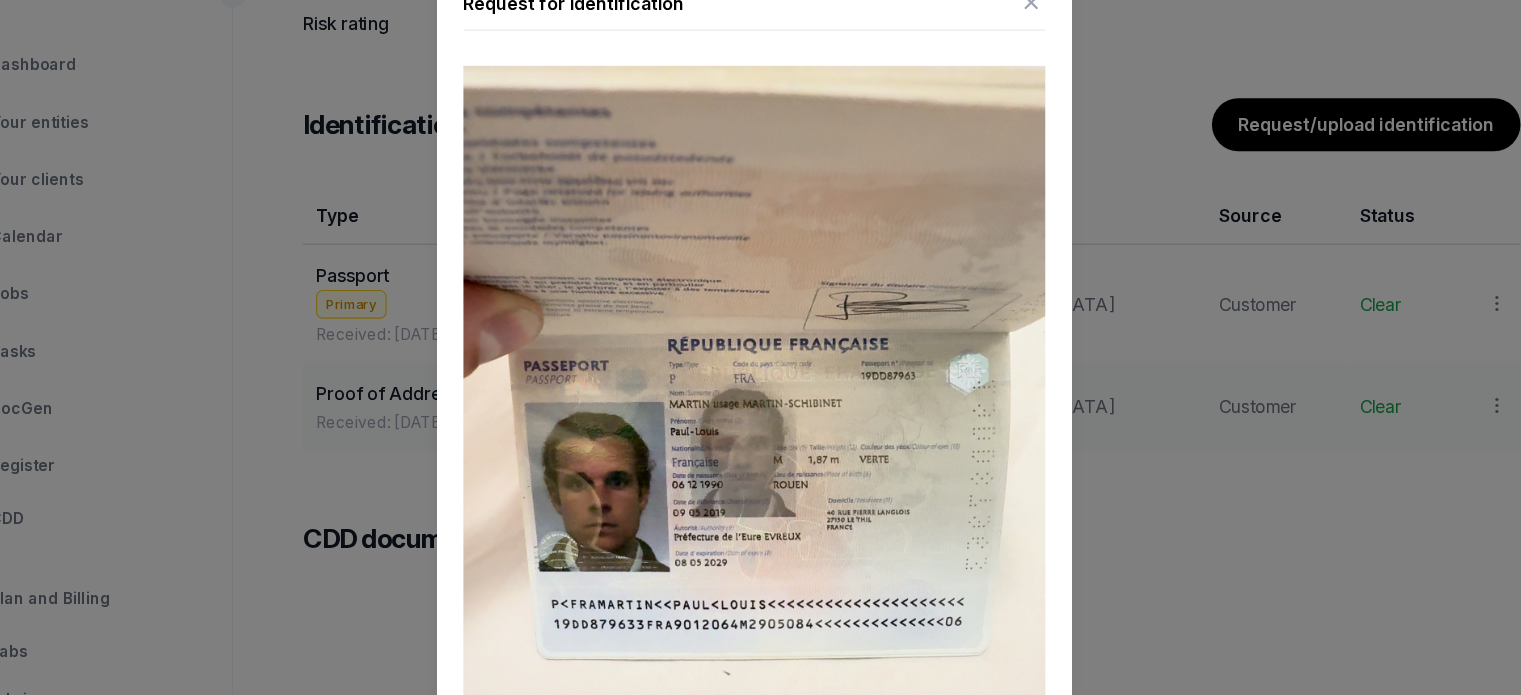 scroll, scrollTop: 1692, scrollLeft: 0, axis: vertical 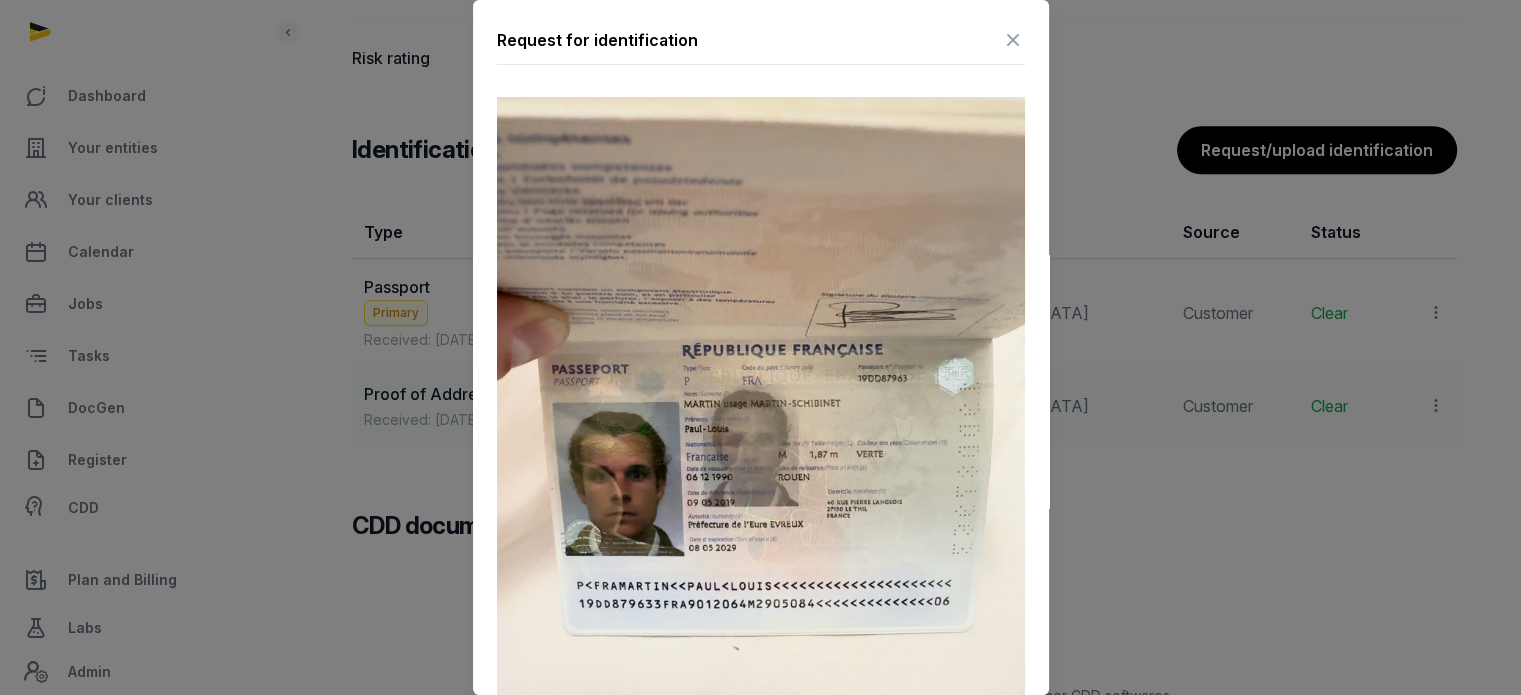 click at bounding box center (1013, 40) 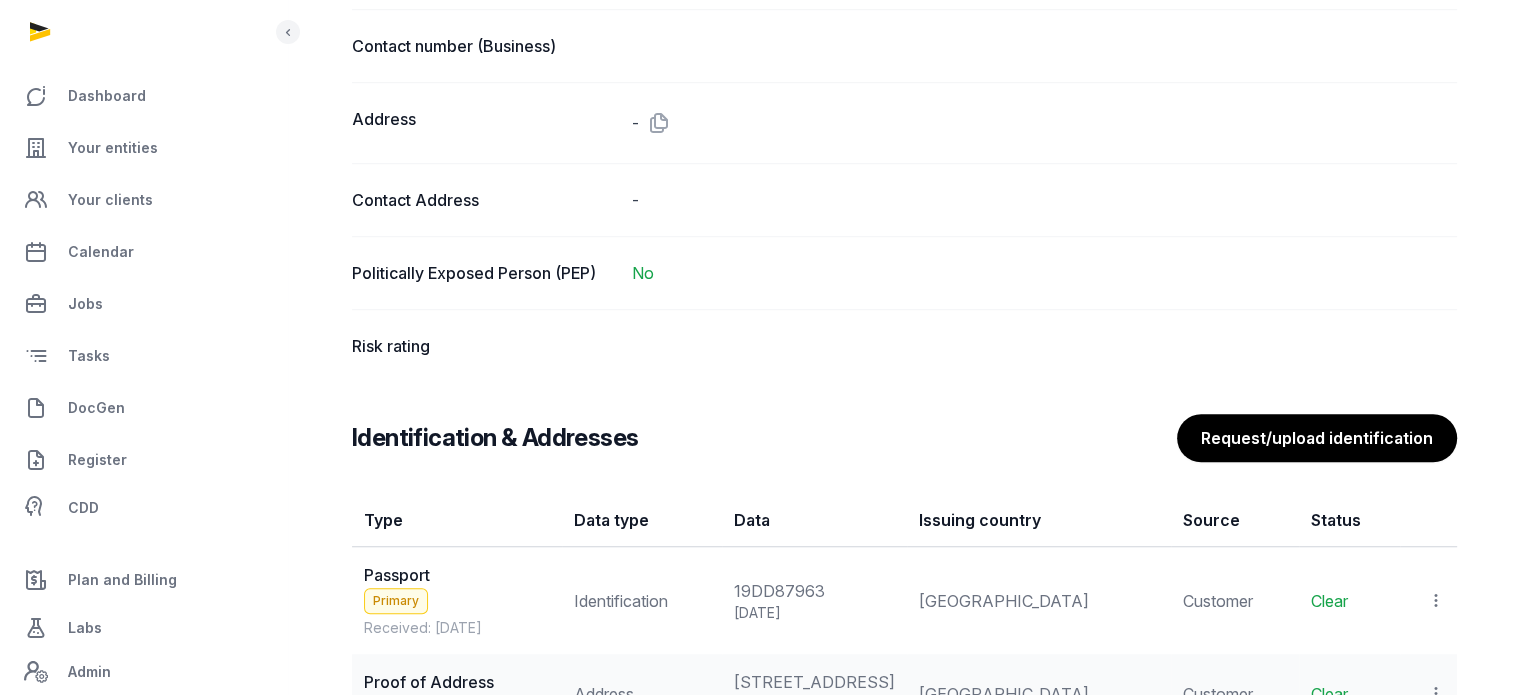 scroll, scrollTop: 1562, scrollLeft: 0, axis: vertical 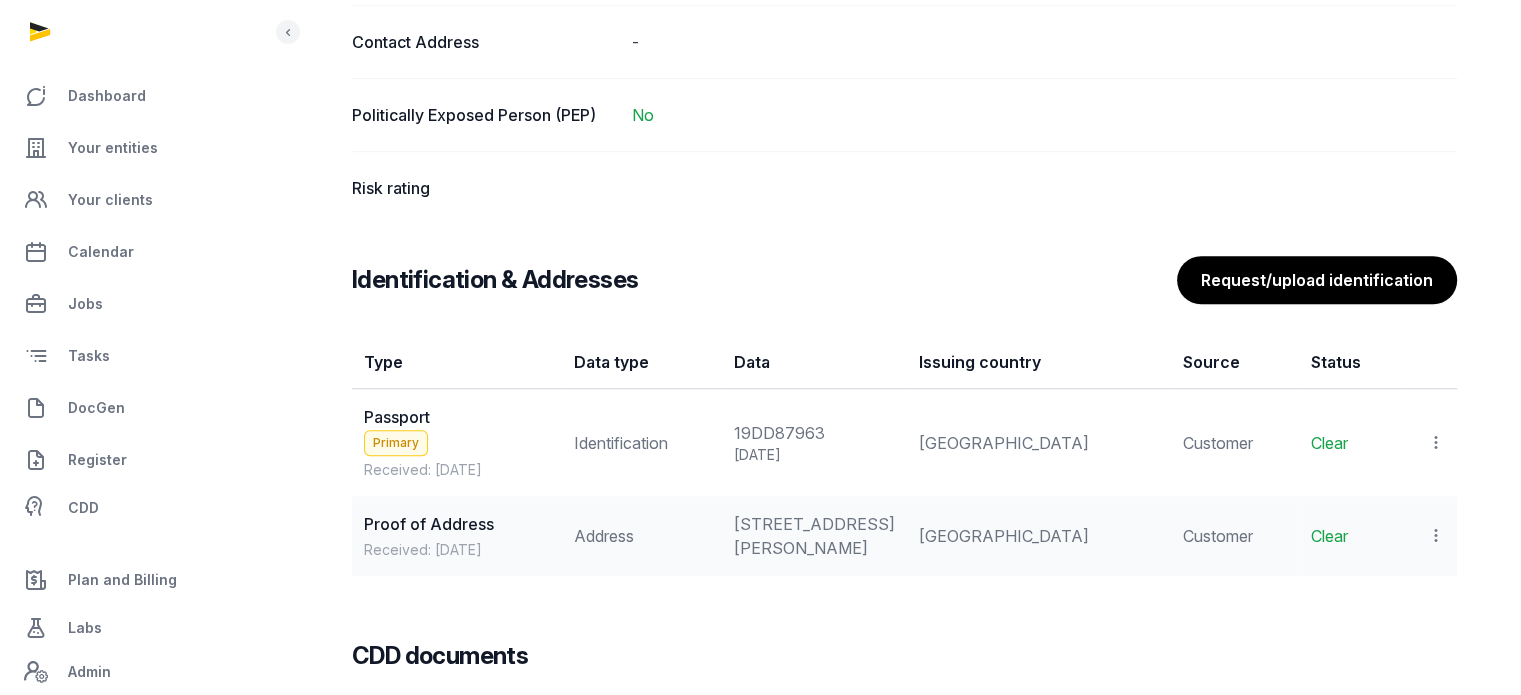 click 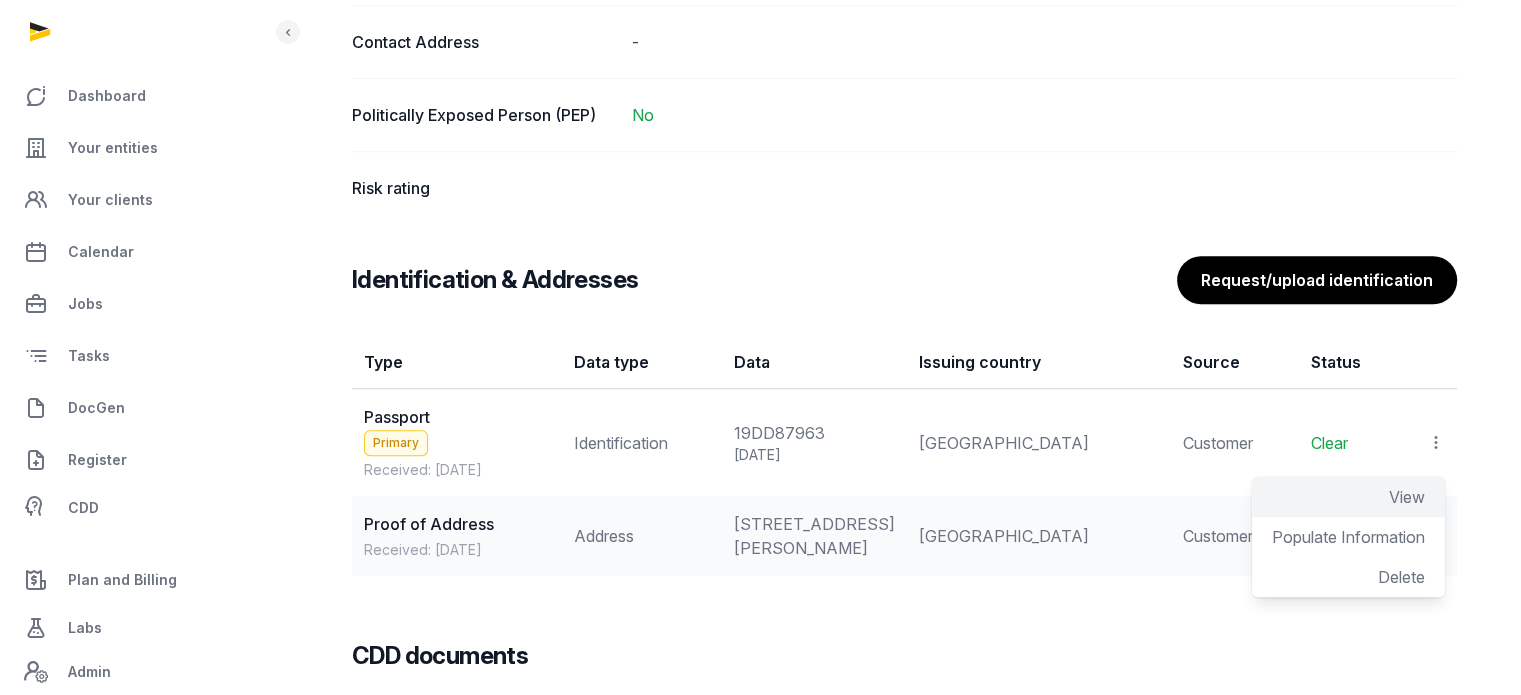 click on "View" at bounding box center [1407, 497] 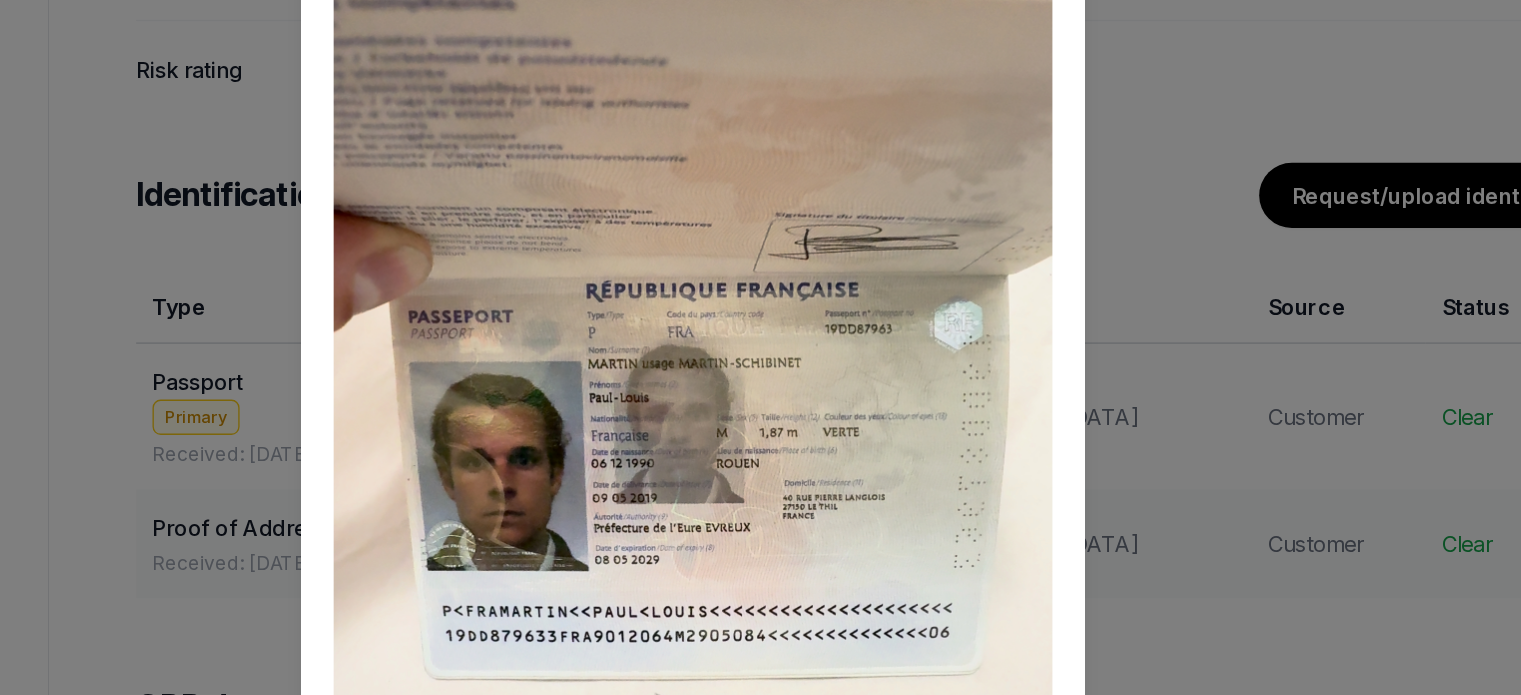 scroll, scrollTop: 1562, scrollLeft: 0, axis: vertical 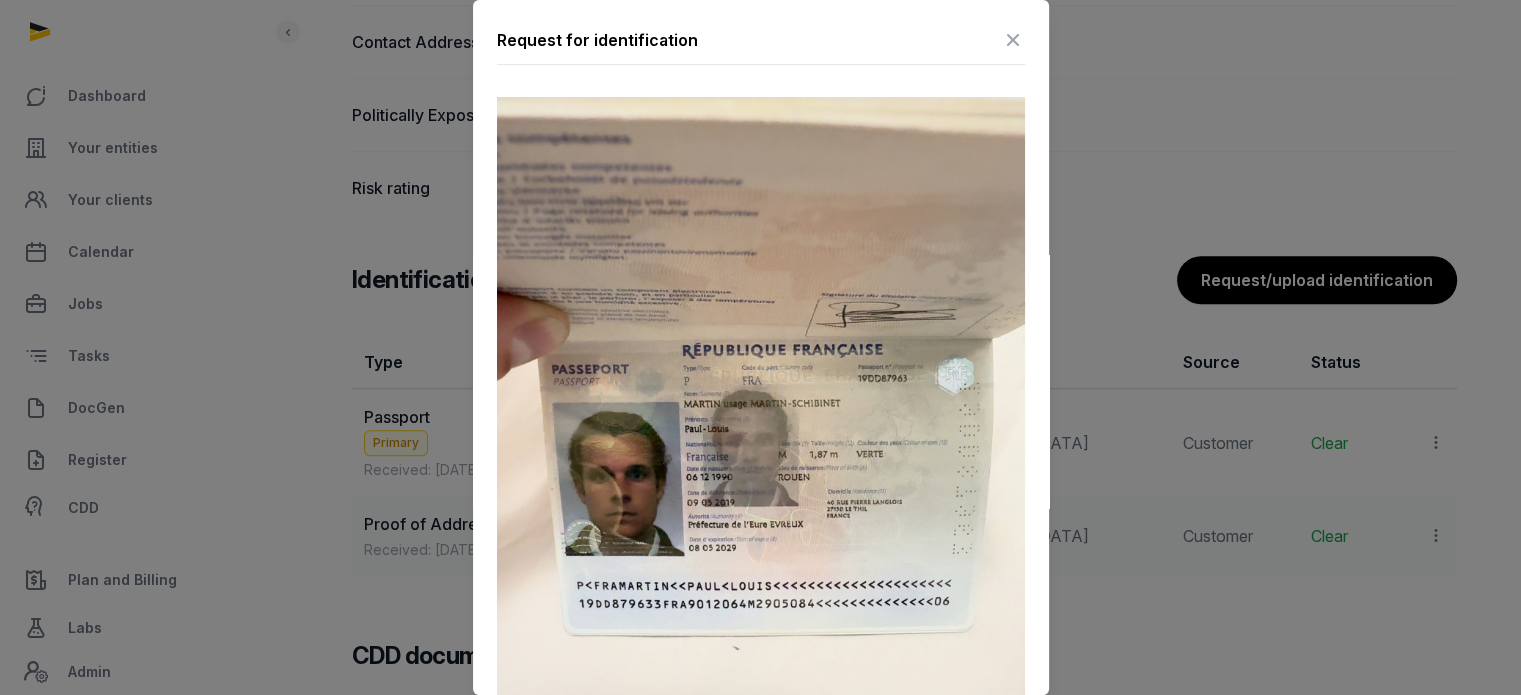 click at bounding box center (1013, 40) 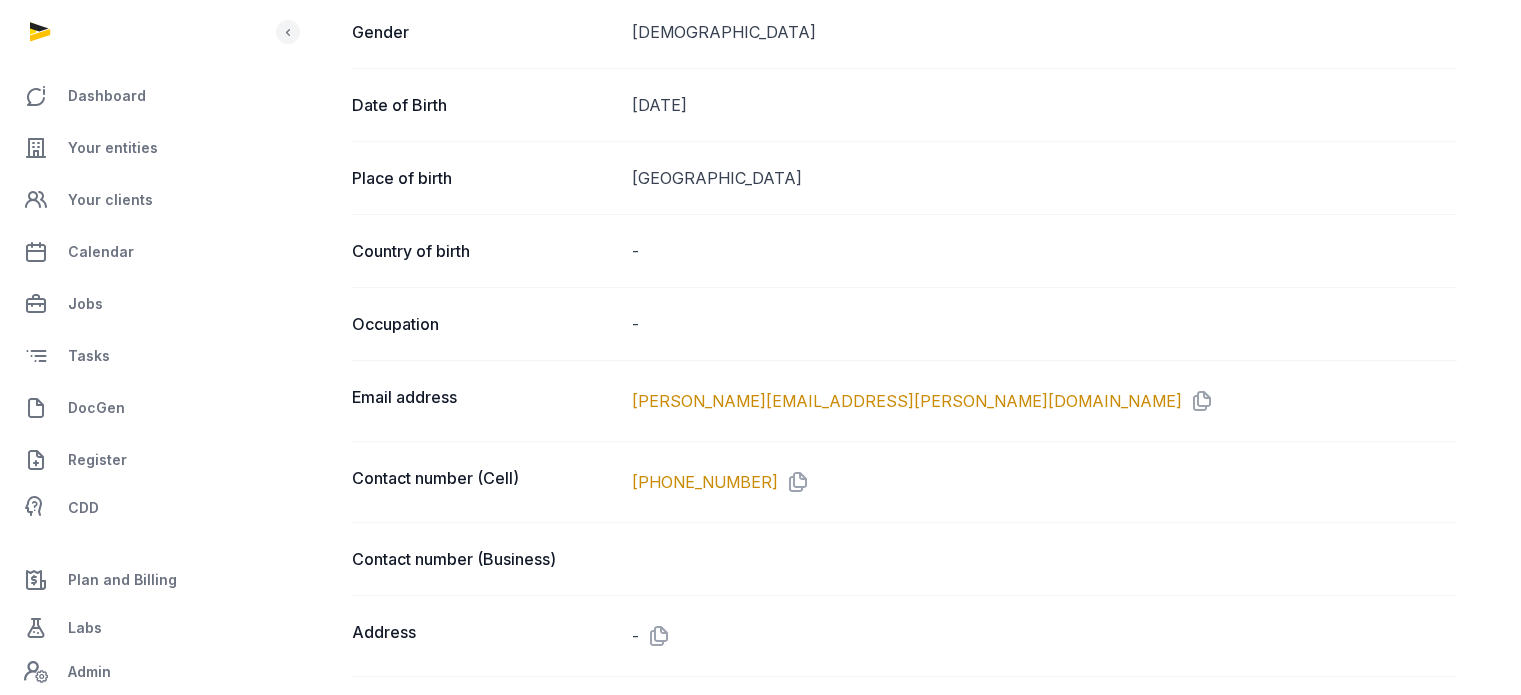 scroll, scrollTop: 853, scrollLeft: 0, axis: vertical 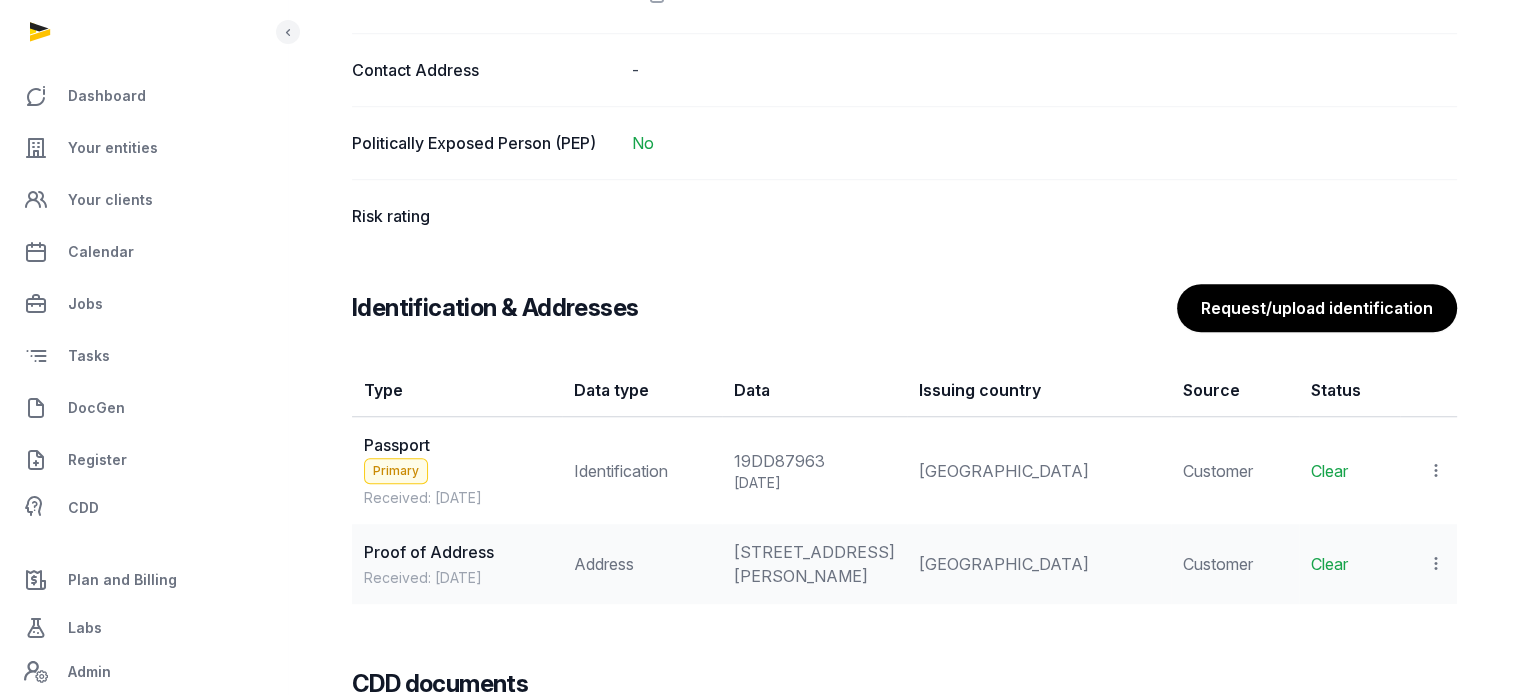 click 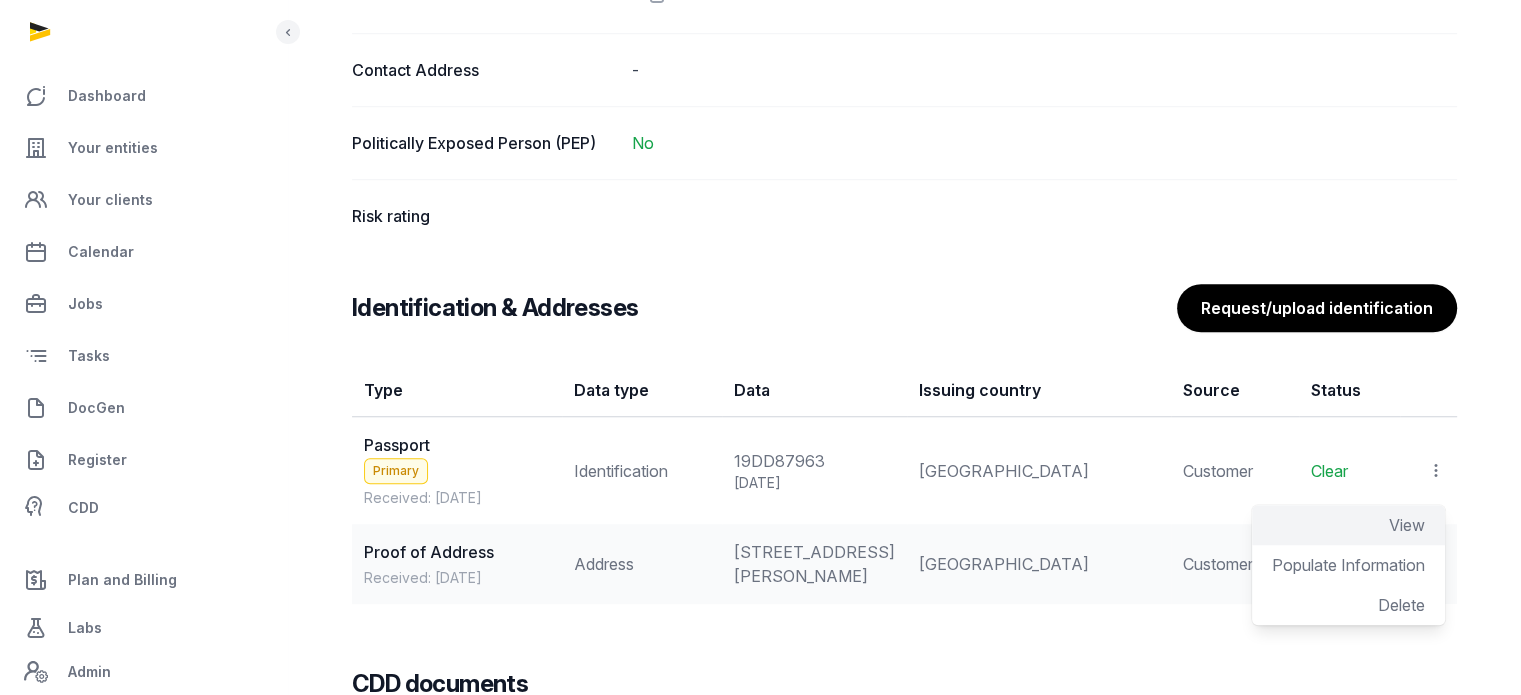 click on "View" at bounding box center (1407, 525) 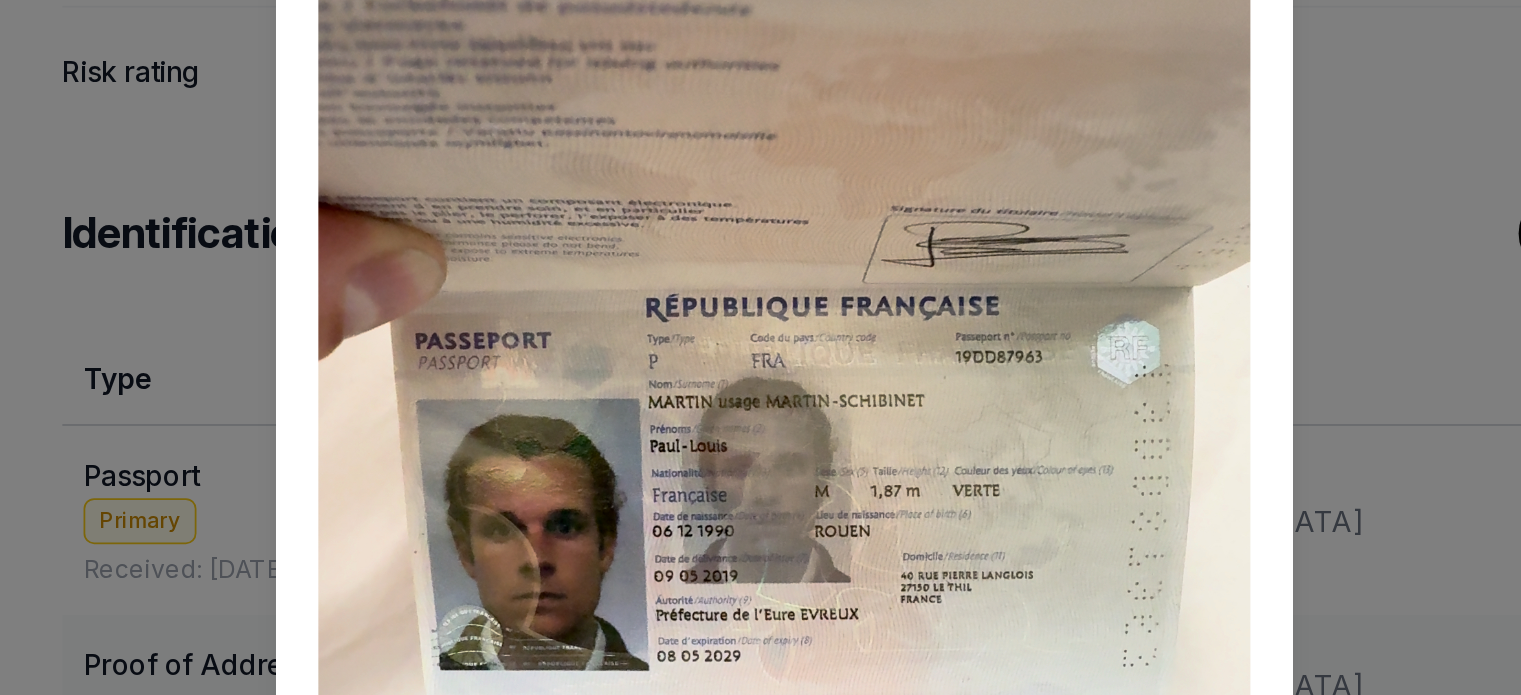 scroll, scrollTop: 1534, scrollLeft: 0, axis: vertical 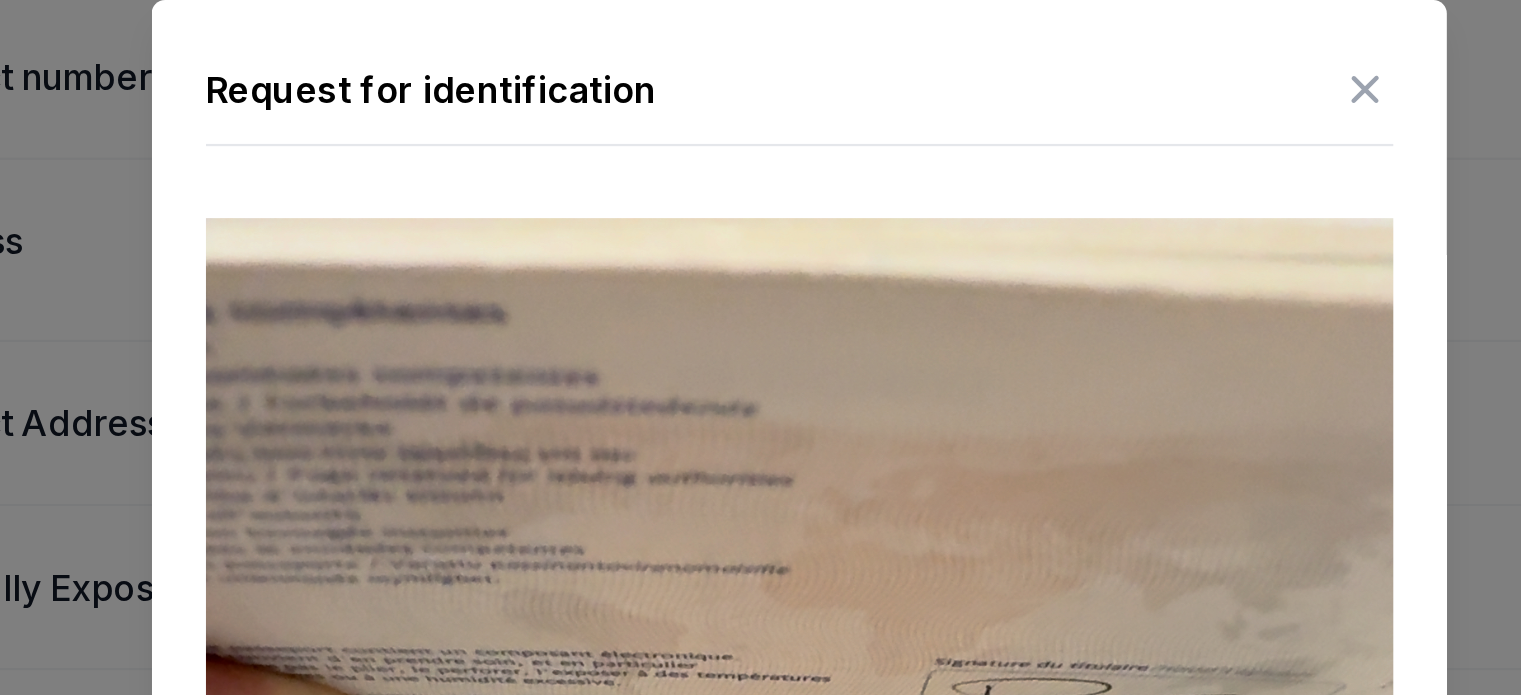 click at bounding box center (1013, 40) 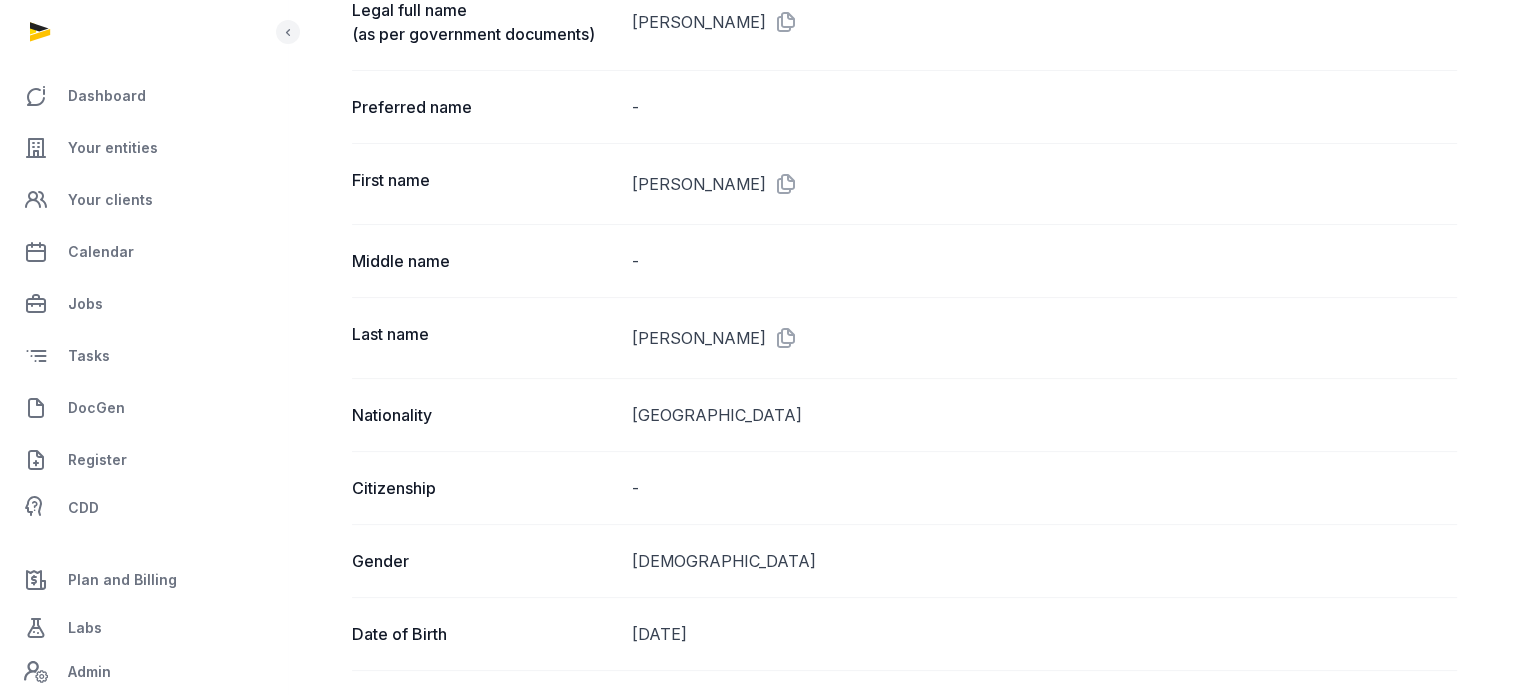 scroll, scrollTop: 248, scrollLeft: 0, axis: vertical 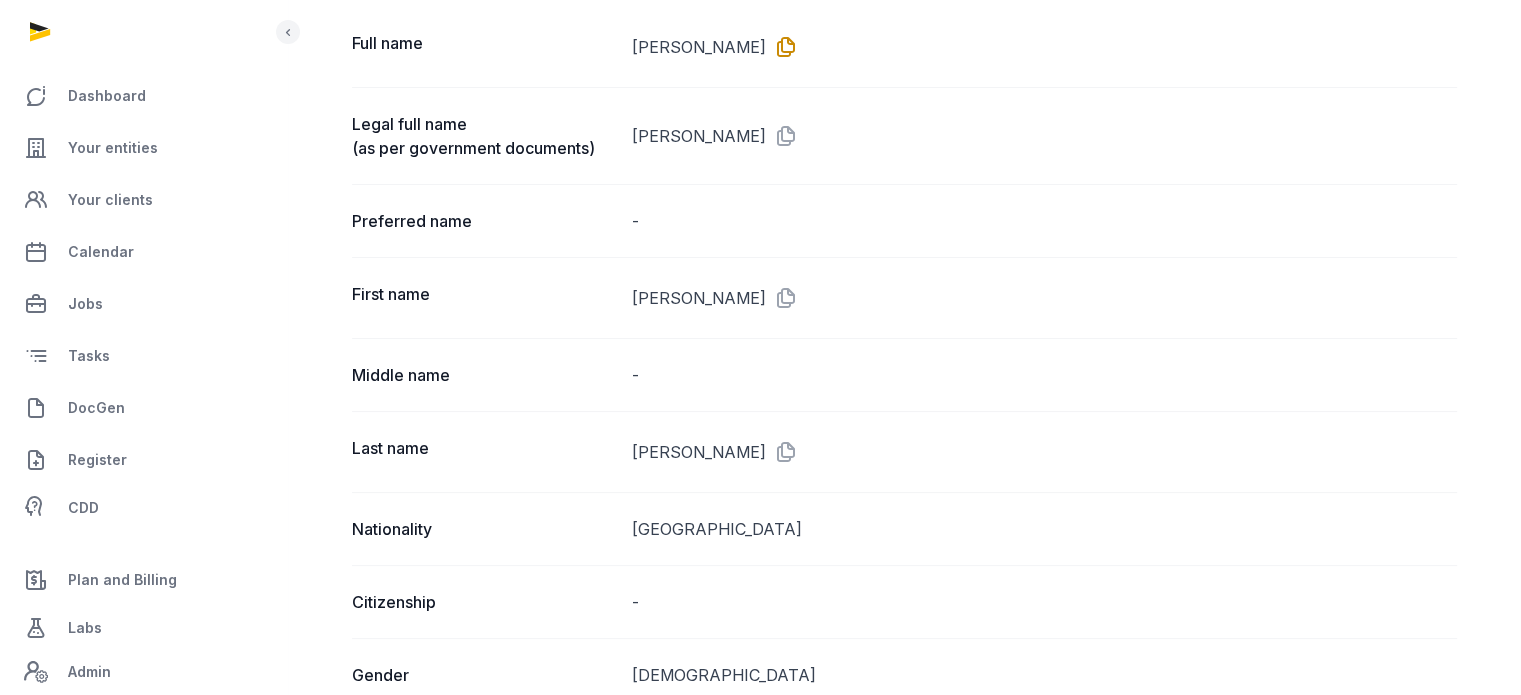 click at bounding box center (782, 47) 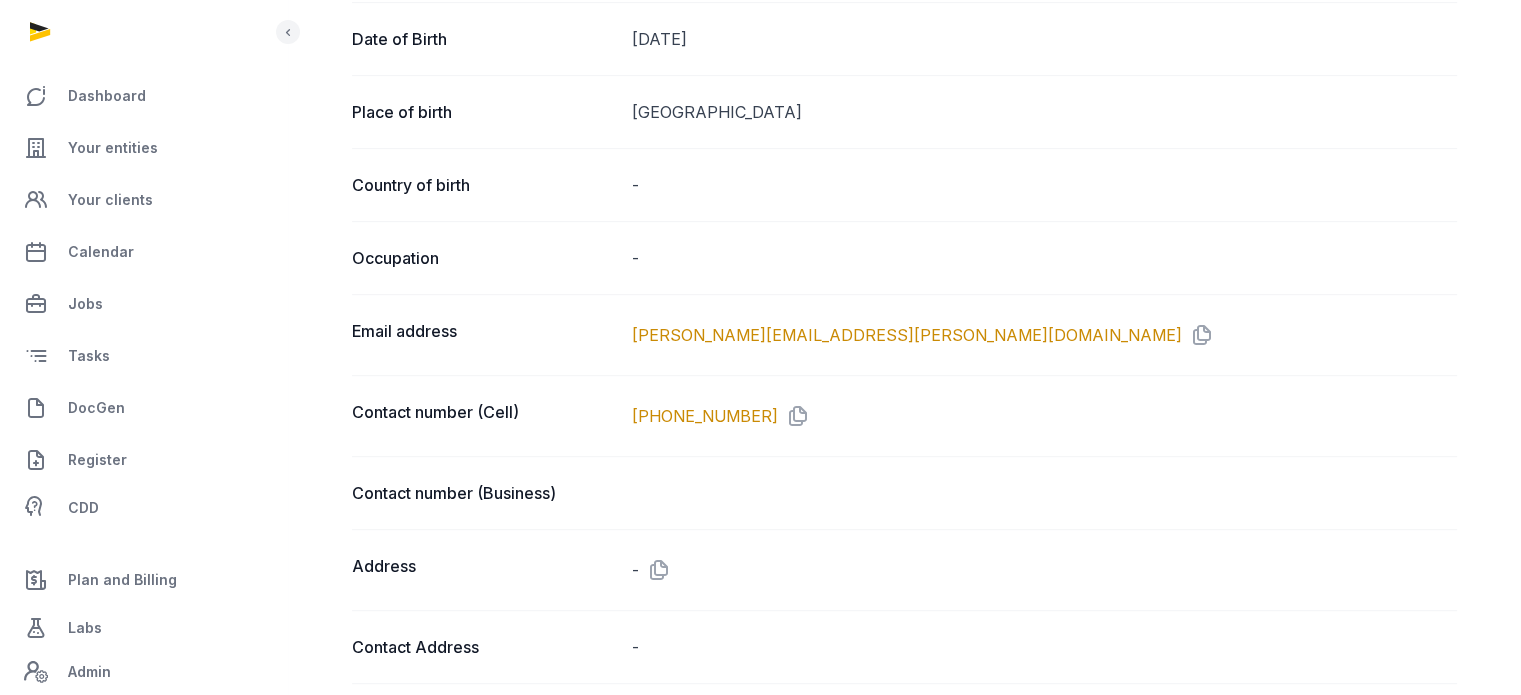 scroll, scrollTop: 1480, scrollLeft: 0, axis: vertical 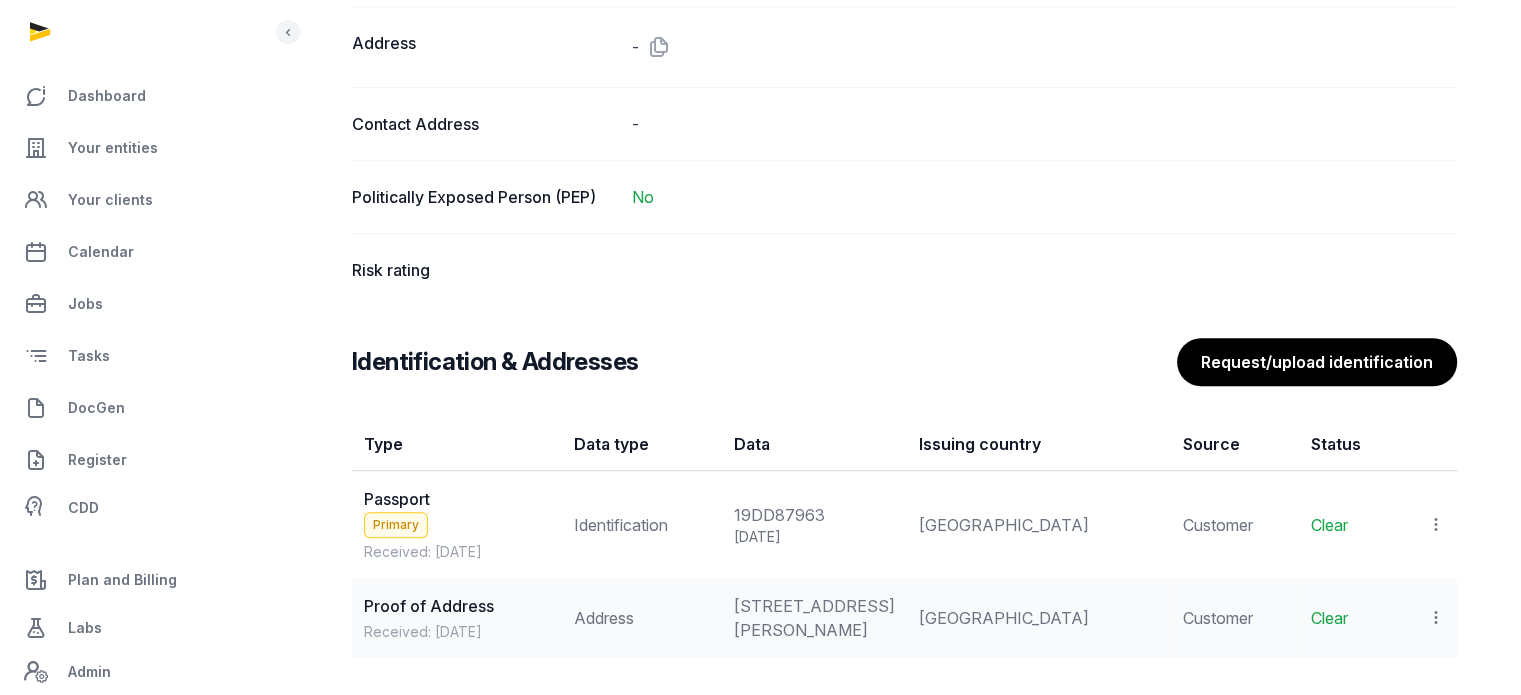 click 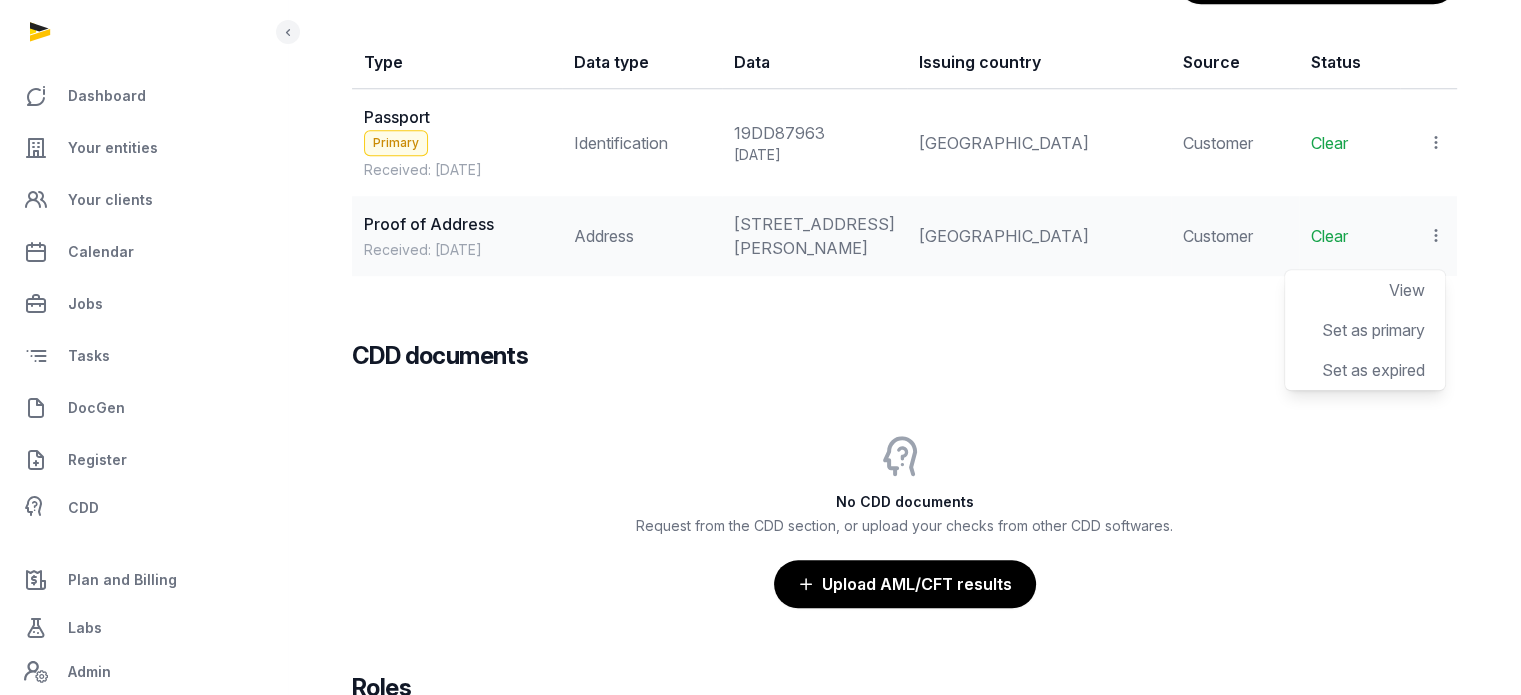 scroll, scrollTop: 1889, scrollLeft: 0, axis: vertical 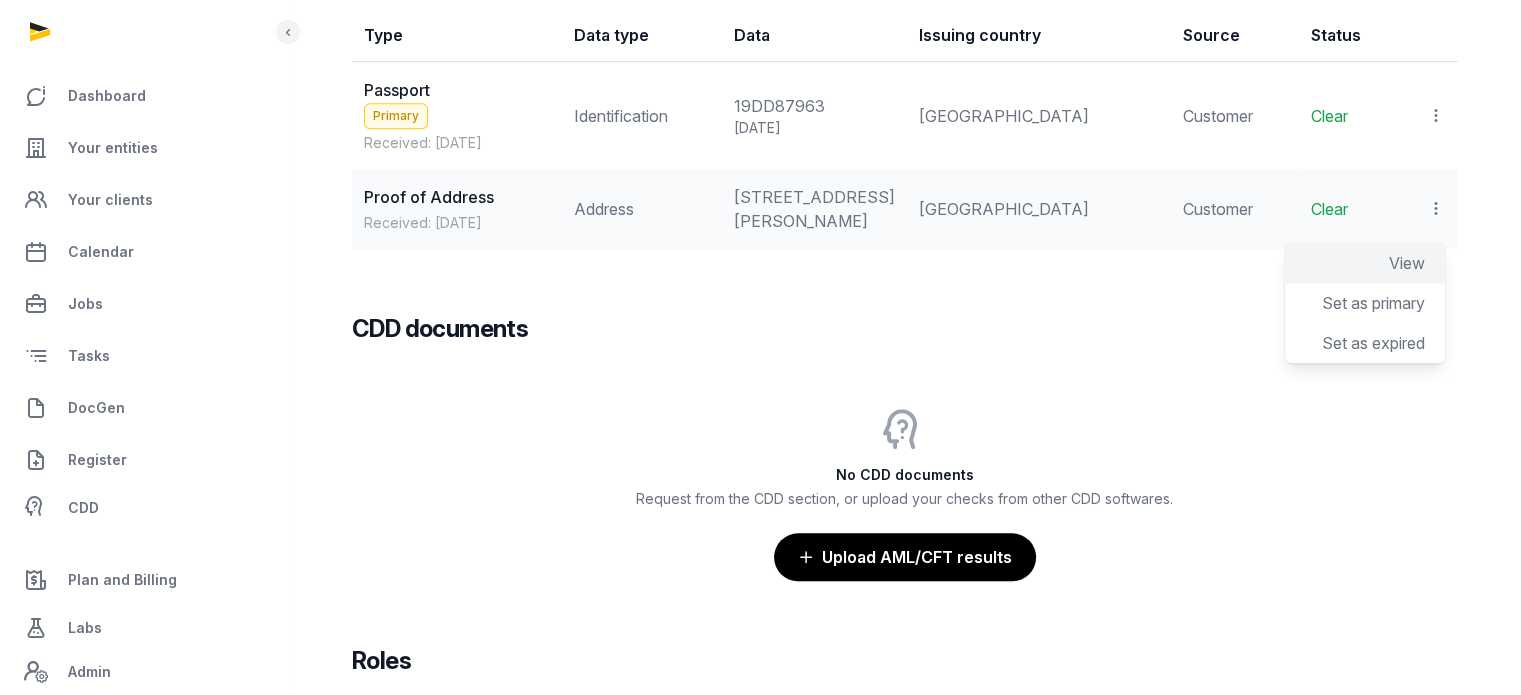 click on "View" at bounding box center (1407, 263) 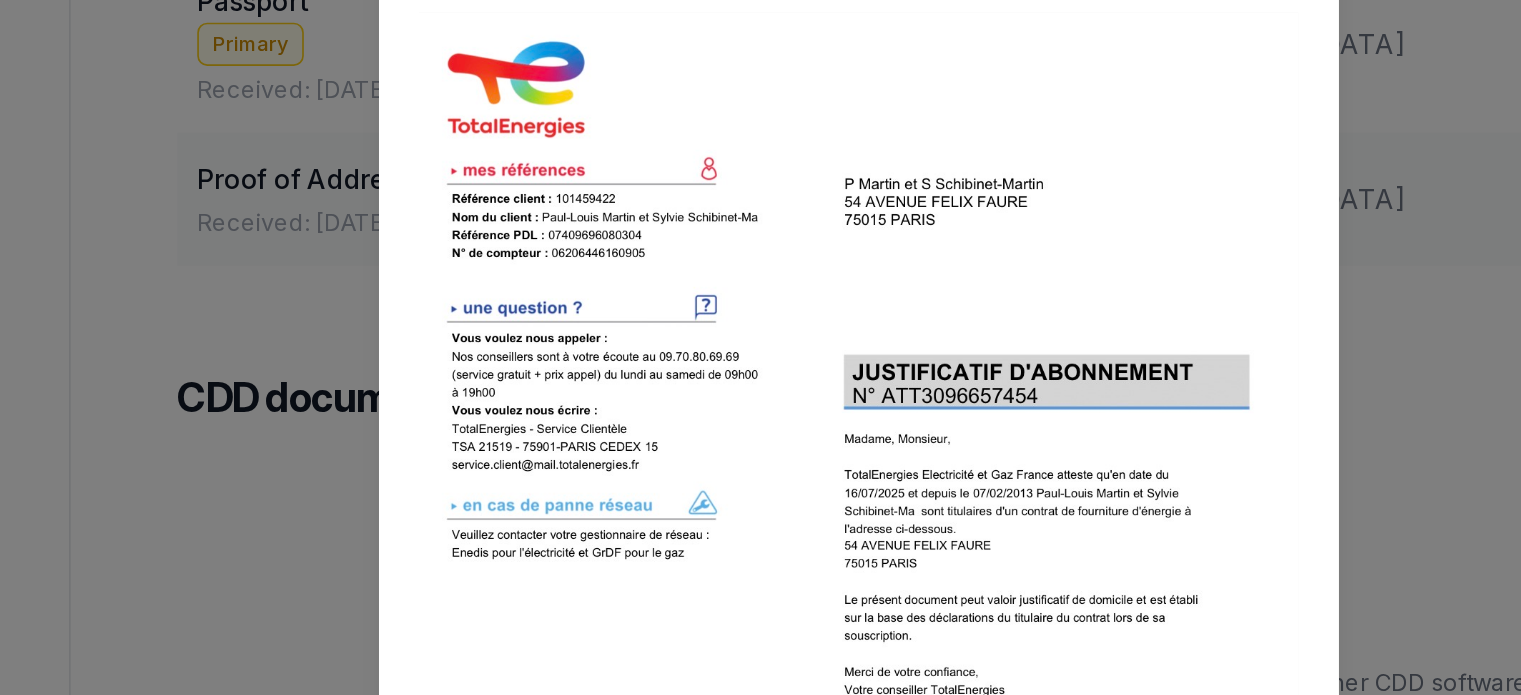 scroll, scrollTop: 1889, scrollLeft: 0, axis: vertical 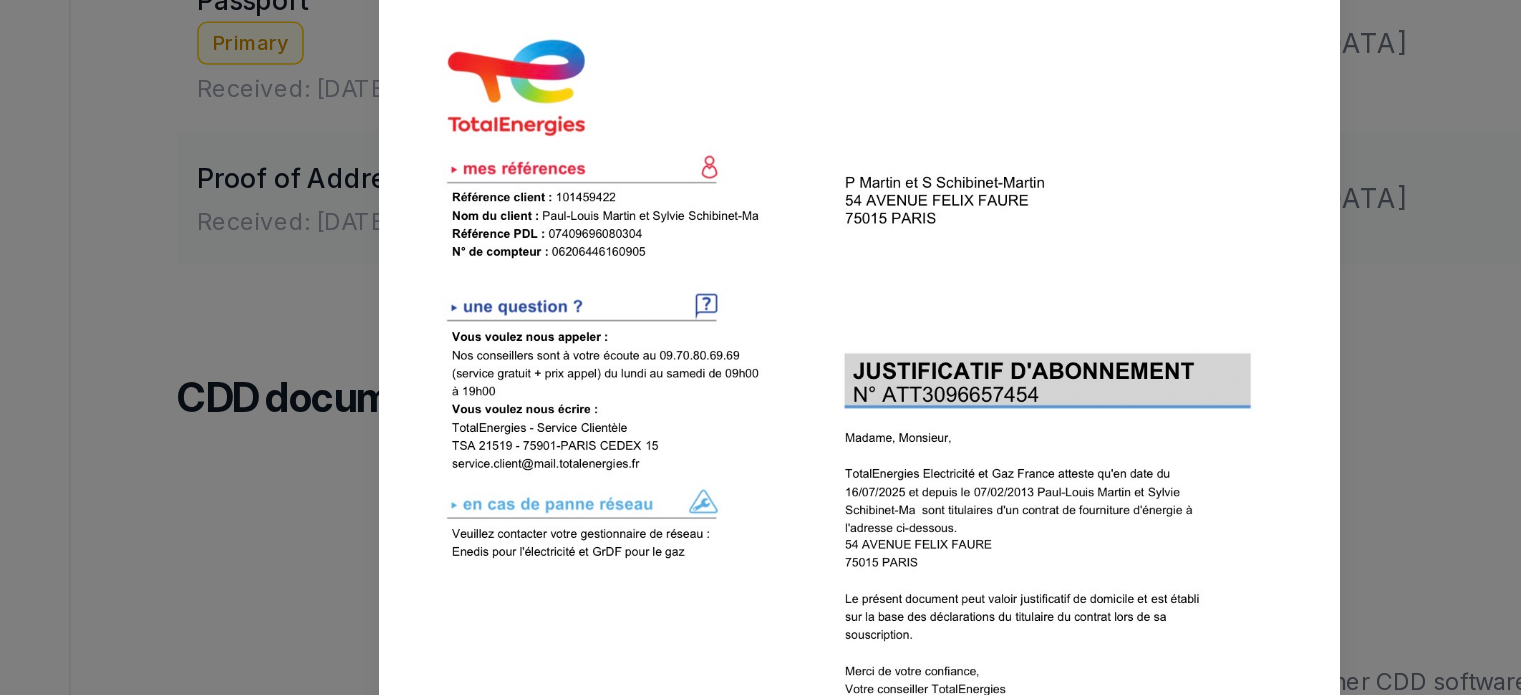 click at bounding box center (761, 472) 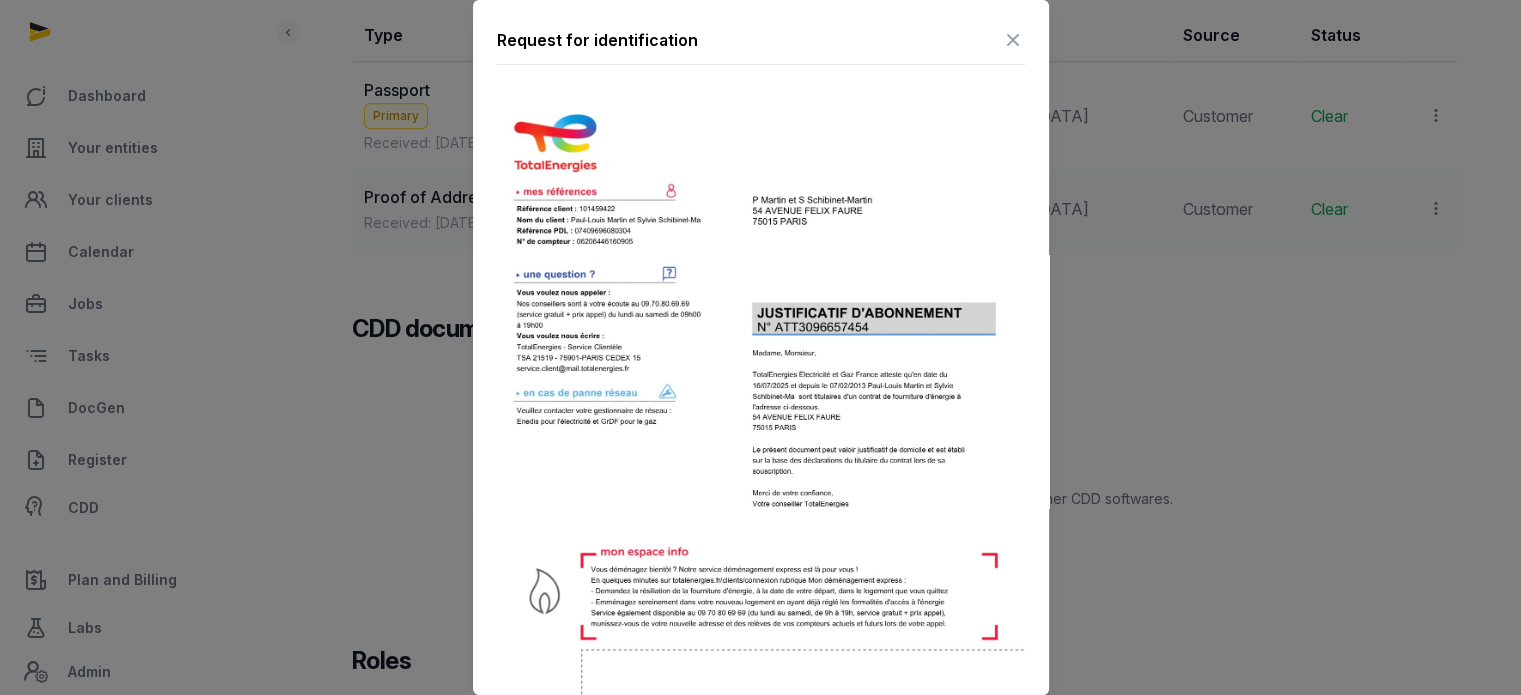 click at bounding box center (1013, 40) 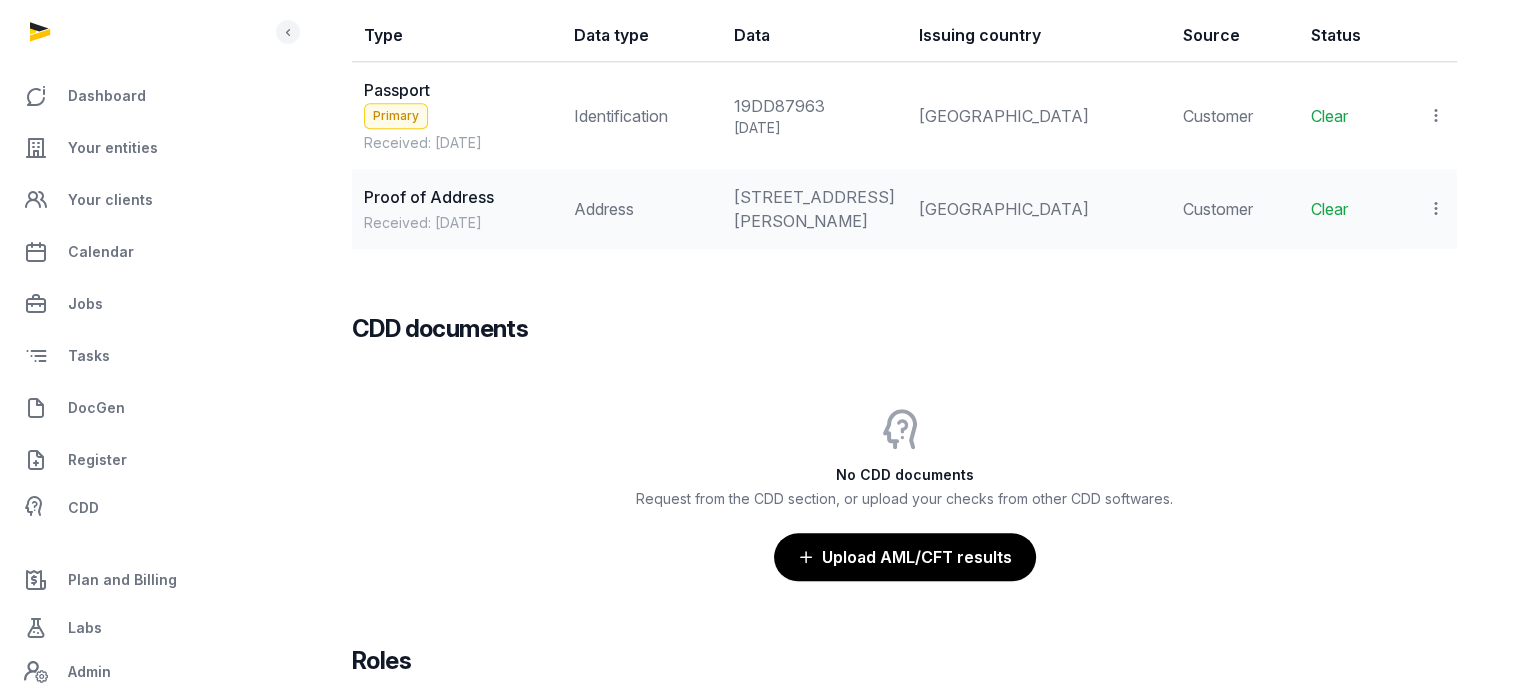 drag, startPoint x: 851, startPoint y: 241, endPoint x: 775, endPoint y: 198, distance: 87.32124 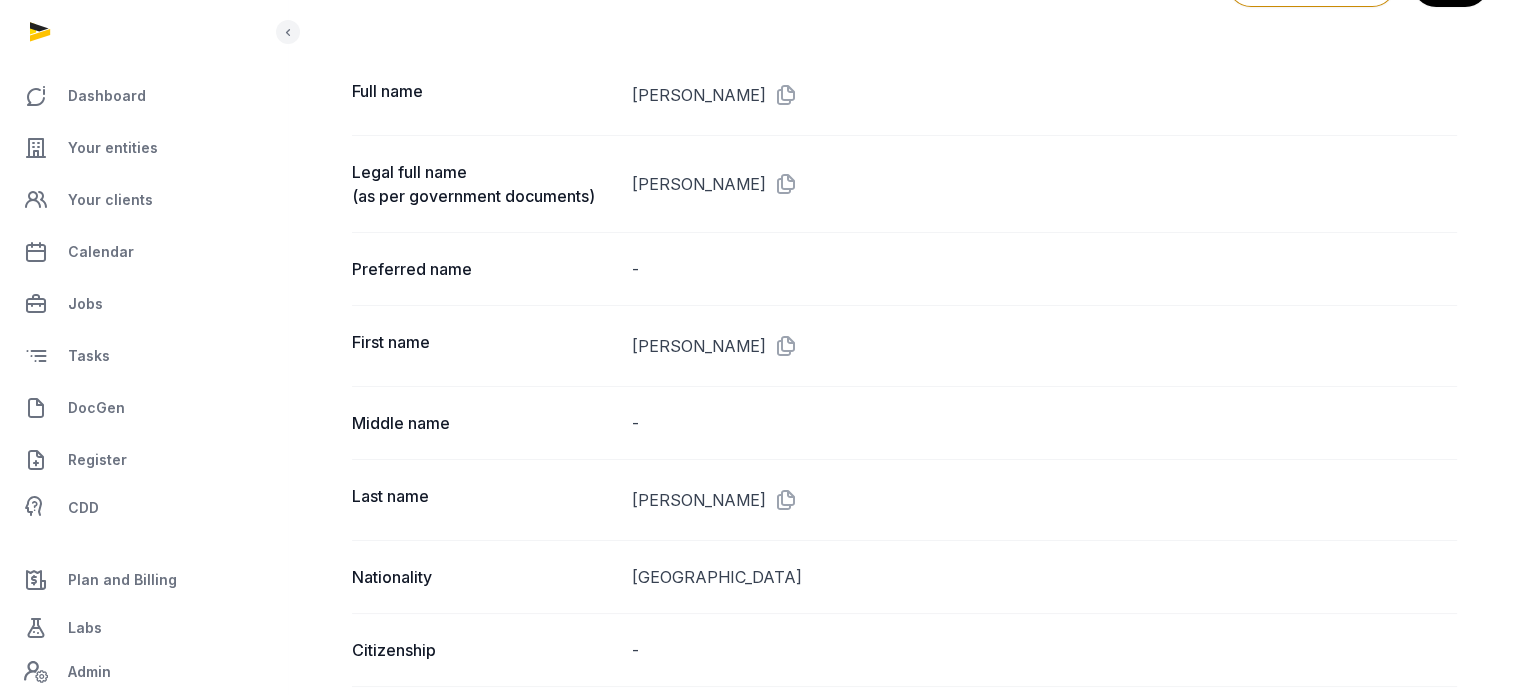 scroll, scrollTop: 0, scrollLeft: 0, axis: both 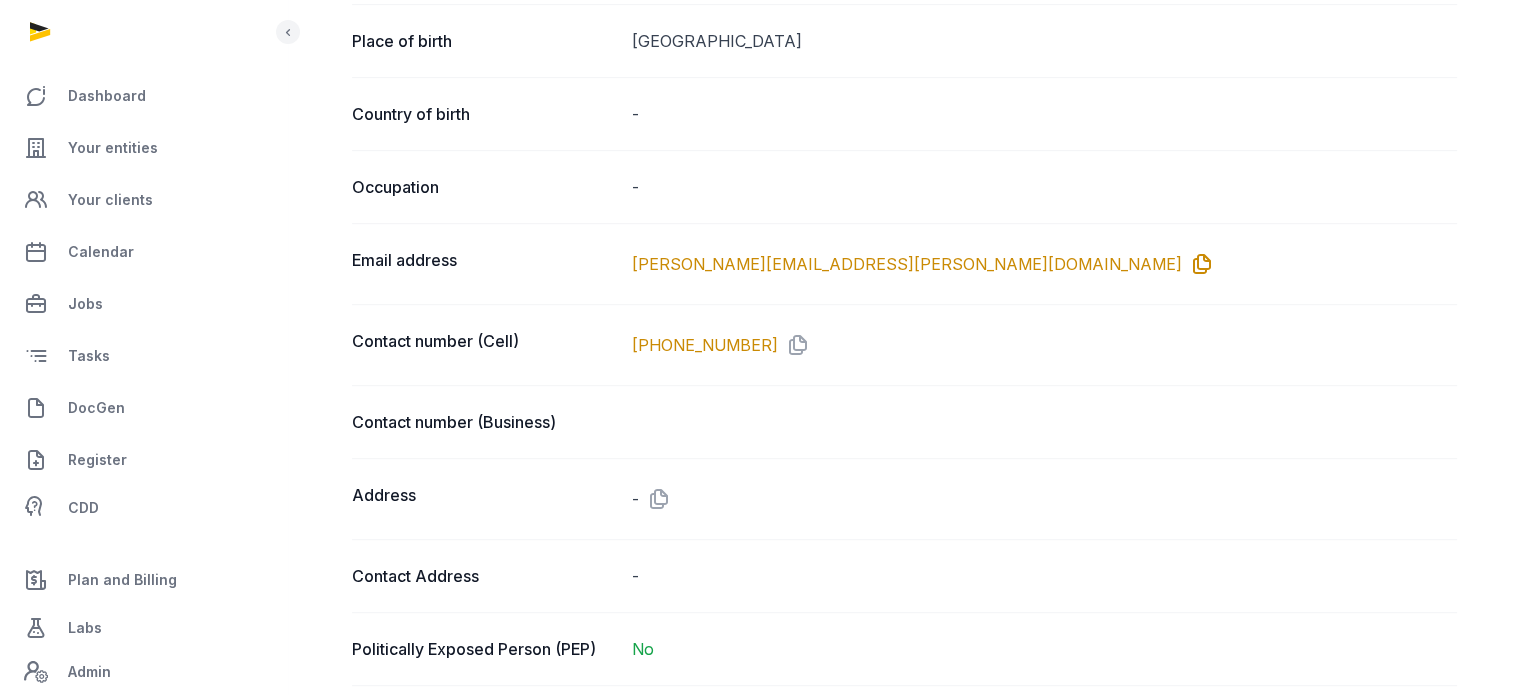 click at bounding box center (1198, 264) 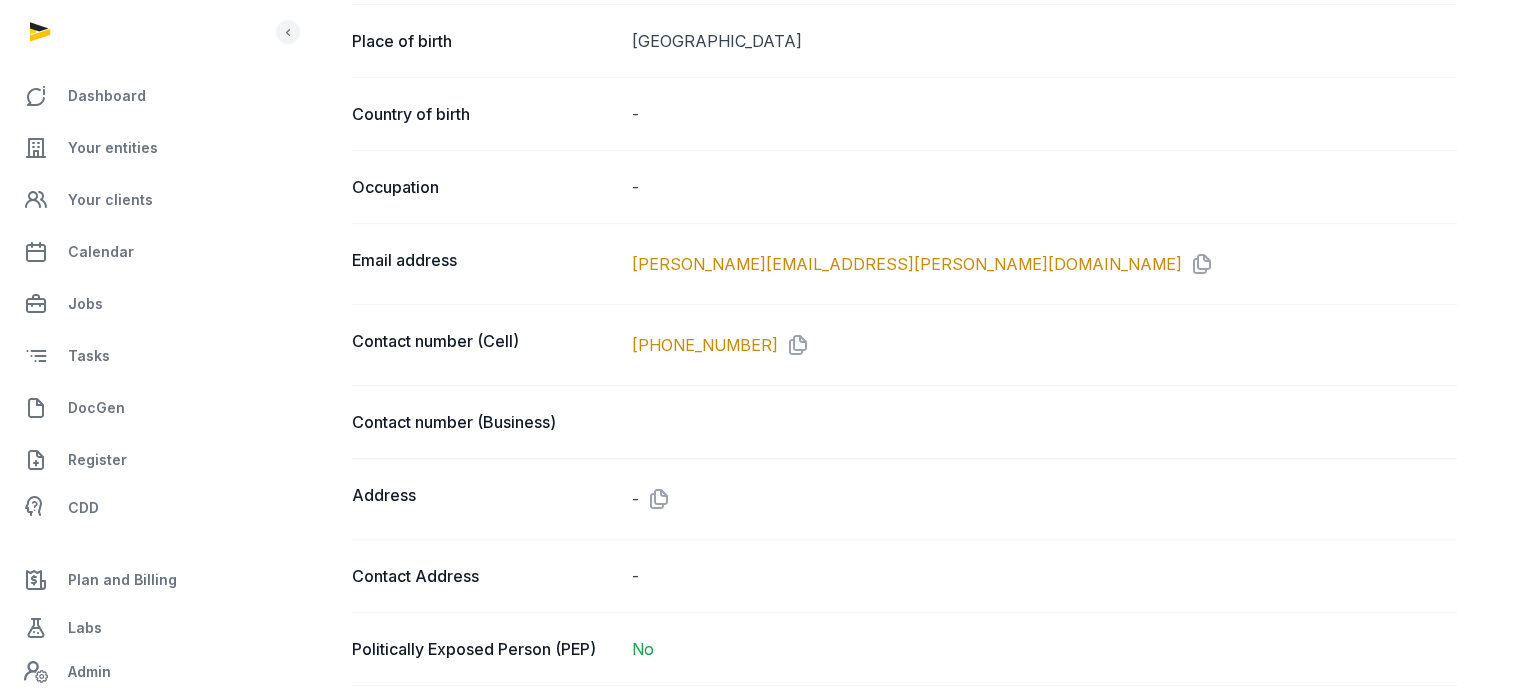 scroll, scrollTop: 0, scrollLeft: 0, axis: both 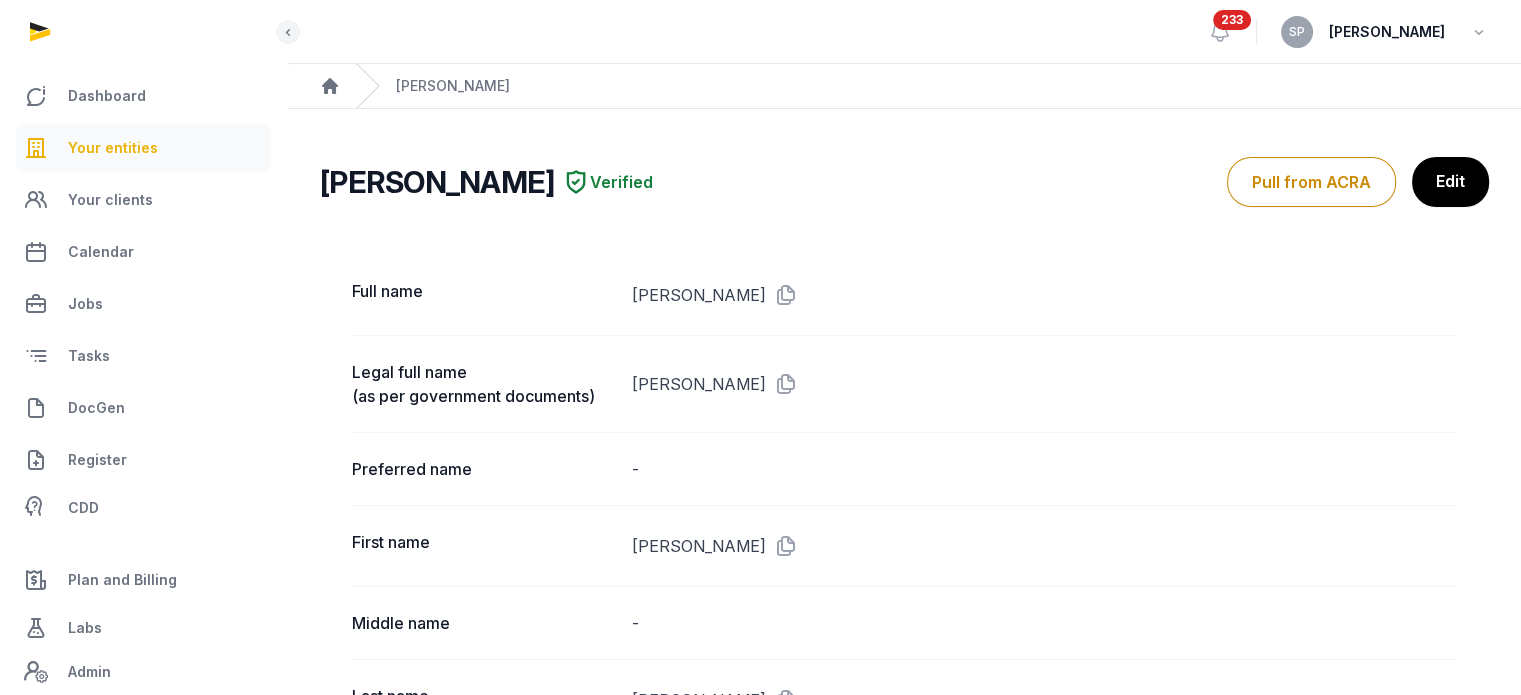 click on "Your entities" at bounding box center [143, 148] 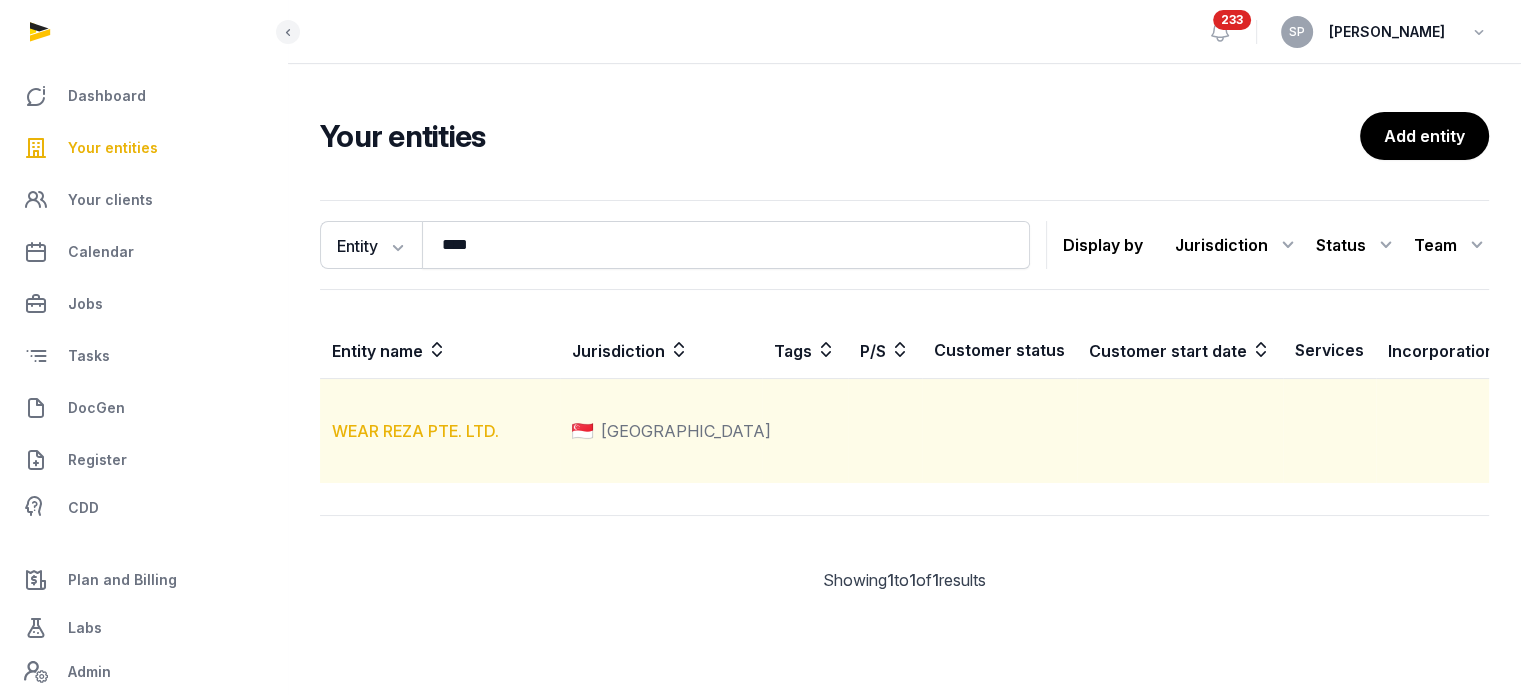 click on "WEAR REZA PTE. LTD." at bounding box center (415, 431) 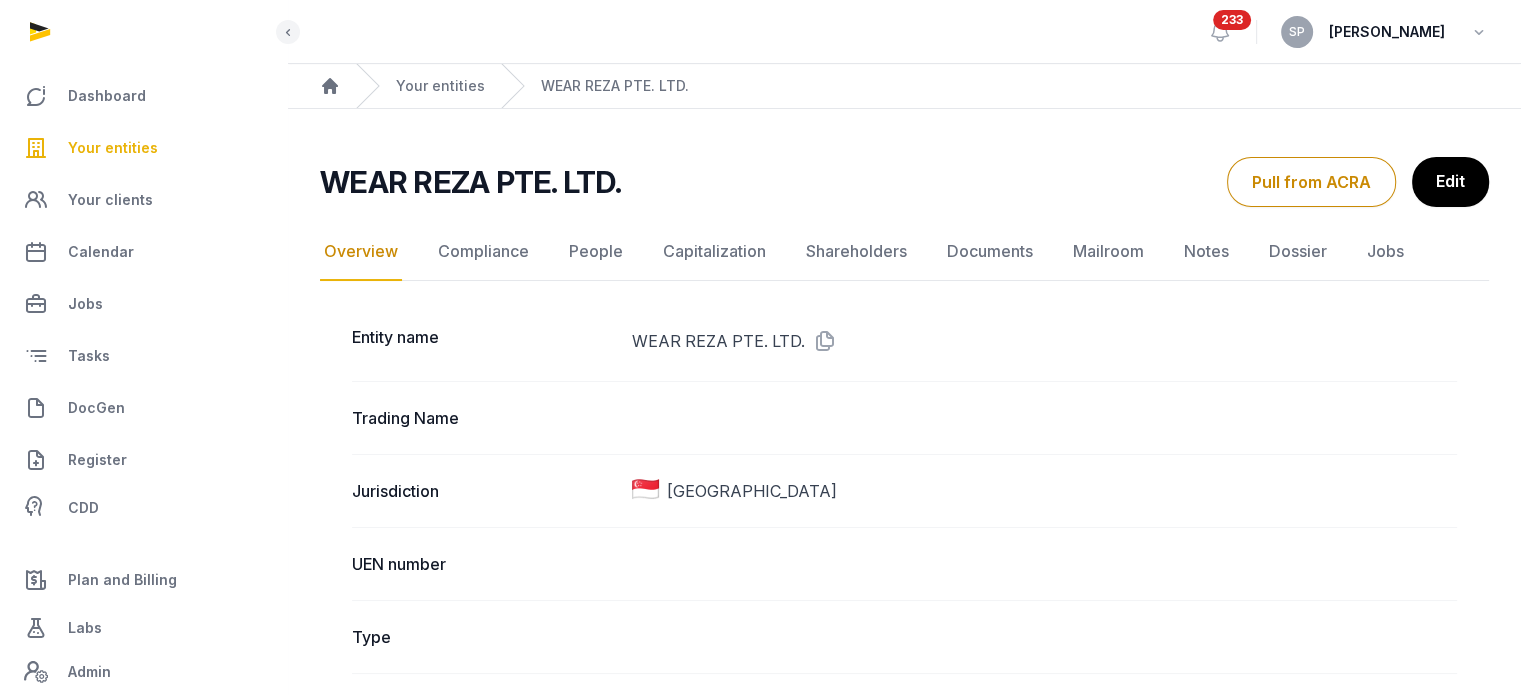 click at bounding box center [821, 341] 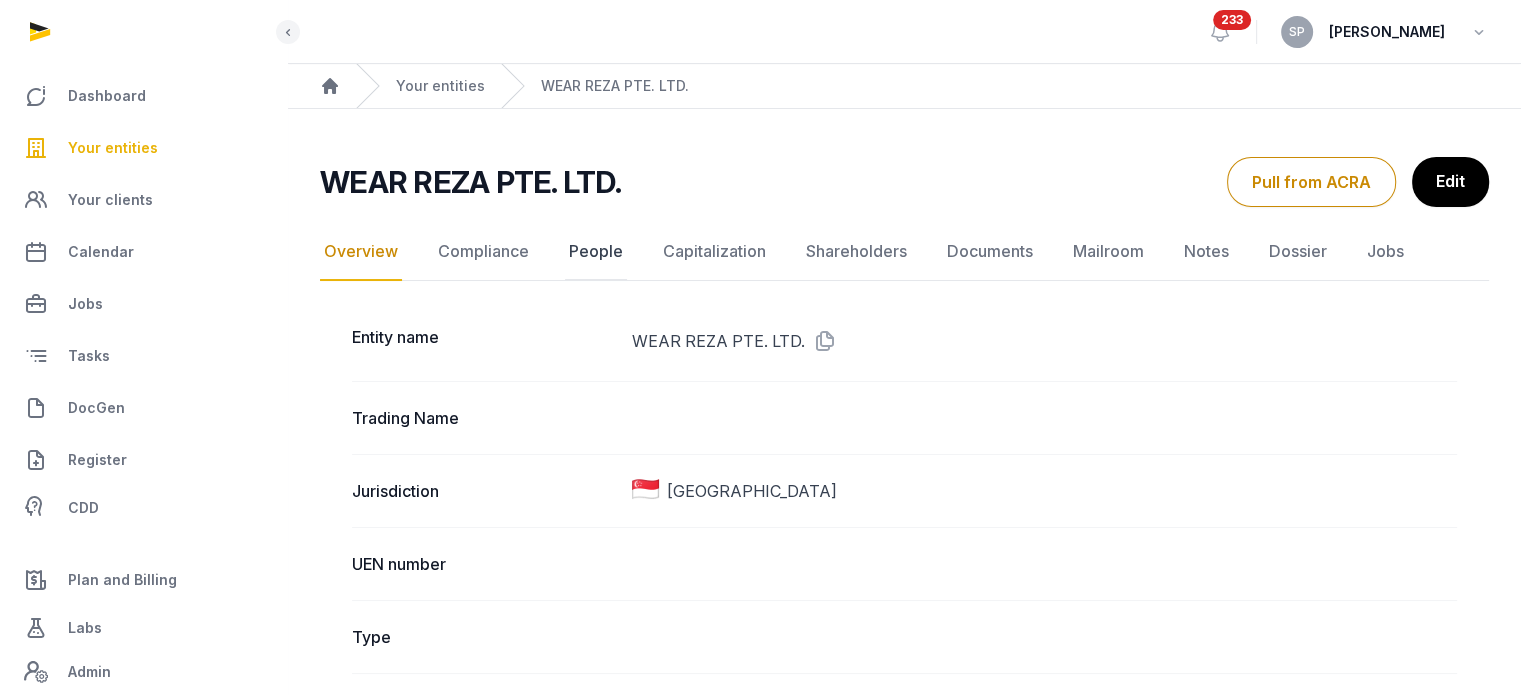 click on "People" 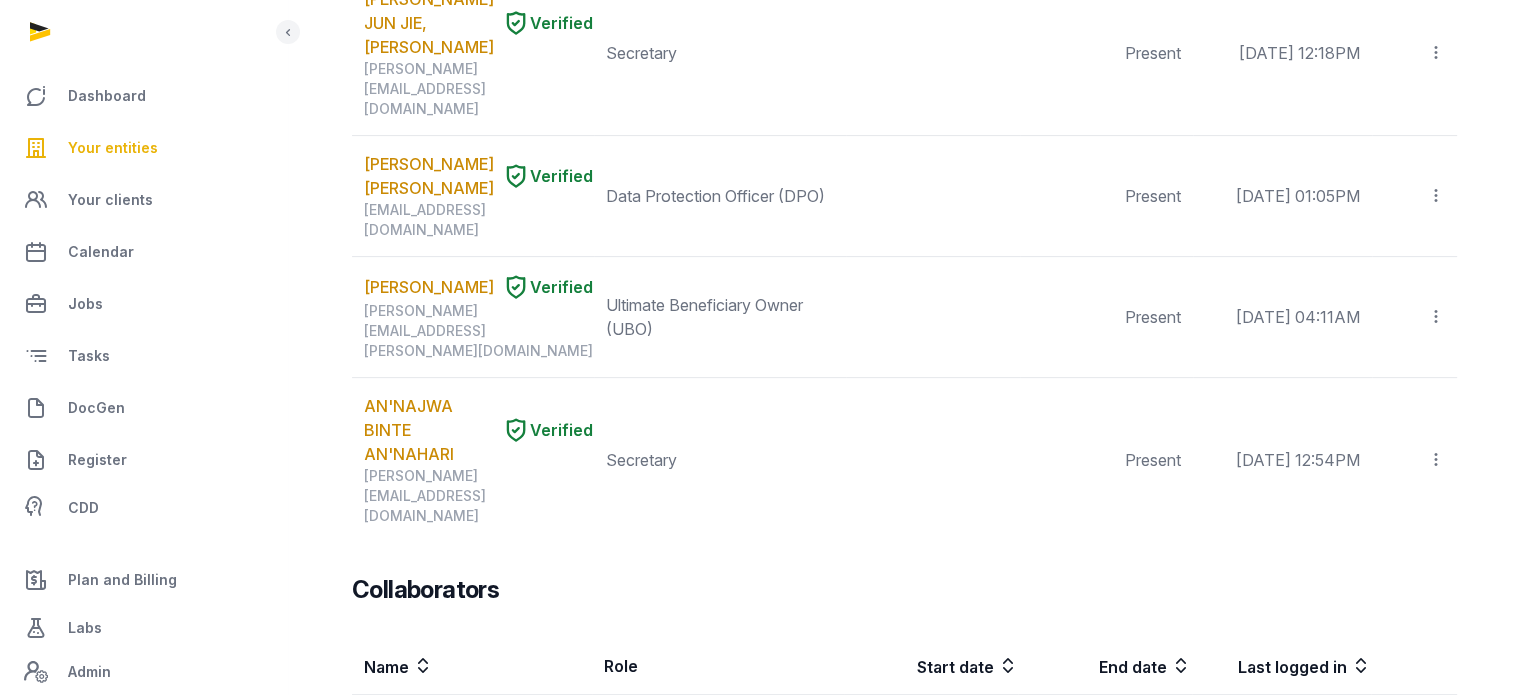 scroll, scrollTop: 1148, scrollLeft: 0, axis: vertical 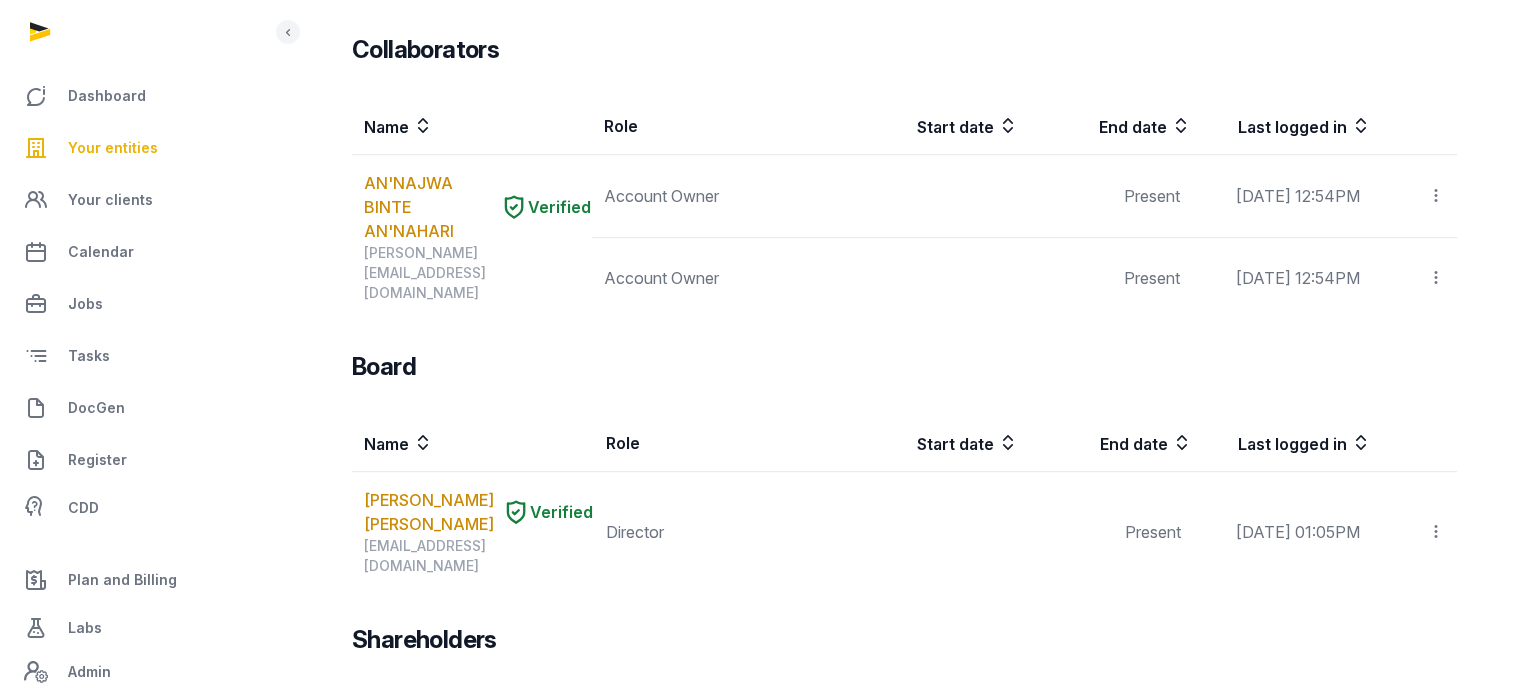 click on "Your entities" at bounding box center [113, 148] 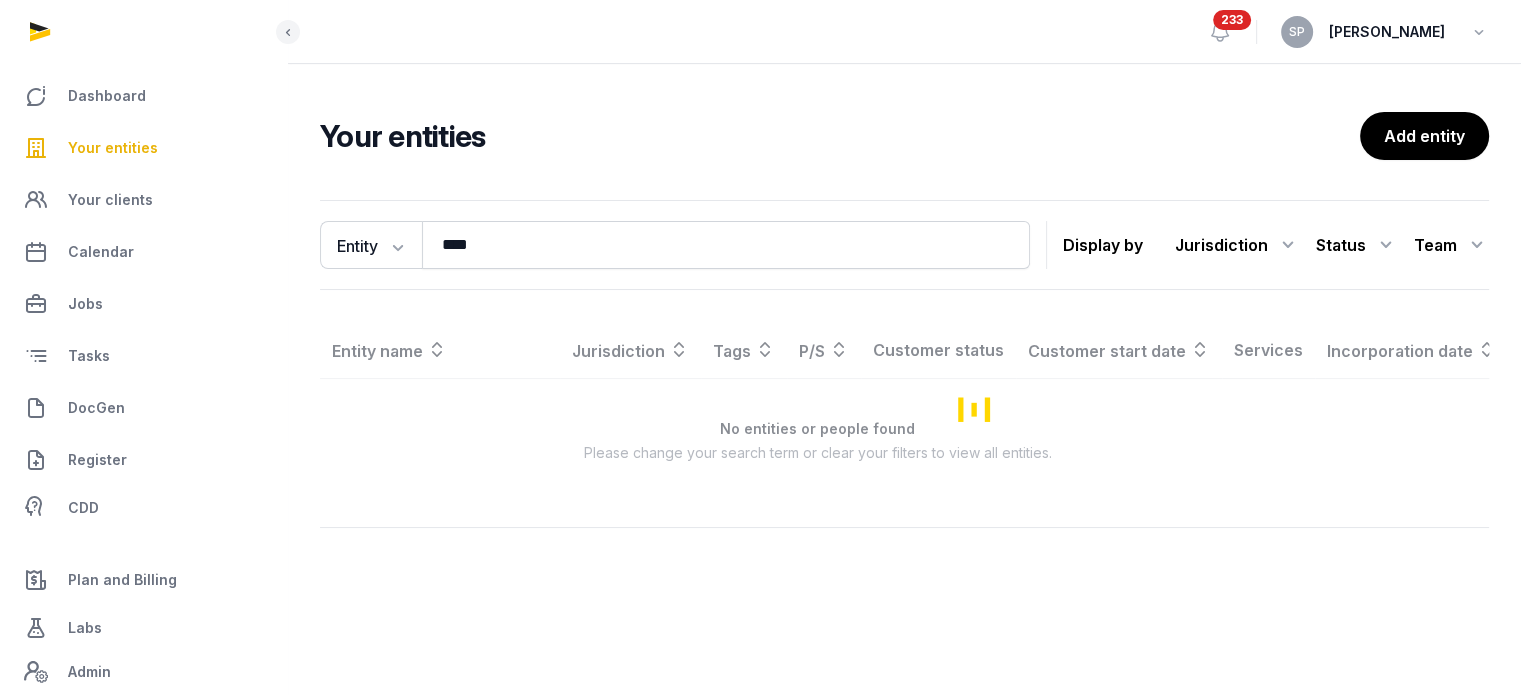scroll, scrollTop: 0, scrollLeft: 0, axis: both 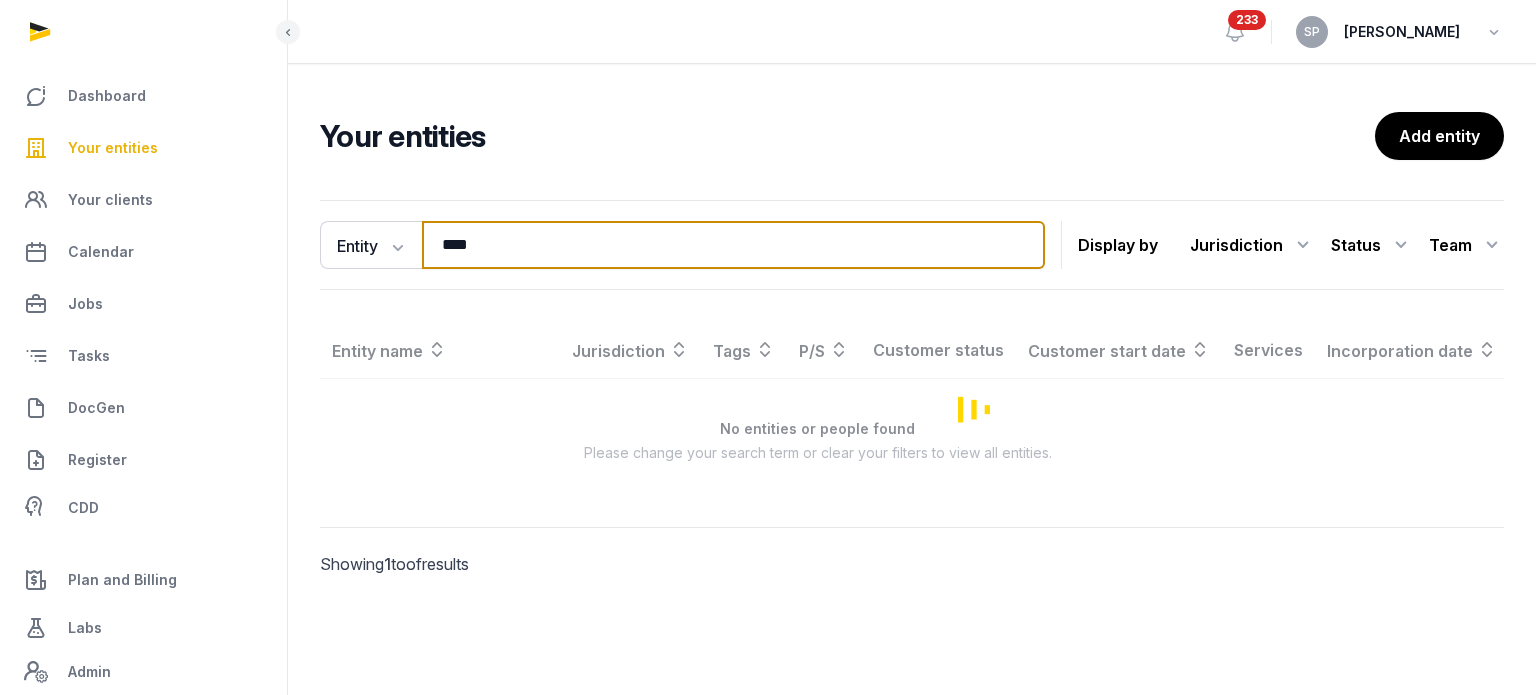 click on "****" at bounding box center [733, 245] 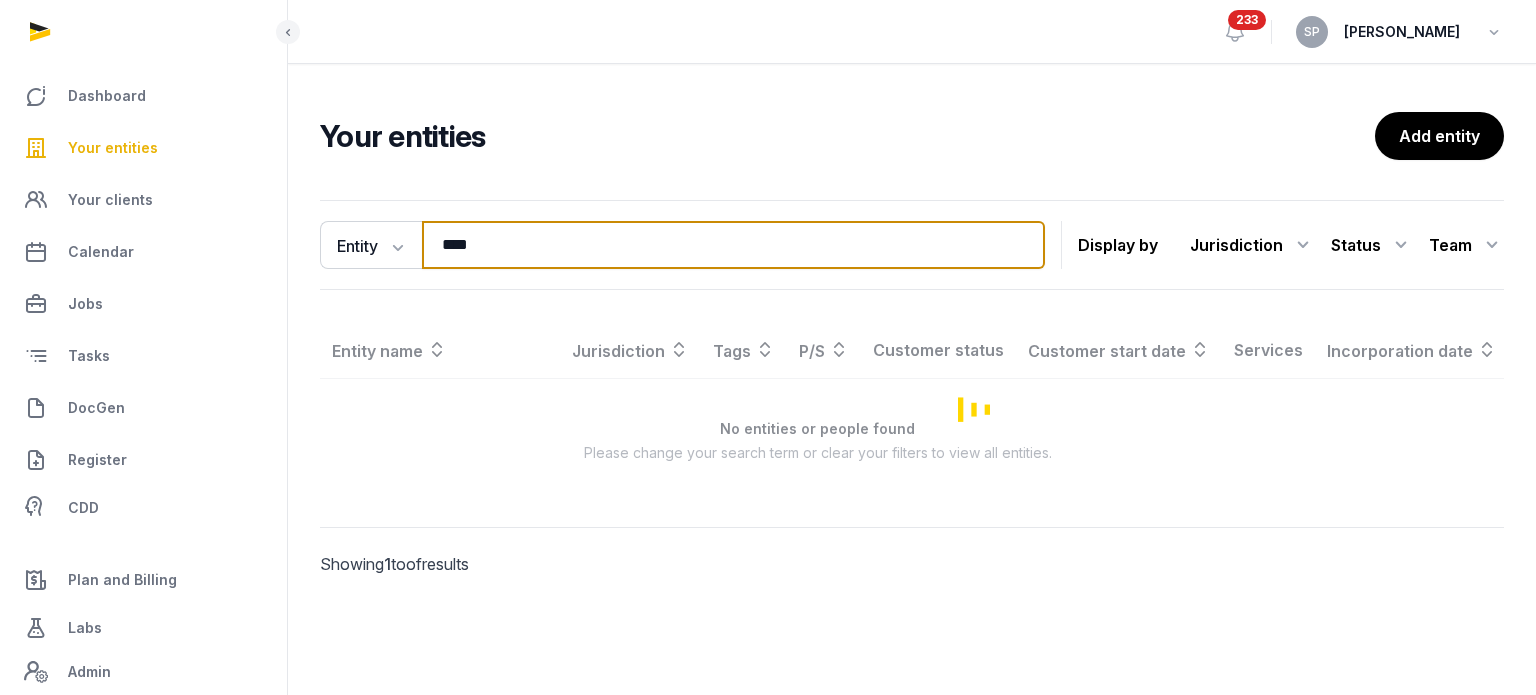 click on "****" at bounding box center [733, 245] 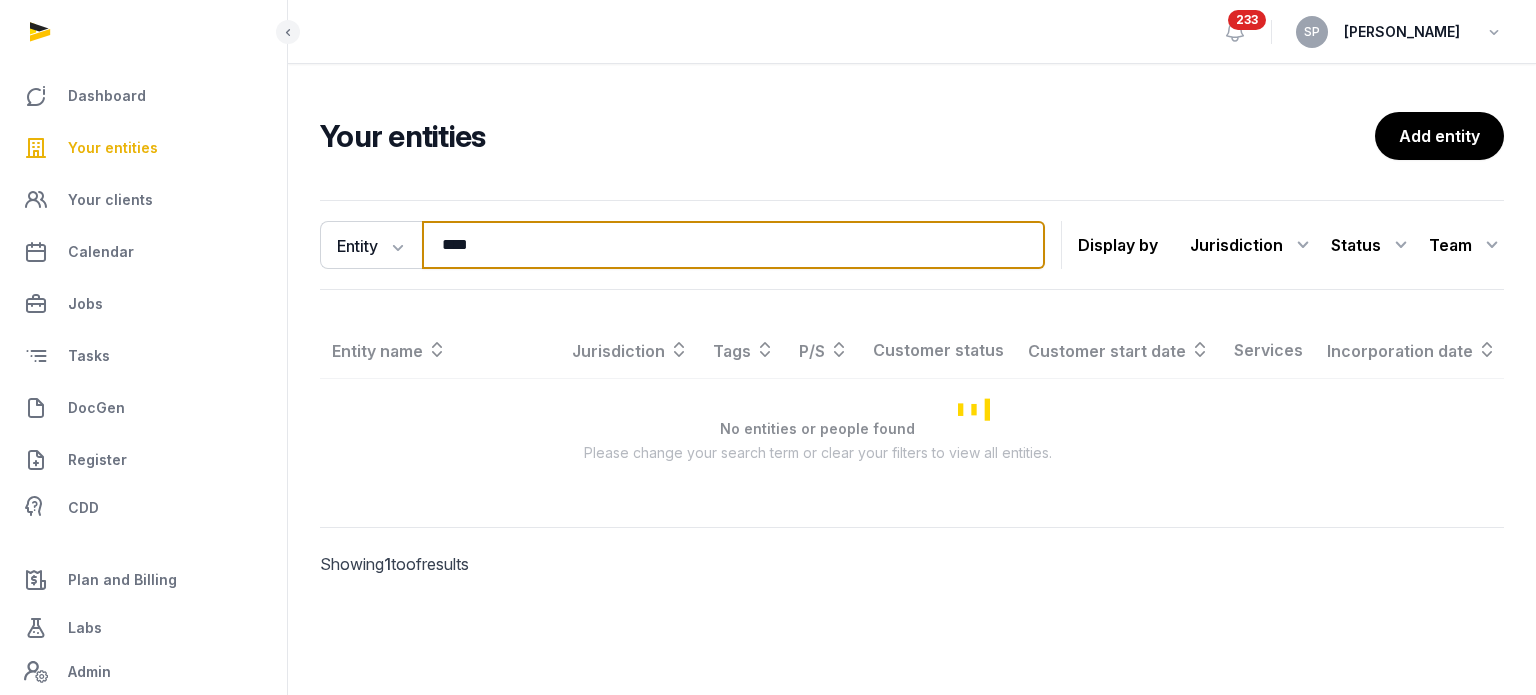 click on "****" at bounding box center [733, 245] 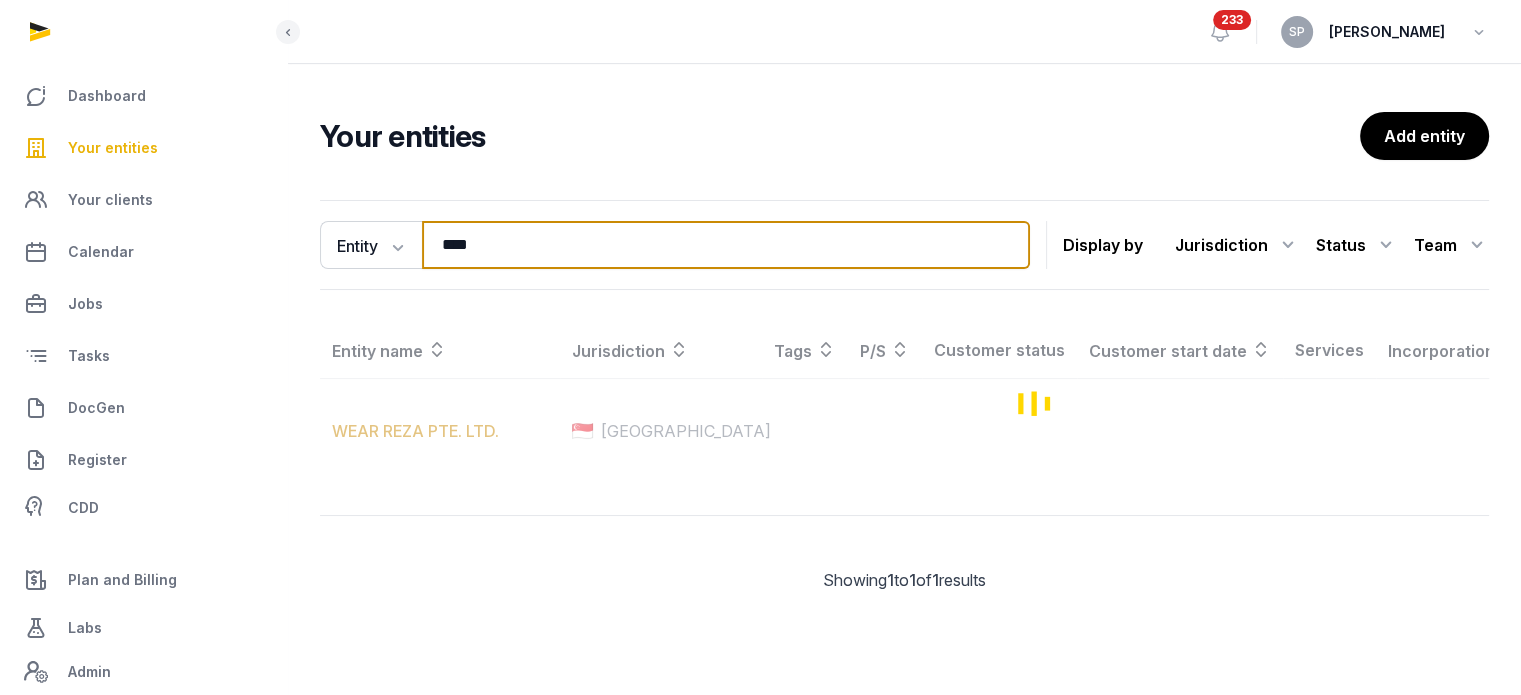 type on "****" 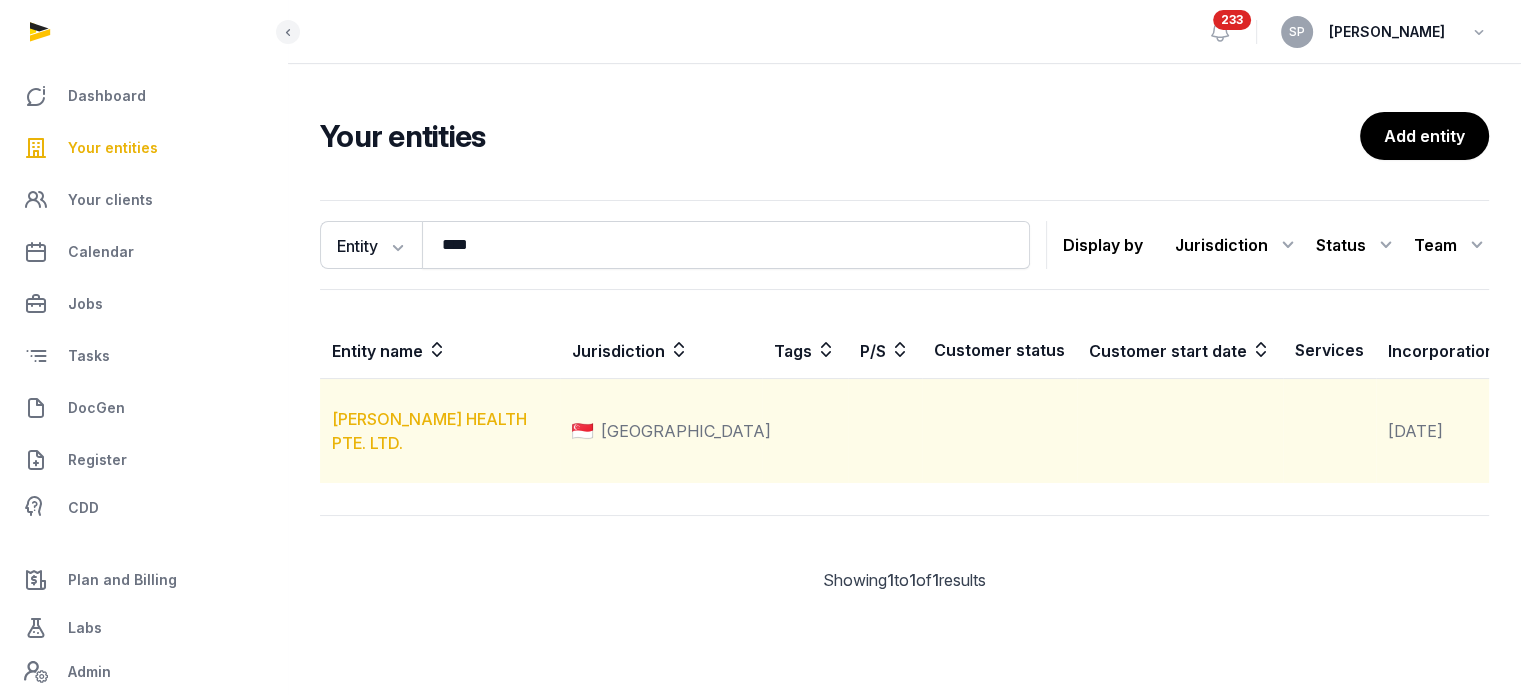 click on "HOUP HEALTH PTE. LTD." at bounding box center [429, 431] 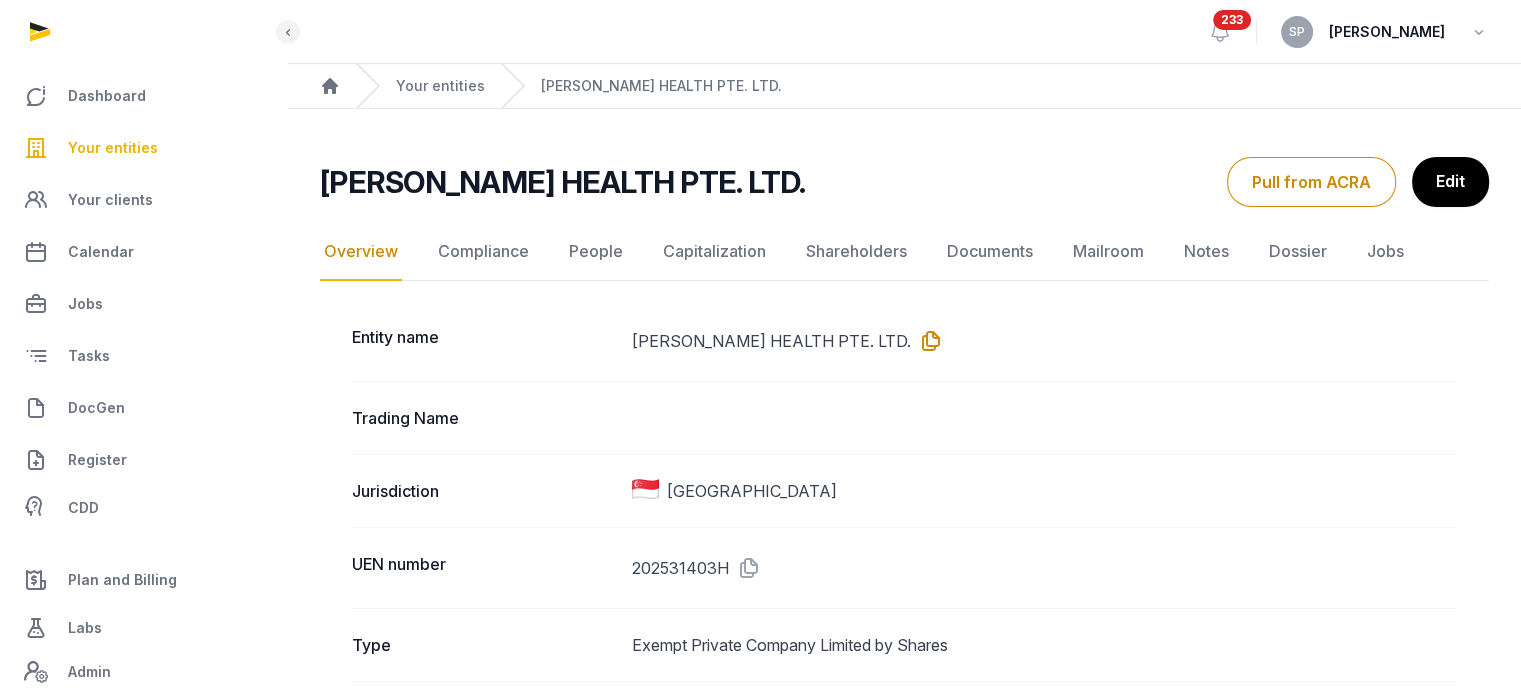 click at bounding box center [927, 341] 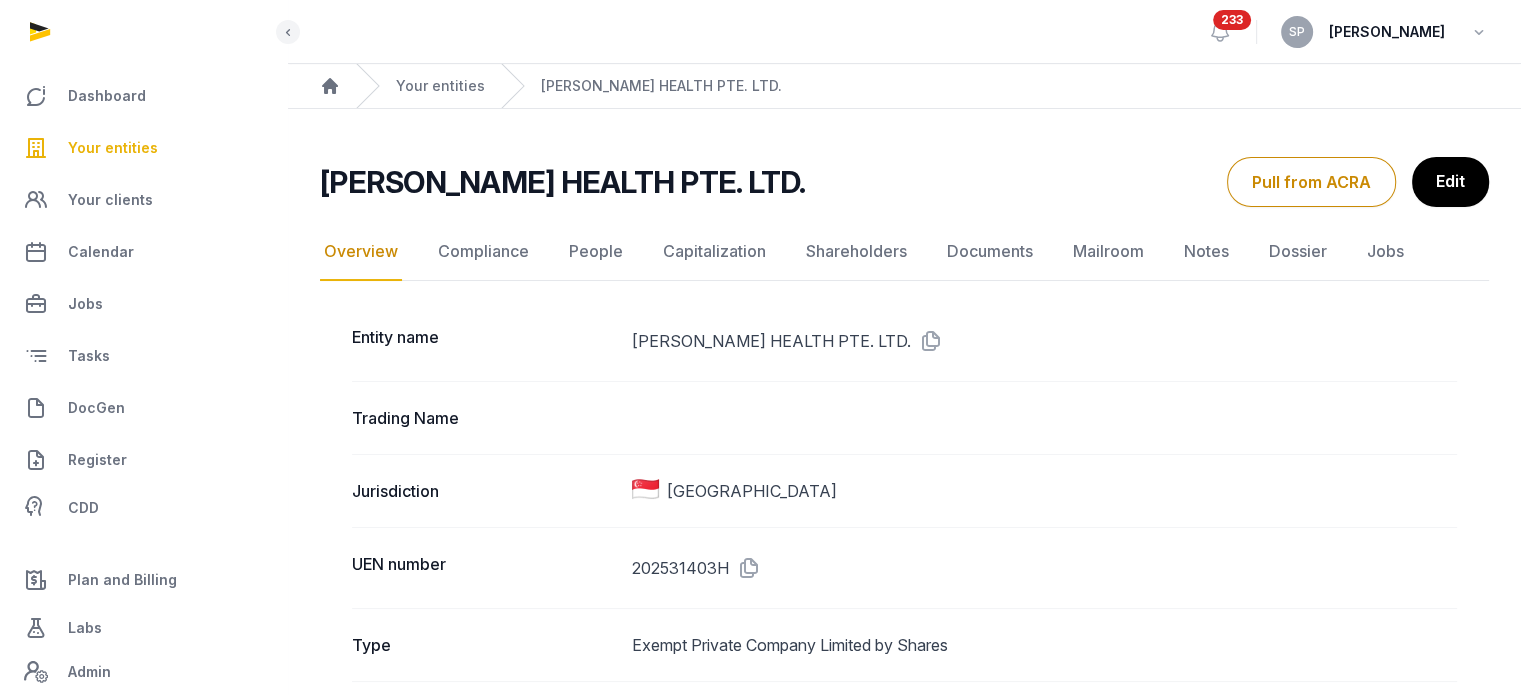 click on "Your entities" at bounding box center [113, 148] 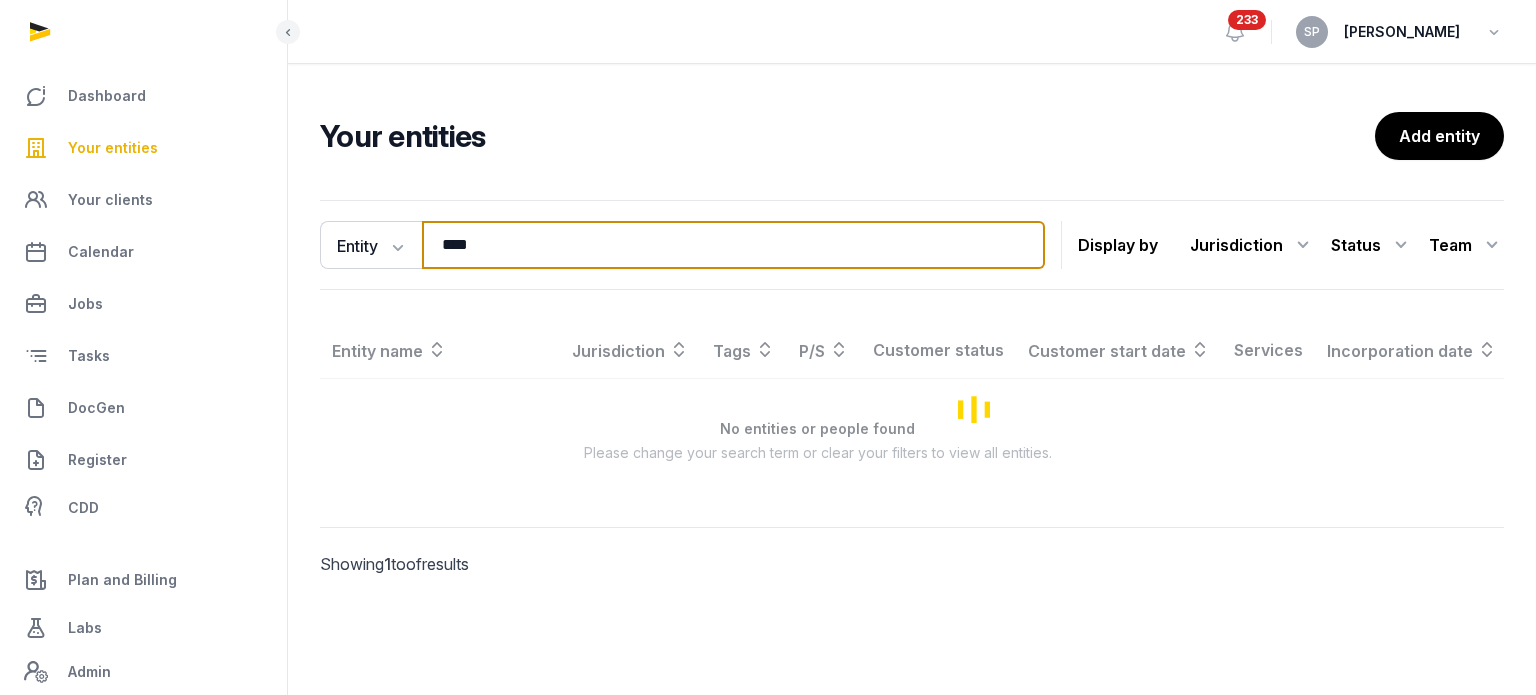click on "****" at bounding box center (733, 245) 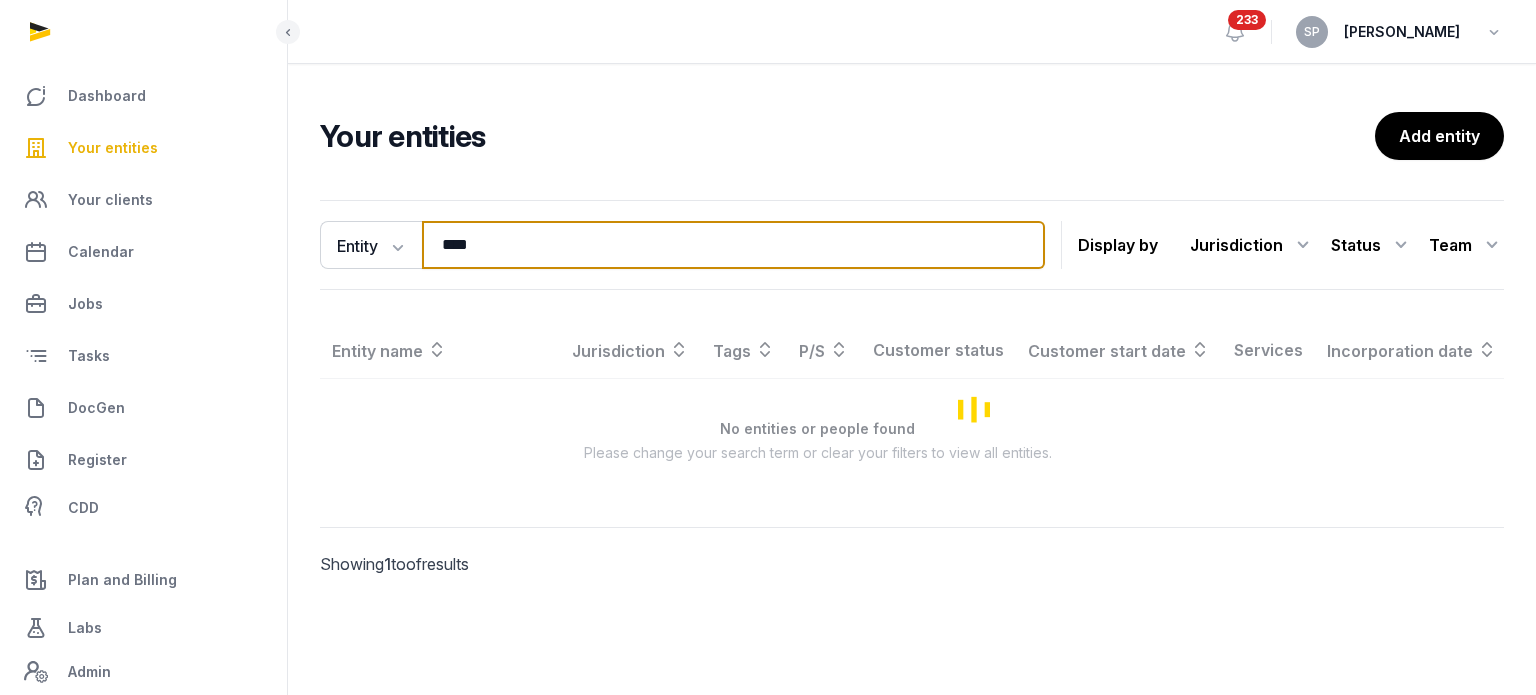 click on "****" at bounding box center [733, 245] 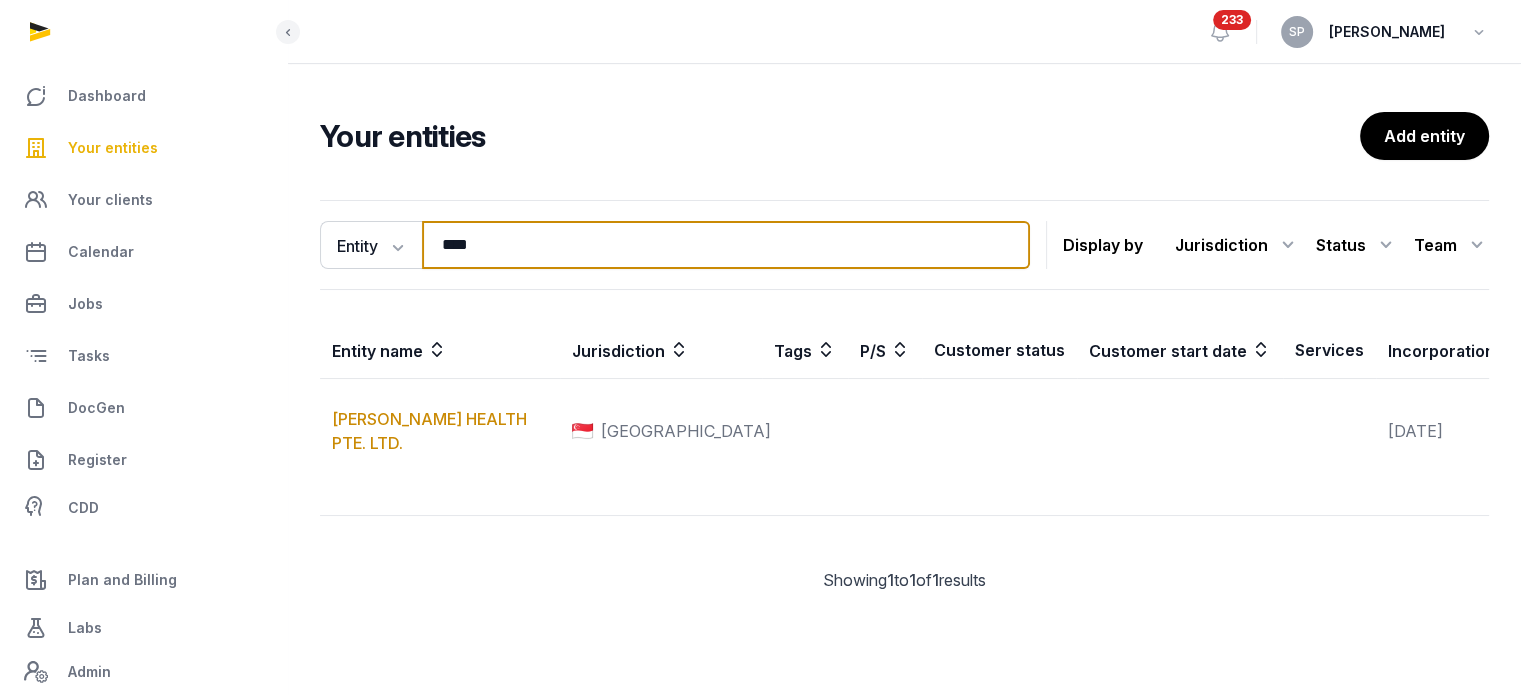click on "****" at bounding box center [726, 245] 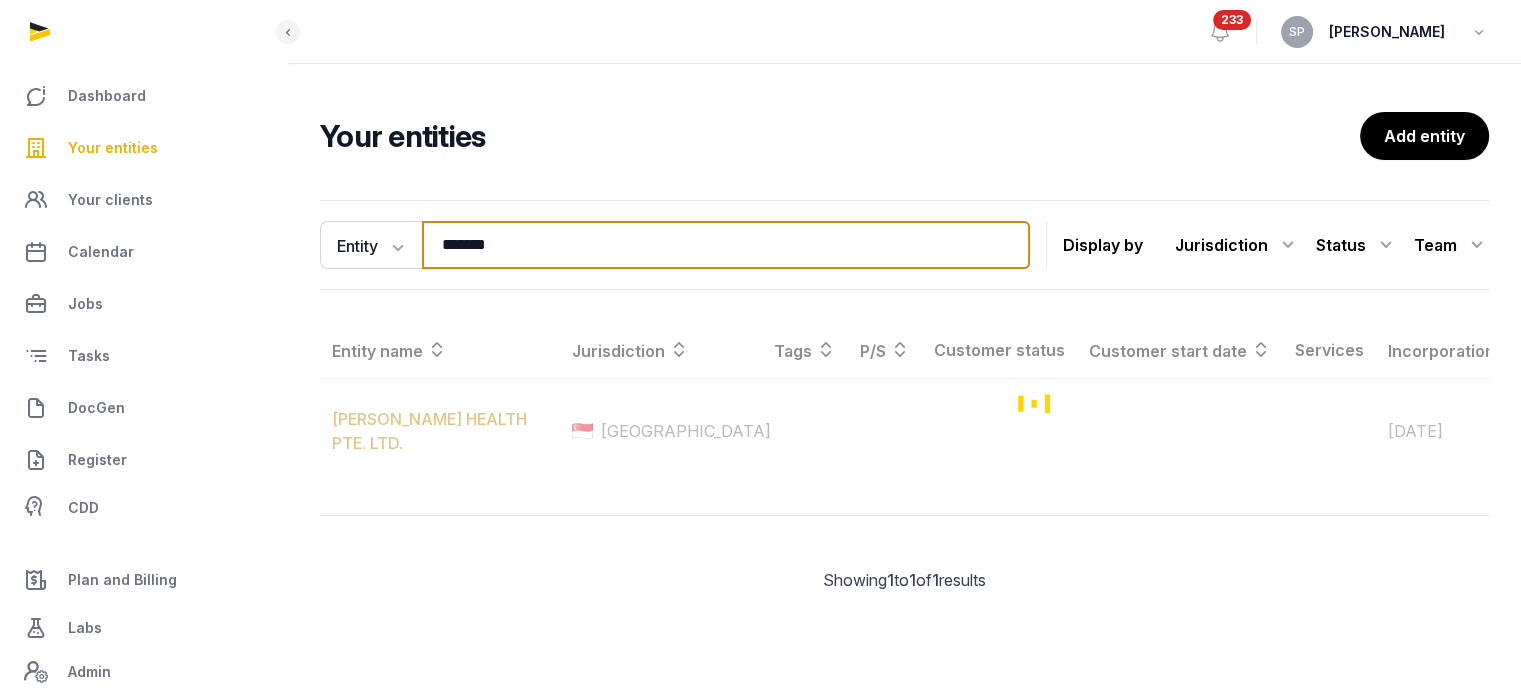 type on "*******" 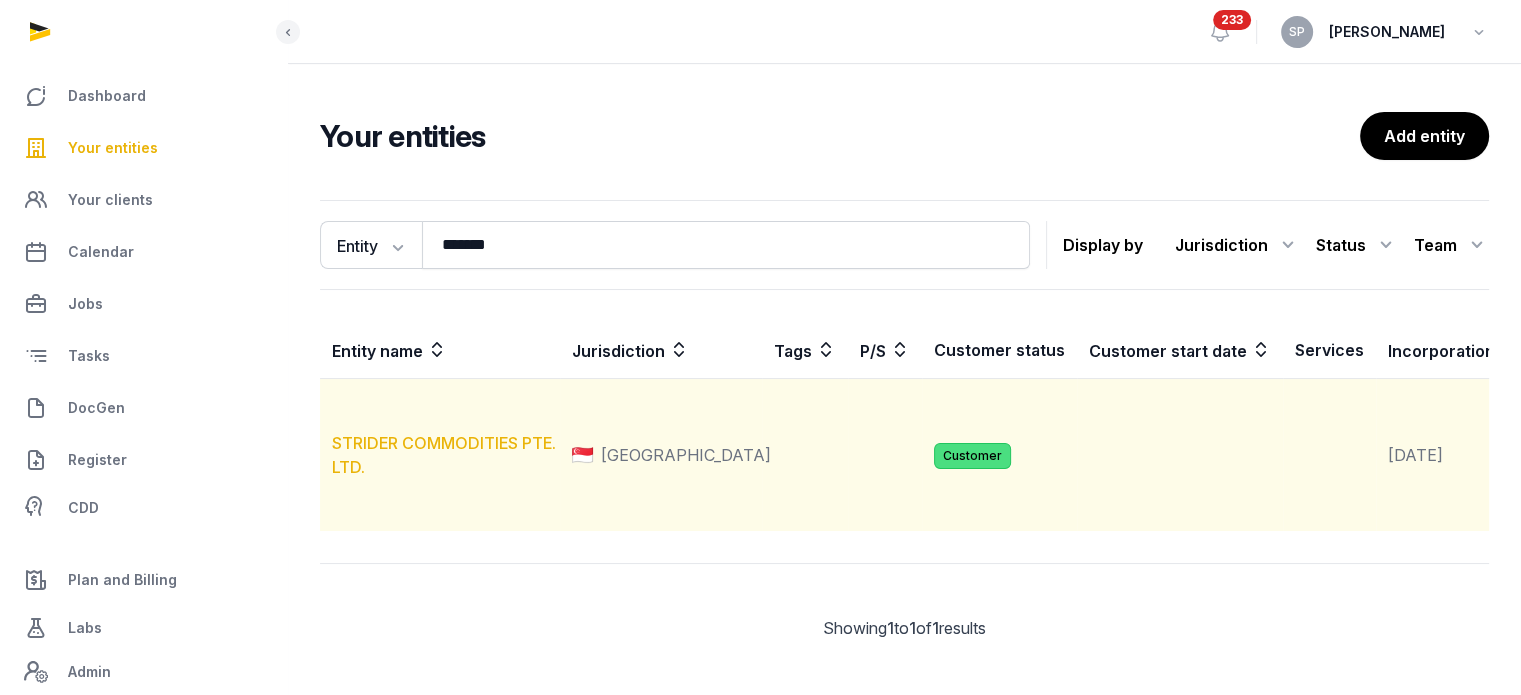 click on "STRIDER COMMODITIES PTE. LTD." at bounding box center (444, 455) 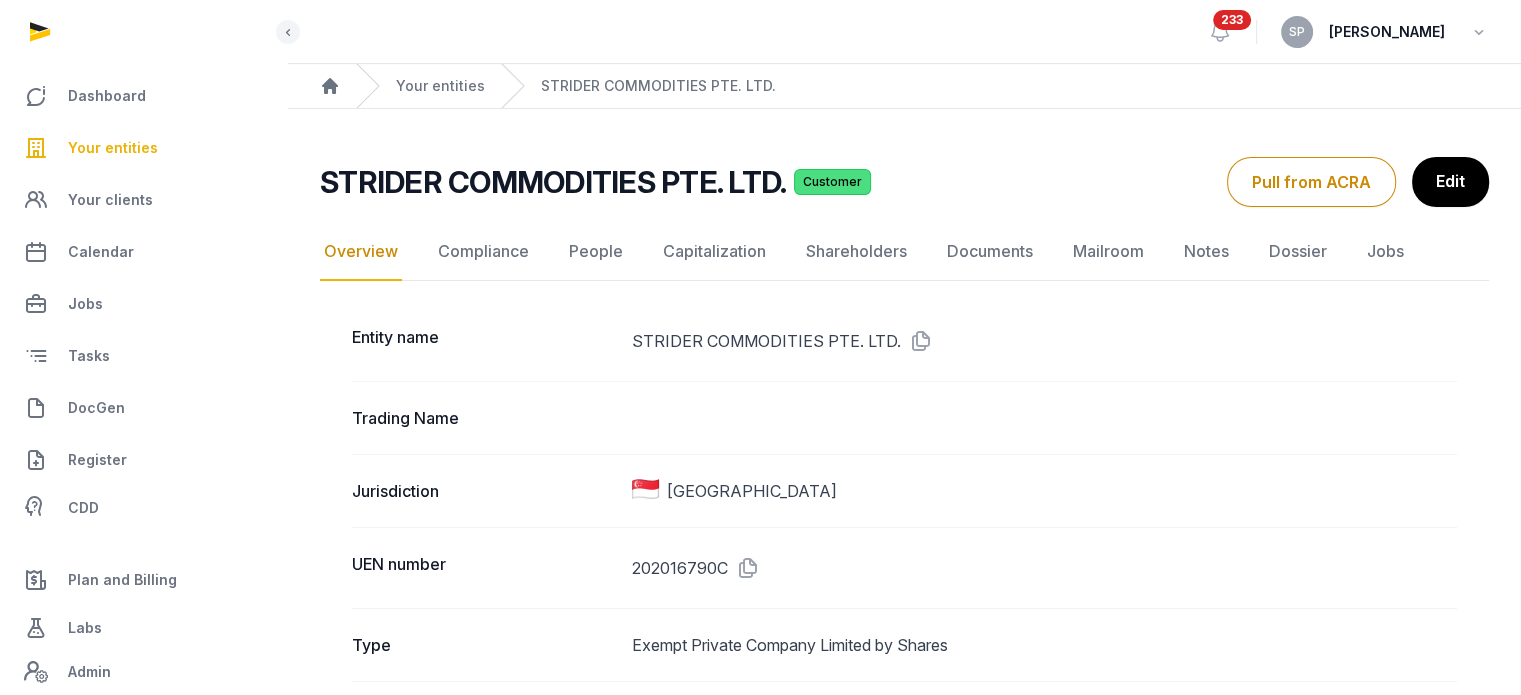 click on "Documents" 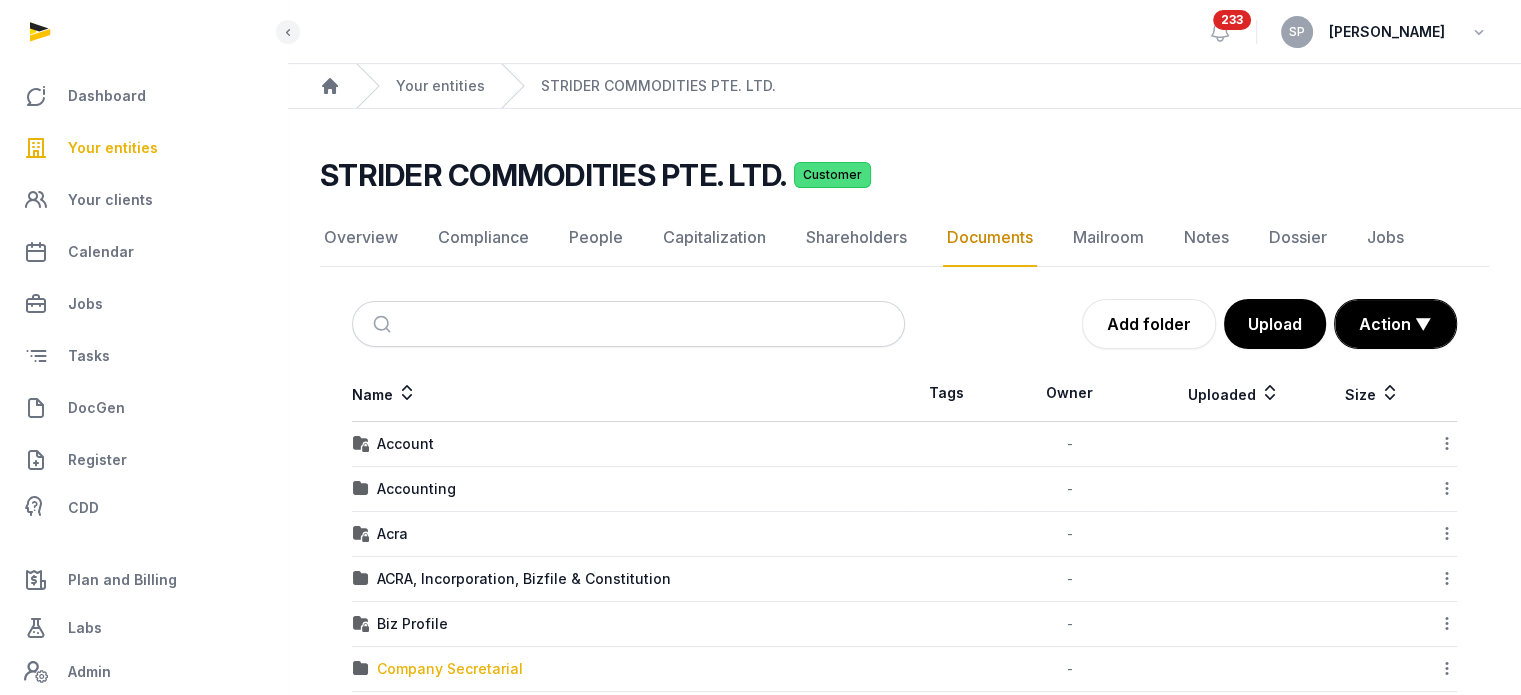 click on "Company Secretarial" at bounding box center [450, 669] 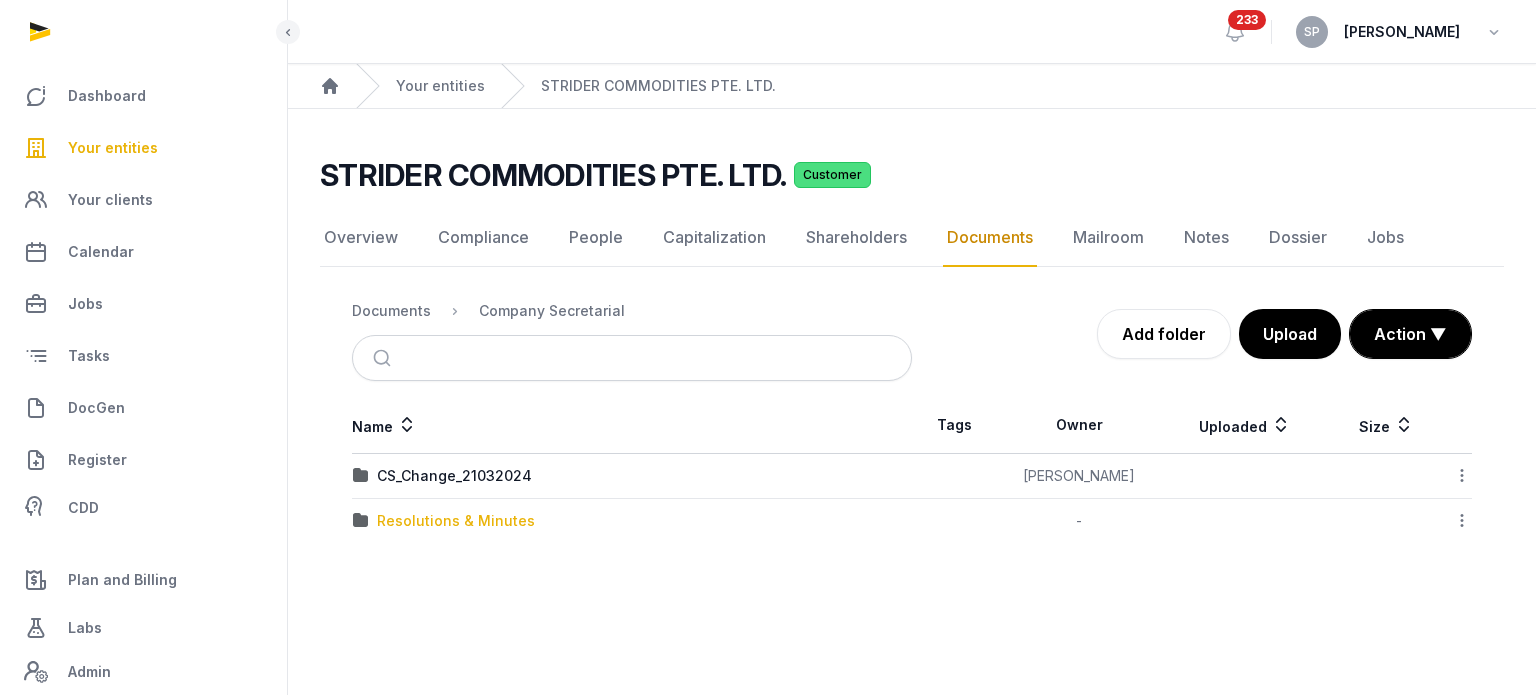 click on "Resolutions & Minutes" at bounding box center (456, 521) 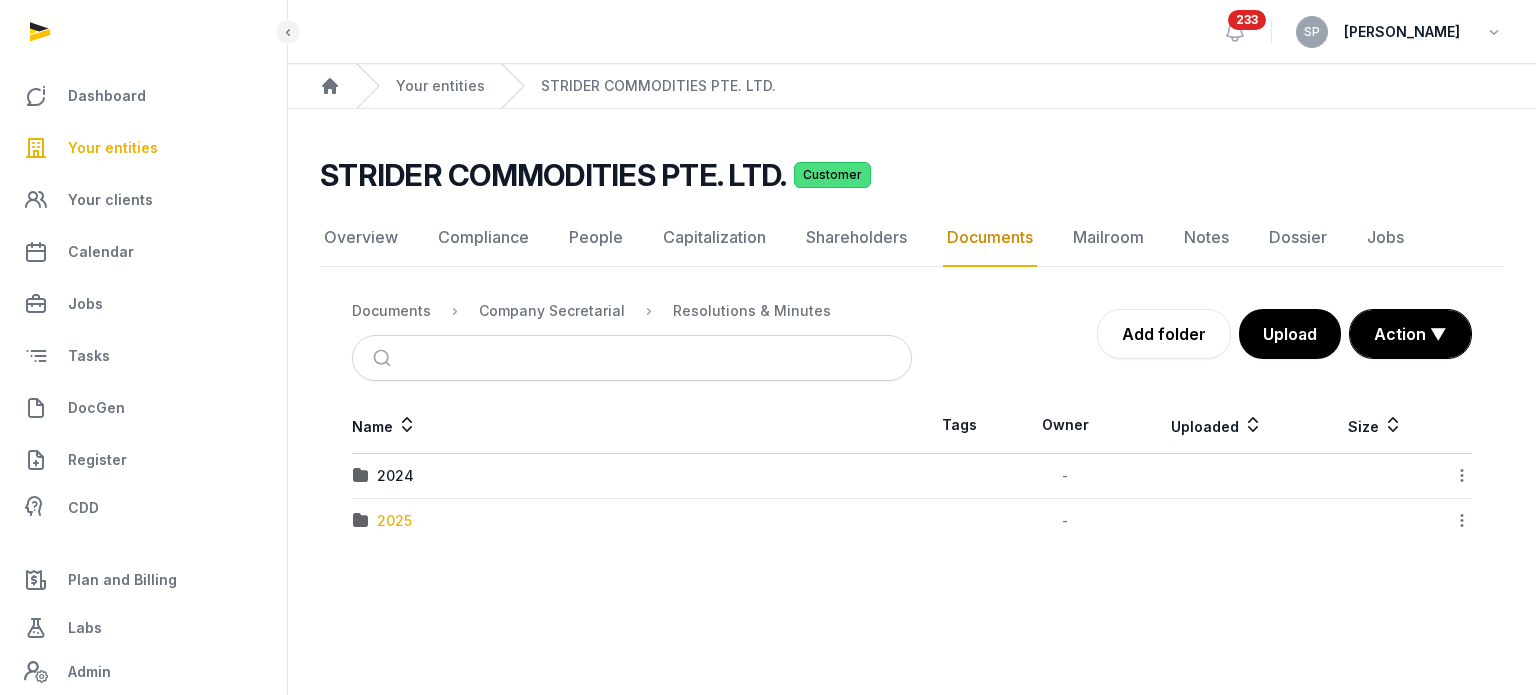 click on "2025" at bounding box center [394, 521] 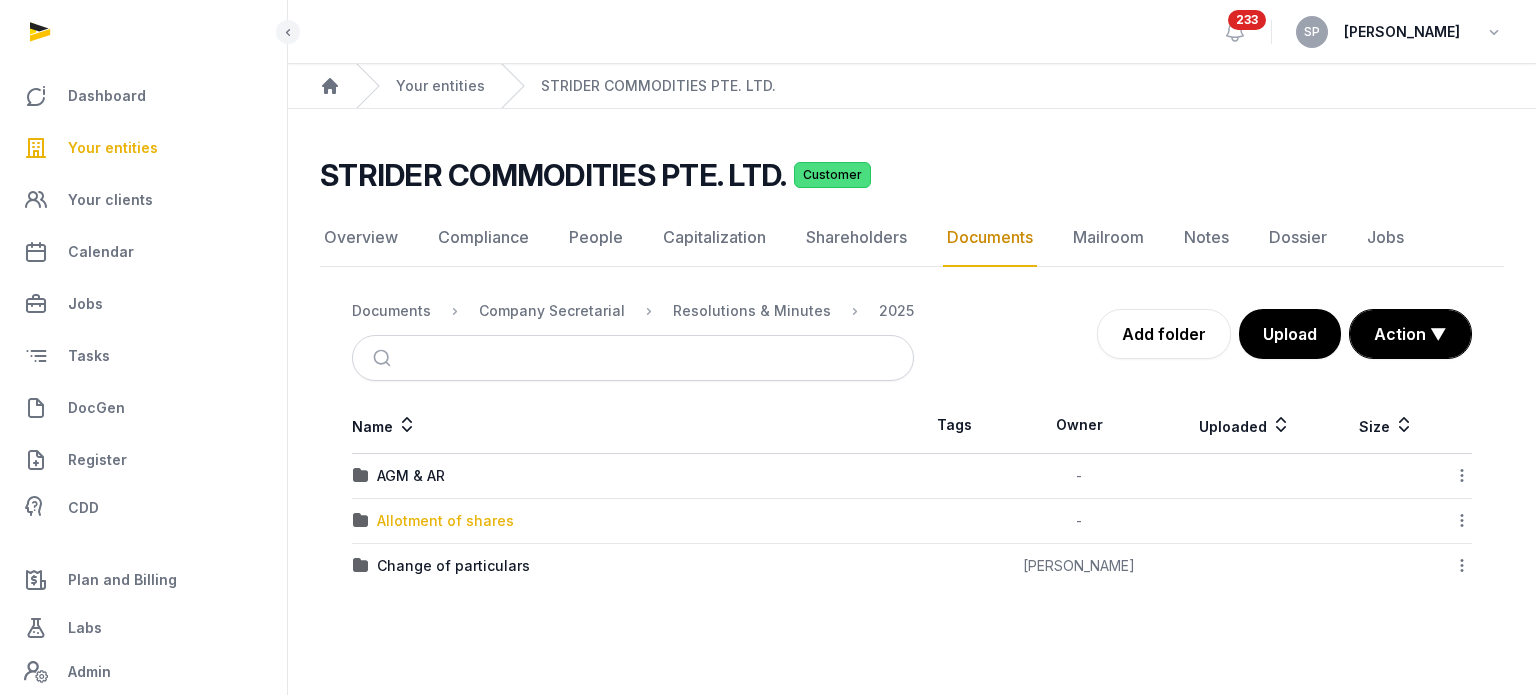 click on "Allotment of shares" at bounding box center (445, 521) 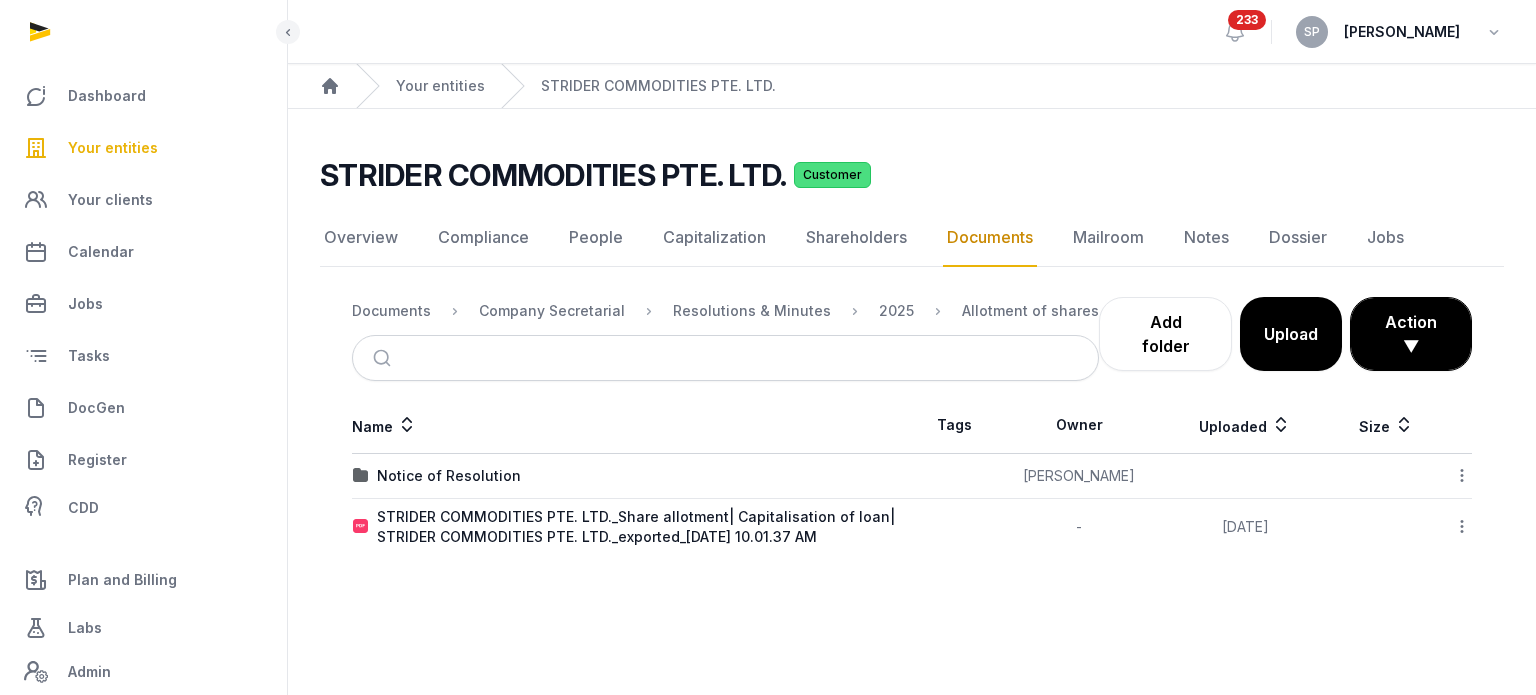 click 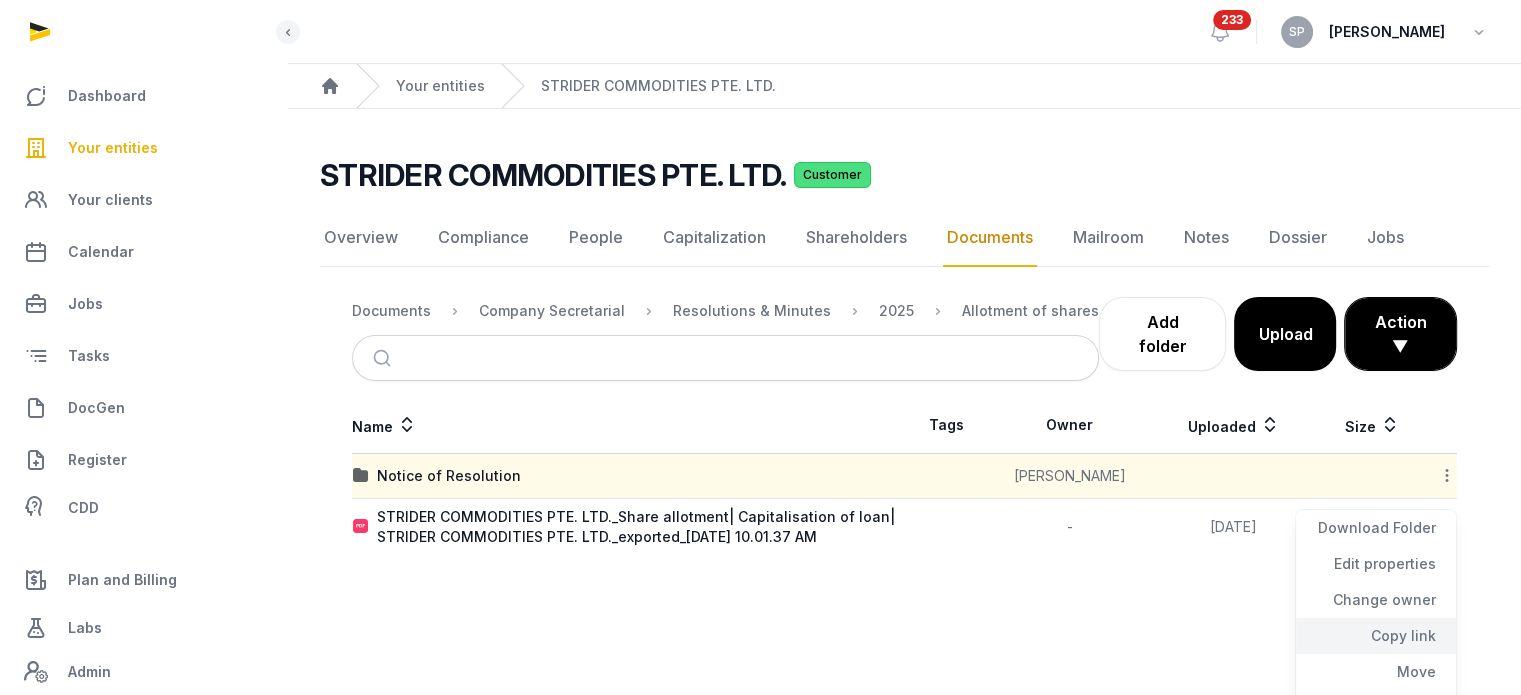 click on "Copy link" 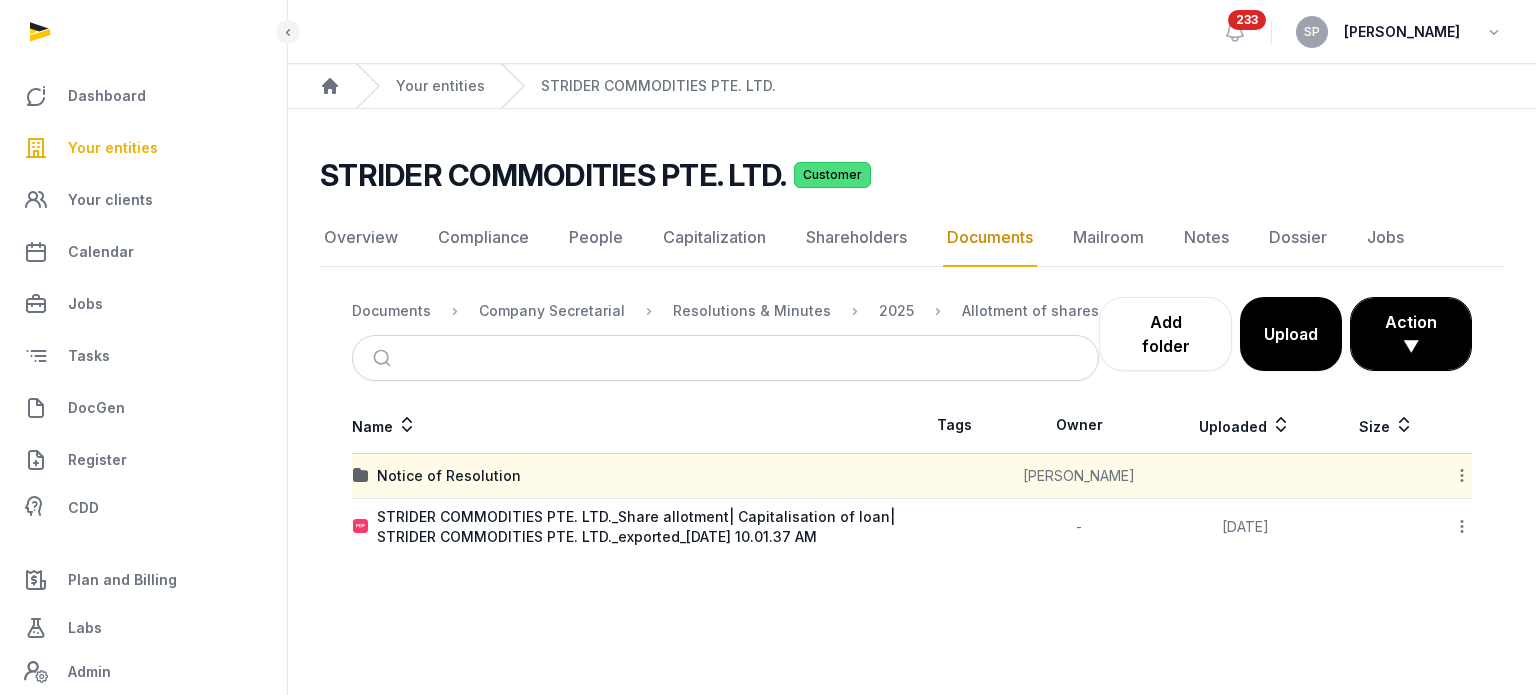 click on "Notice of Resolution" at bounding box center [449, 476] 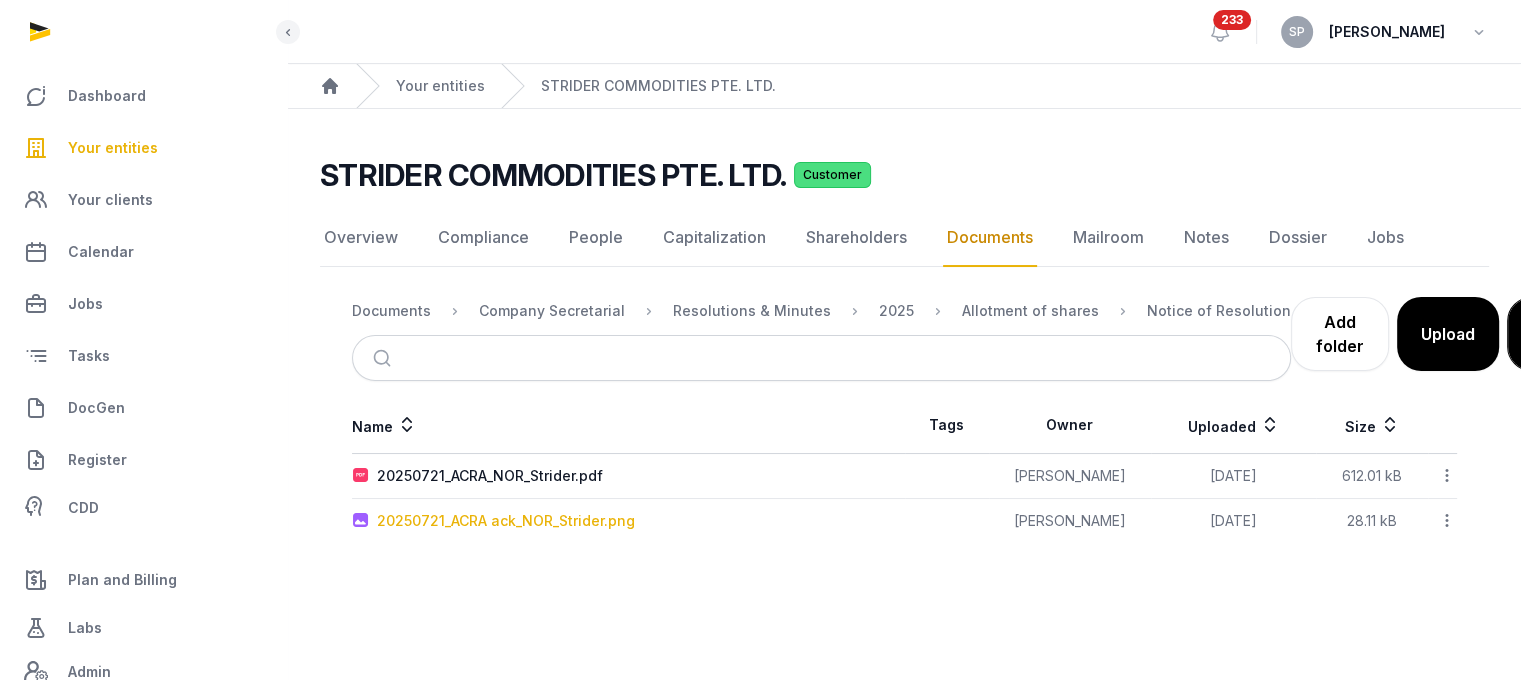 click on "20250721_ACRA ack_NOR_Strider.png" at bounding box center (506, 521) 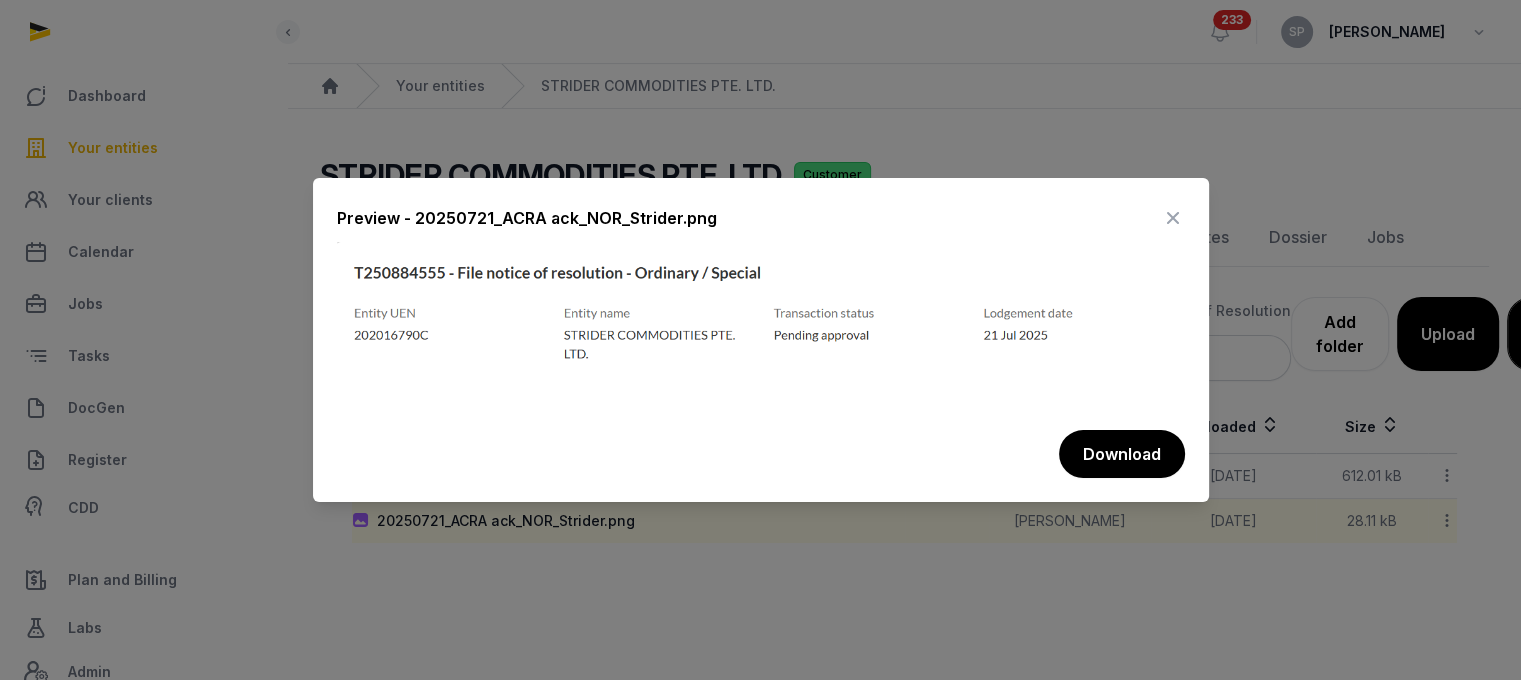 click at bounding box center [1173, 218] 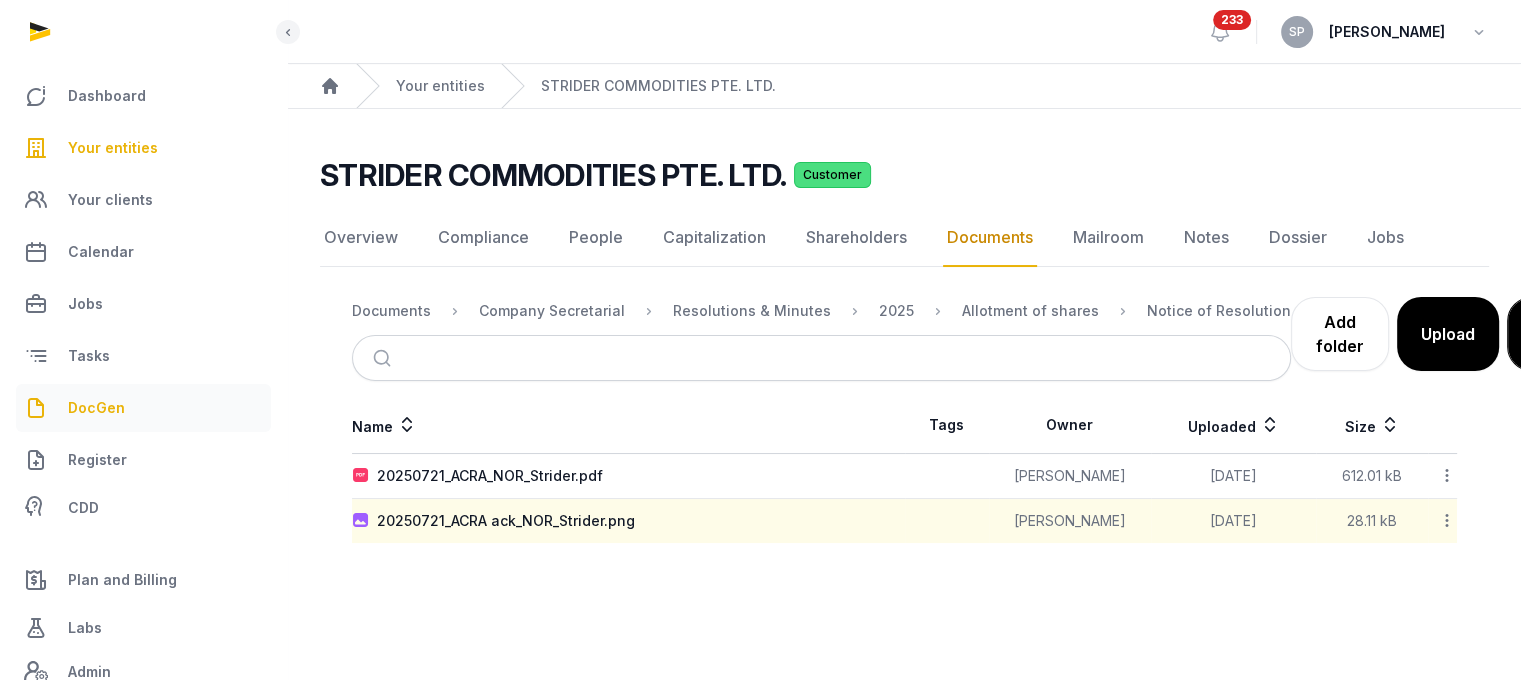 click on "DocGen" at bounding box center (96, 408) 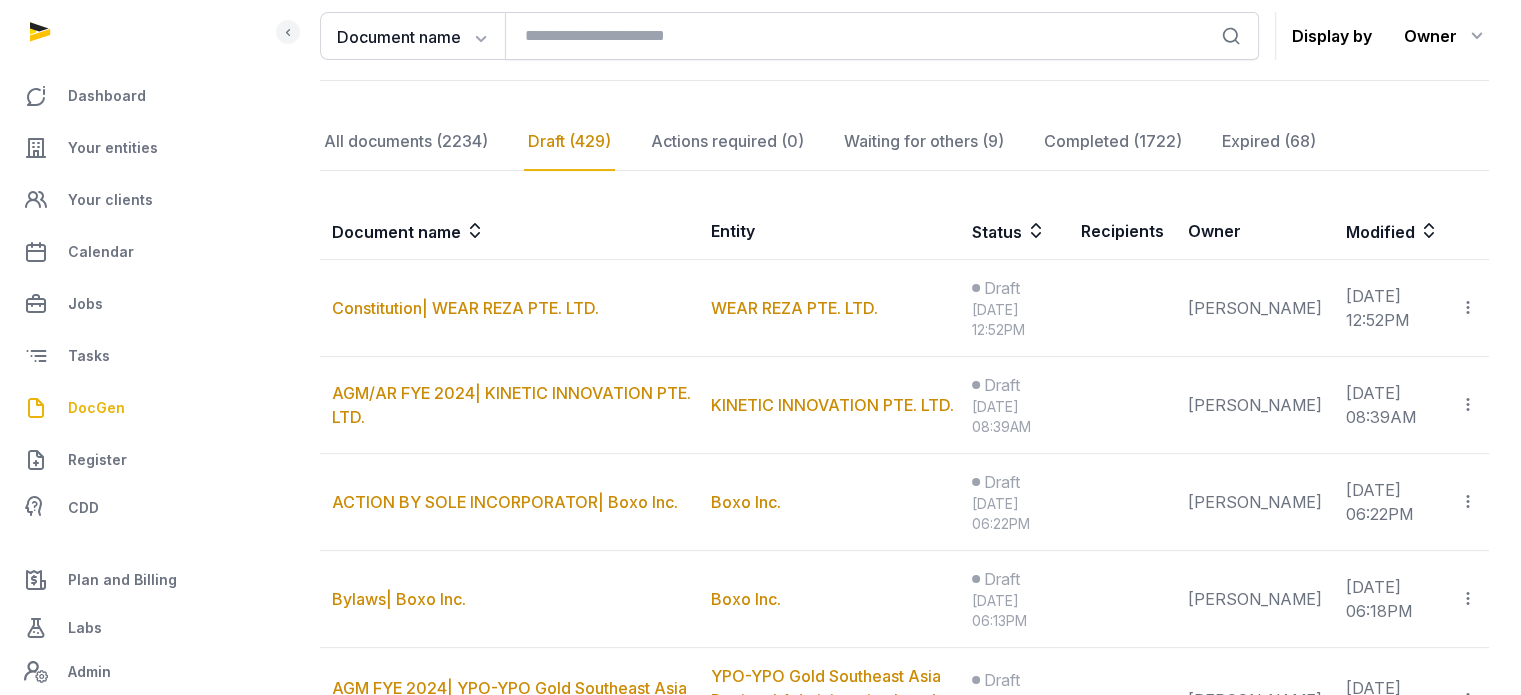 scroll, scrollTop: 252, scrollLeft: 0, axis: vertical 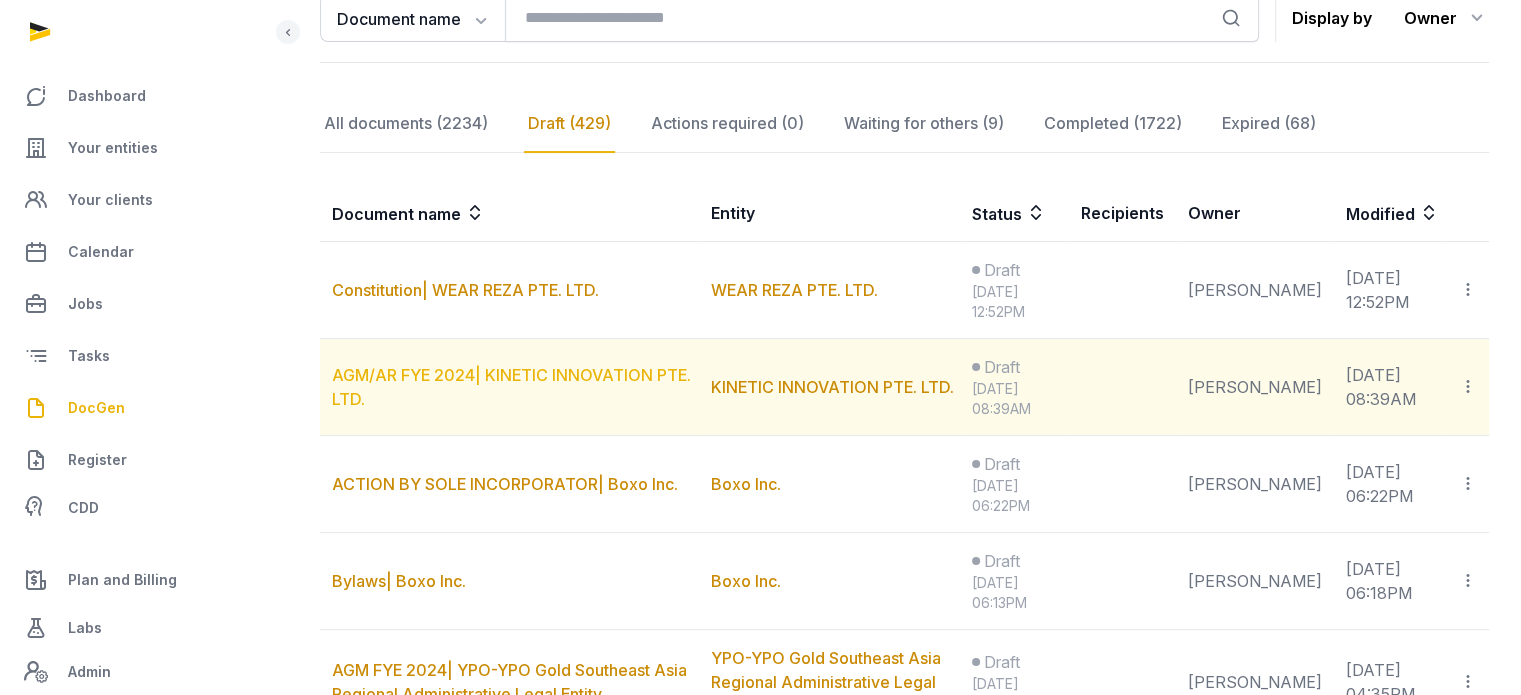 click on "AGM/AR FYE 2024| KINETIC INNOVATION PTE. LTD." at bounding box center [511, 387] 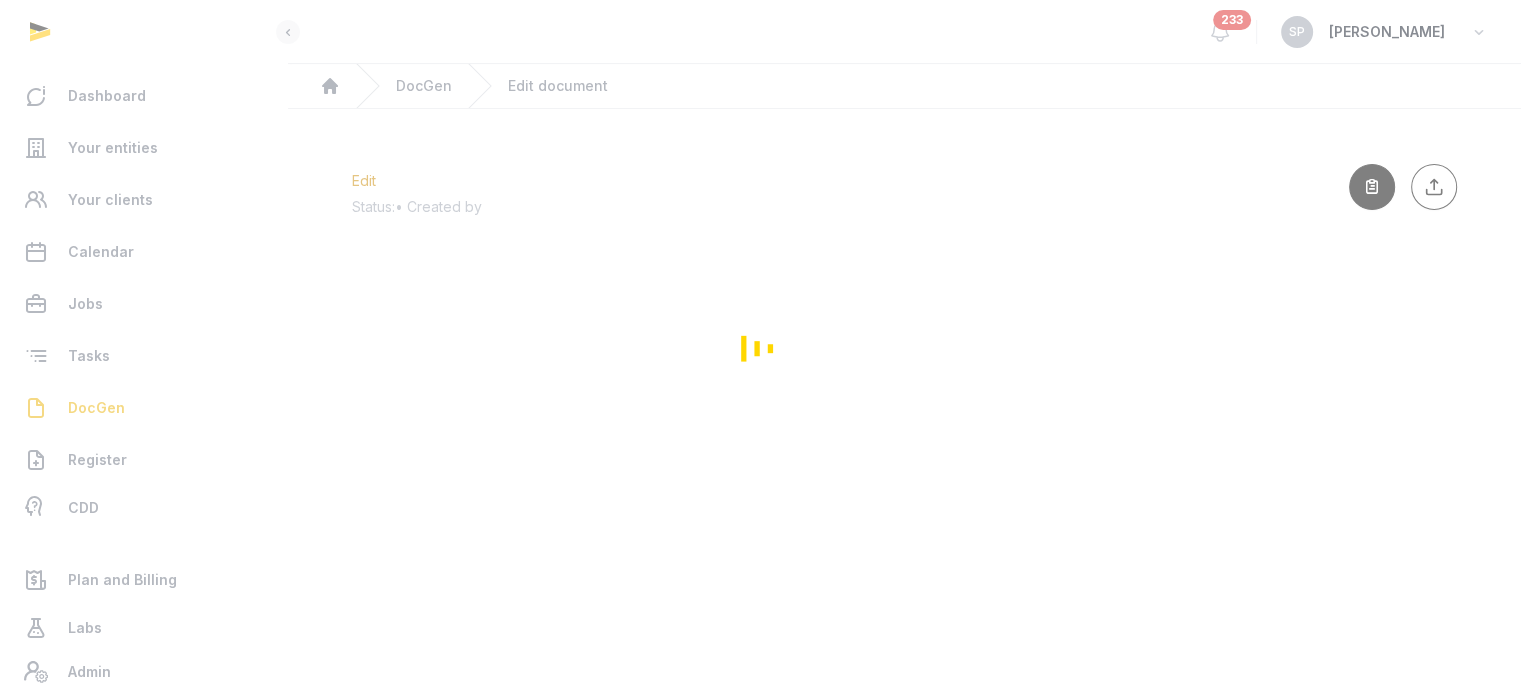 scroll, scrollTop: 0, scrollLeft: 0, axis: both 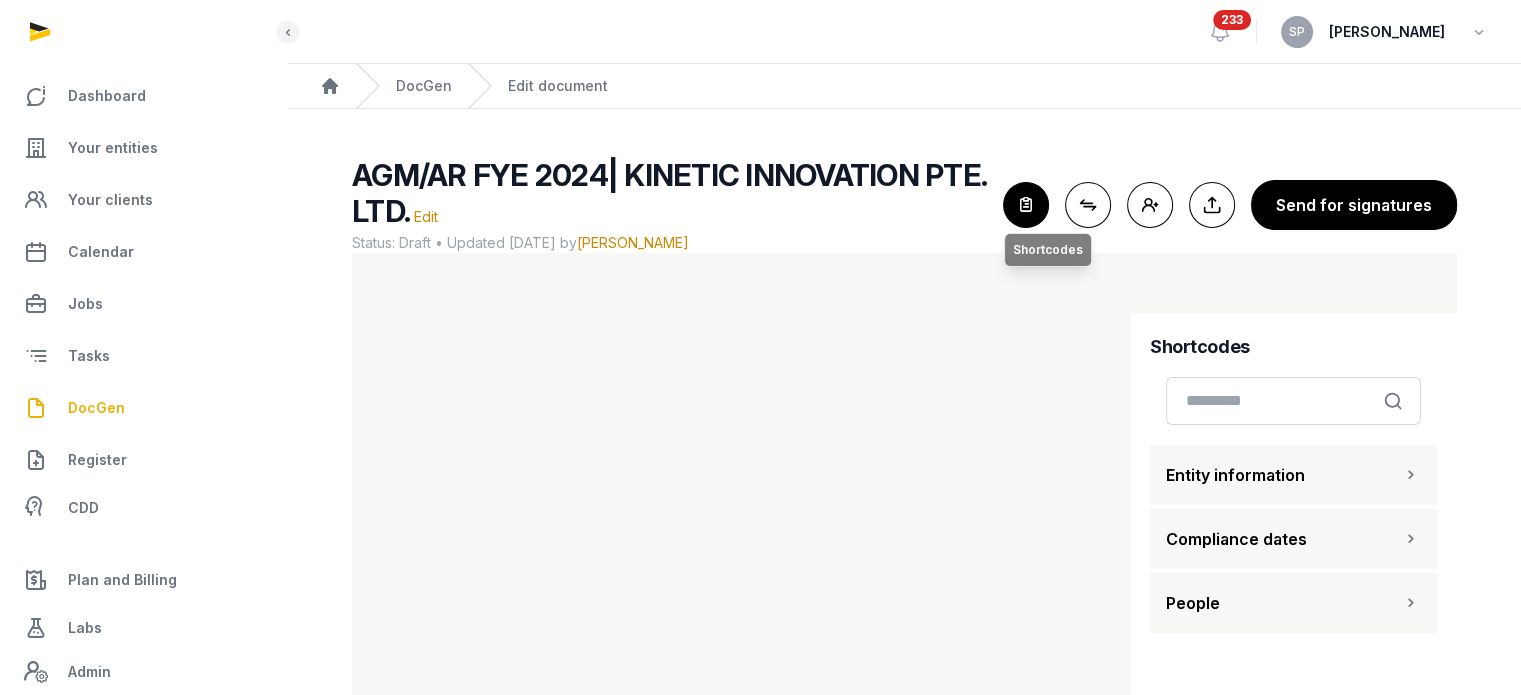 click at bounding box center (1026, 205) 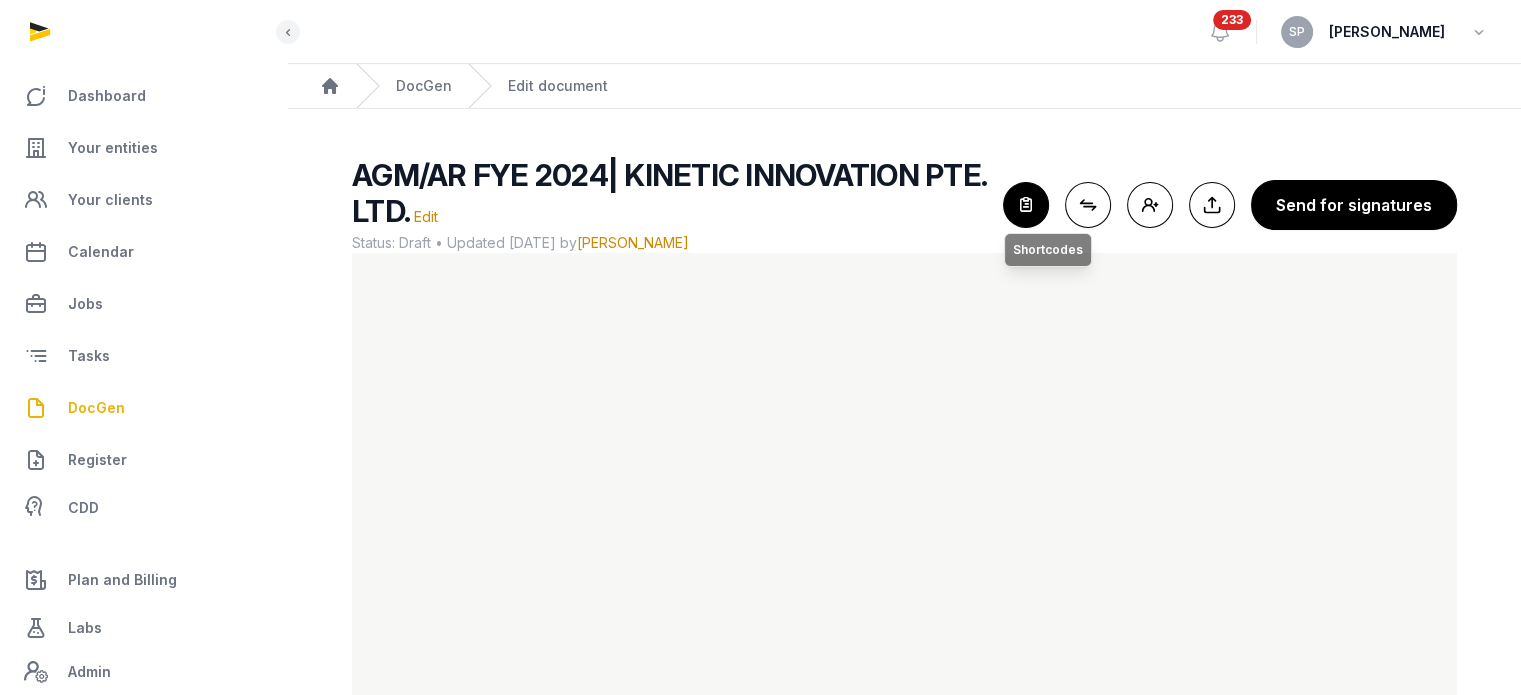 click at bounding box center [1026, 205] 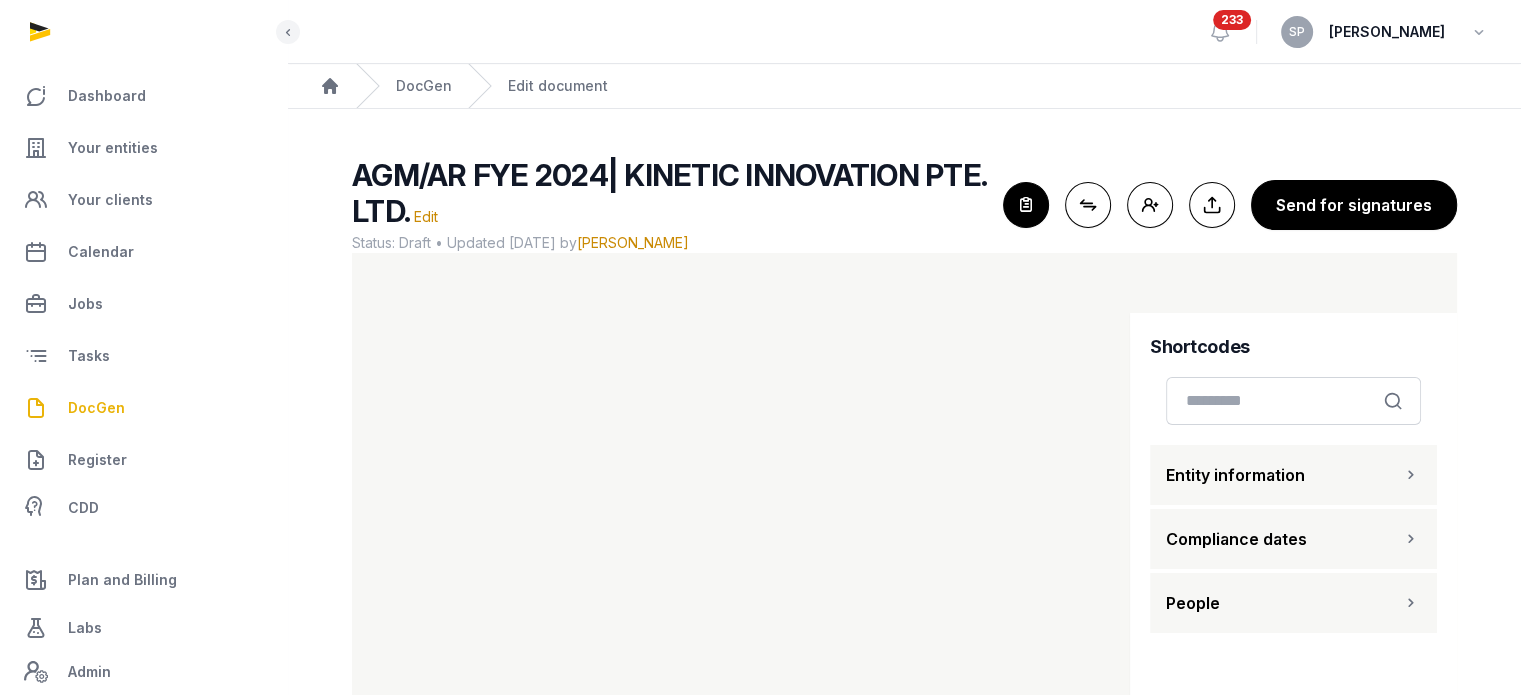 click on "People" at bounding box center (1293, 603) 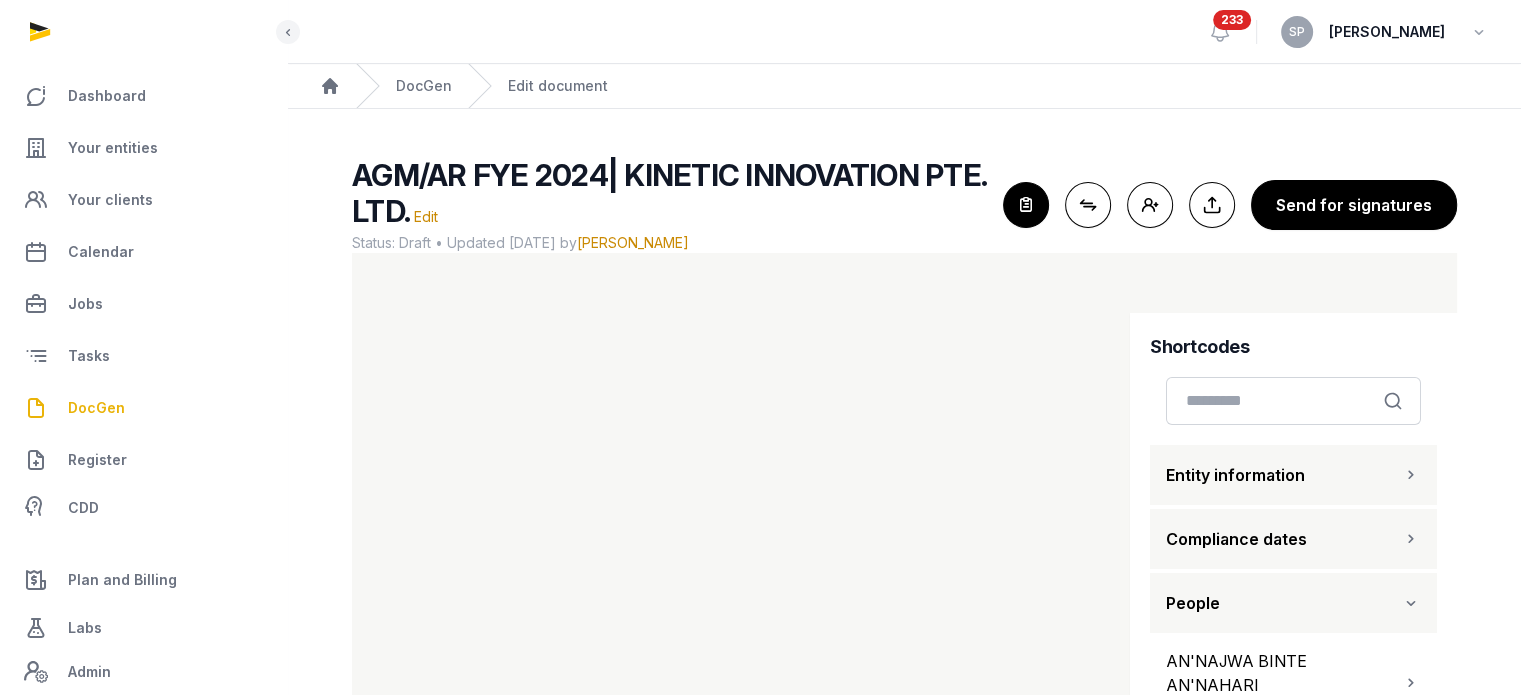 click on "Entity information" at bounding box center [1293, 475] 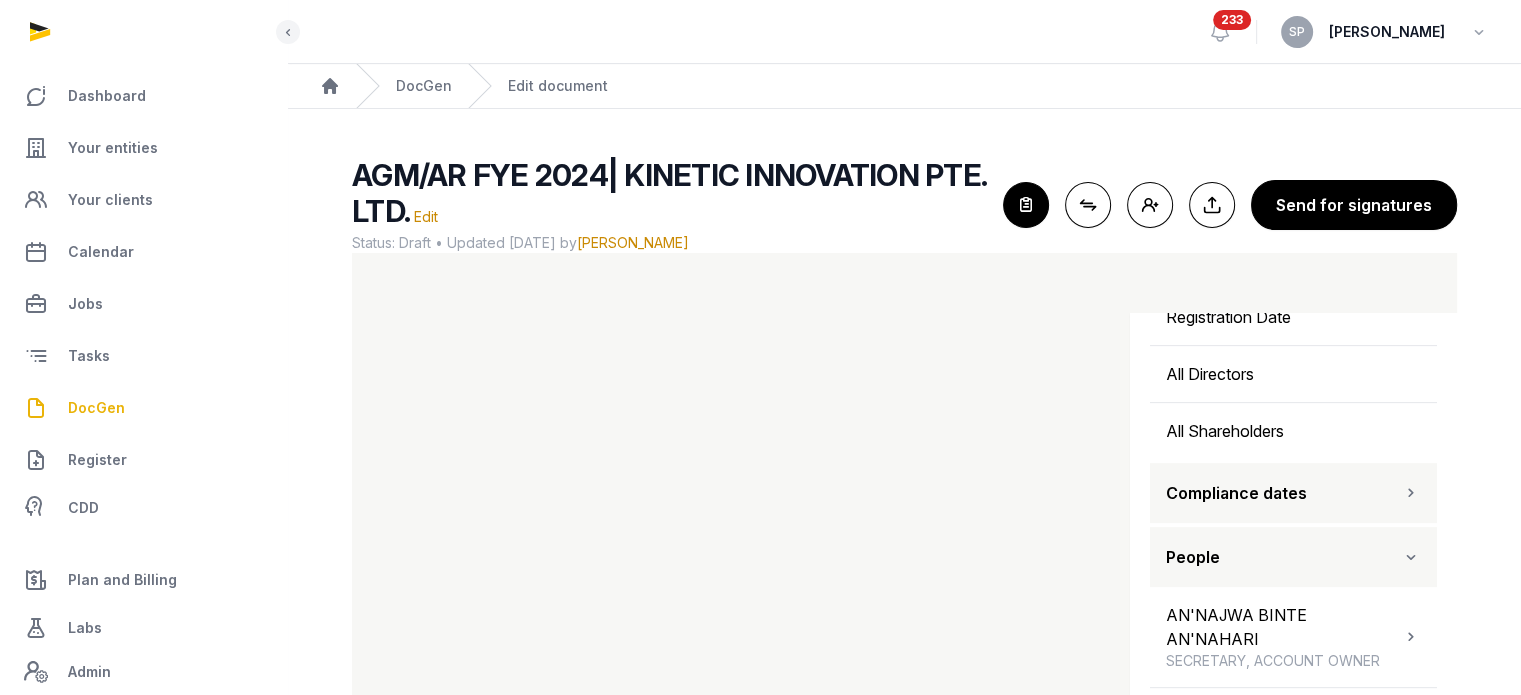 scroll, scrollTop: 910, scrollLeft: 0, axis: vertical 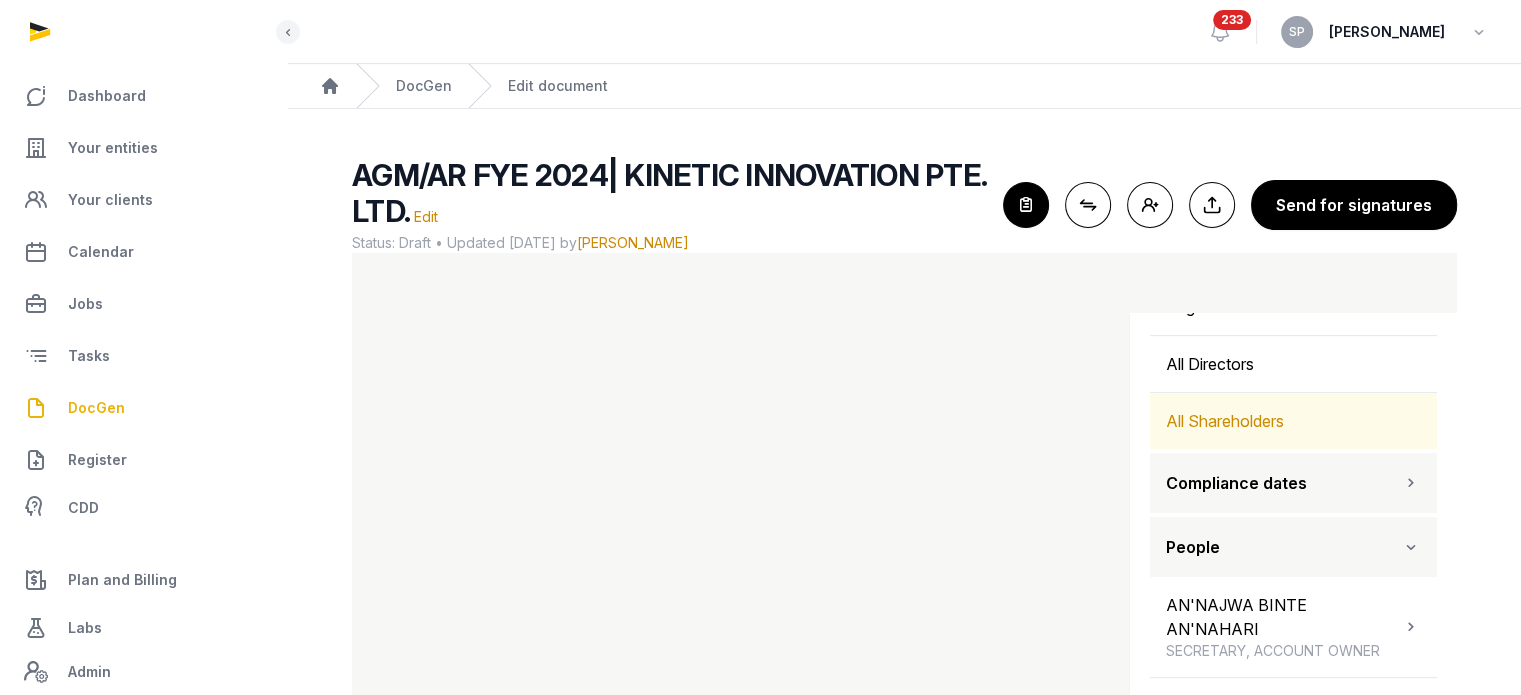 click on "All Shareholders" at bounding box center (1293, 421) 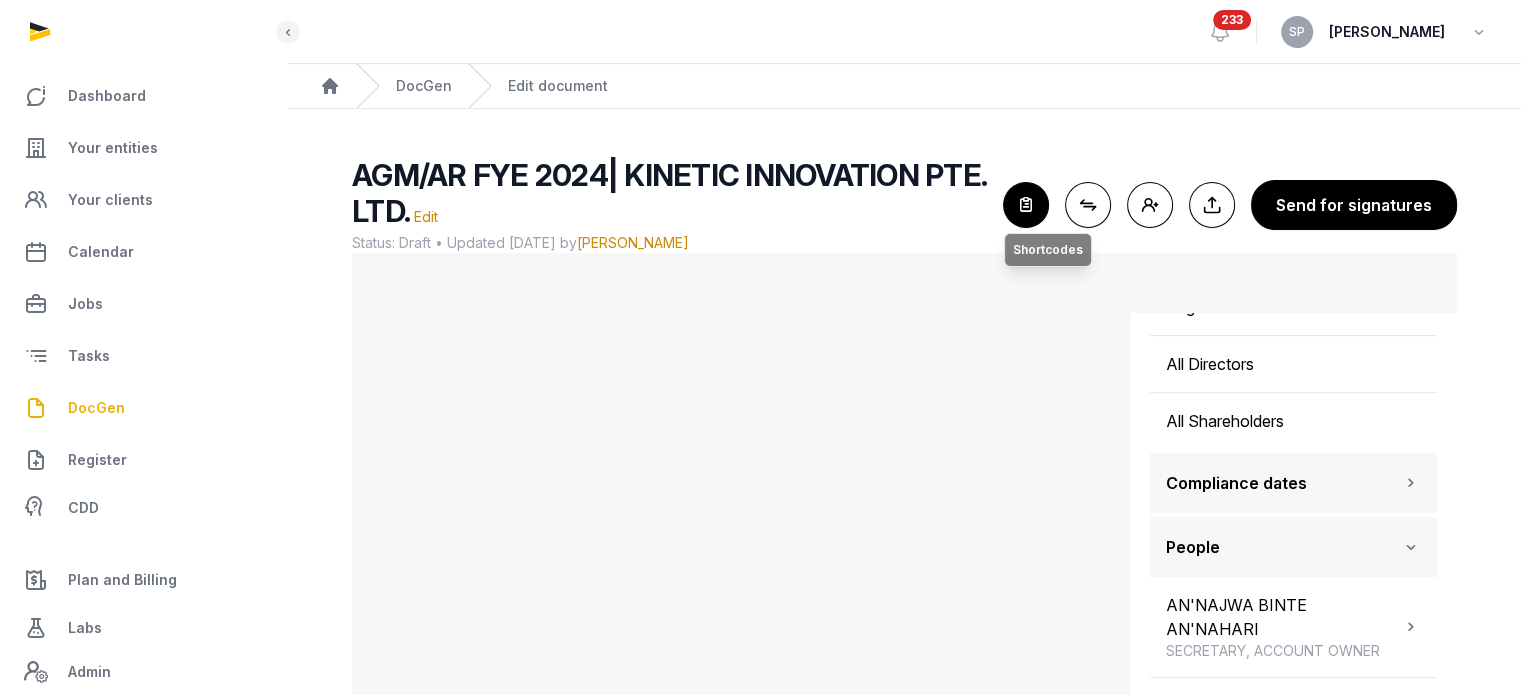 click at bounding box center (1026, 205) 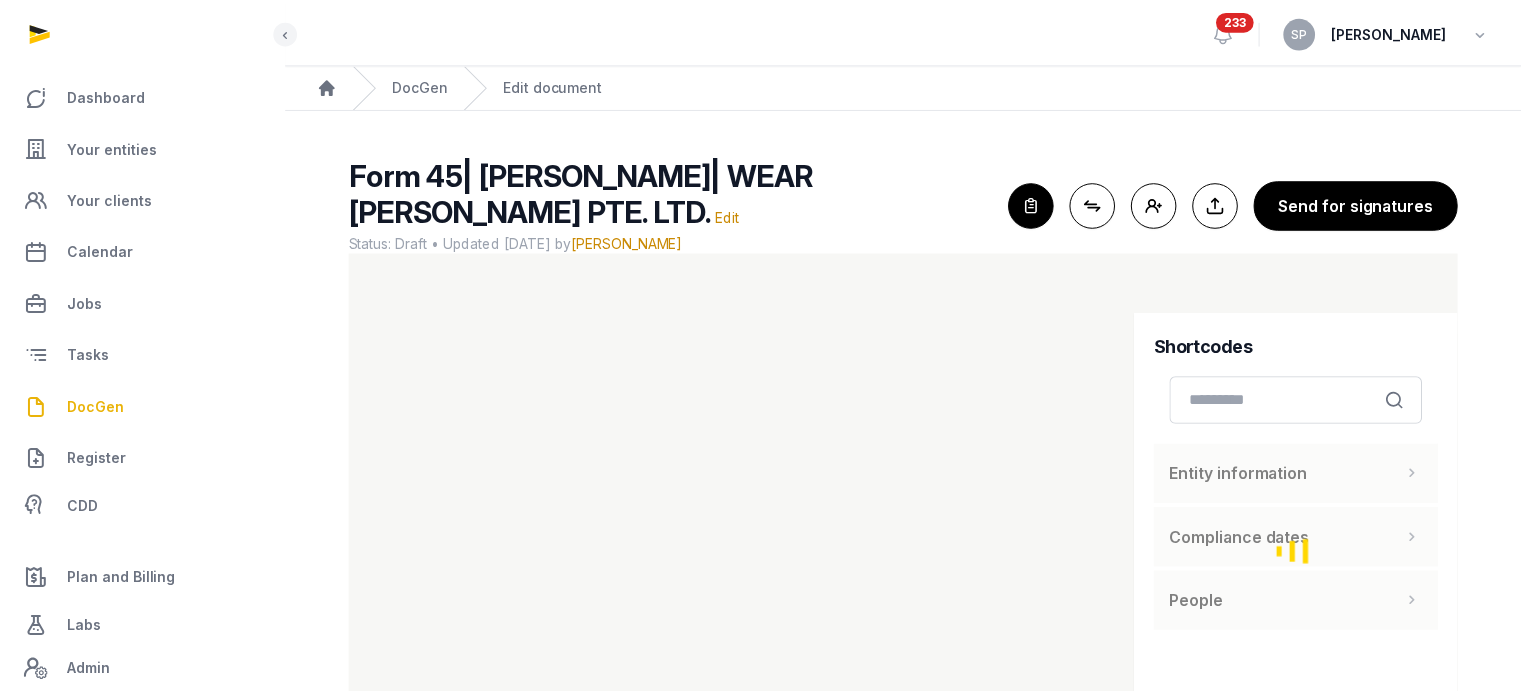 scroll, scrollTop: 0, scrollLeft: 0, axis: both 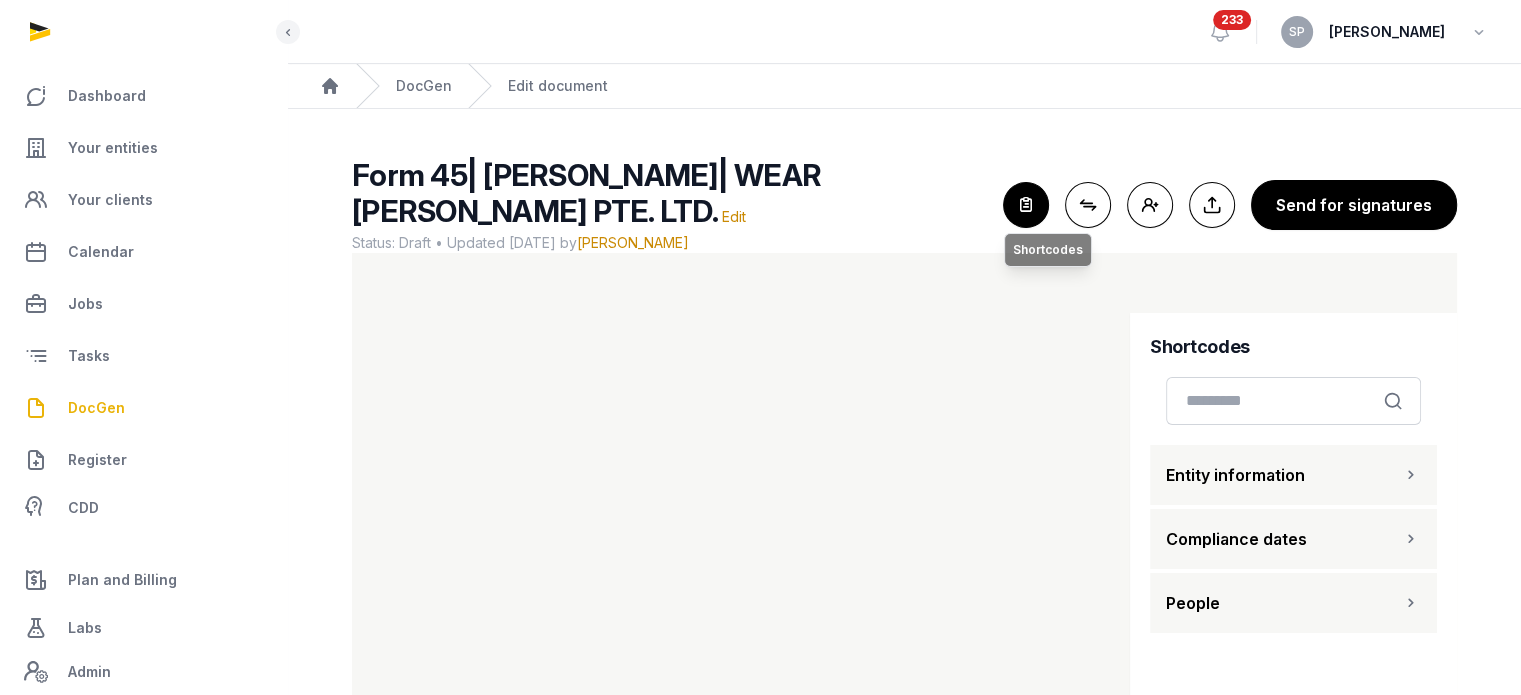 click at bounding box center (1026, 205) 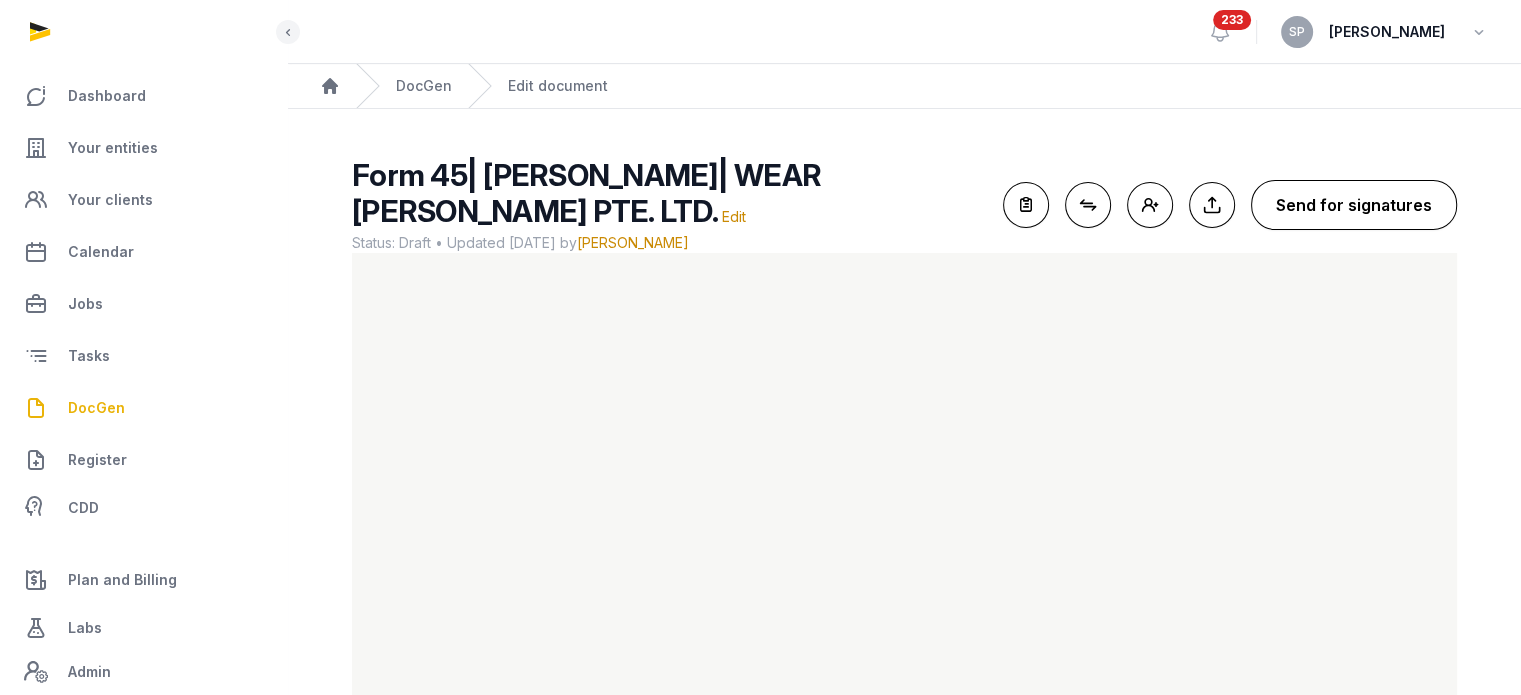 click on "Send for signatures" at bounding box center [1354, 205] 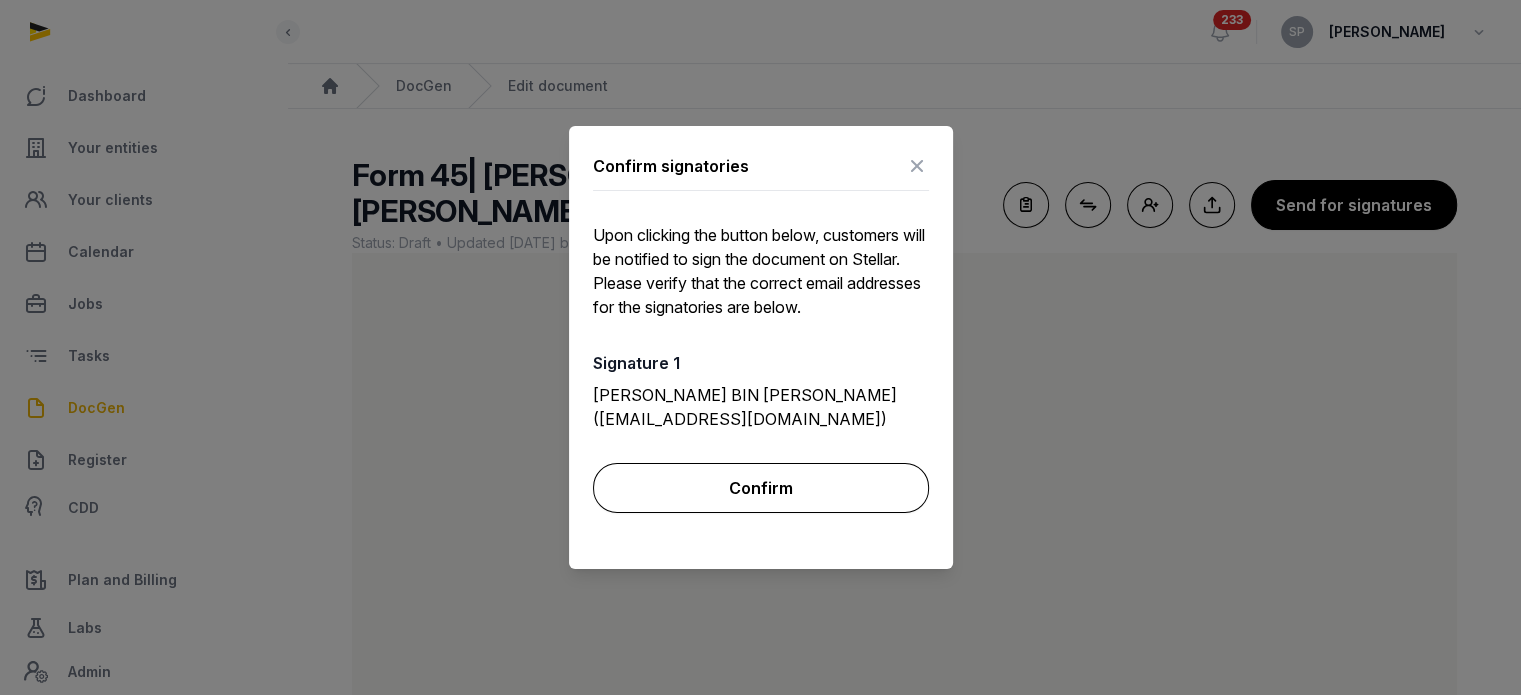 click on "Confirm" at bounding box center (761, 488) 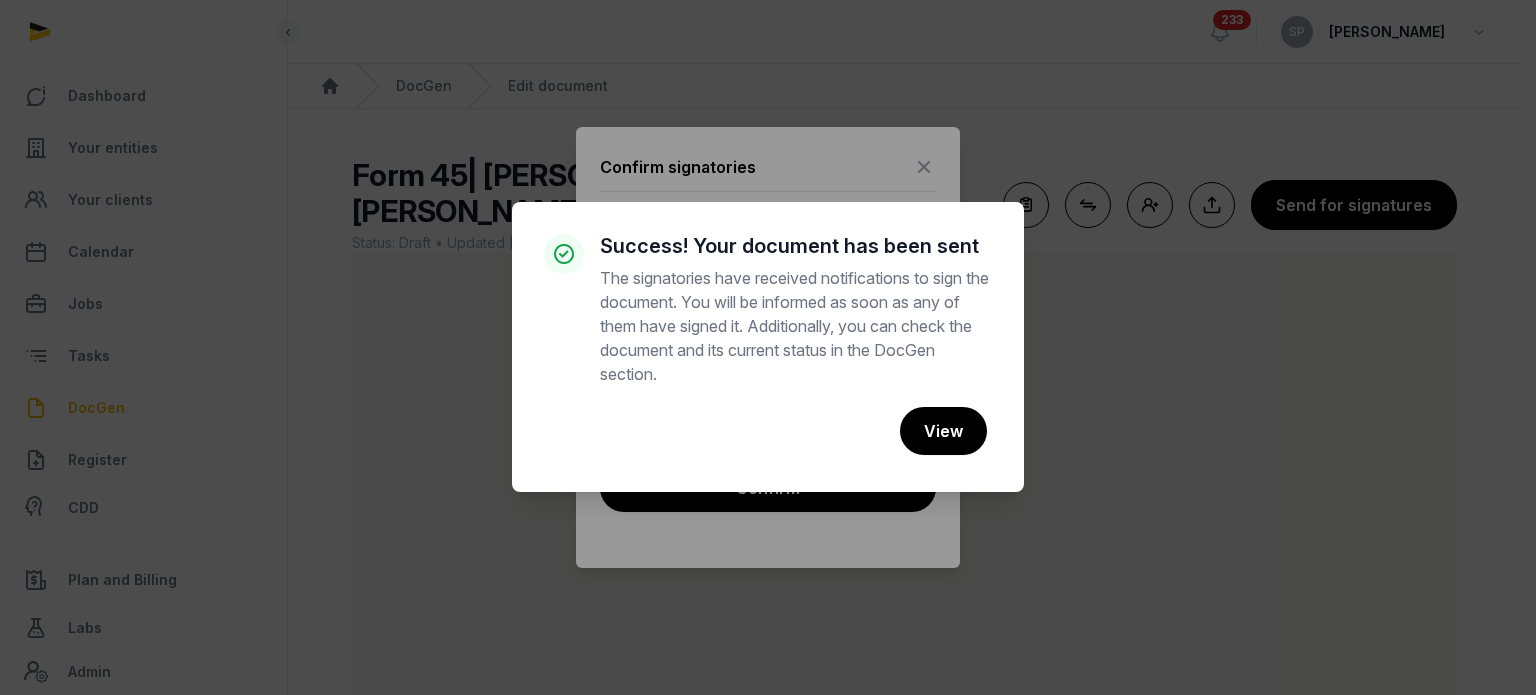 click on "×
Success! Your document has been sent
The signatories have received notifications to sign the document. You will be informed as soon as any of them have signed it. Additionally, you can check the document and its current status in the DocGen section.
Cancel No View" at bounding box center [768, 347] 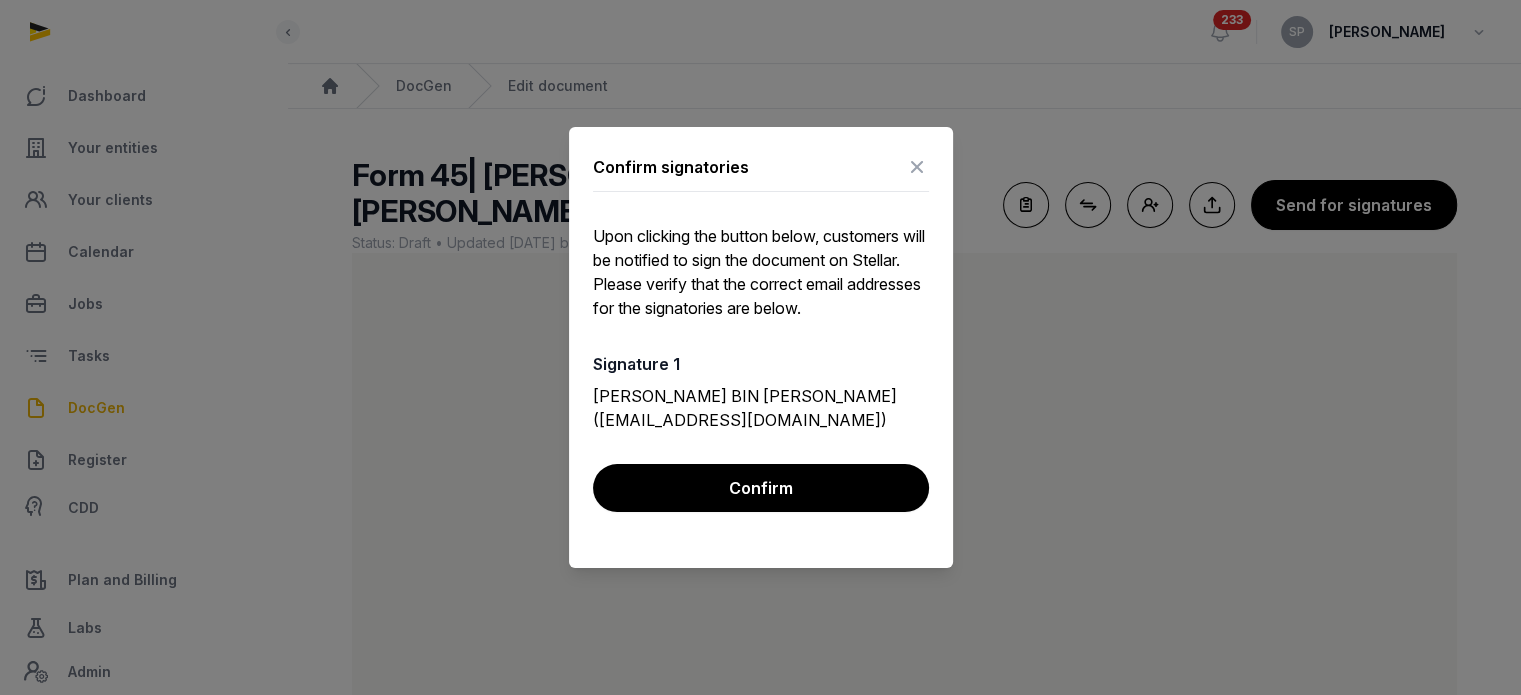 click at bounding box center (917, 167) 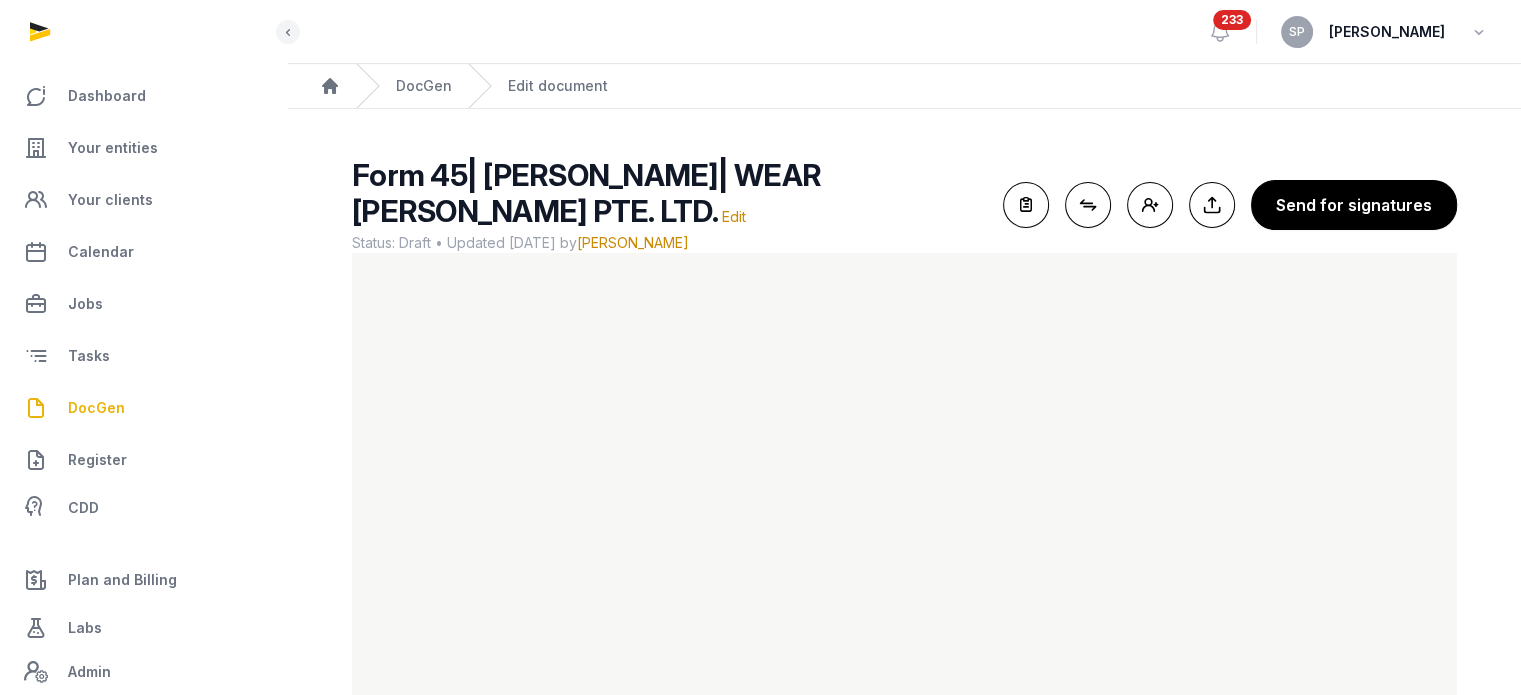 click on "DocGen" at bounding box center [96, 408] 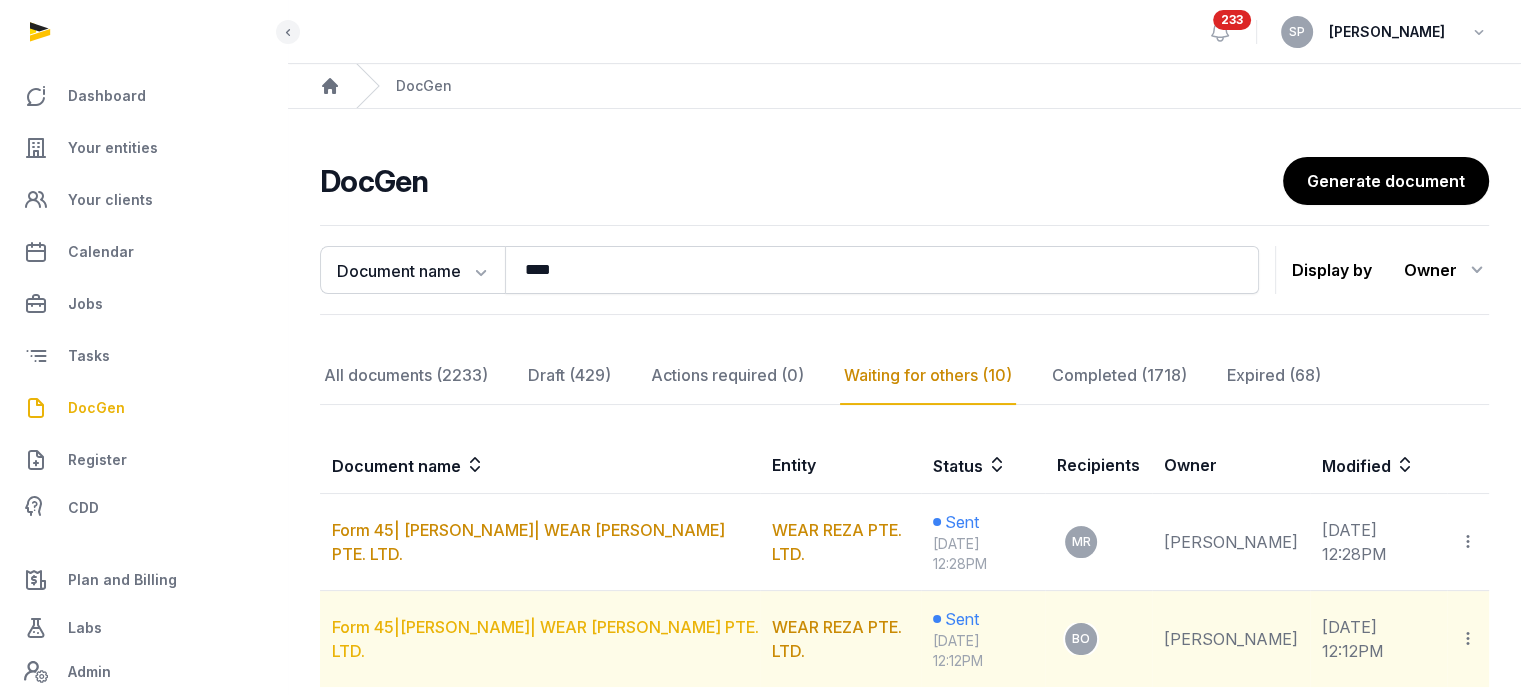 click on "Form 45|[PERSON_NAME]| WEAR [PERSON_NAME] PTE. LTD." at bounding box center (545, 639) 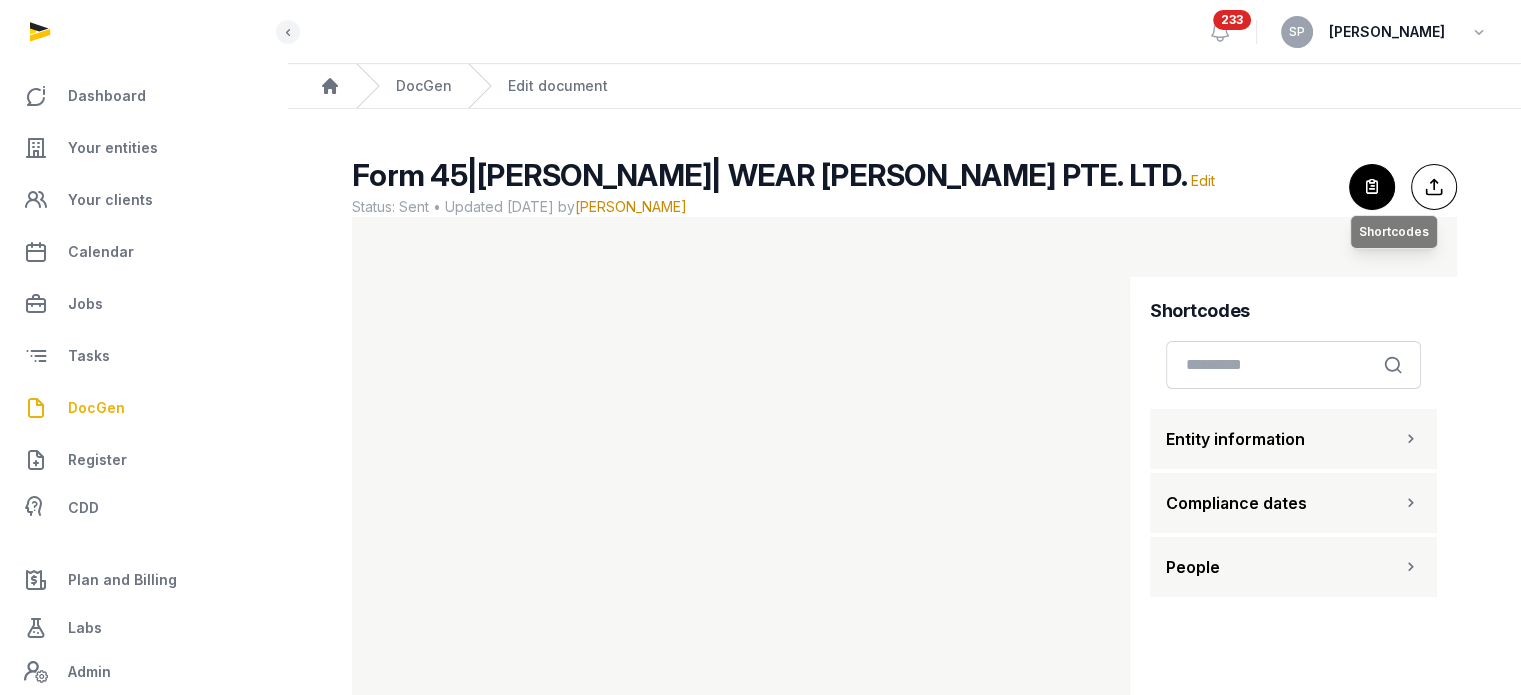 click at bounding box center (1372, 187) 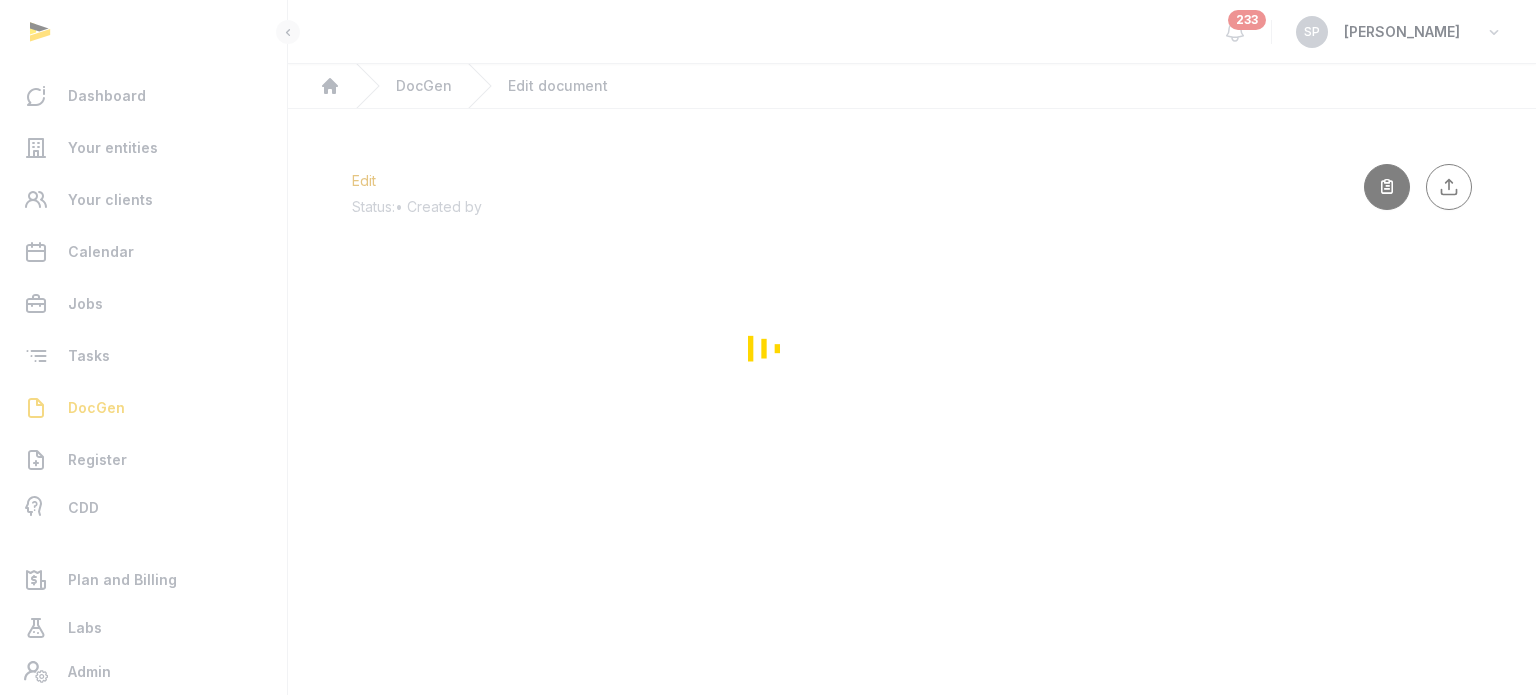 scroll, scrollTop: 0, scrollLeft: 0, axis: both 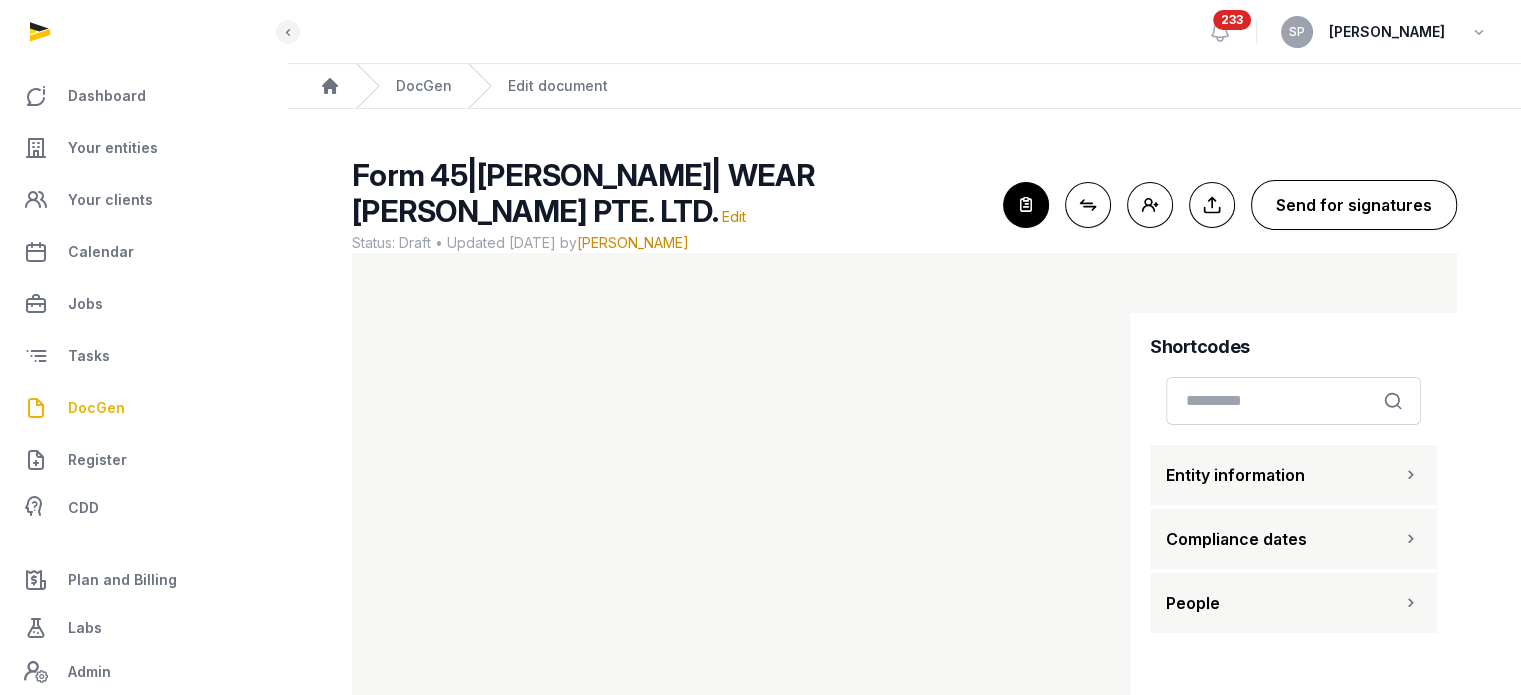 click on "Send for signatures" at bounding box center (1354, 205) 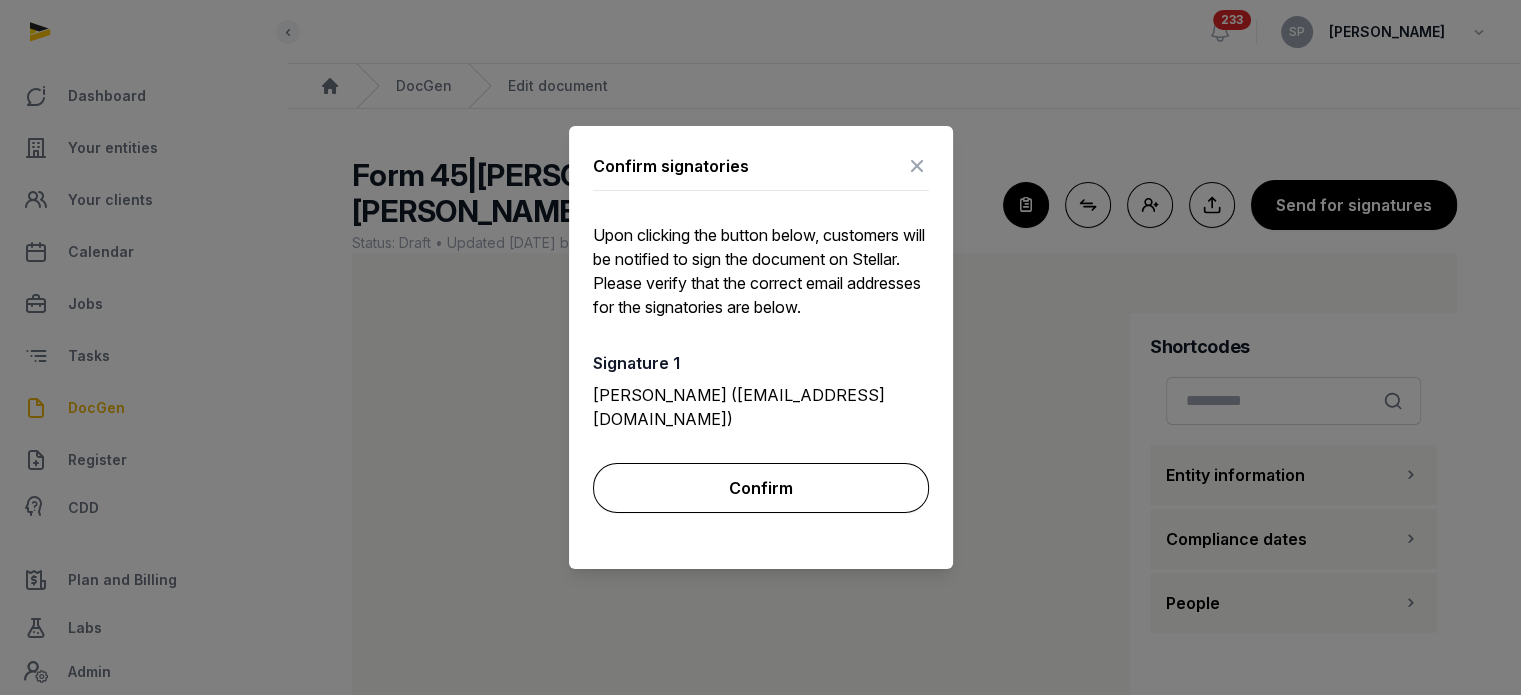 click on "Confirm" at bounding box center (761, 488) 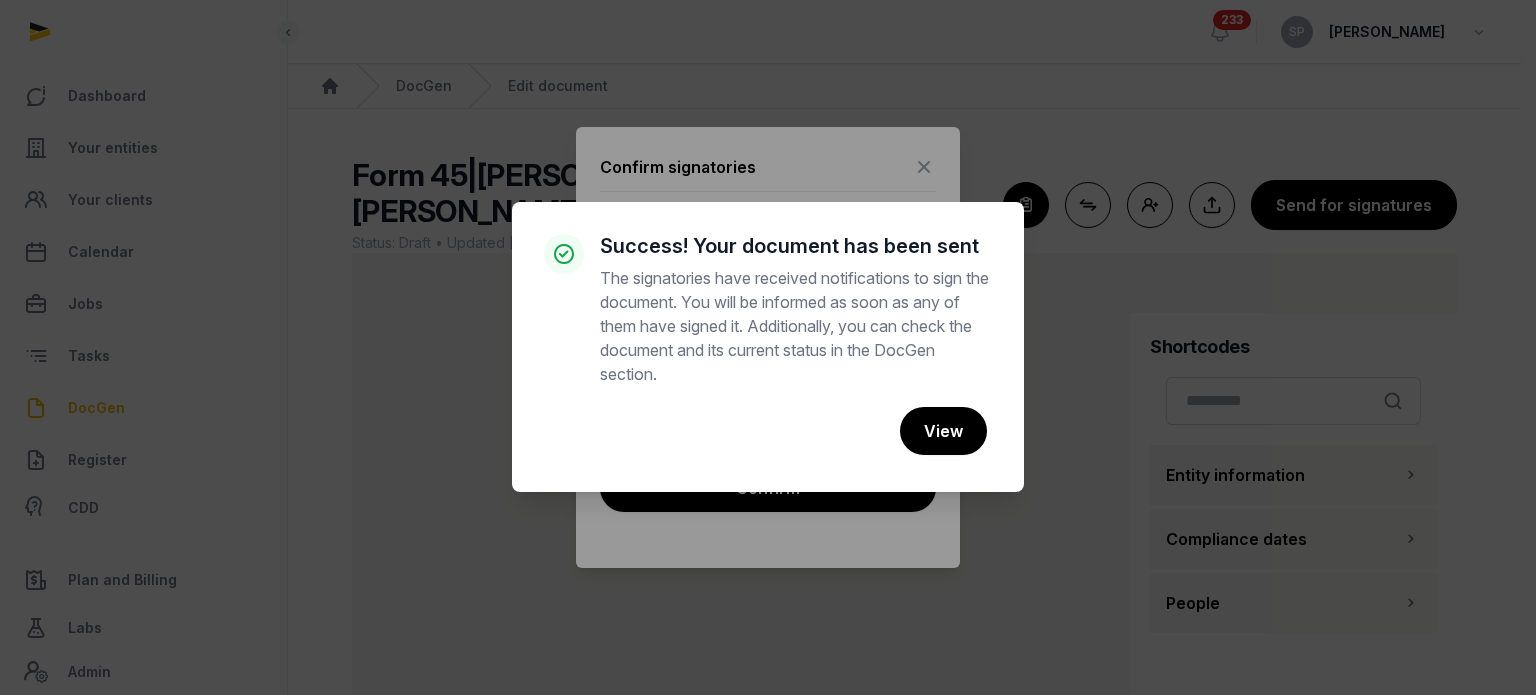 click on "×
Success! Your document has been sent
The signatories have received notifications to sign the document. You will be informed as soon as any of them have signed it. Additionally, you can check the document and its current status in the DocGen section.
Cancel No View" at bounding box center (768, 347) 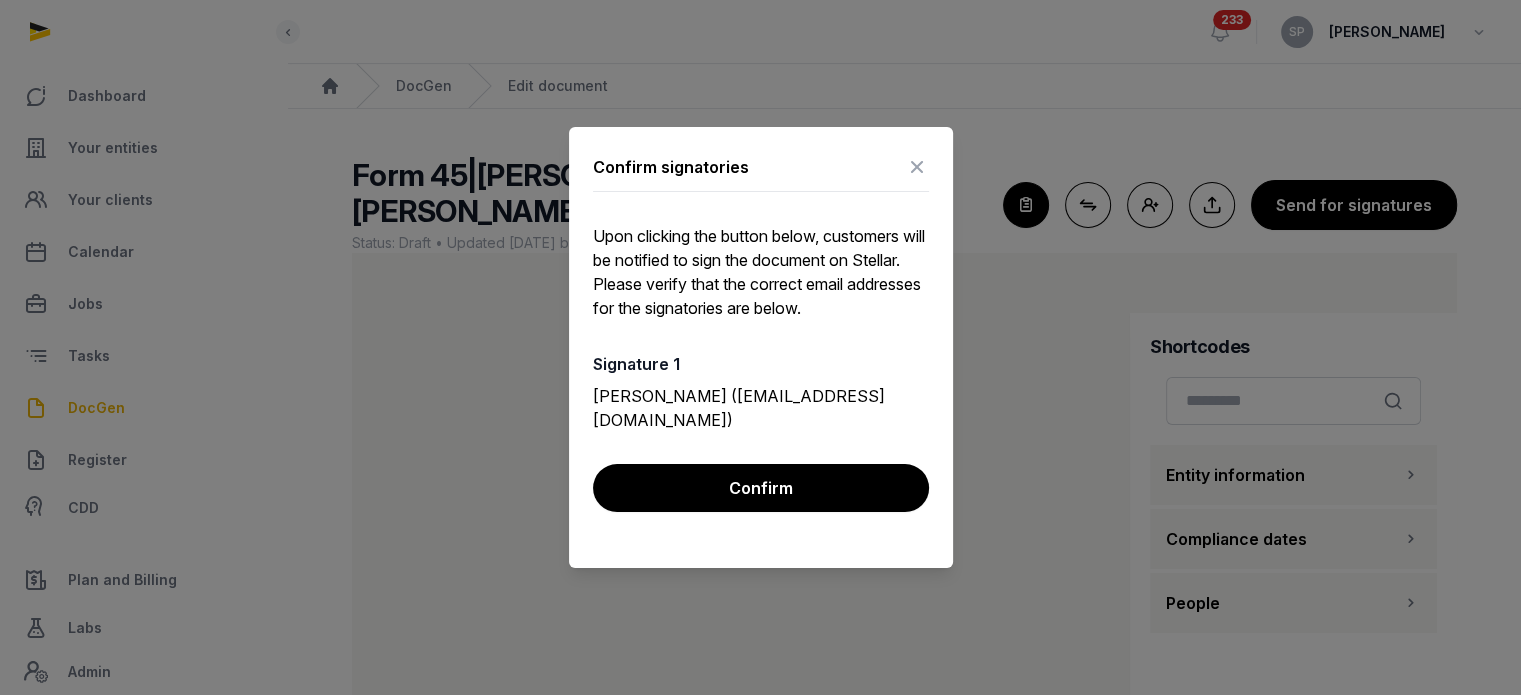 click at bounding box center [917, 167] 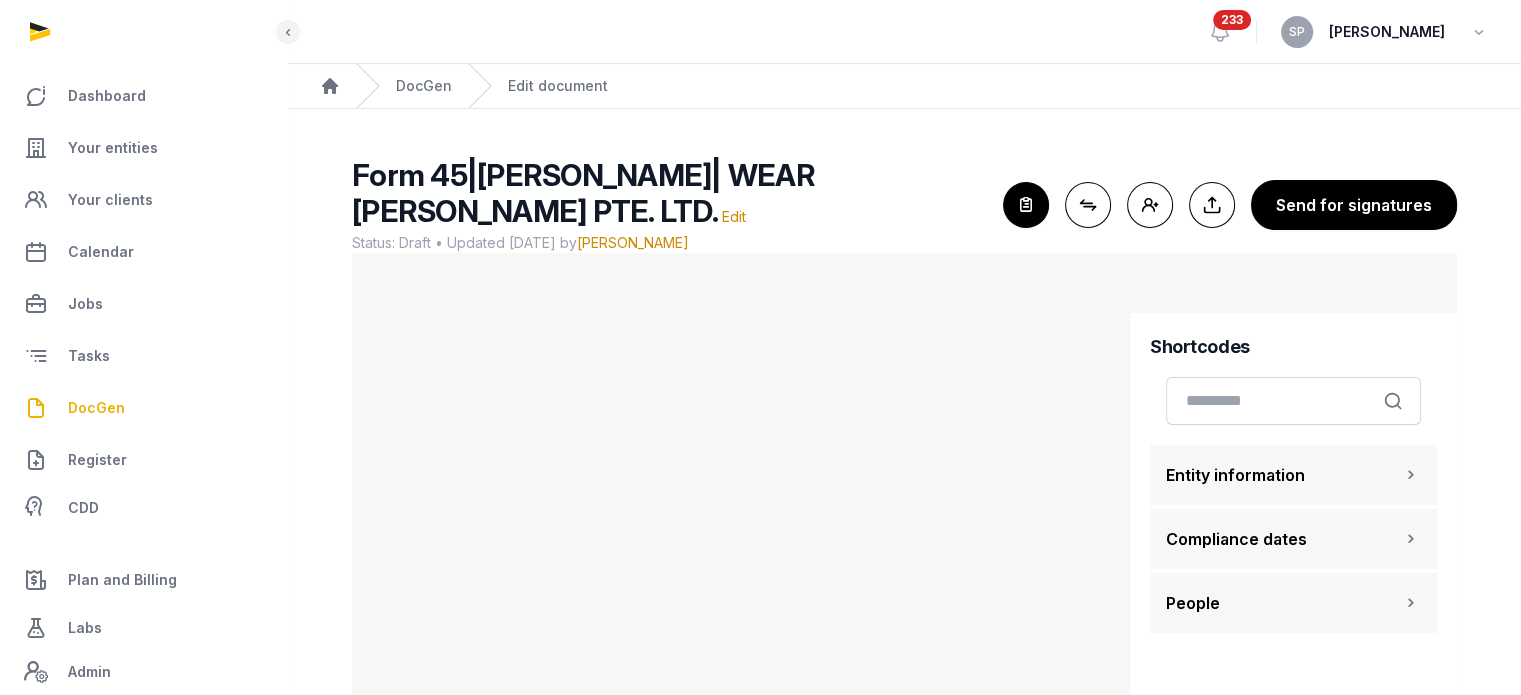 scroll, scrollTop: 83, scrollLeft: 0, axis: vertical 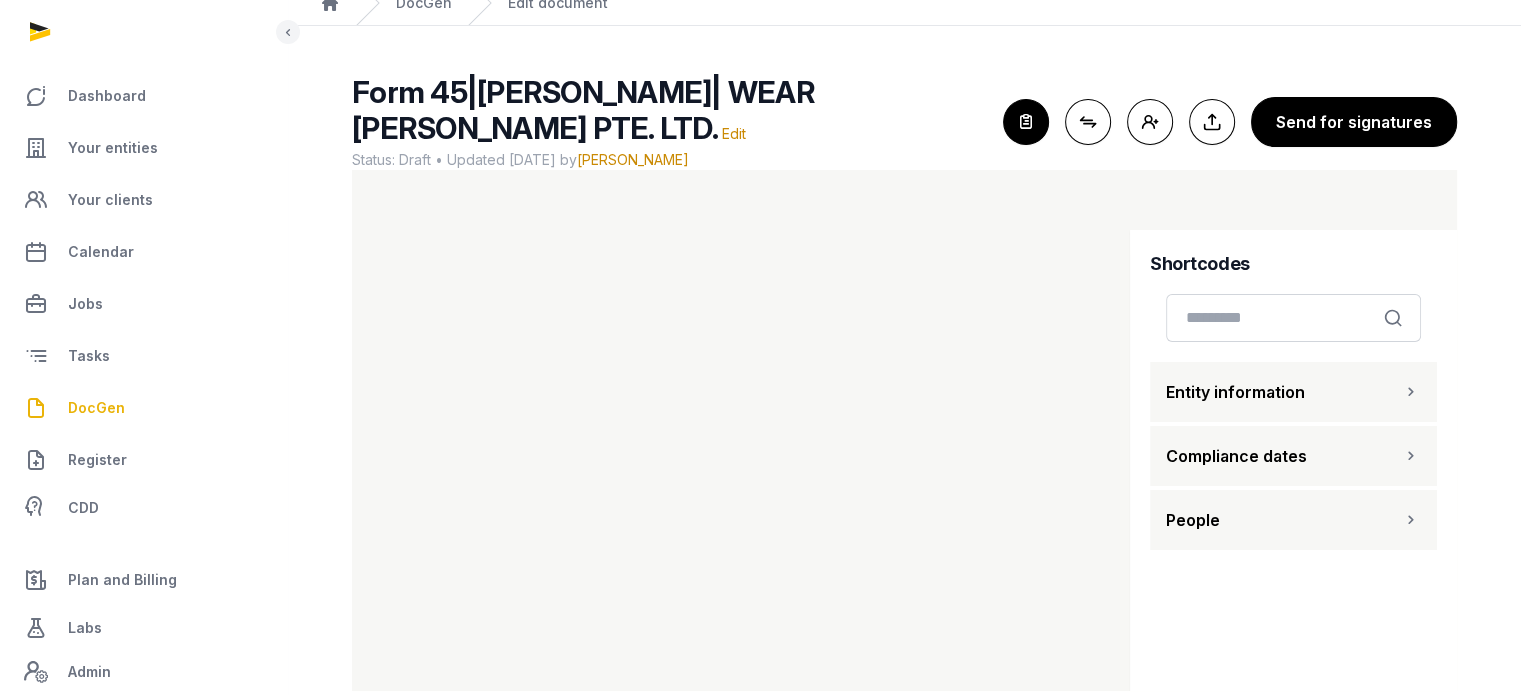 click on "DocGen" at bounding box center (143, 408) 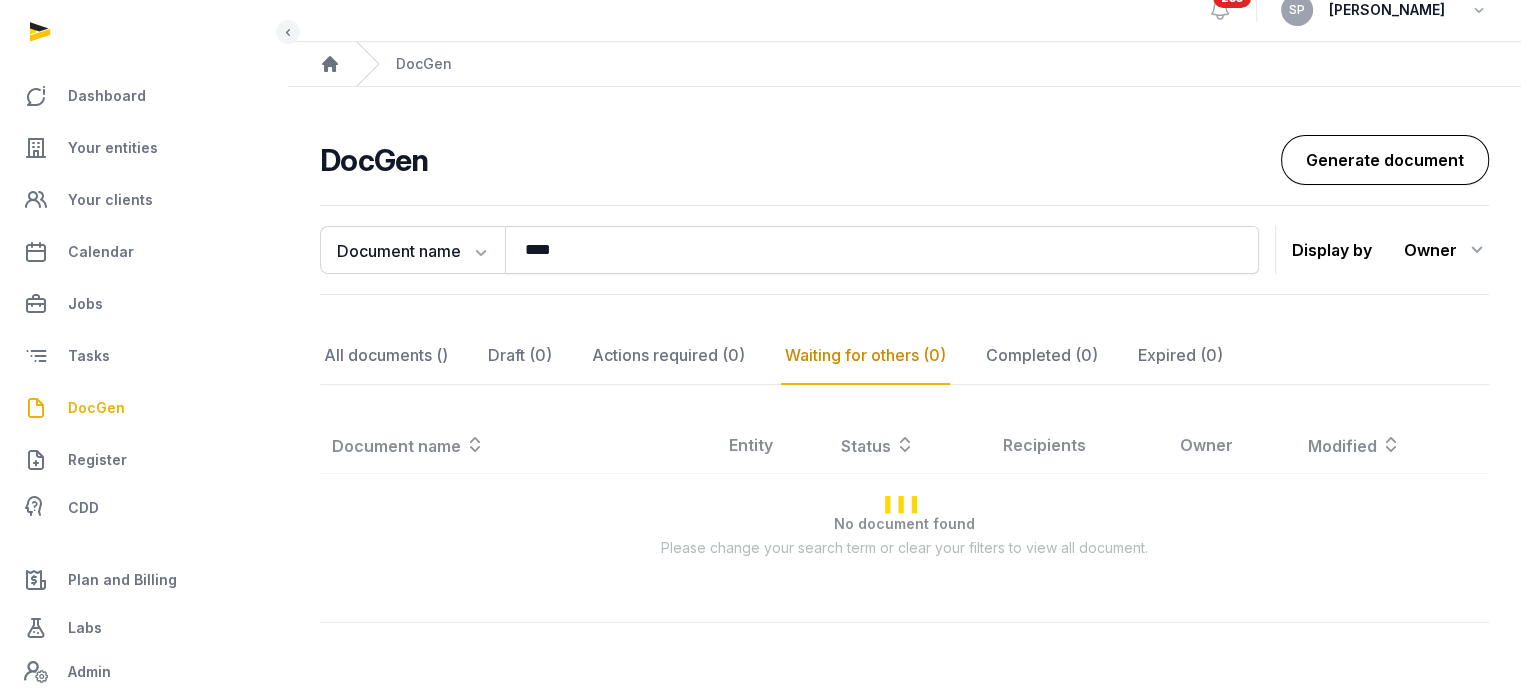 scroll, scrollTop: 72, scrollLeft: 0, axis: vertical 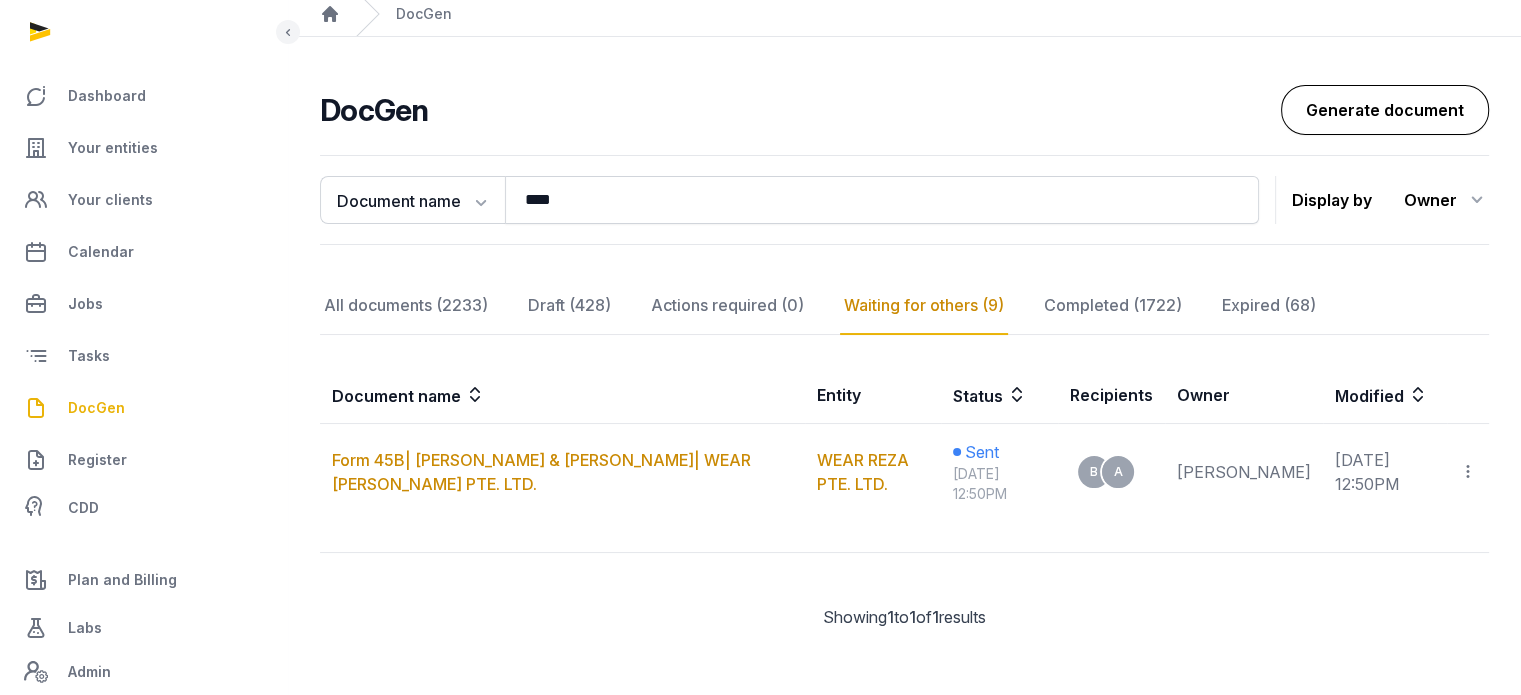 click on "Generate document" at bounding box center (1385, 110) 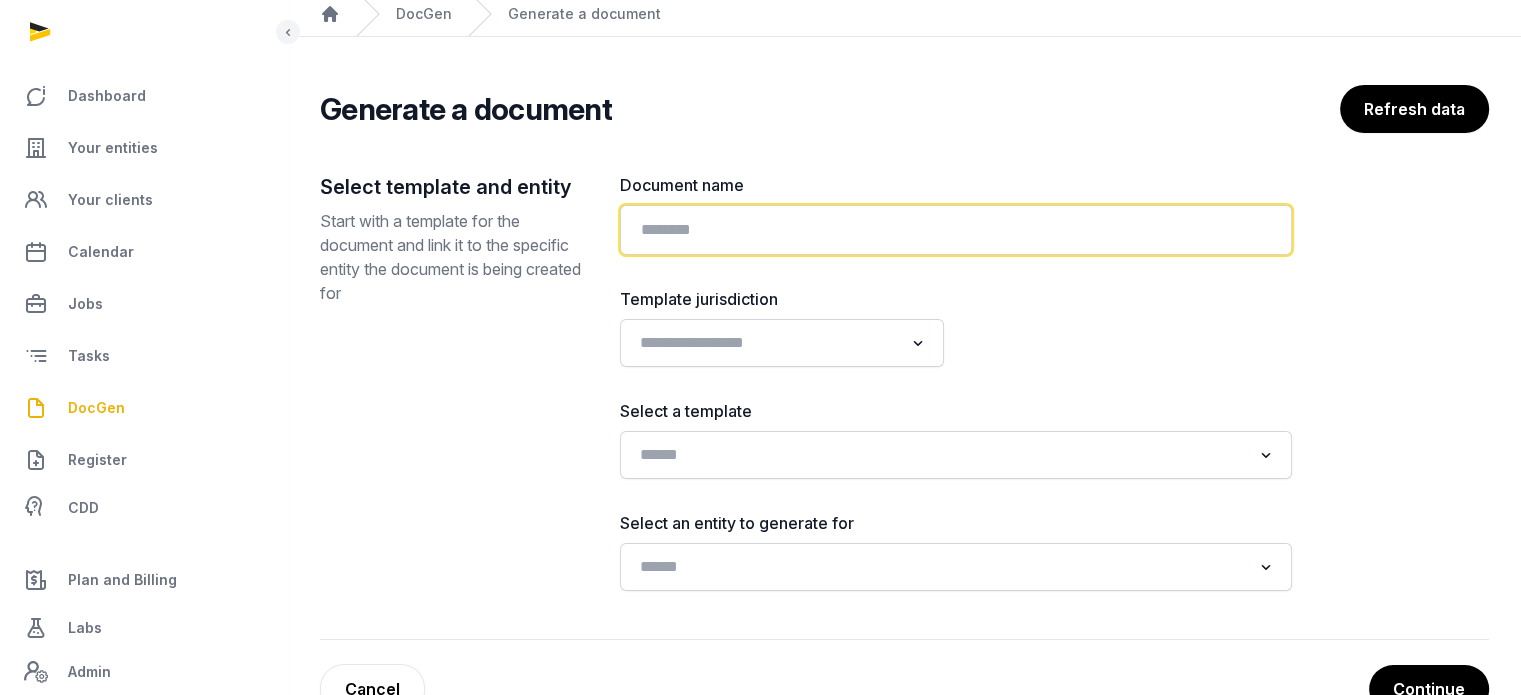 click 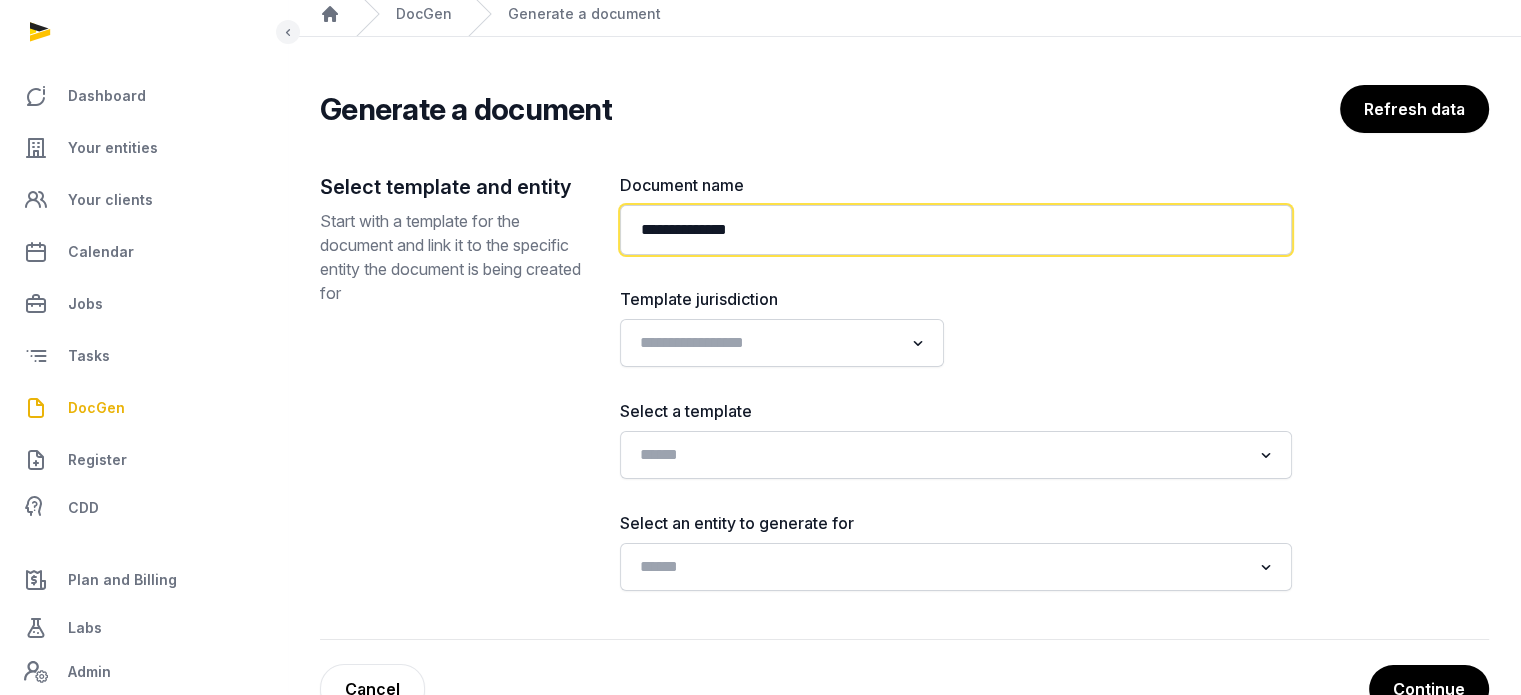 paste on "**********" 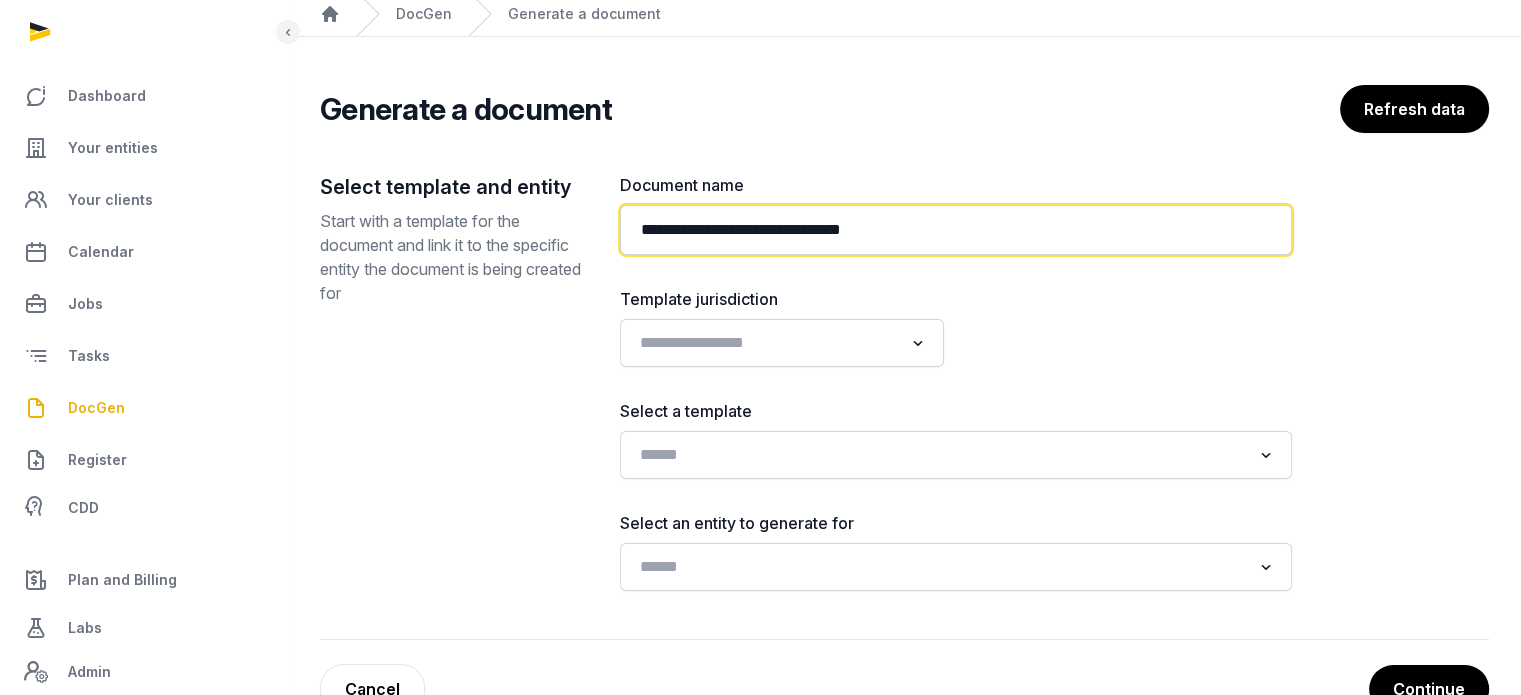 type on "**********" 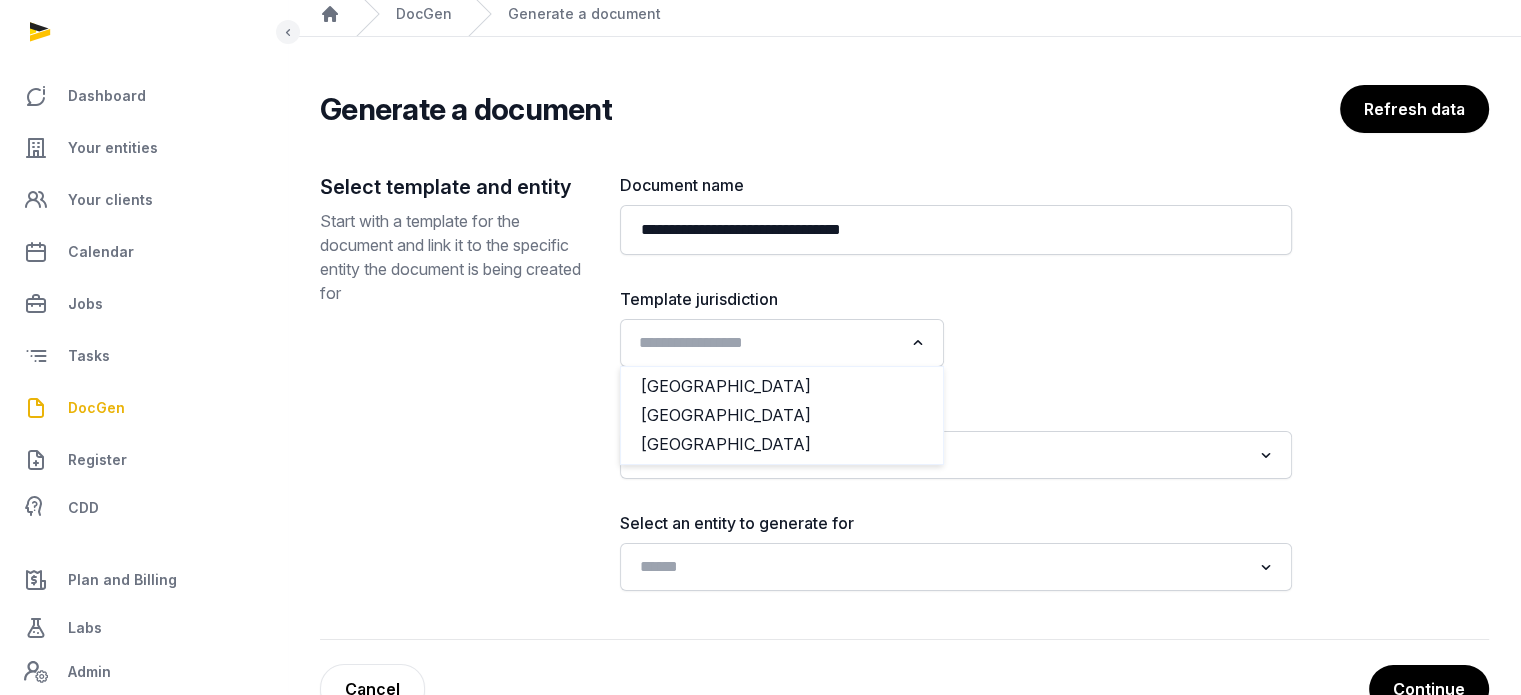 click 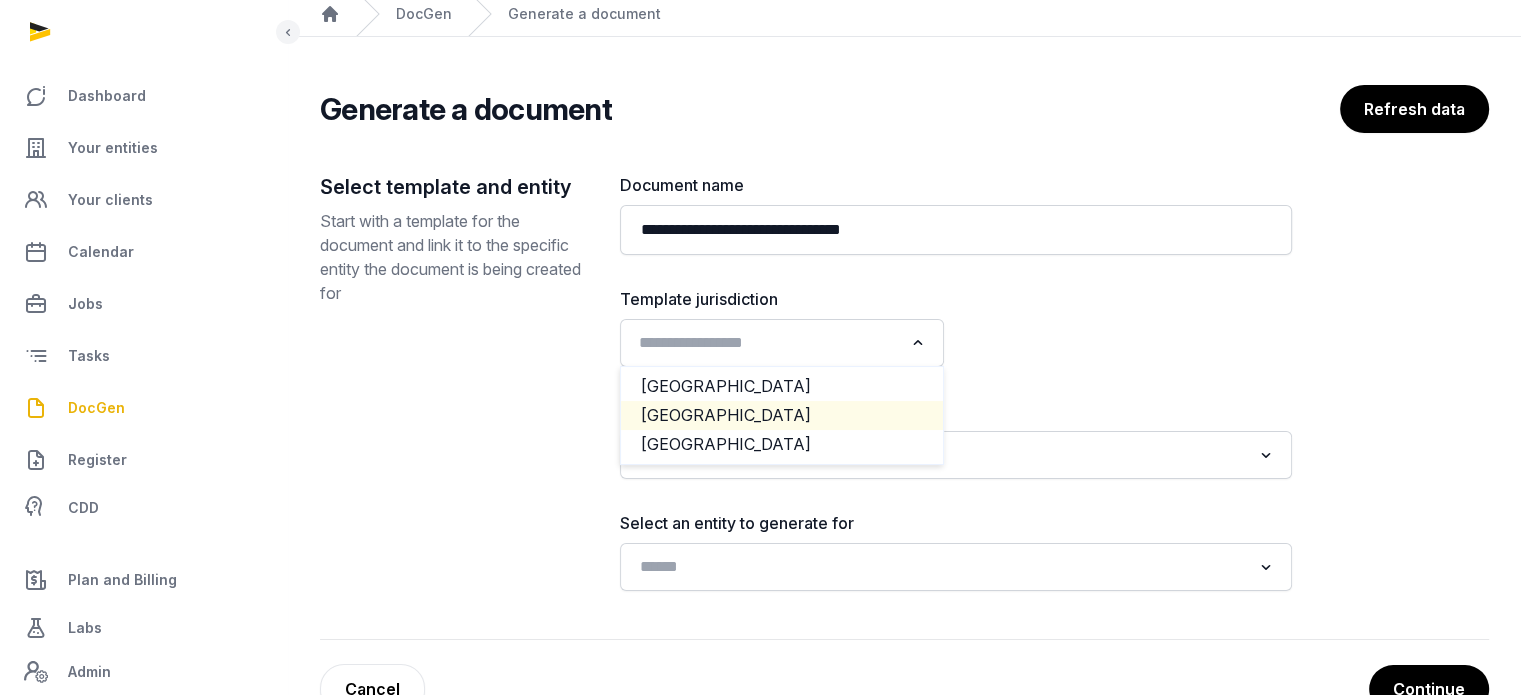click on "[GEOGRAPHIC_DATA]" 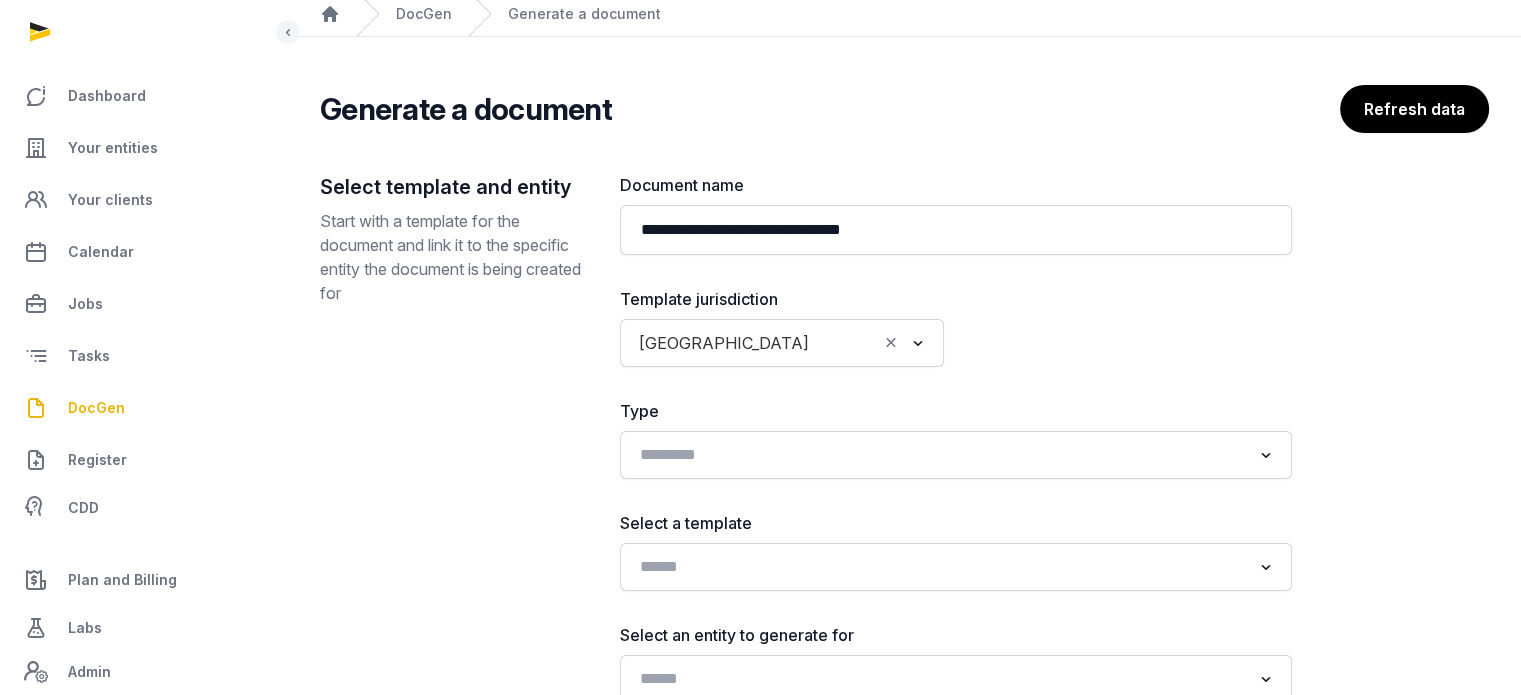 scroll, scrollTop: 241, scrollLeft: 0, axis: vertical 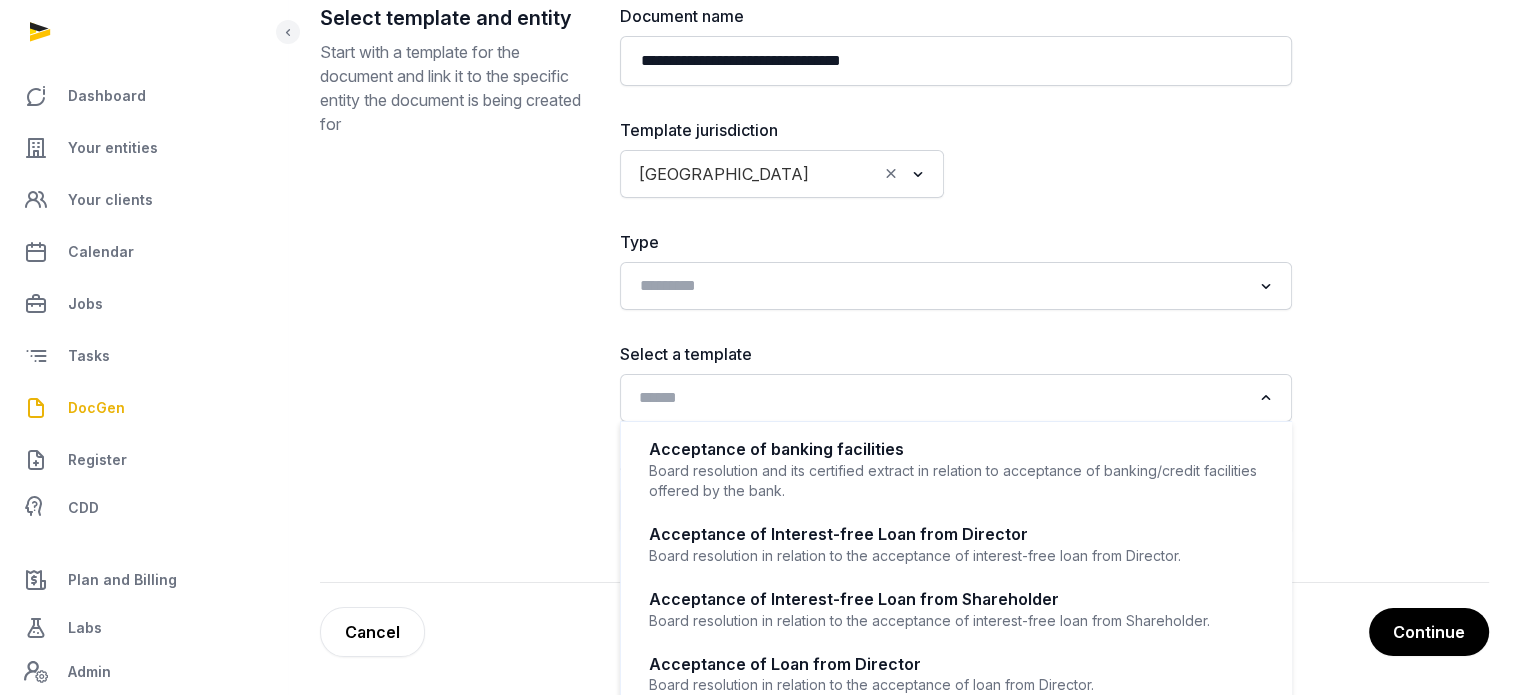 click on "Loading..." 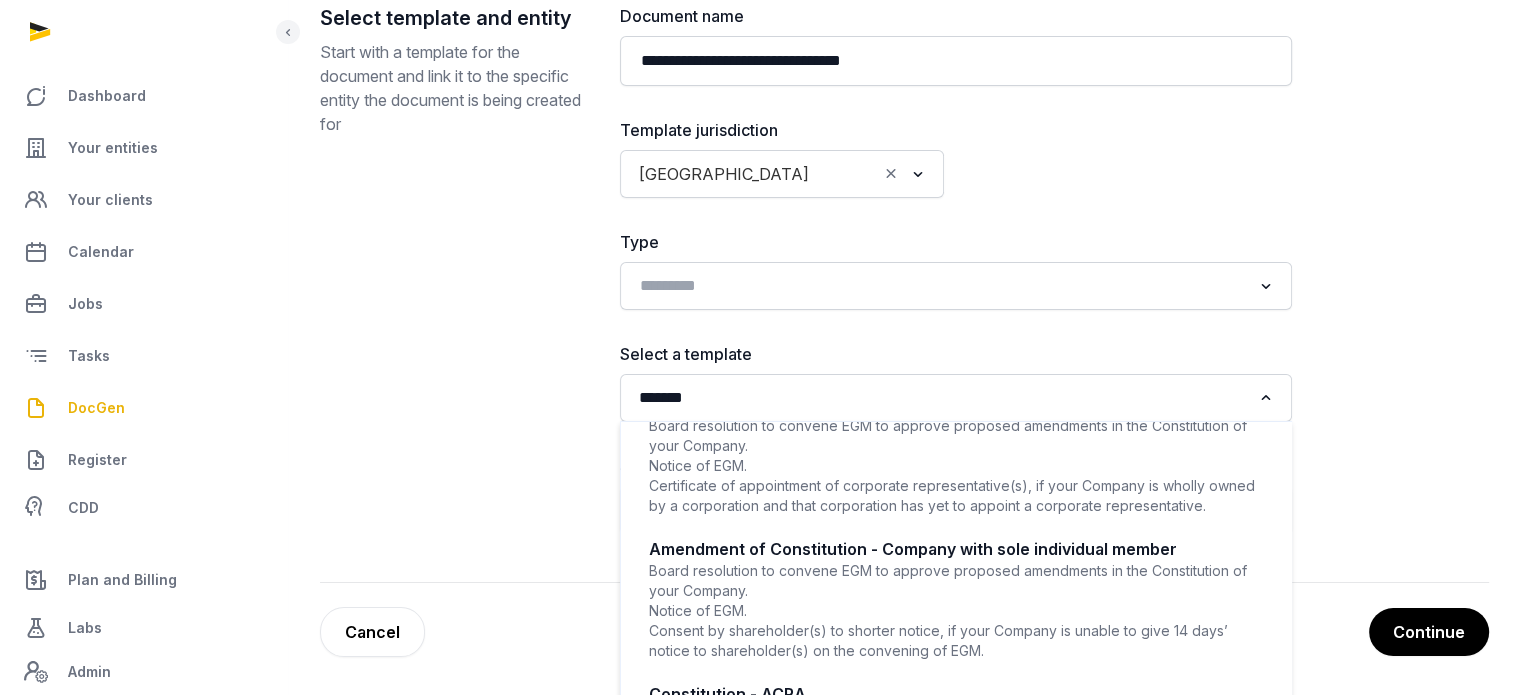 scroll, scrollTop: 390, scrollLeft: 0, axis: vertical 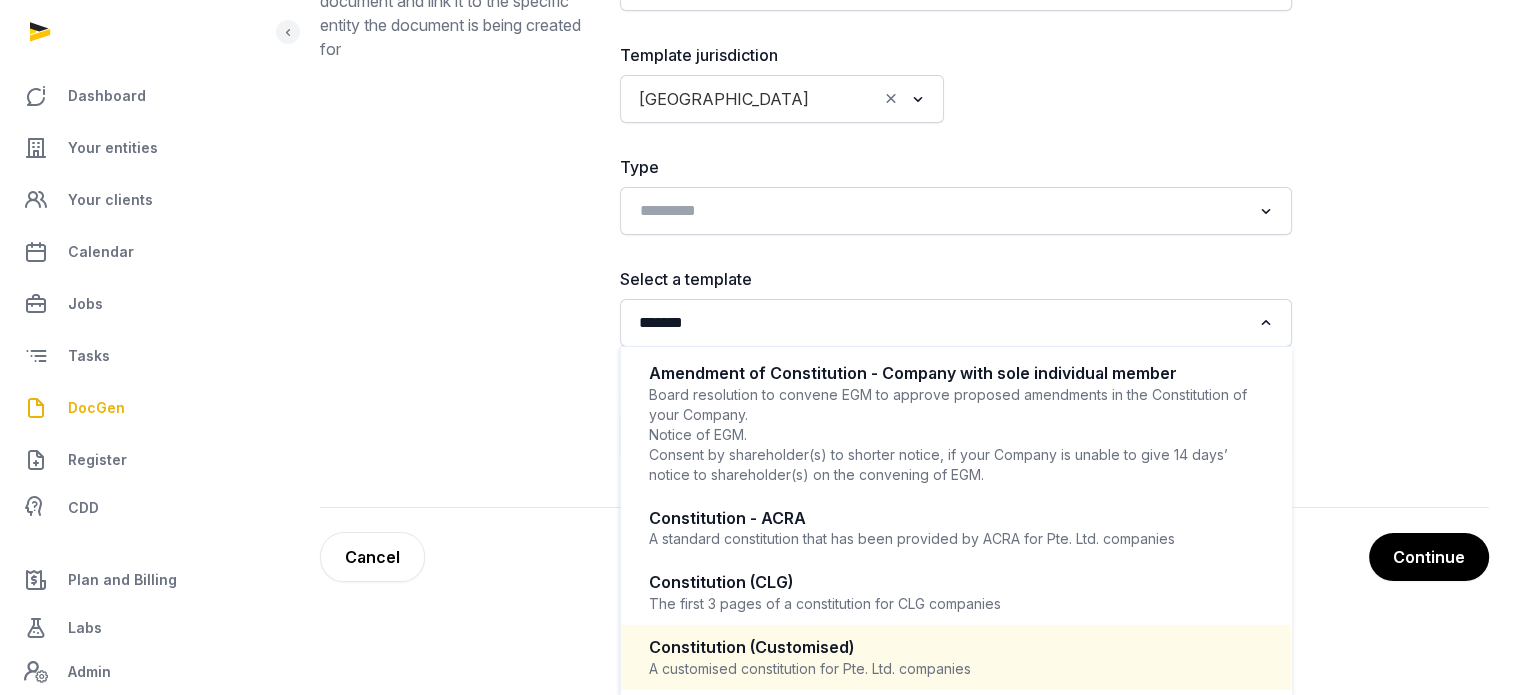 click on "A customised constitution for Pte. Ltd. companies" at bounding box center (956, 669) 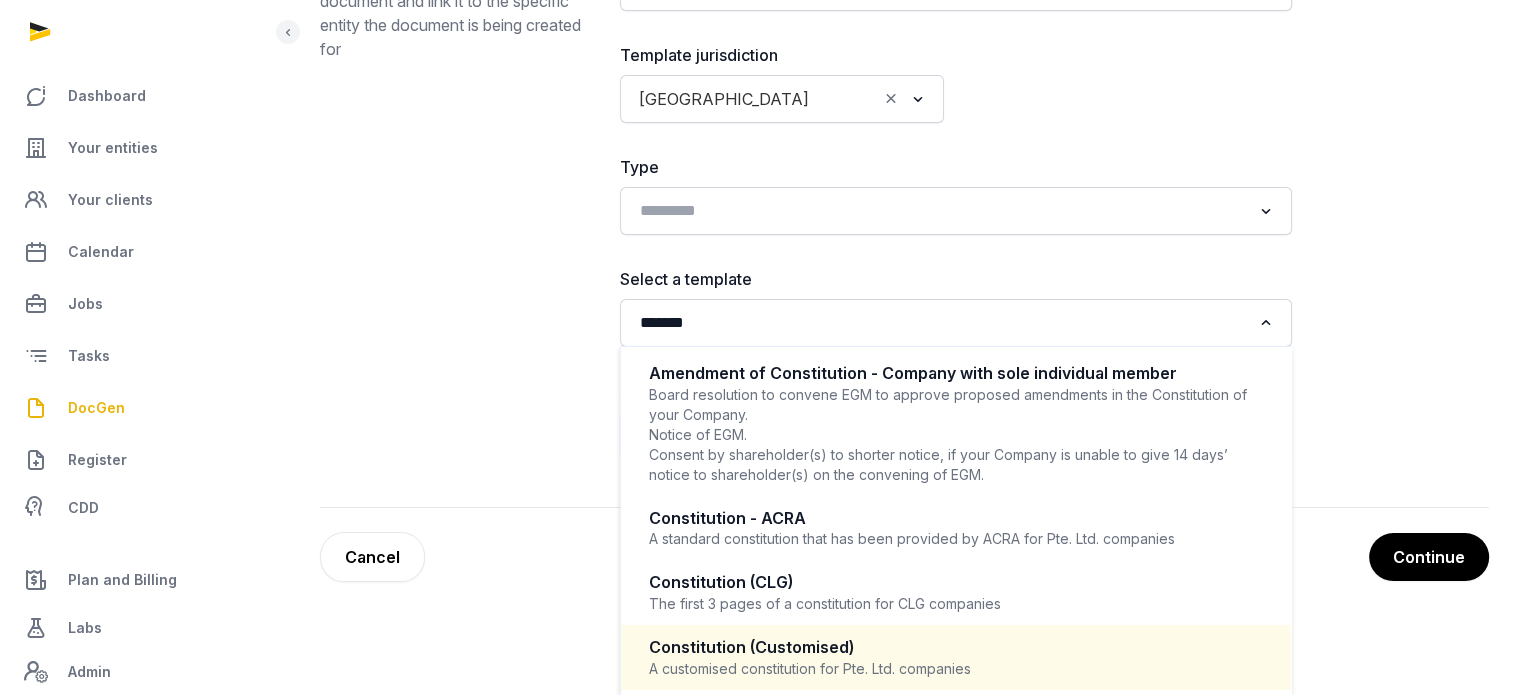 type 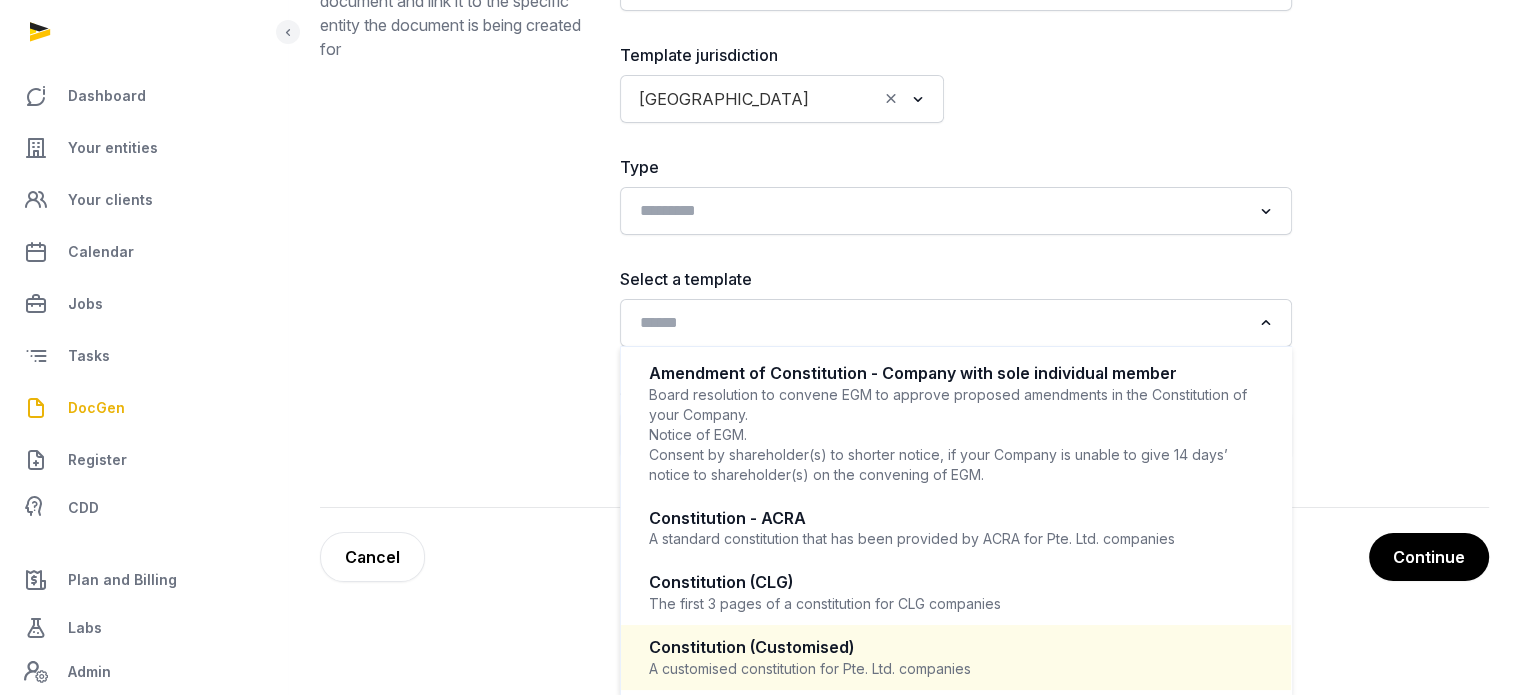 scroll, scrollTop: 4, scrollLeft: 0, axis: vertical 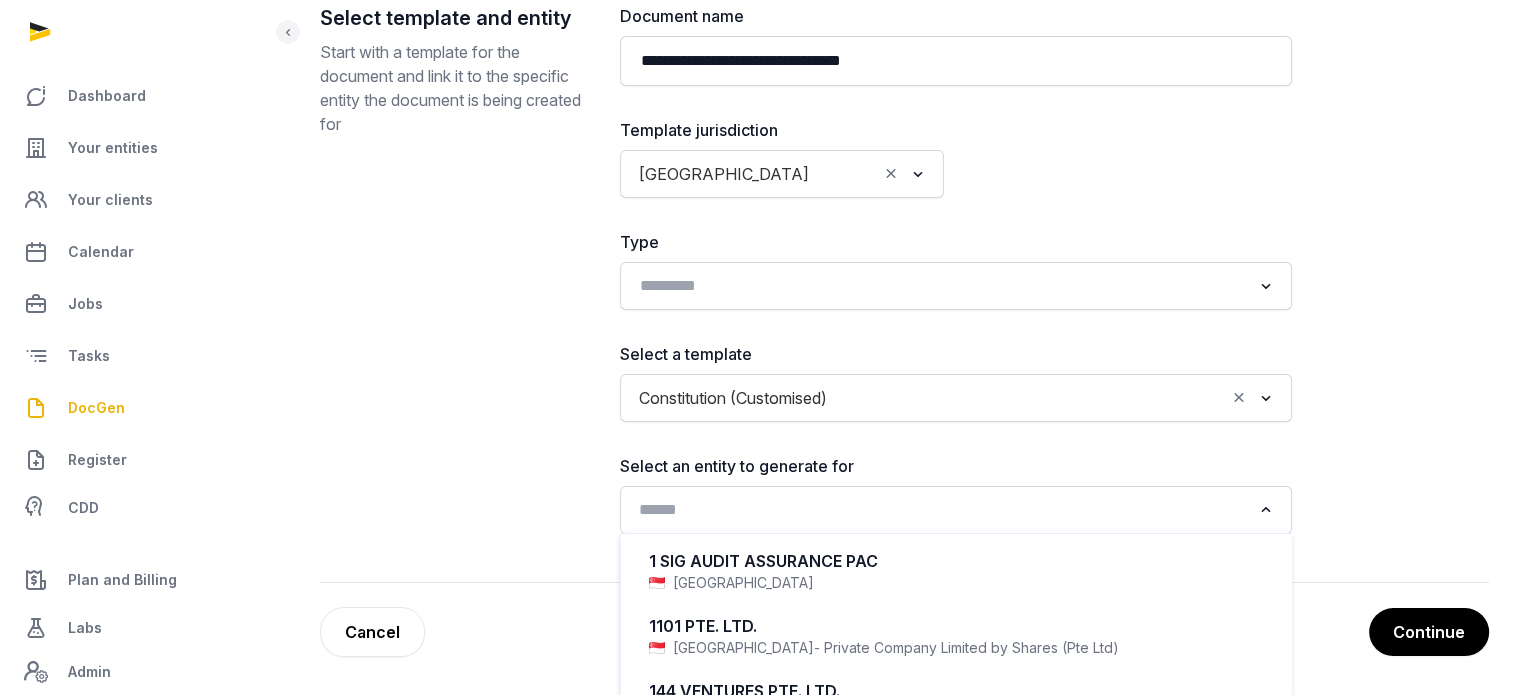 click 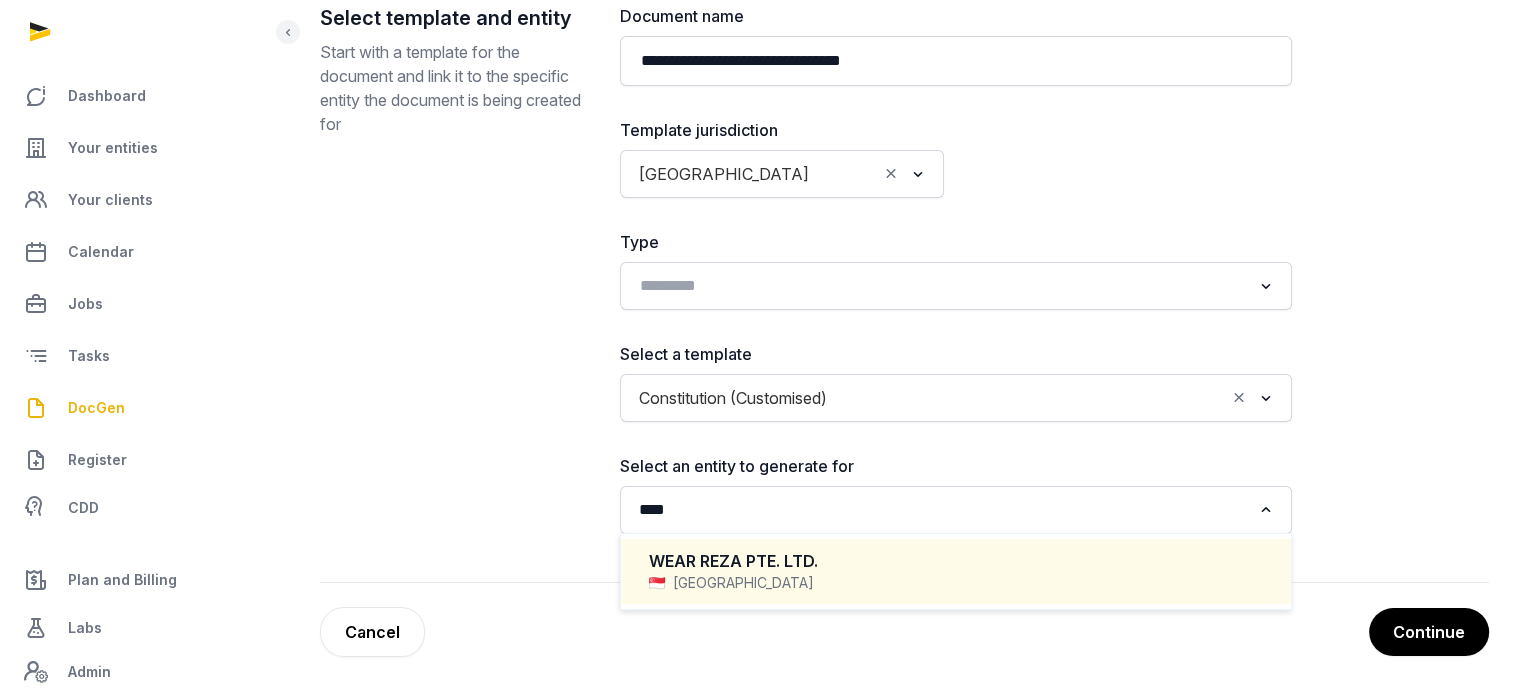click on "WEAR REZA PTE. LTD." at bounding box center [956, 561] 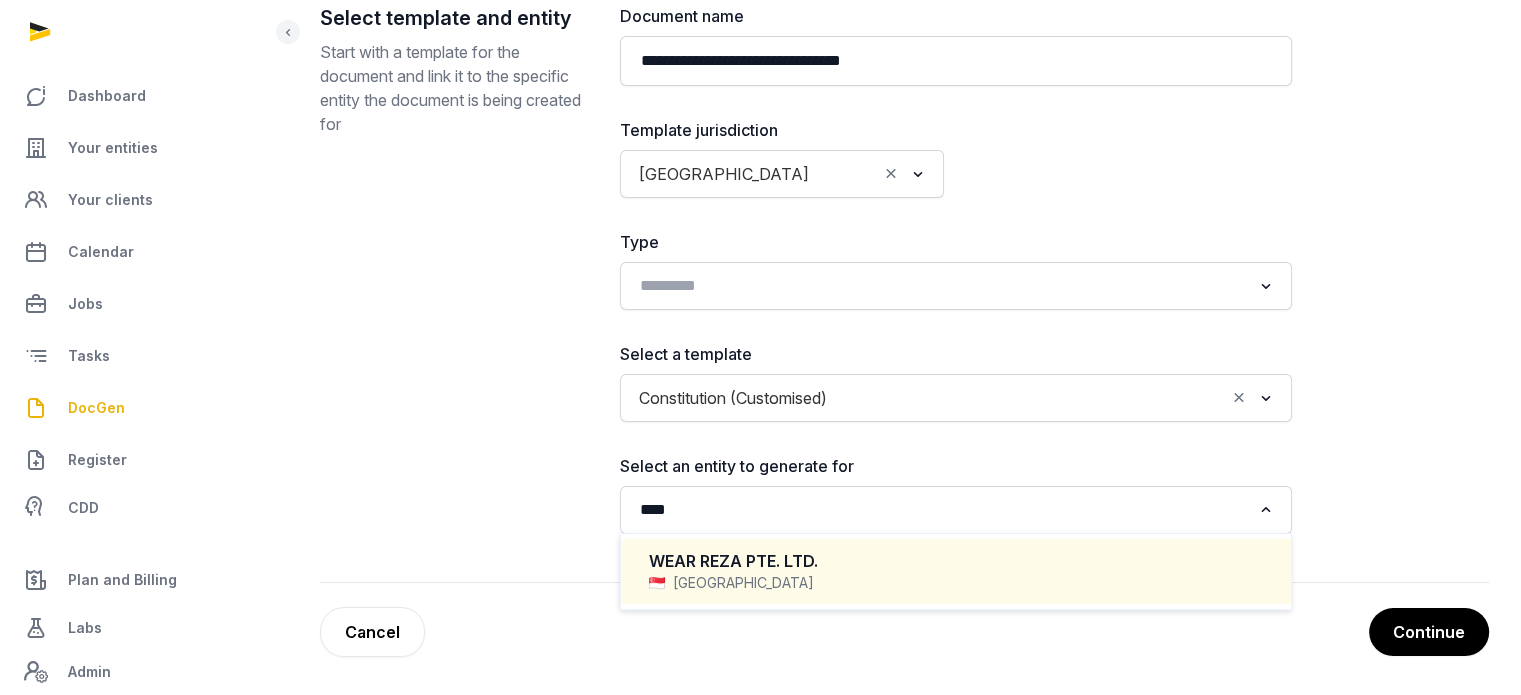 type 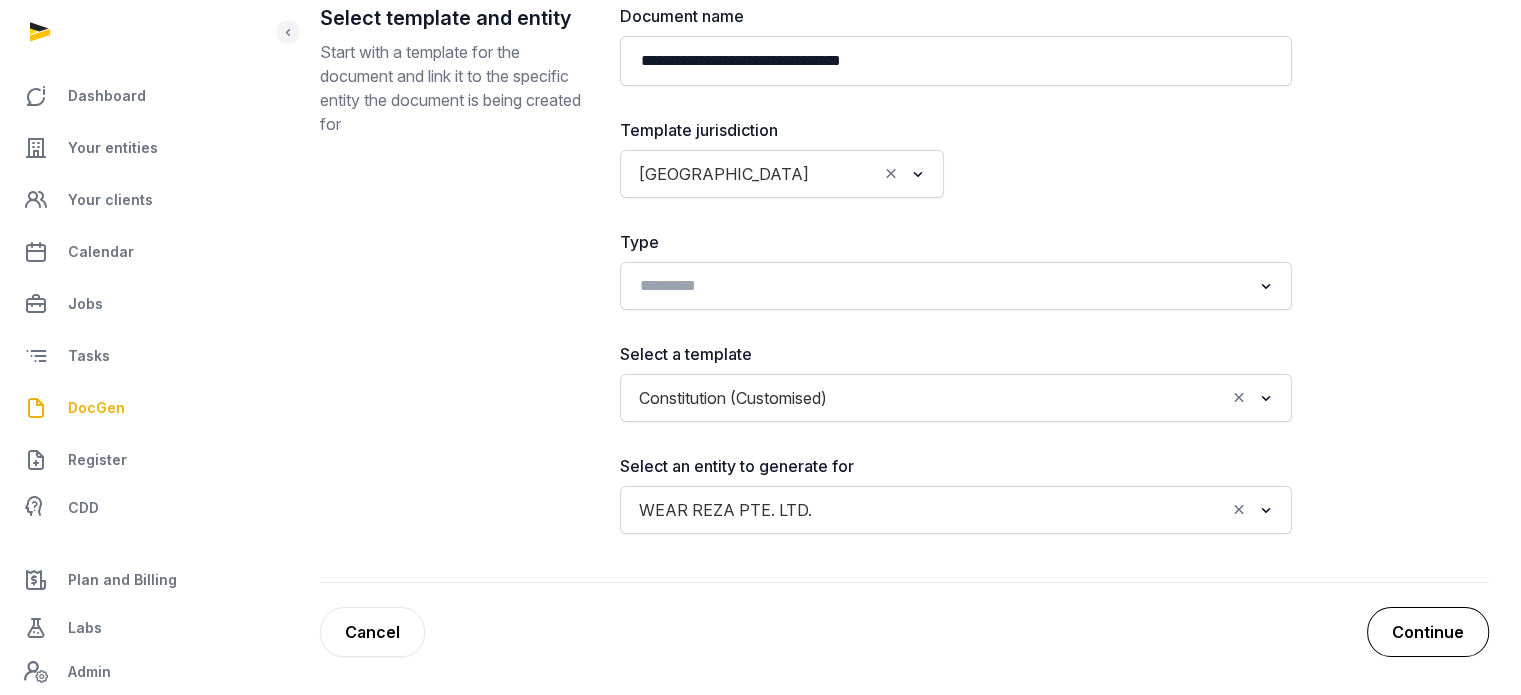 click on "Continue" at bounding box center (1428, 632) 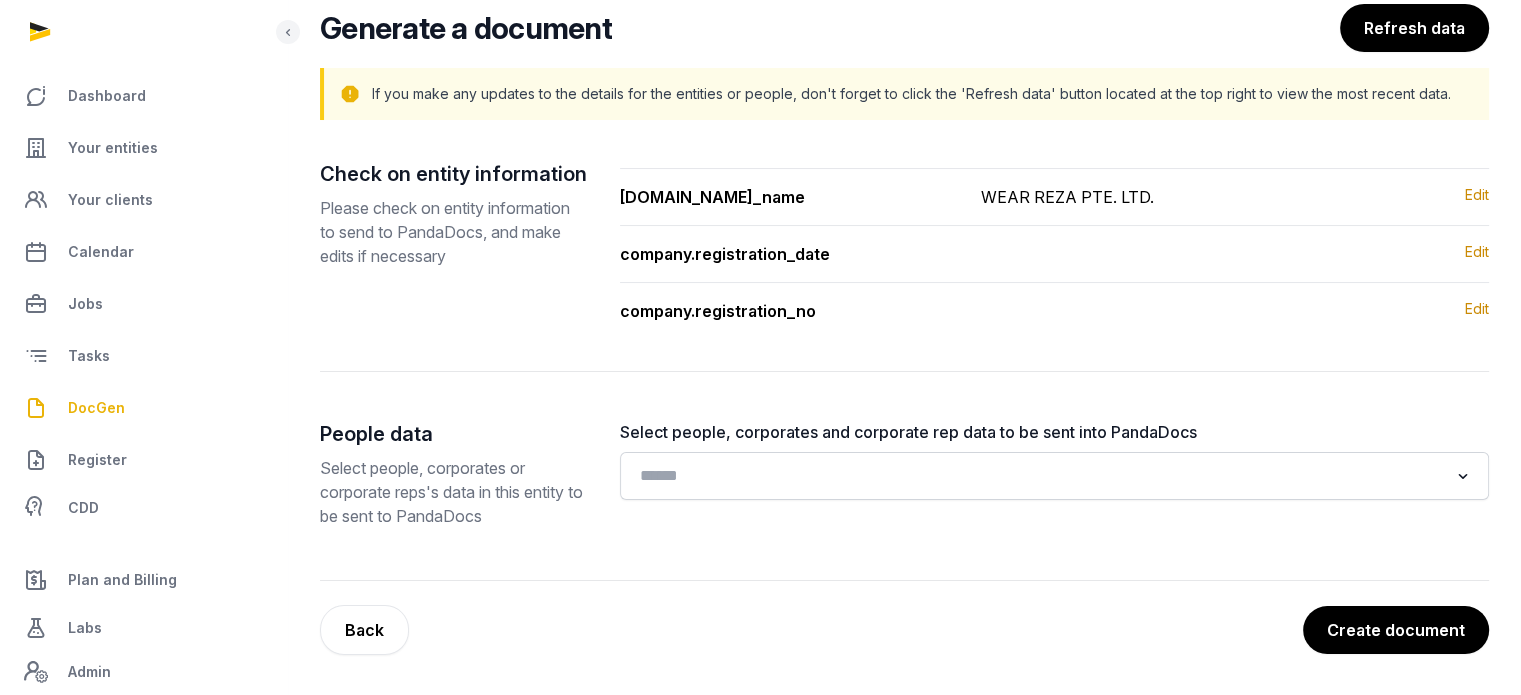 scroll, scrollTop: 151, scrollLeft: 0, axis: vertical 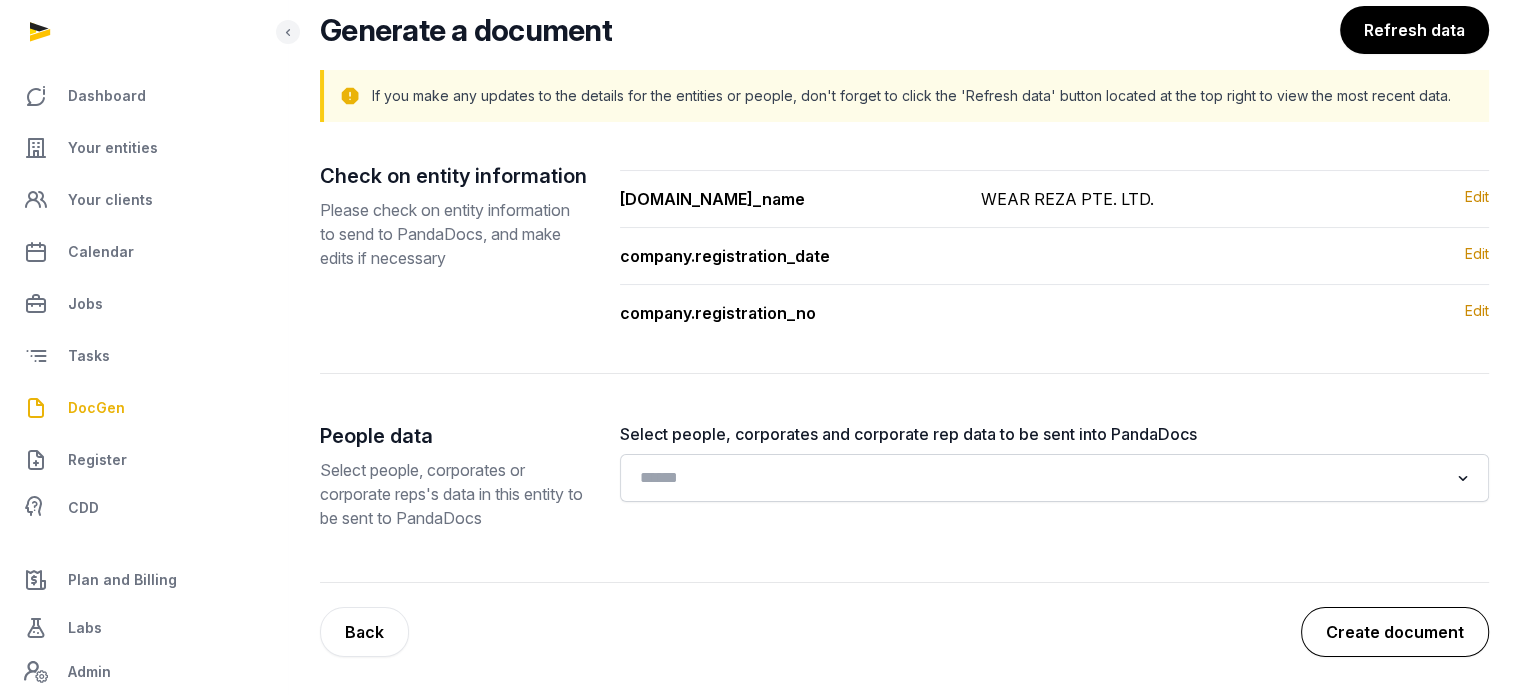click on "Create document" at bounding box center [1395, 632] 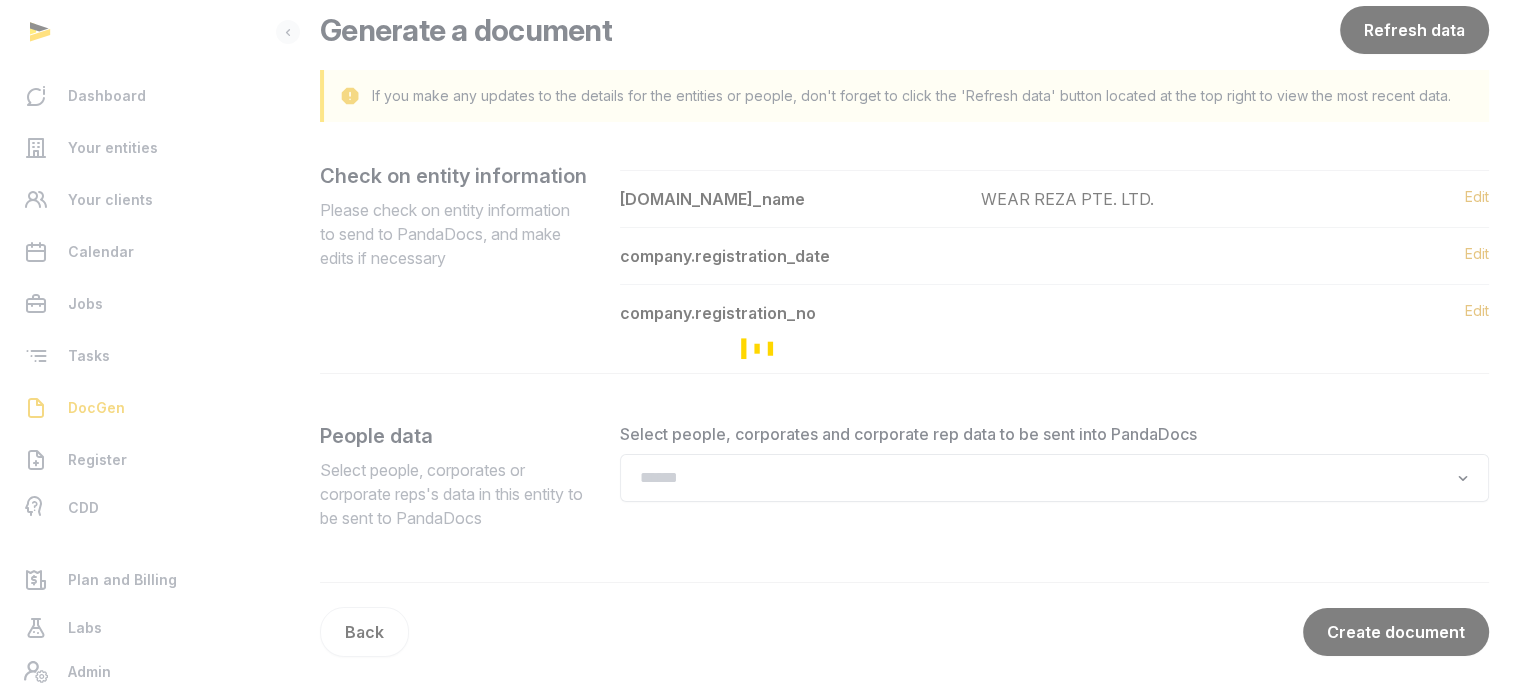 scroll, scrollTop: 0, scrollLeft: 0, axis: both 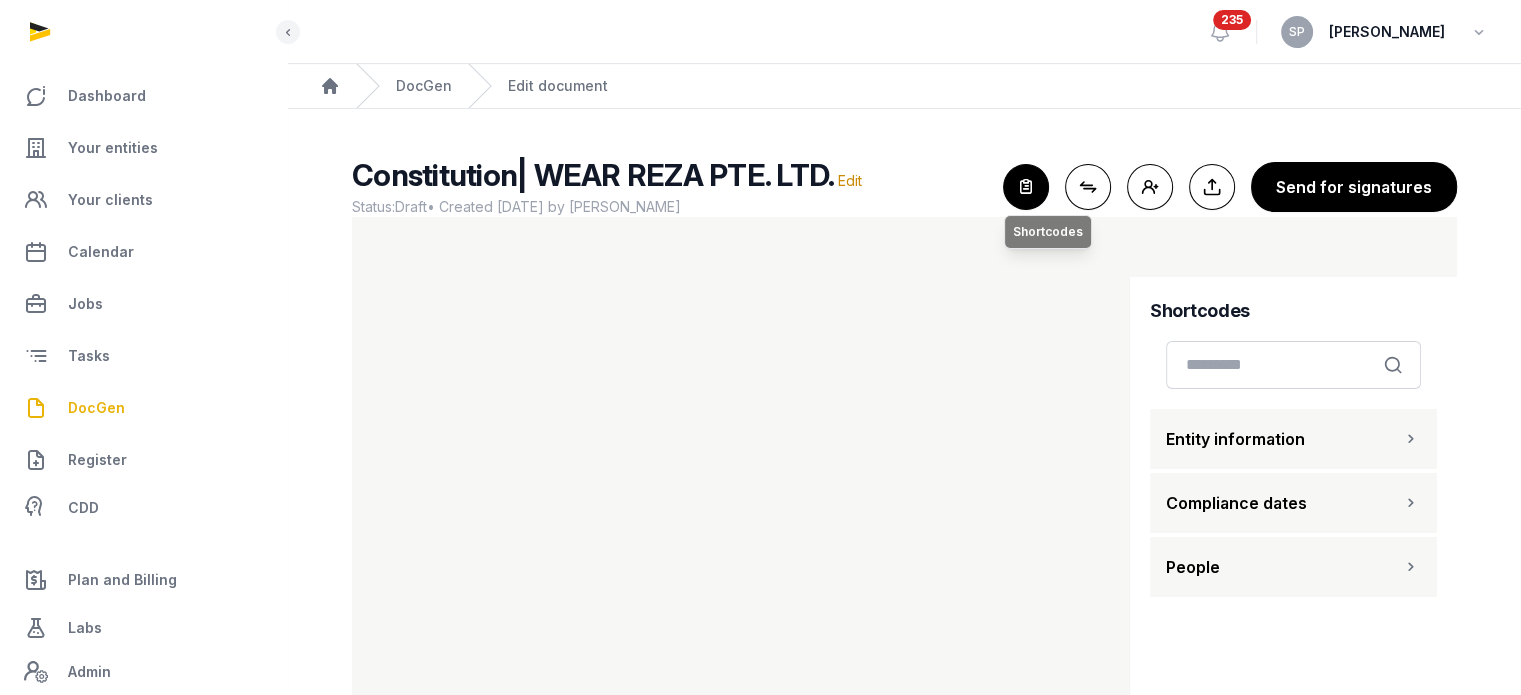 click at bounding box center (1026, 187) 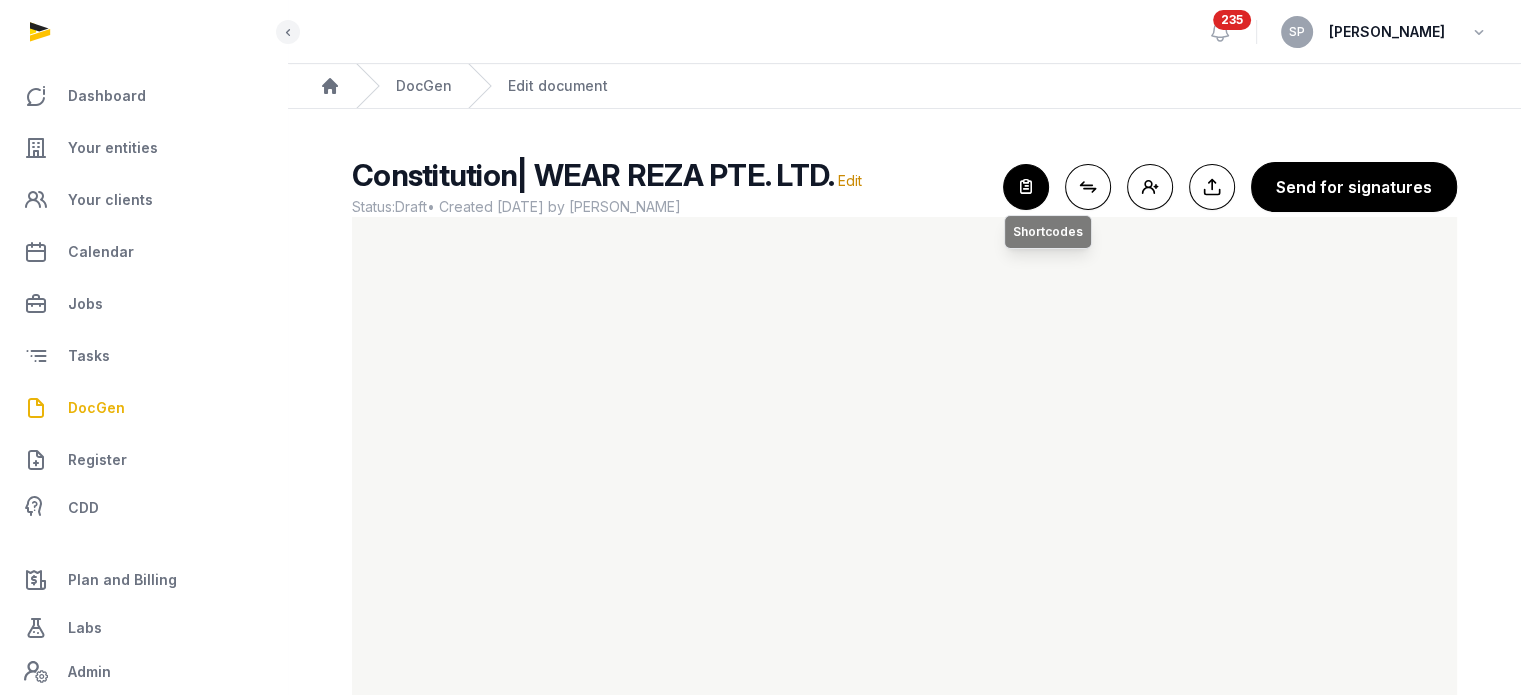 click at bounding box center (1026, 187) 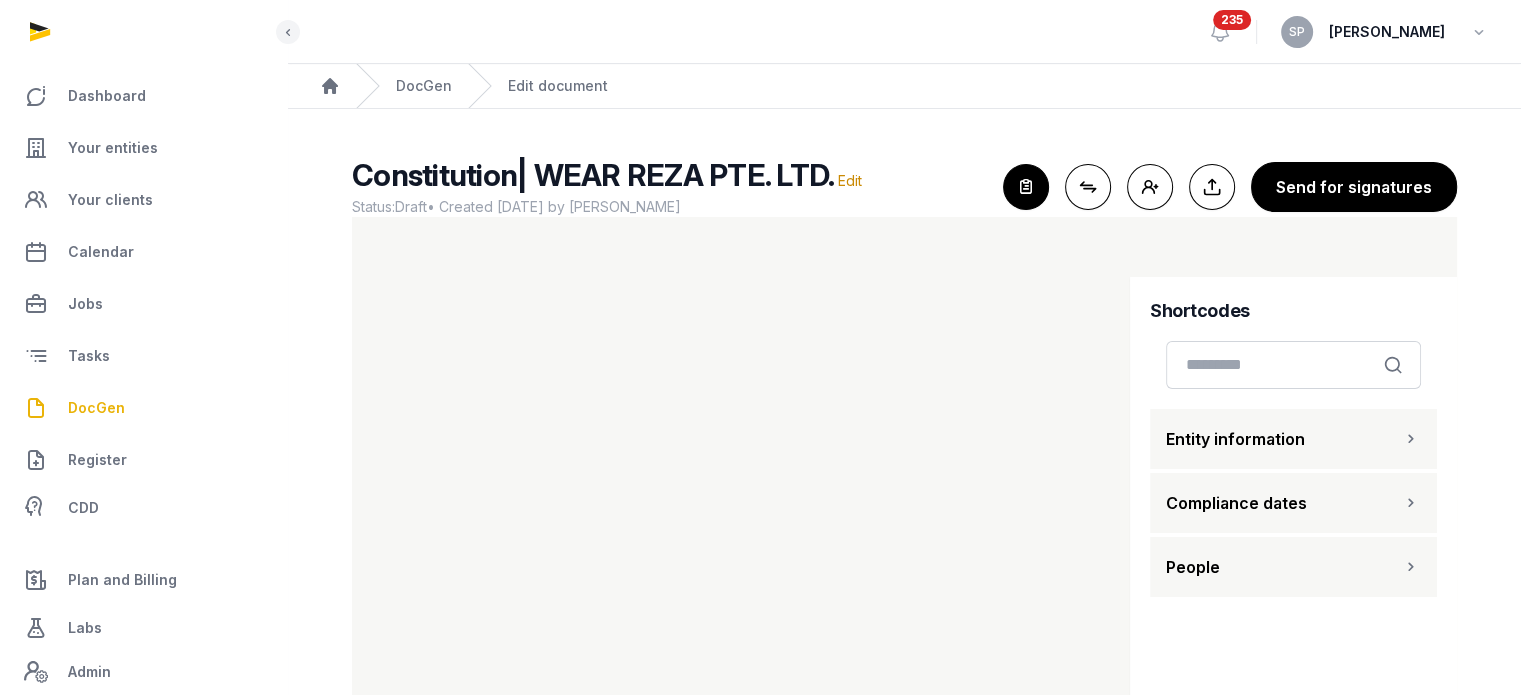 click on "People" at bounding box center (1293, 567) 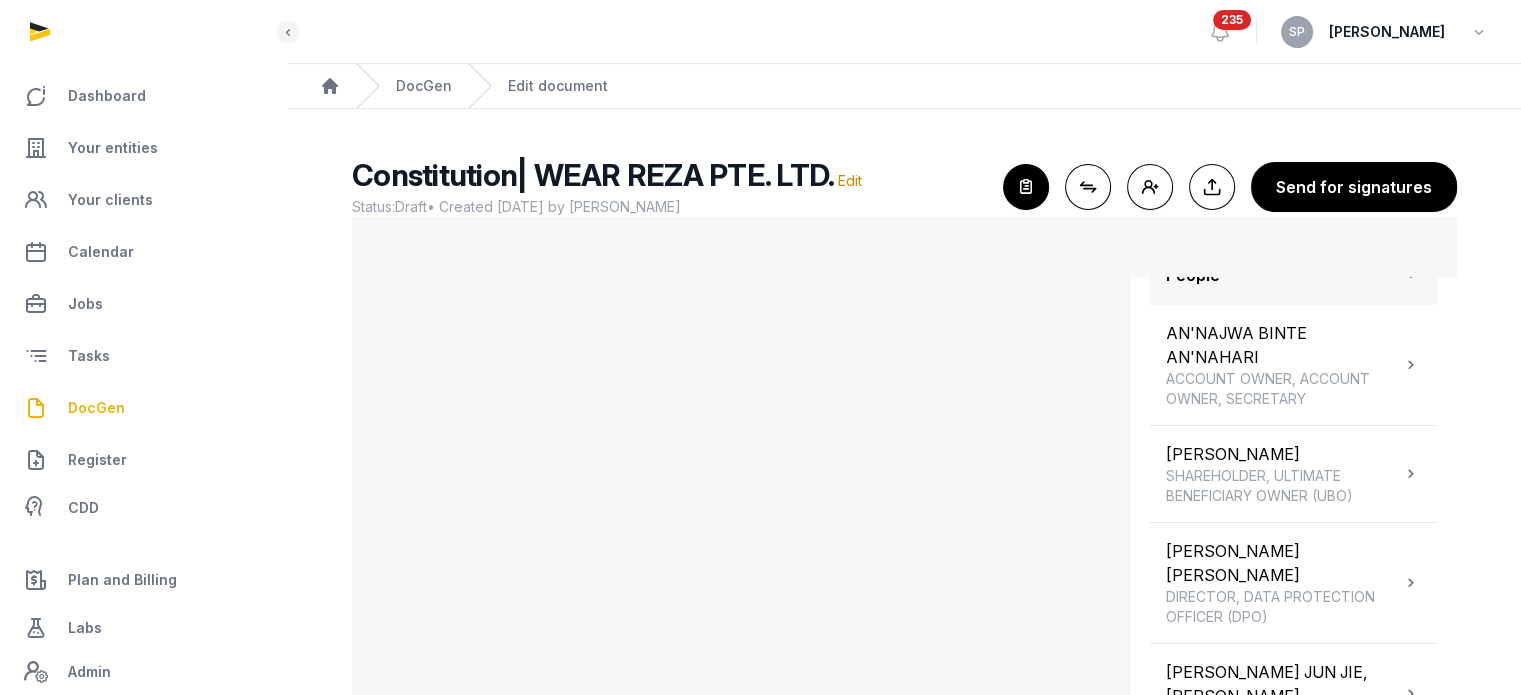 scroll, scrollTop: 316, scrollLeft: 0, axis: vertical 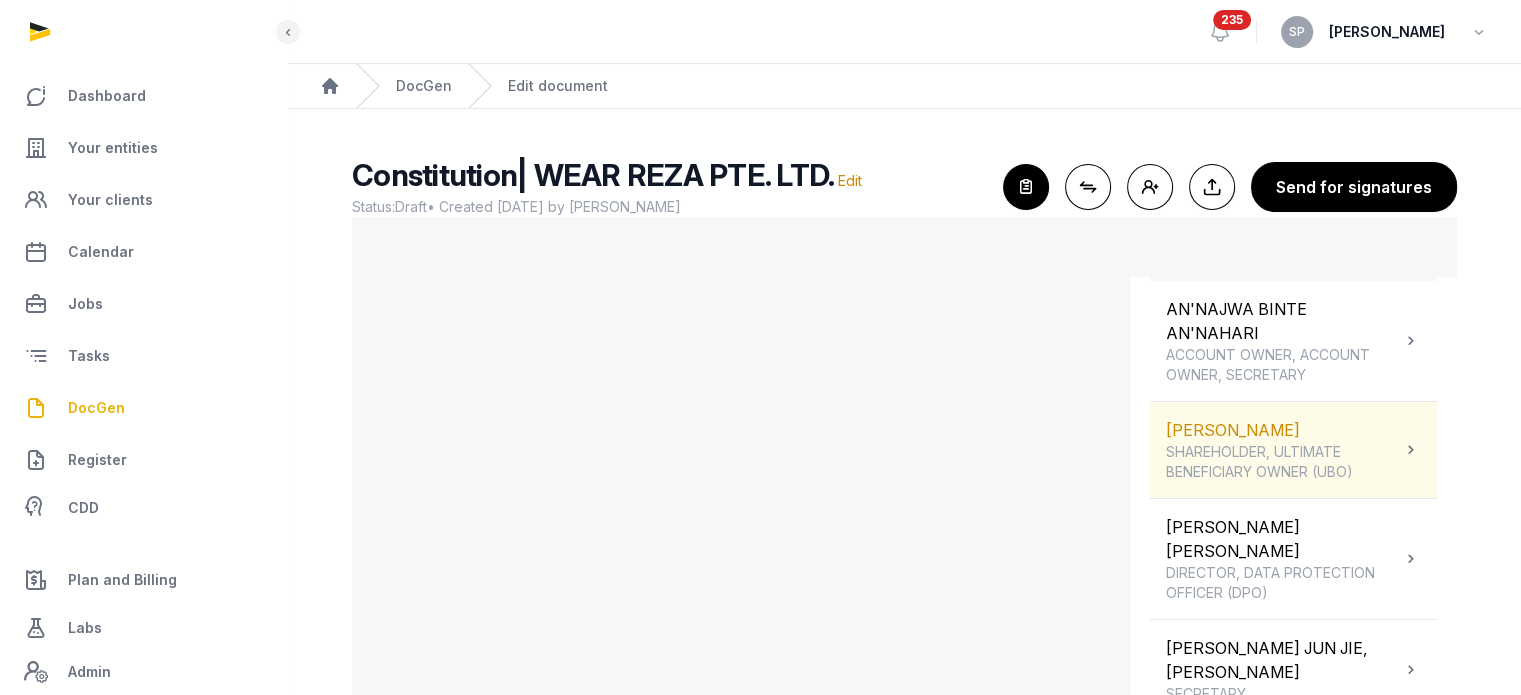 click on "Paul-Louis Martin-Schibinet SHAREHOLDER, ULTIMATE BENEFICIARY OWNER (UBO)" at bounding box center [1283, 450] 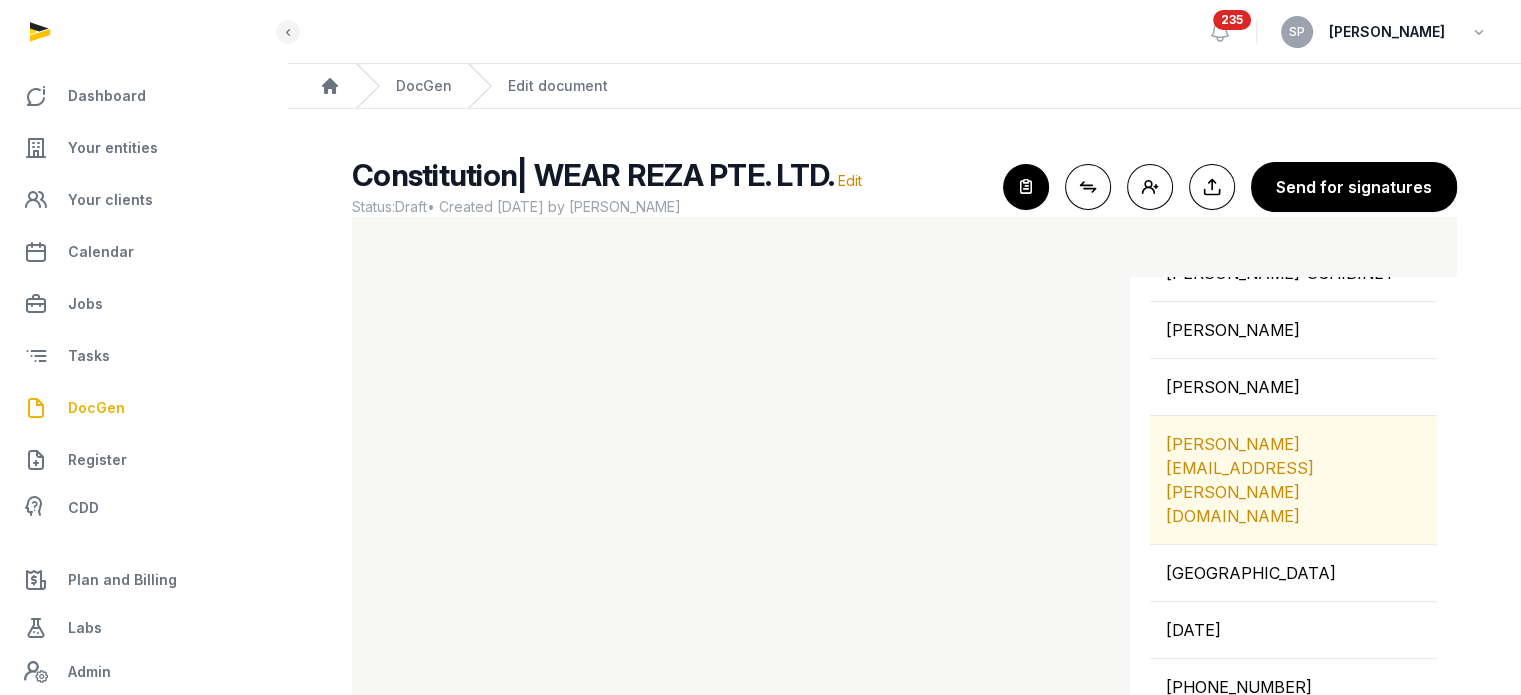 scroll, scrollTop: 628, scrollLeft: 0, axis: vertical 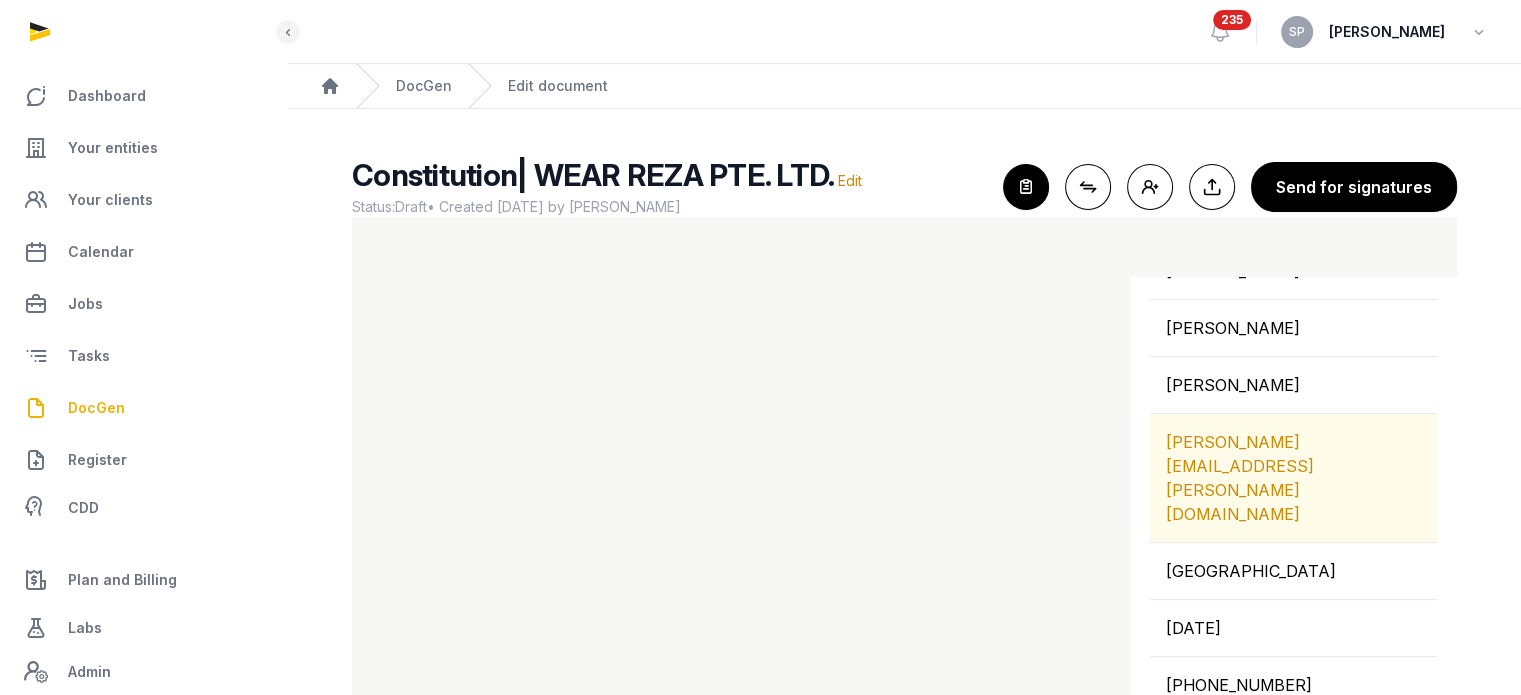click on "PAUL-LOUIS@MARTIN-SCHIBINET.COM" at bounding box center (1293, 478) 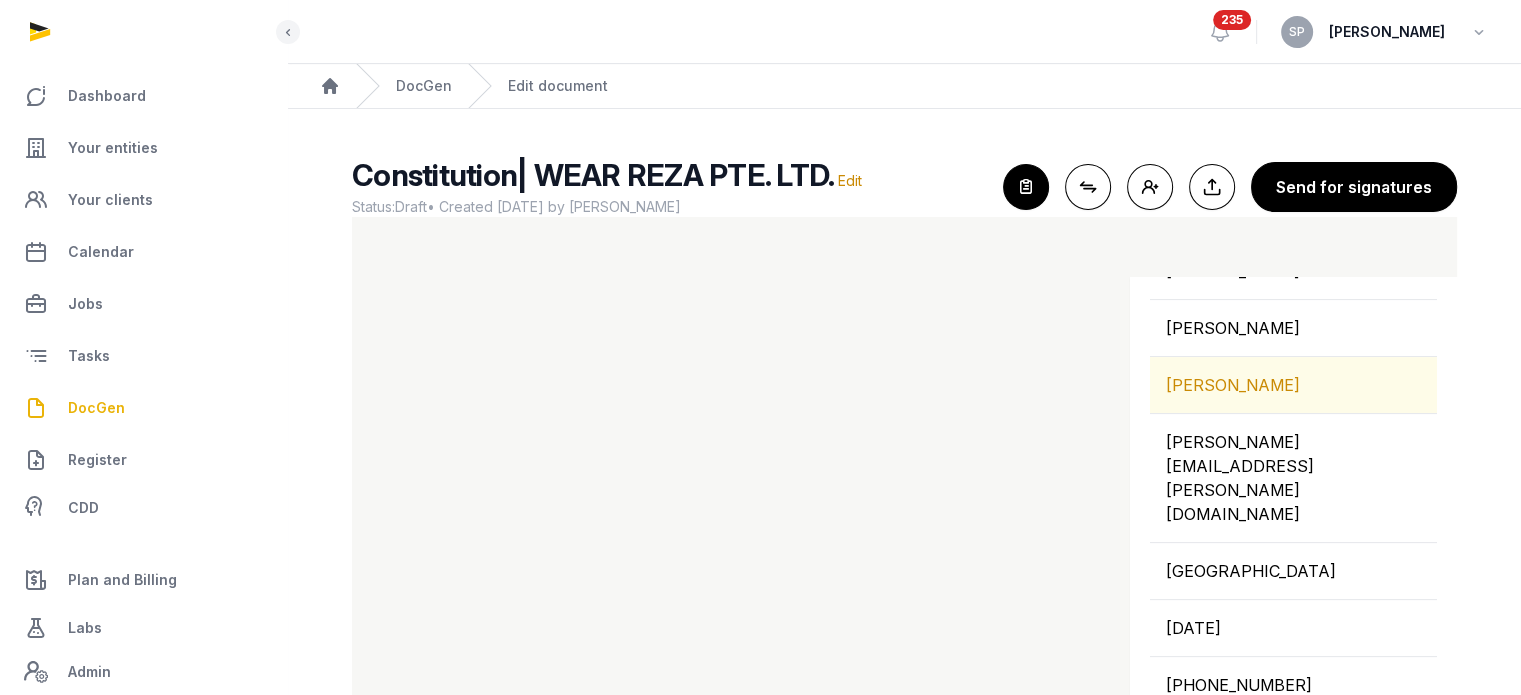 click on "MARTIN" at bounding box center (1293, 385) 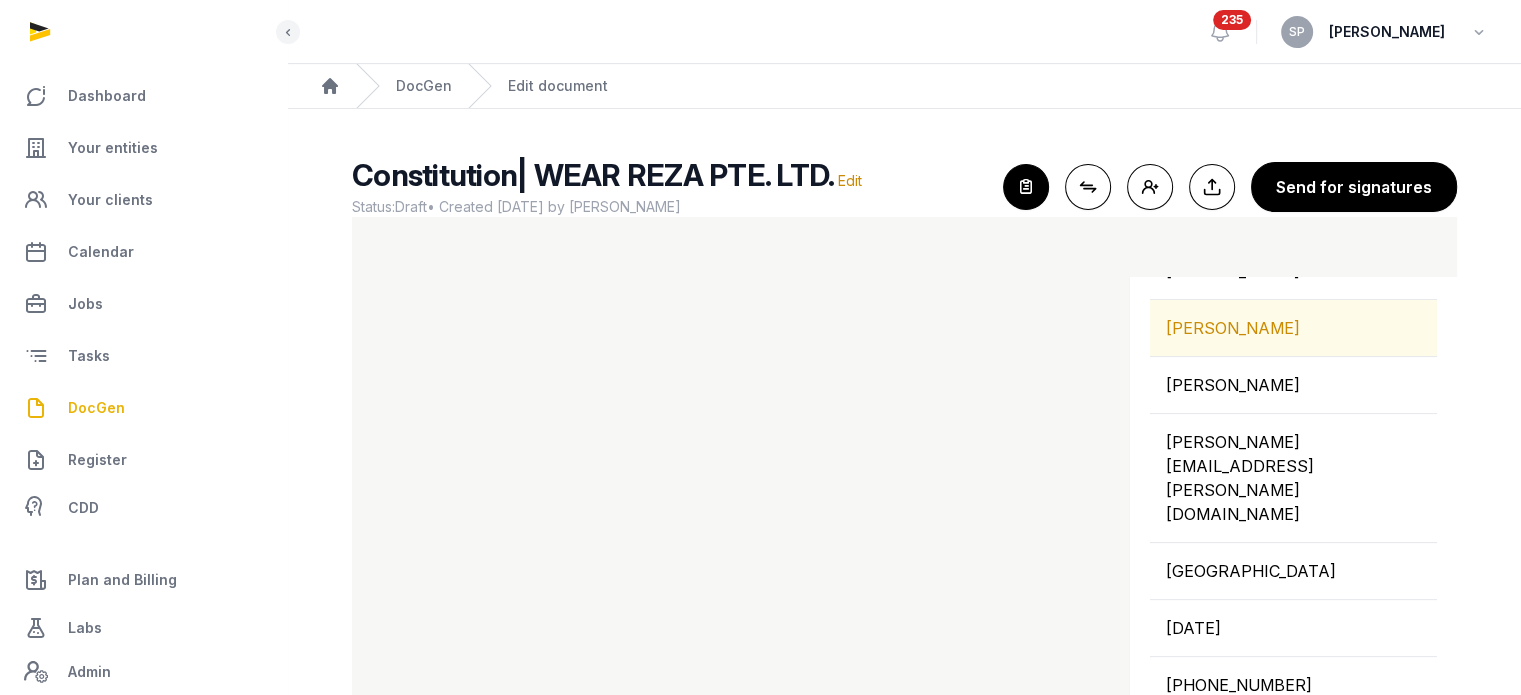 click on "PAUL LOUIS" at bounding box center (1293, 328) 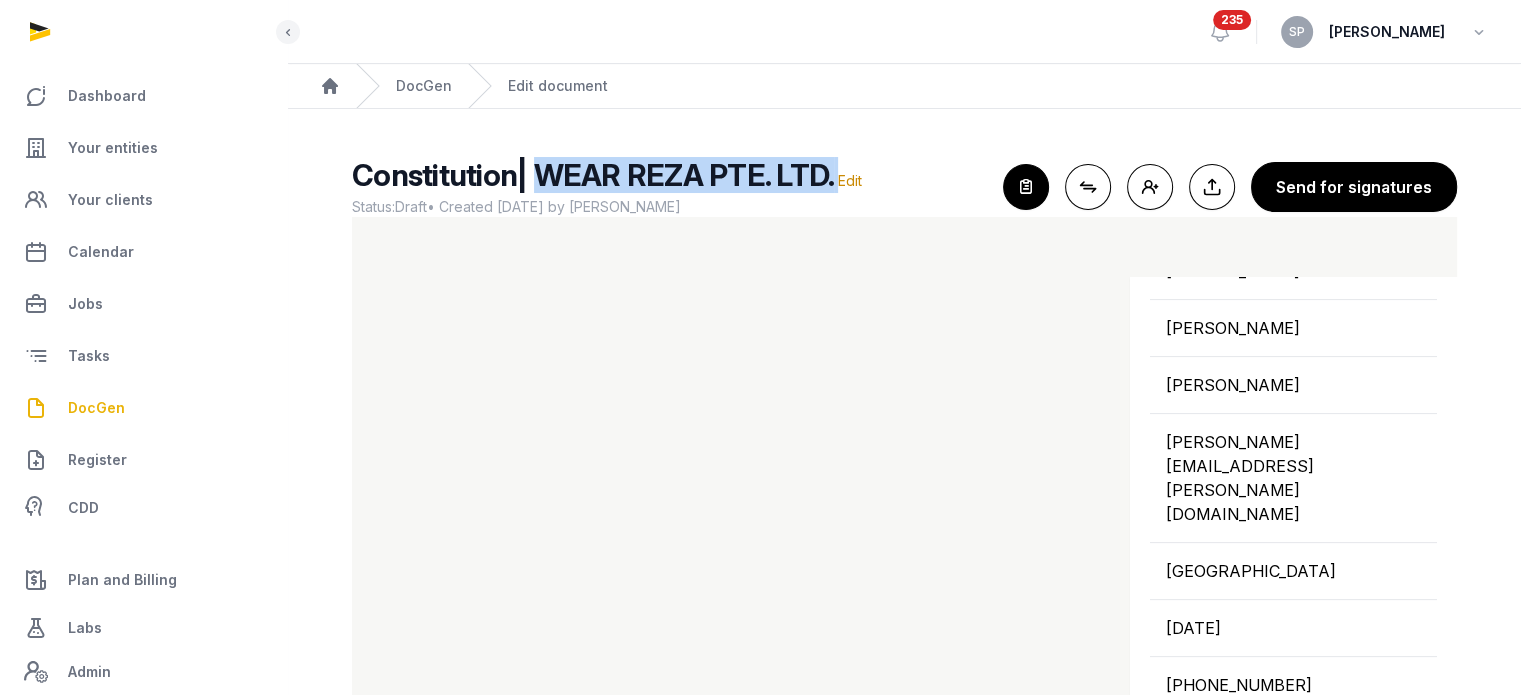 drag, startPoint x: 833, startPoint y: 175, endPoint x: 546, endPoint y: 175, distance: 287 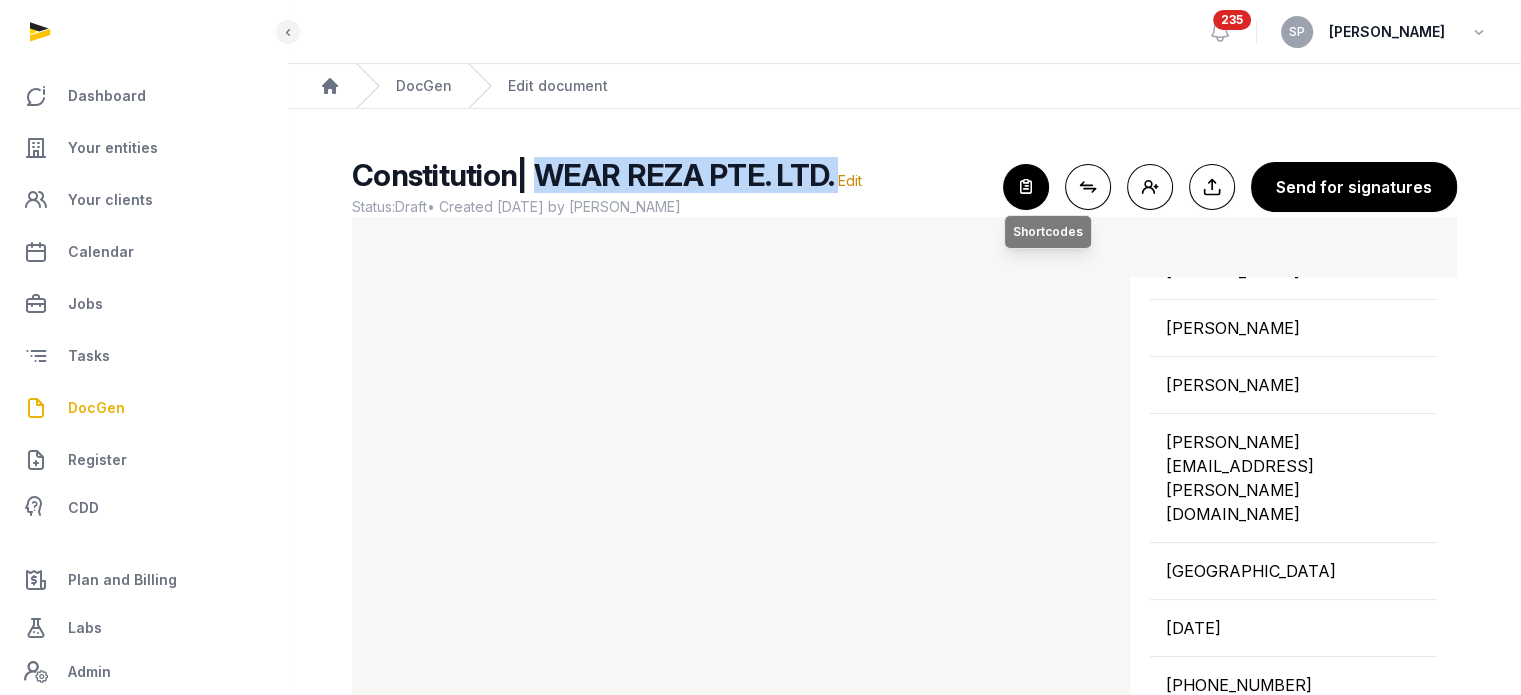 click at bounding box center [1026, 187] 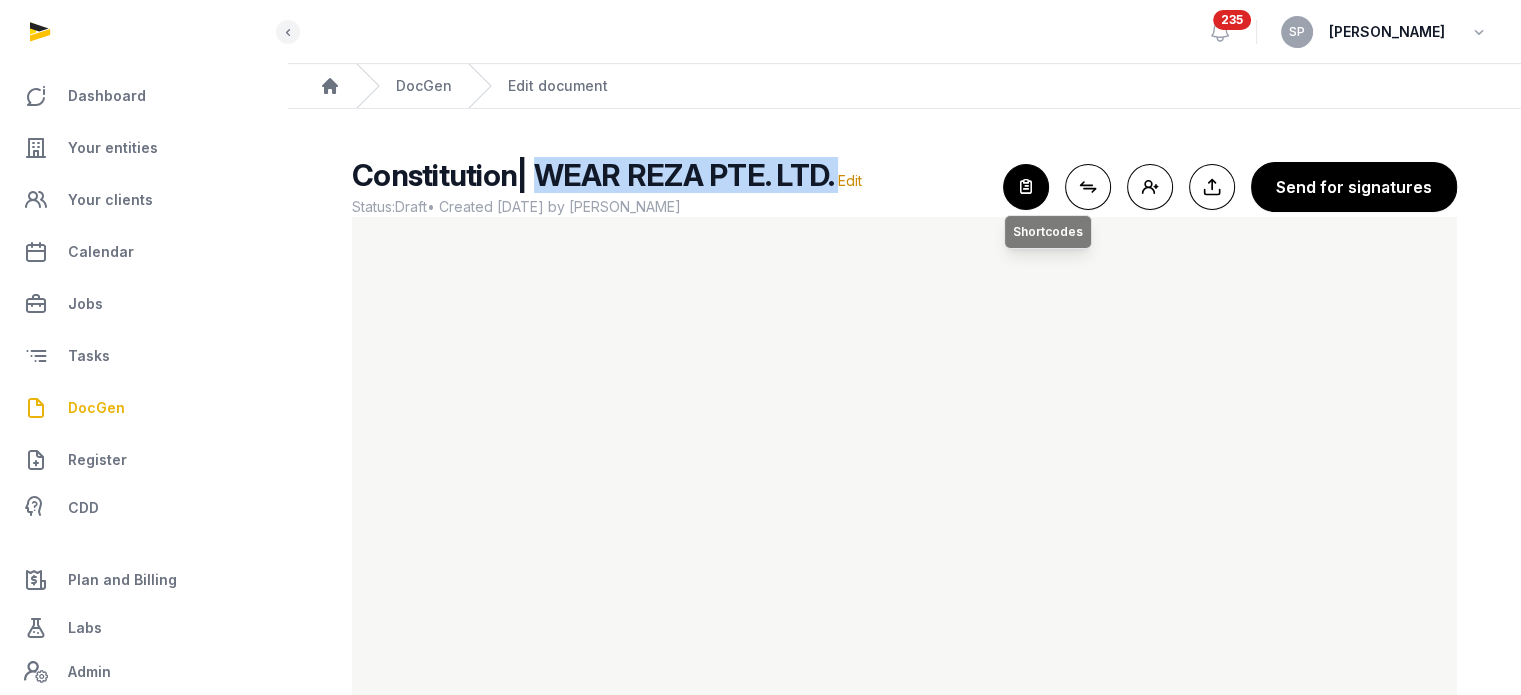 click at bounding box center (1026, 187) 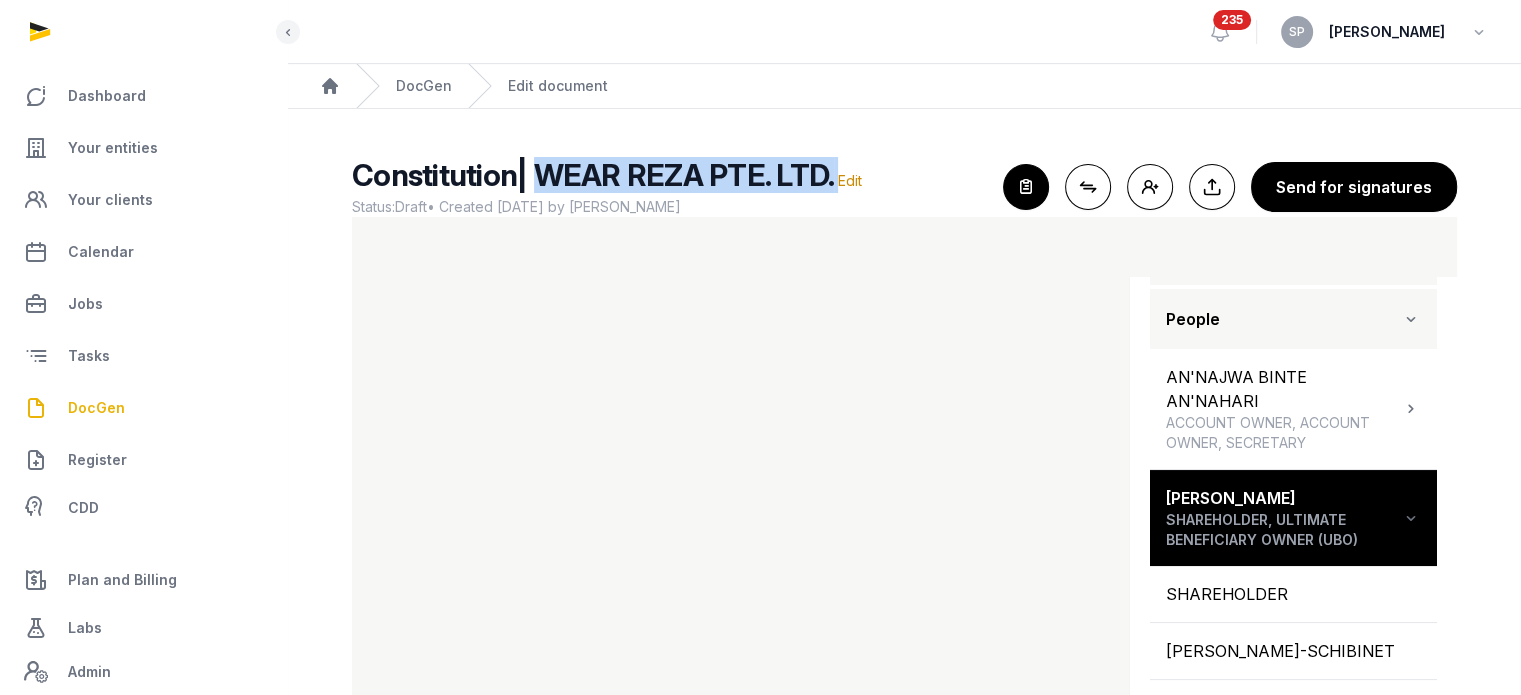 scroll, scrollTop: 279, scrollLeft: 0, axis: vertical 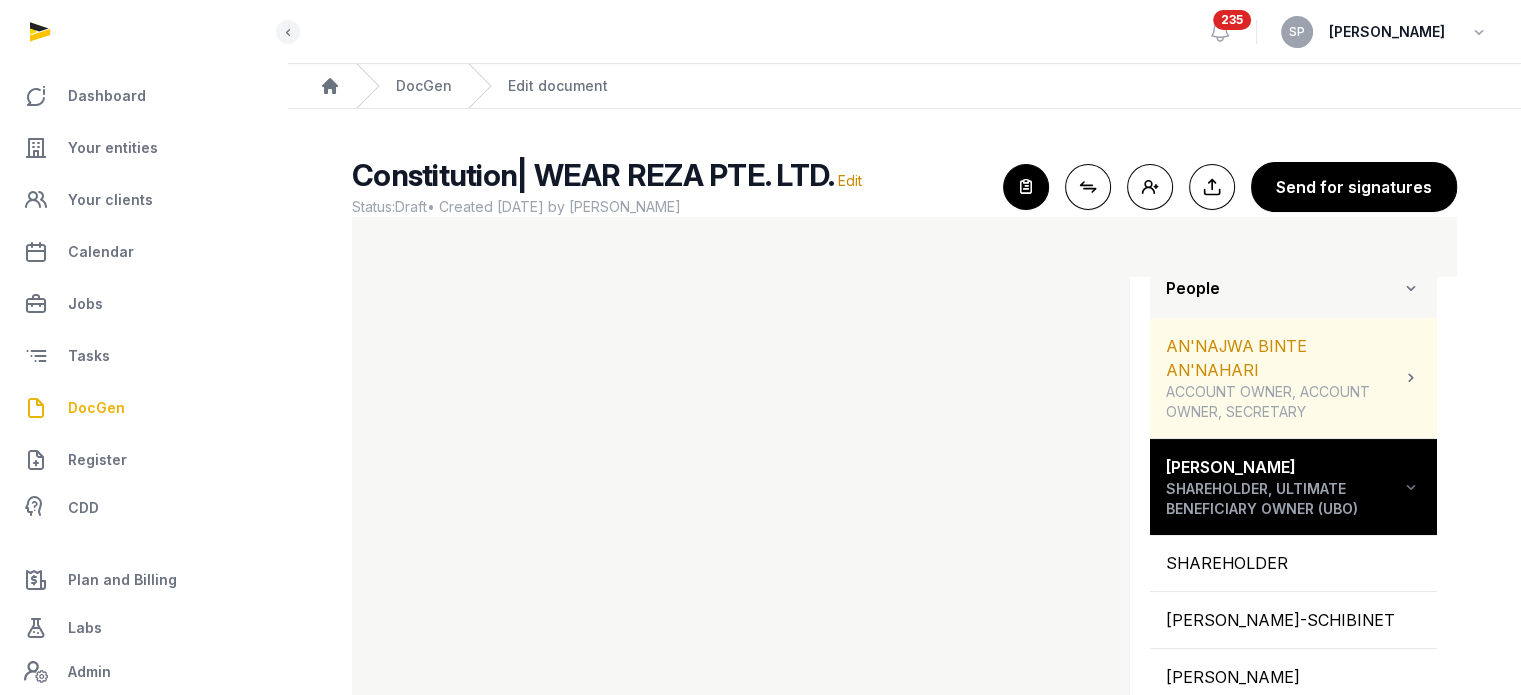 click on "ACCOUNT OWNER, ACCOUNT OWNER, SECRETARY" at bounding box center (1283, 402) 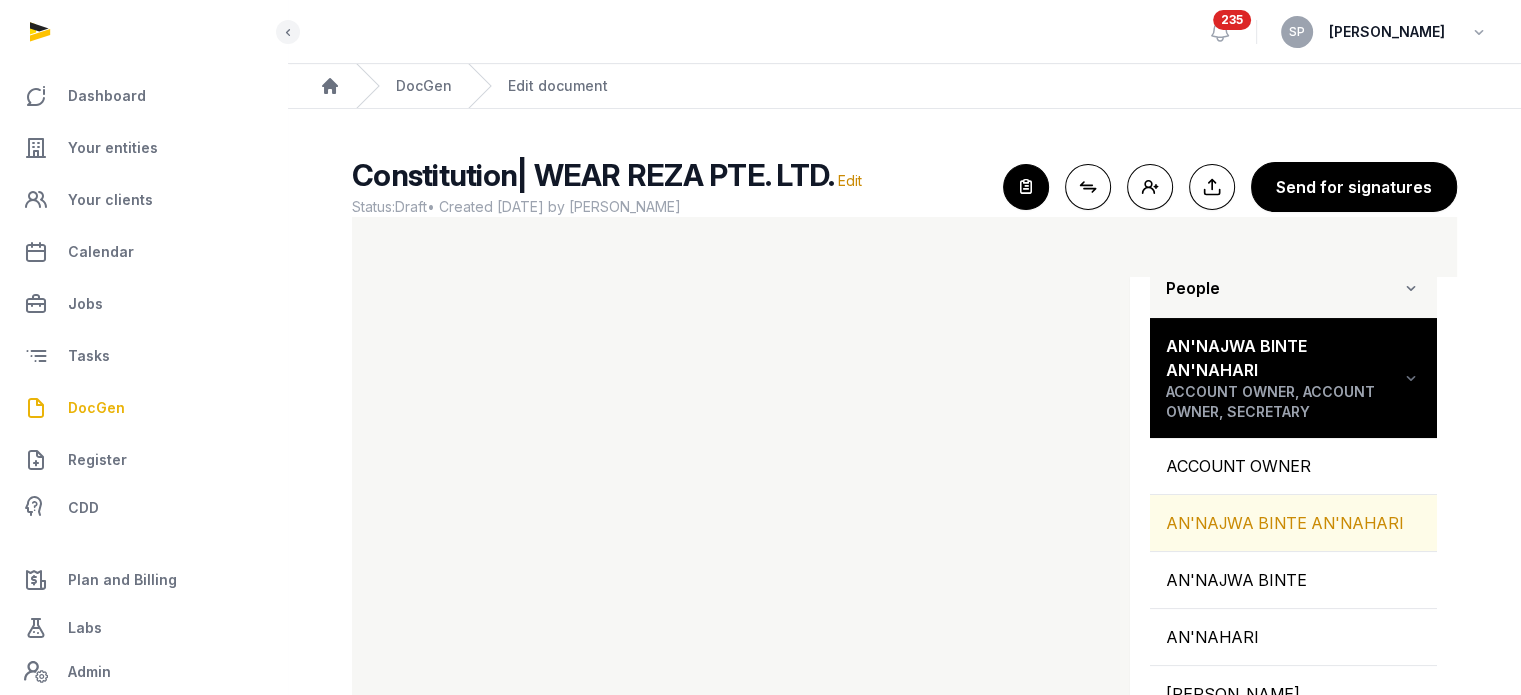 click on "AN'NAJWA BINTE AN'NAHARI" at bounding box center [1293, 523] 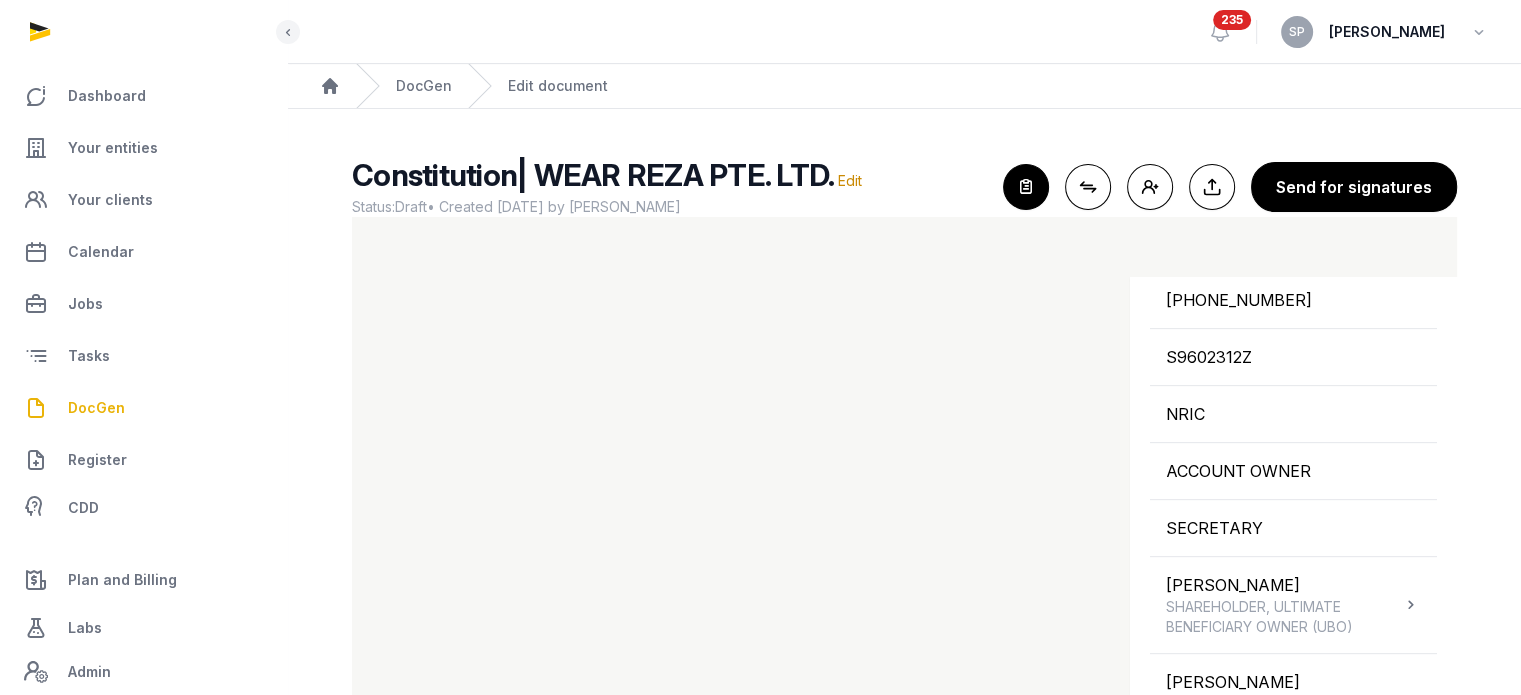 scroll, scrollTop: 952, scrollLeft: 0, axis: vertical 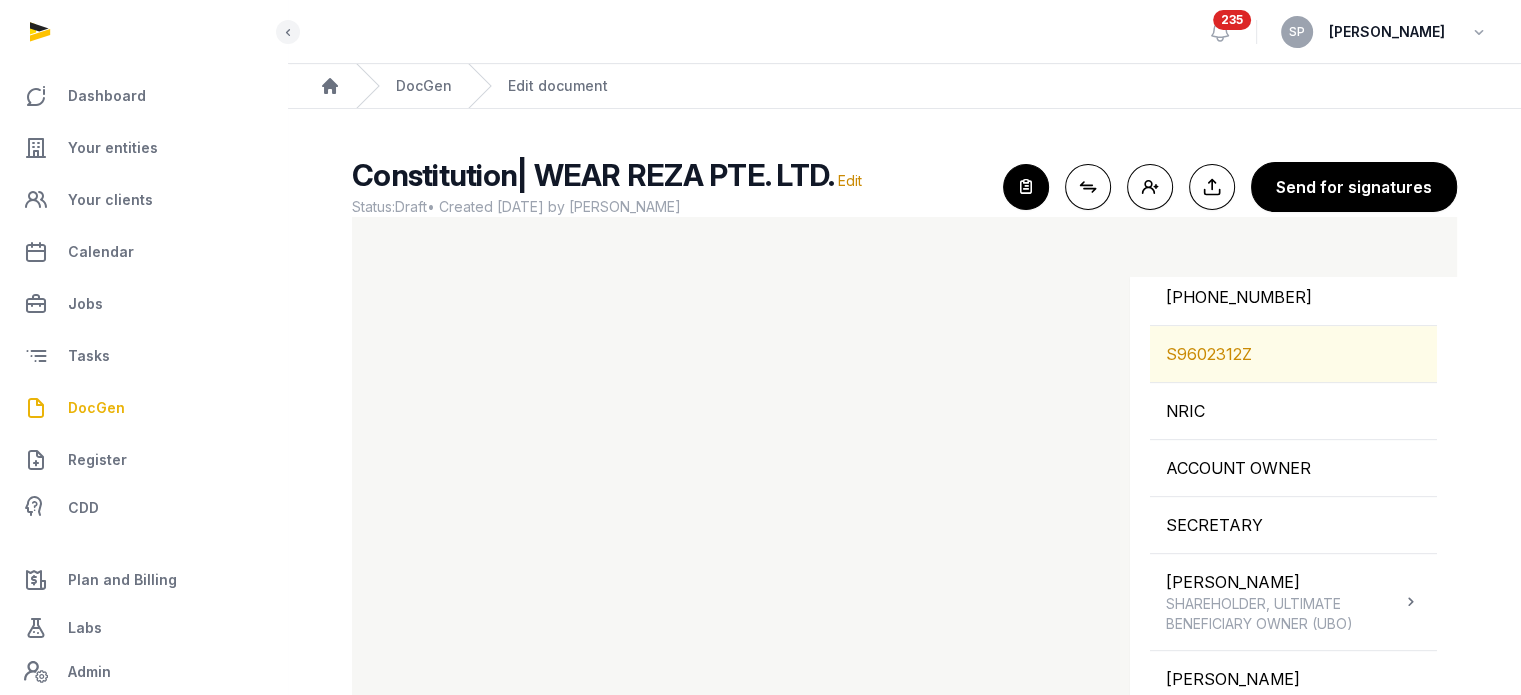 click on "S9602312Z" at bounding box center (1293, 354) 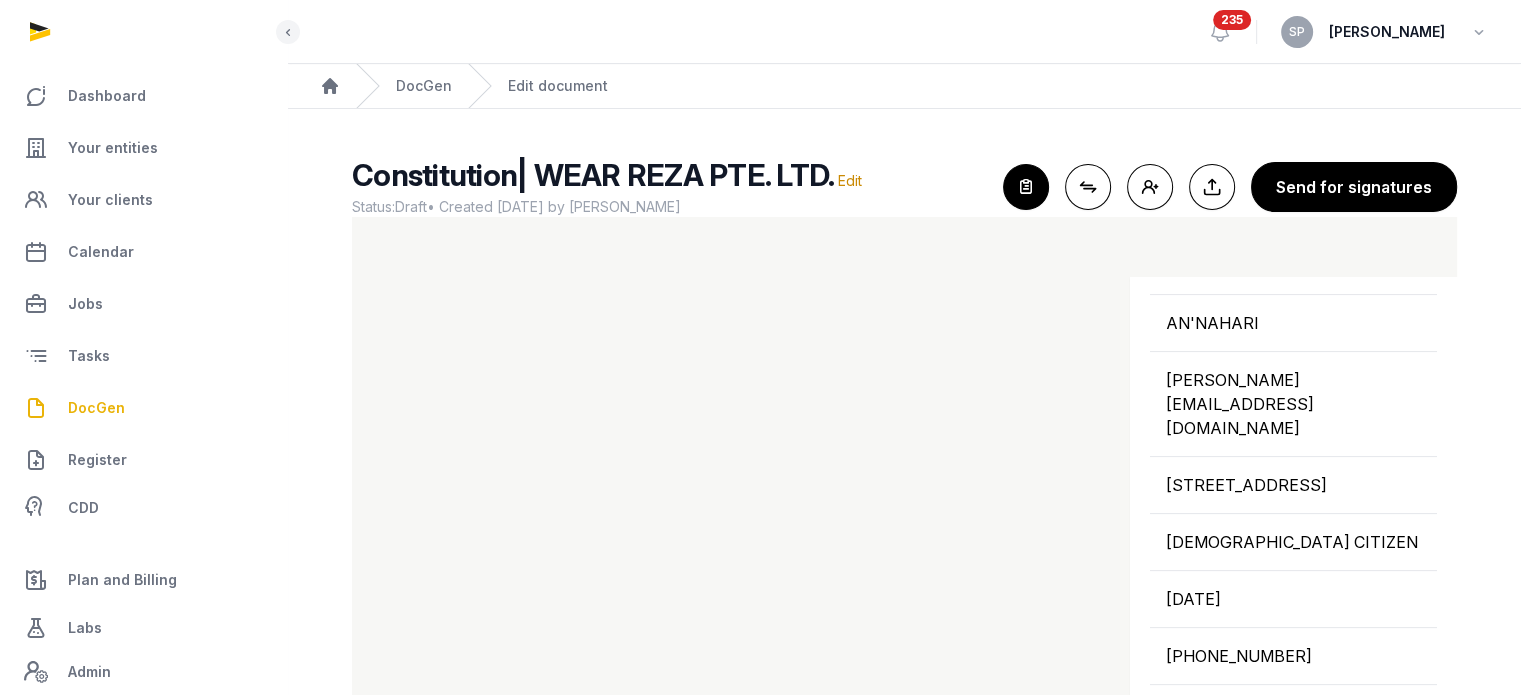 scroll, scrollTop: 582, scrollLeft: 0, axis: vertical 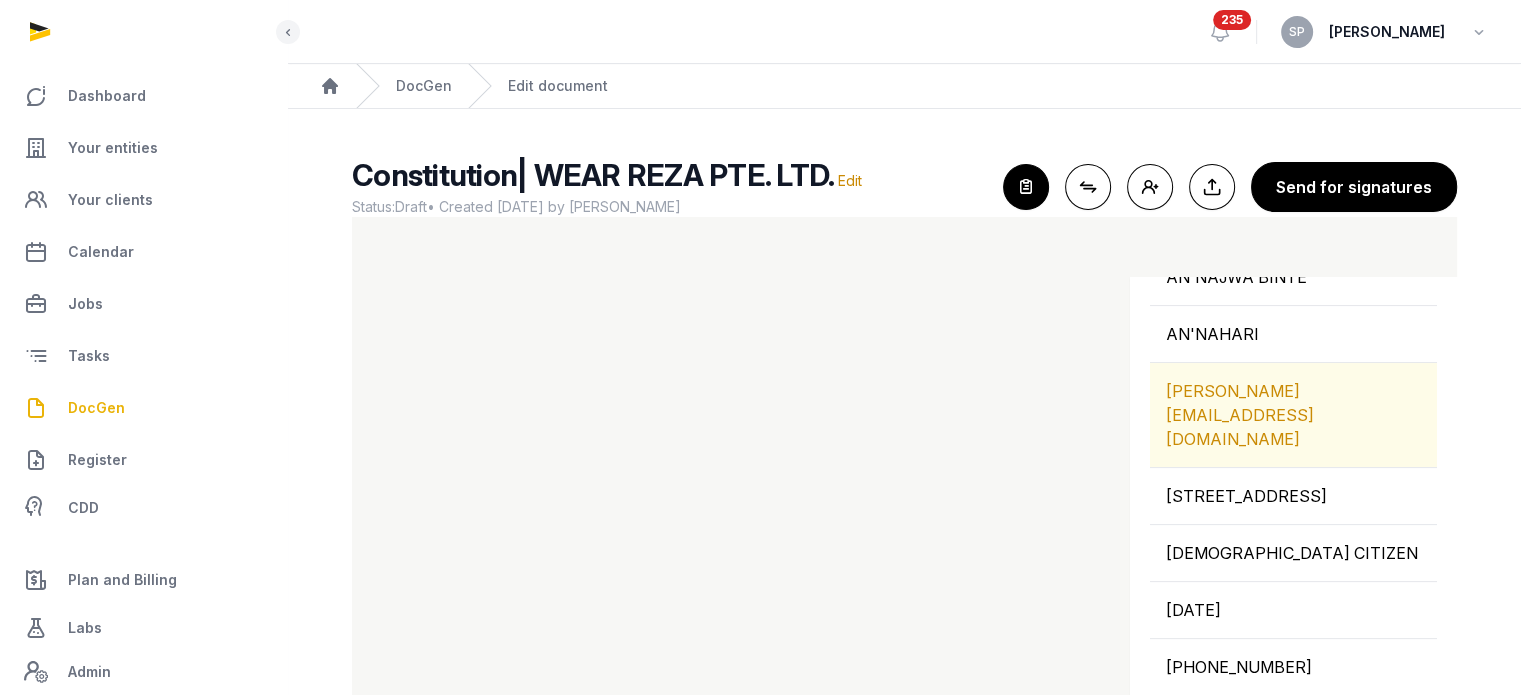 click on "ANNA.NARI@HISTELLAR.COM" at bounding box center [1293, 415] 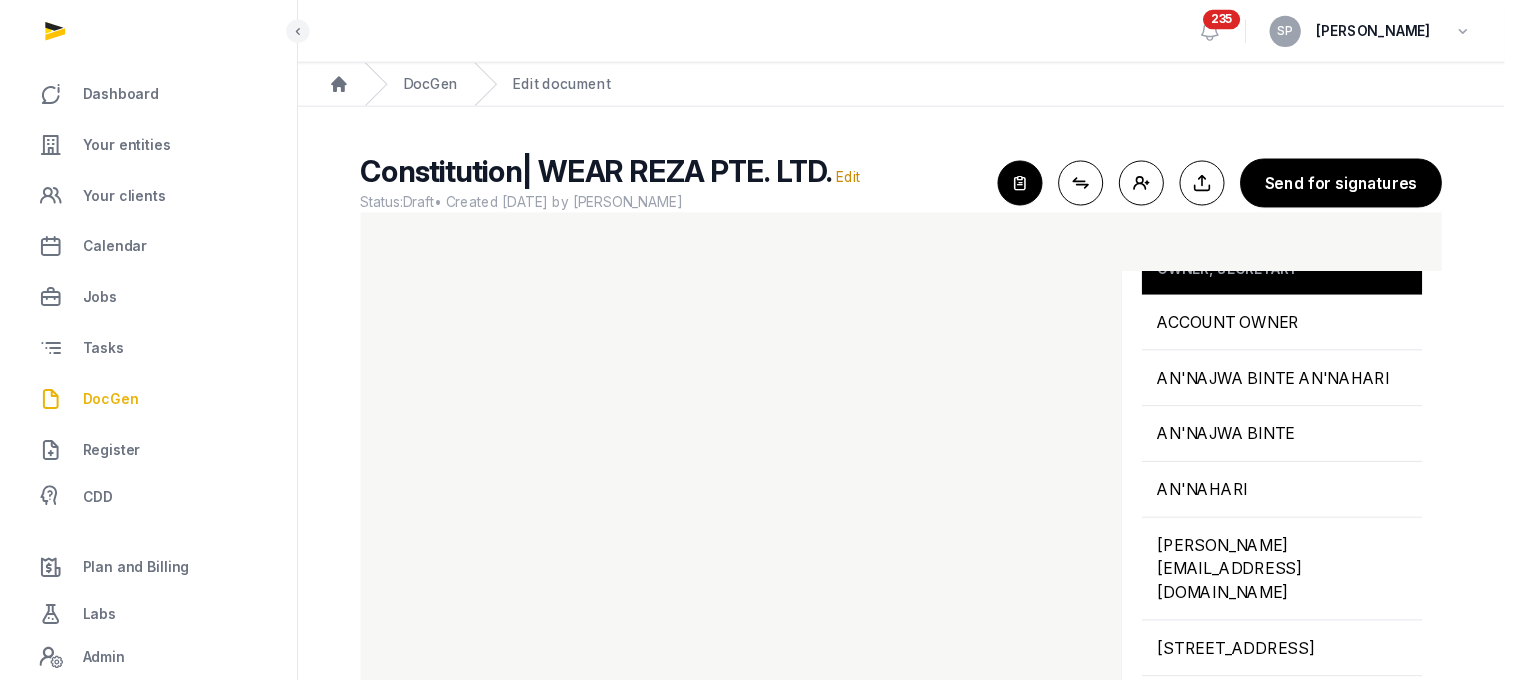scroll, scrollTop: 402, scrollLeft: 0, axis: vertical 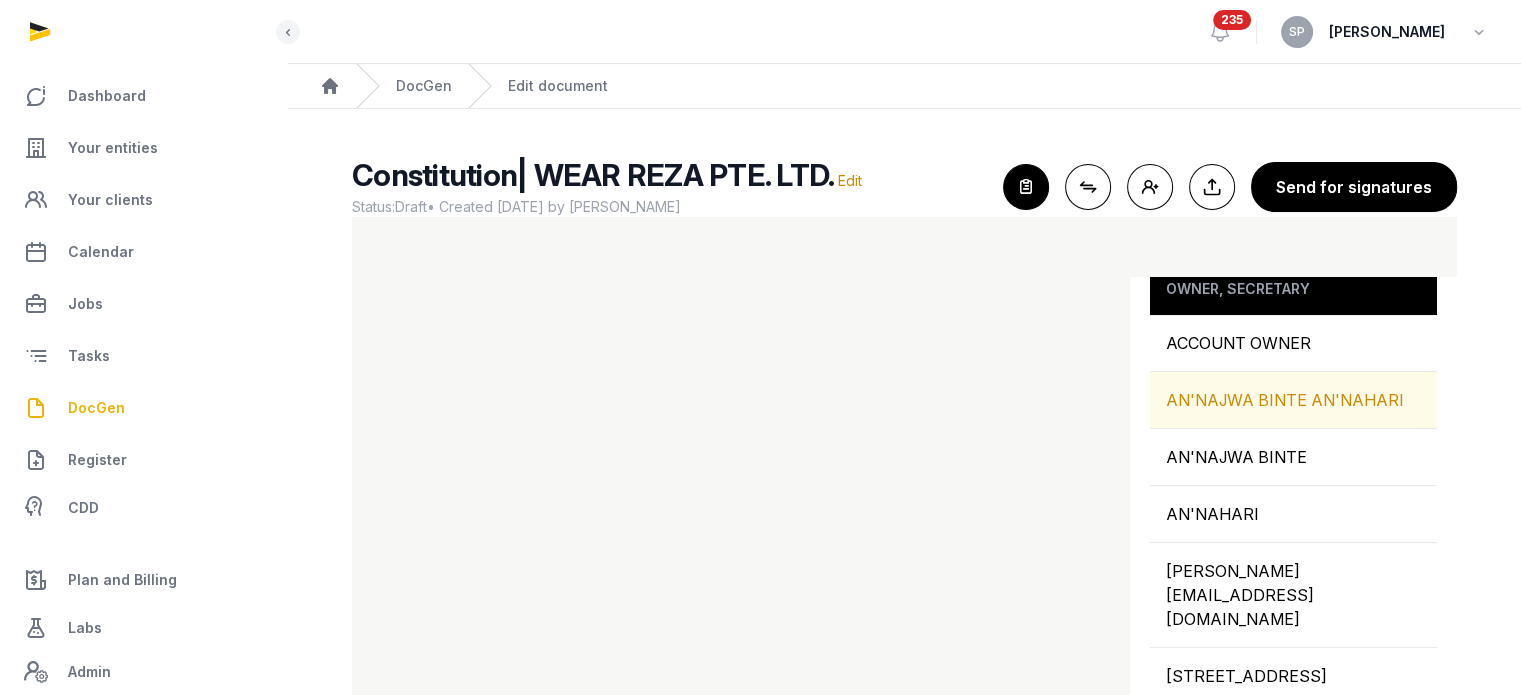 click on "AN'NAJWA BINTE AN'NAHARI" at bounding box center [1293, 400] 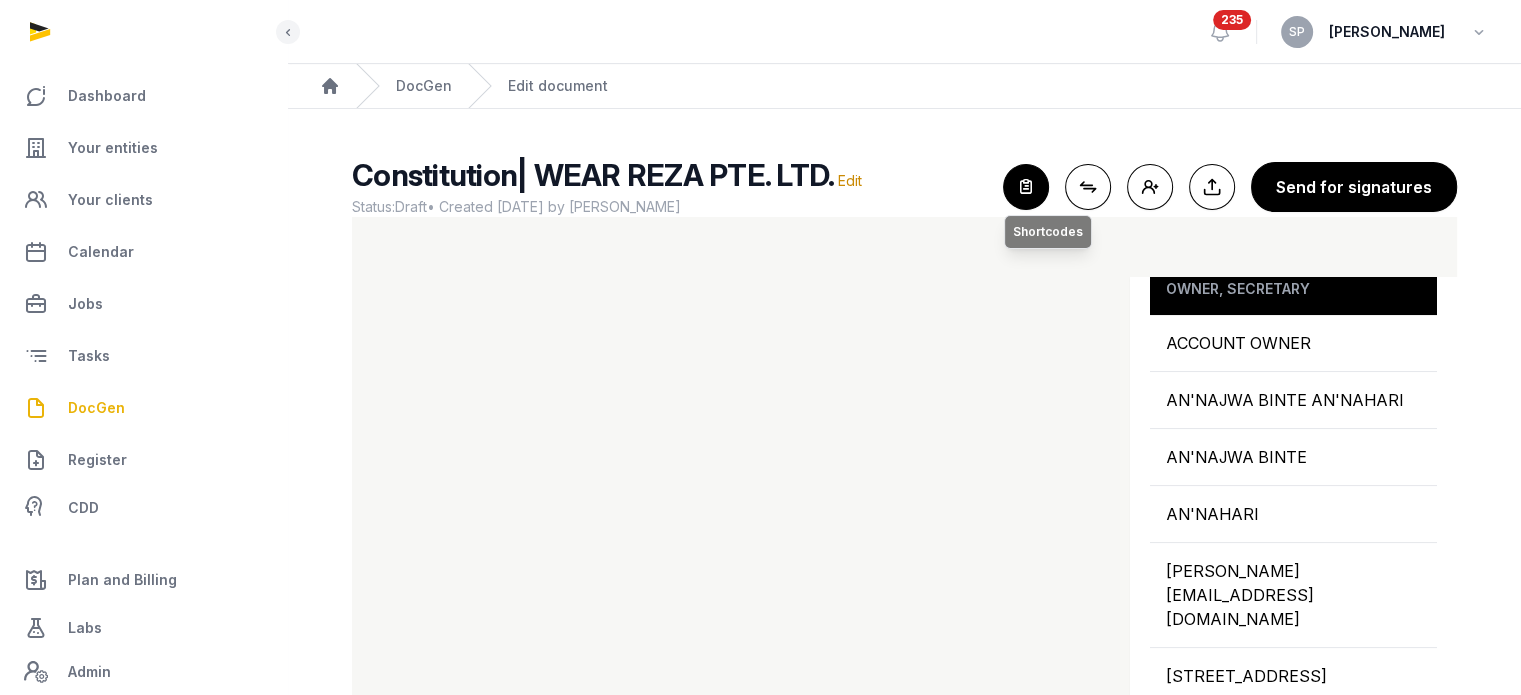 click at bounding box center (1026, 187) 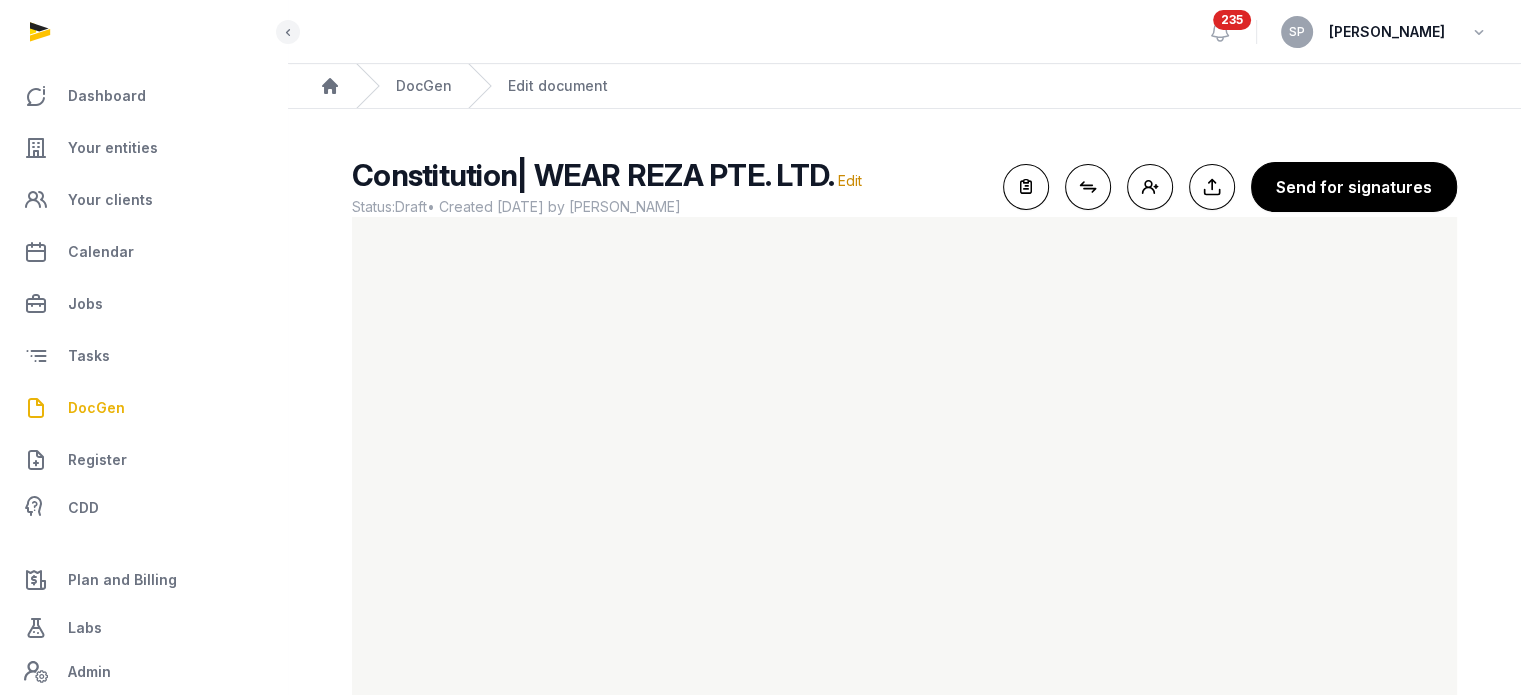 click on "DocGen" at bounding box center (96, 408) 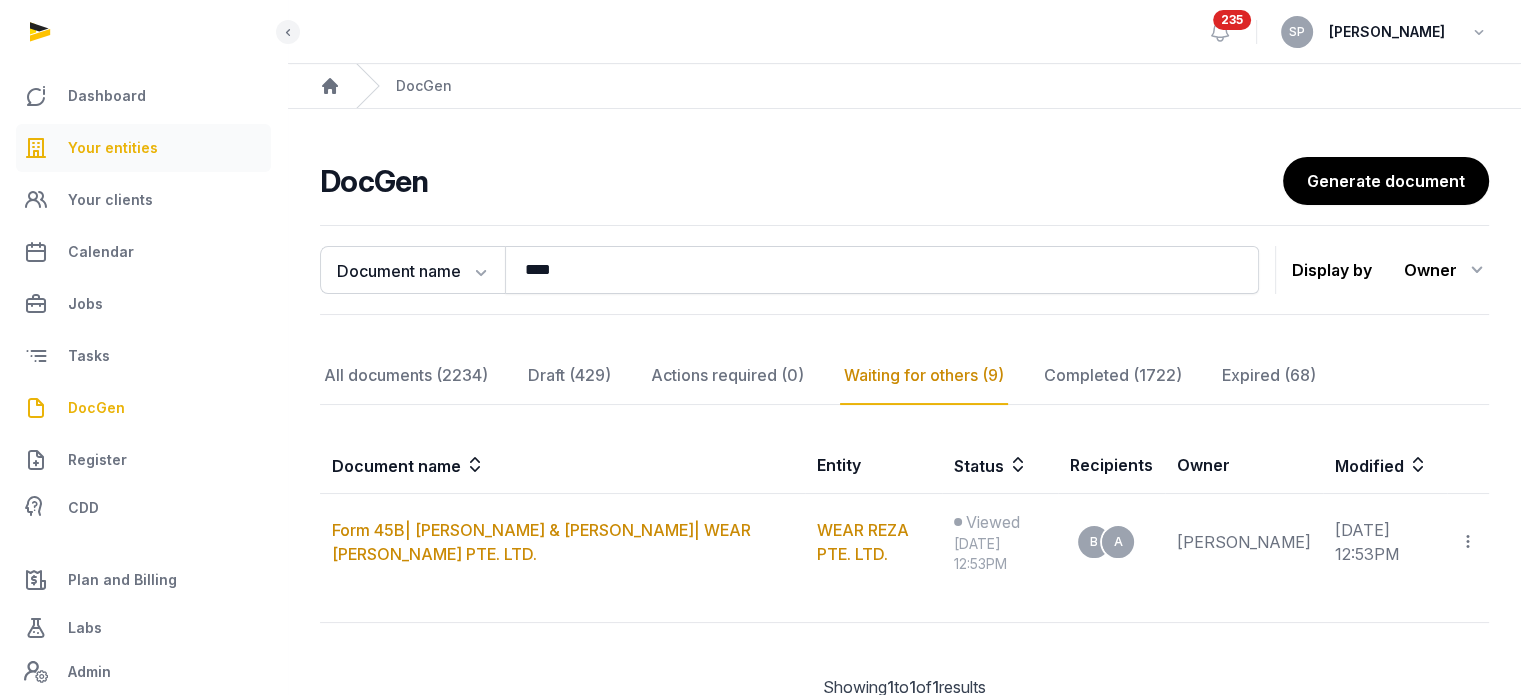 click on "Your entities" at bounding box center (143, 148) 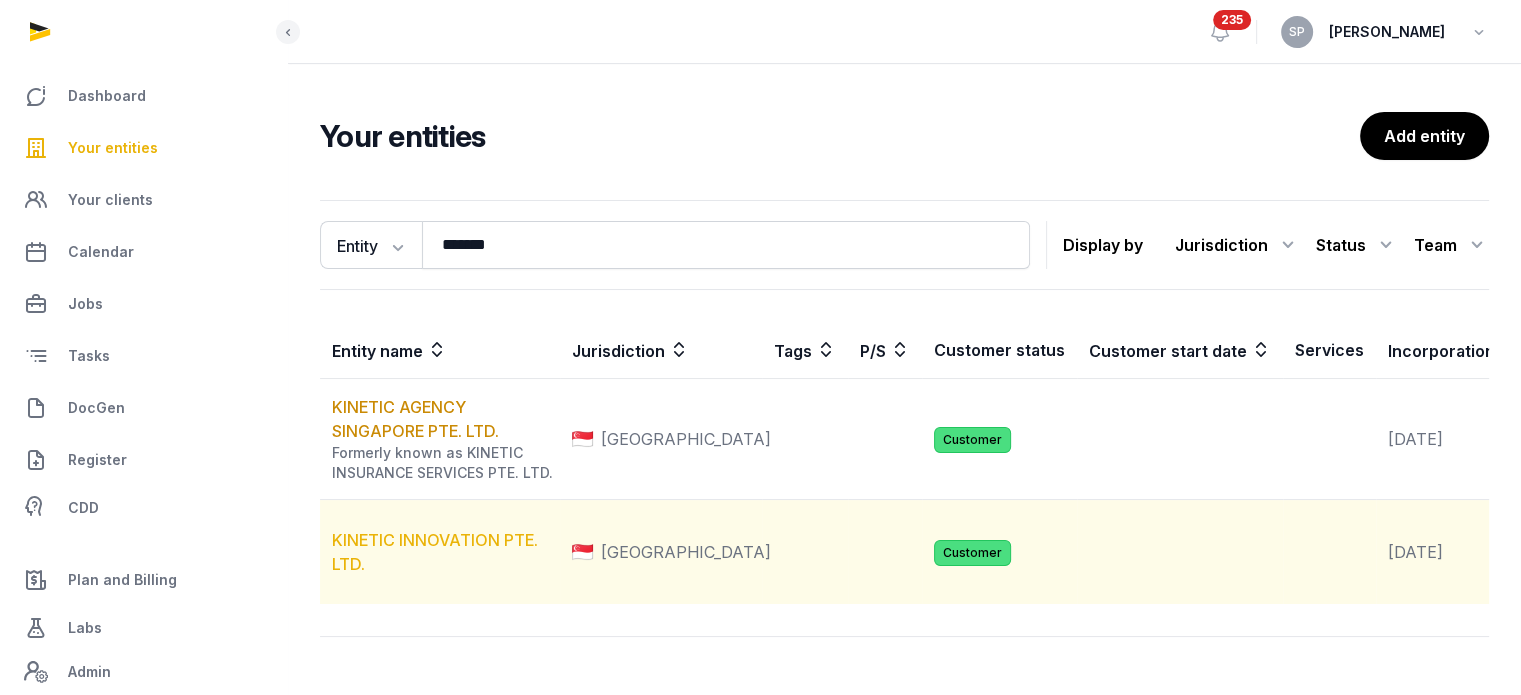 click on "KINETIC INNOVATION PTE. LTD." at bounding box center (435, 552) 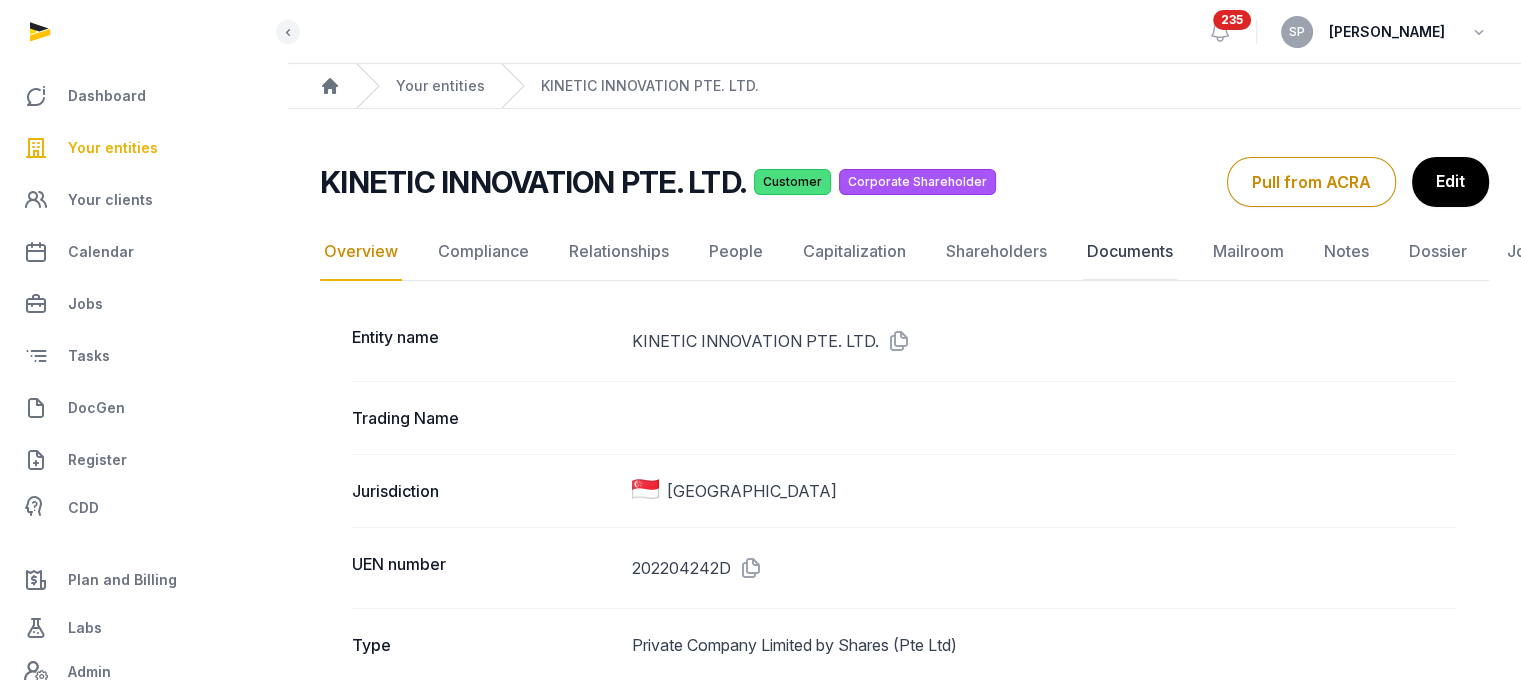 click on "Documents" 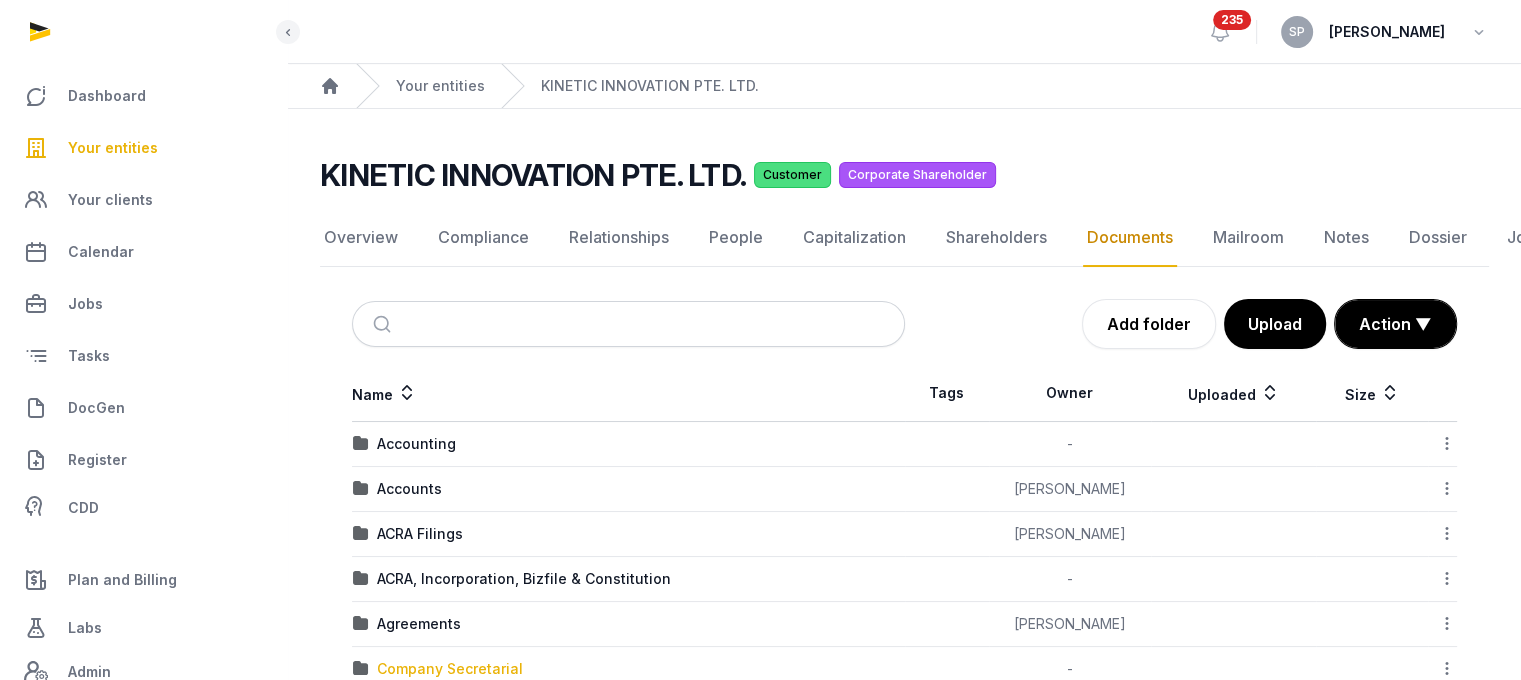 click on "Company Secretarial" at bounding box center (450, 669) 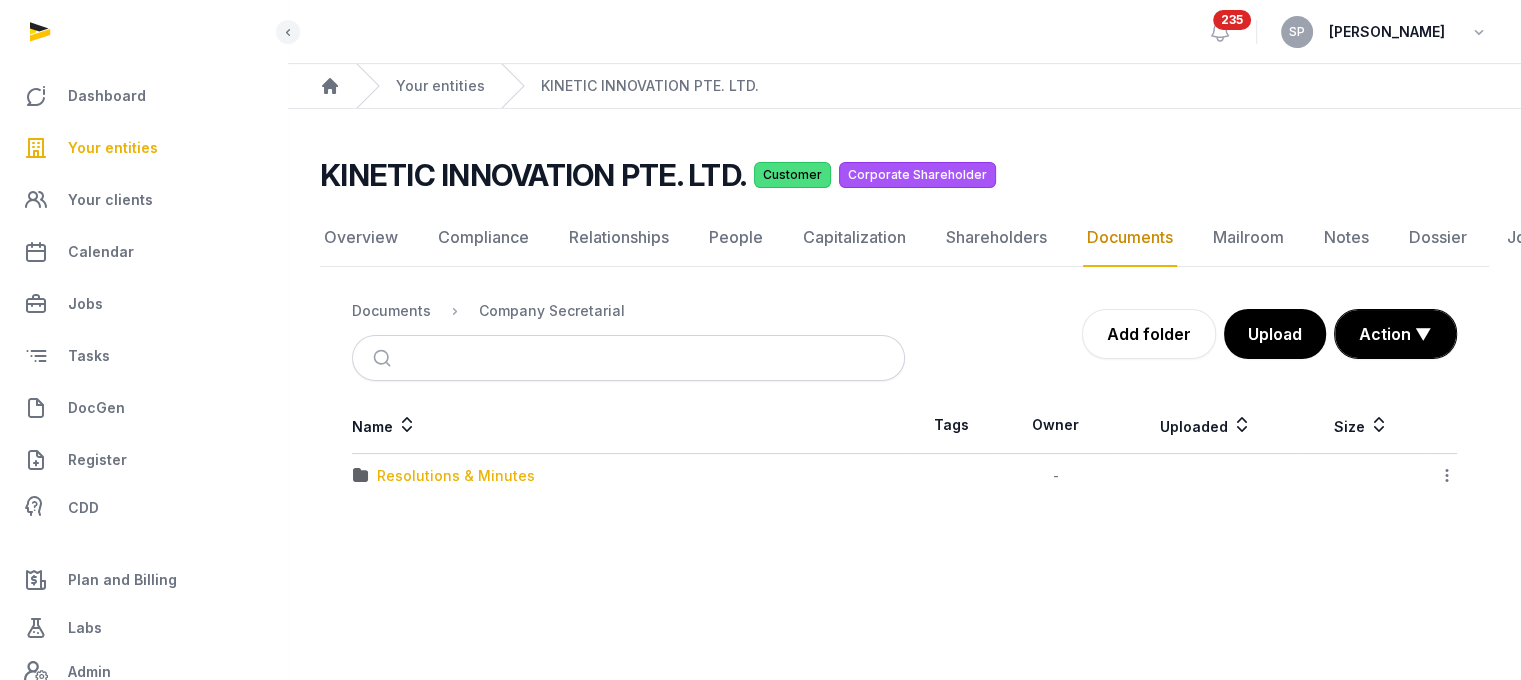 click on "Resolutions & Minutes" at bounding box center [456, 476] 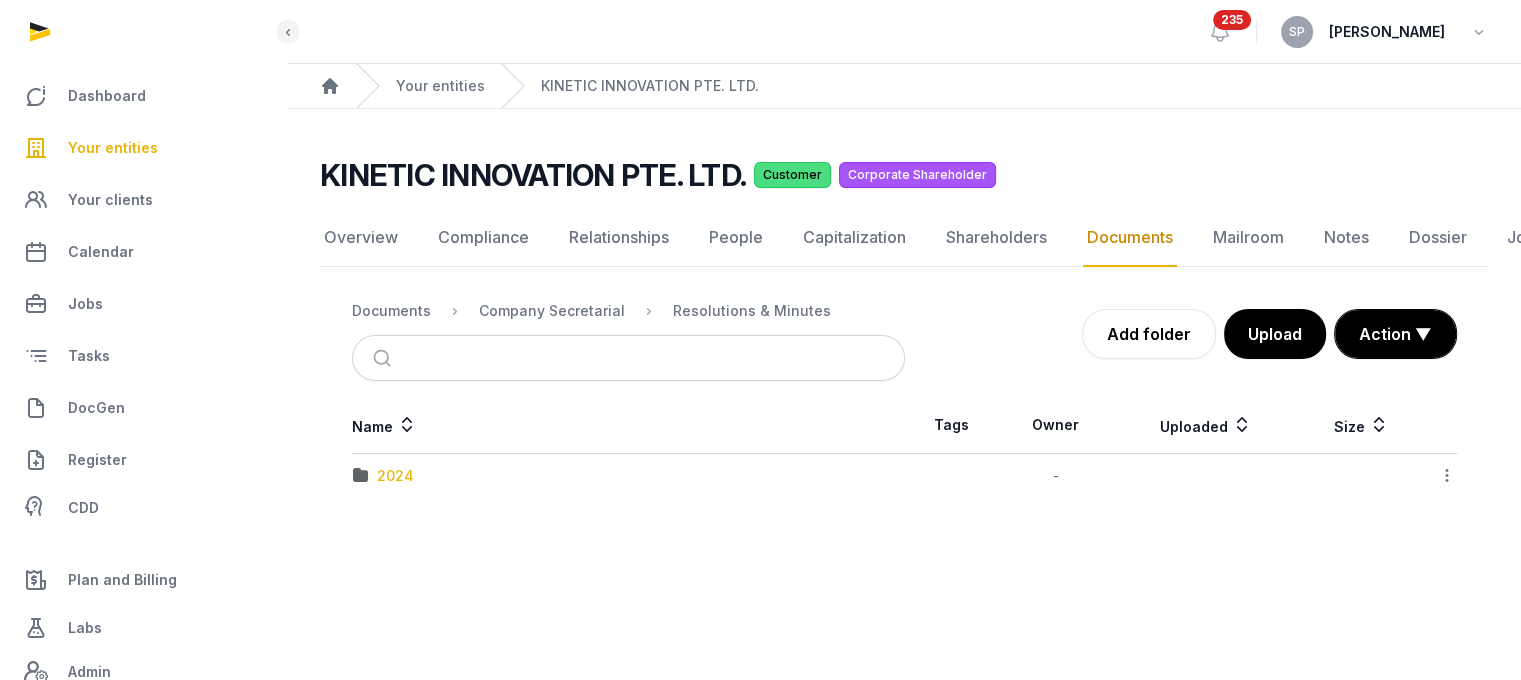 click on "2024" at bounding box center [395, 476] 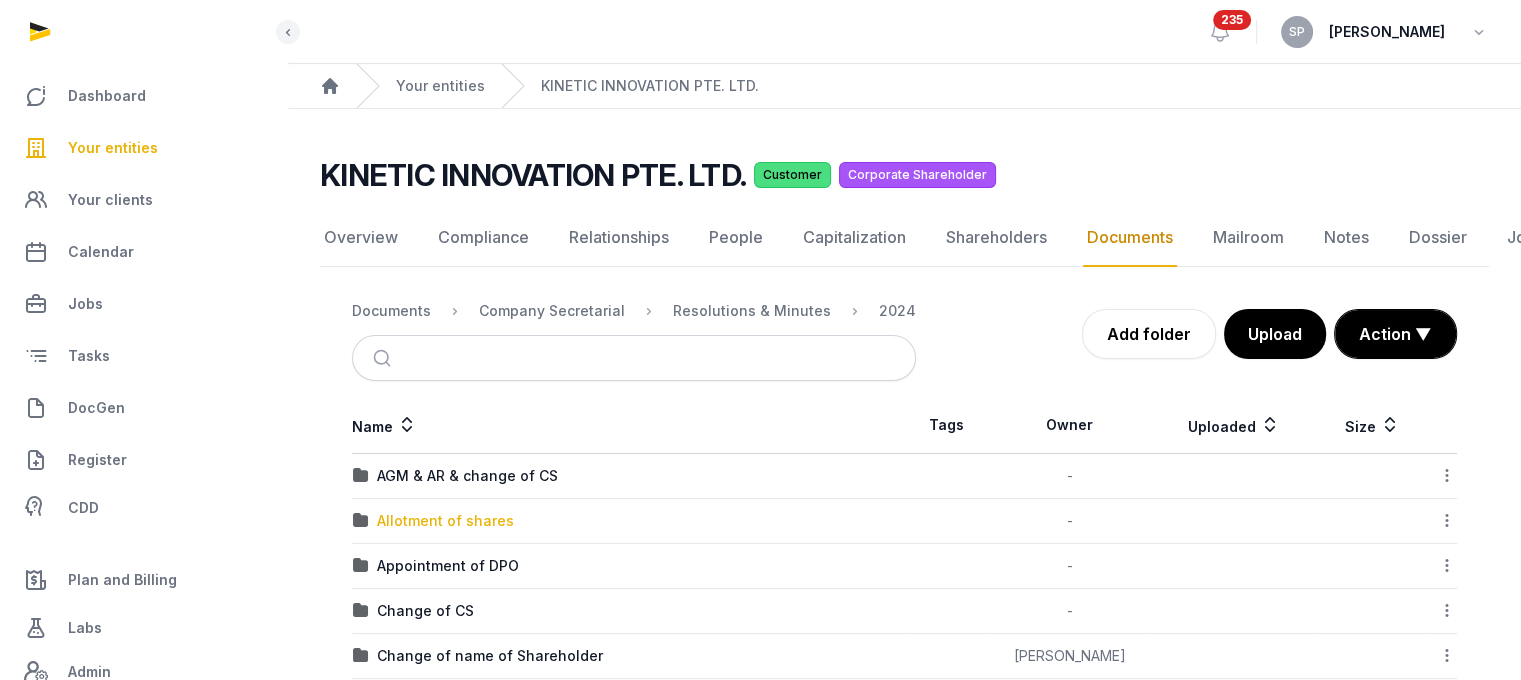 click on "Allotment of shares" at bounding box center (445, 521) 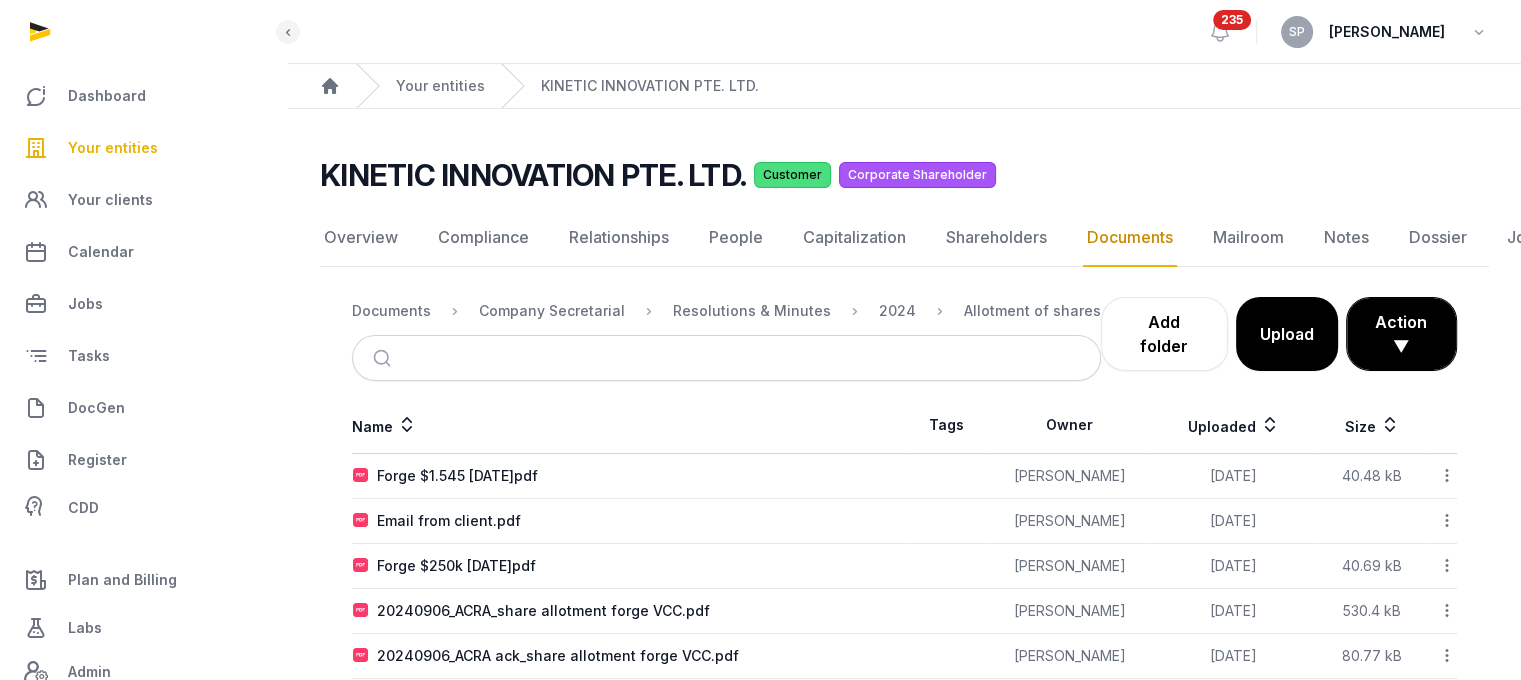 scroll, scrollTop: 92, scrollLeft: 0, axis: vertical 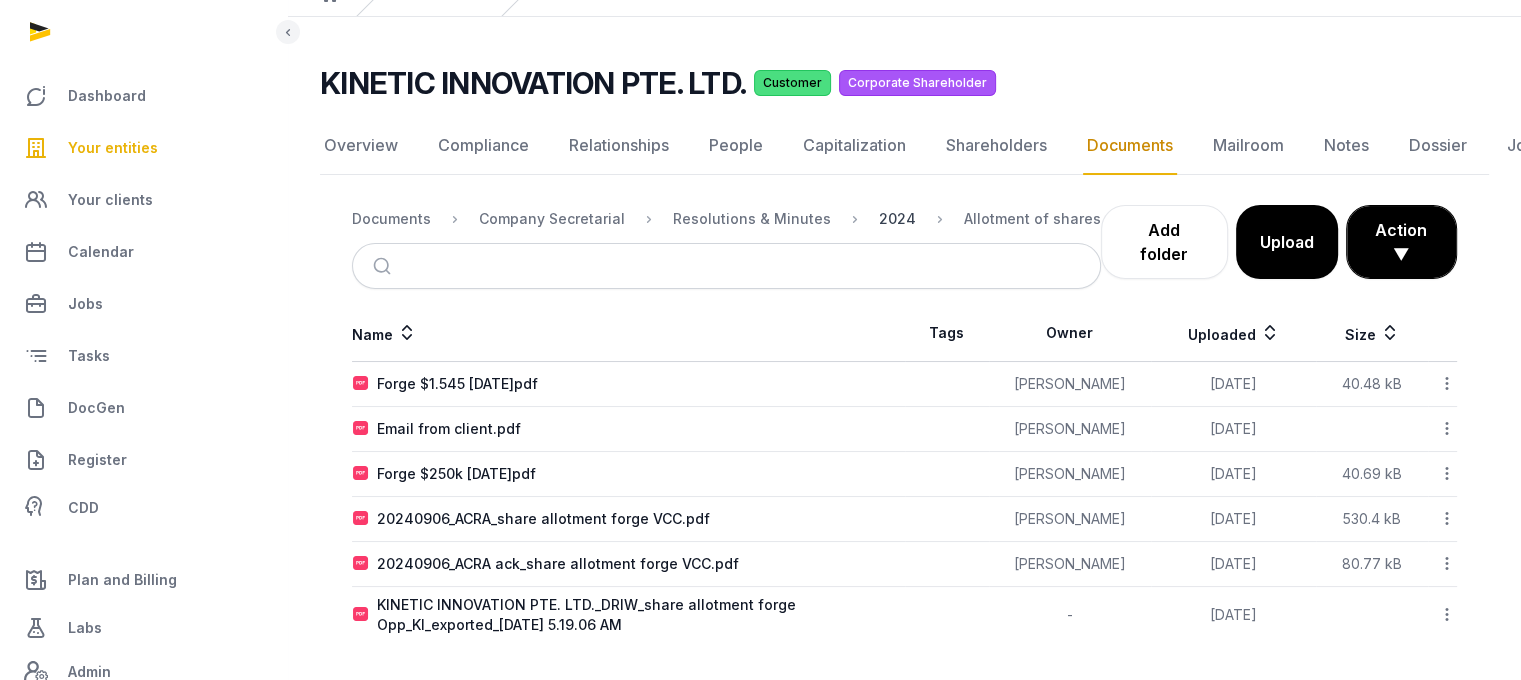 click on "2024" at bounding box center [897, 219] 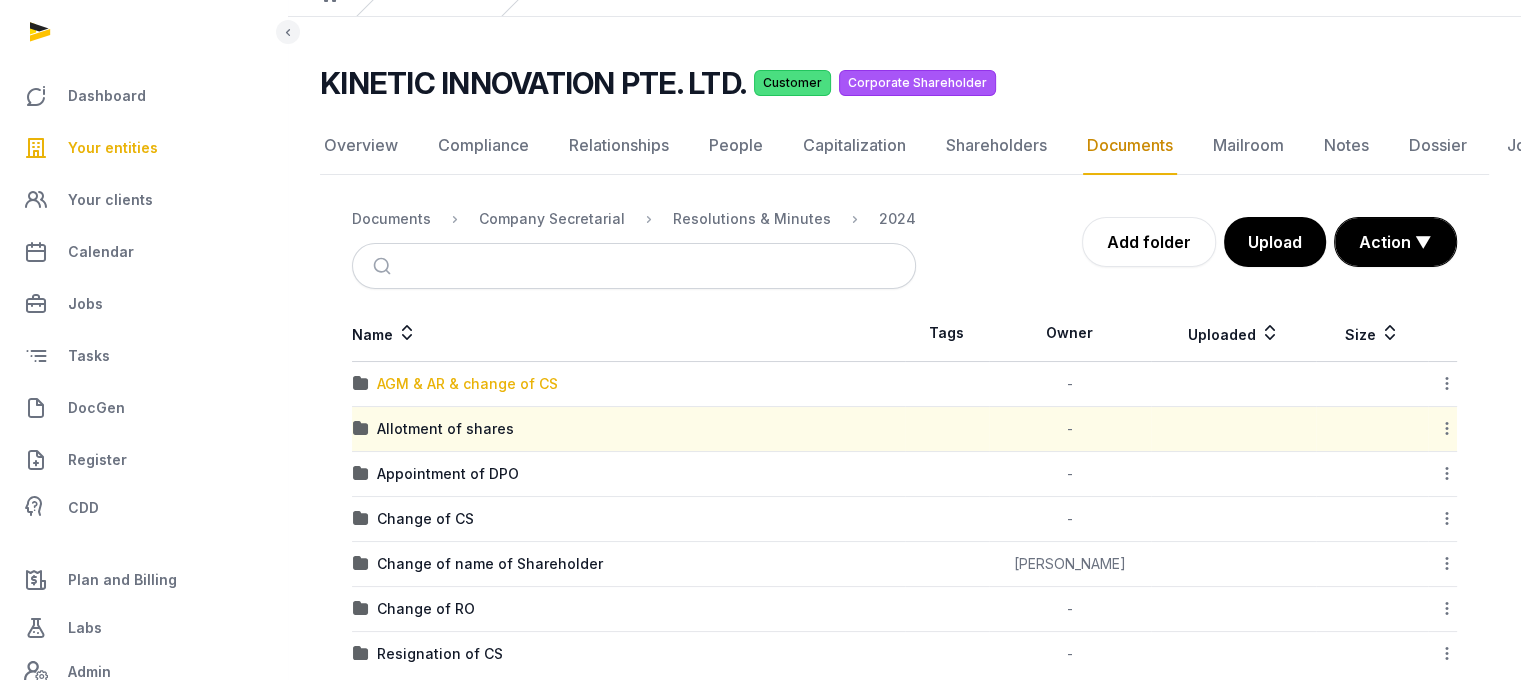 click on "AGM & AR & change of CS" at bounding box center (467, 384) 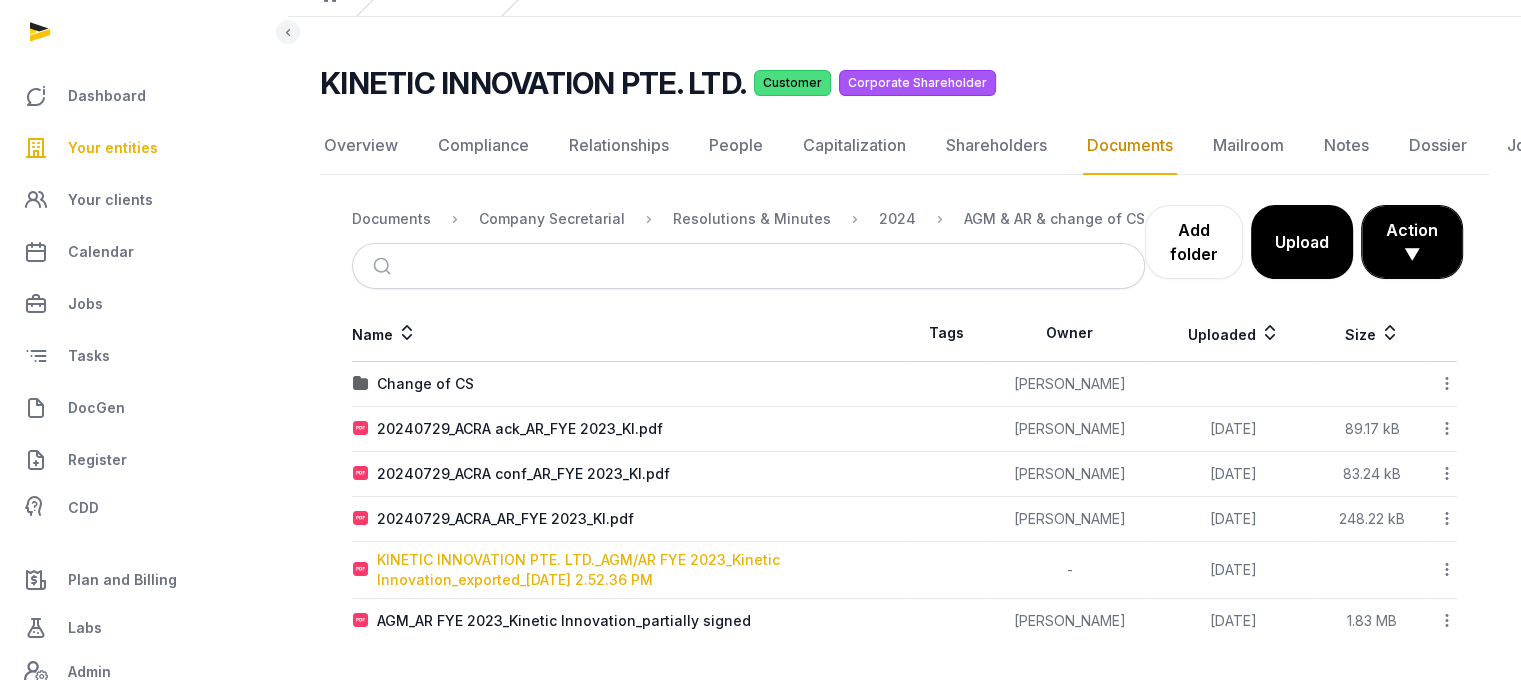 click on "KINETIC INNOVATION PTE. LTD._AGM/AR FYE 2023_Kinetic Innovation_exported_2024-07-25 2.52.36 PM" at bounding box center [640, 570] 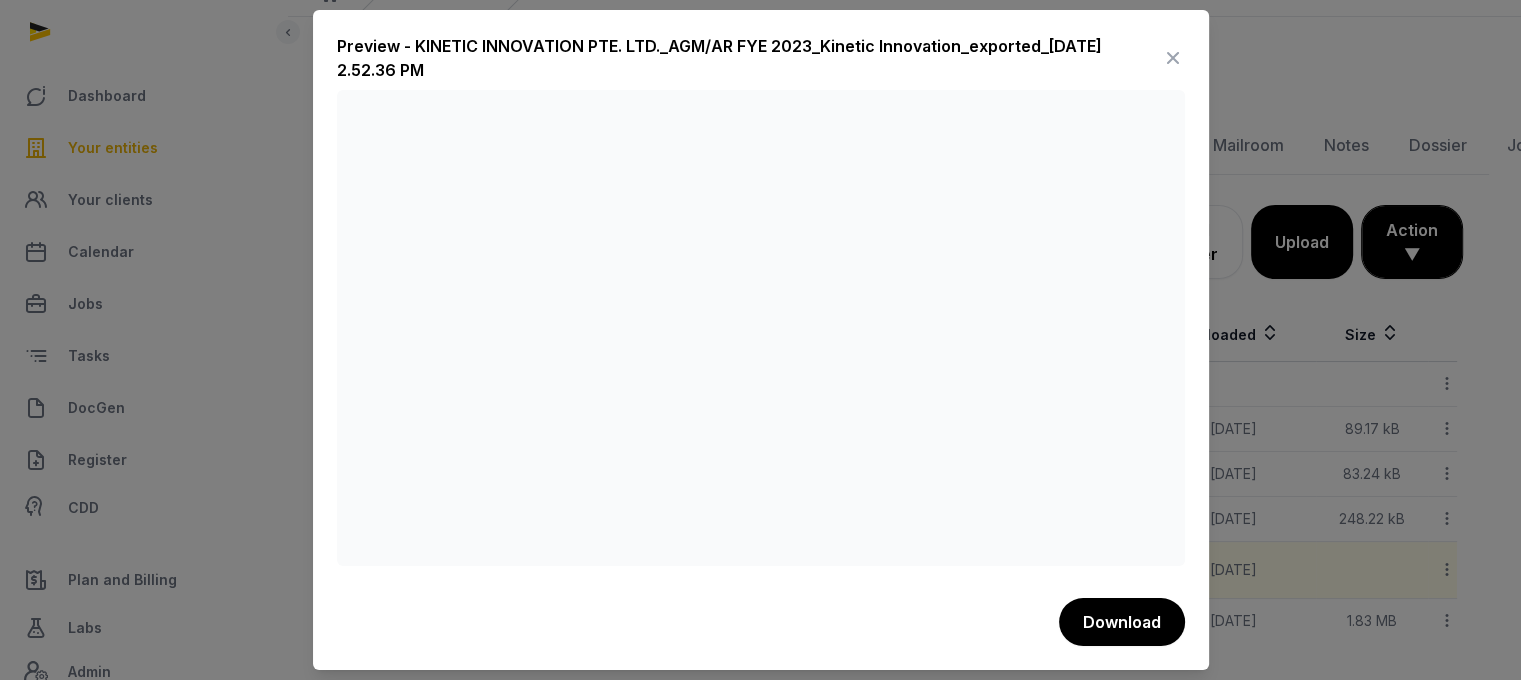 click at bounding box center [1173, 58] 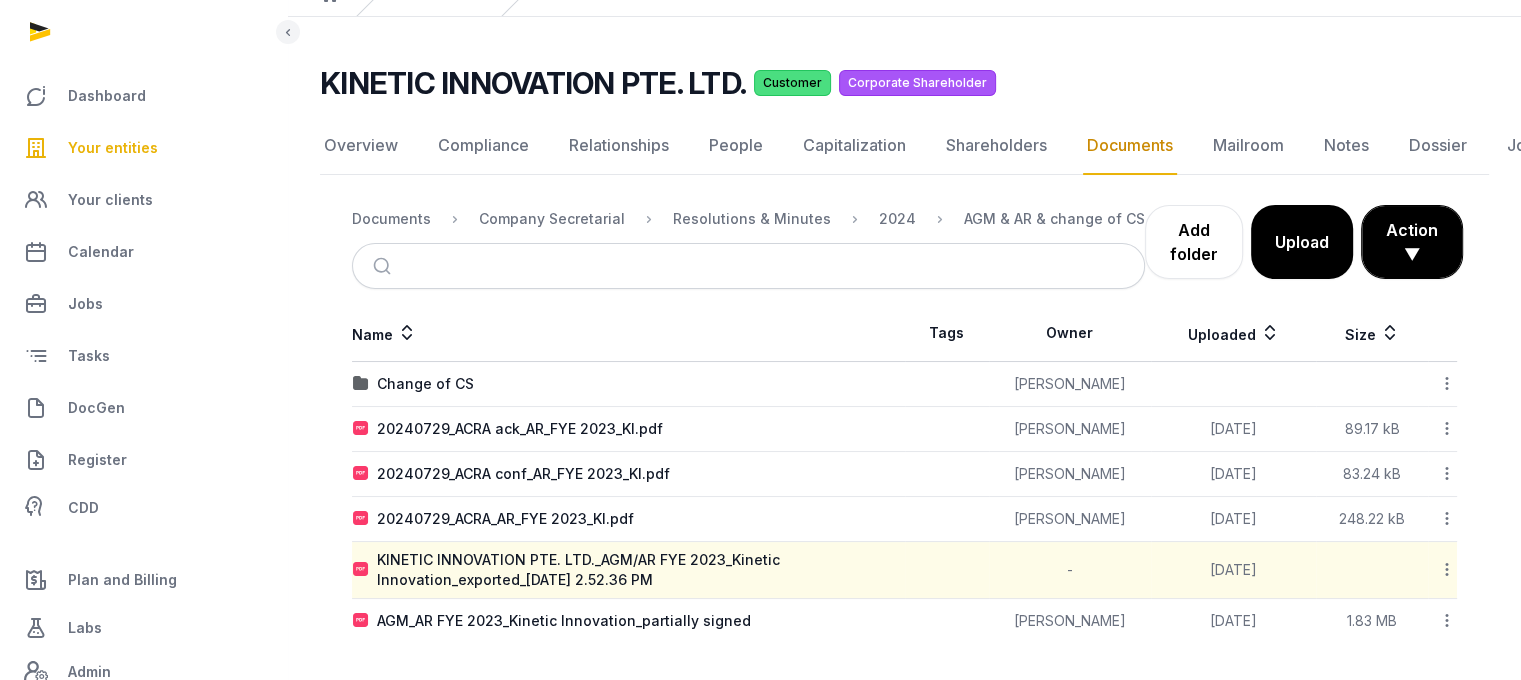 click on "Your entities" at bounding box center (113, 148) 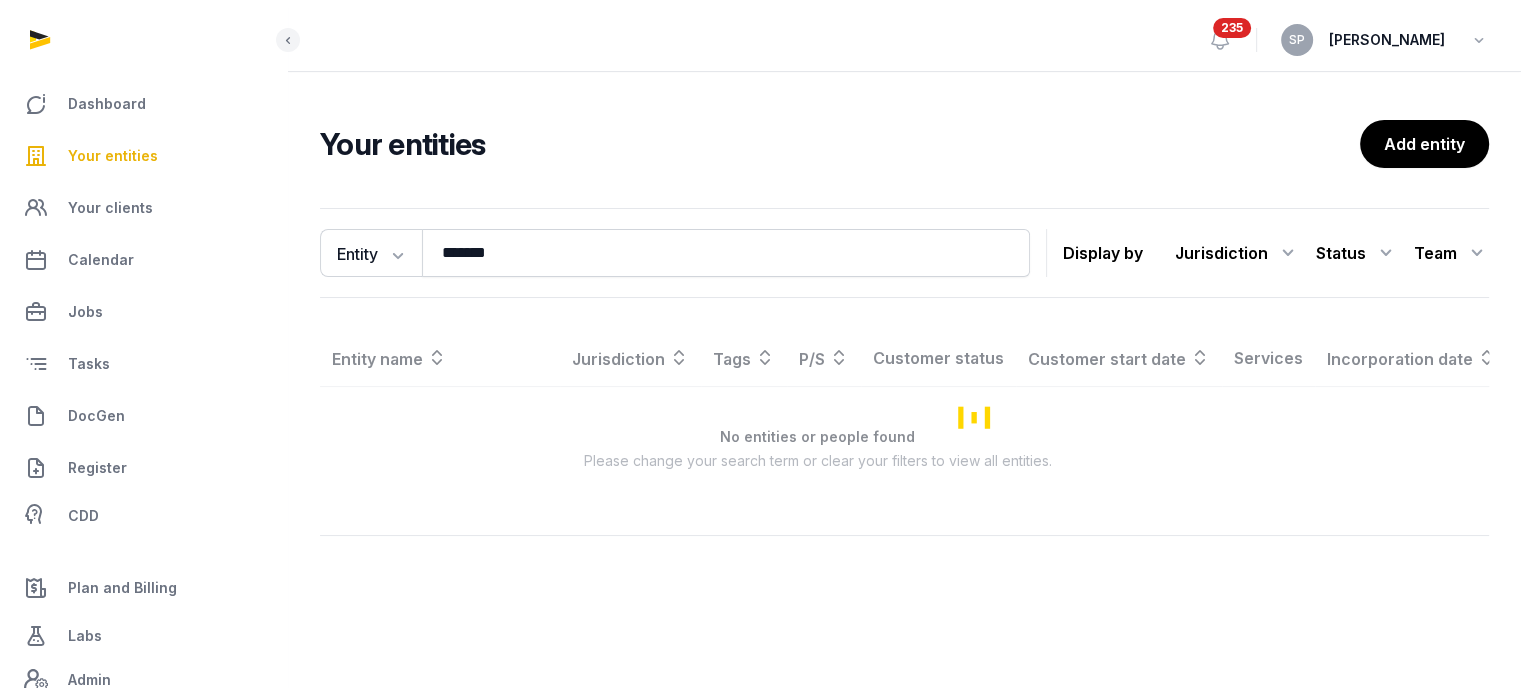 scroll, scrollTop: 0, scrollLeft: 0, axis: both 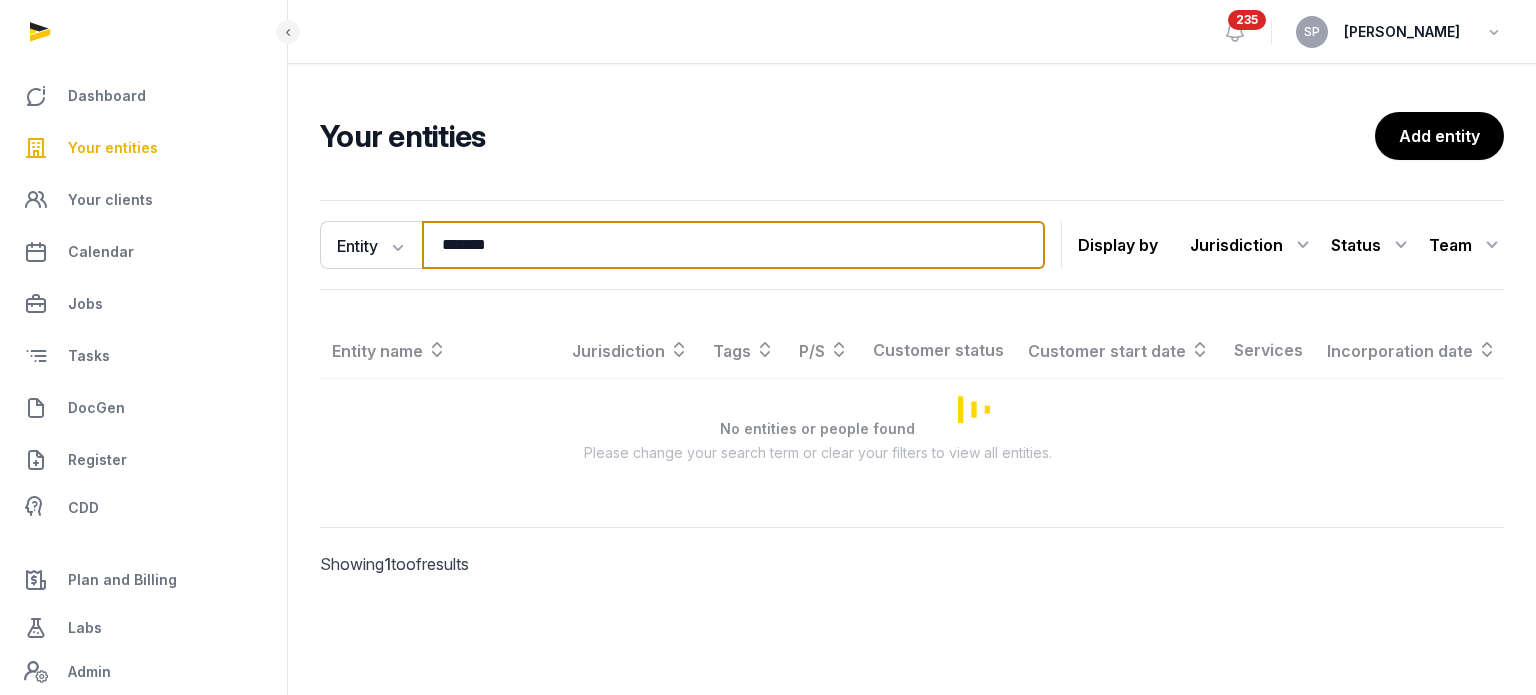 click on "*******" at bounding box center (733, 245) 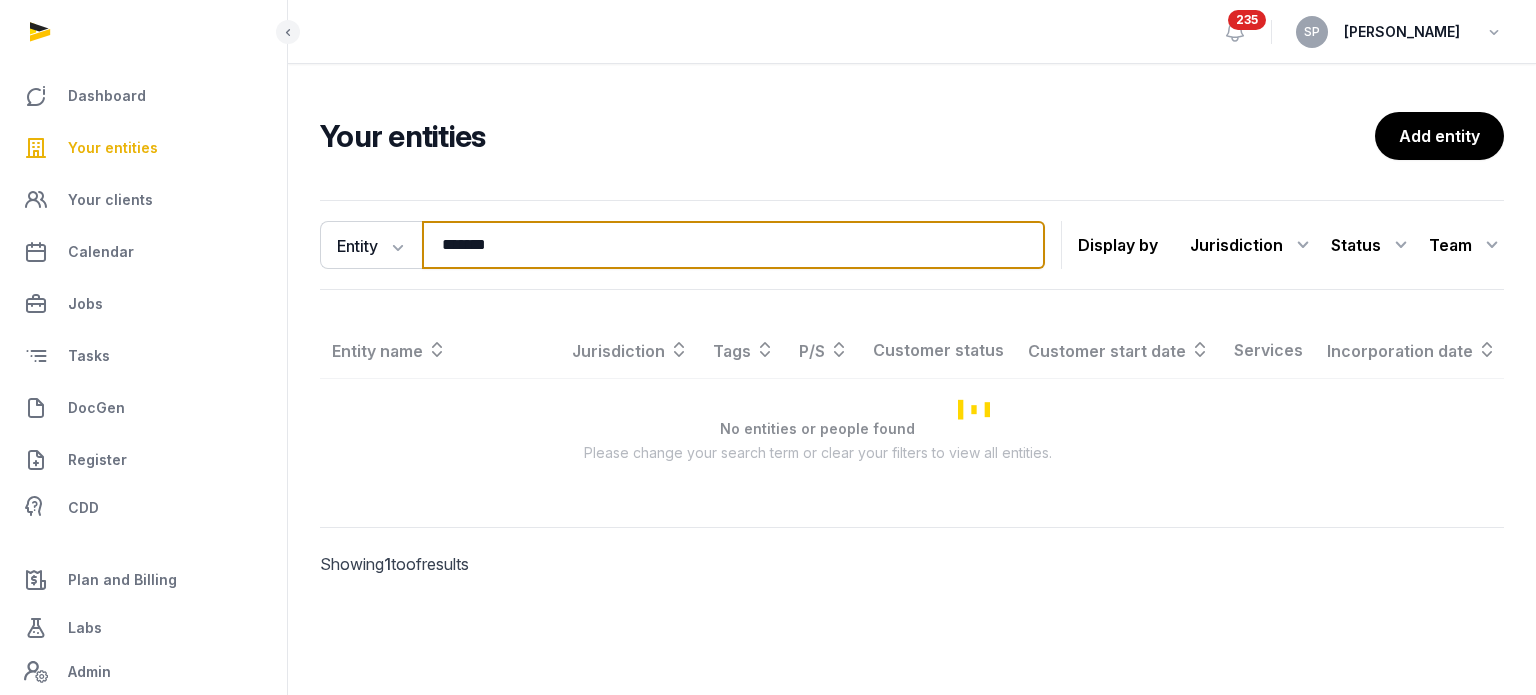 click on "*******" at bounding box center [733, 245] 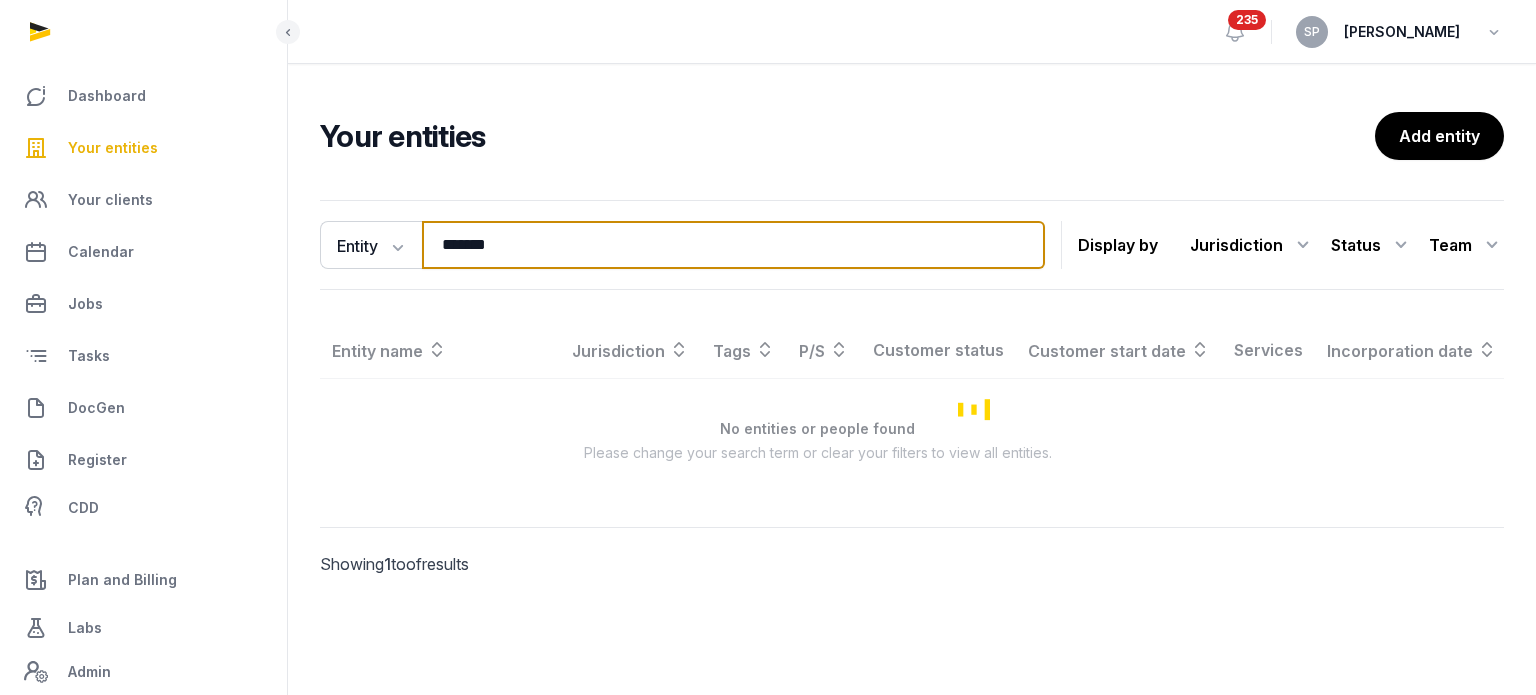 click on "*******" at bounding box center (733, 245) 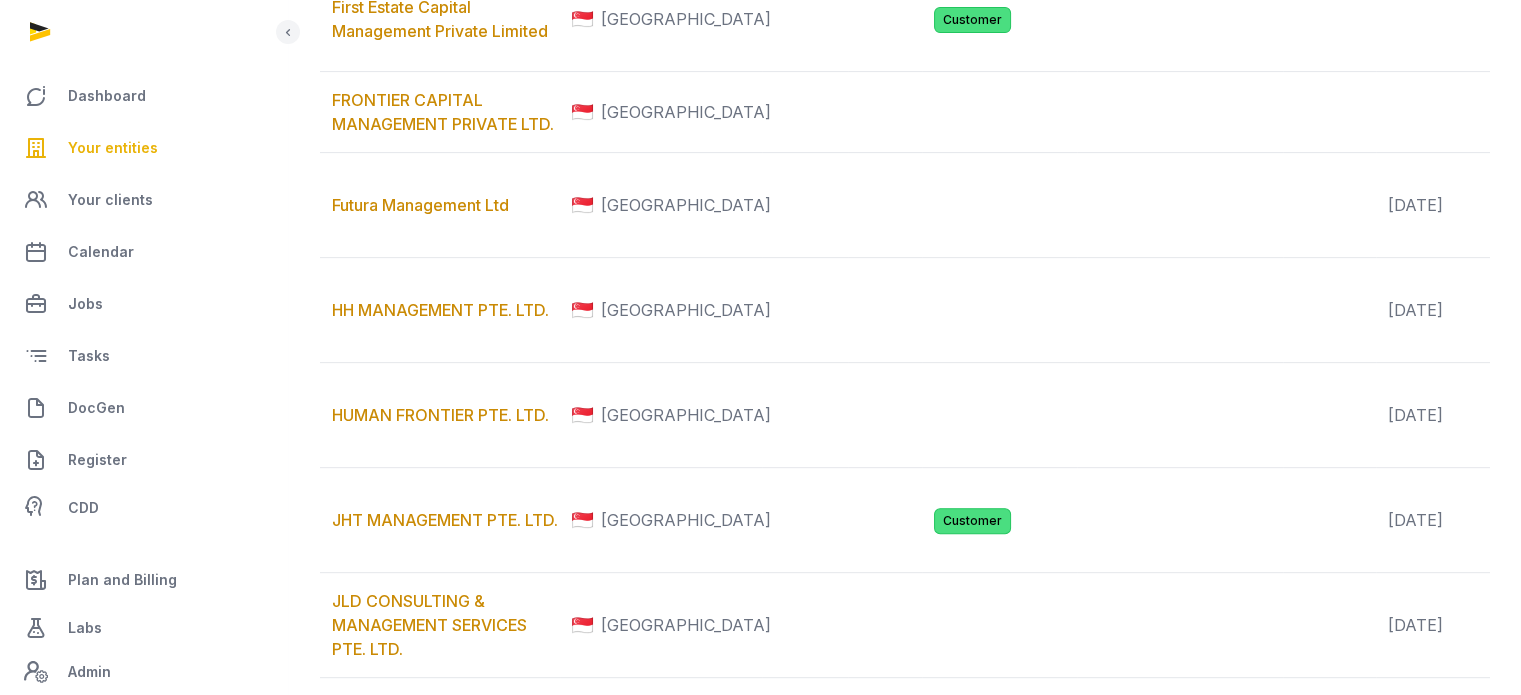 scroll, scrollTop: 0, scrollLeft: 0, axis: both 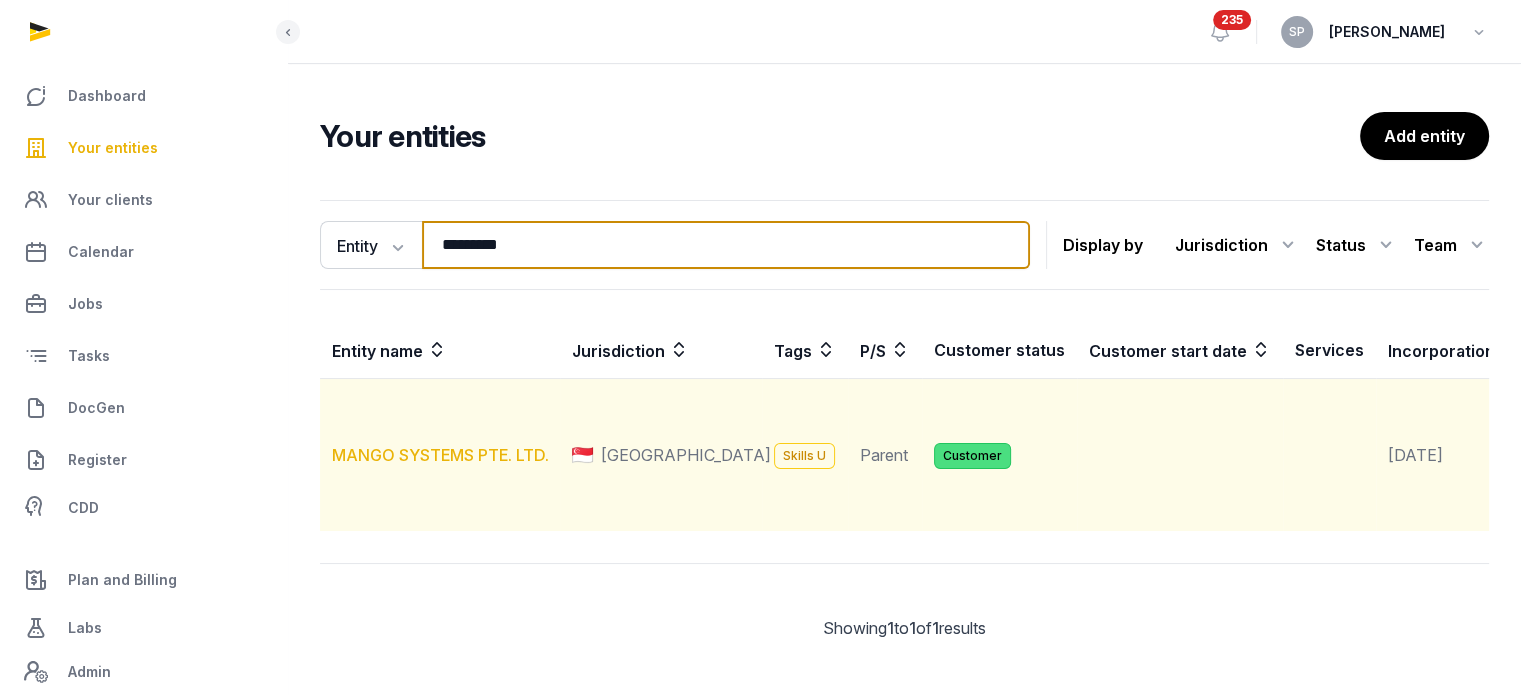 type on "*********" 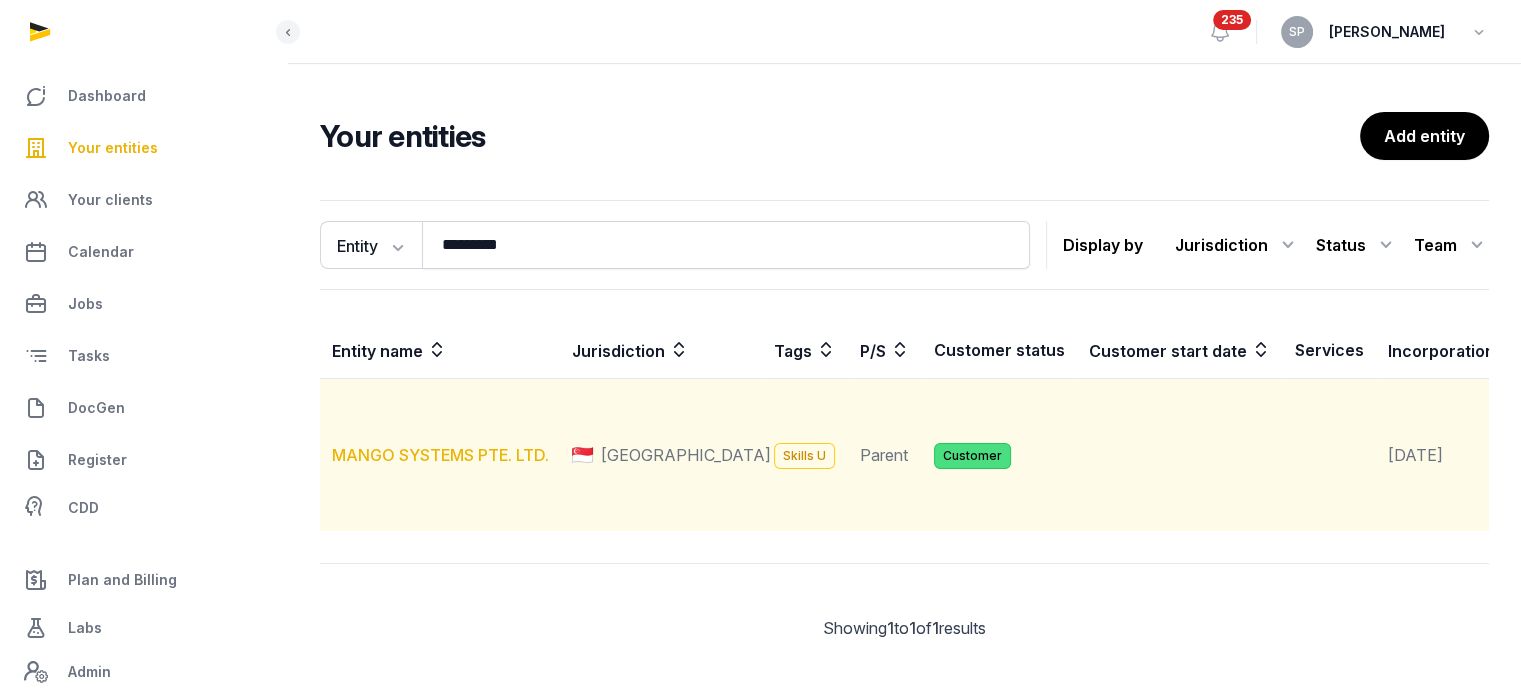 click on "MANGO SYSTEMS PTE. LTD." at bounding box center [440, 455] 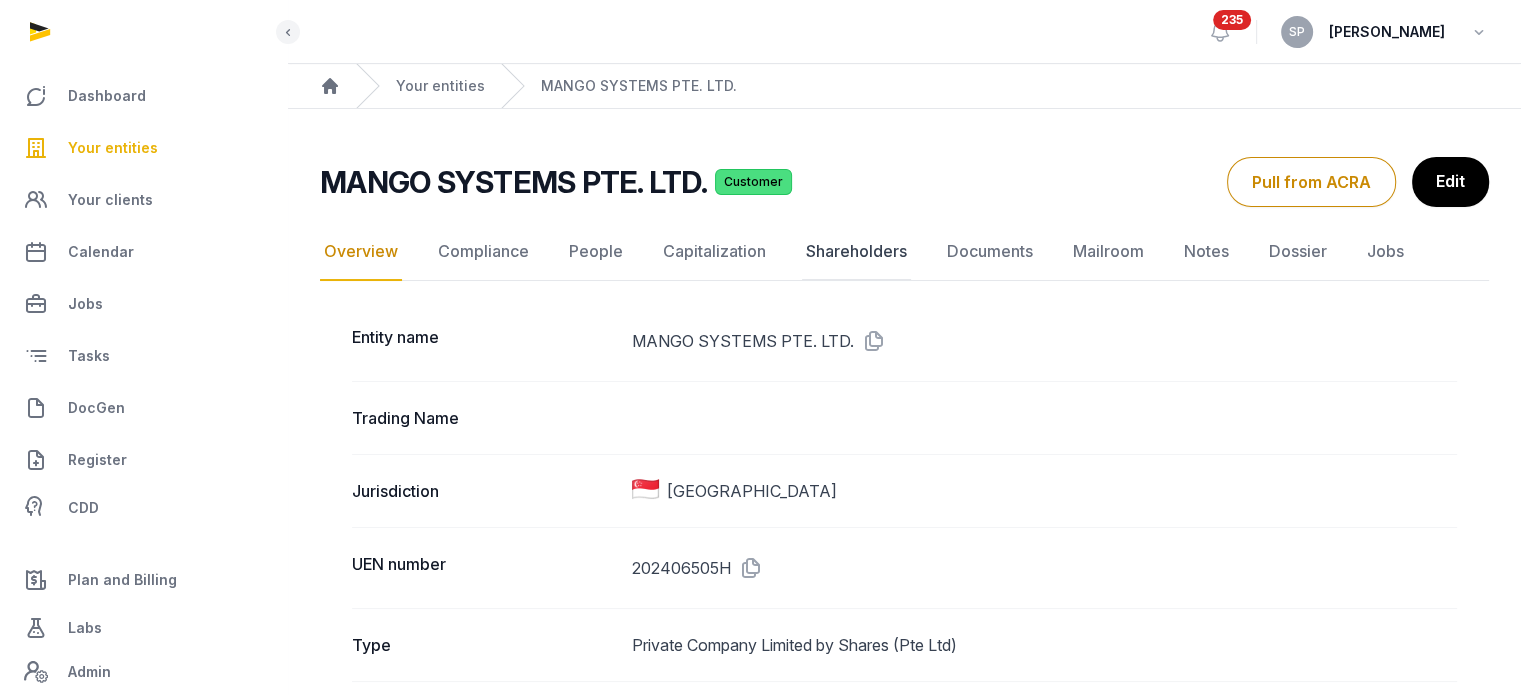 click on "Shareholders" 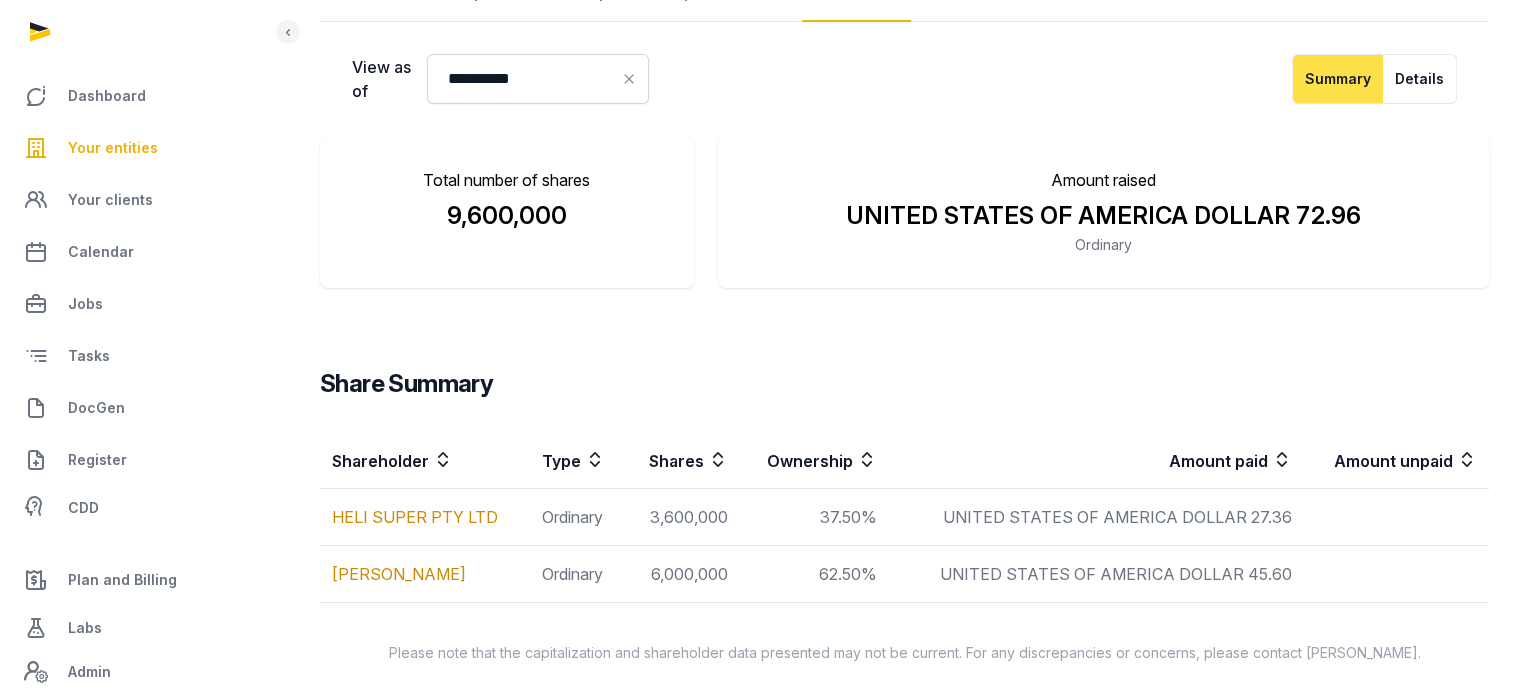 scroll, scrollTop: 267, scrollLeft: 0, axis: vertical 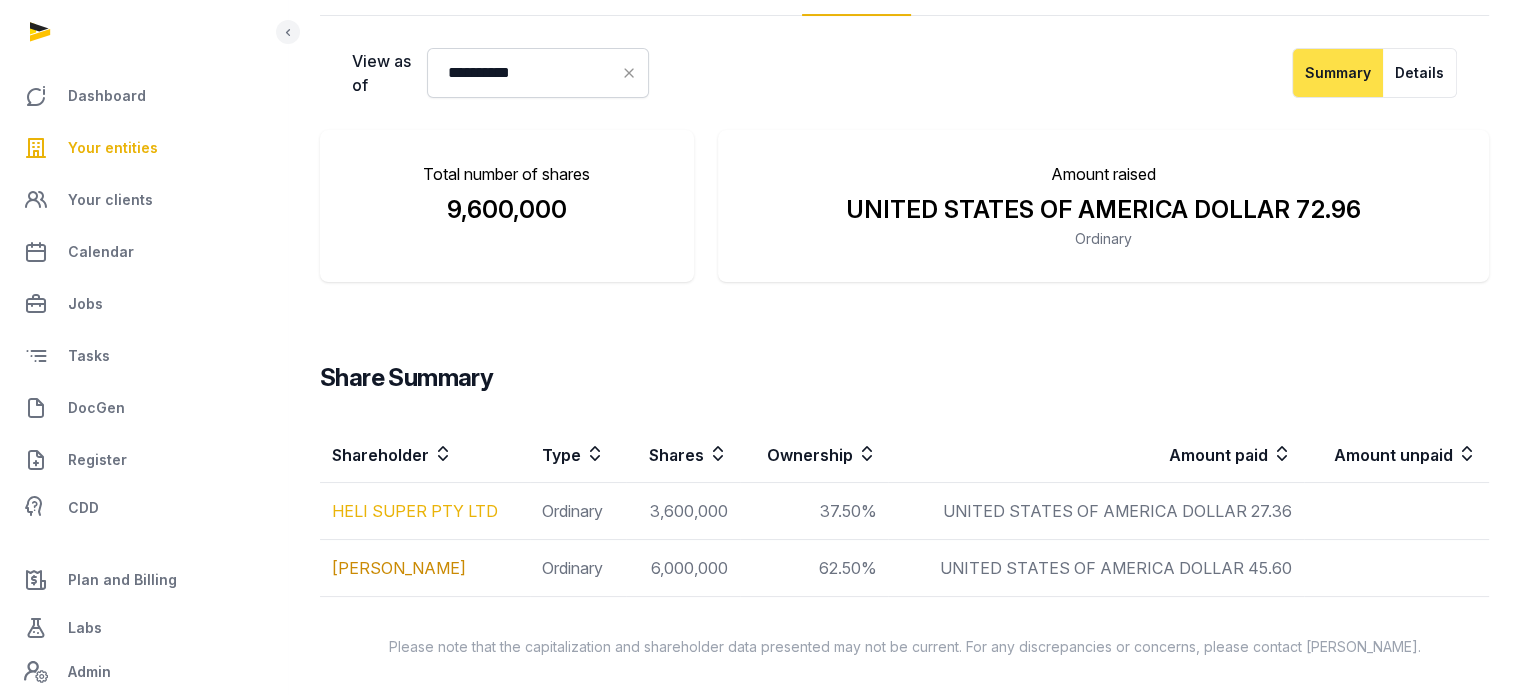 click on "HELI SUPER PTY LTD" at bounding box center [415, 511] 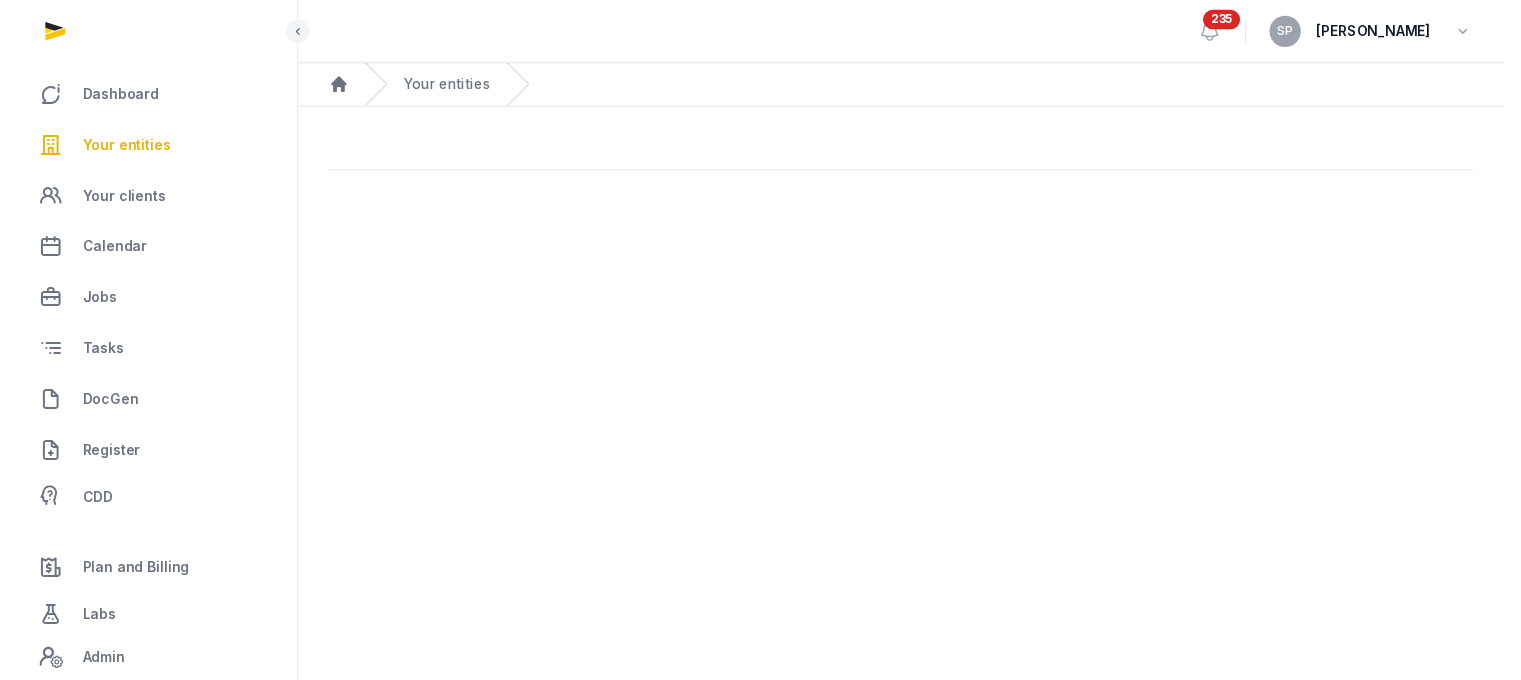 scroll, scrollTop: 0, scrollLeft: 0, axis: both 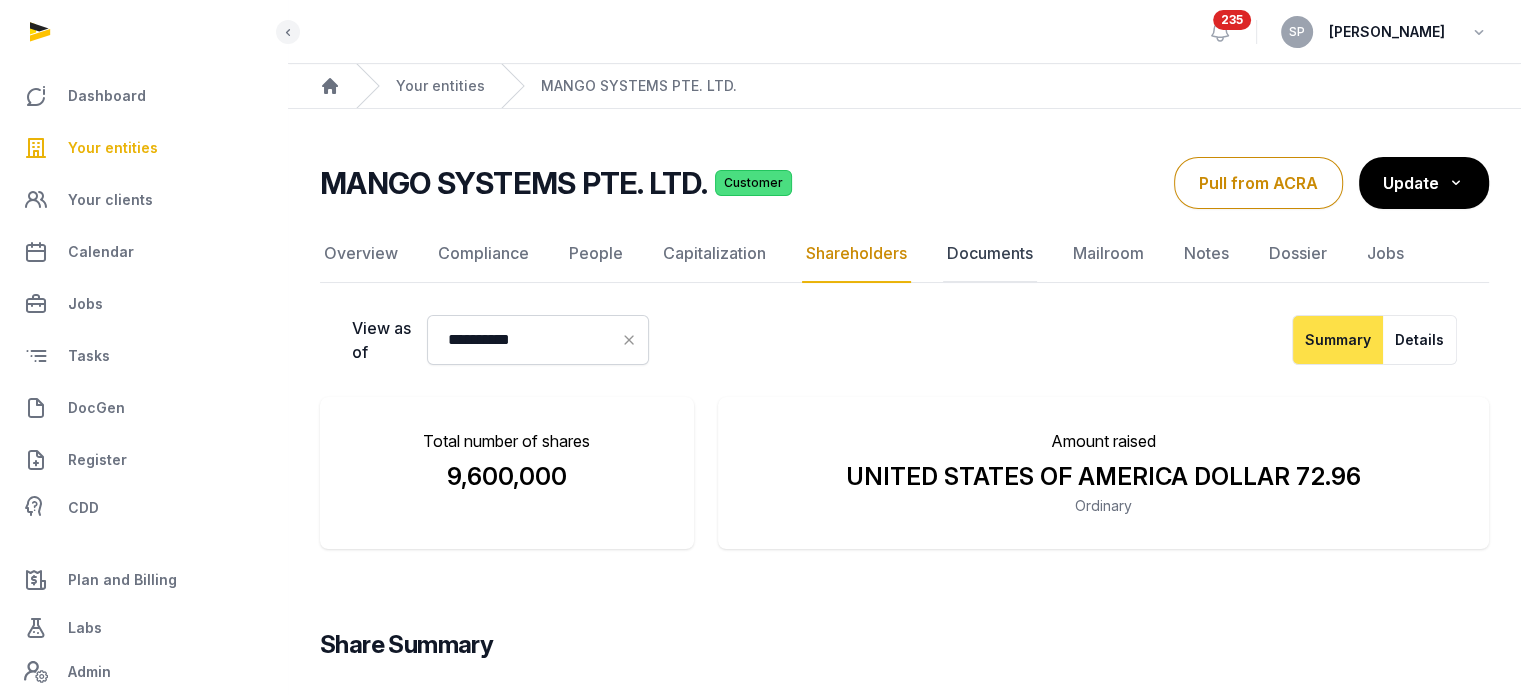 click on "Documents" 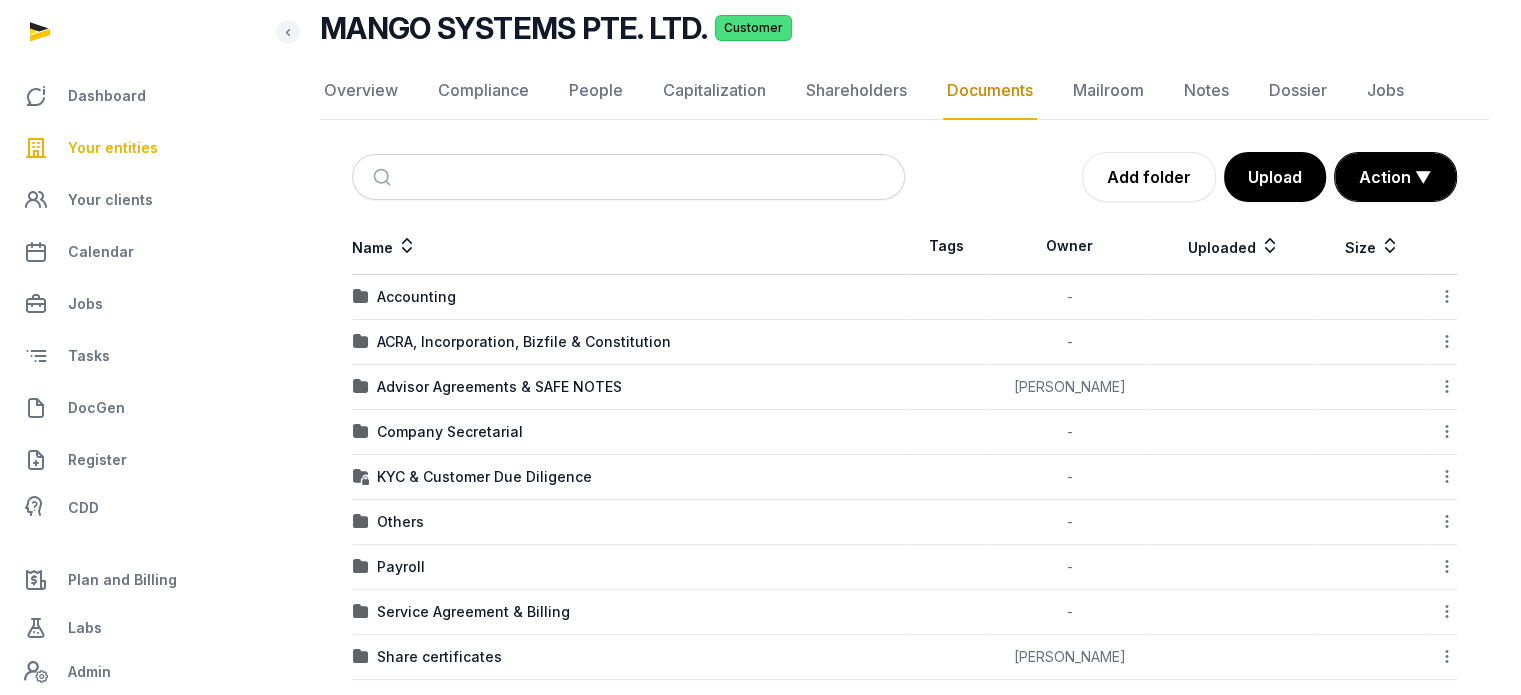 scroll, scrollTop: 302, scrollLeft: 0, axis: vertical 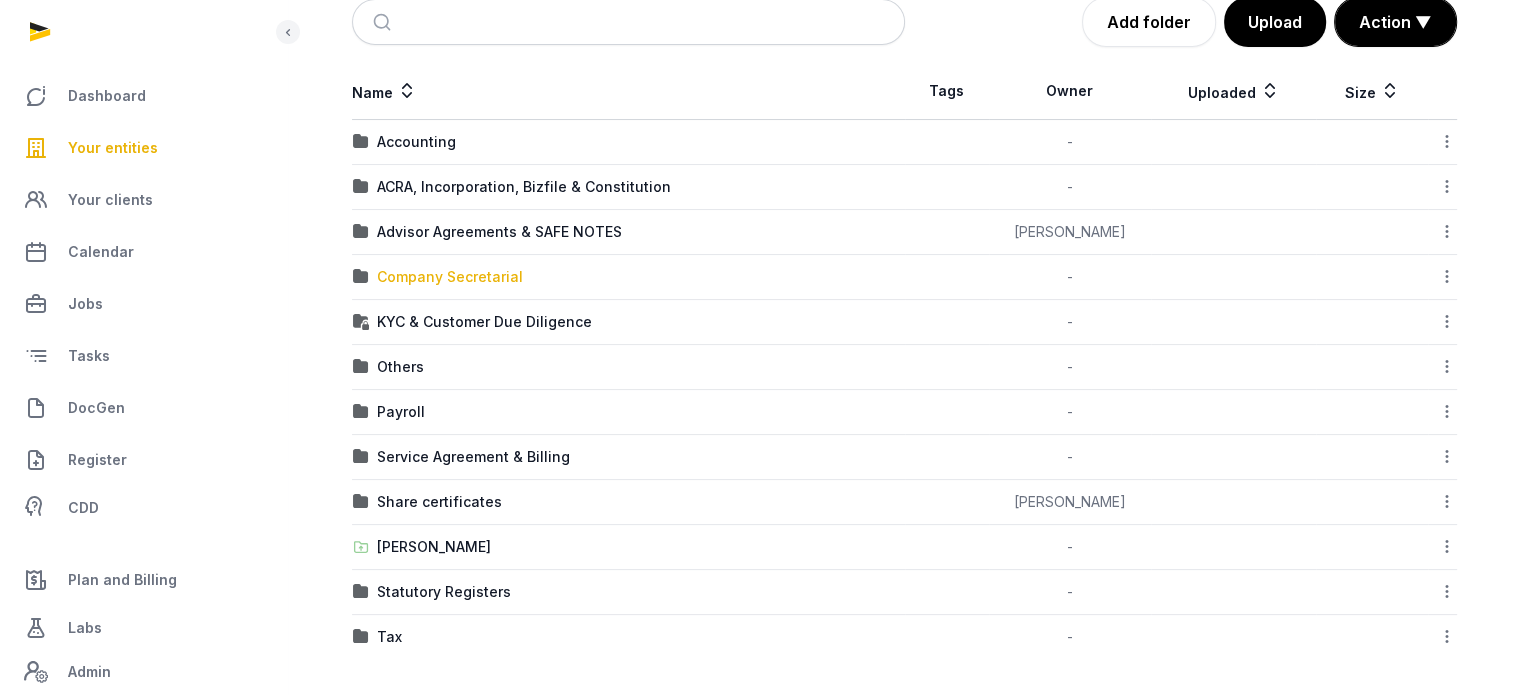 click on "Company Secretarial" at bounding box center (450, 277) 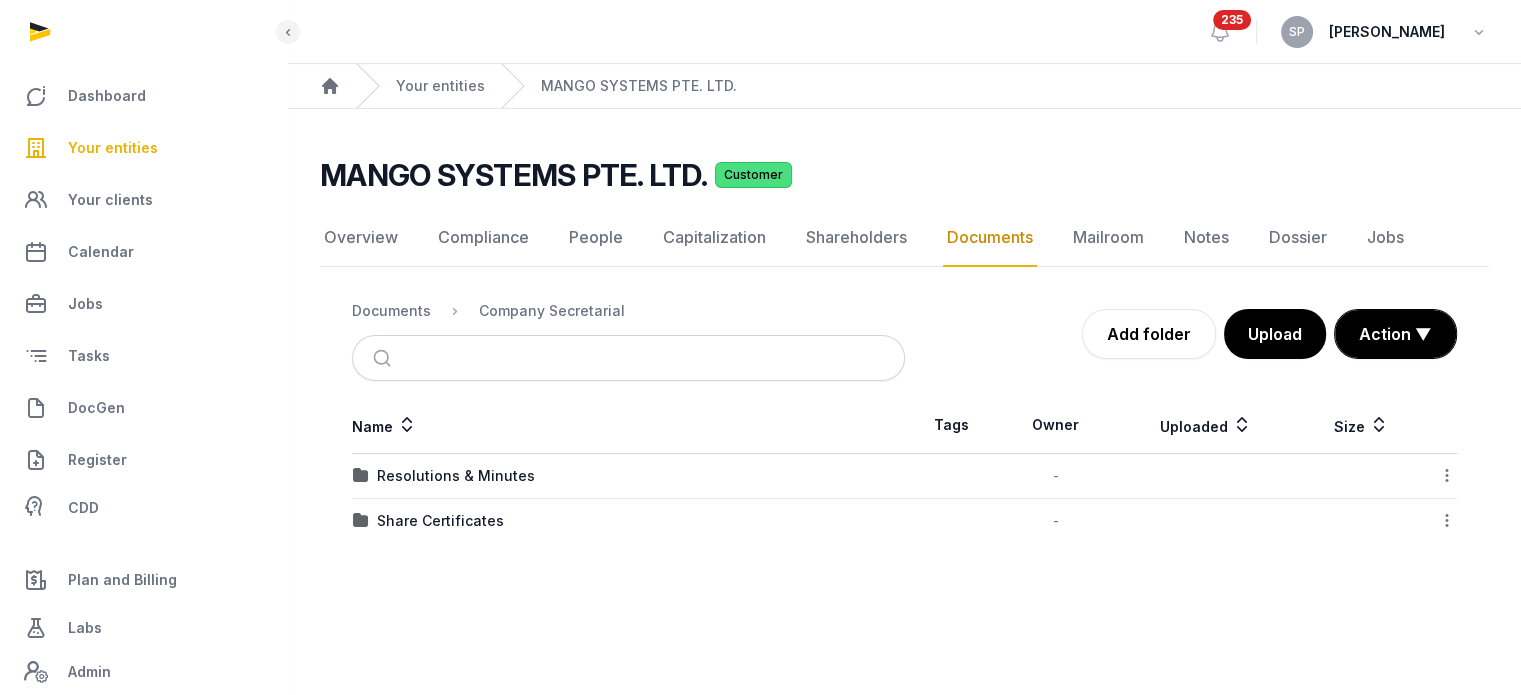 scroll, scrollTop: 0, scrollLeft: 0, axis: both 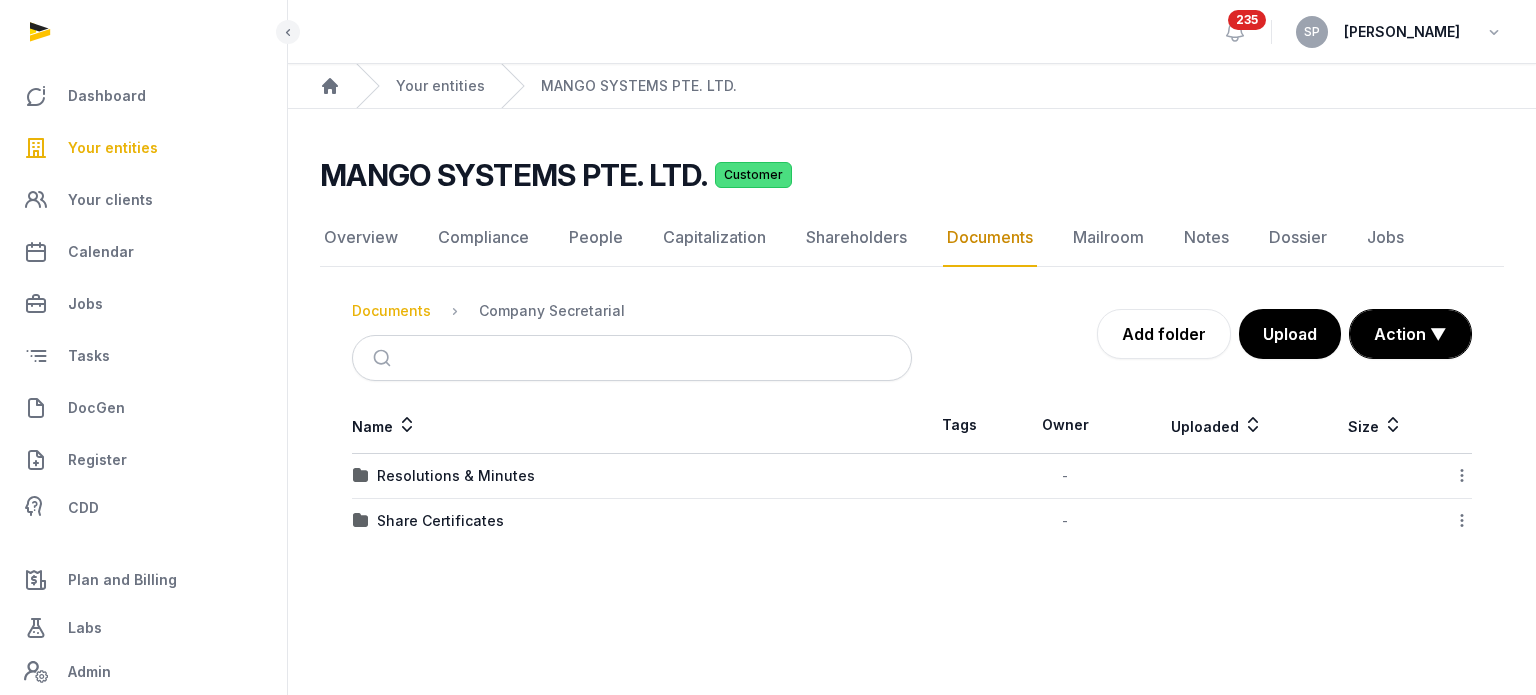 click on "Documents" at bounding box center [391, 311] 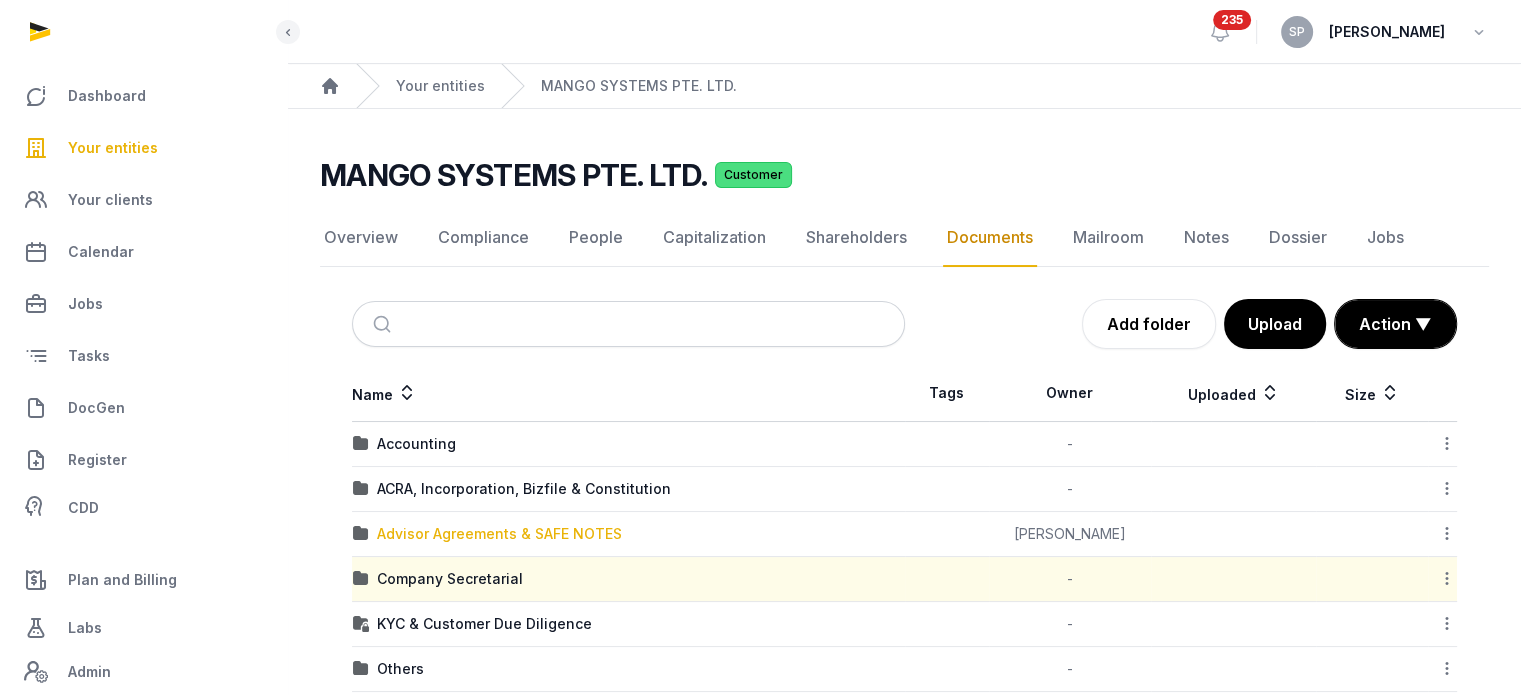 click on "Advisor Agreements & SAFE NOTES" at bounding box center [499, 534] 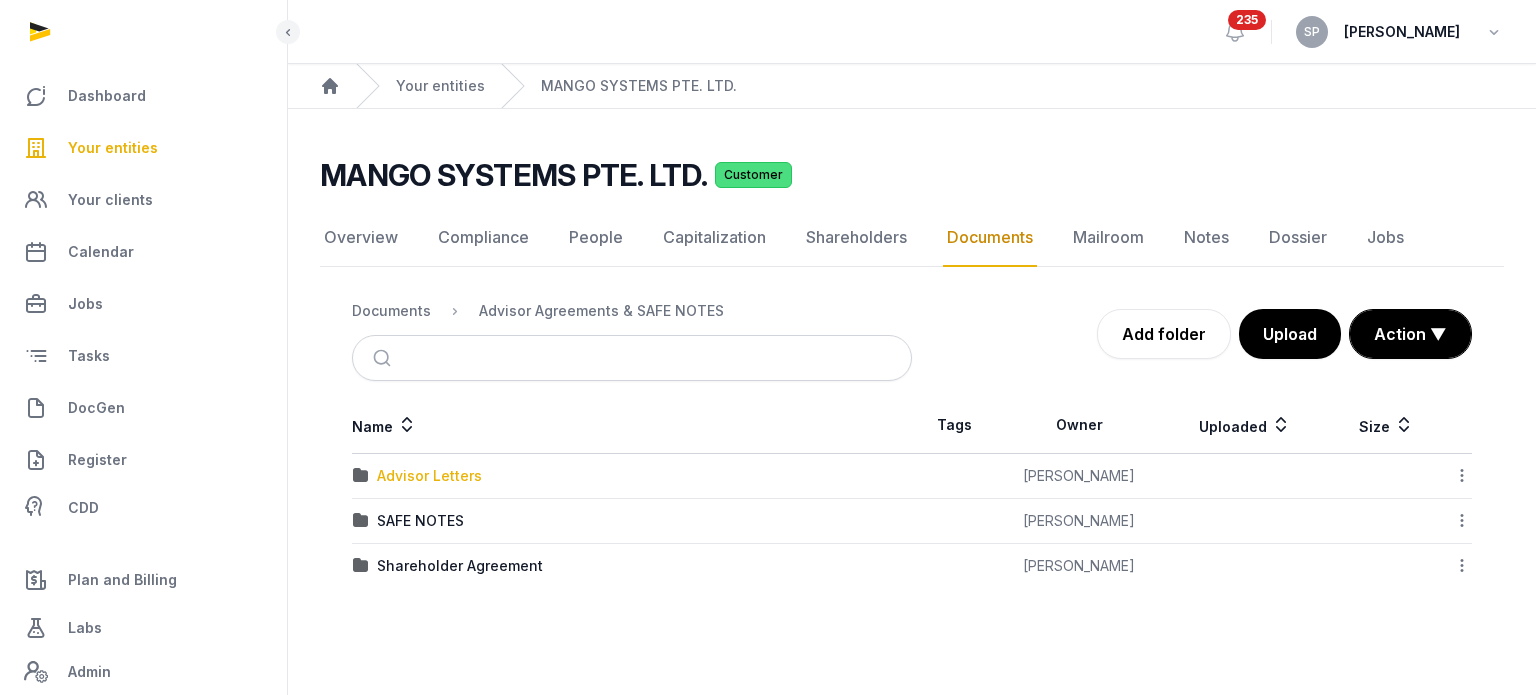 click on "Advisor Letters" at bounding box center (429, 476) 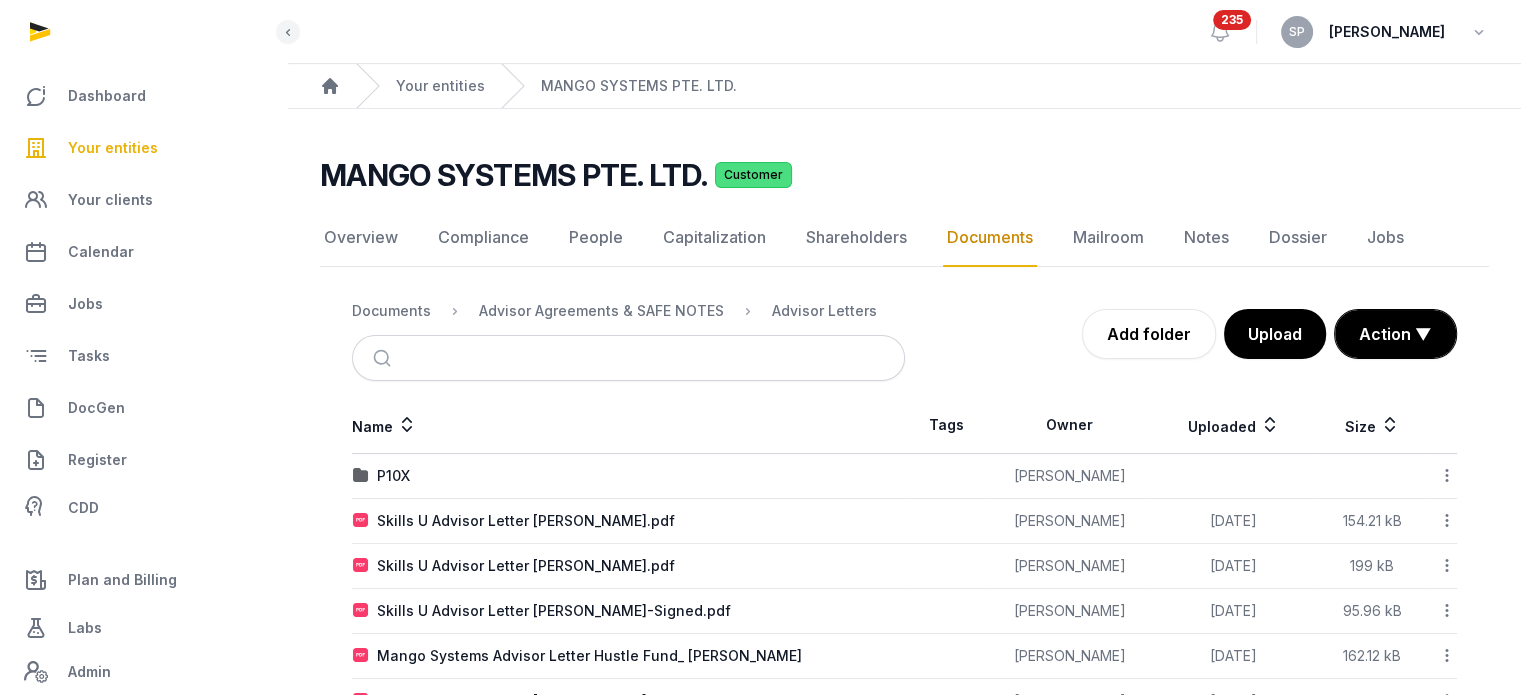 scroll, scrollTop: 155, scrollLeft: 0, axis: vertical 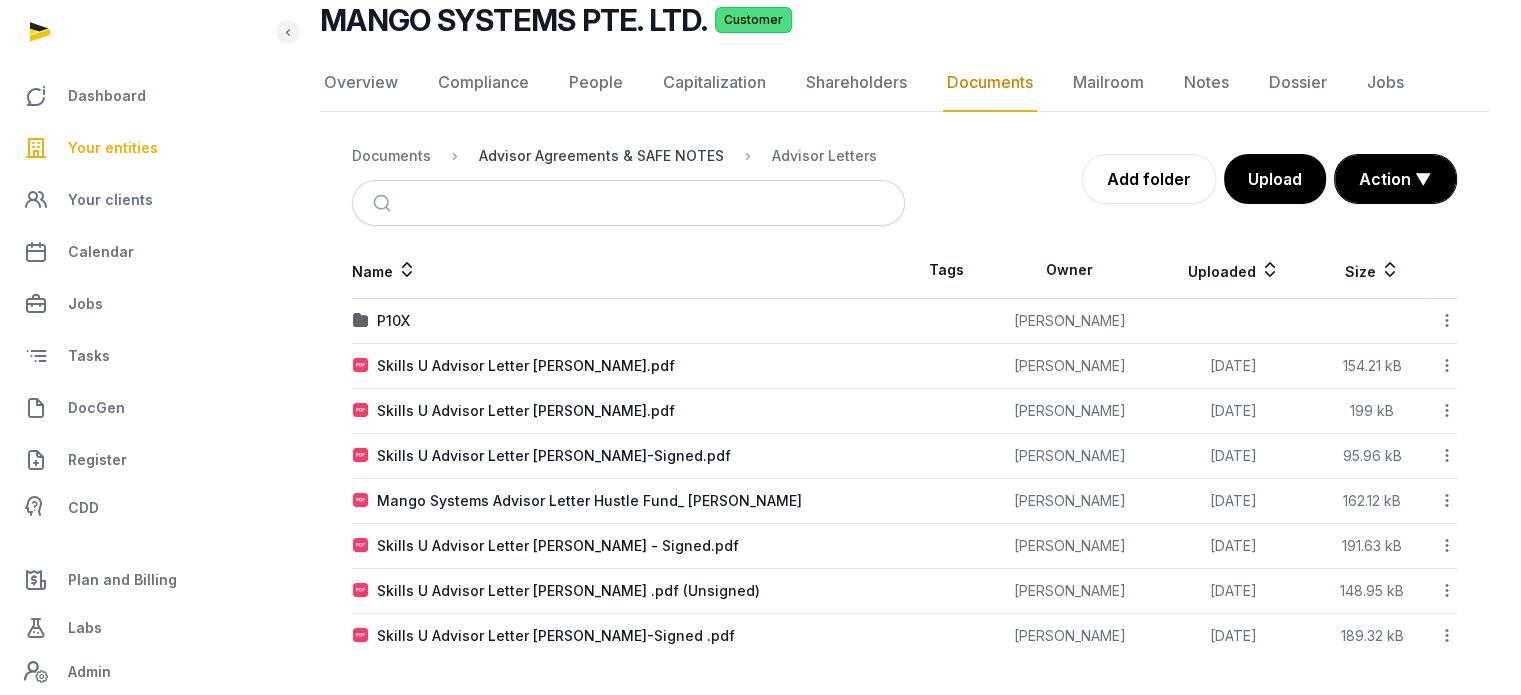 click on "Advisor Agreements & SAFE NOTES" at bounding box center (601, 156) 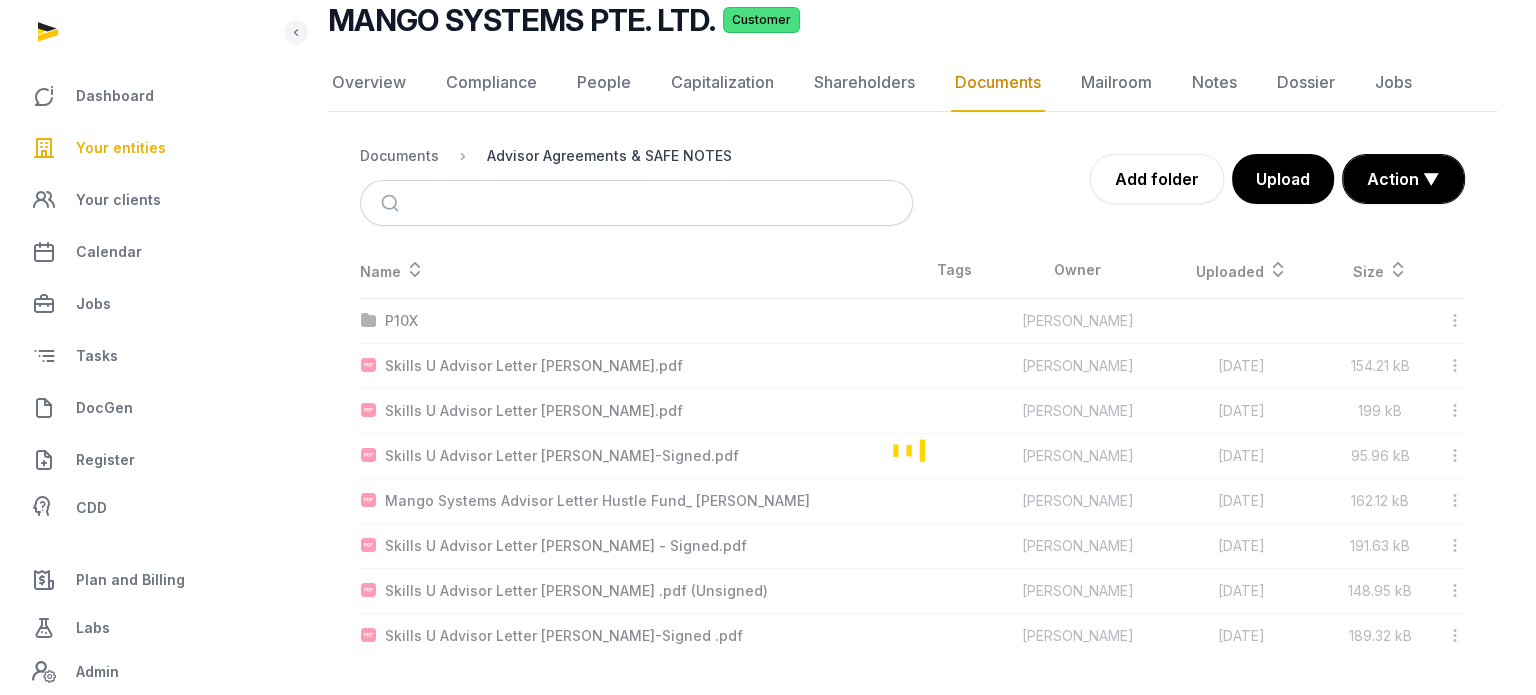 scroll, scrollTop: 0, scrollLeft: 0, axis: both 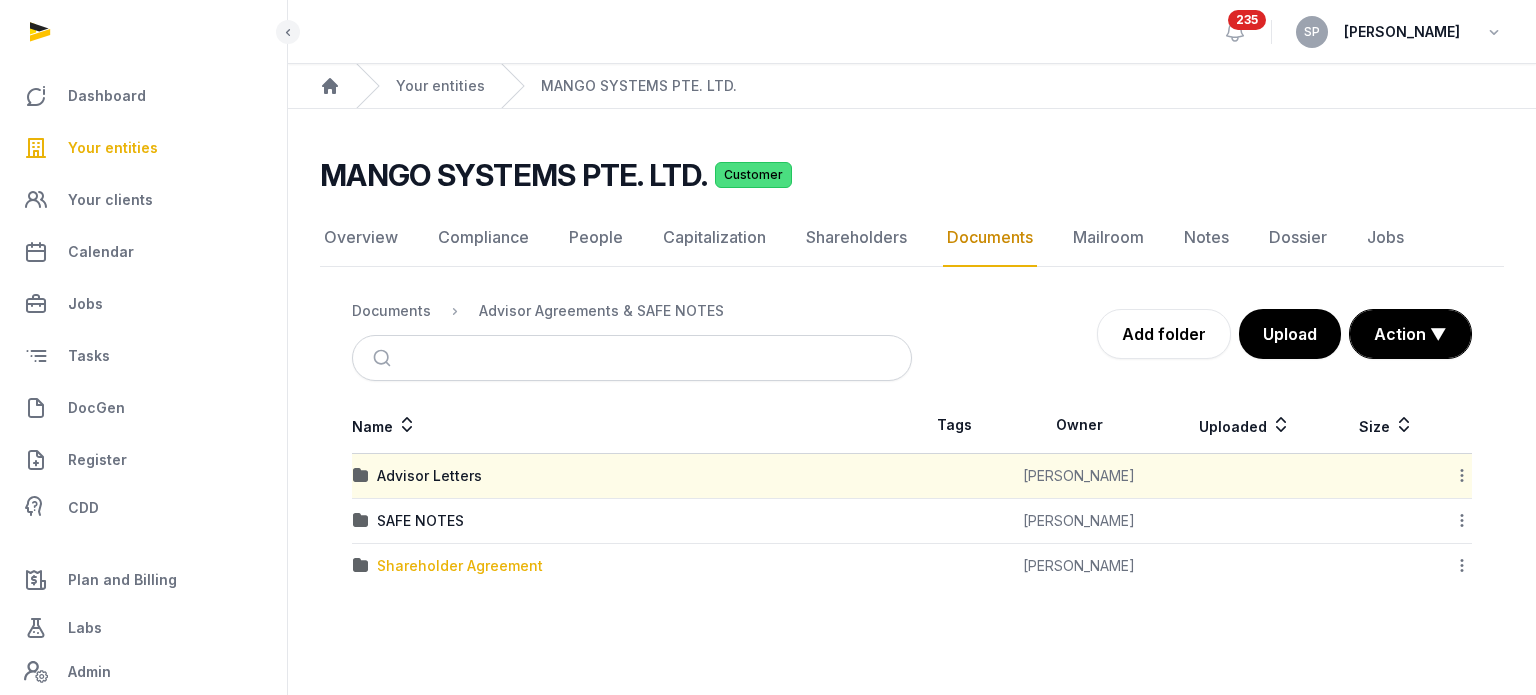 click on "Shareholder Agreement" at bounding box center [460, 566] 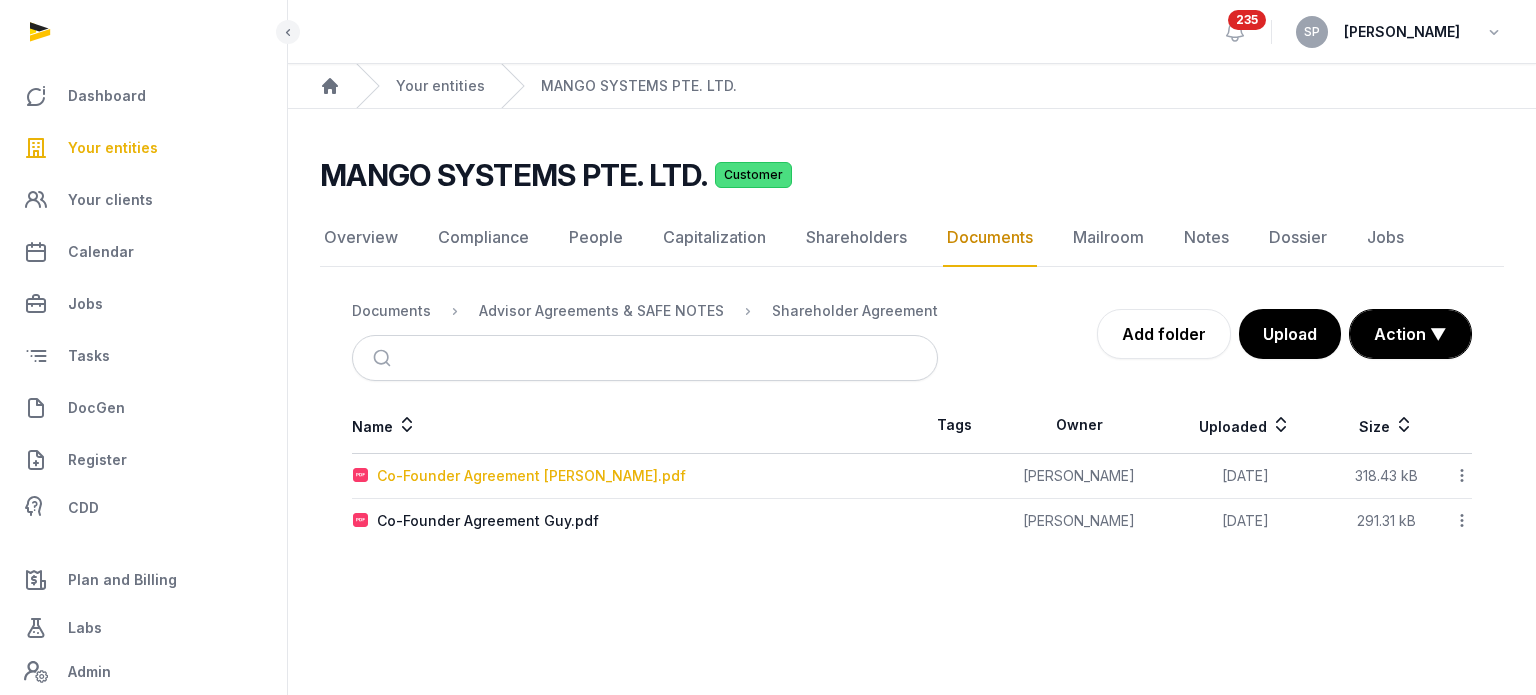 click on "Co-Founder Agreement Guy HELI.pdf" at bounding box center (531, 476) 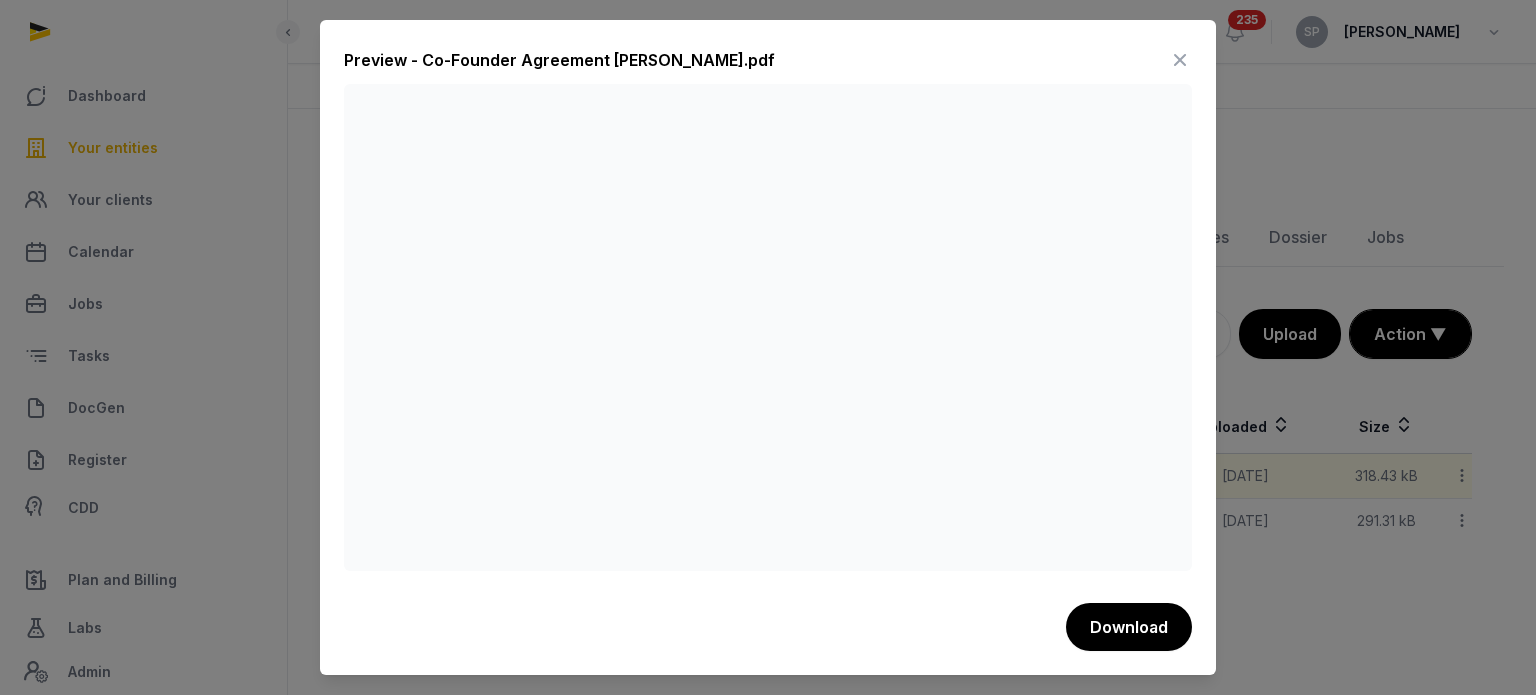 click at bounding box center (1180, 60) 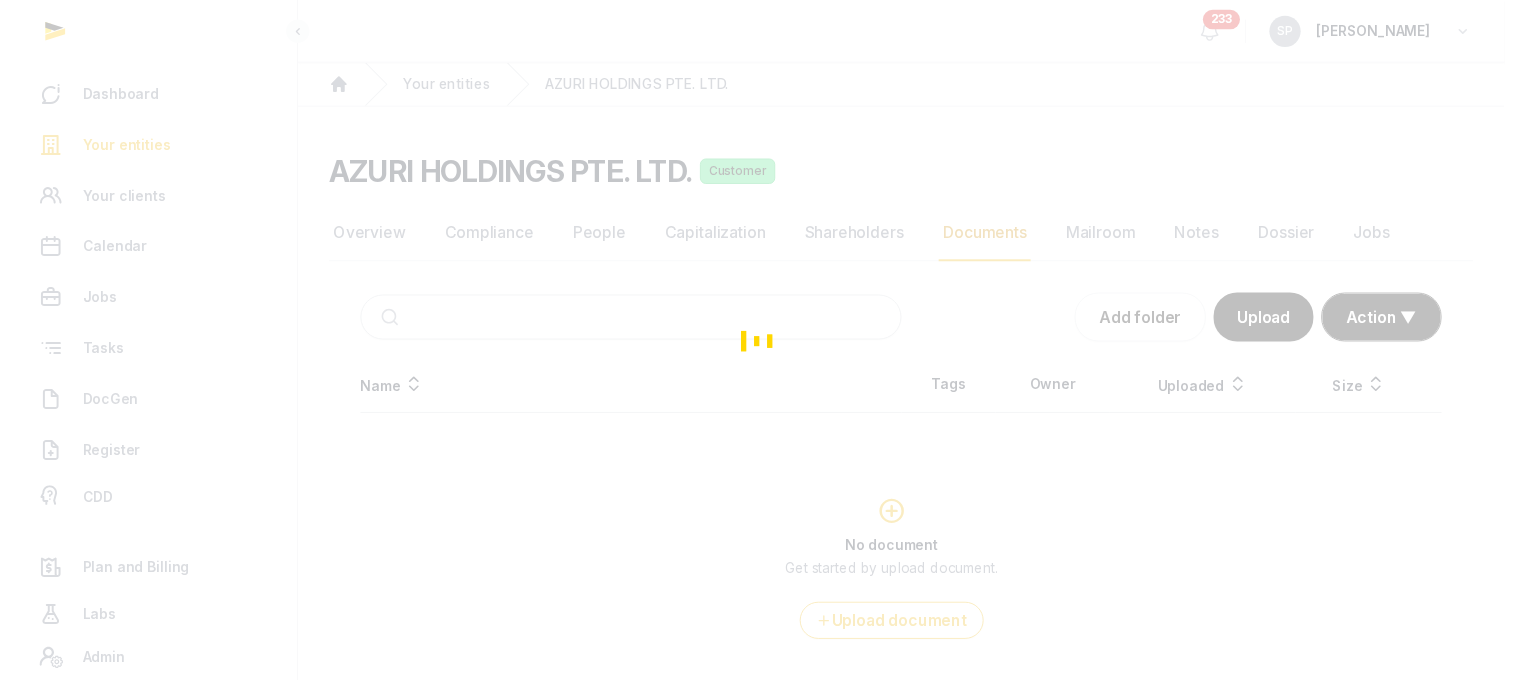 scroll, scrollTop: 0, scrollLeft: 0, axis: both 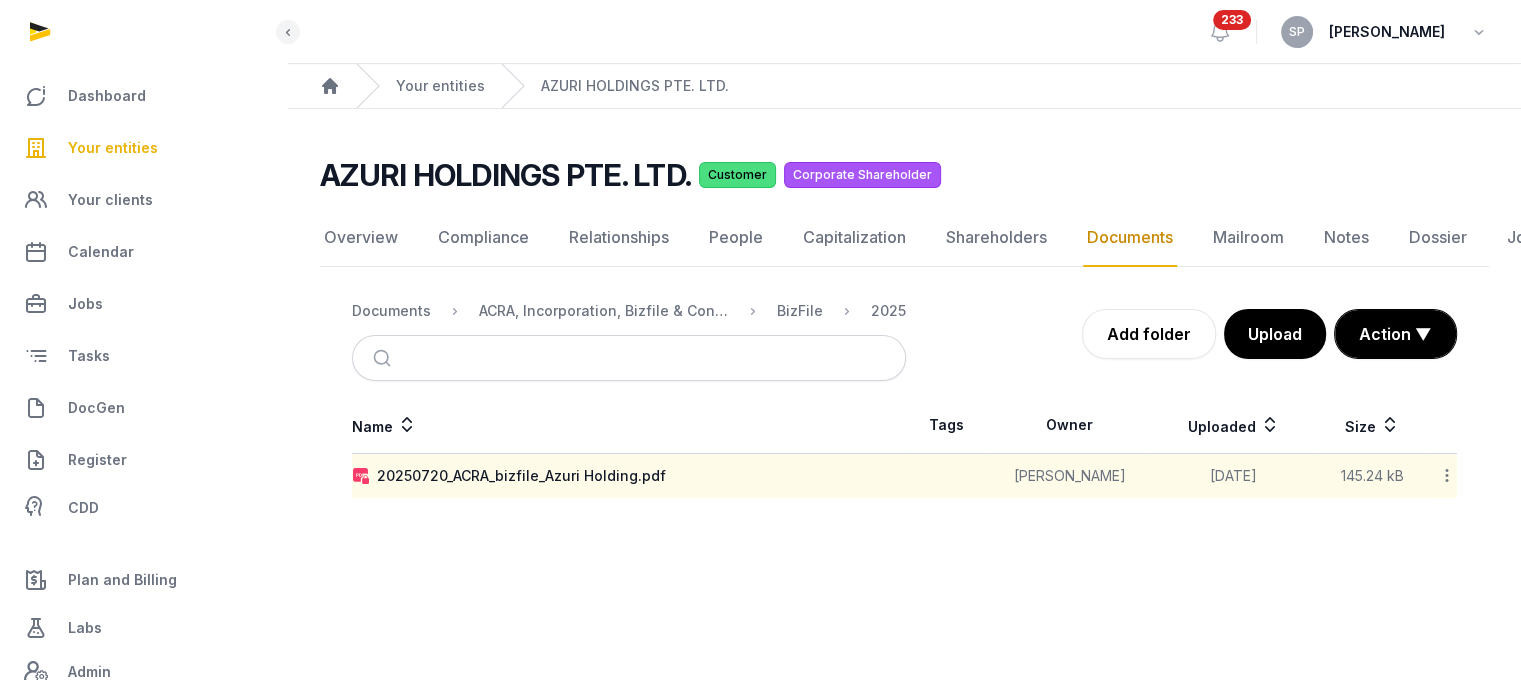 click 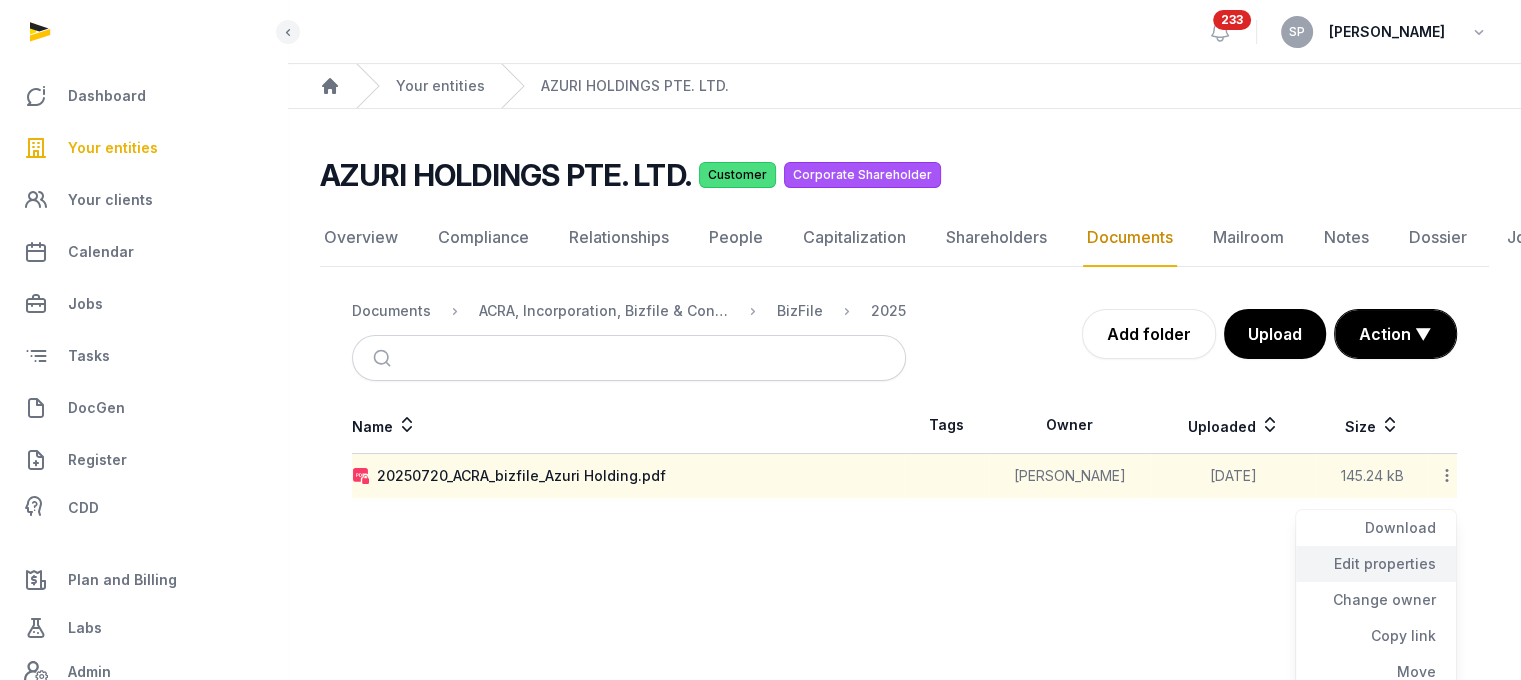 click on "Edit properties" 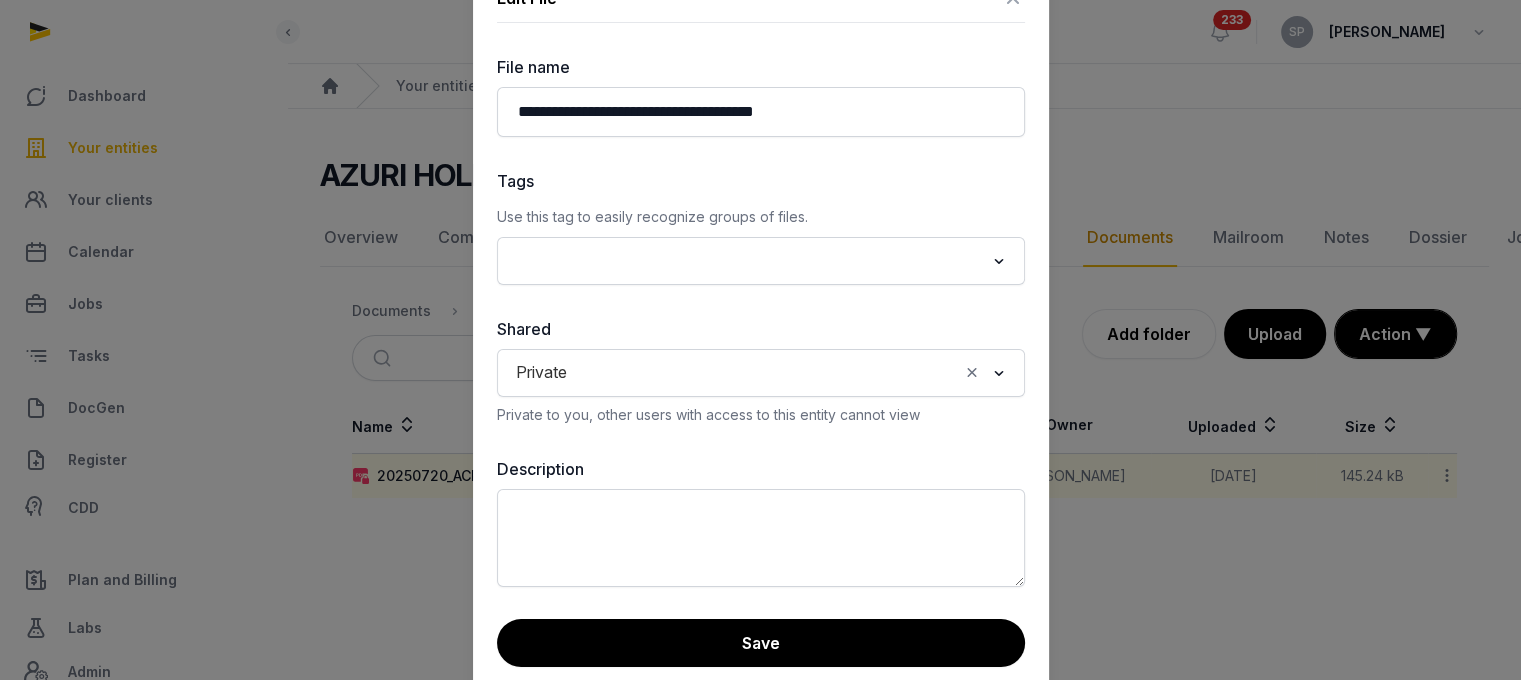 click at bounding box center (999, 373) 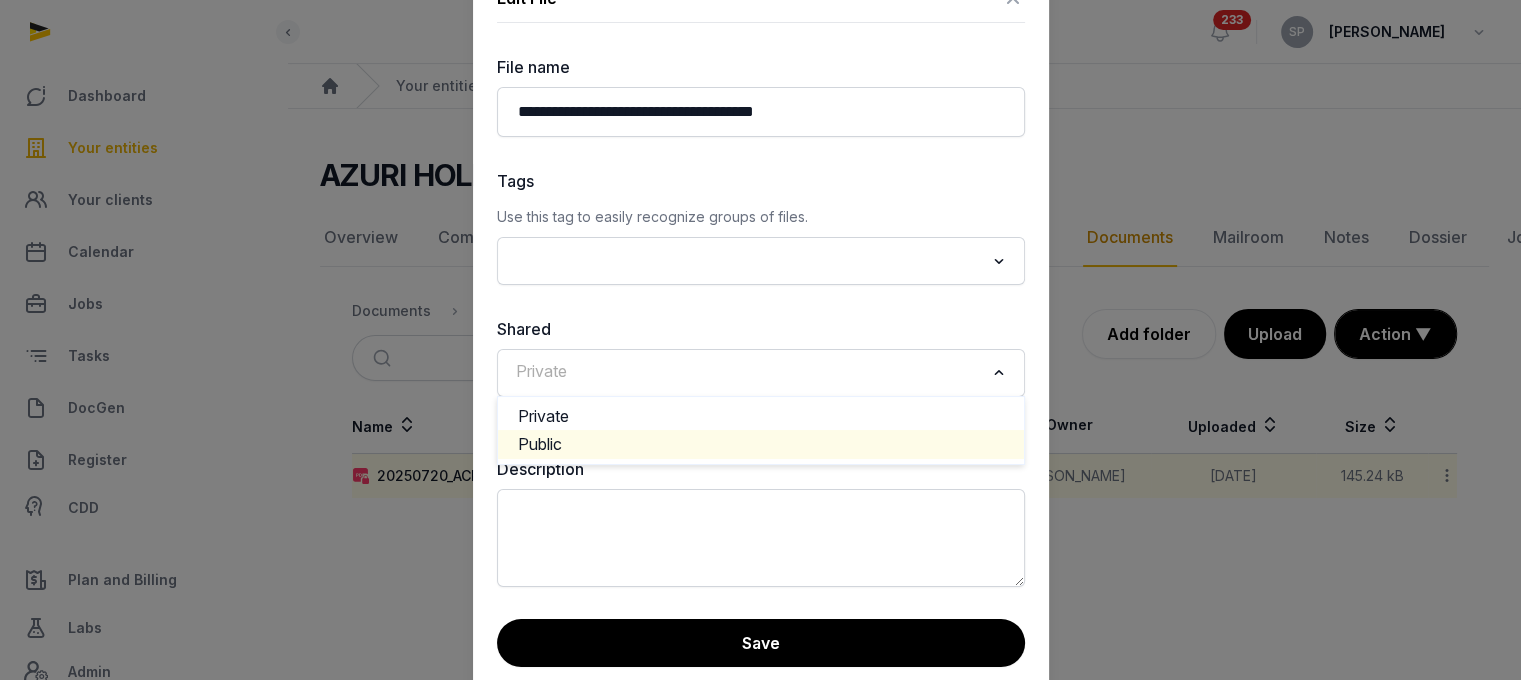 click on "Public" 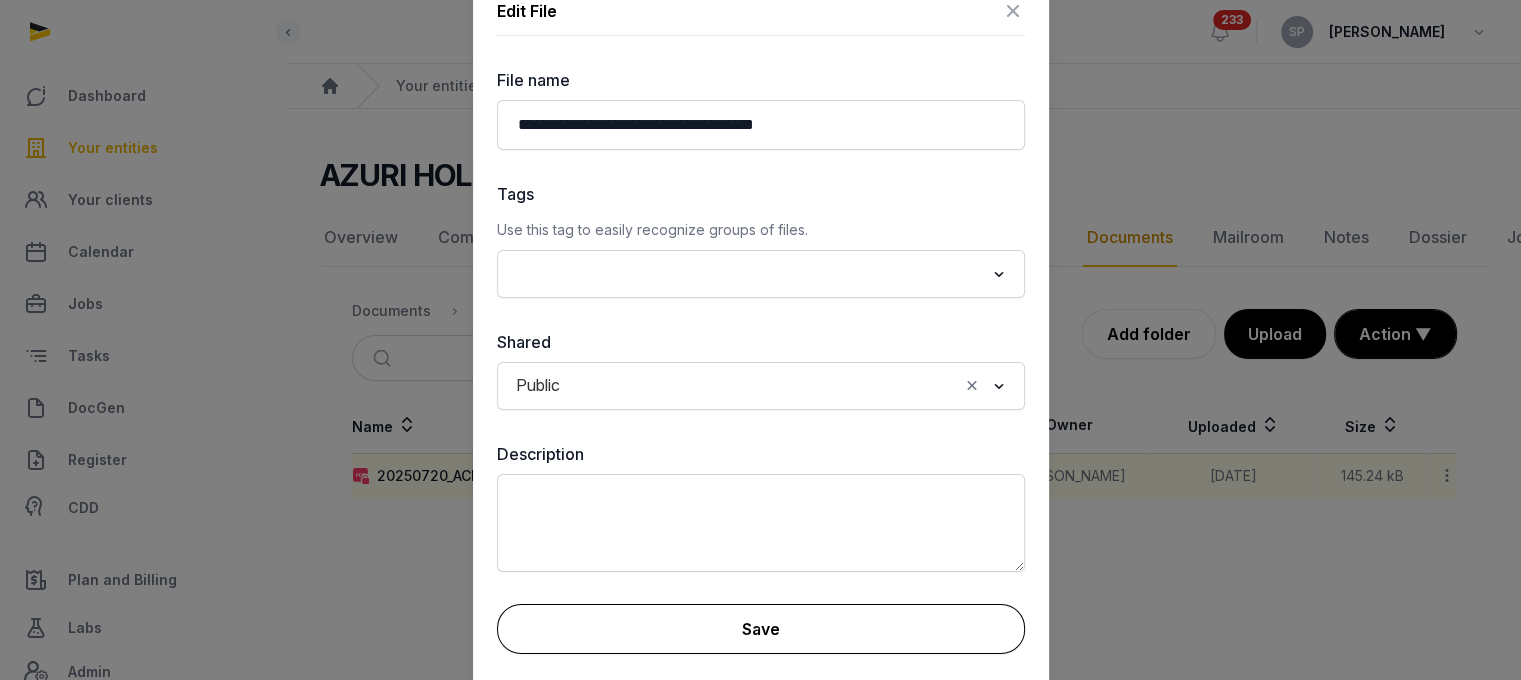 click on "Save" at bounding box center [761, 629] 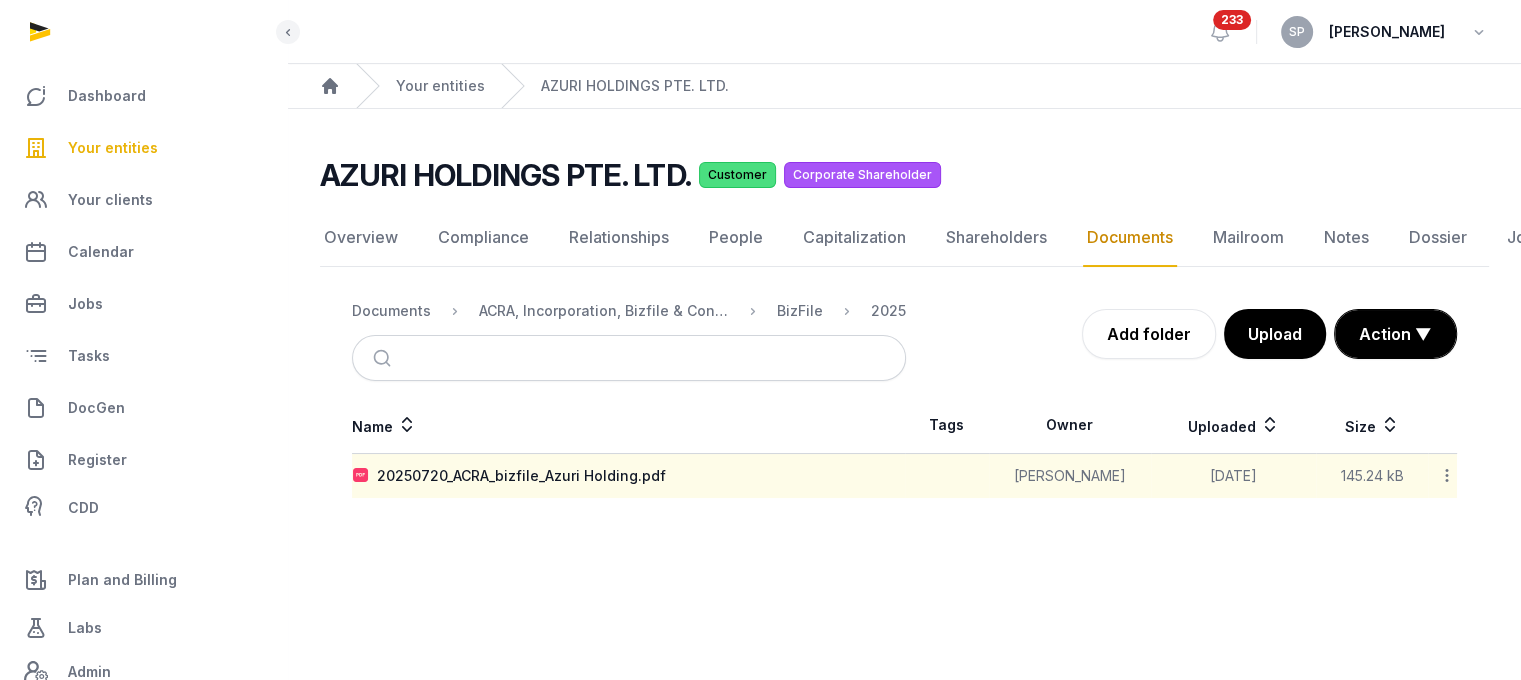 click 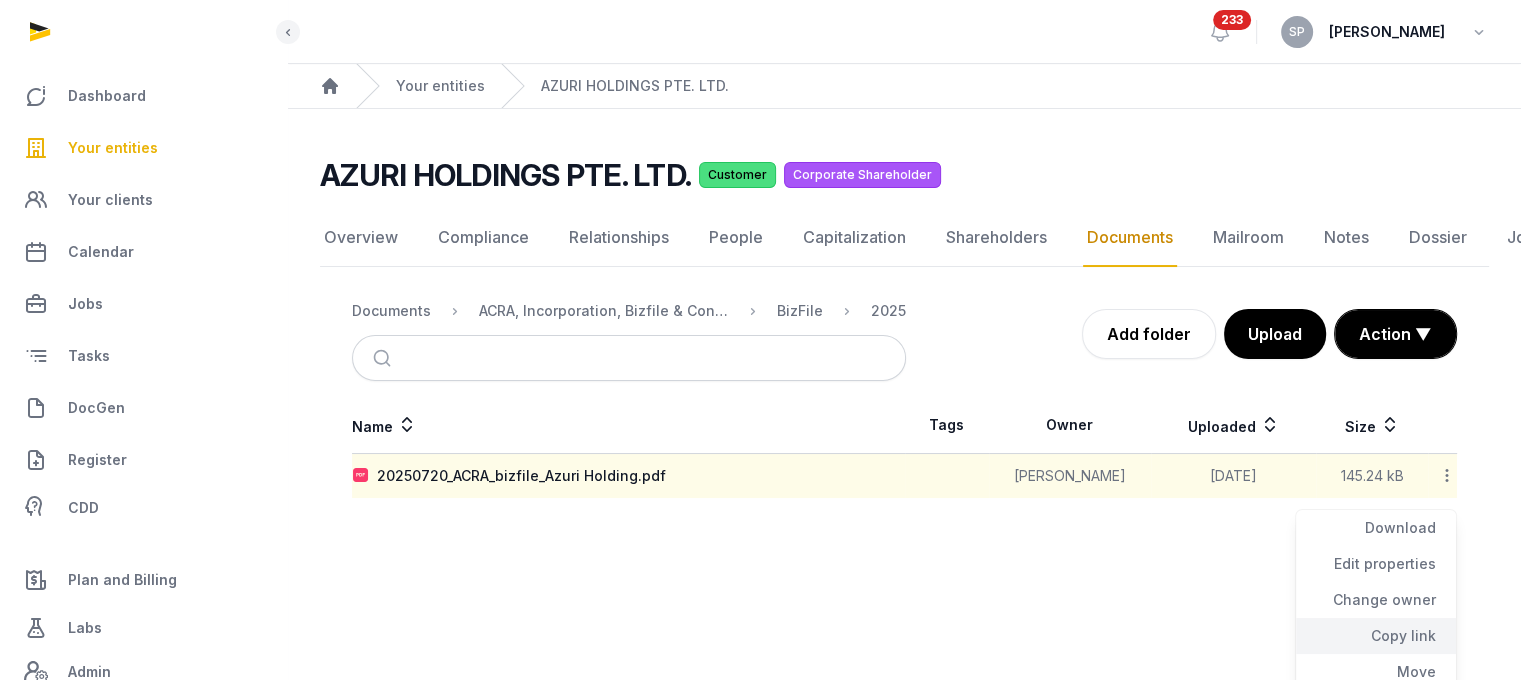 click on "Copy link" 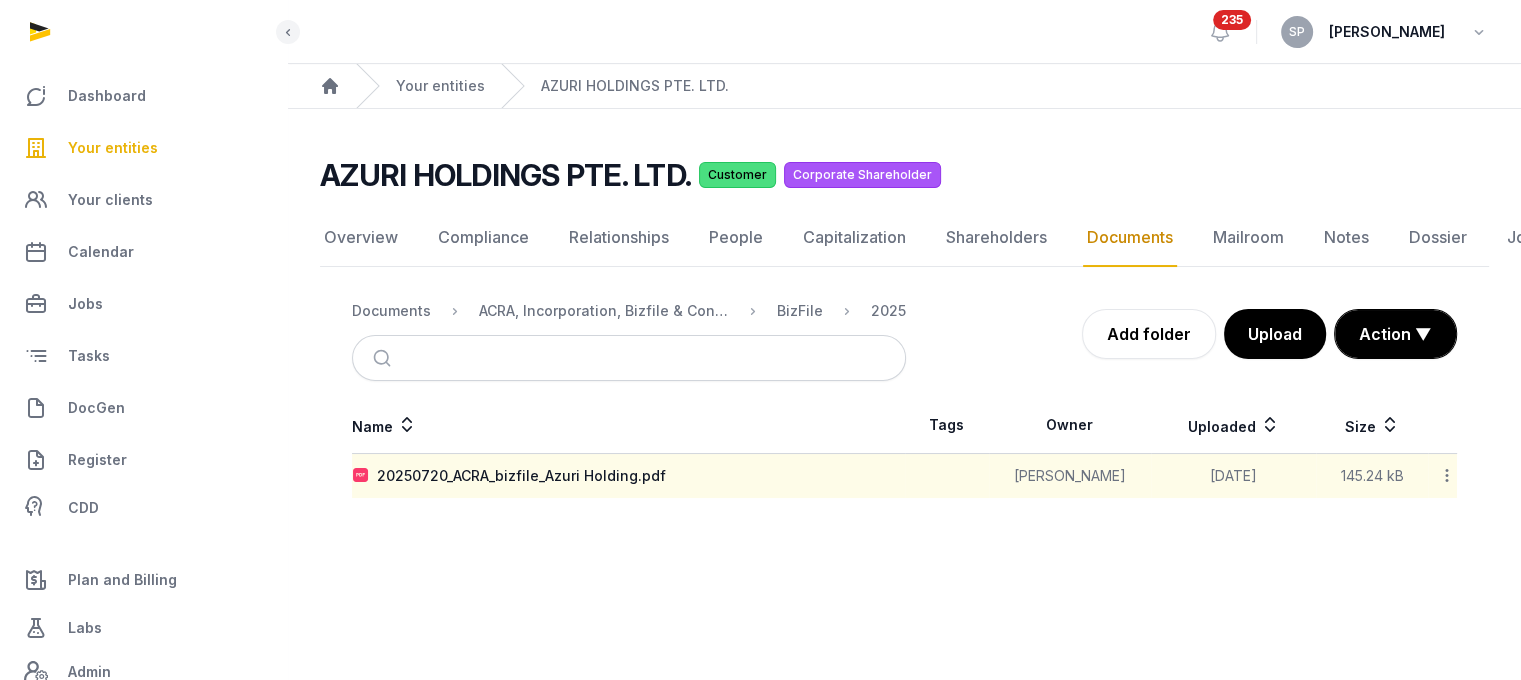 click on "Your entities" at bounding box center (113, 148) 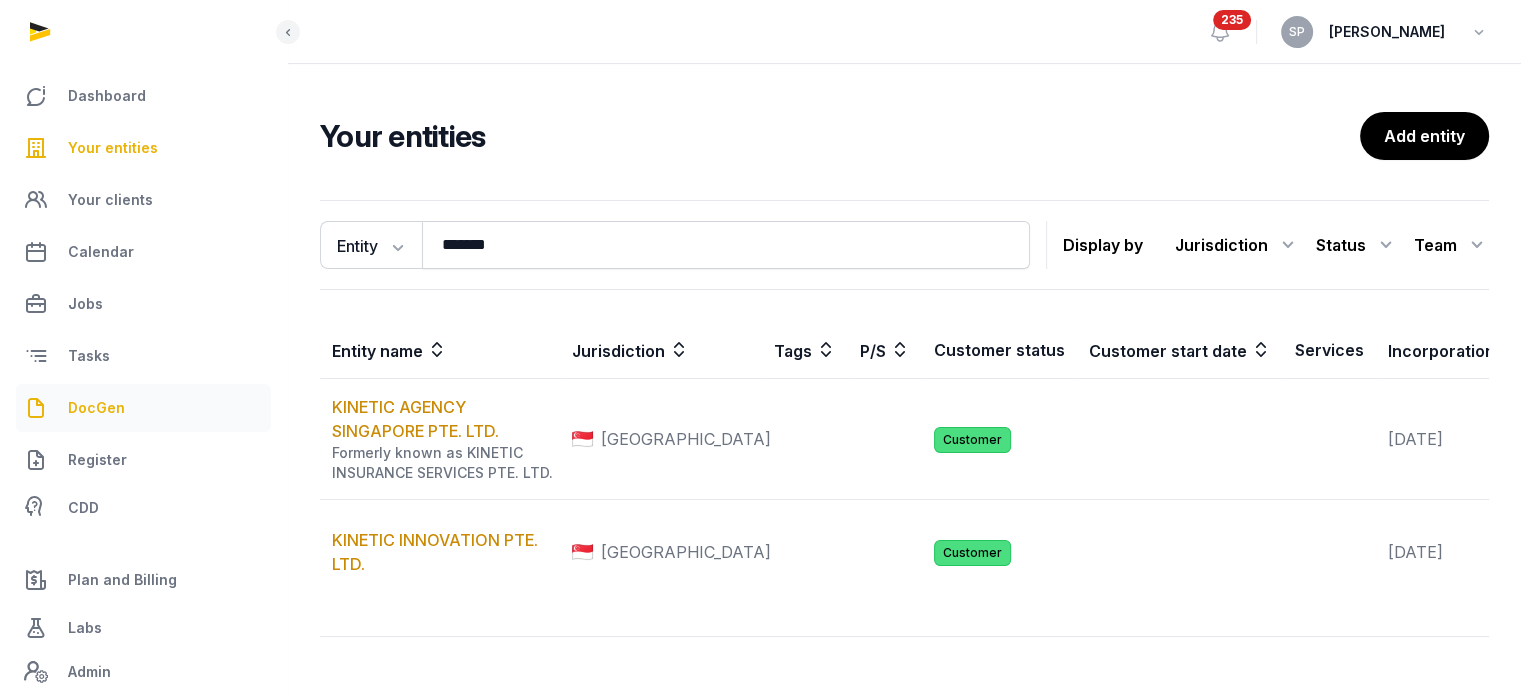 click on "DocGen" at bounding box center (143, 408) 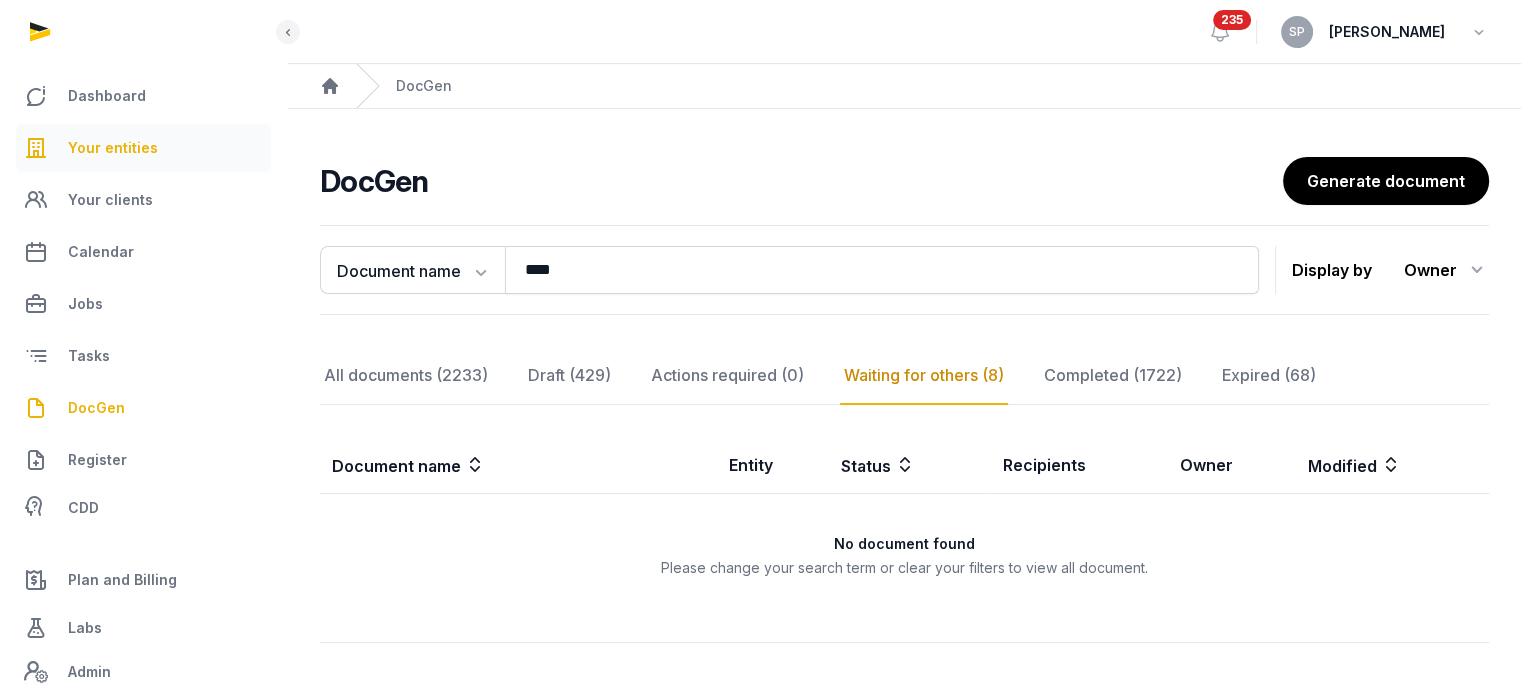 click on "Your entities" at bounding box center (113, 148) 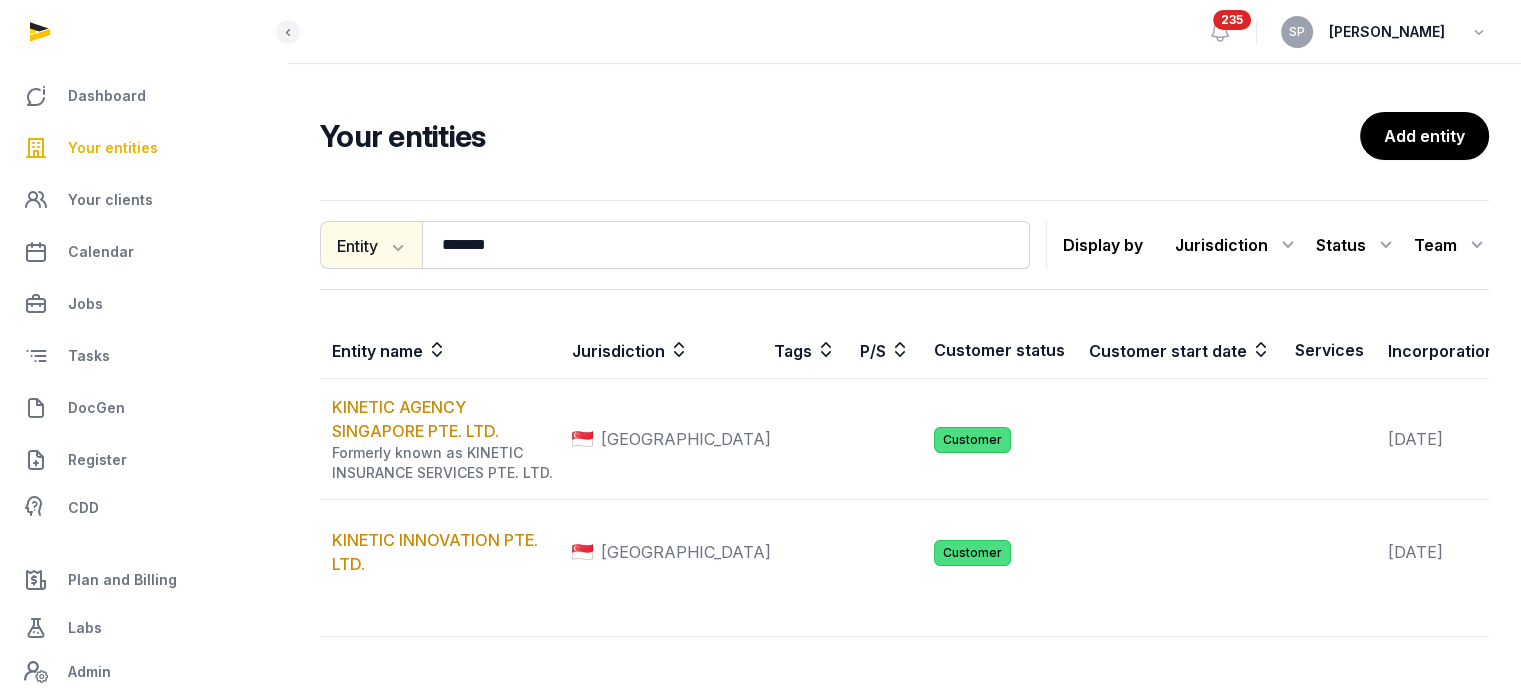 click on "Entity" 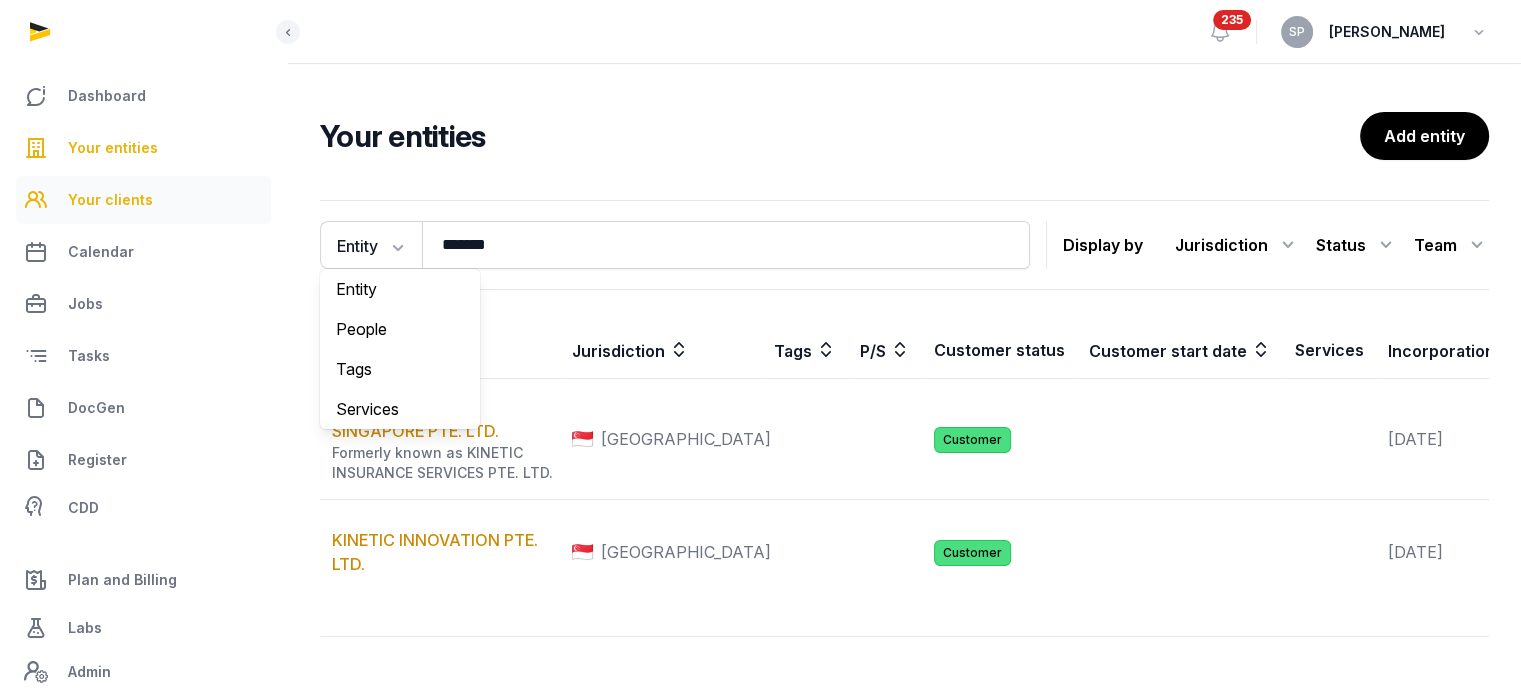 click on "Your clients" at bounding box center [143, 200] 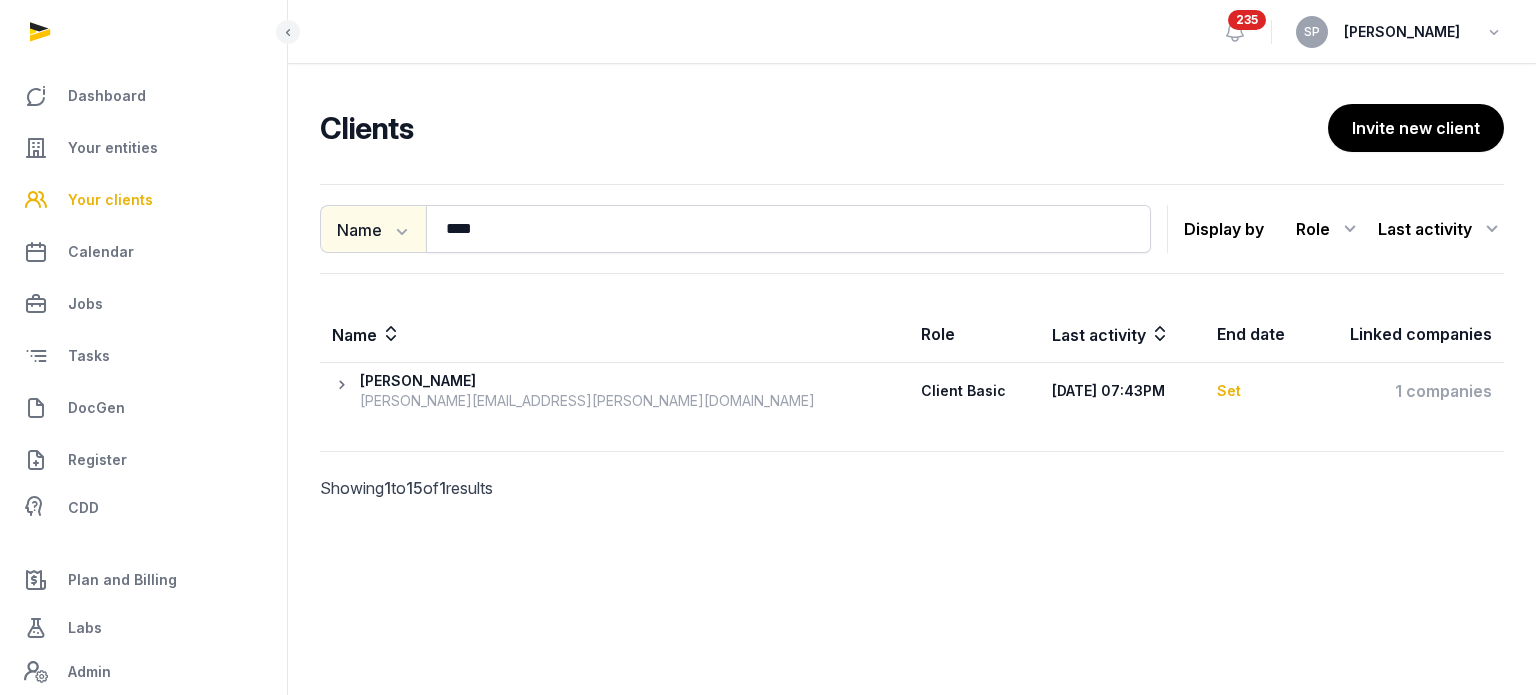 click on "Name" 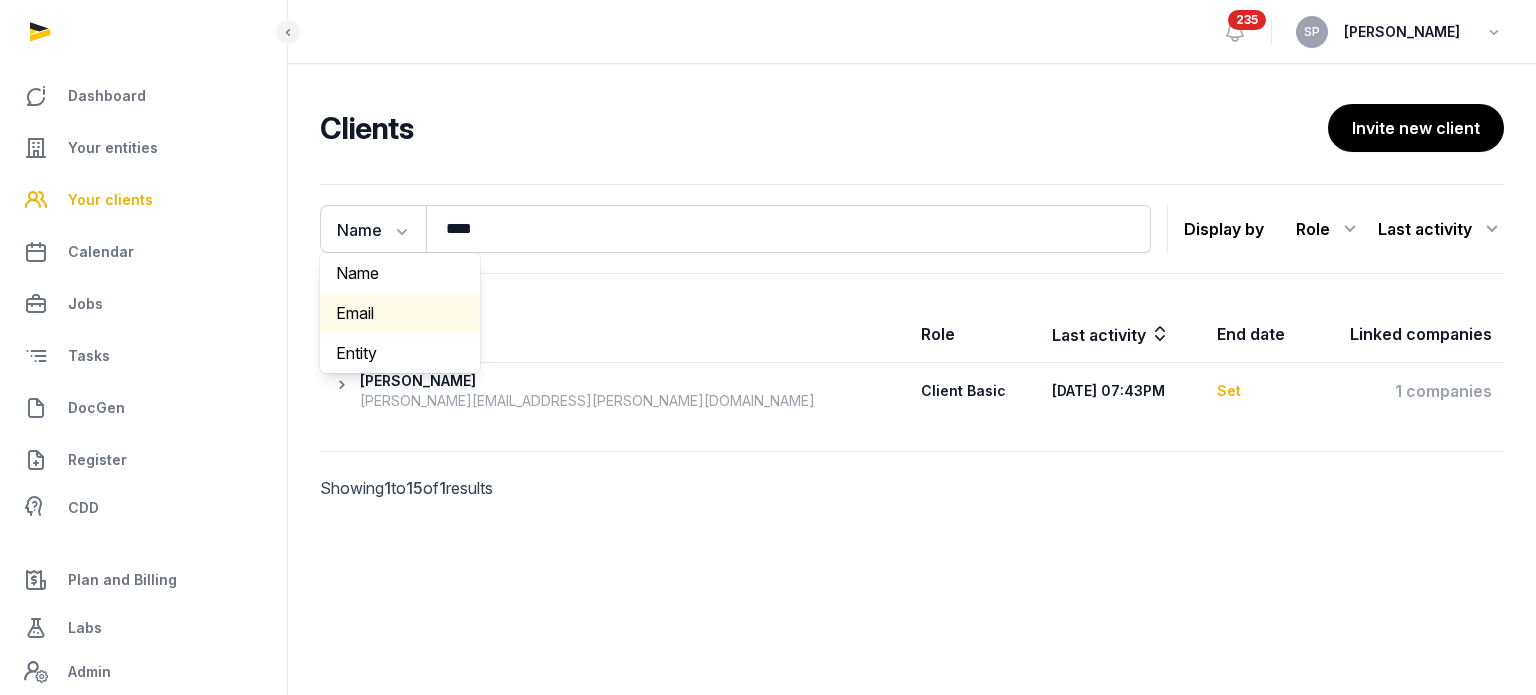 click on "Email" at bounding box center (400, 313) 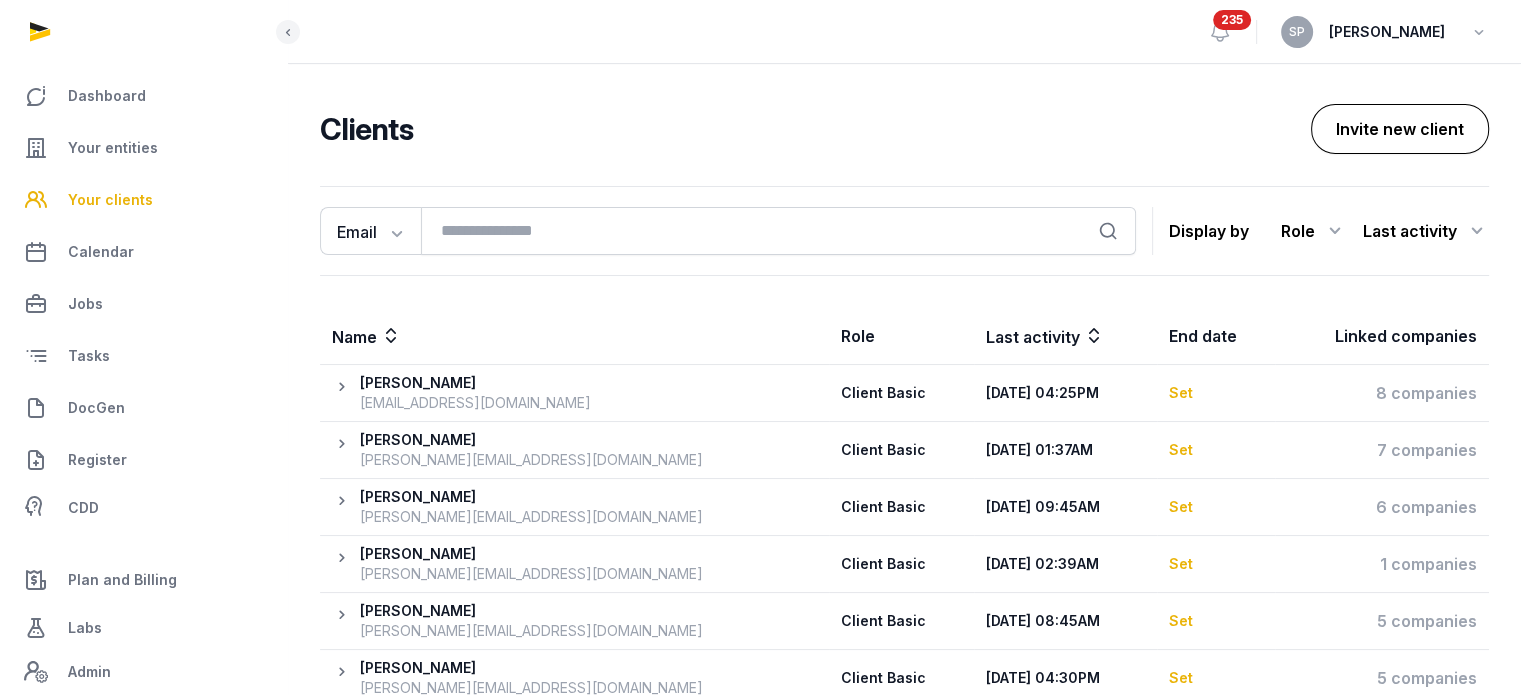 click on "Invite new client" at bounding box center (1400, 129) 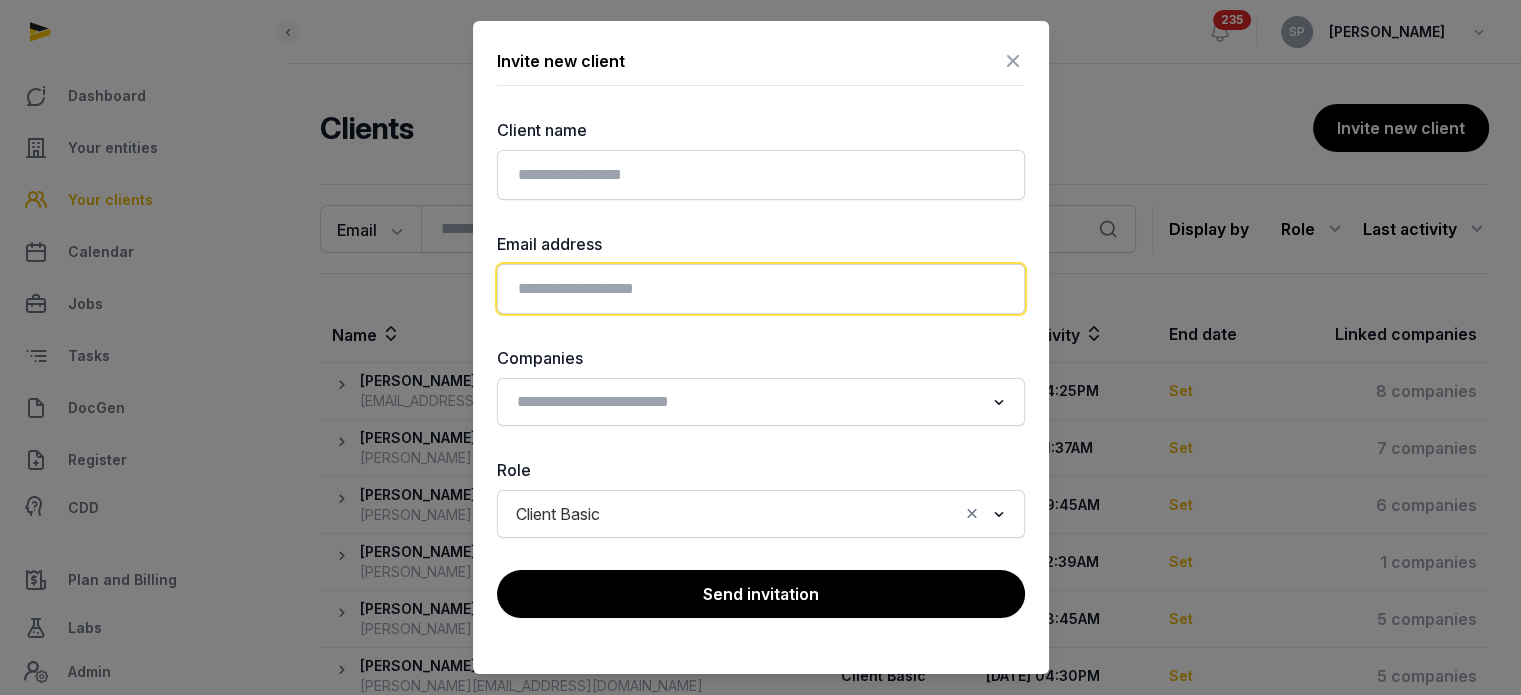 click 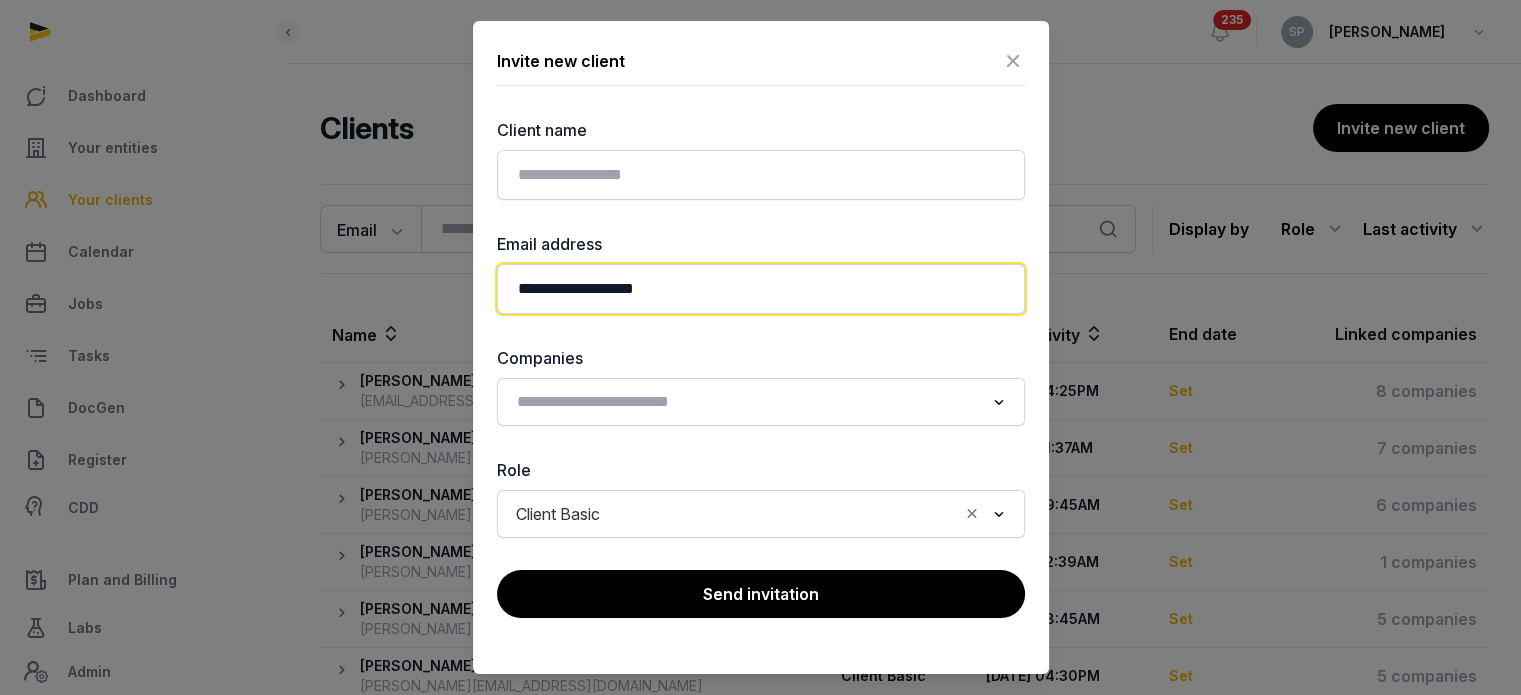 type on "**********" 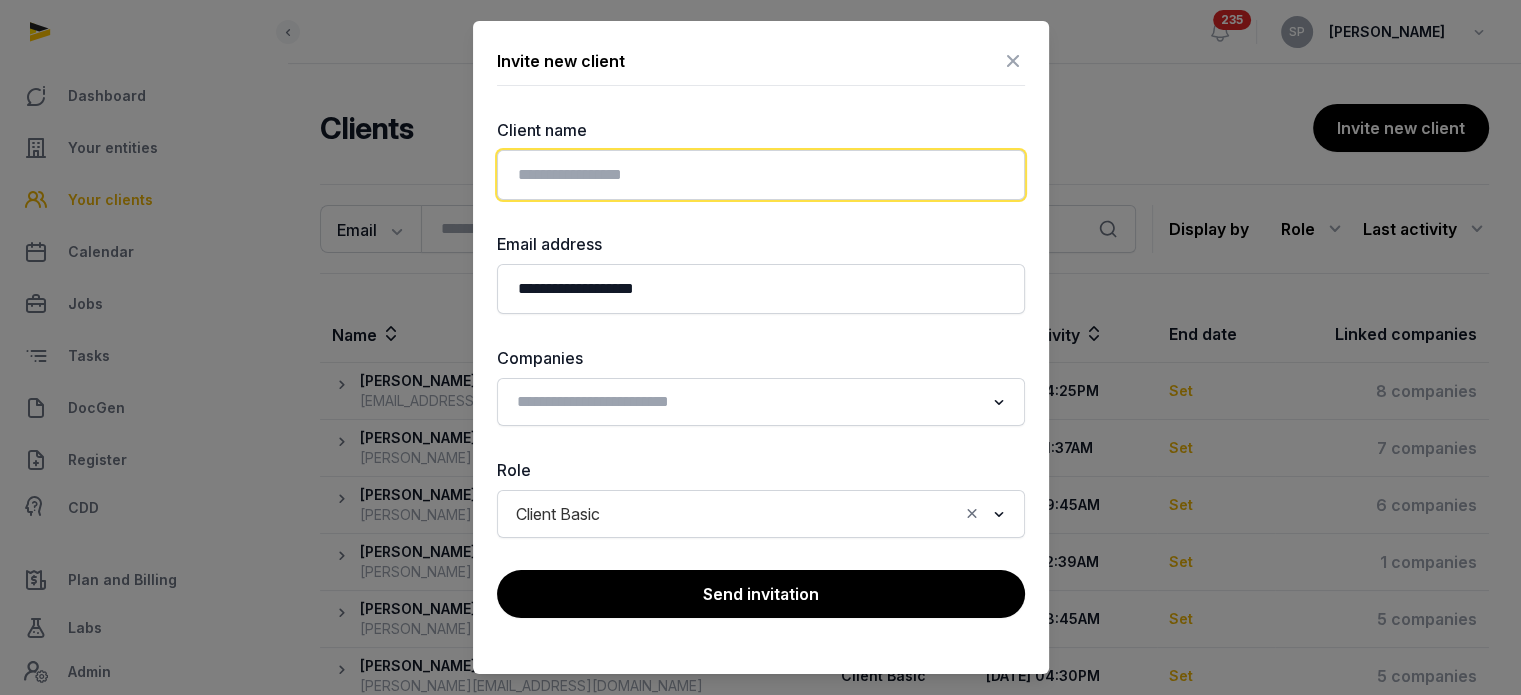 click 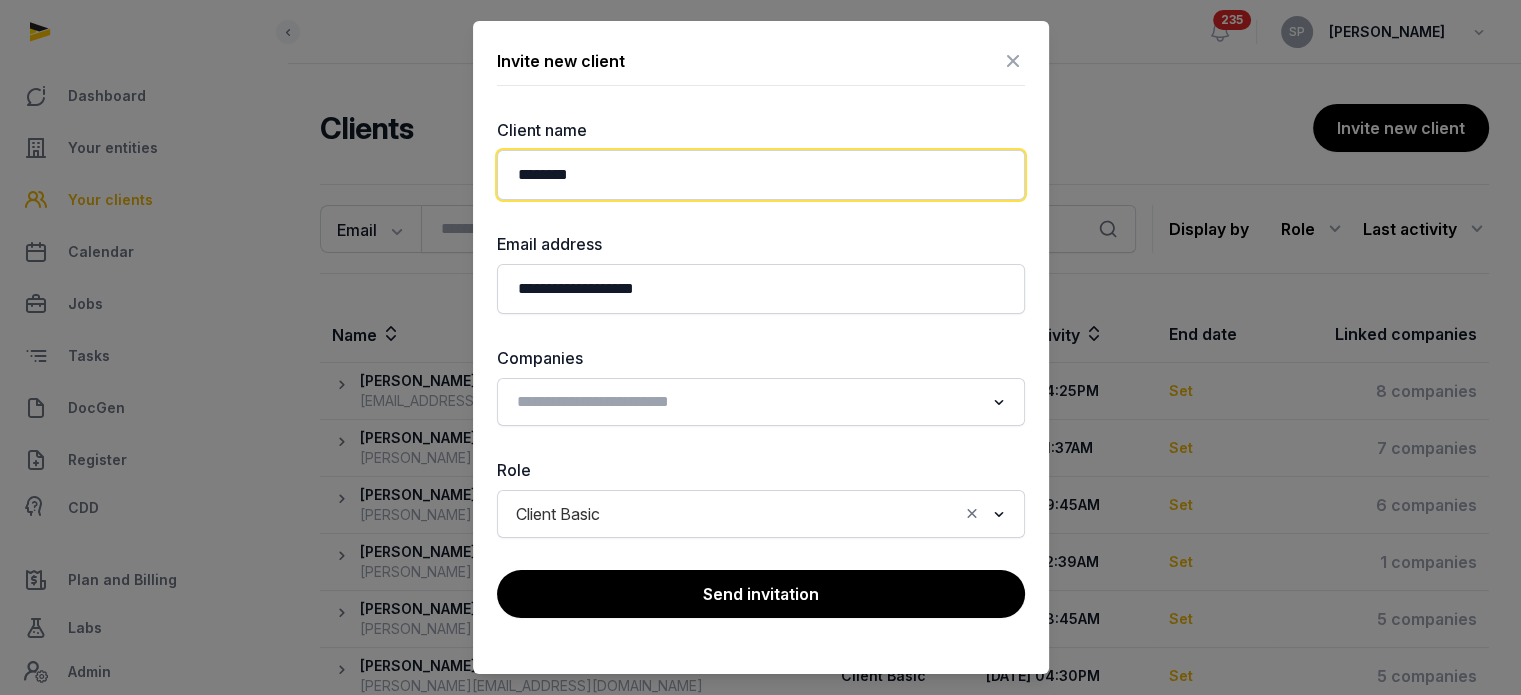 type on "********" 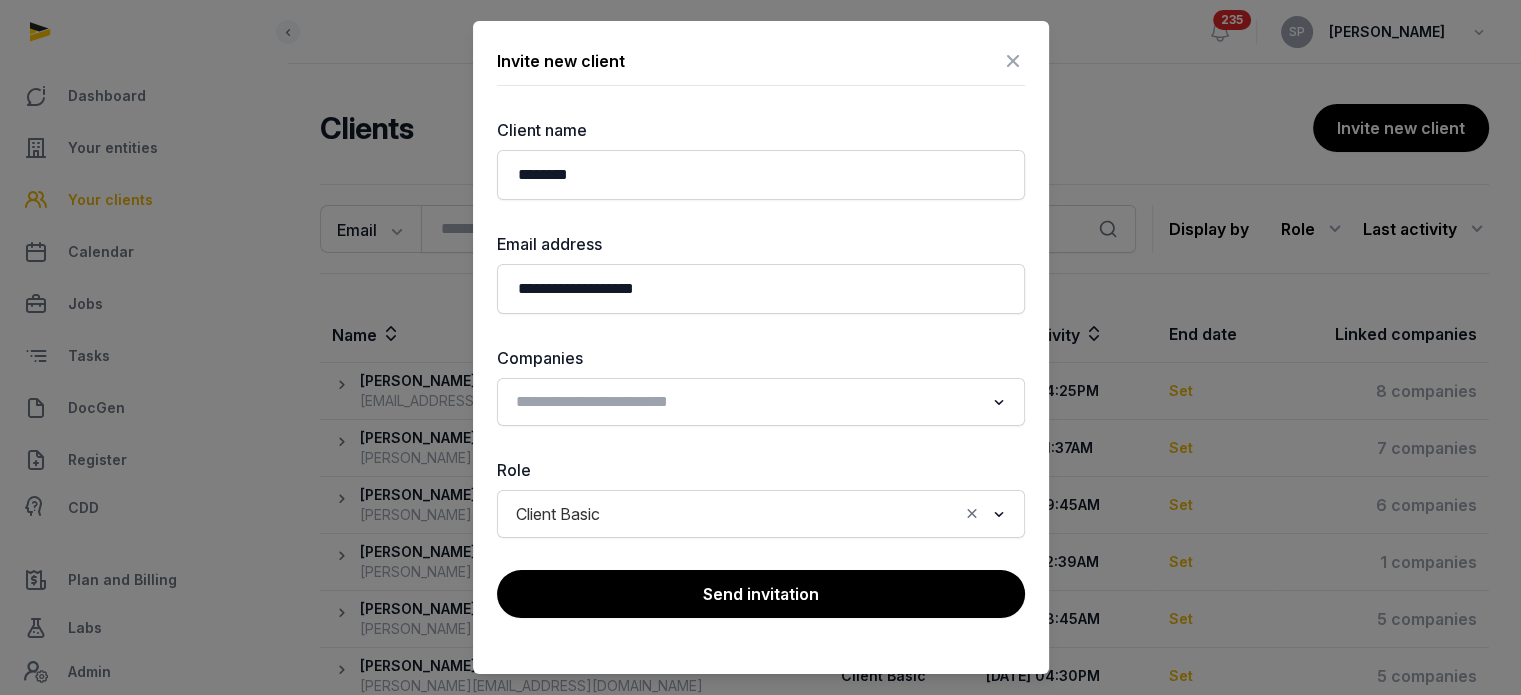 click 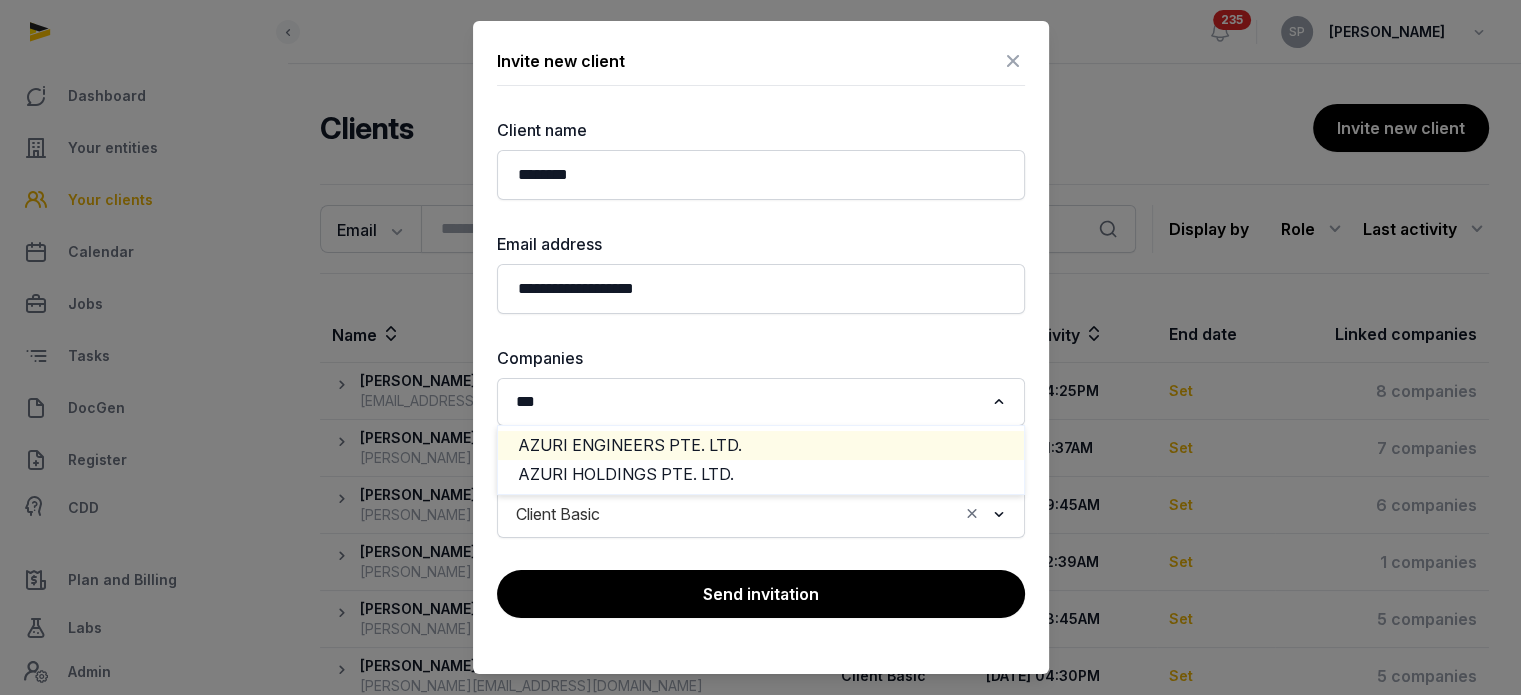 click on "AZURI ENGINEERS PTE. LTD." 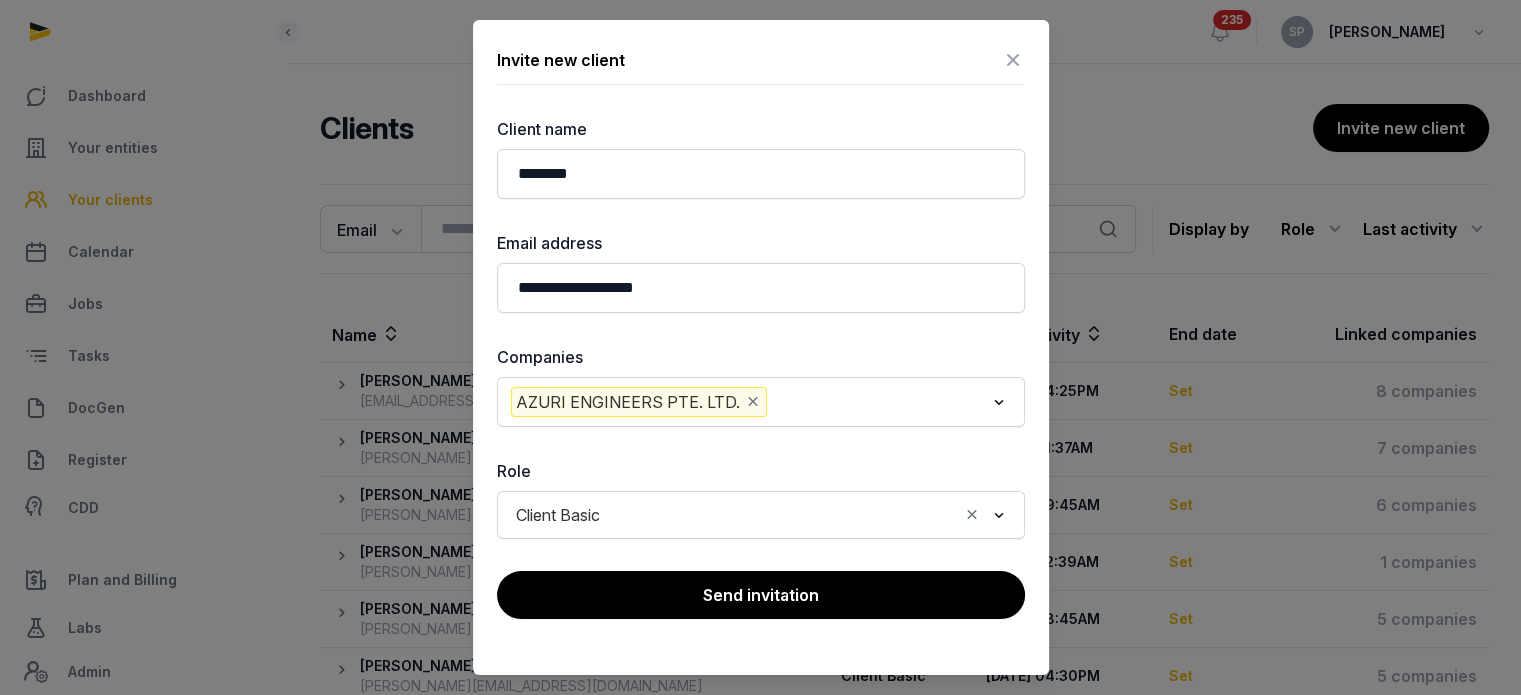 click 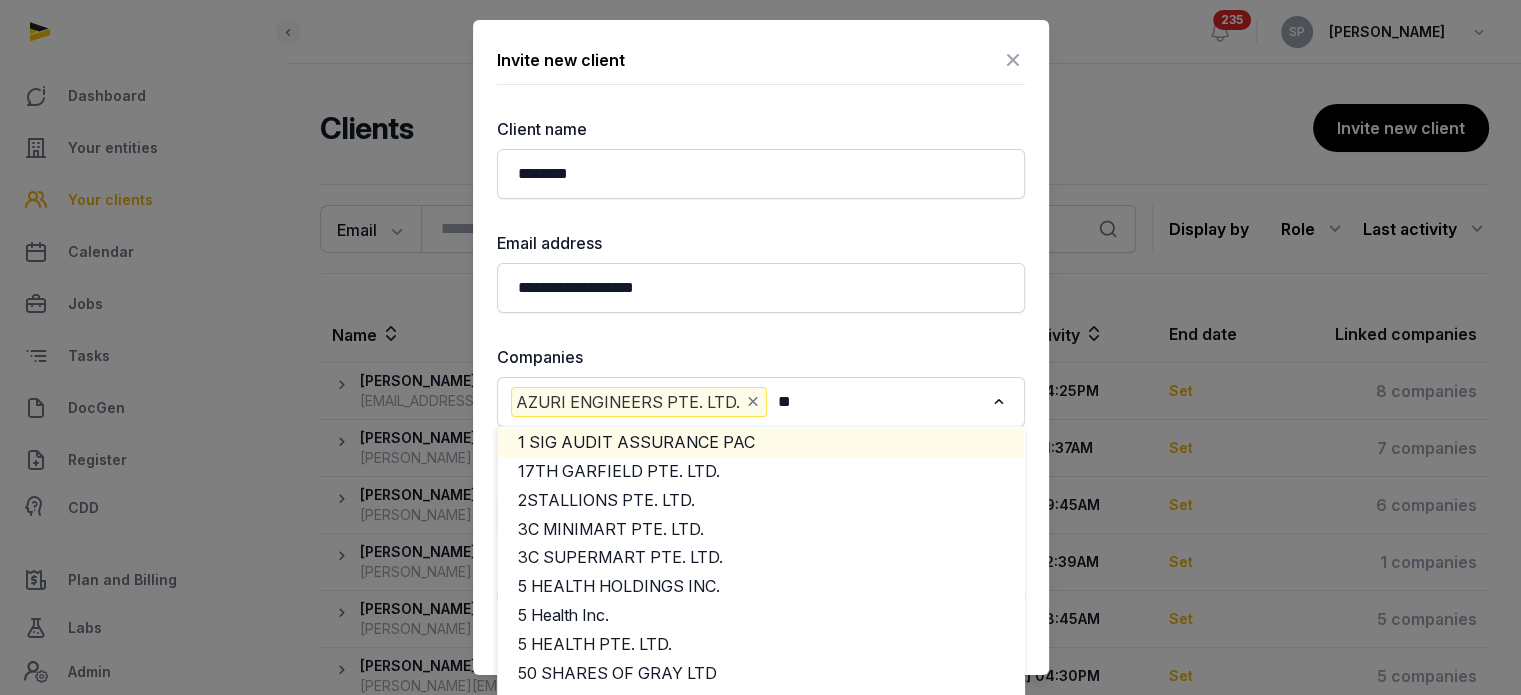 scroll, scrollTop: 0, scrollLeft: 0, axis: both 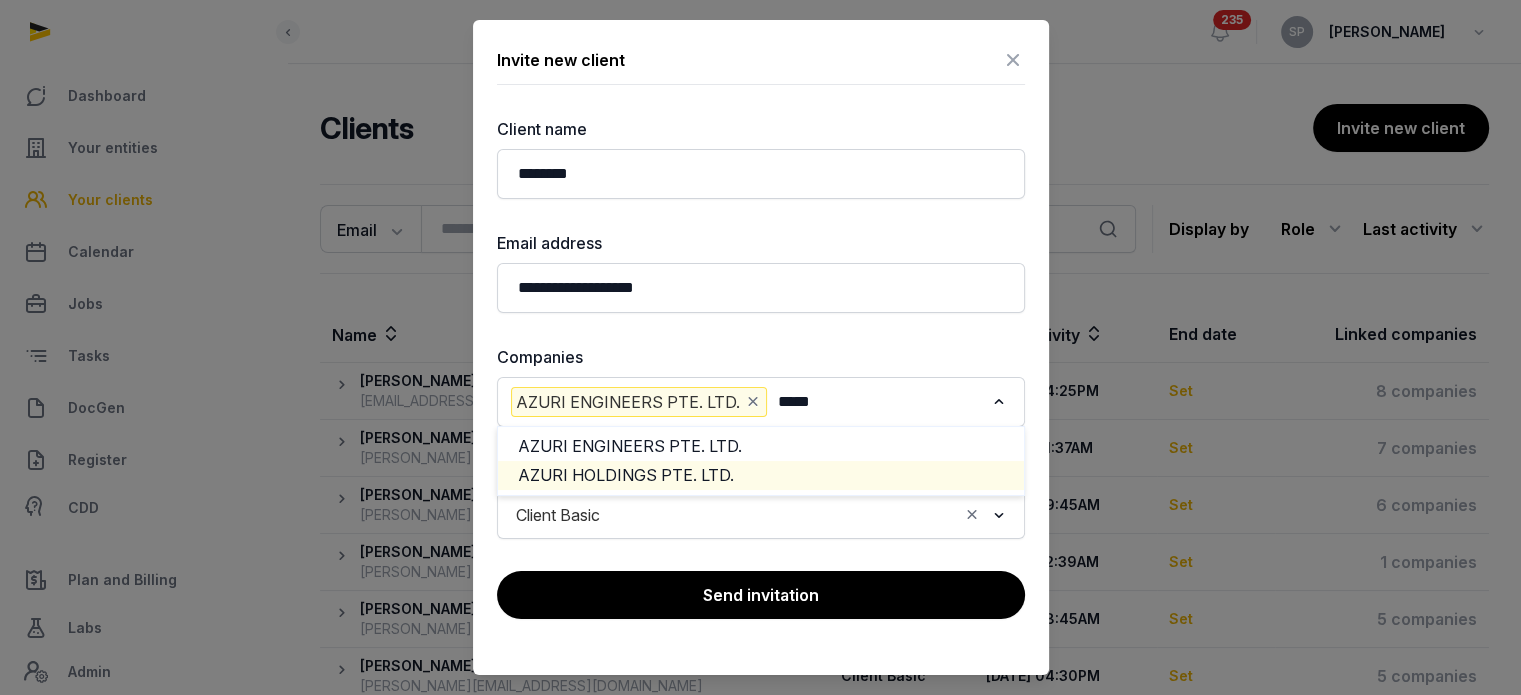 click on "AZURI HOLDINGS PTE. LTD." 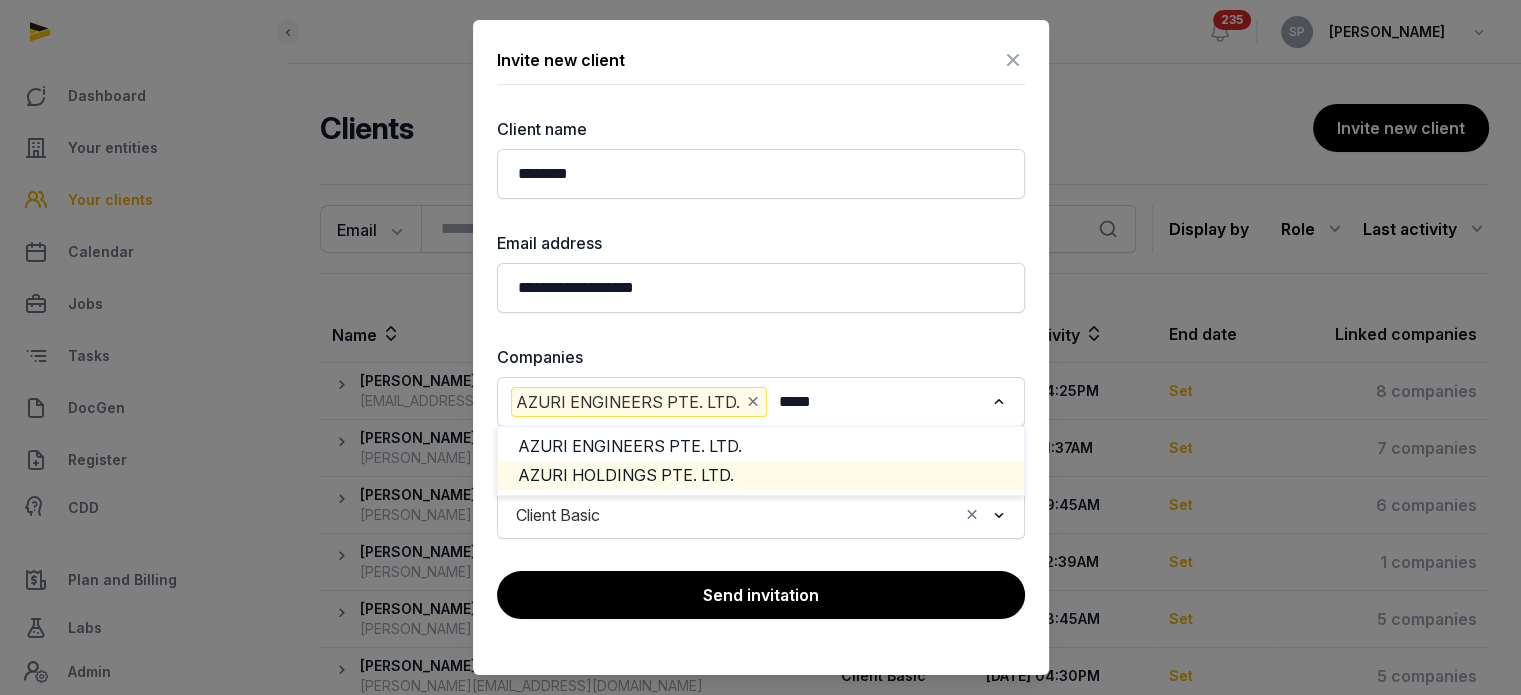 type 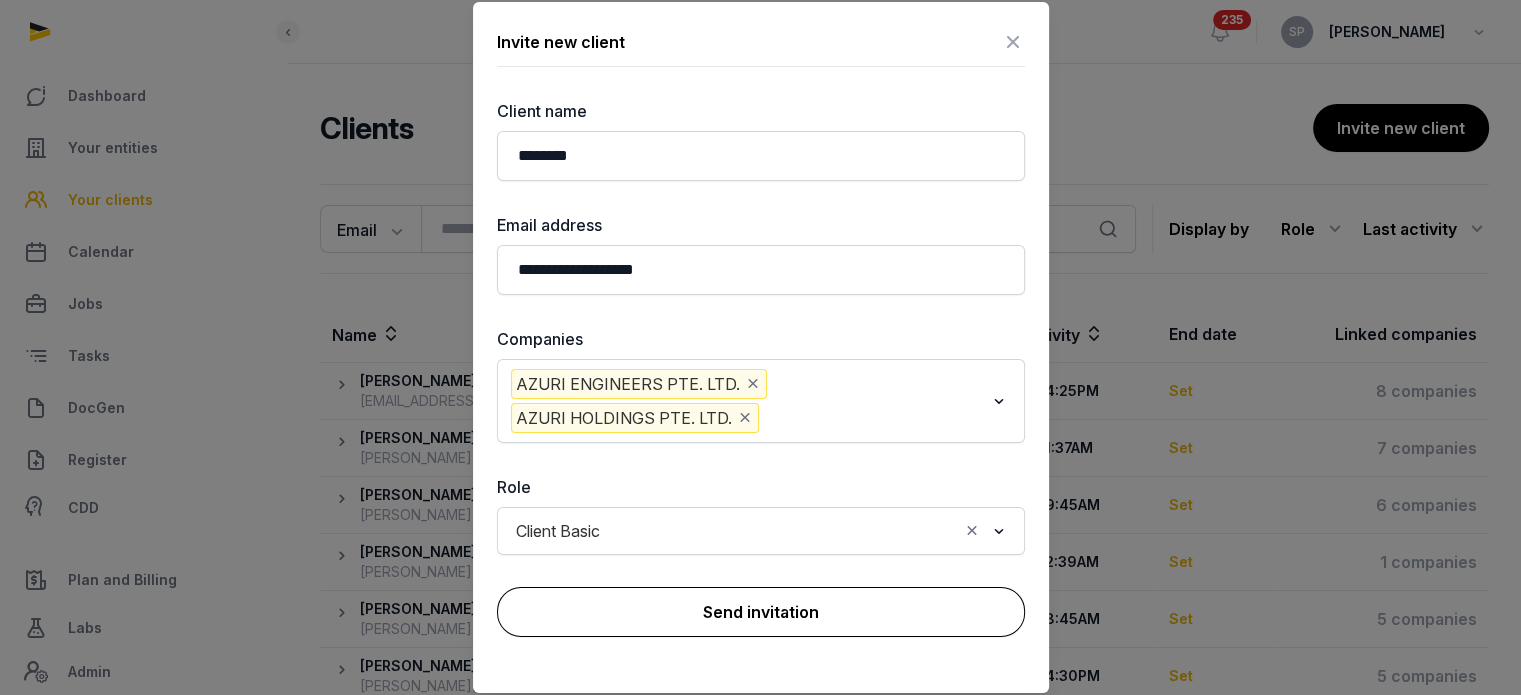 click on "Send invitation" at bounding box center (761, 612) 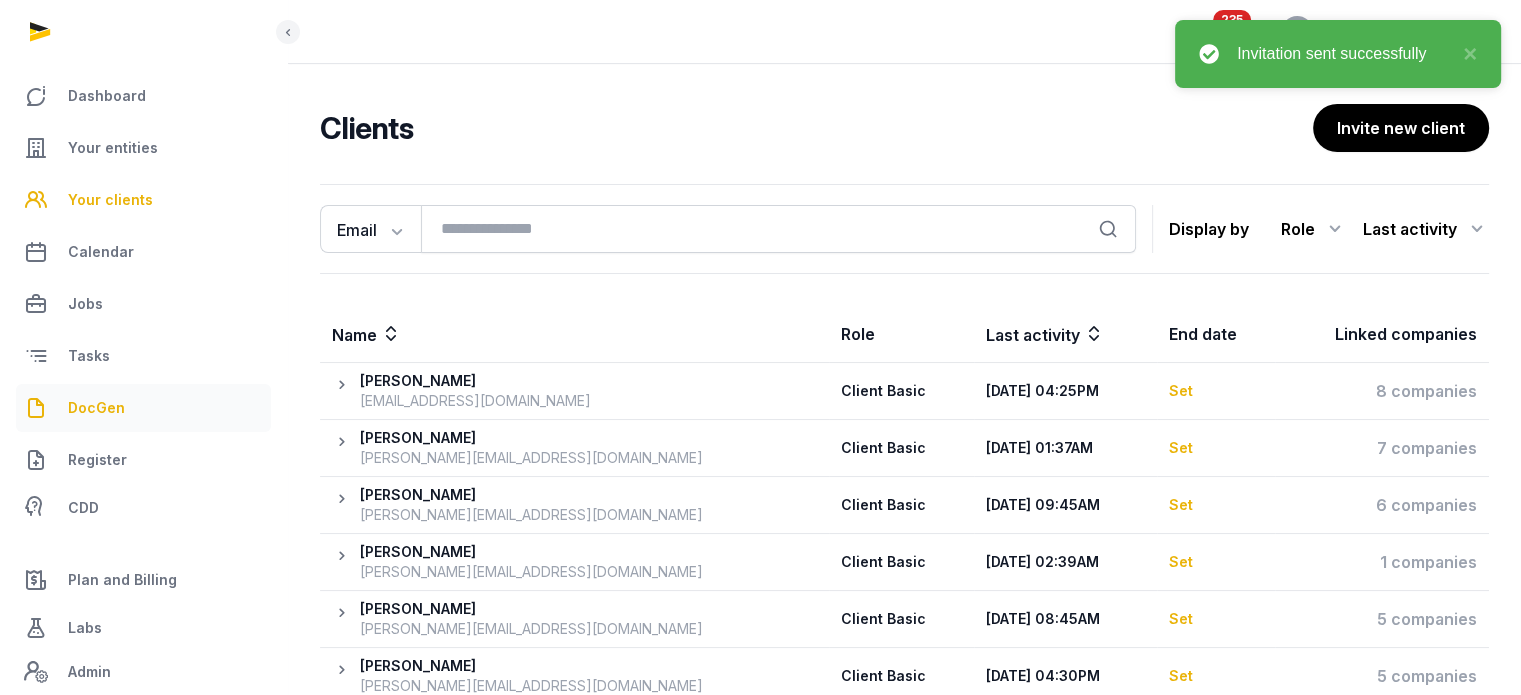click on "DocGen" at bounding box center [143, 408] 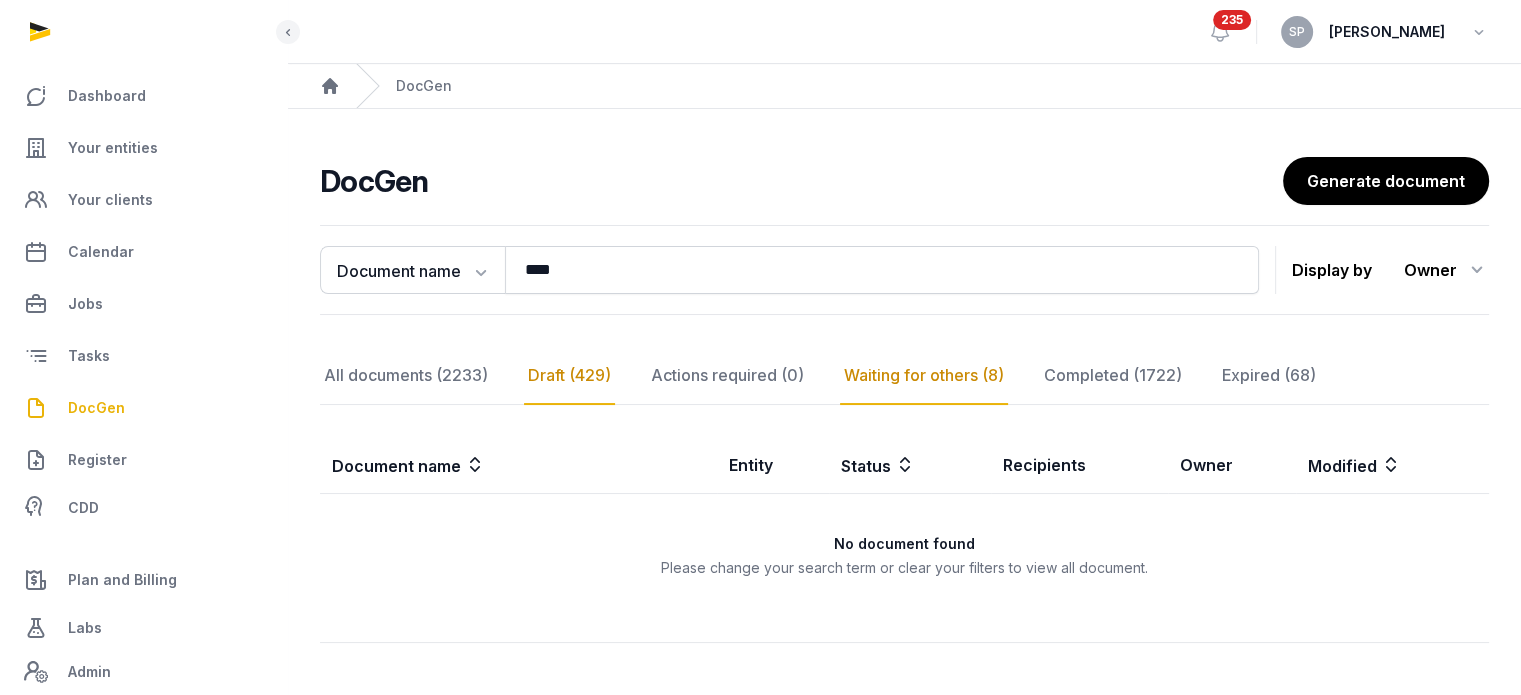 click on "Draft (429)" 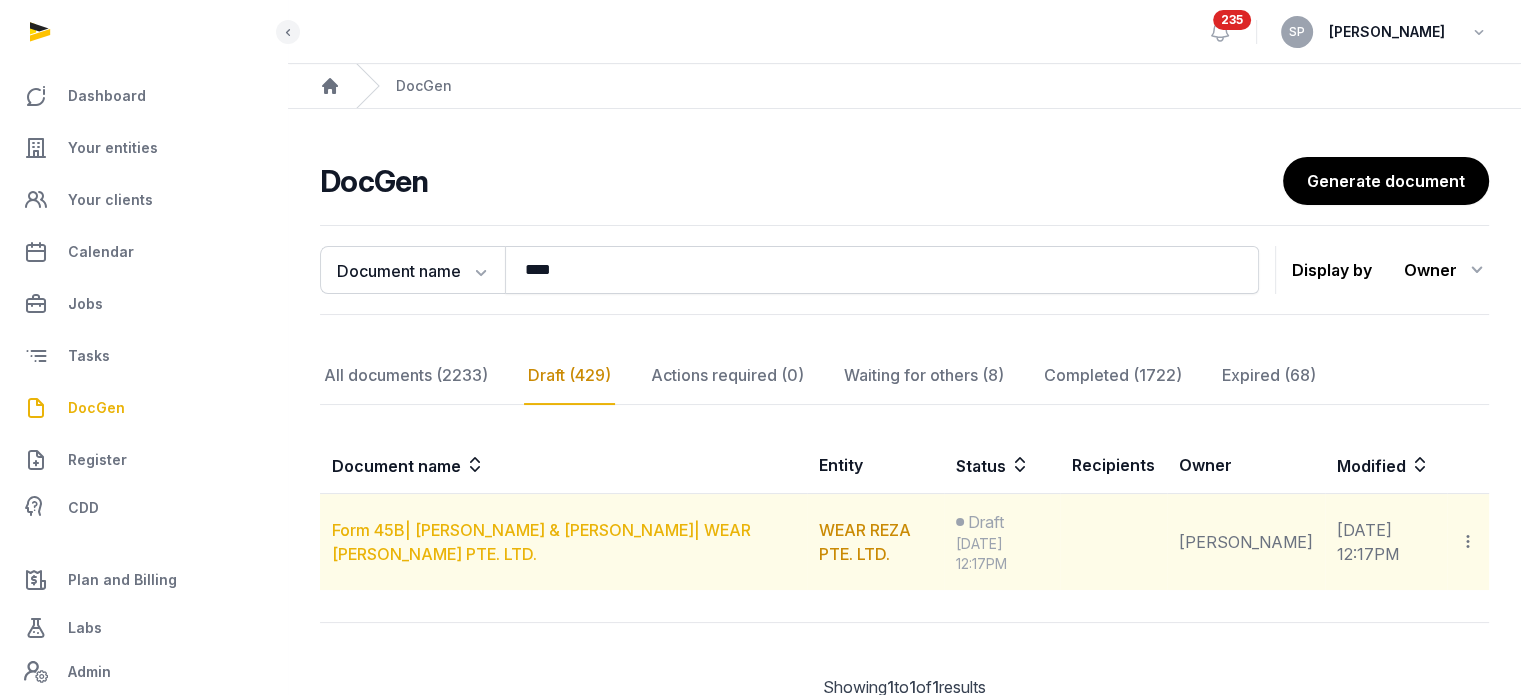 click on "Form 45B| [PERSON_NAME] & [PERSON_NAME]| WEAR [PERSON_NAME] PTE. LTD." at bounding box center (541, 542) 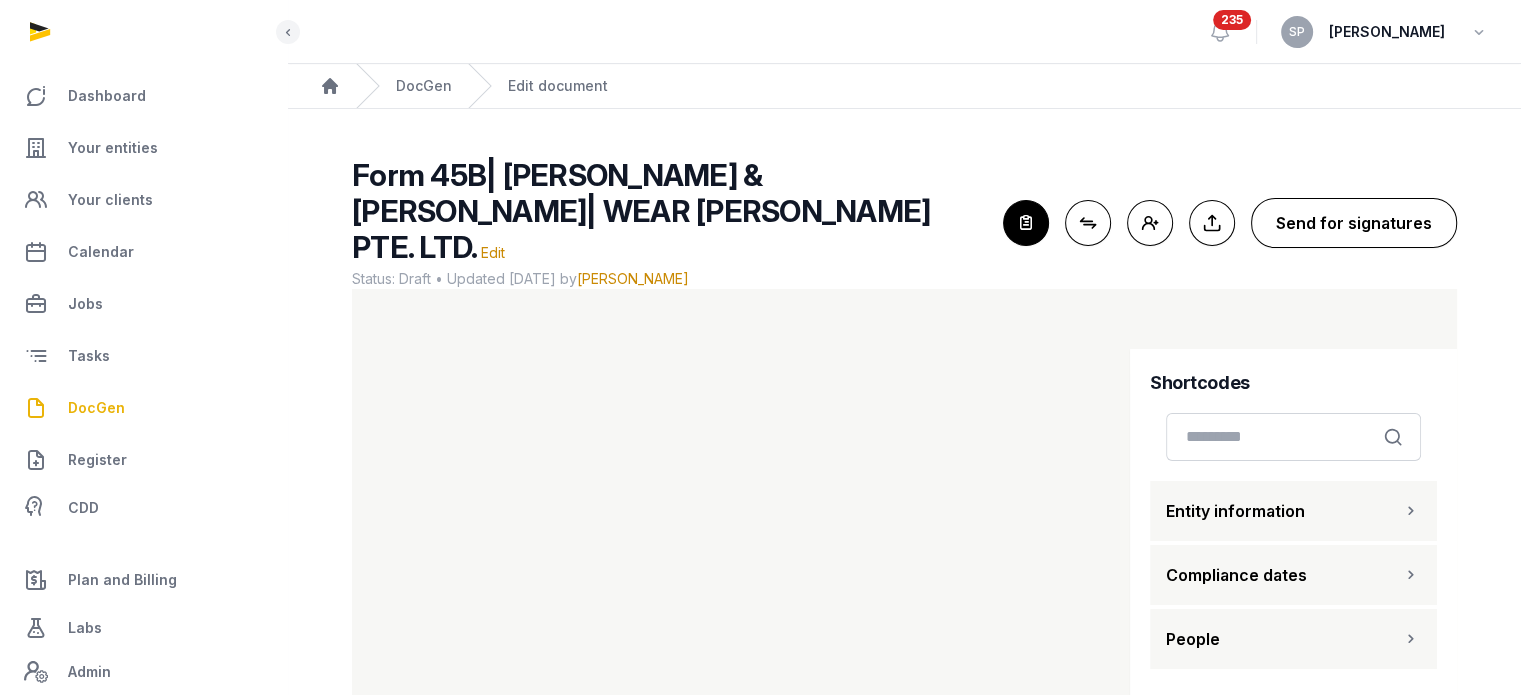 click on "Send for signatures" at bounding box center (1354, 223) 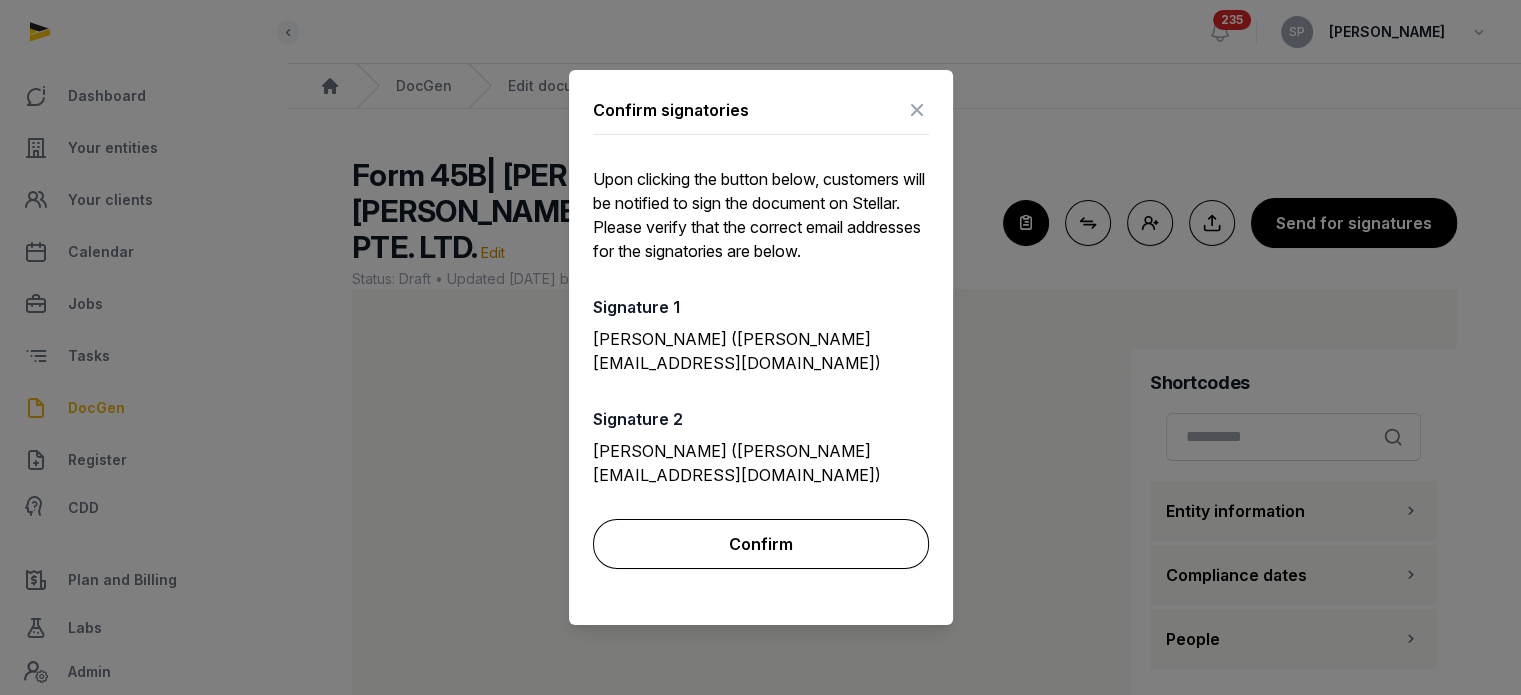 click on "Confirm" at bounding box center [761, 544] 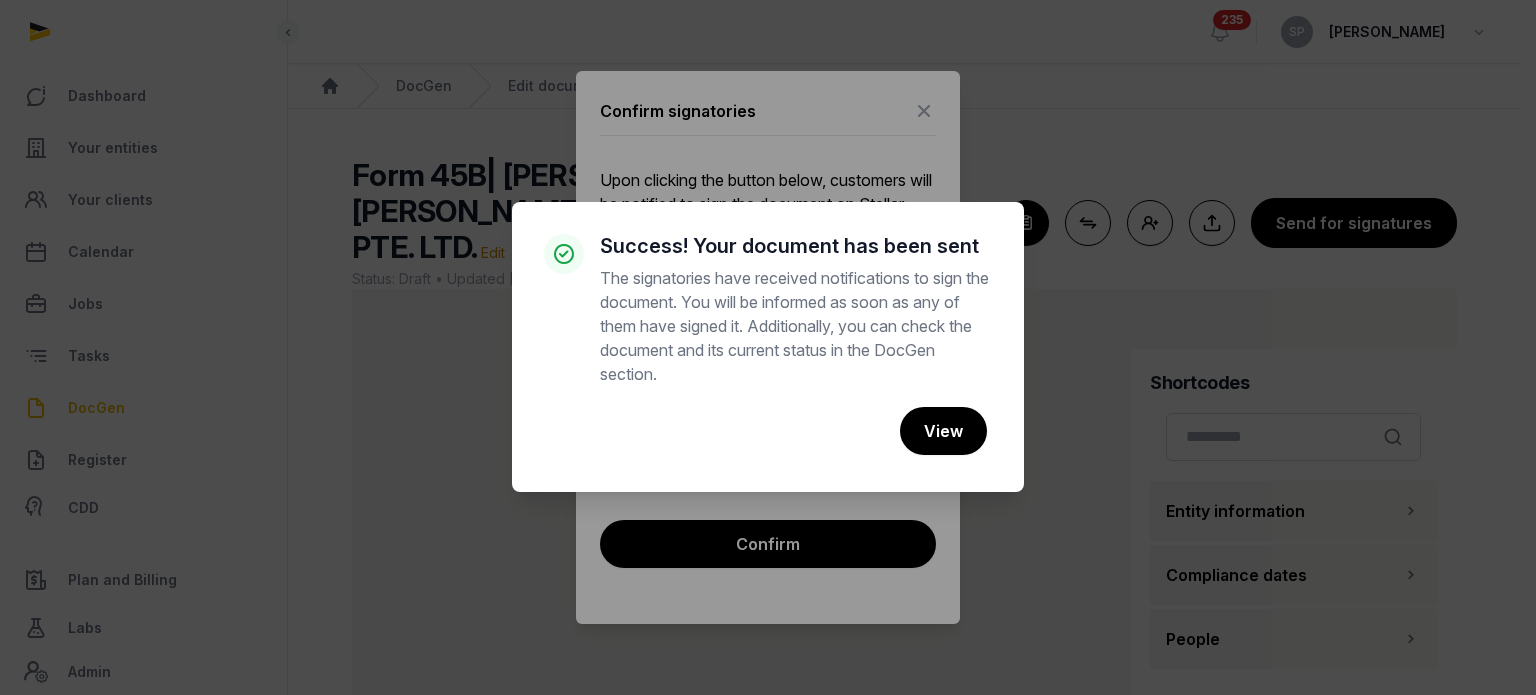 click on "×
Success! Your document has been sent
The signatories have received notifications to sign the document. You will be informed as soon as any of them have signed it. Additionally, you can check the document and its current status in the DocGen section.
Cancel No View" at bounding box center [768, 347] 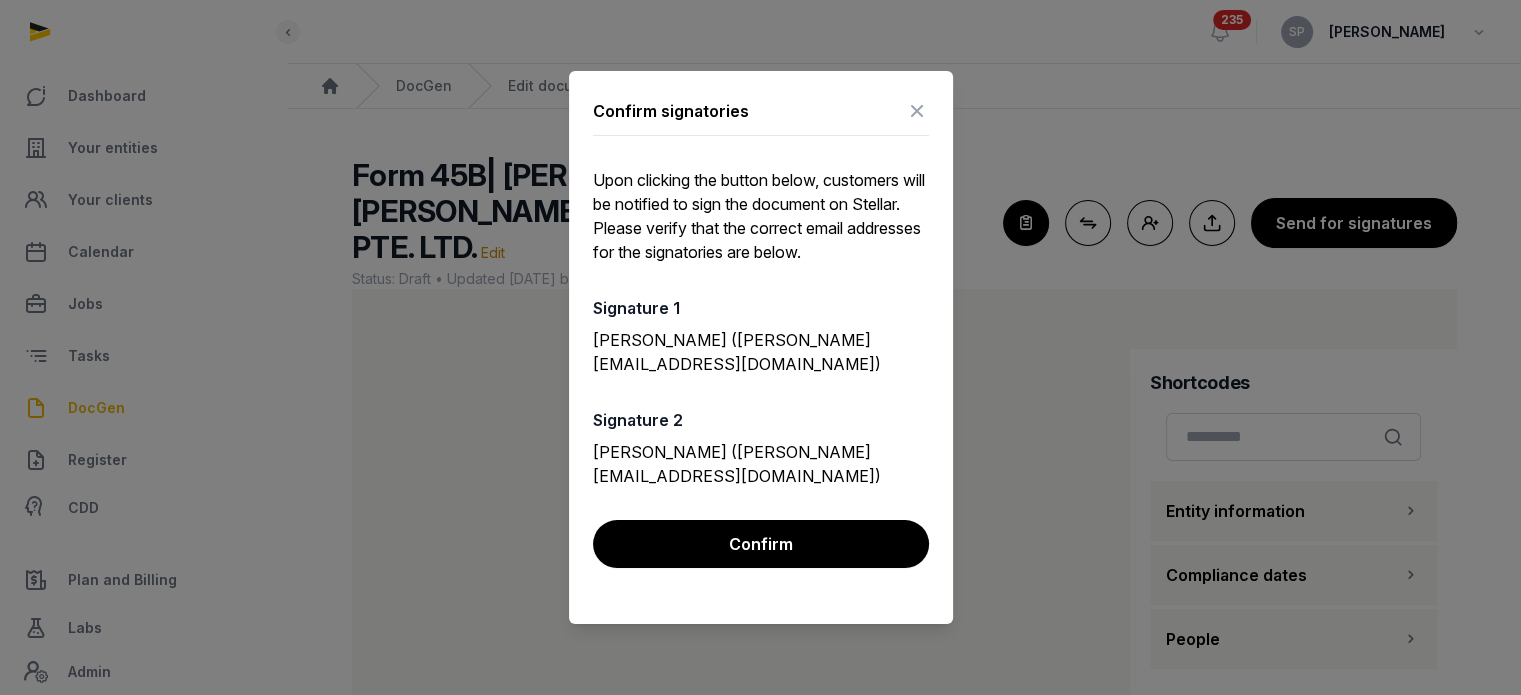 click at bounding box center (917, 111) 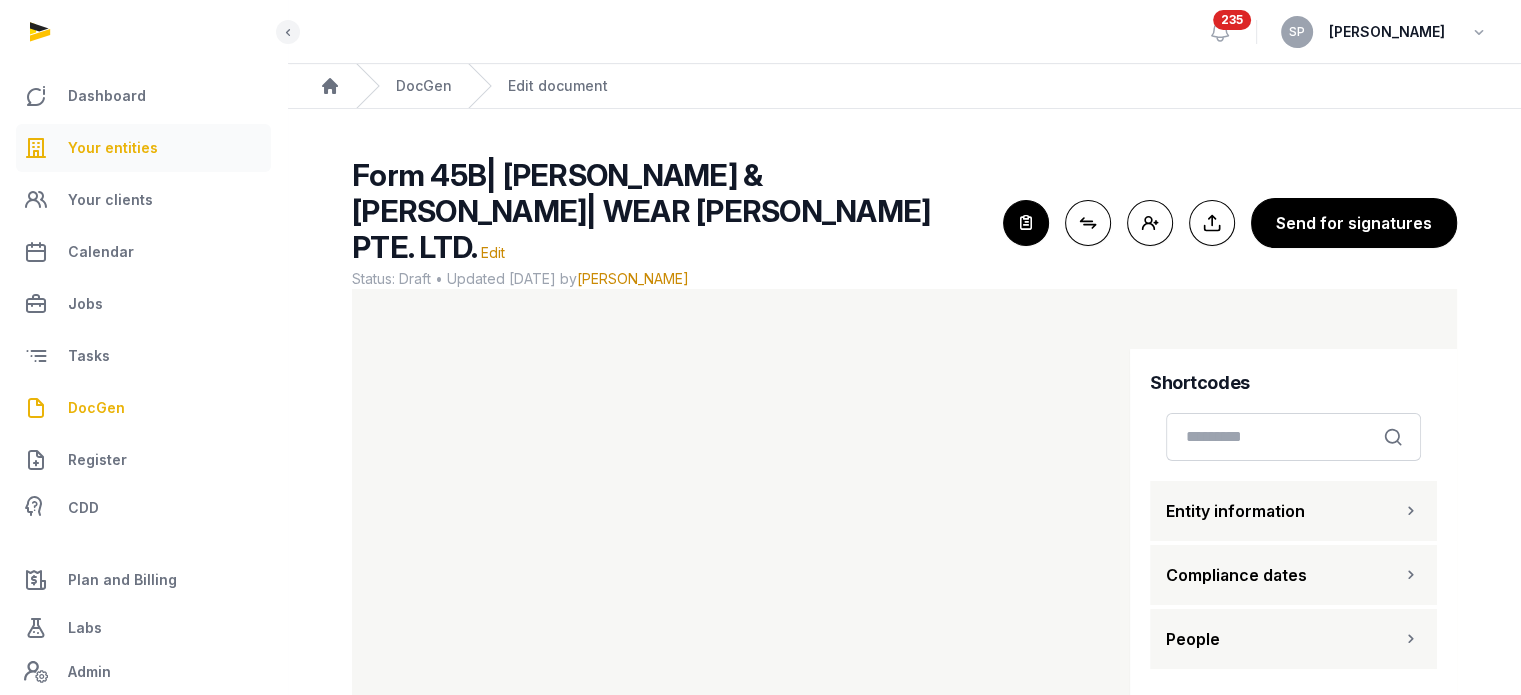 click on "Your entities" at bounding box center (143, 148) 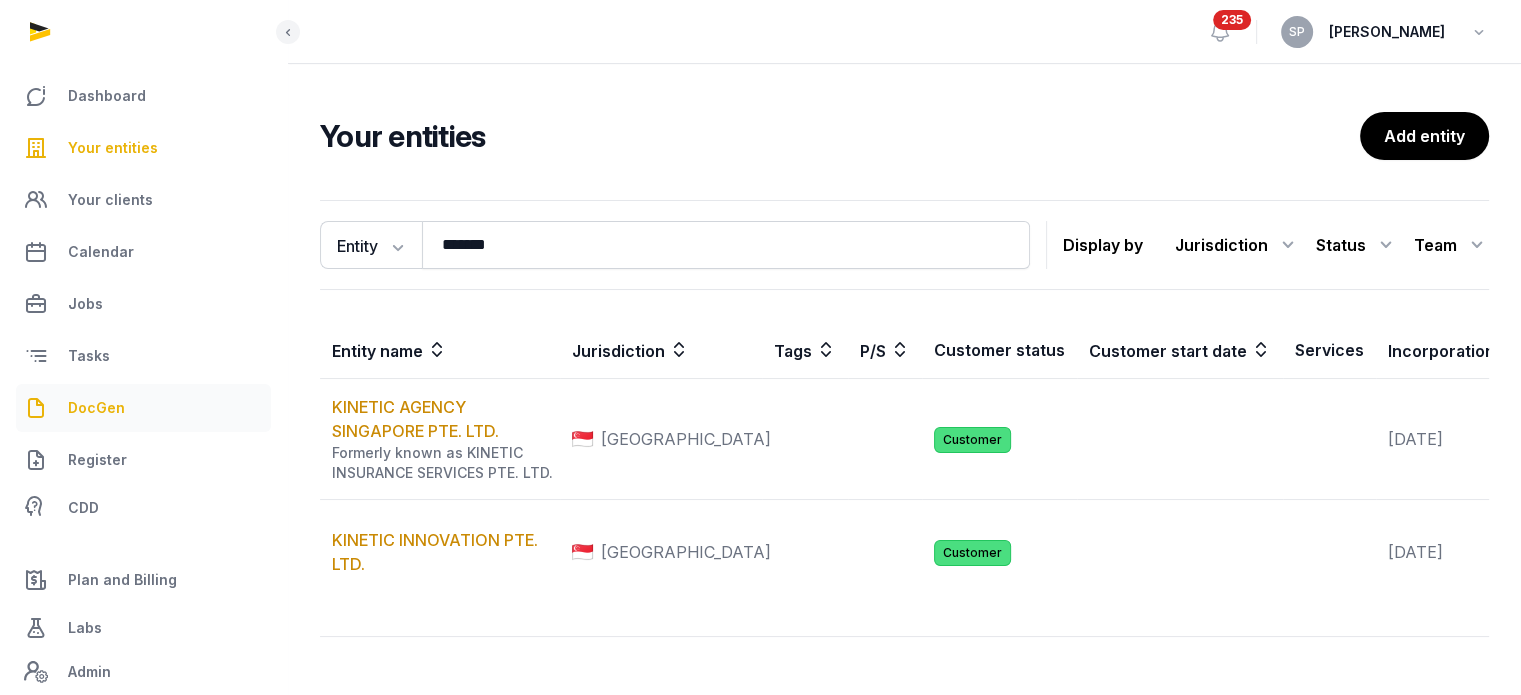 click on "DocGen" at bounding box center [143, 408] 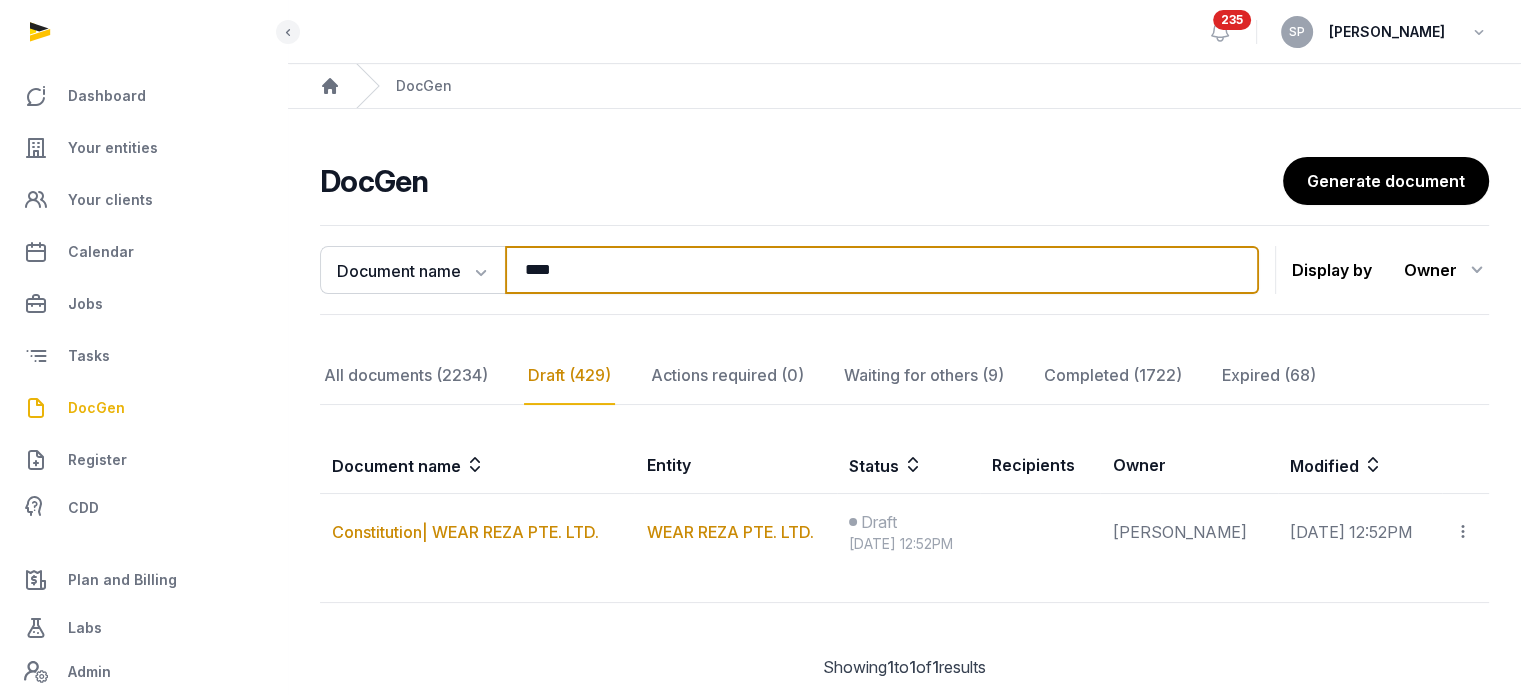 click on "****" at bounding box center (882, 270) 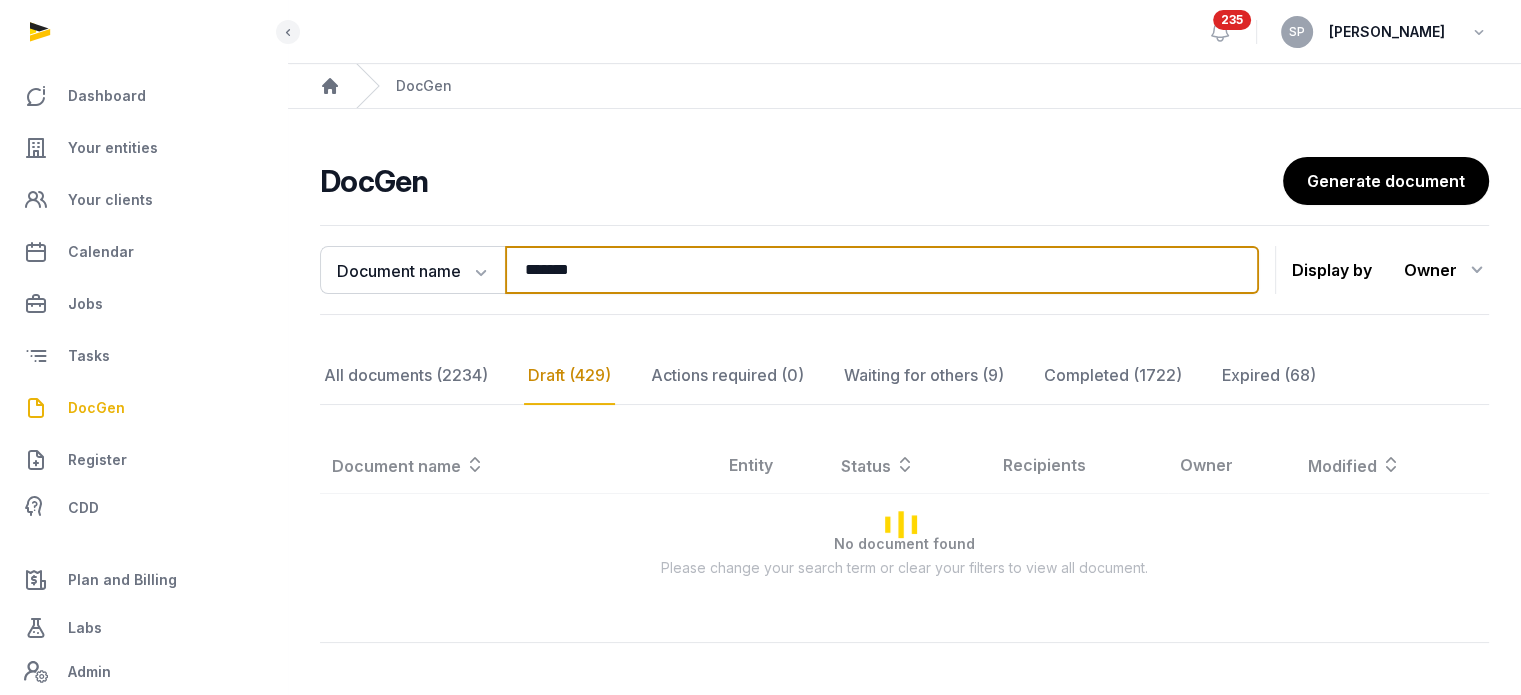 type on "*******" 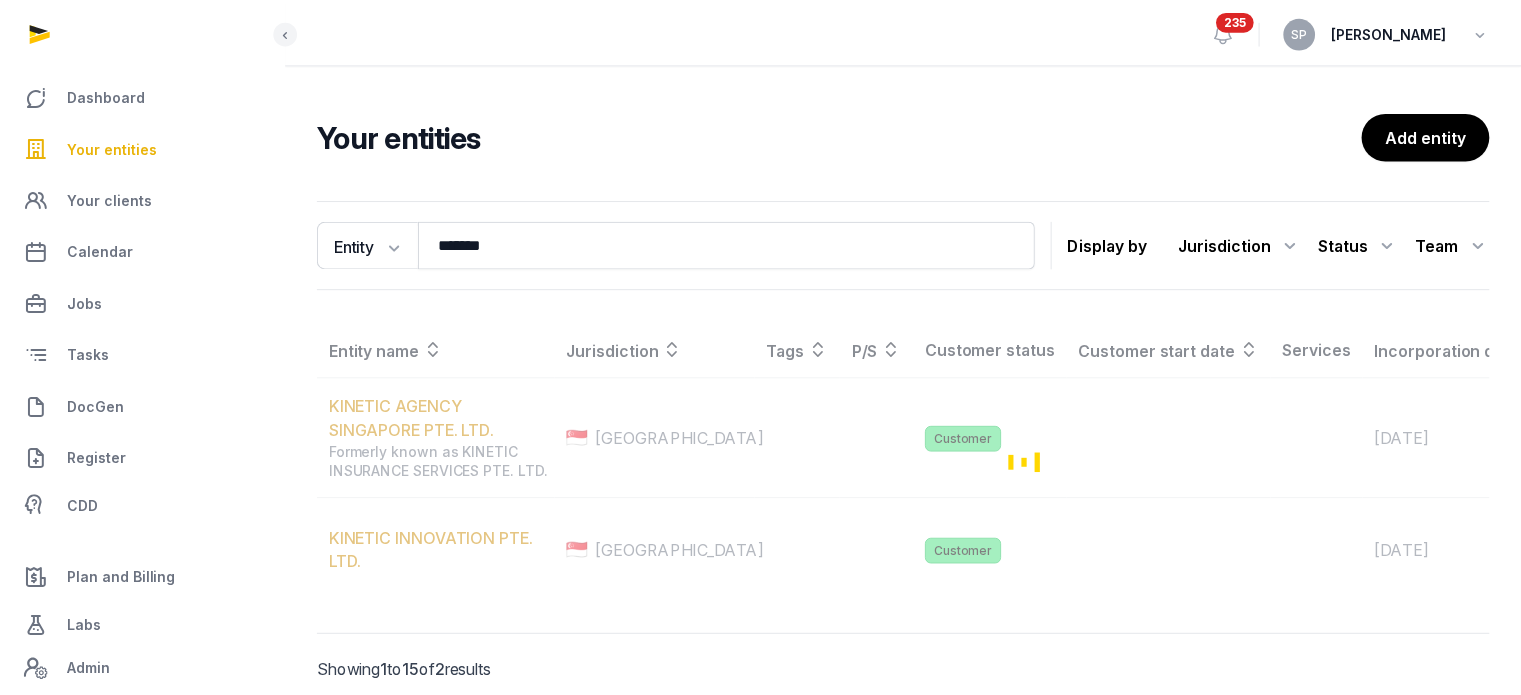 scroll, scrollTop: 0, scrollLeft: 0, axis: both 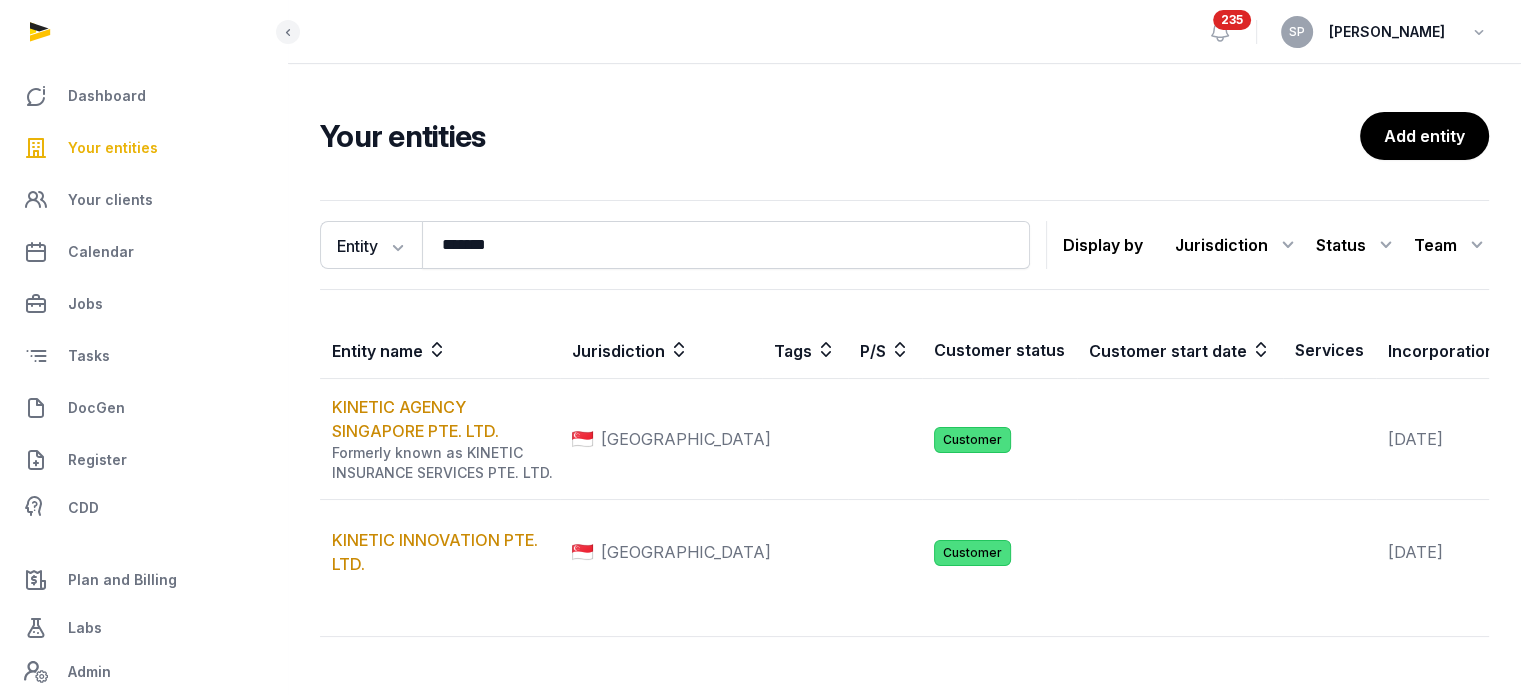 click on "Your entities" at bounding box center (143, 148) 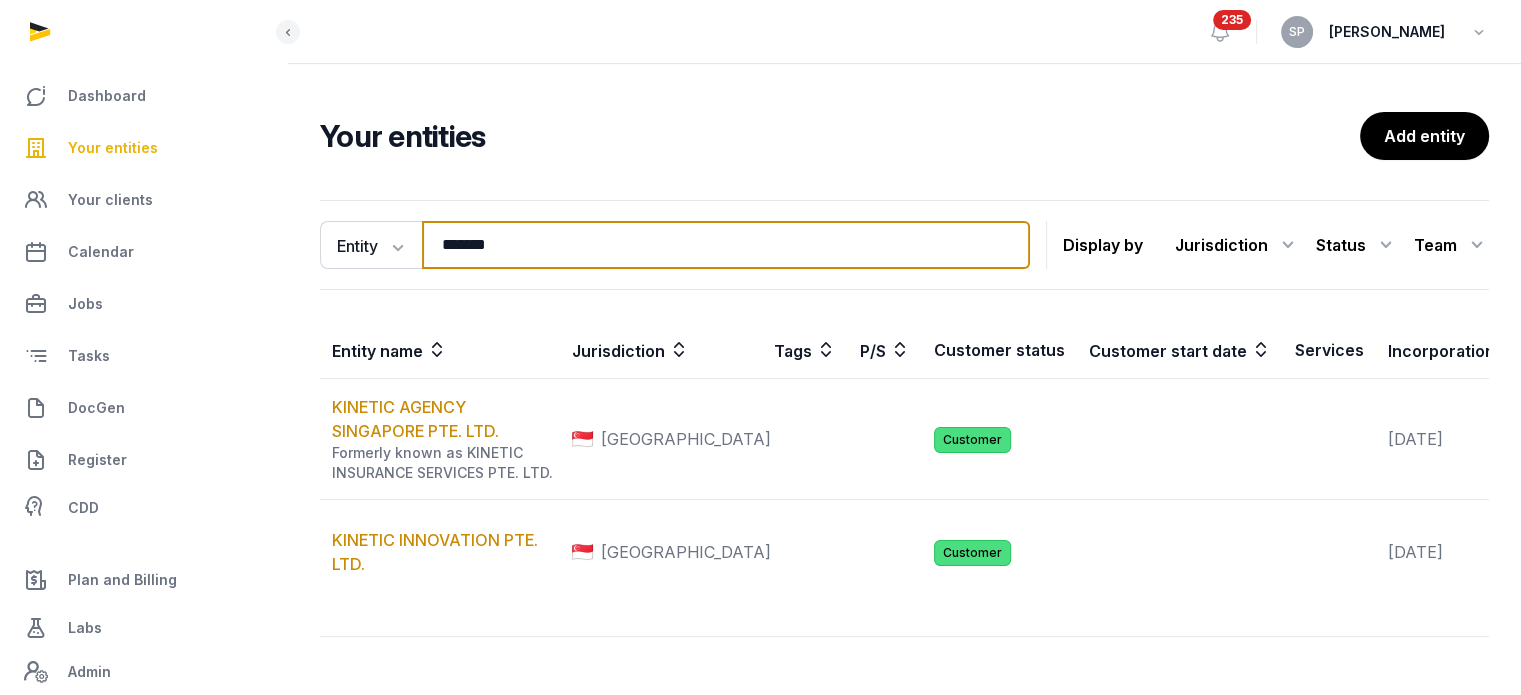 click on "*******" at bounding box center (726, 245) 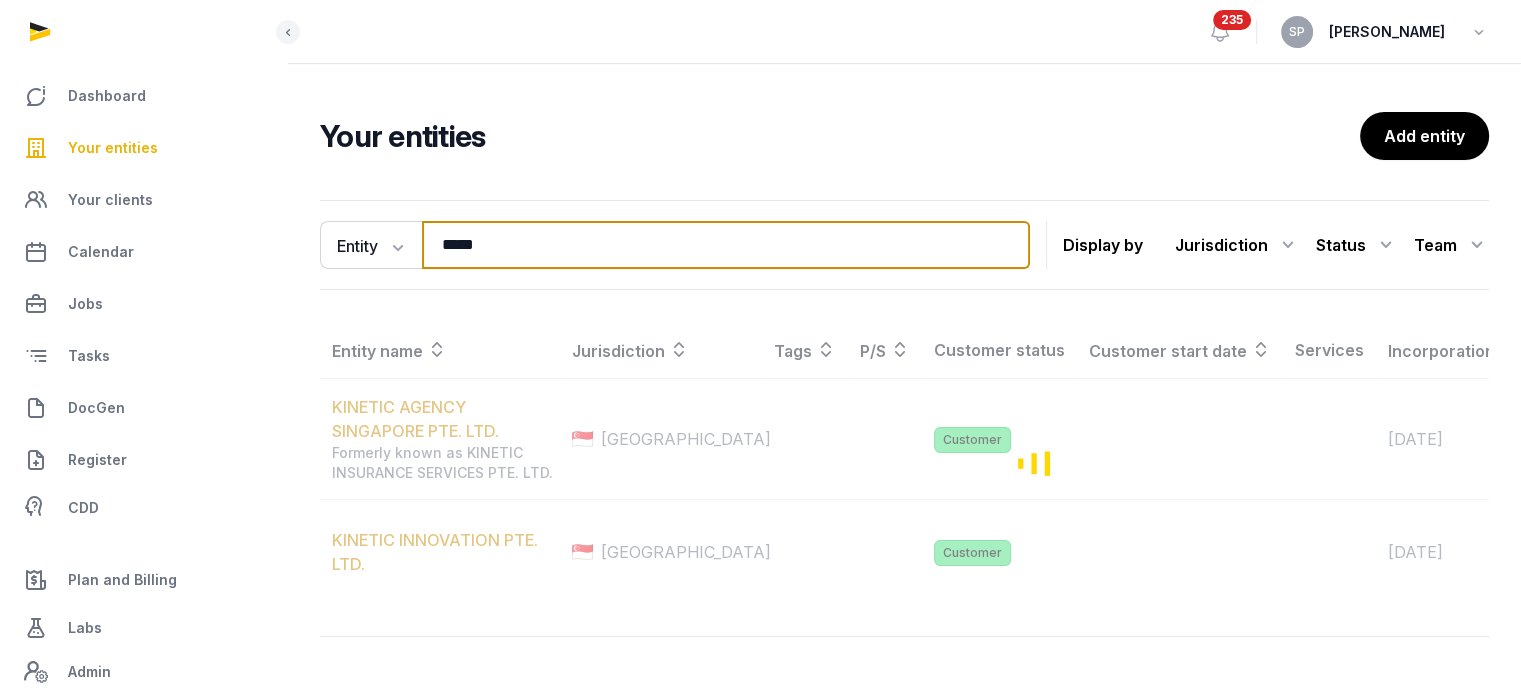 type on "*****" 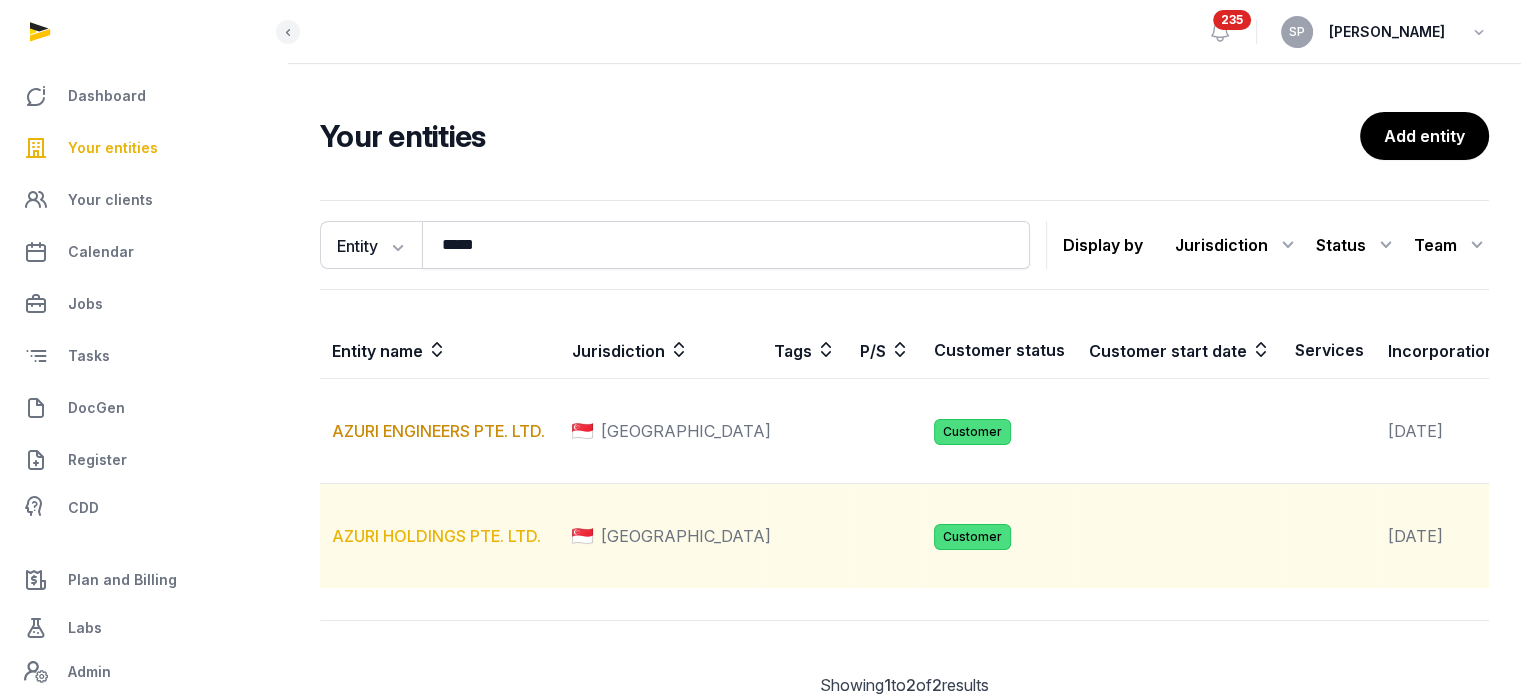 click on "AZURI HOLDINGS PTE. LTD." at bounding box center (436, 536) 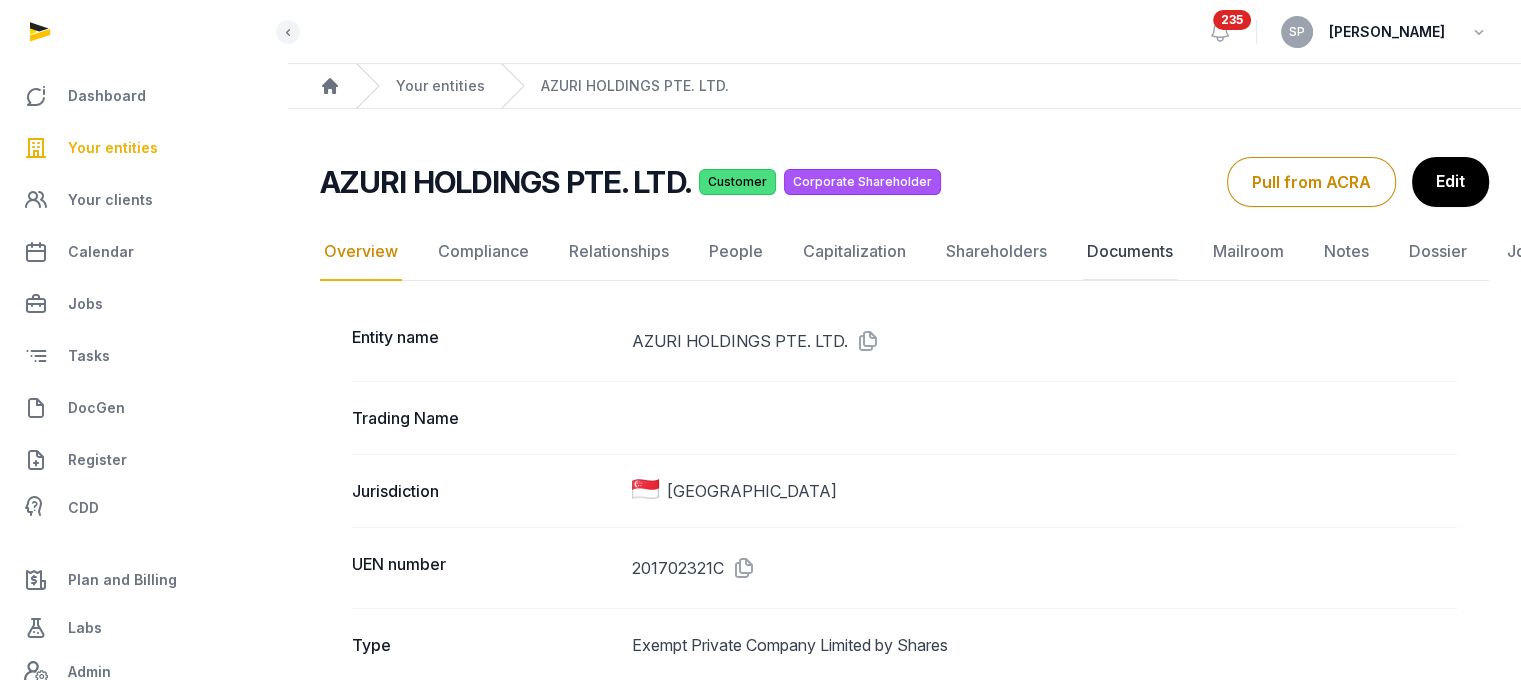 click on "Documents" 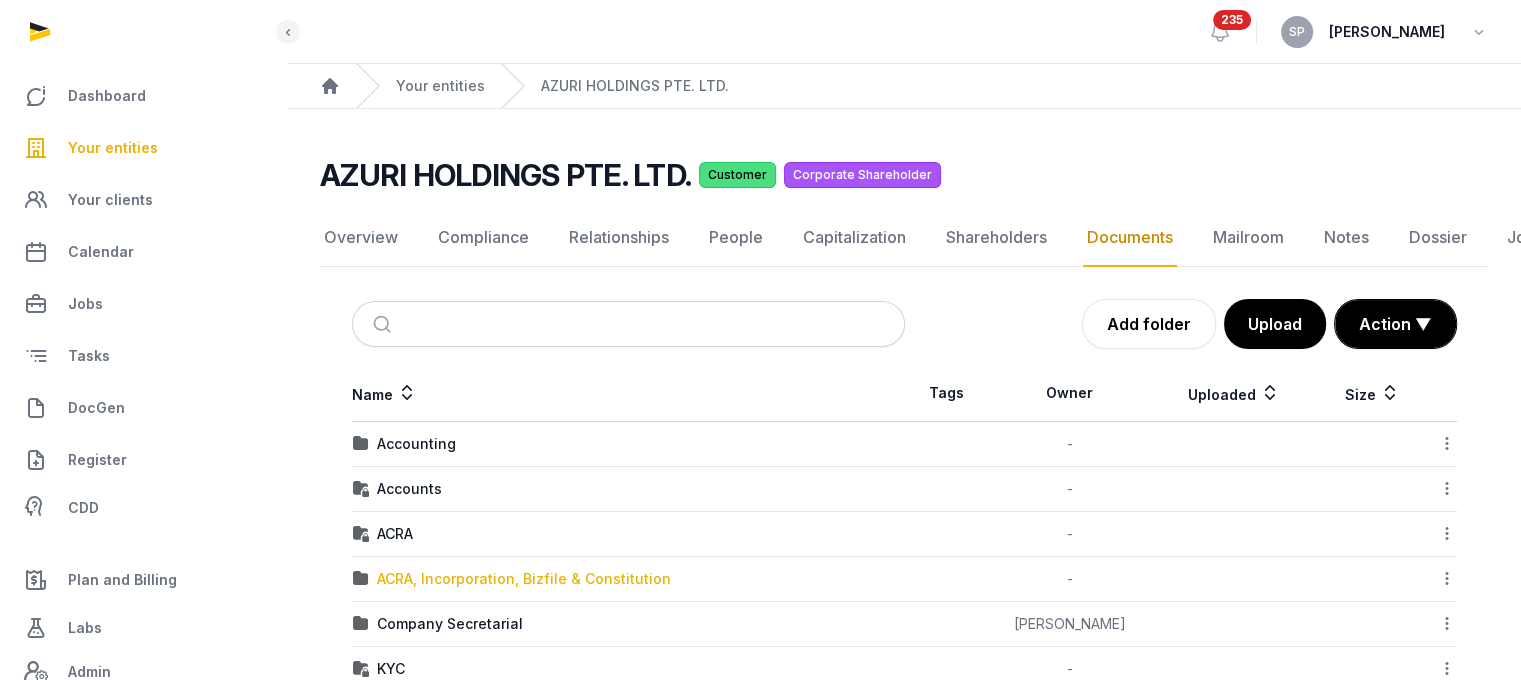 click on "ACRA, Incorporation, Bizfile & Constitution" at bounding box center (524, 579) 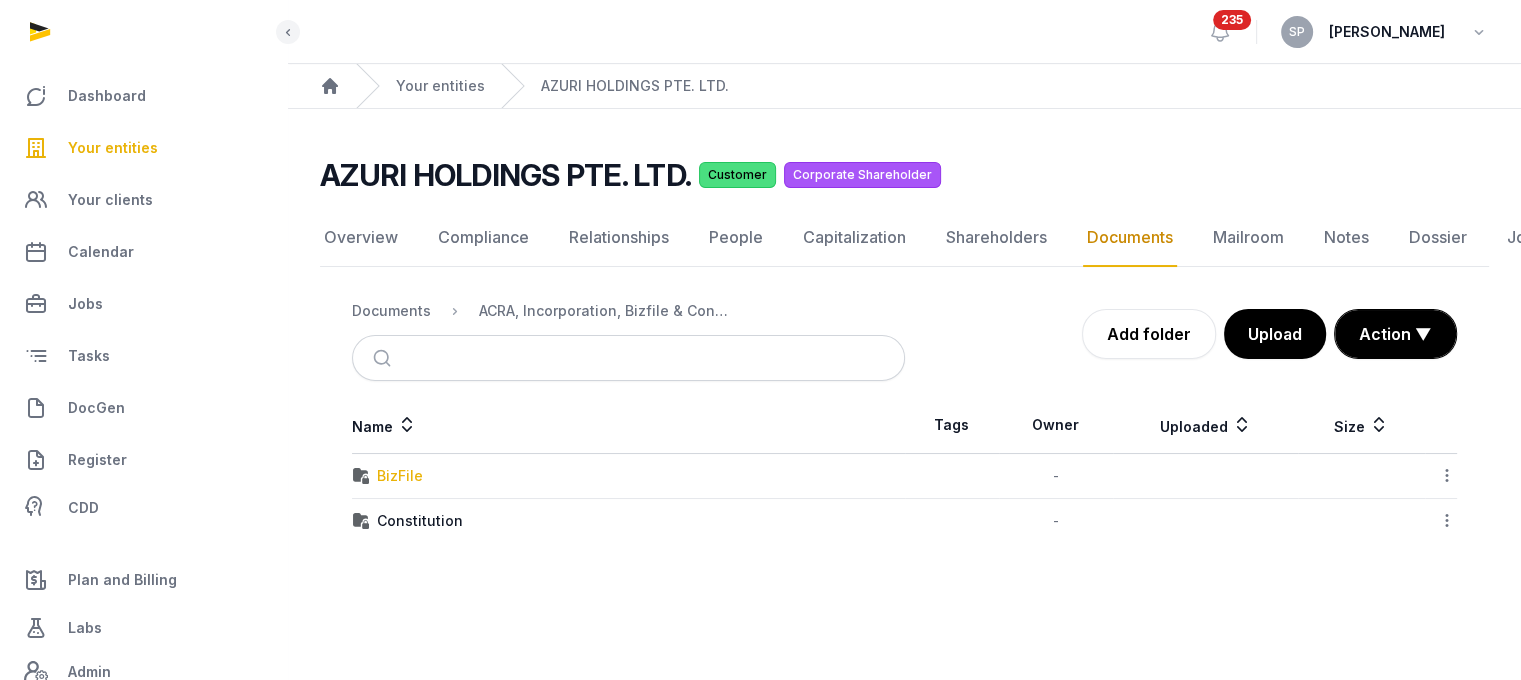 click on "BizFile" at bounding box center (400, 476) 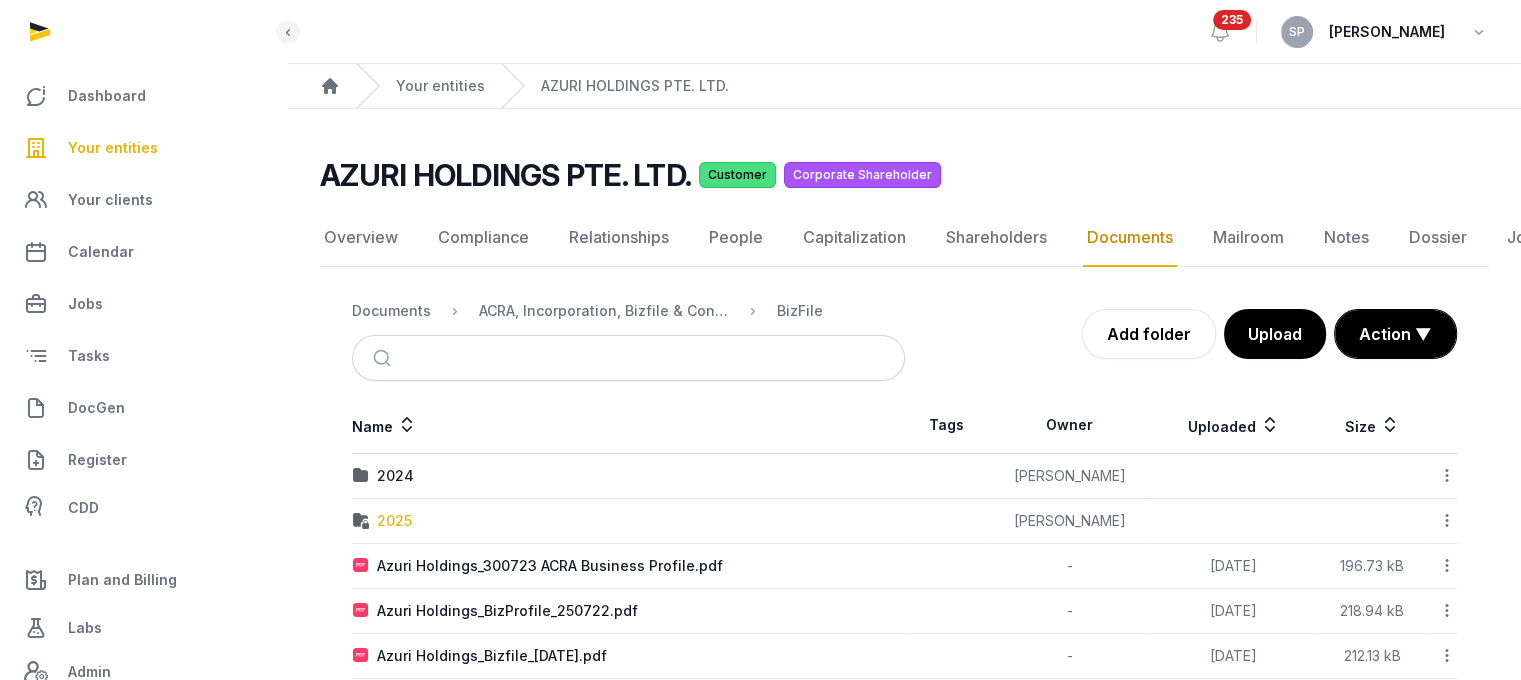 click on "2025" at bounding box center (394, 521) 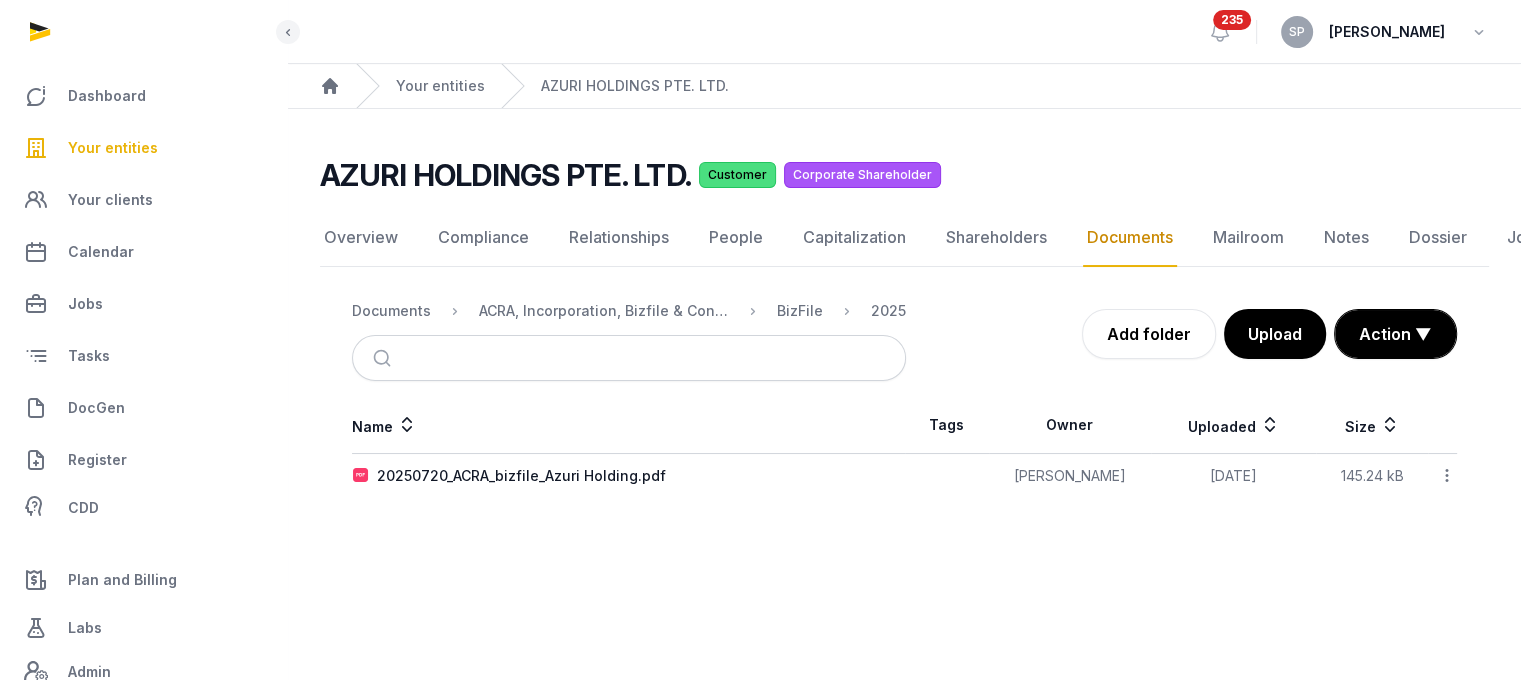 click 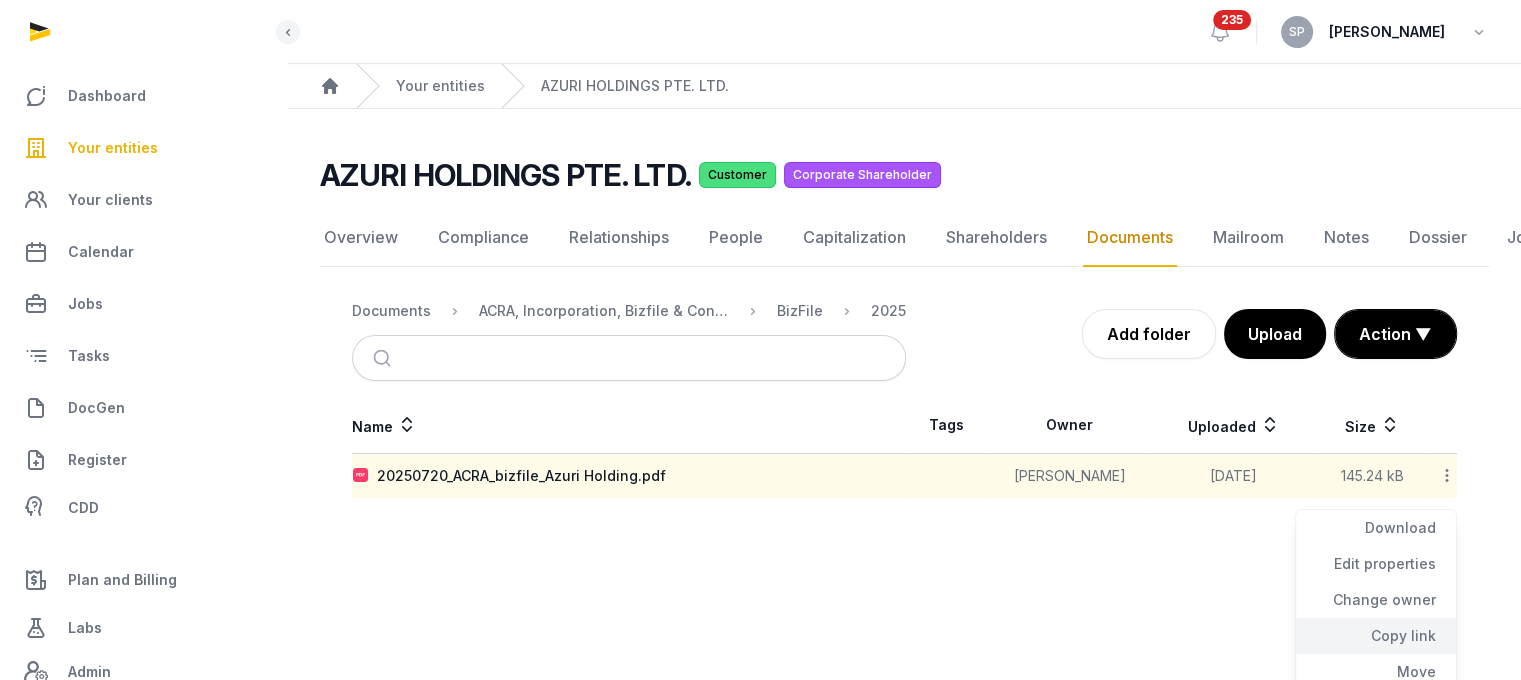 click on "Copy link" 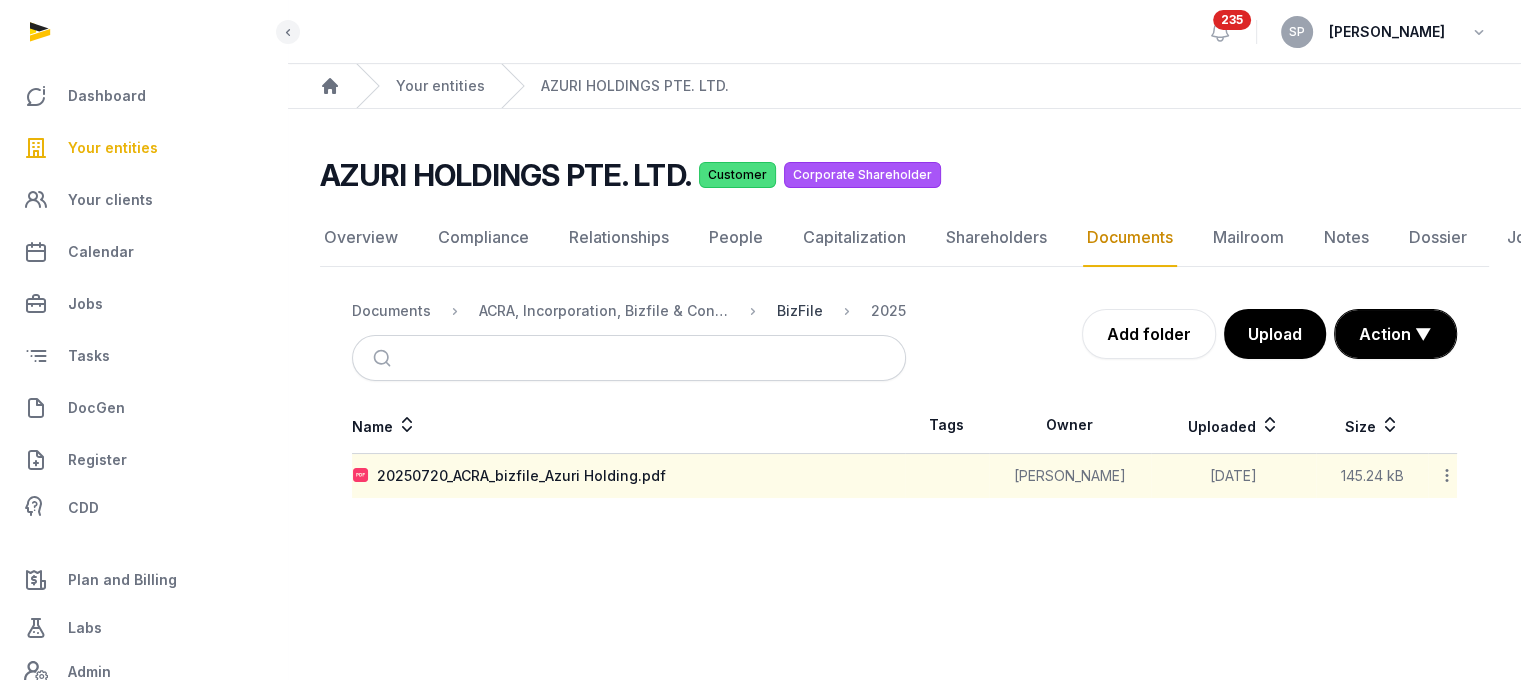 click on "BizFile" at bounding box center (800, 311) 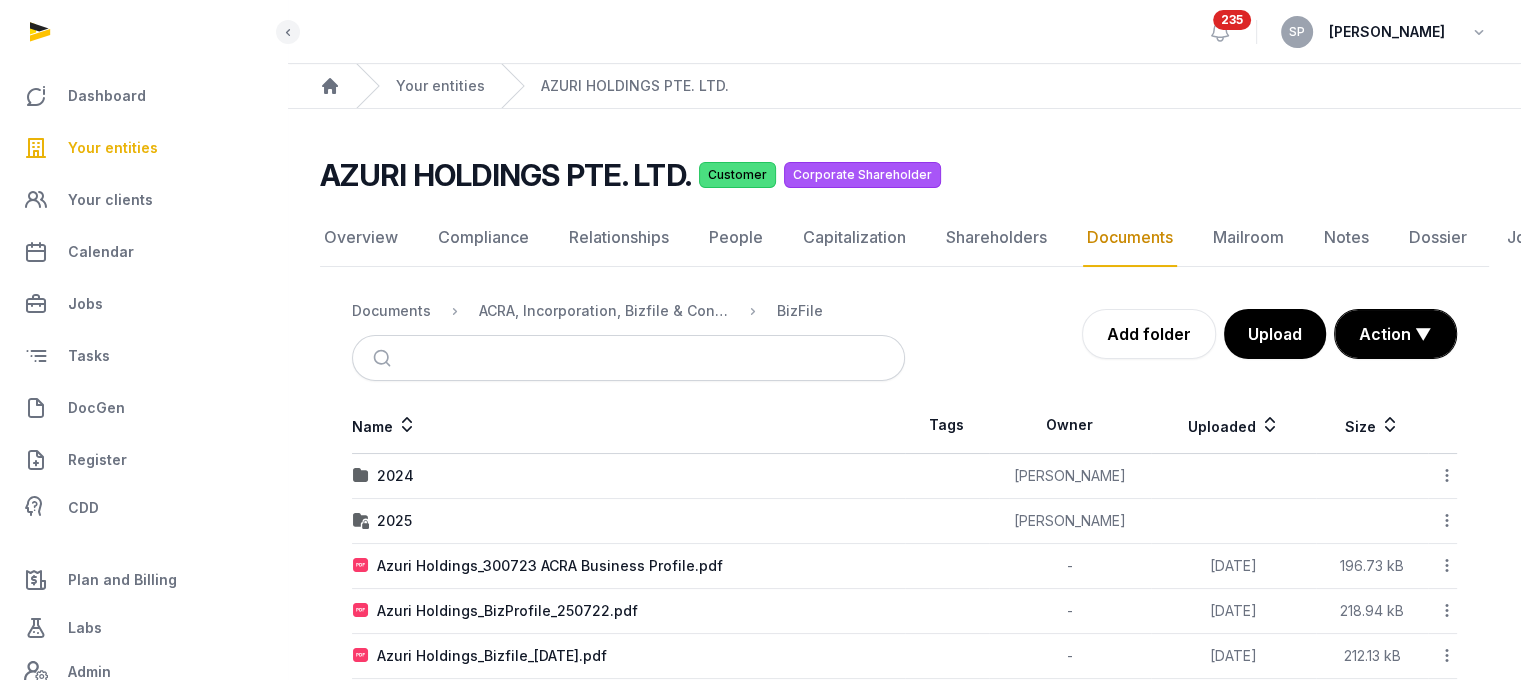 click 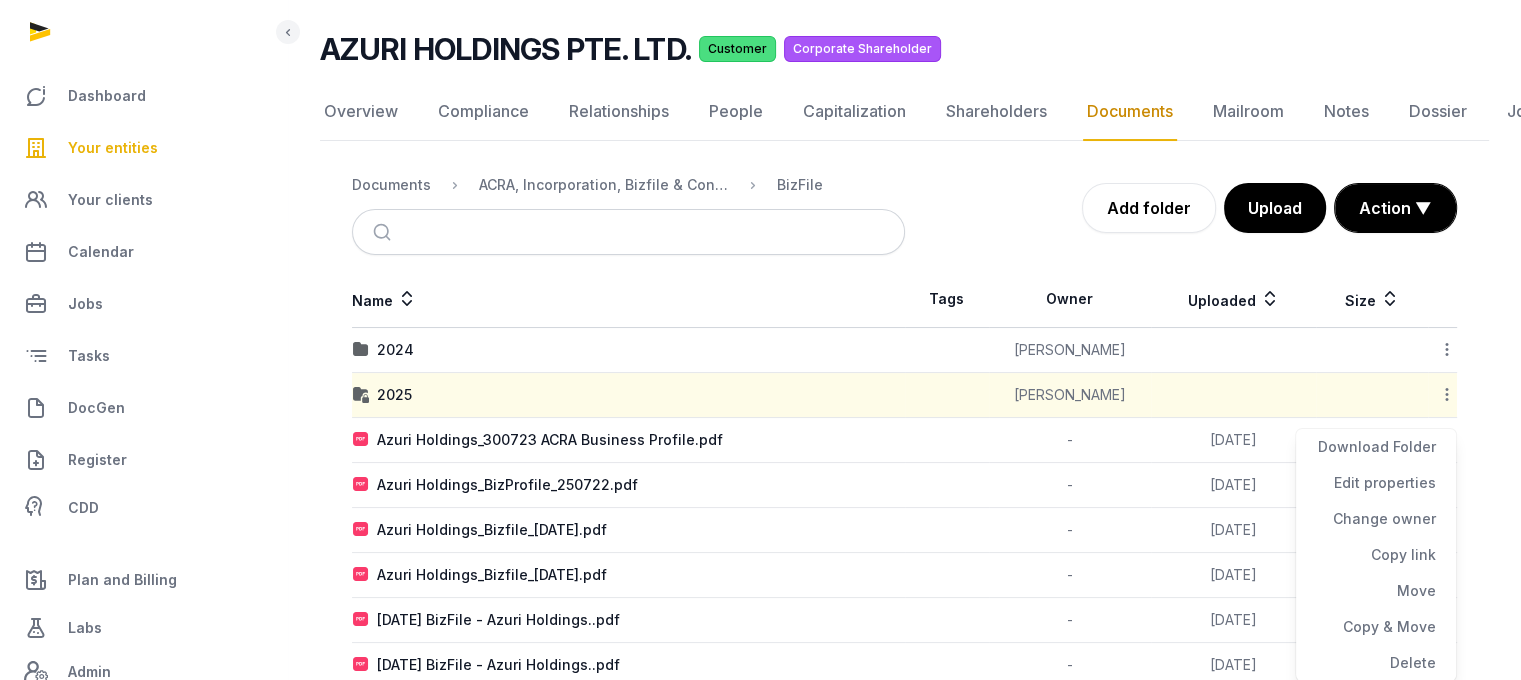 scroll, scrollTop: 129, scrollLeft: 0, axis: vertical 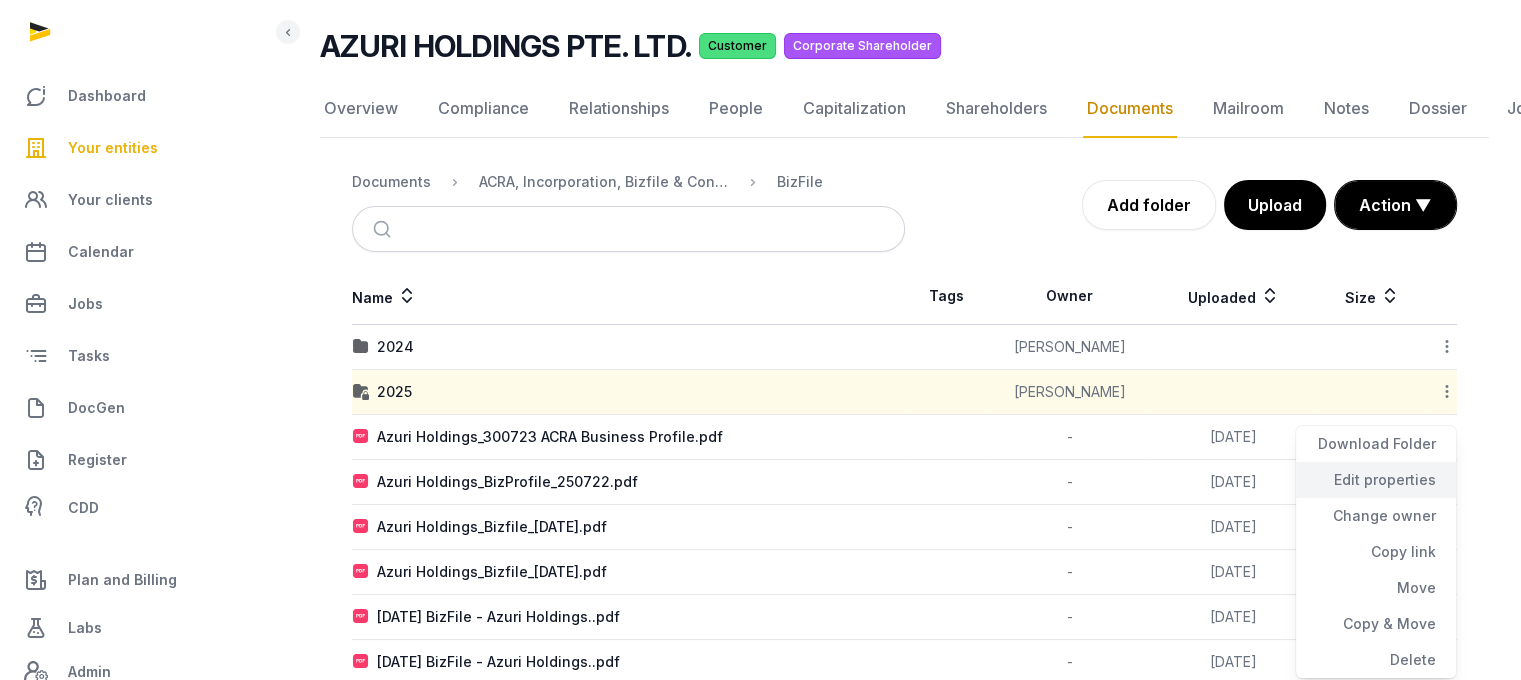 click on "Edit properties" 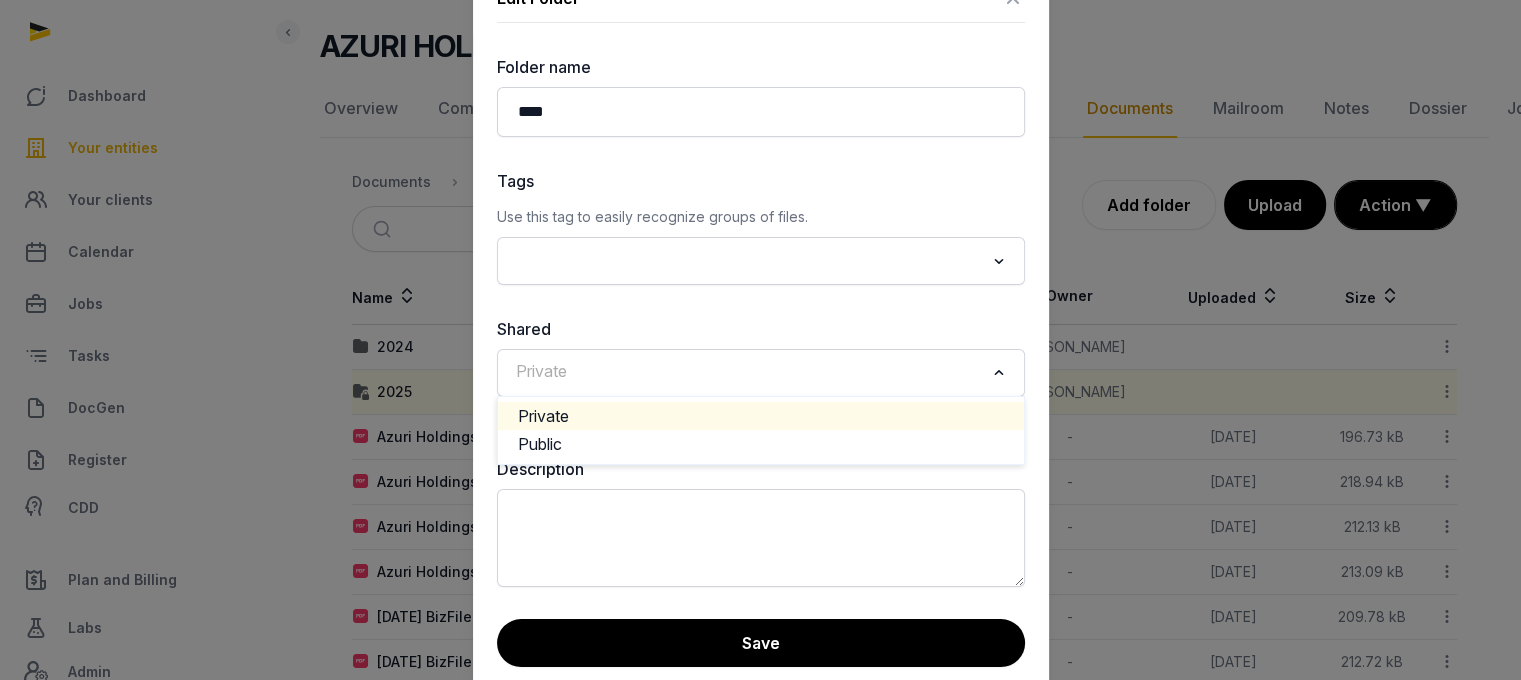 click at bounding box center (999, 373) 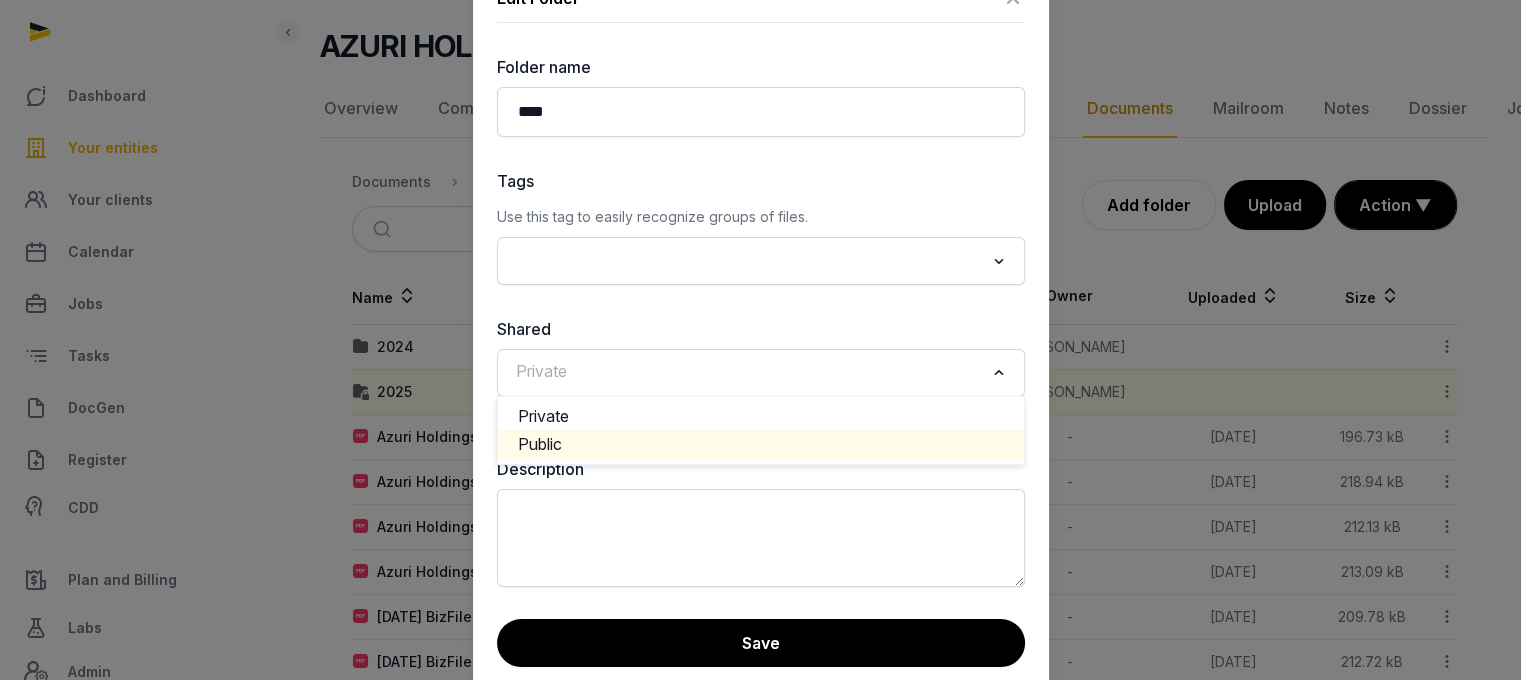 click on "Public" 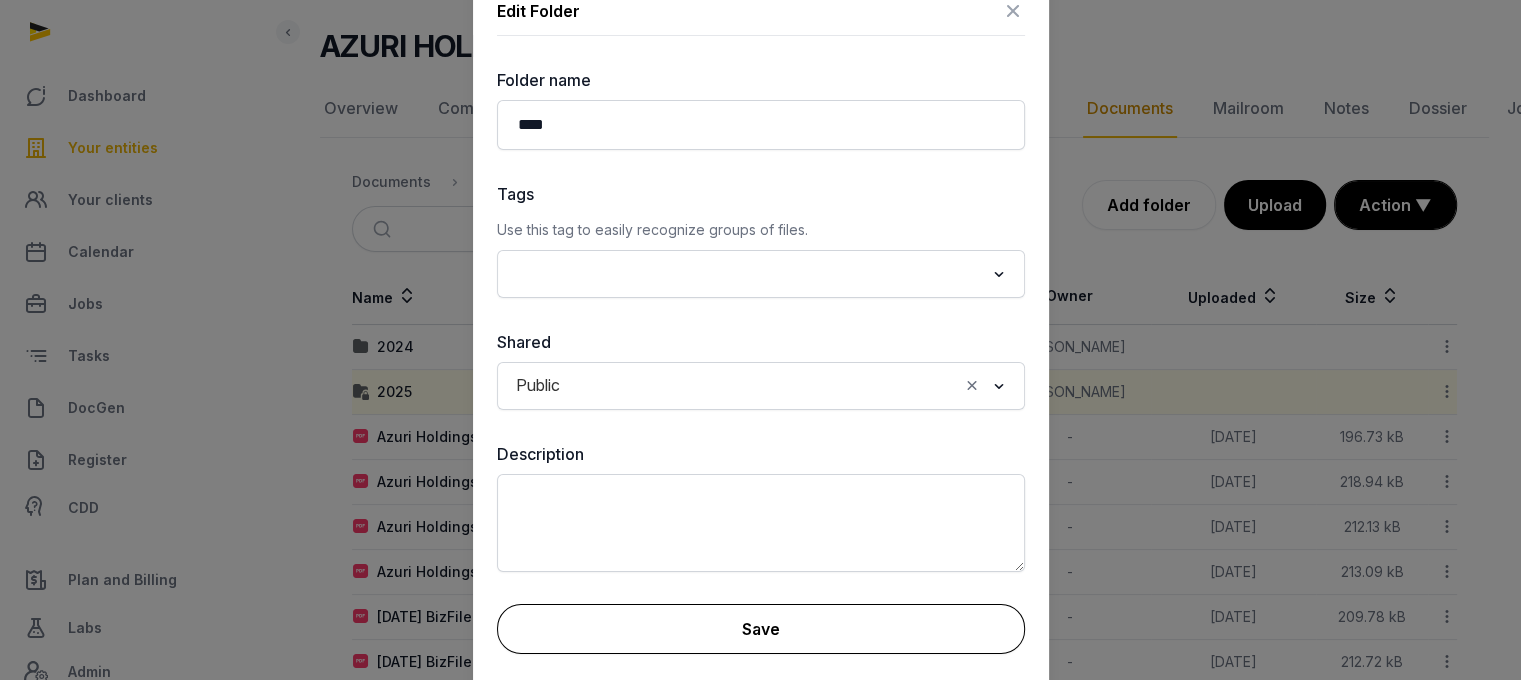 click on "Save" at bounding box center [761, 629] 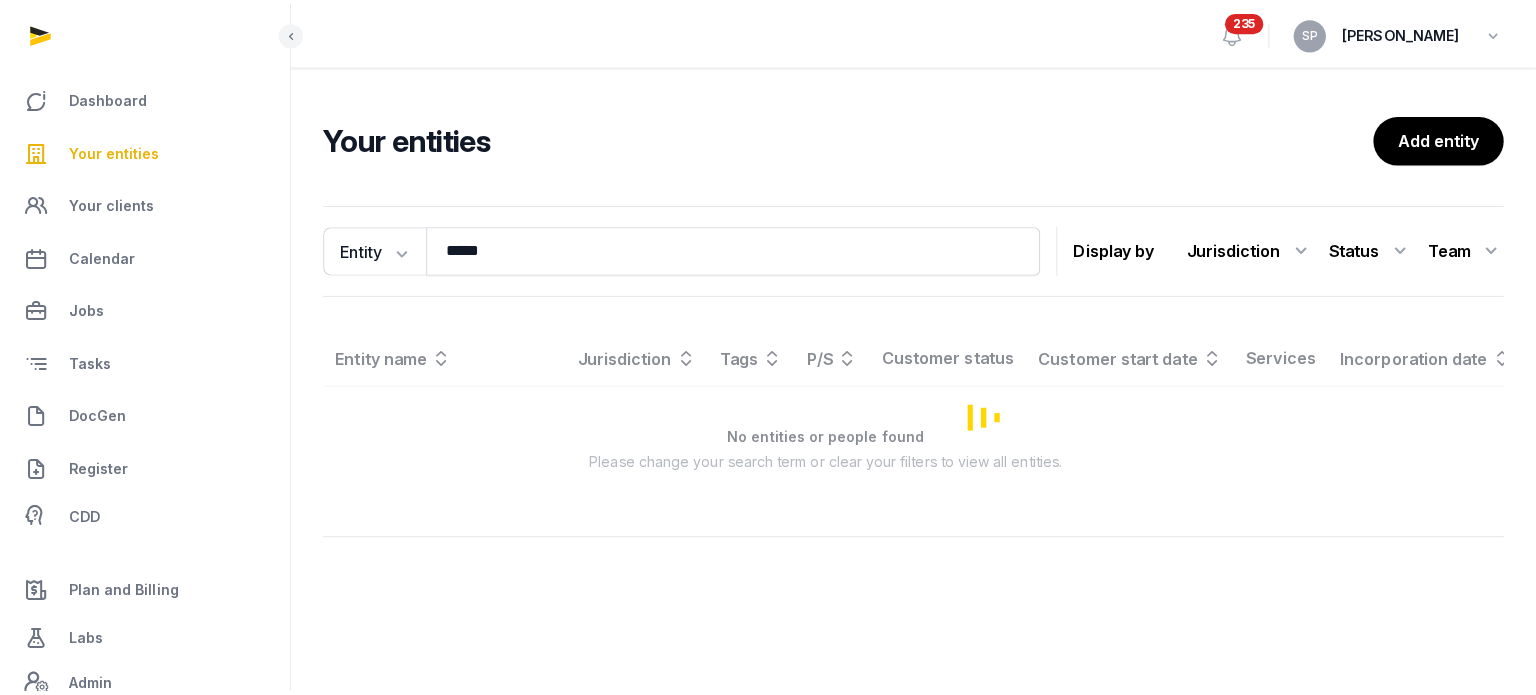 scroll, scrollTop: 0, scrollLeft: 0, axis: both 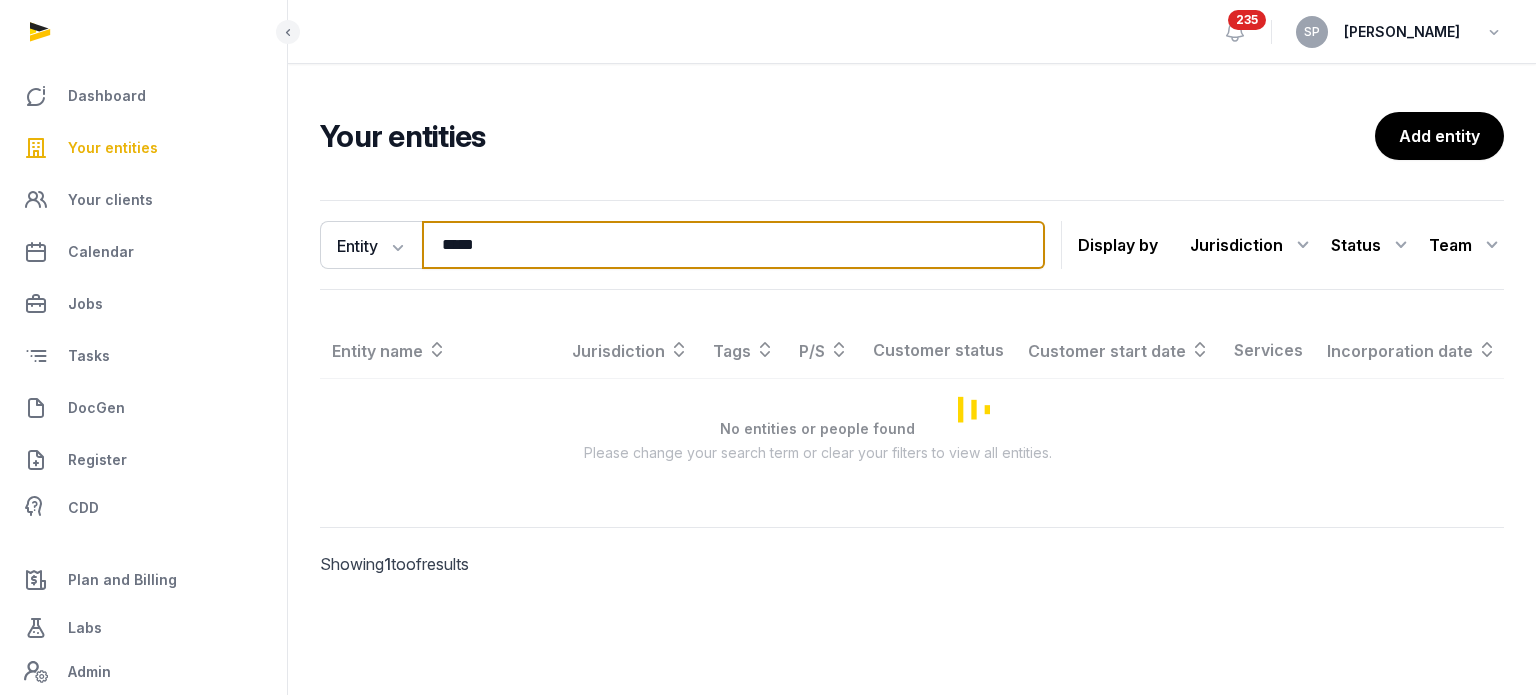 click on "*****" at bounding box center [733, 245] 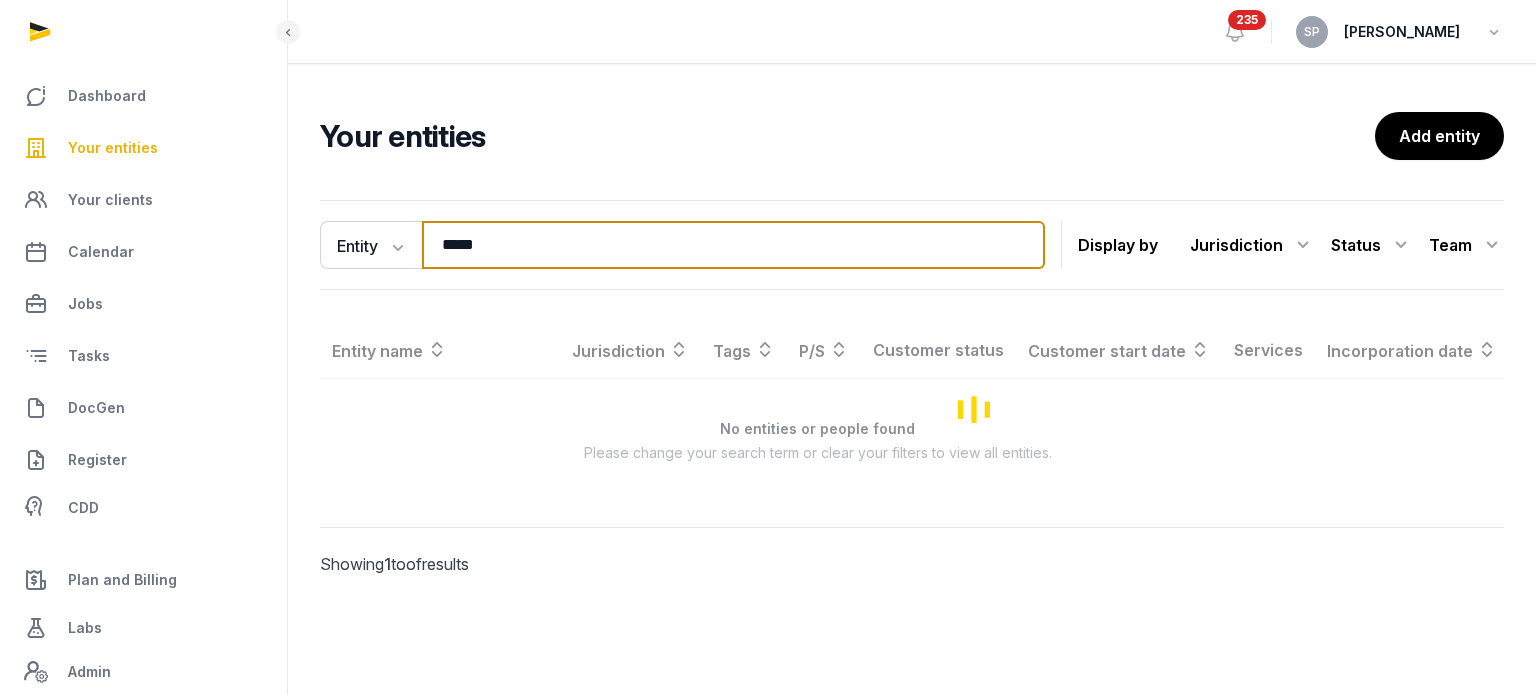 click on "*****" at bounding box center [733, 245] 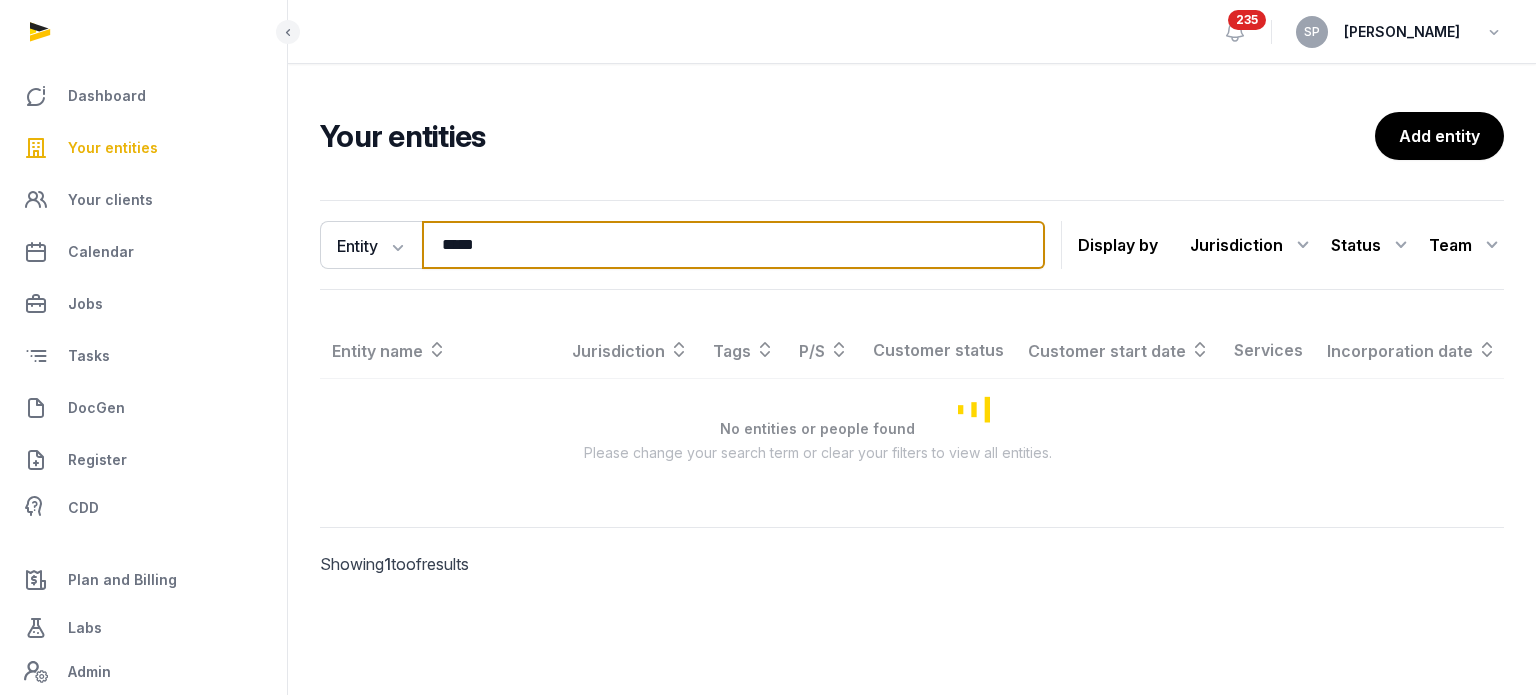 click on "*****" at bounding box center [733, 245] 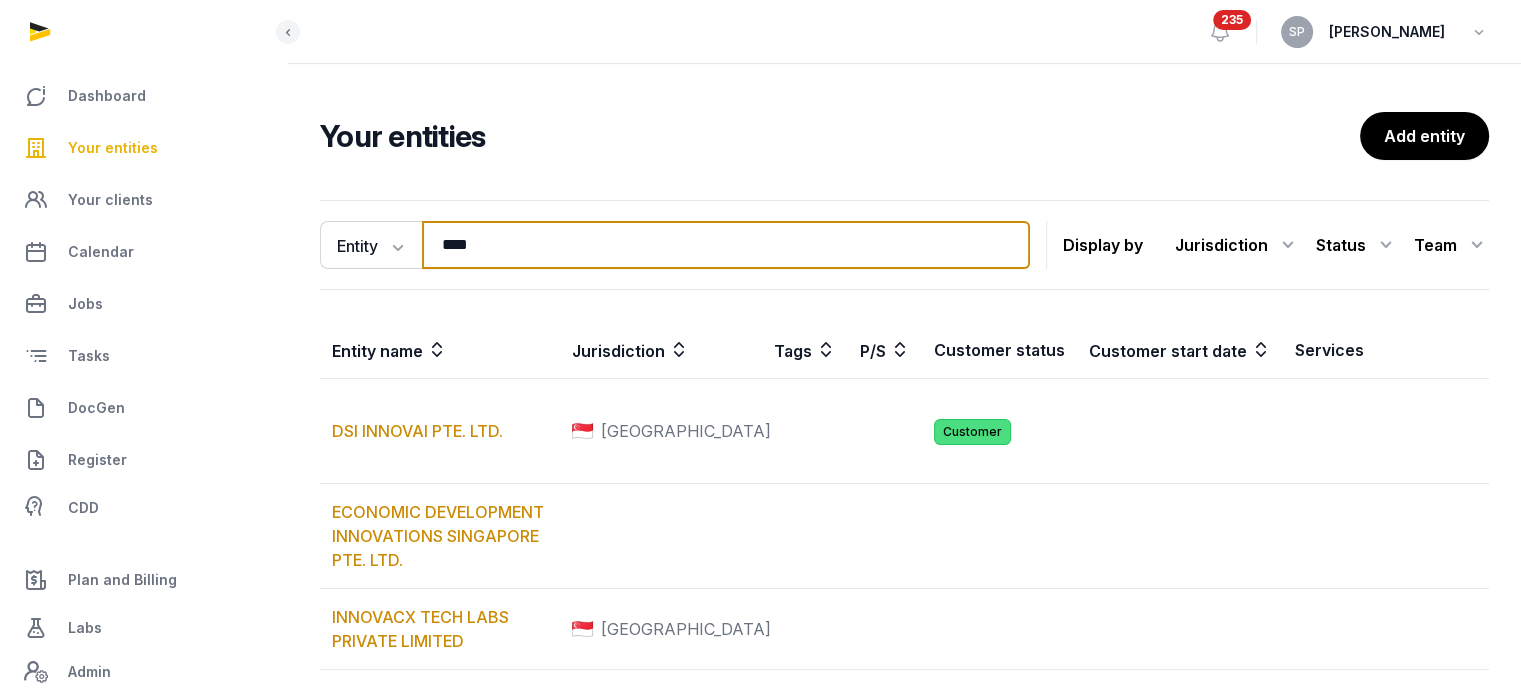 scroll, scrollTop: 608, scrollLeft: 0, axis: vertical 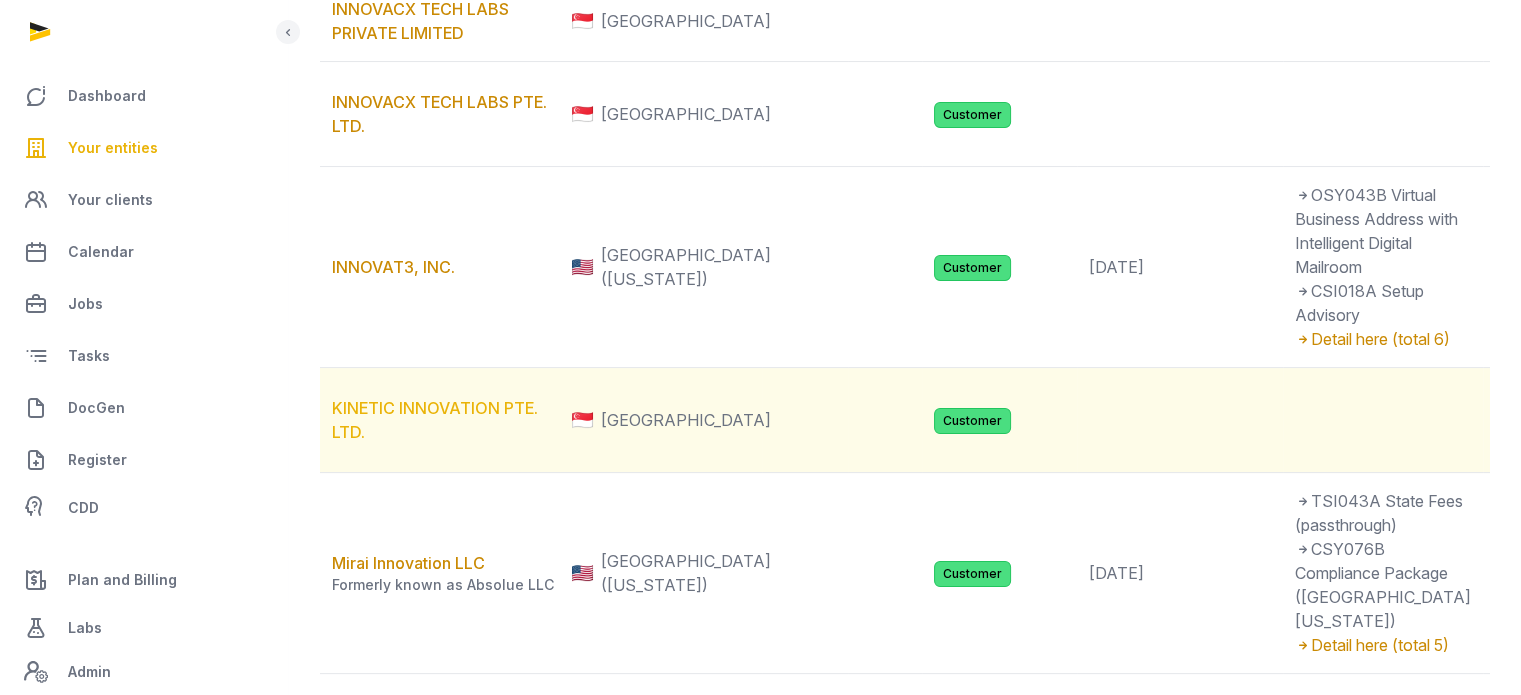type on "****" 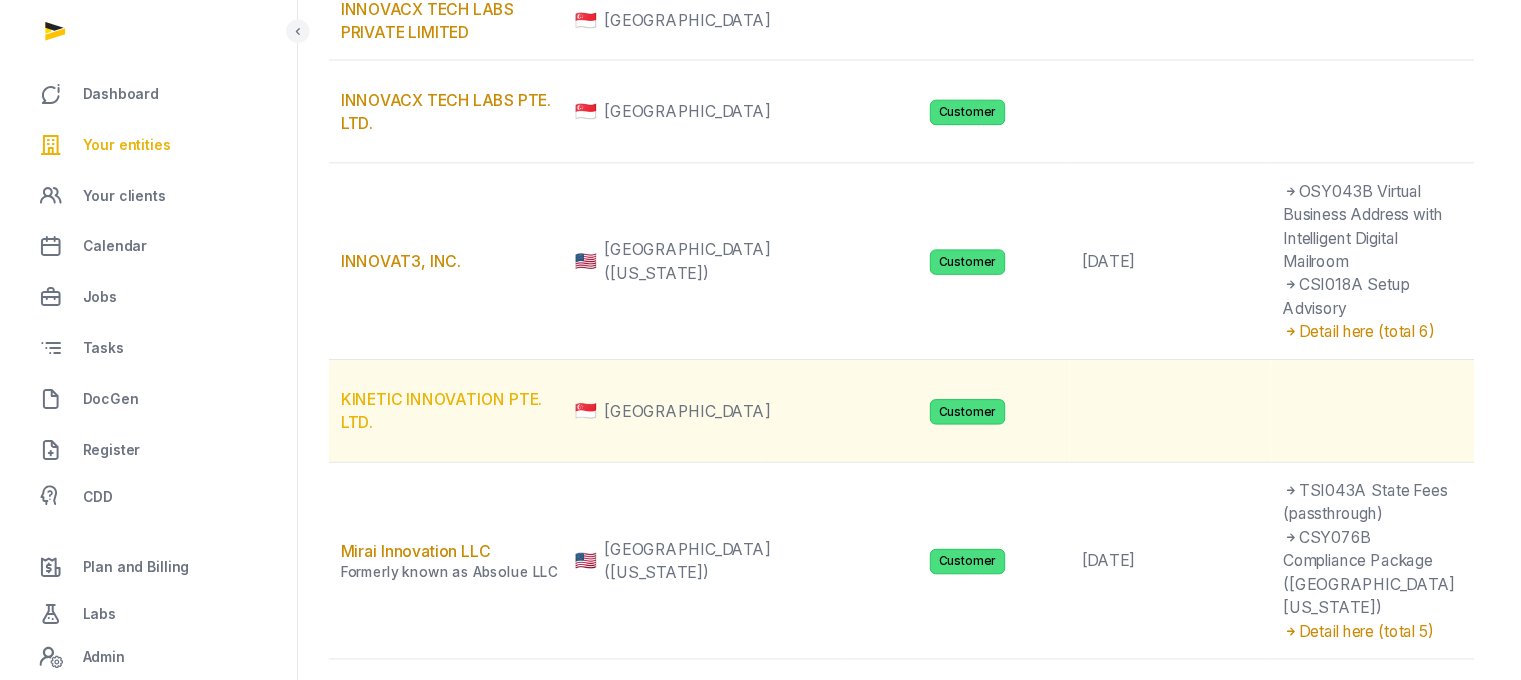 scroll, scrollTop: 0, scrollLeft: 0, axis: both 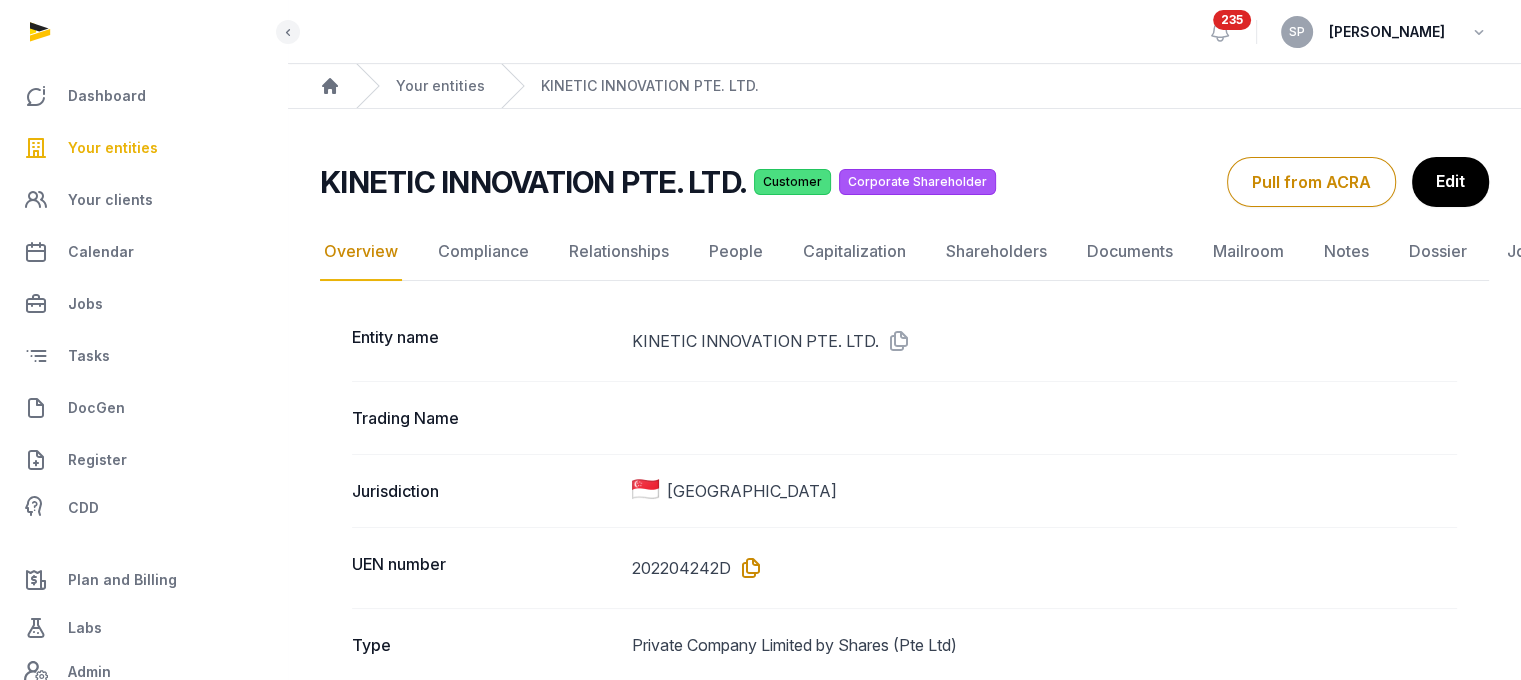 click at bounding box center [747, 568] 